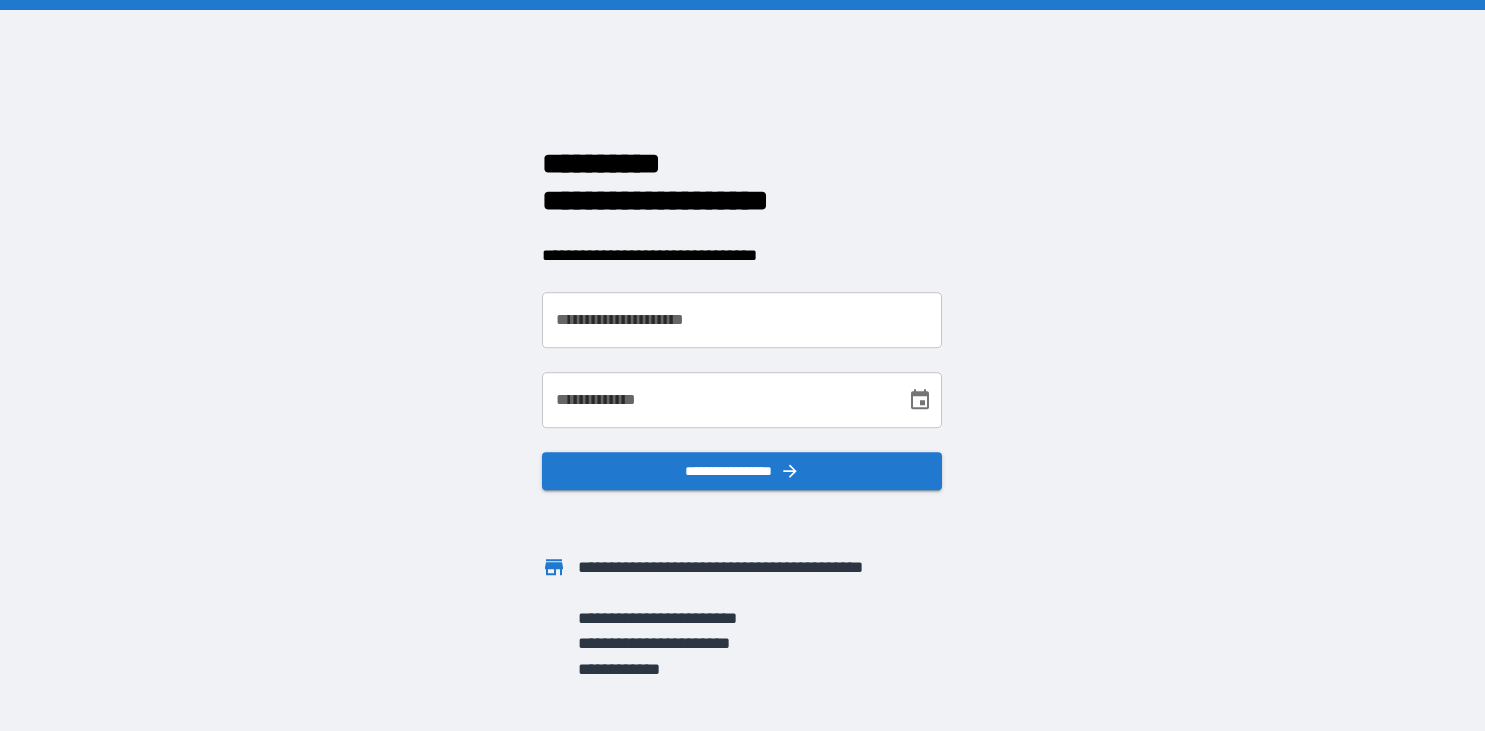 scroll, scrollTop: 0, scrollLeft: 0, axis: both 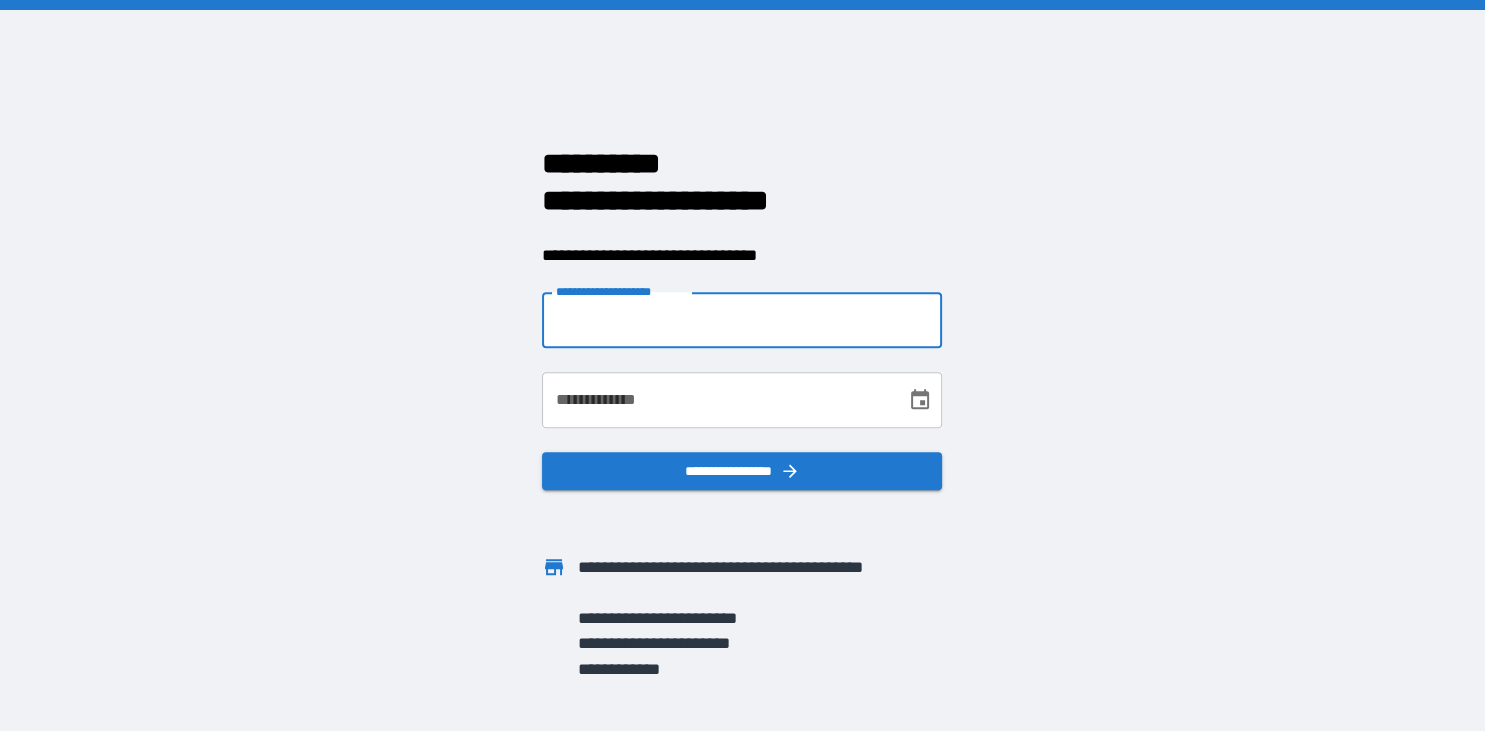 click on "**********" at bounding box center [742, 320] 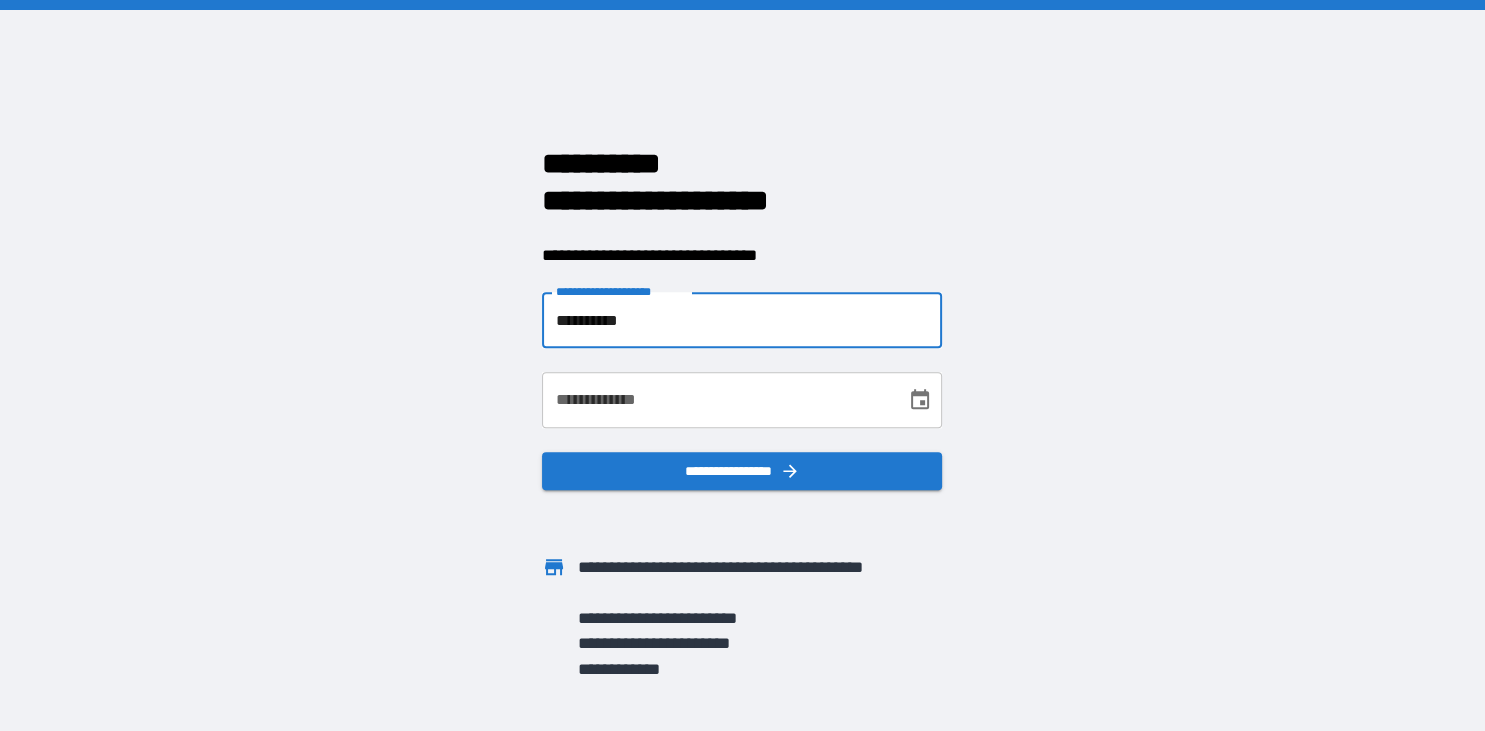 type on "**********" 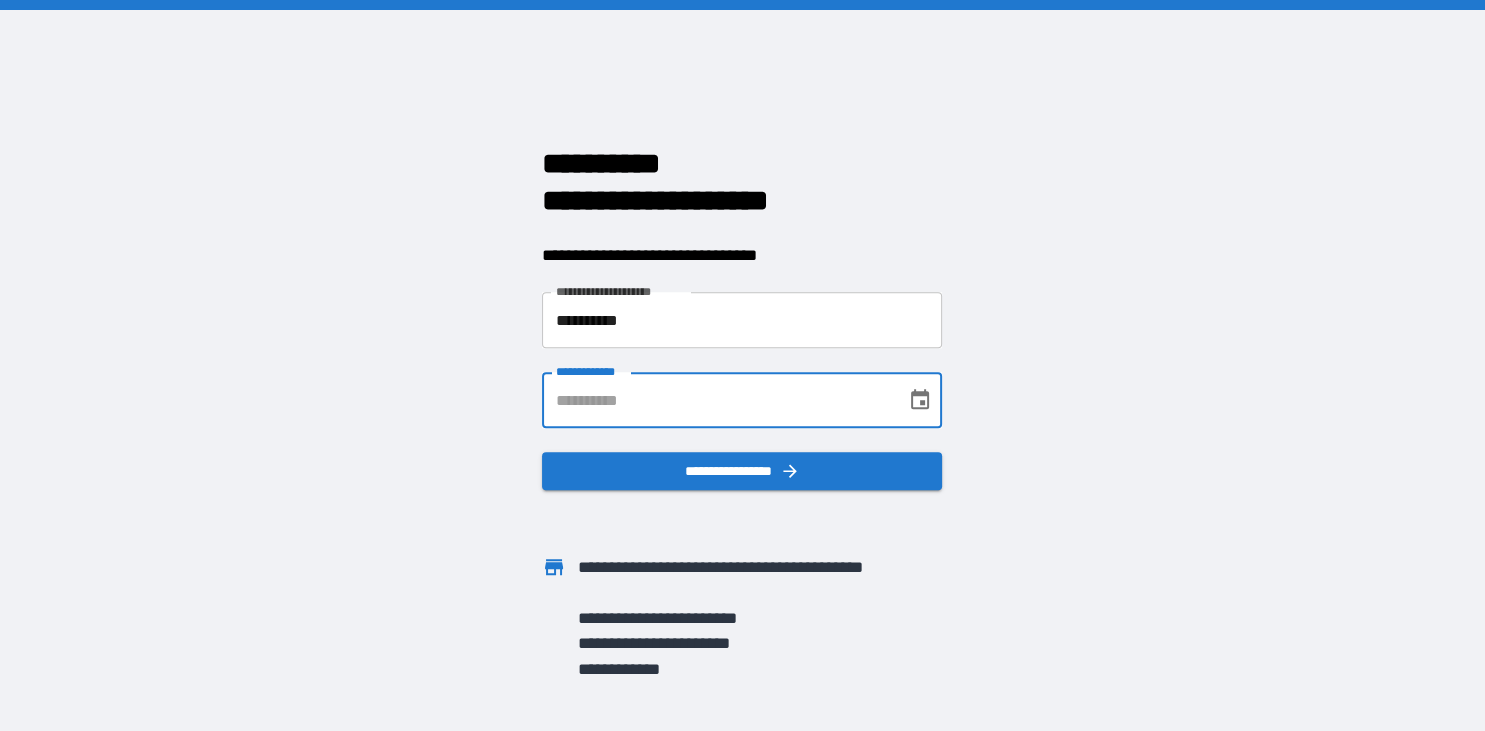 click on "**********" at bounding box center [717, 400] 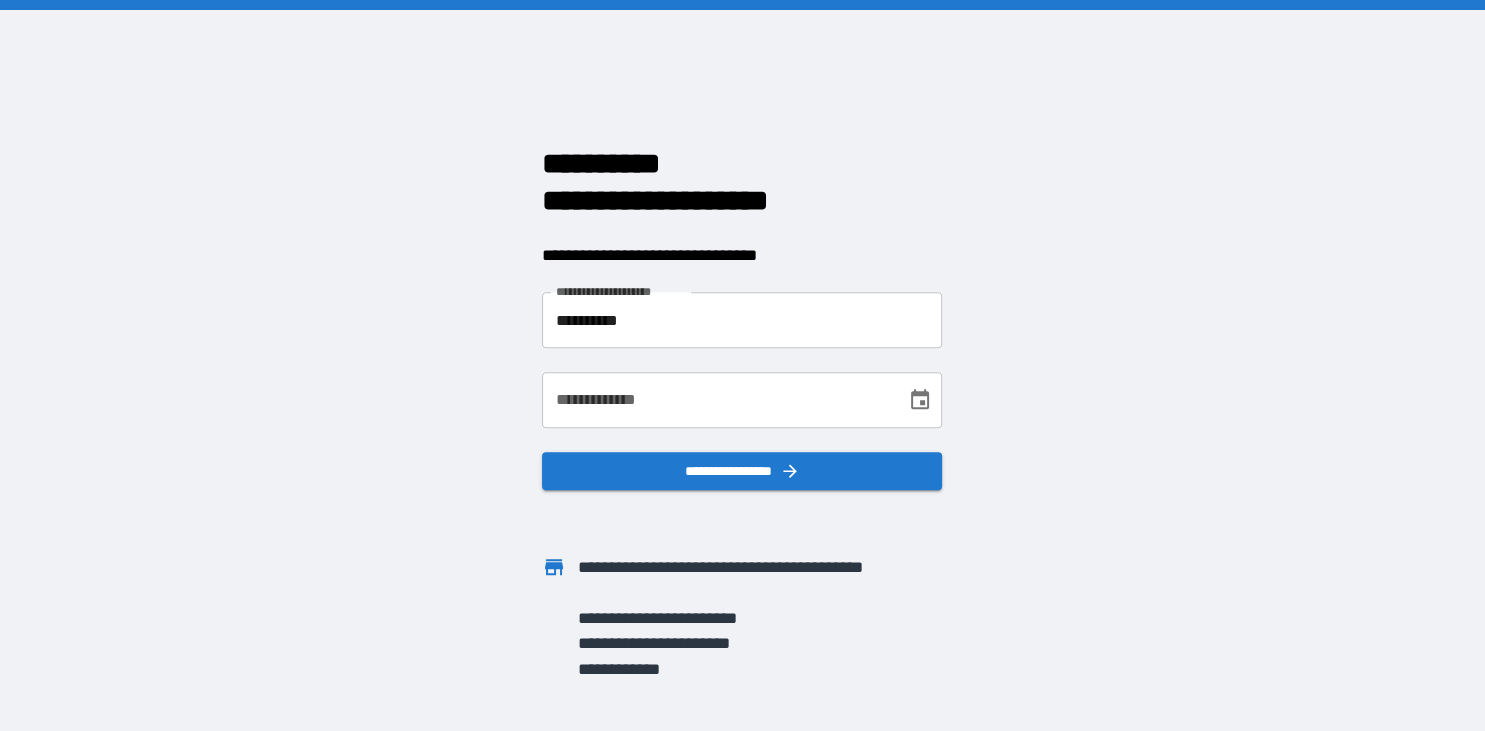 type on "**********" 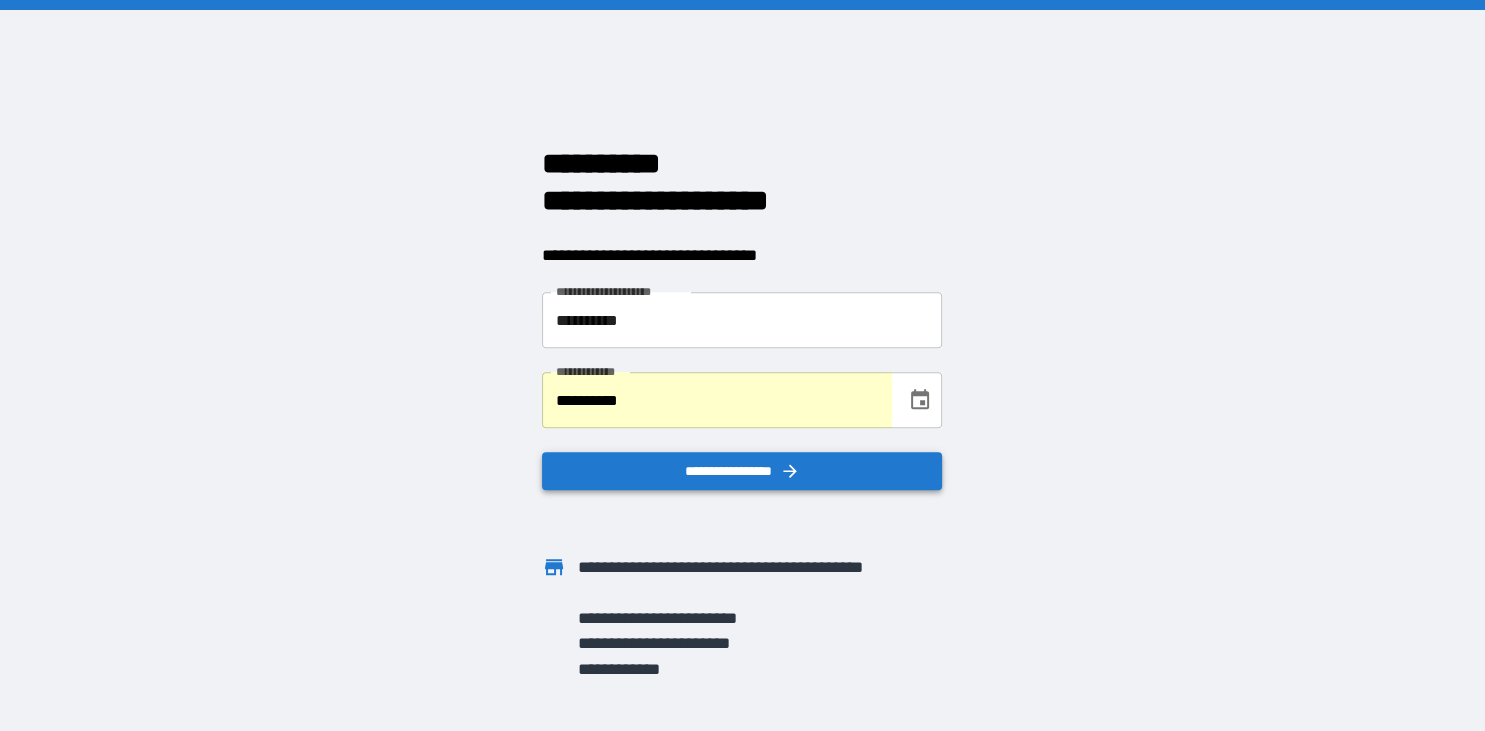click on "**********" at bounding box center [742, 471] 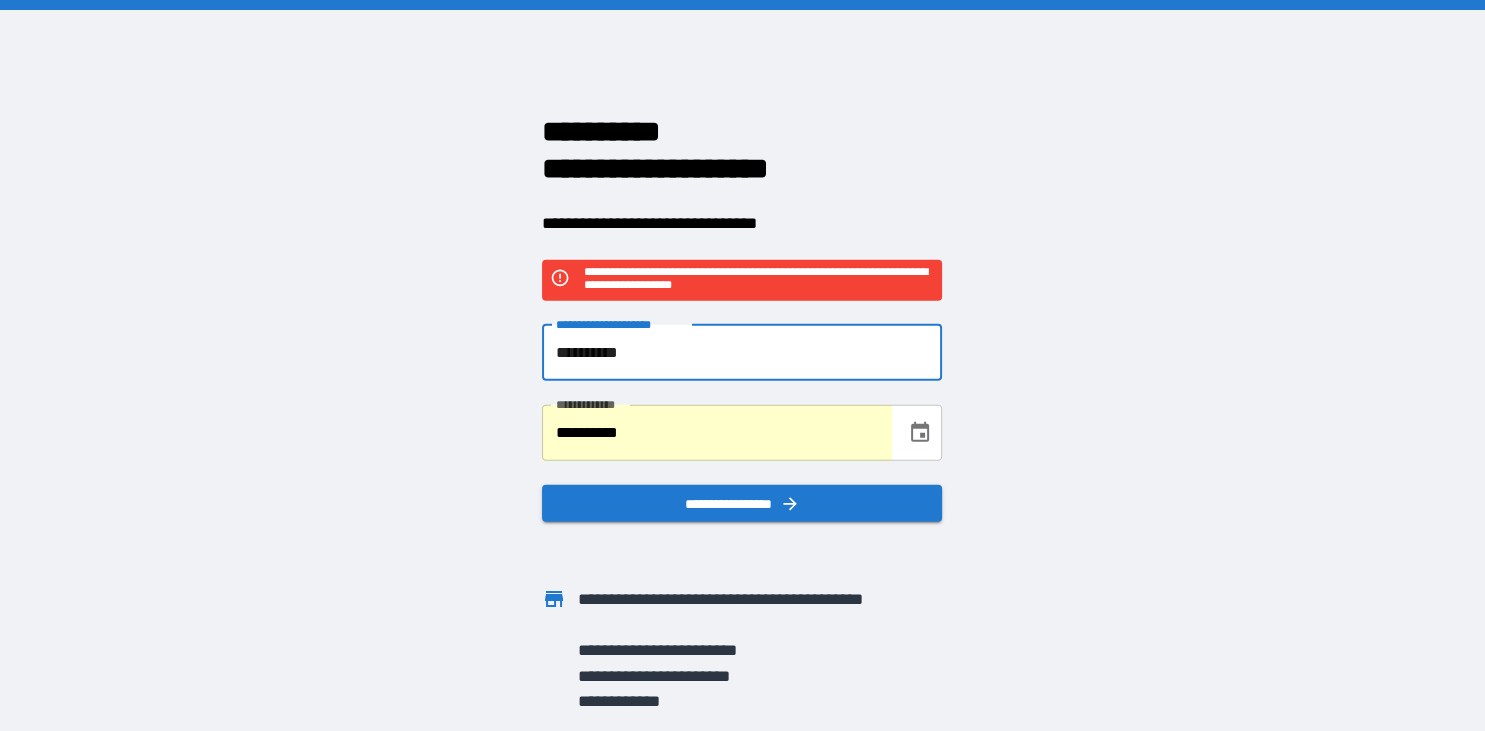 click on "**********" at bounding box center (742, 353) 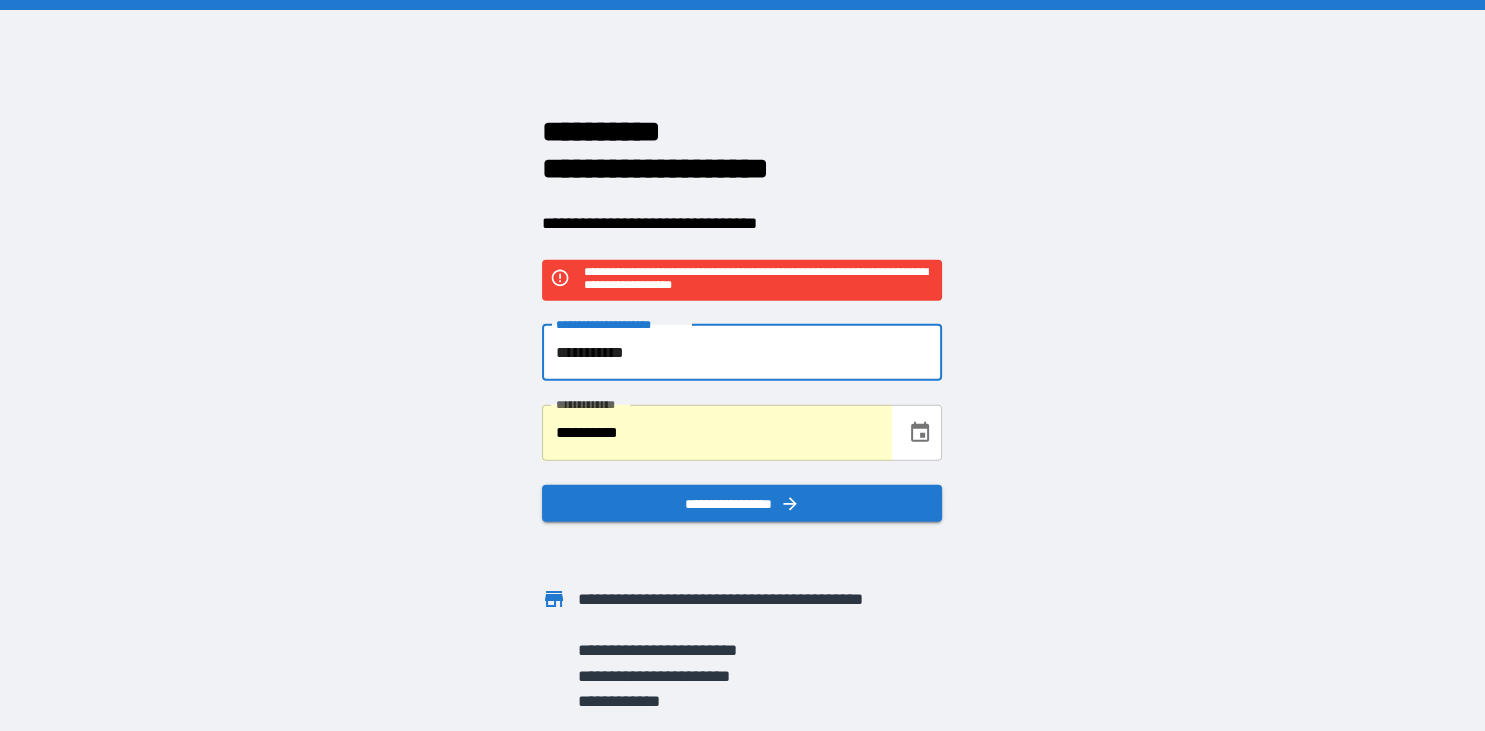 click on "**********" at bounding box center [742, 353] 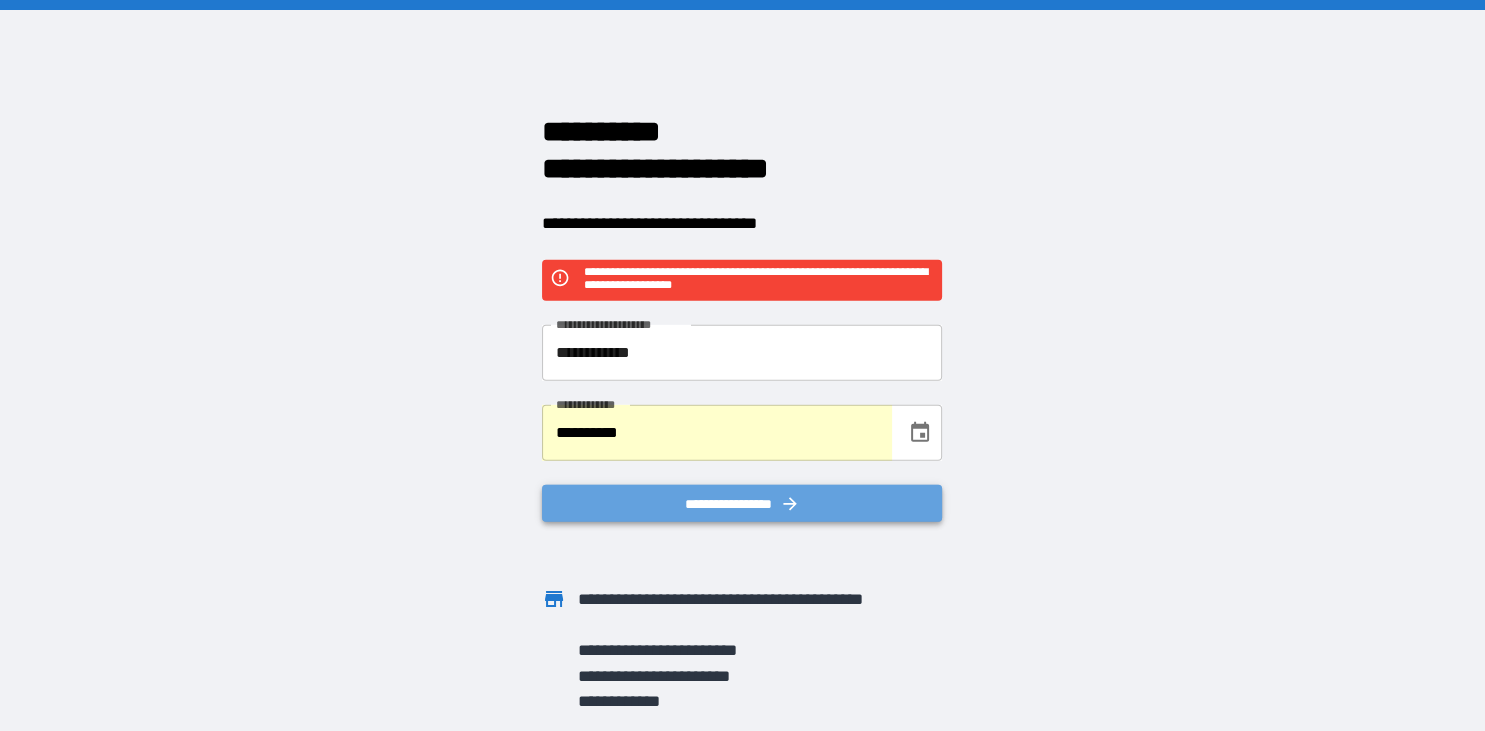 click 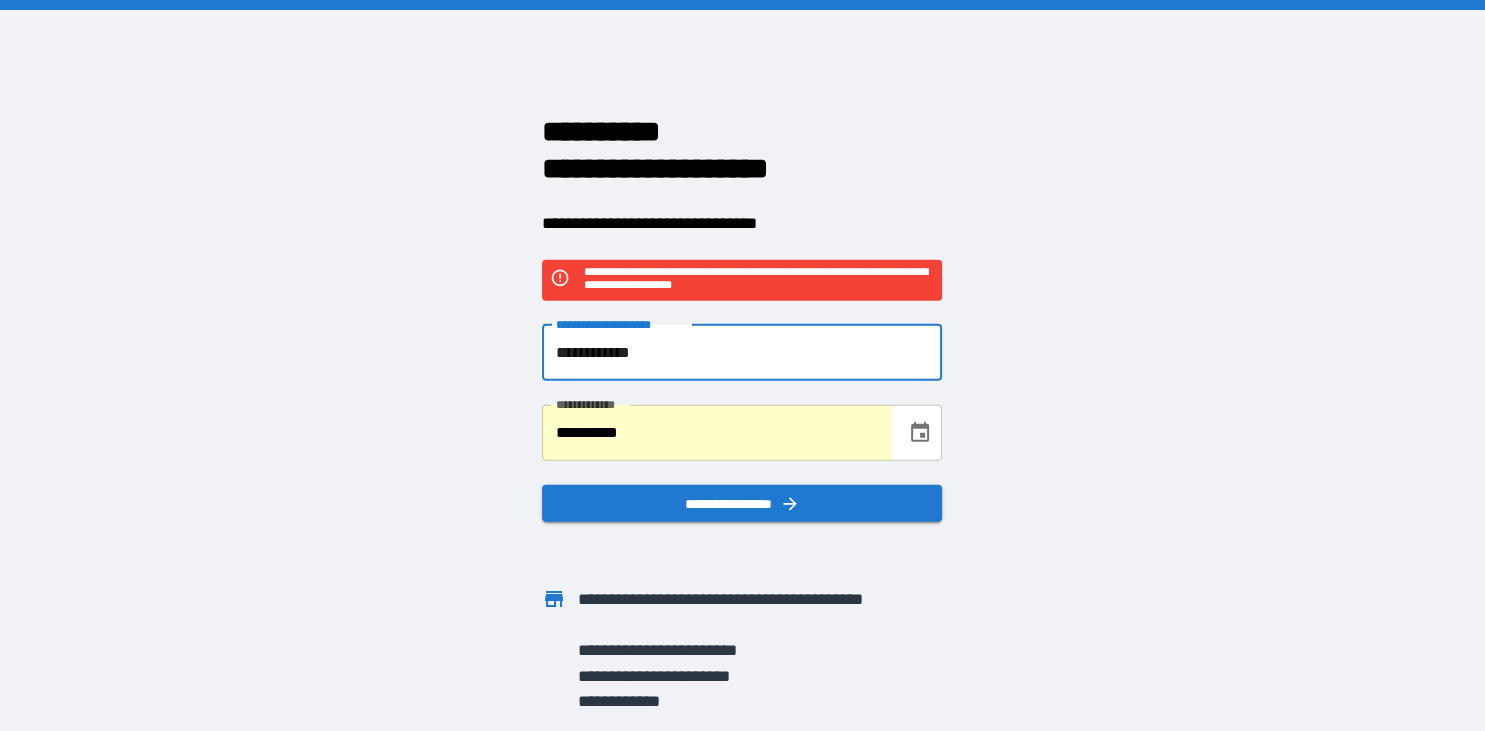 drag, startPoint x: 689, startPoint y: 354, endPoint x: 586, endPoint y: 351, distance: 103.04368 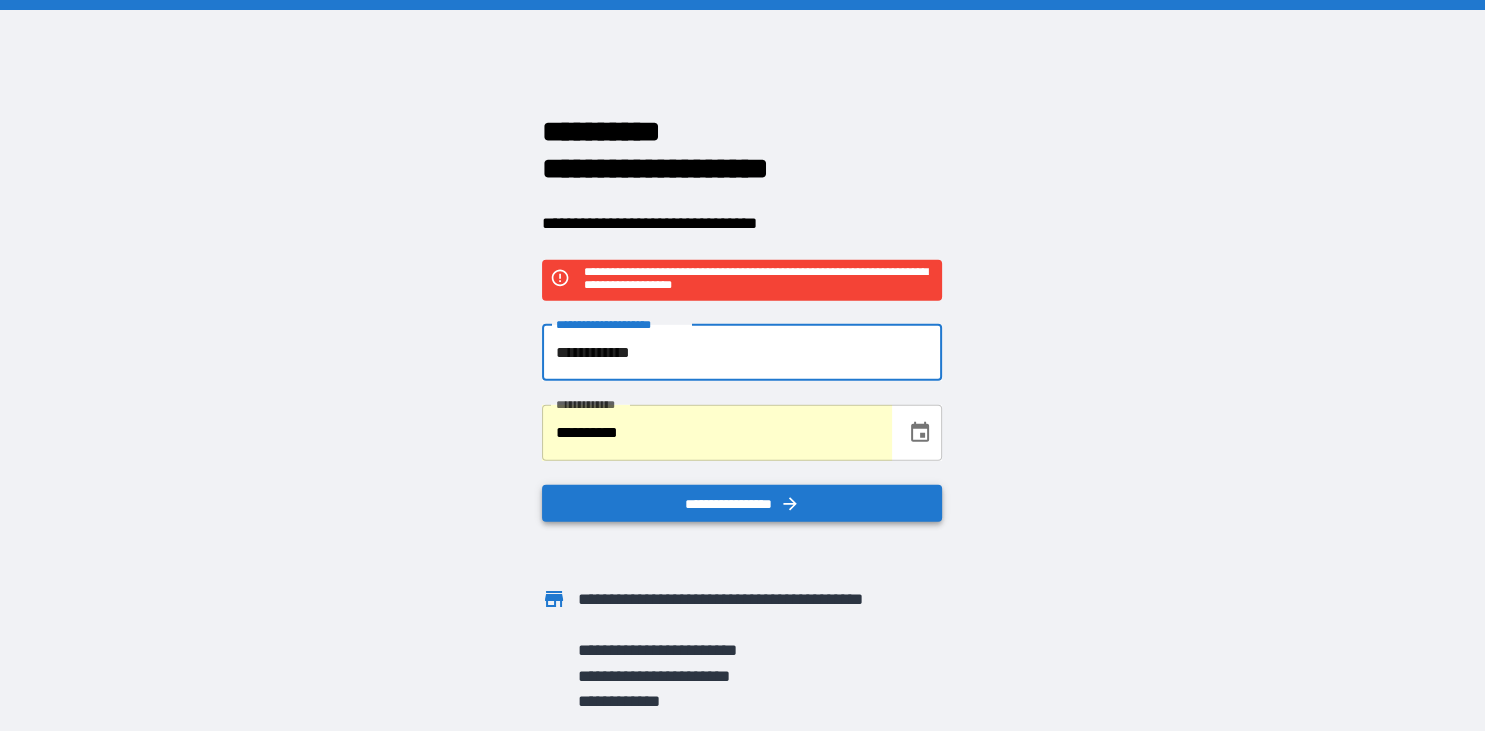 type on "**********" 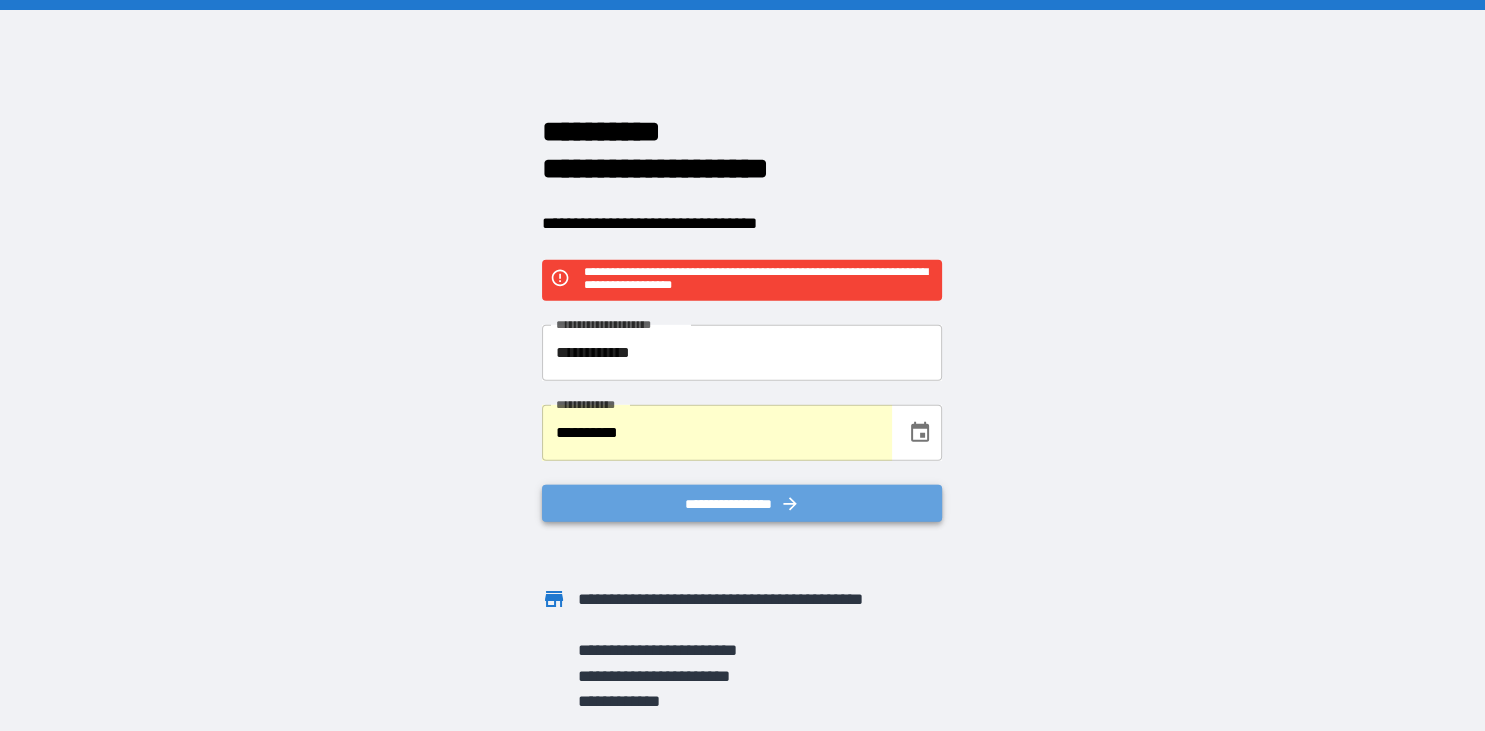 click on "**********" at bounding box center (742, 504) 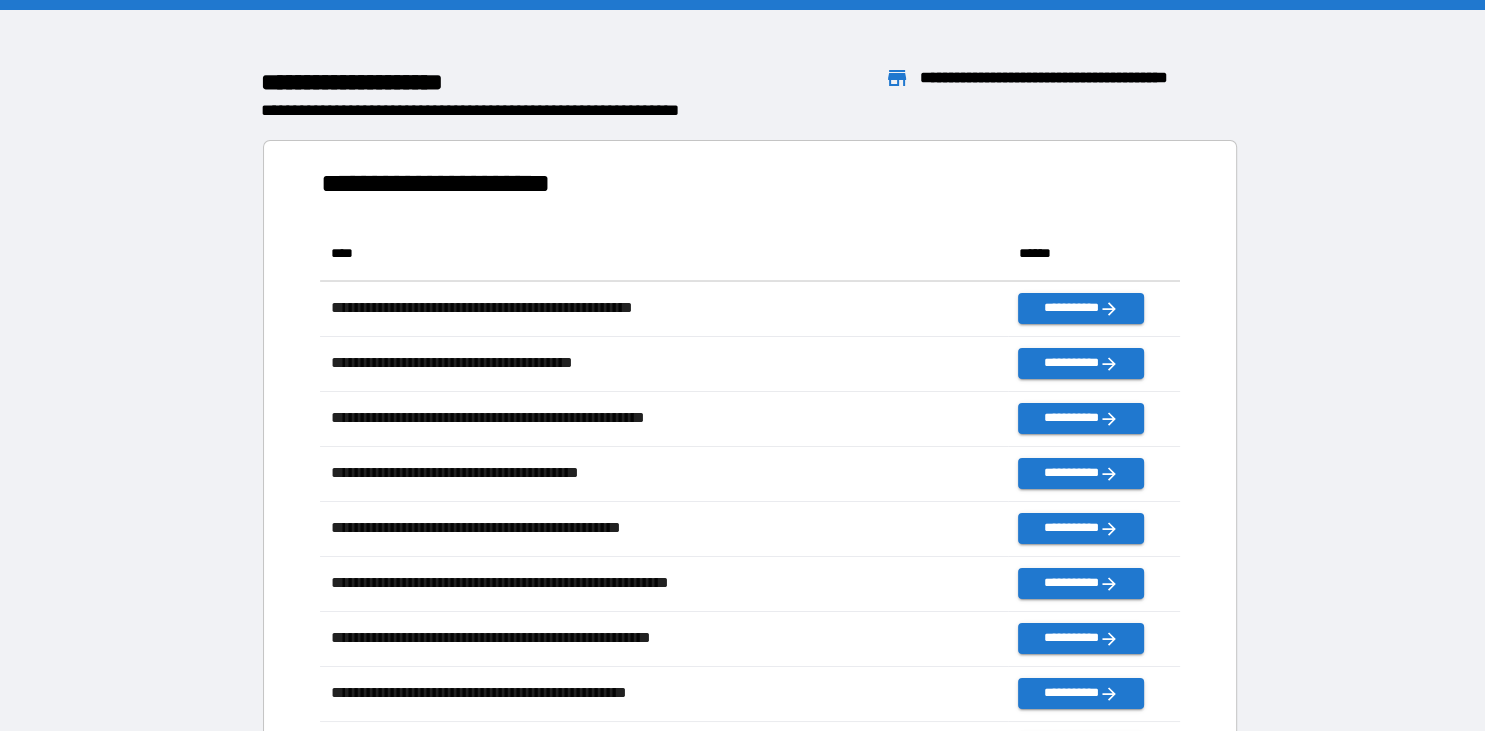 scroll, scrollTop: 771, scrollLeft: 860, axis: both 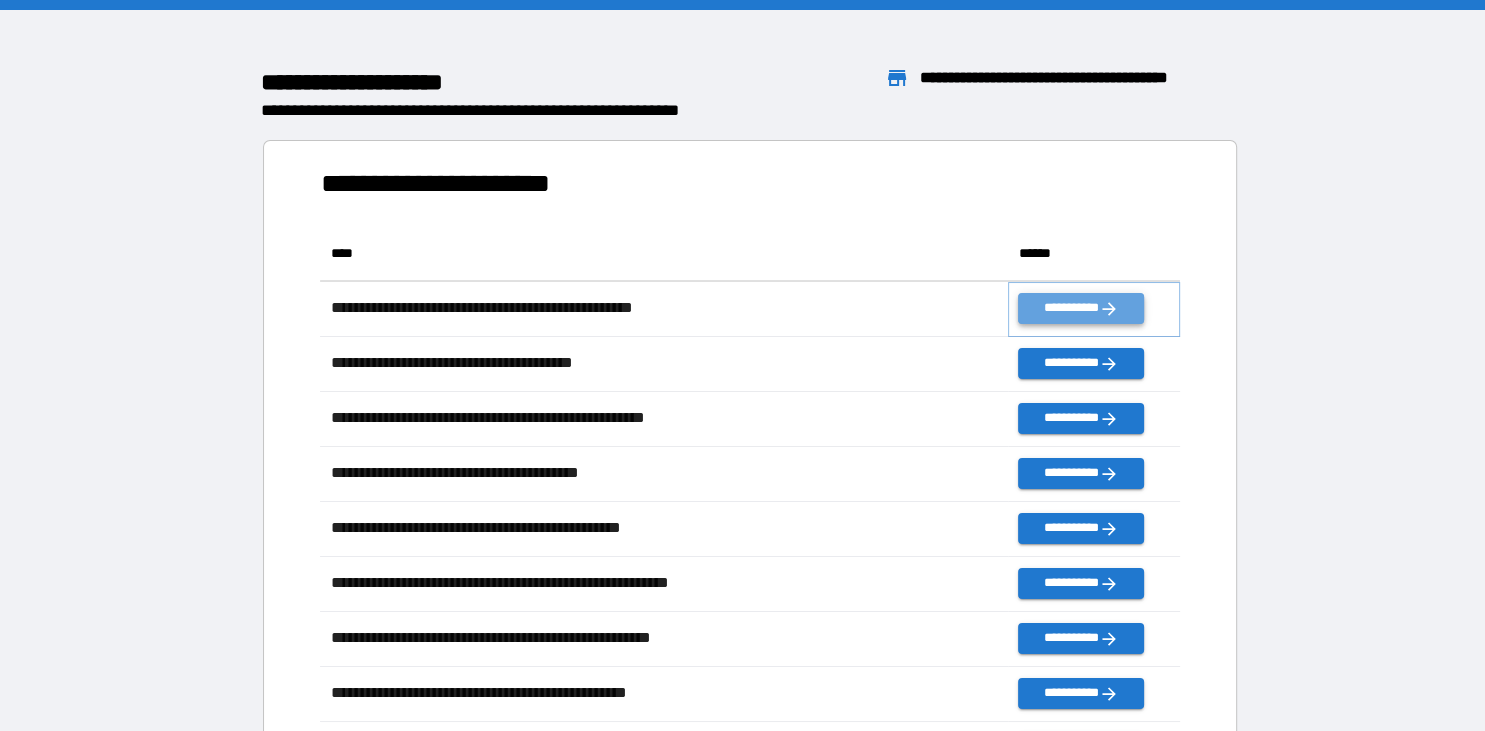 click on "**********" at bounding box center [1081, 308] 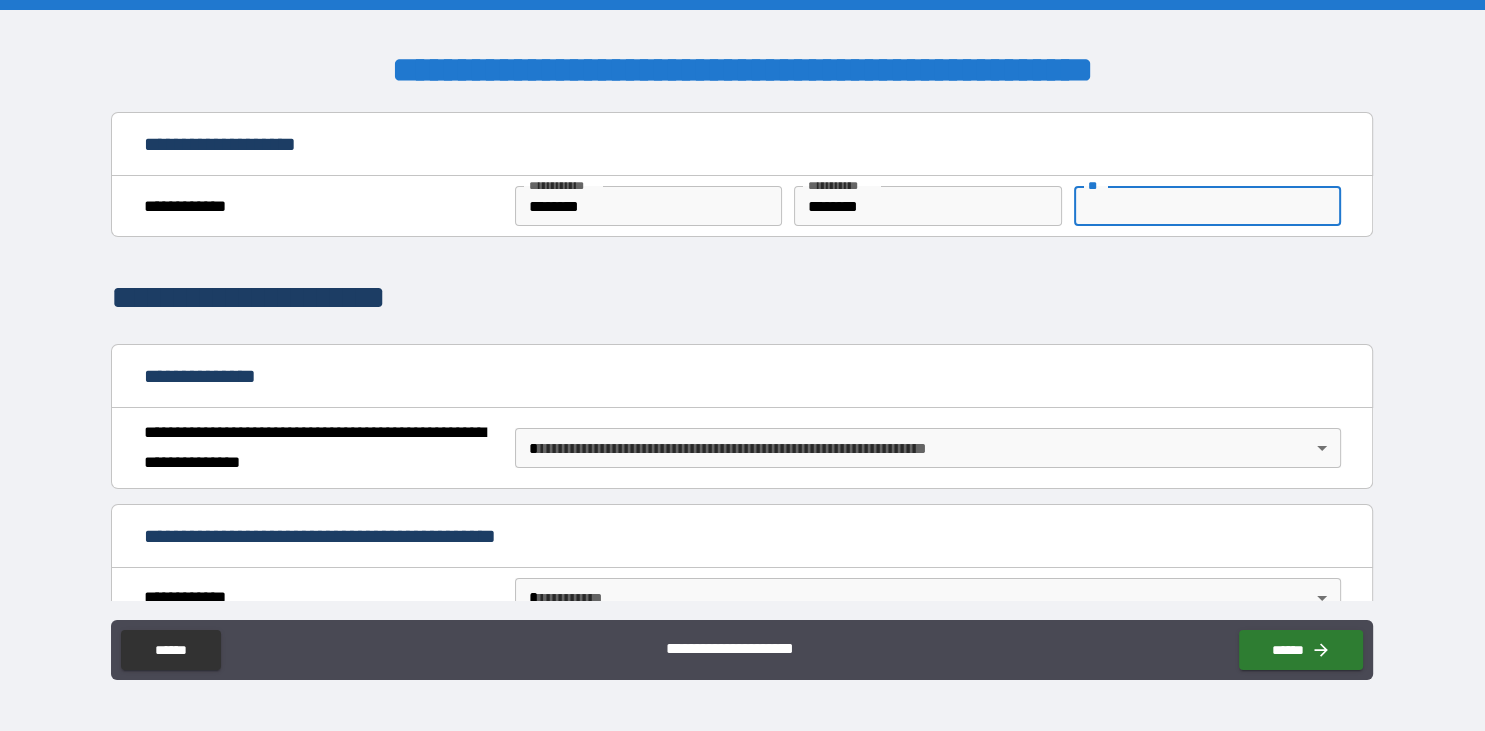 click on "**" at bounding box center [1207, 206] 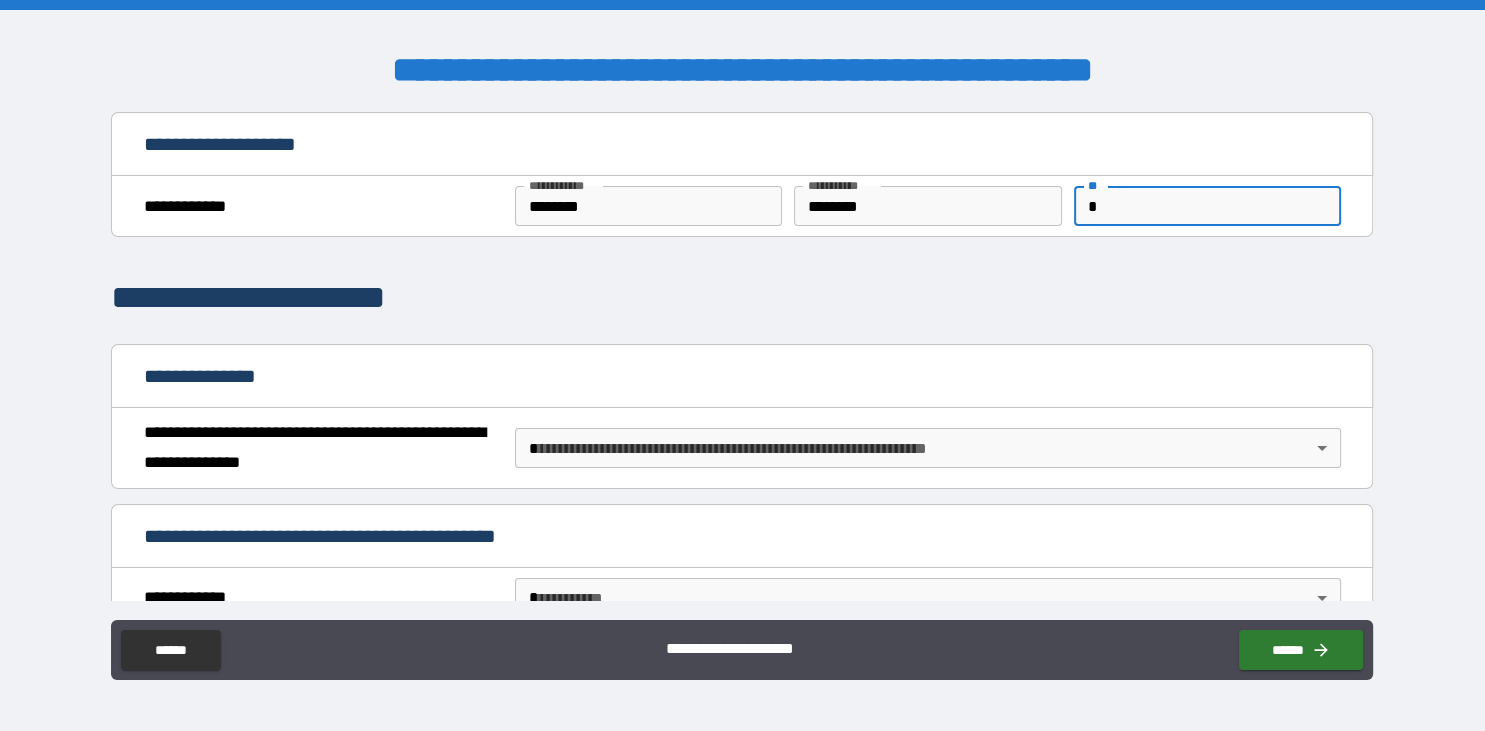 type on "*" 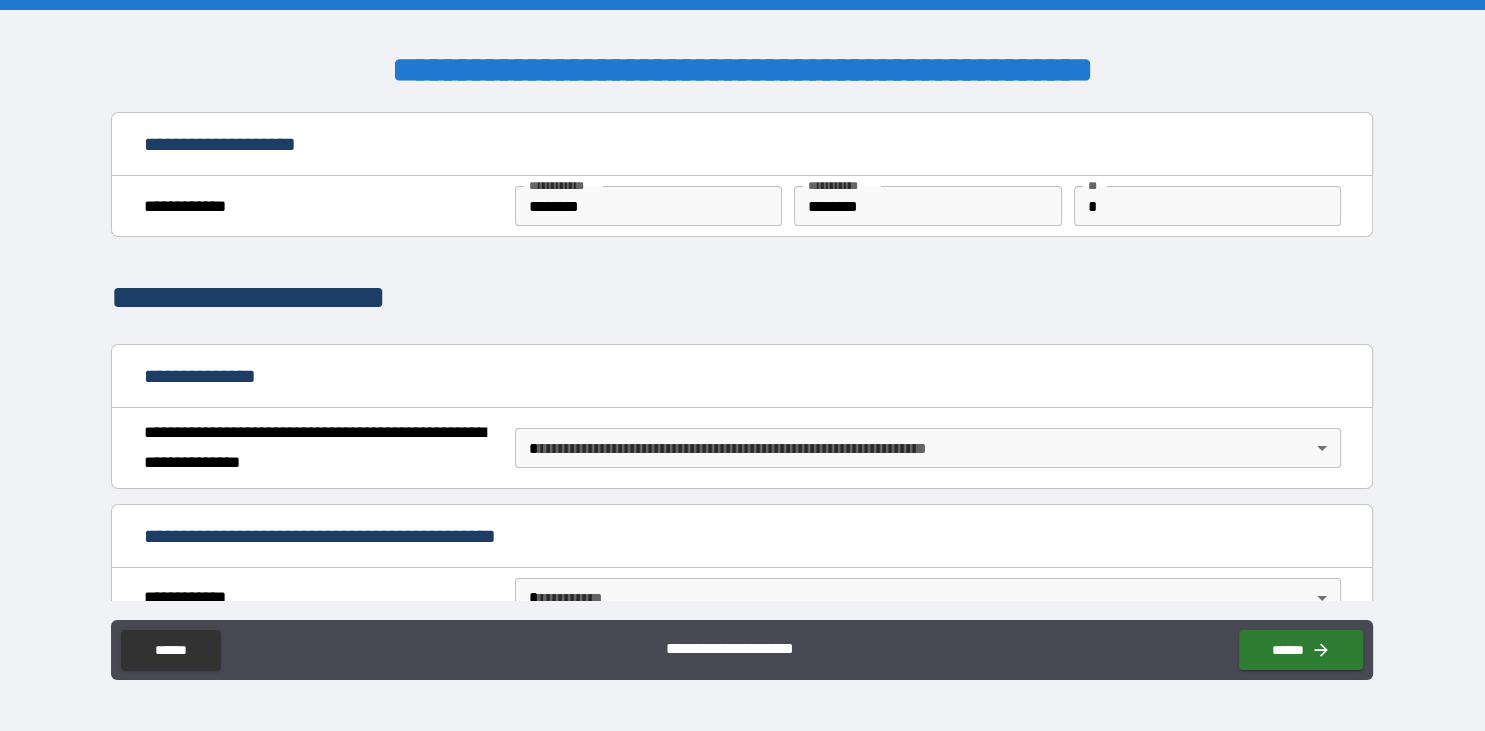 click on "**********" at bounding box center (742, 298) 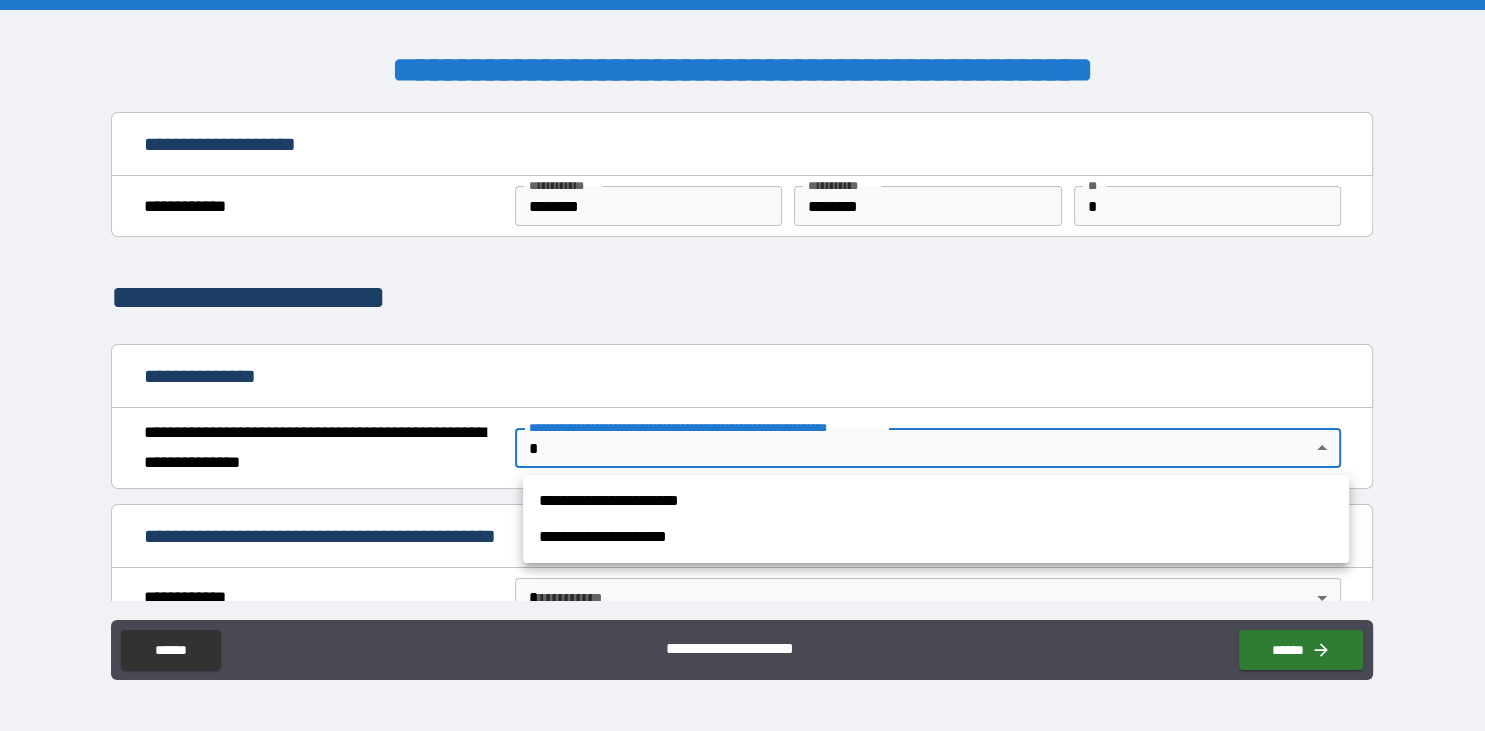 click on "**********" at bounding box center (742, 365) 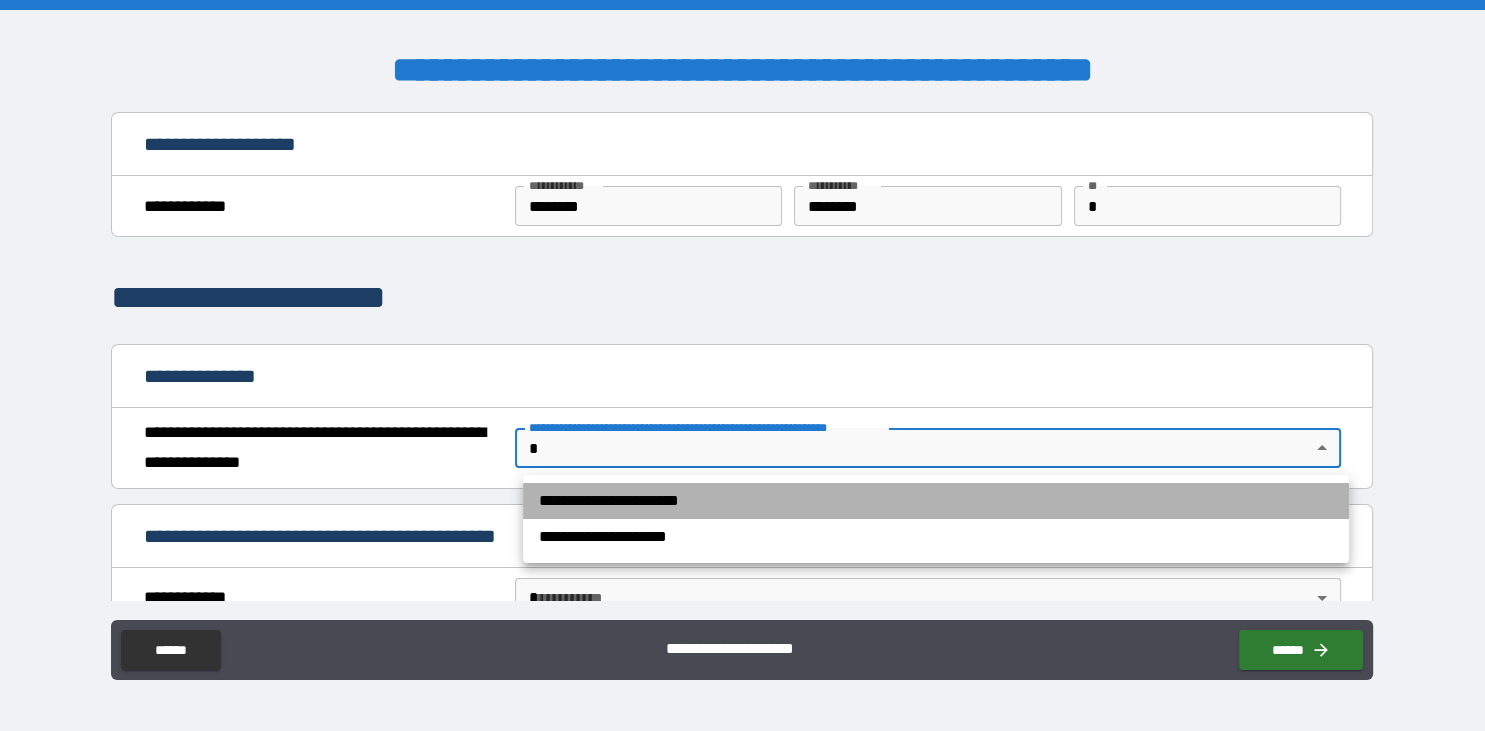 click on "**********" at bounding box center (936, 501) 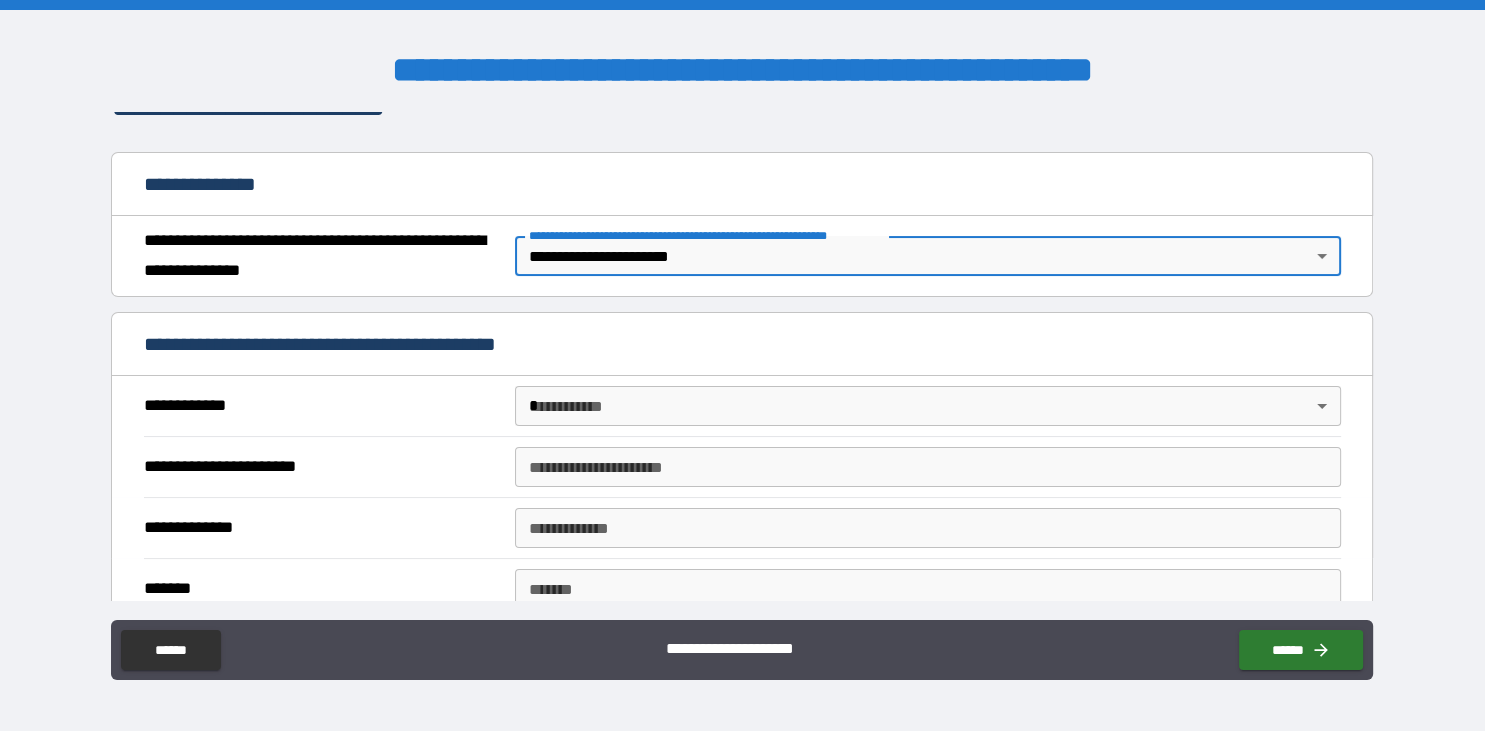 scroll, scrollTop: 230, scrollLeft: 0, axis: vertical 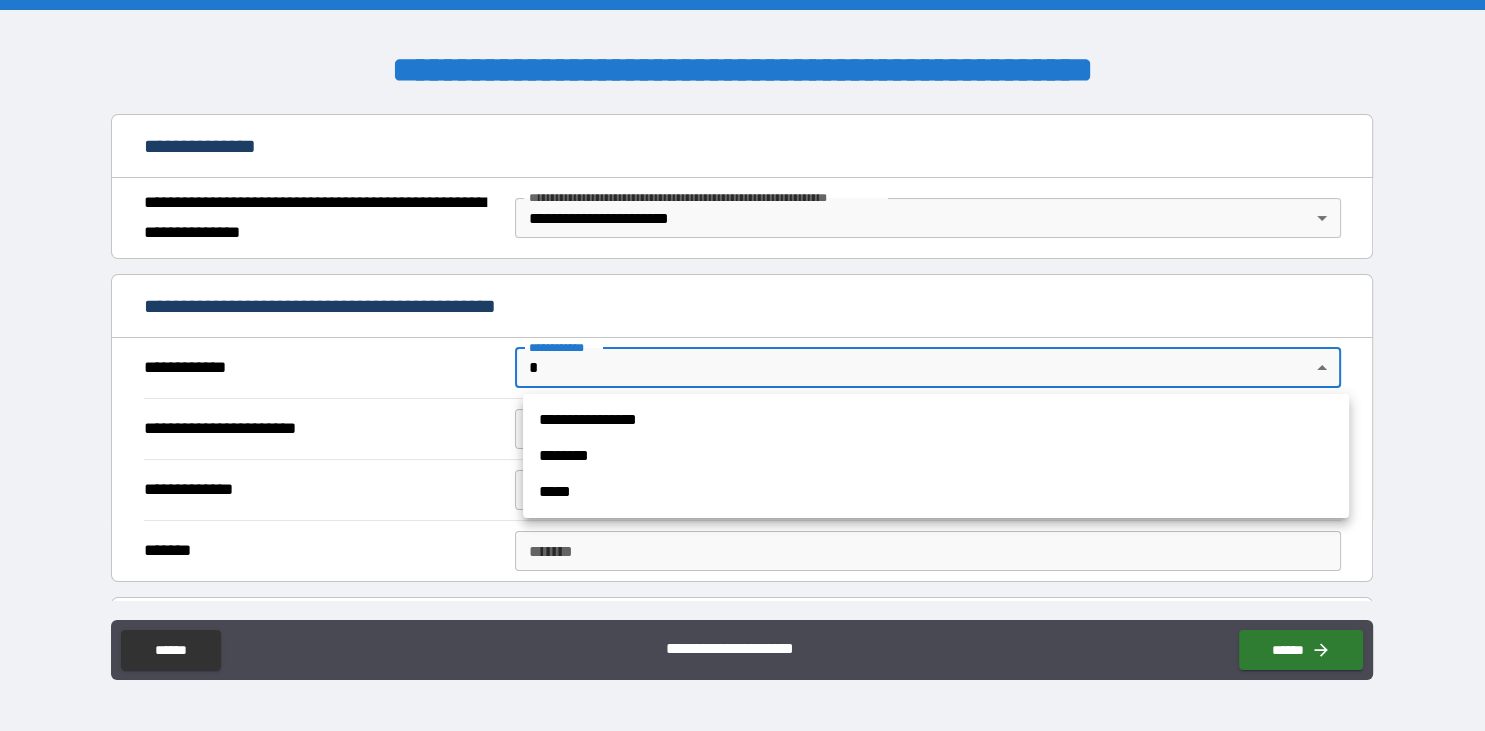 click on "**********" at bounding box center (742, 365) 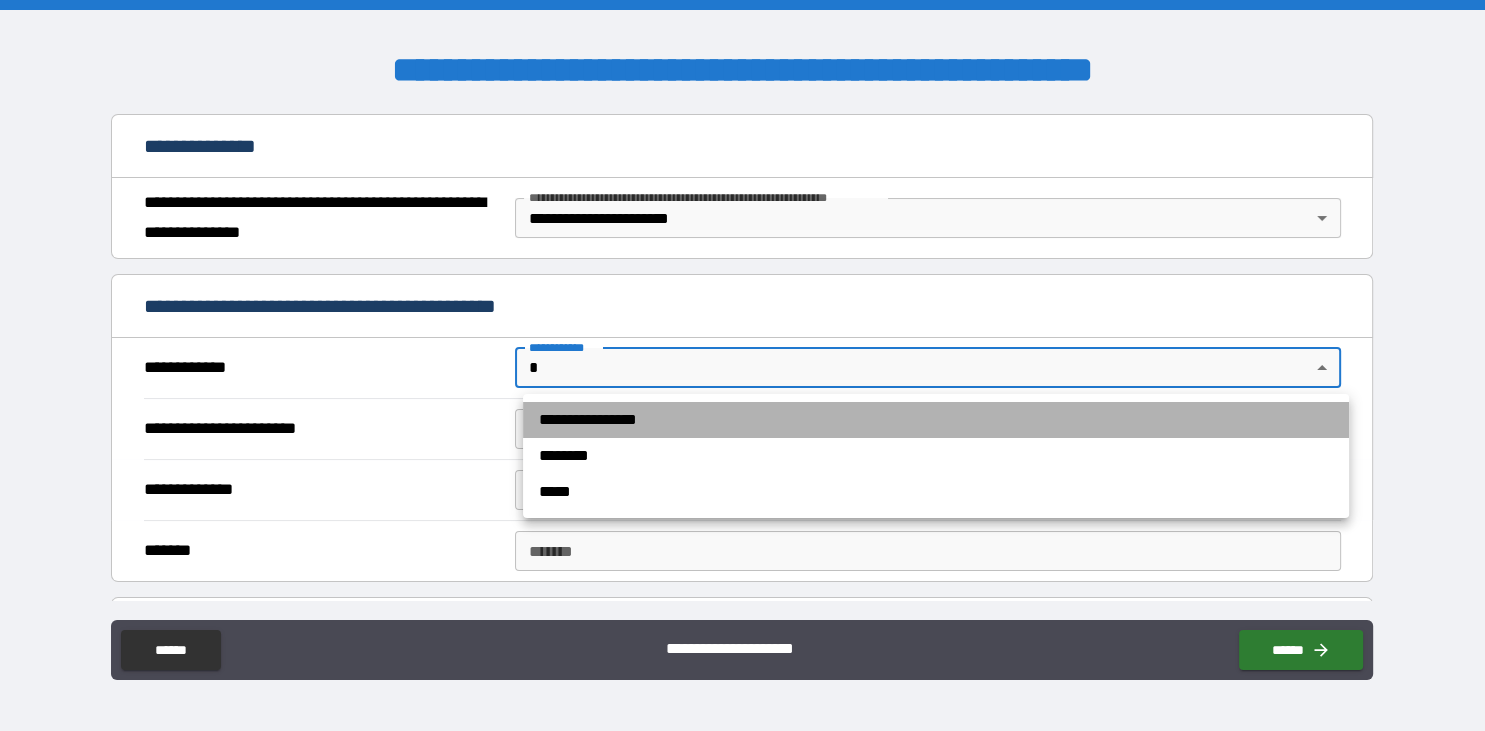 click on "**********" at bounding box center [936, 420] 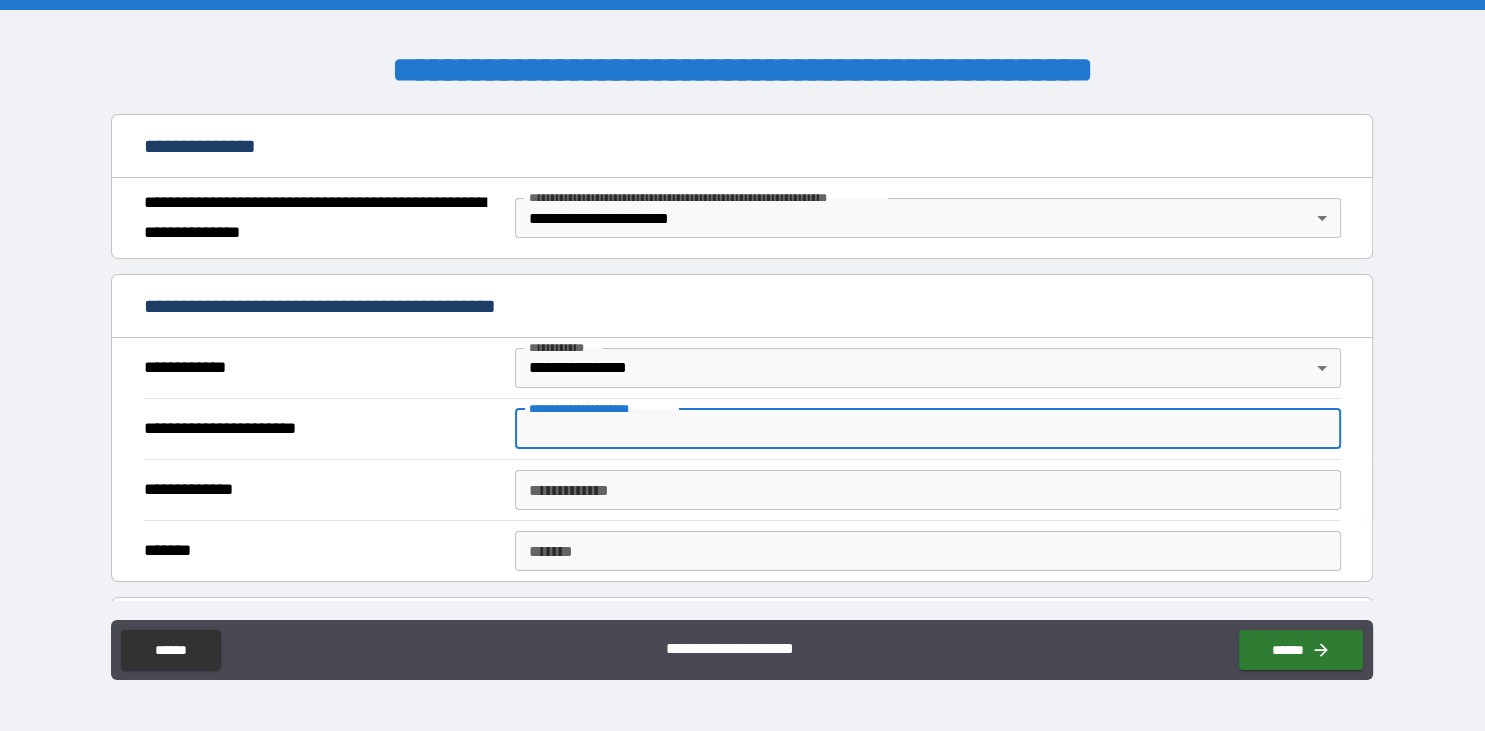 click on "**********" at bounding box center [928, 429] 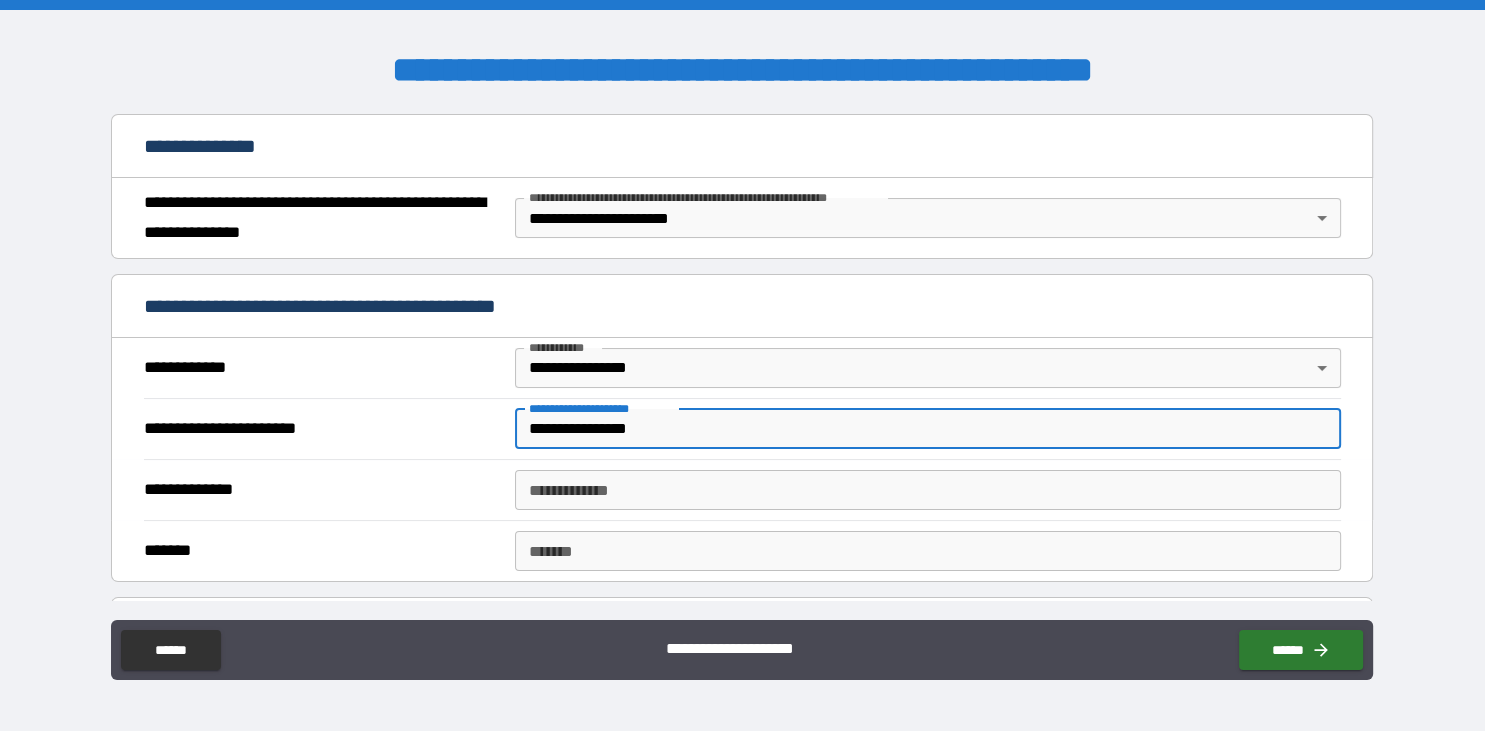 type on "**********" 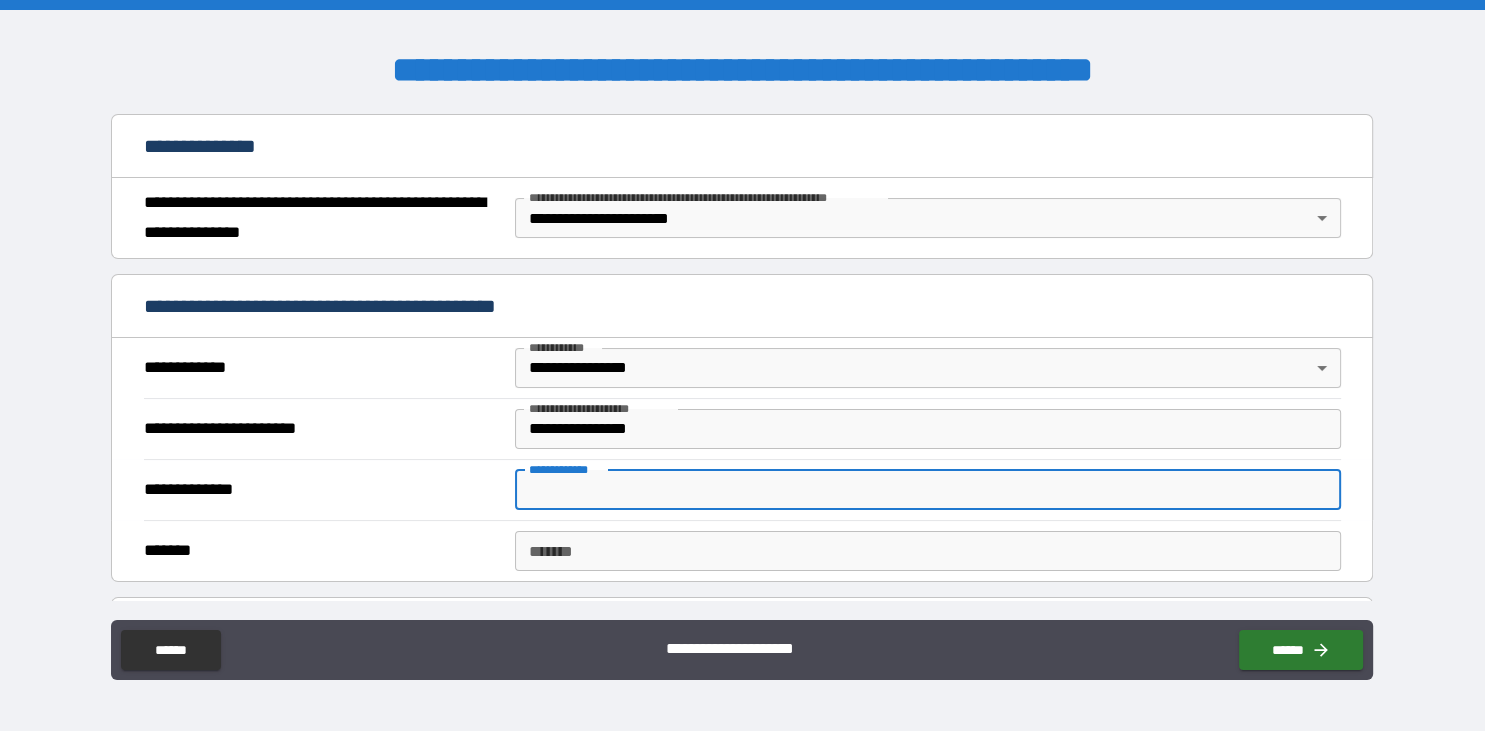 click on "**********" at bounding box center [928, 490] 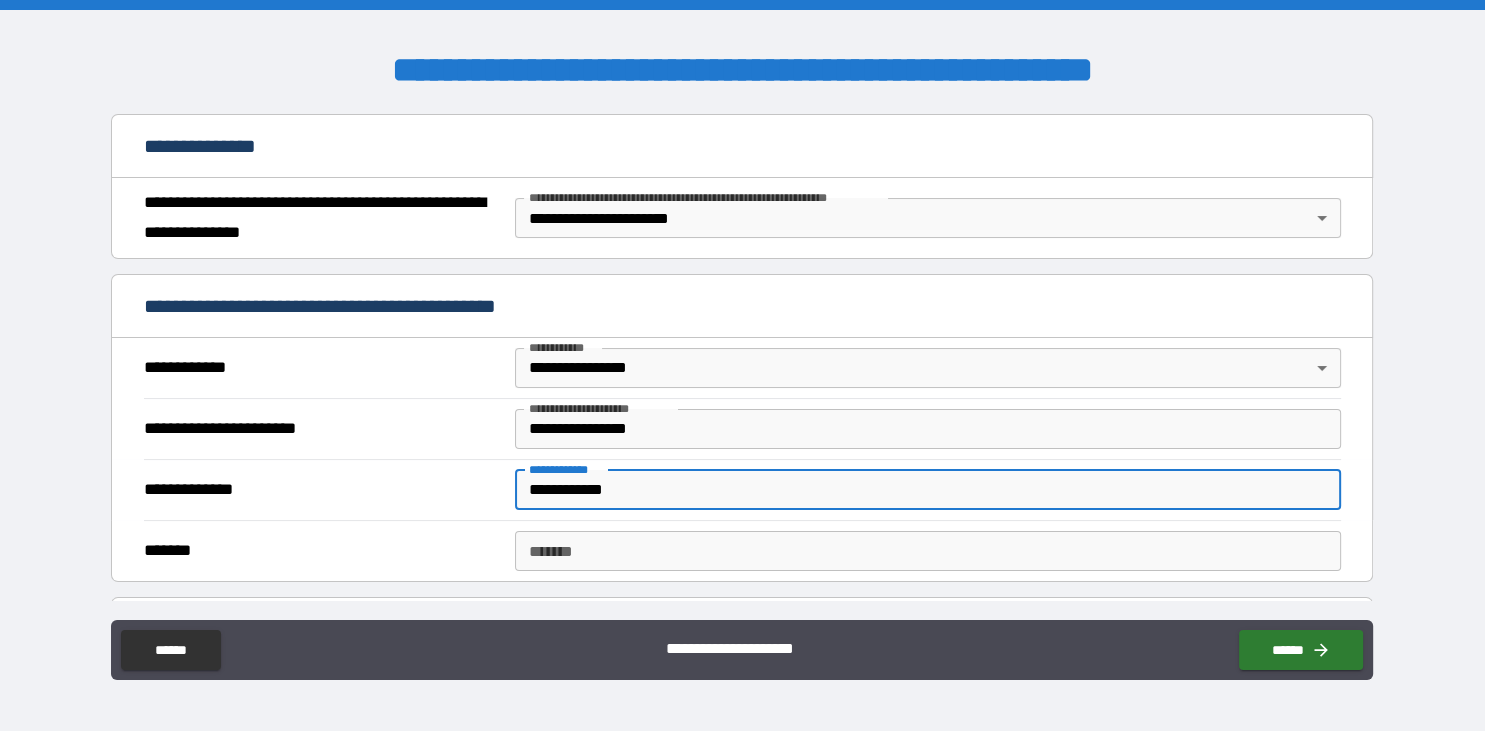 click on "**********" at bounding box center (928, 490) 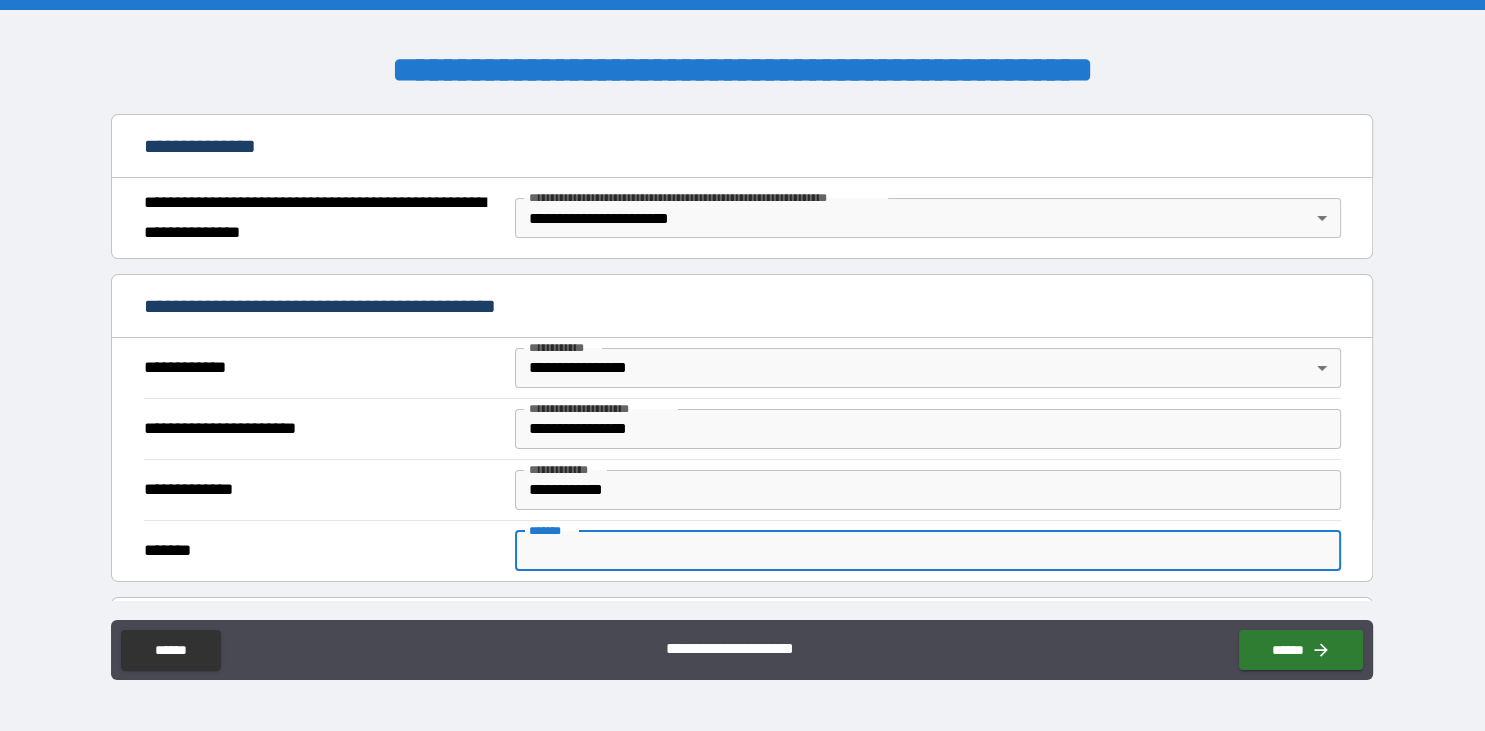 click on "*******" at bounding box center [928, 551] 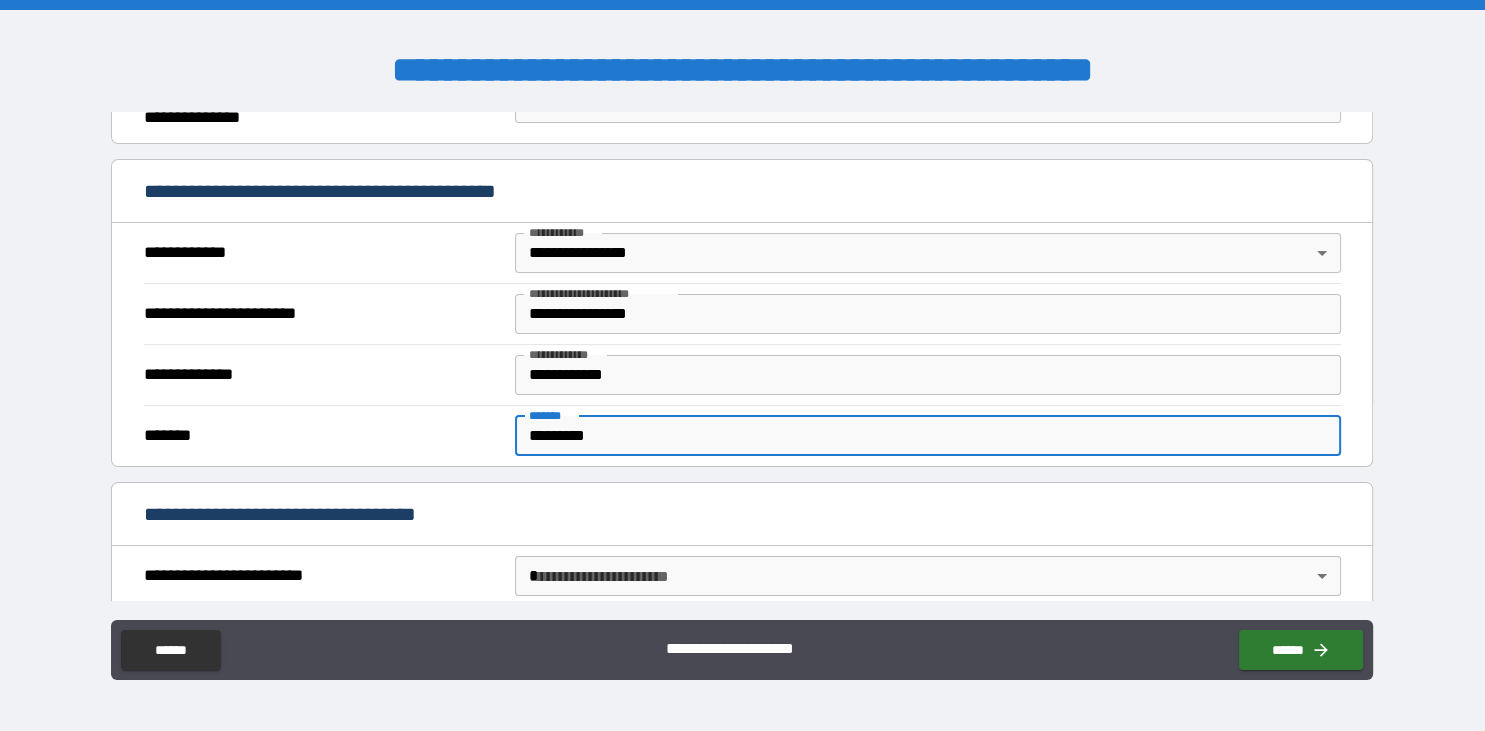 scroll, scrollTop: 460, scrollLeft: 0, axis: vertical 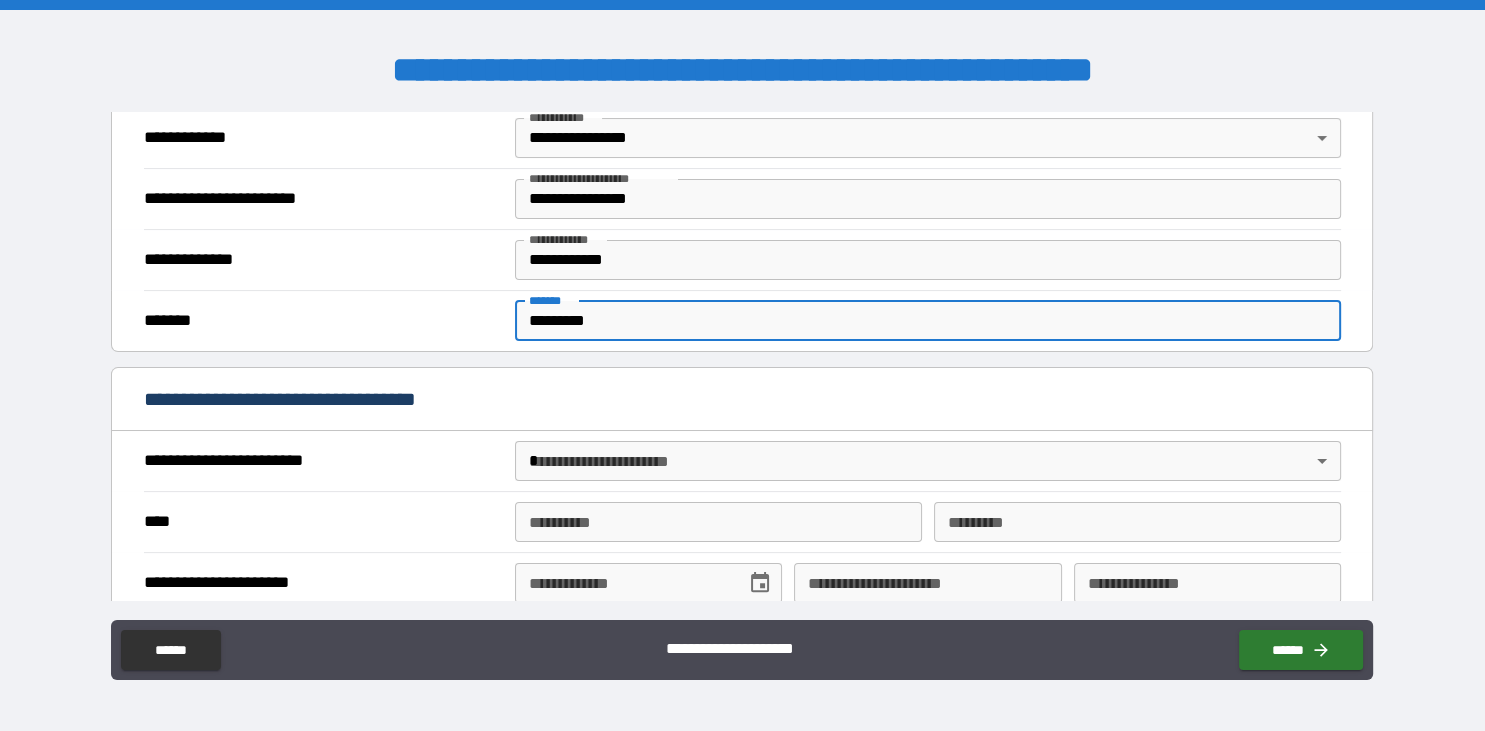 type on "*********" 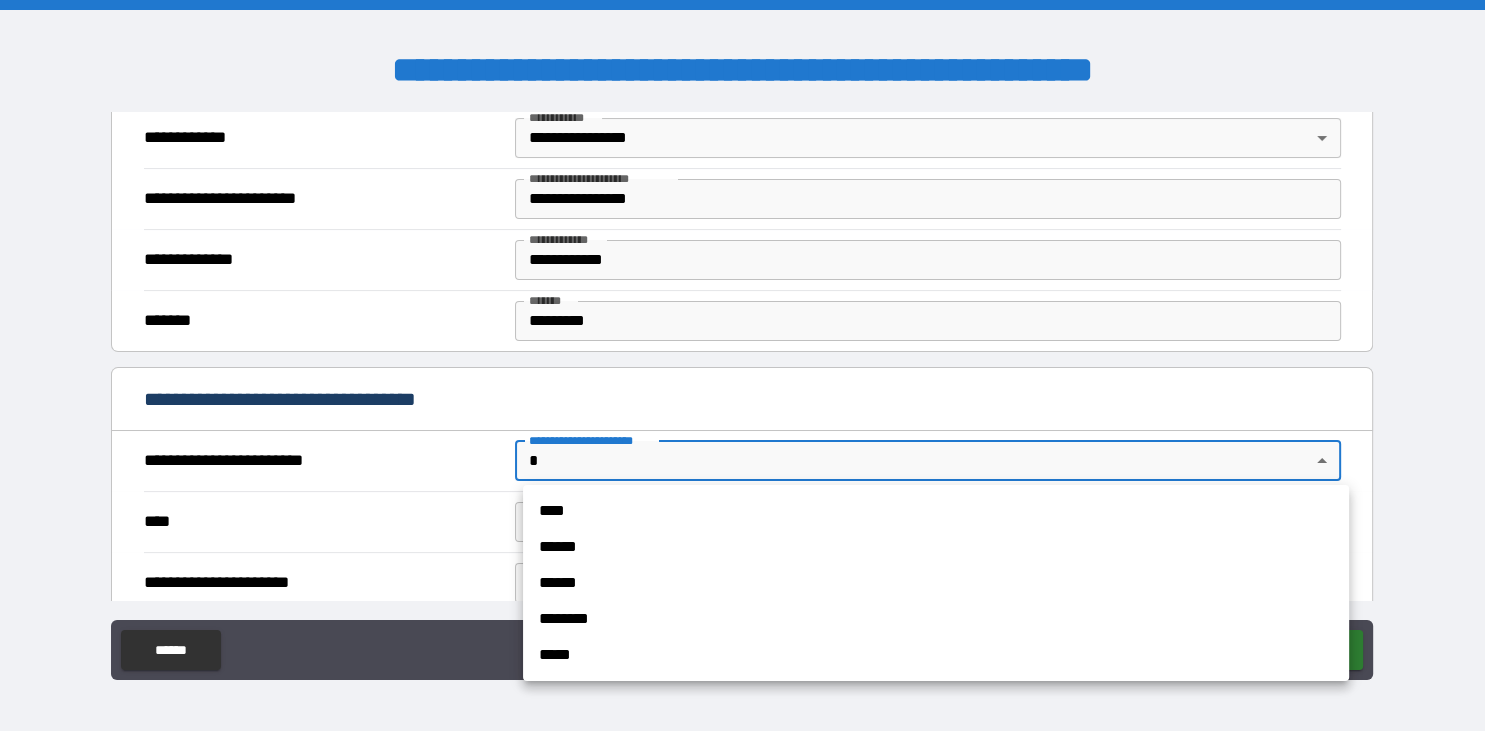 click on "**********" at bounding box center [742, 365] 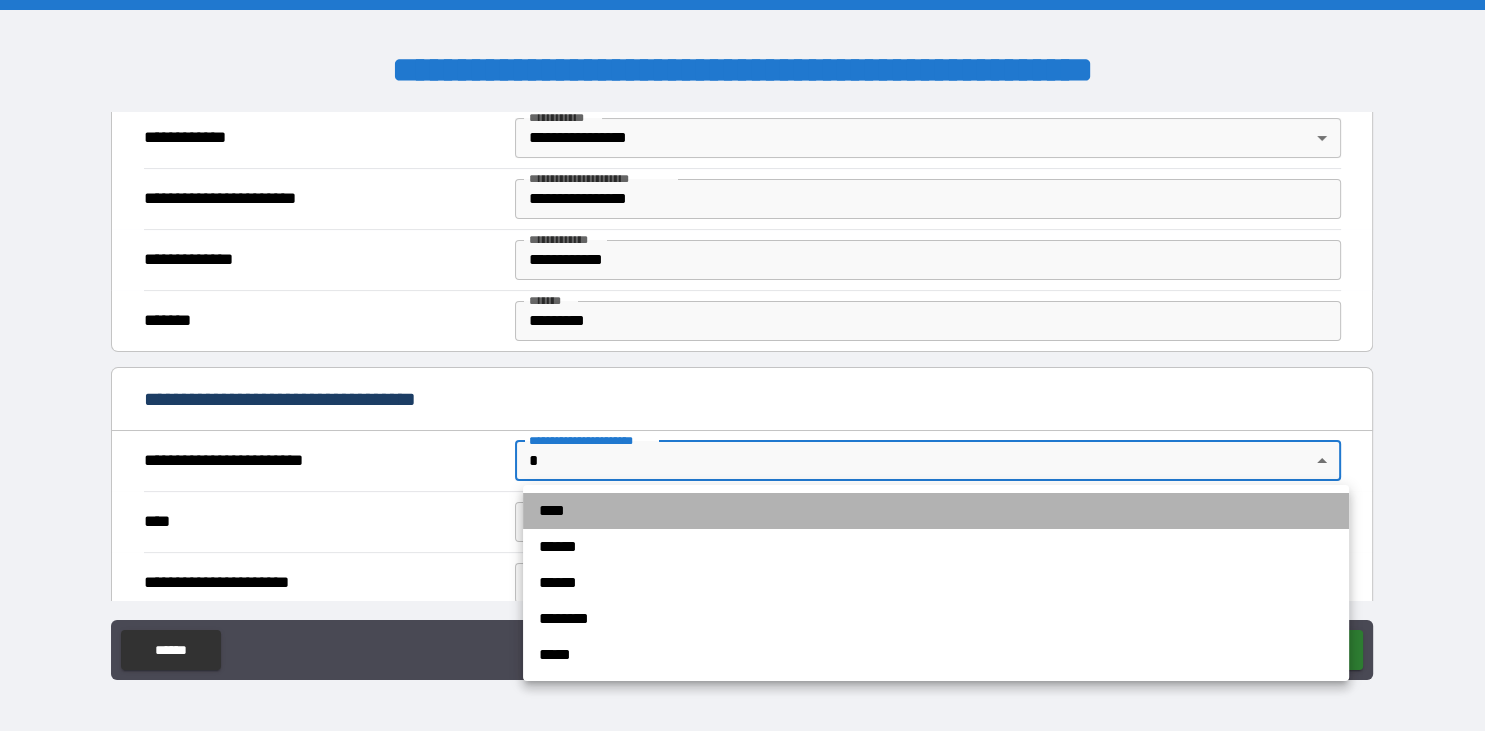 click on "****" at bounding box center [936, 511] 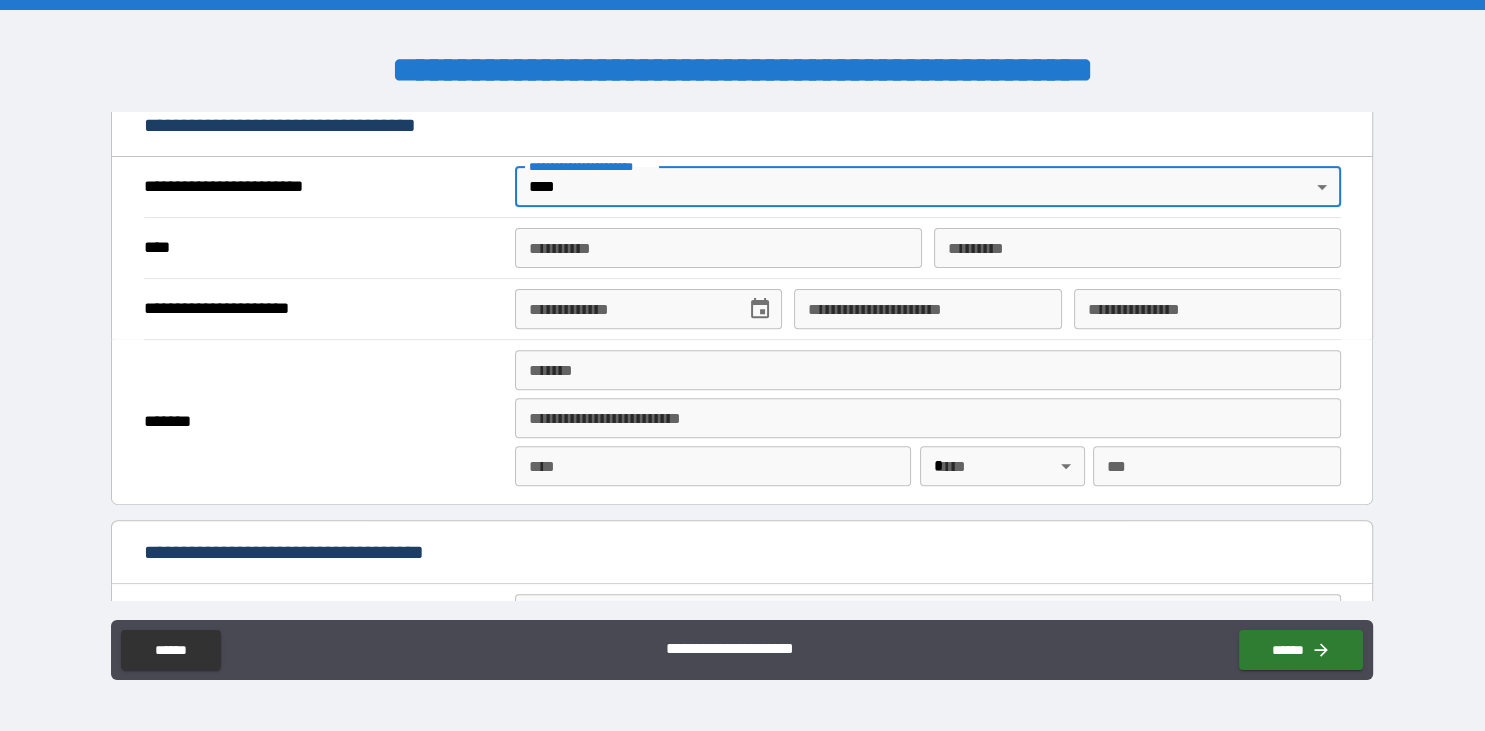 scroll, scrollTop: 576, scrollLeft: 0, axis: vertical 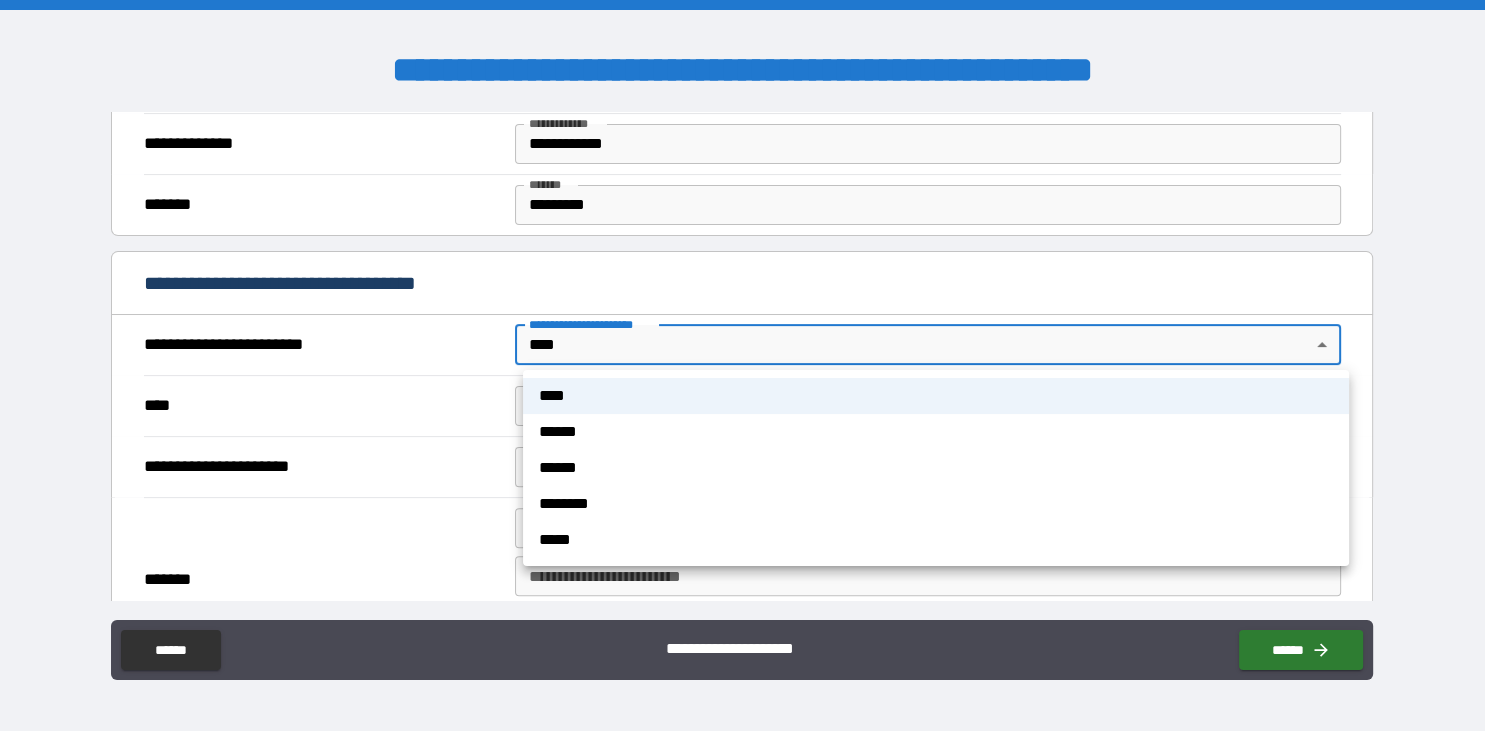 click on "**********" at bounding box center [742, 365] 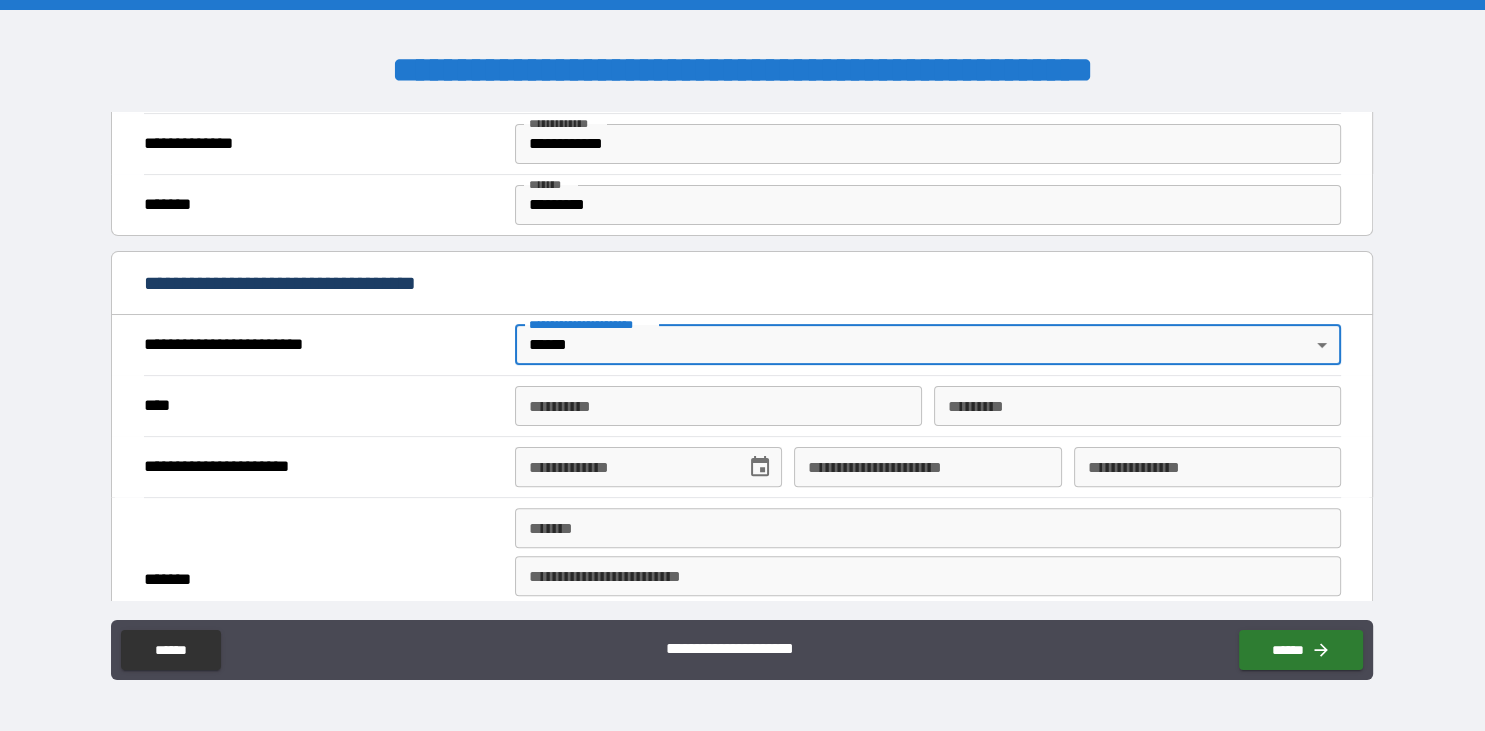 click on "**********" at bounding box center (742, 365) 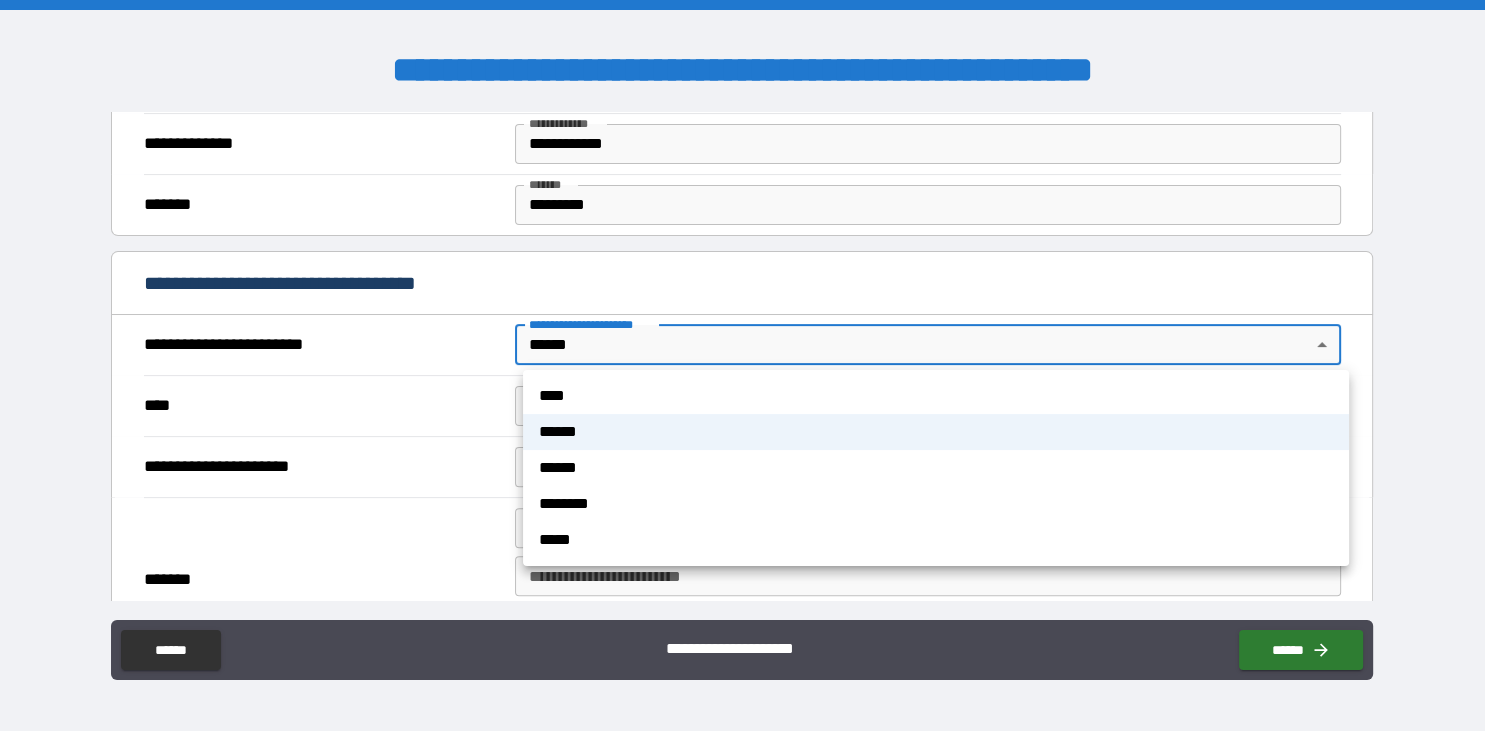 click on "******" at bounding box center (936, 468) 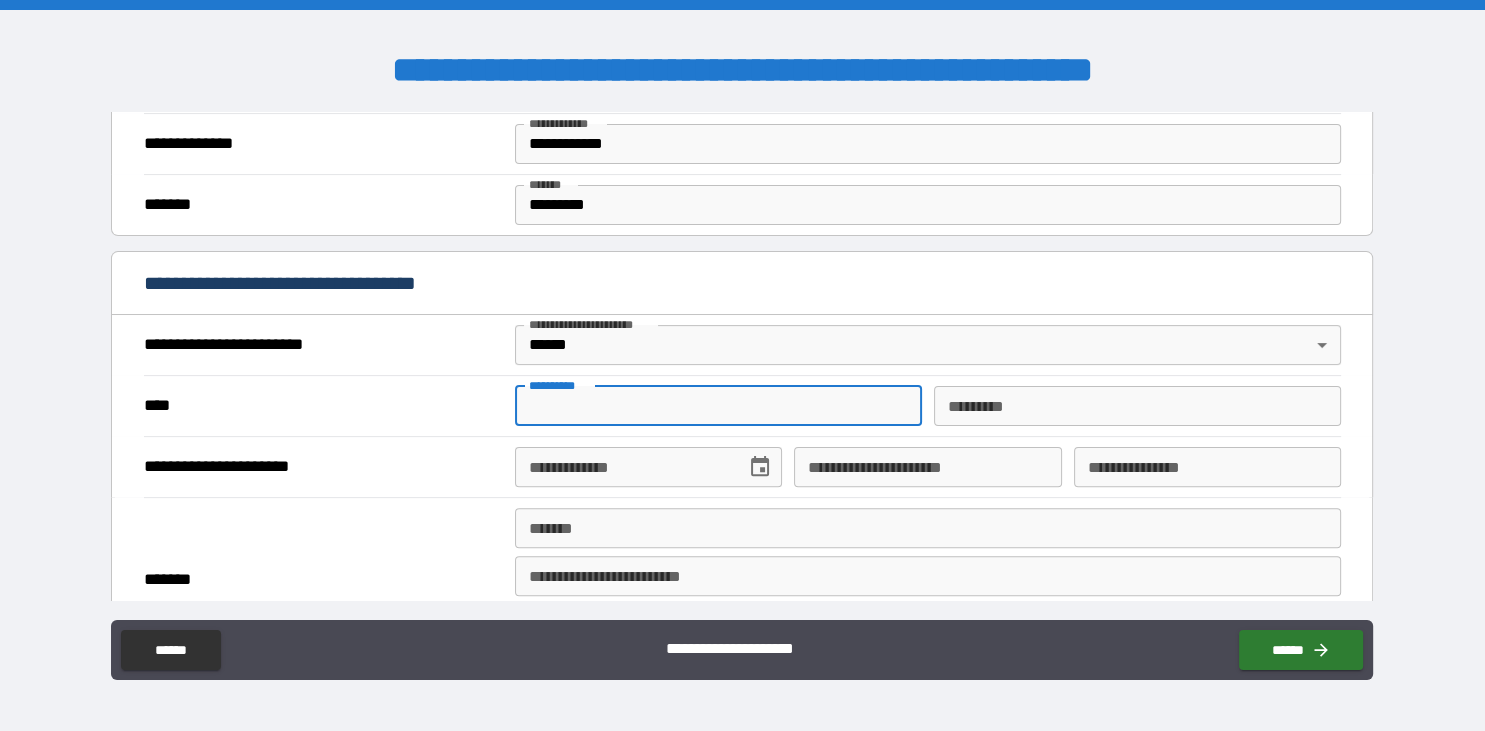 click on "**********" at bounding box center [718, 406] 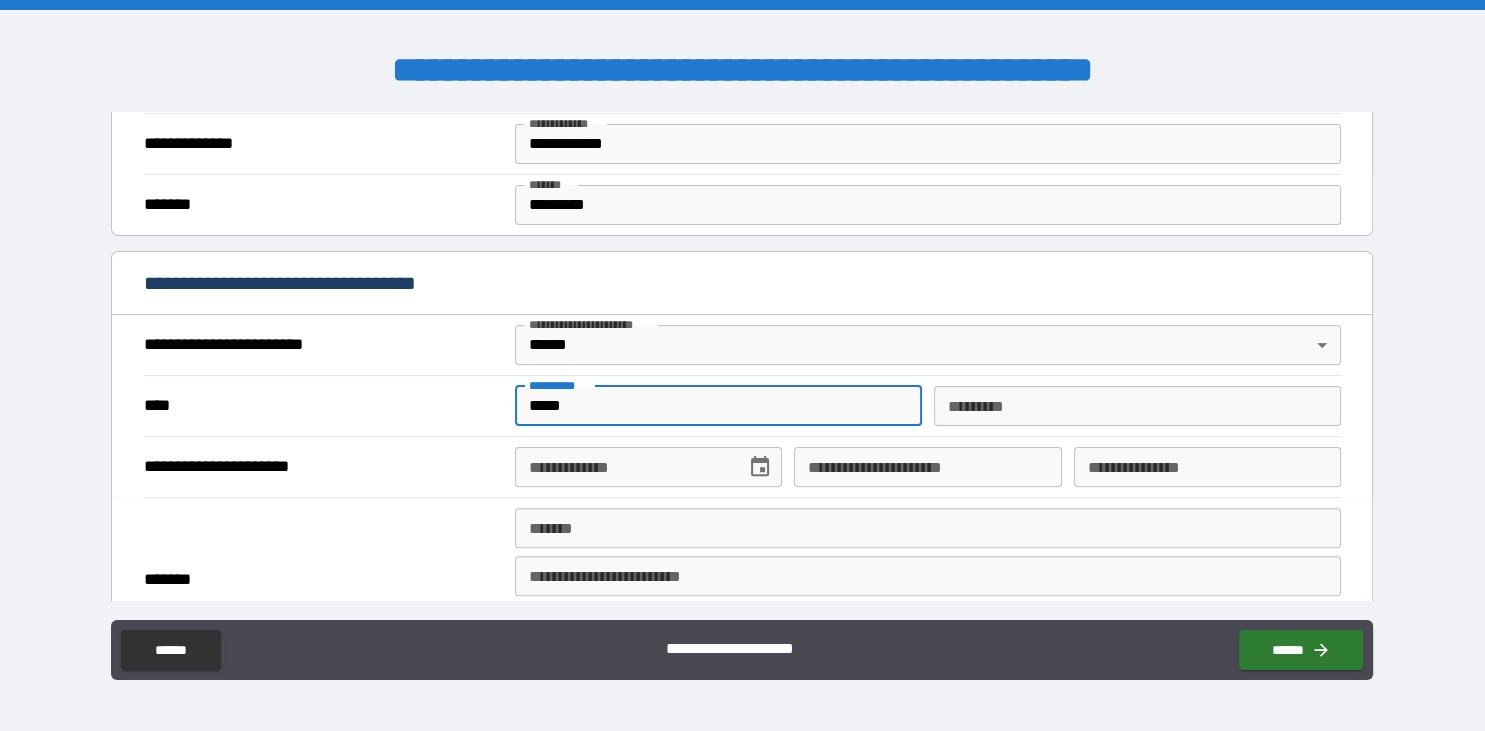 type on "*****" 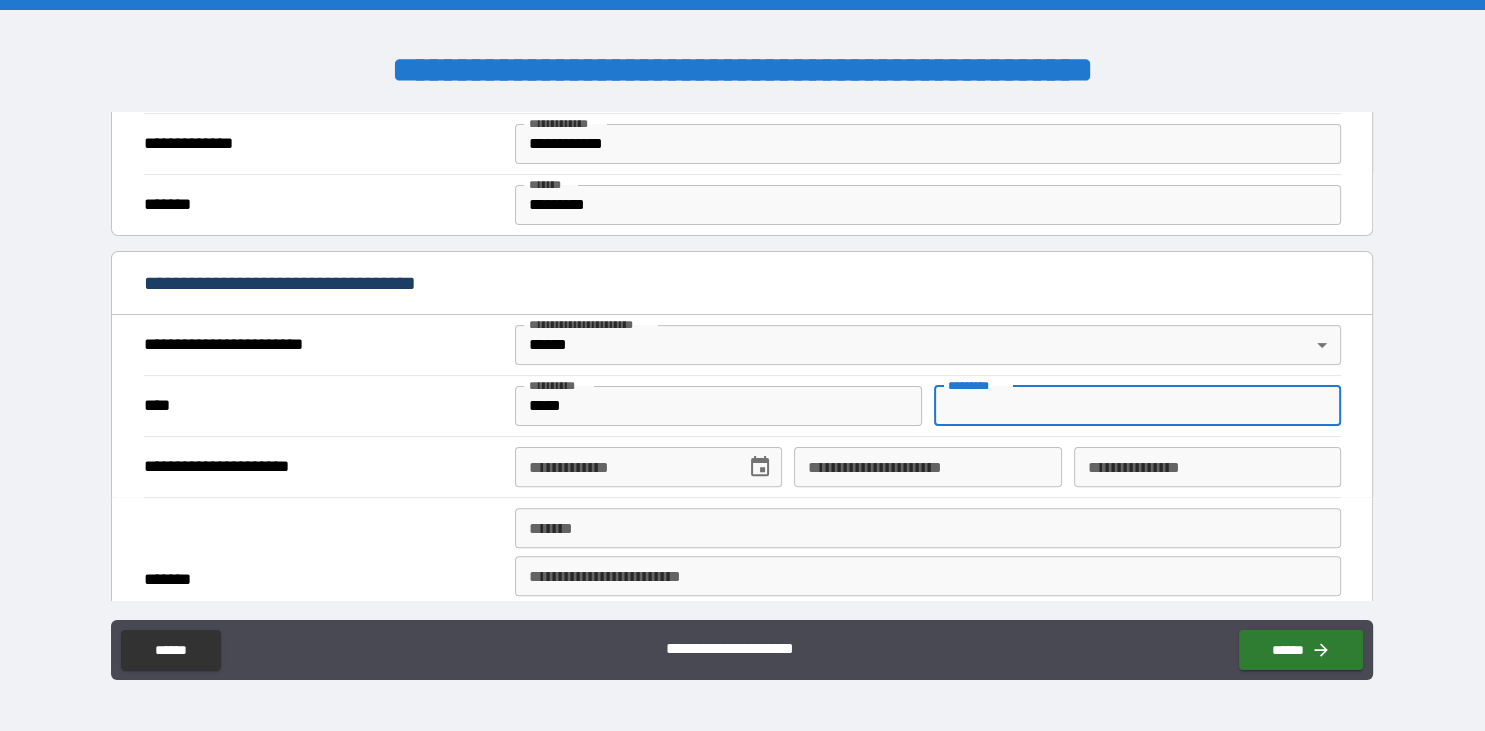 click on "*********" at bounding box center (1137, 406) 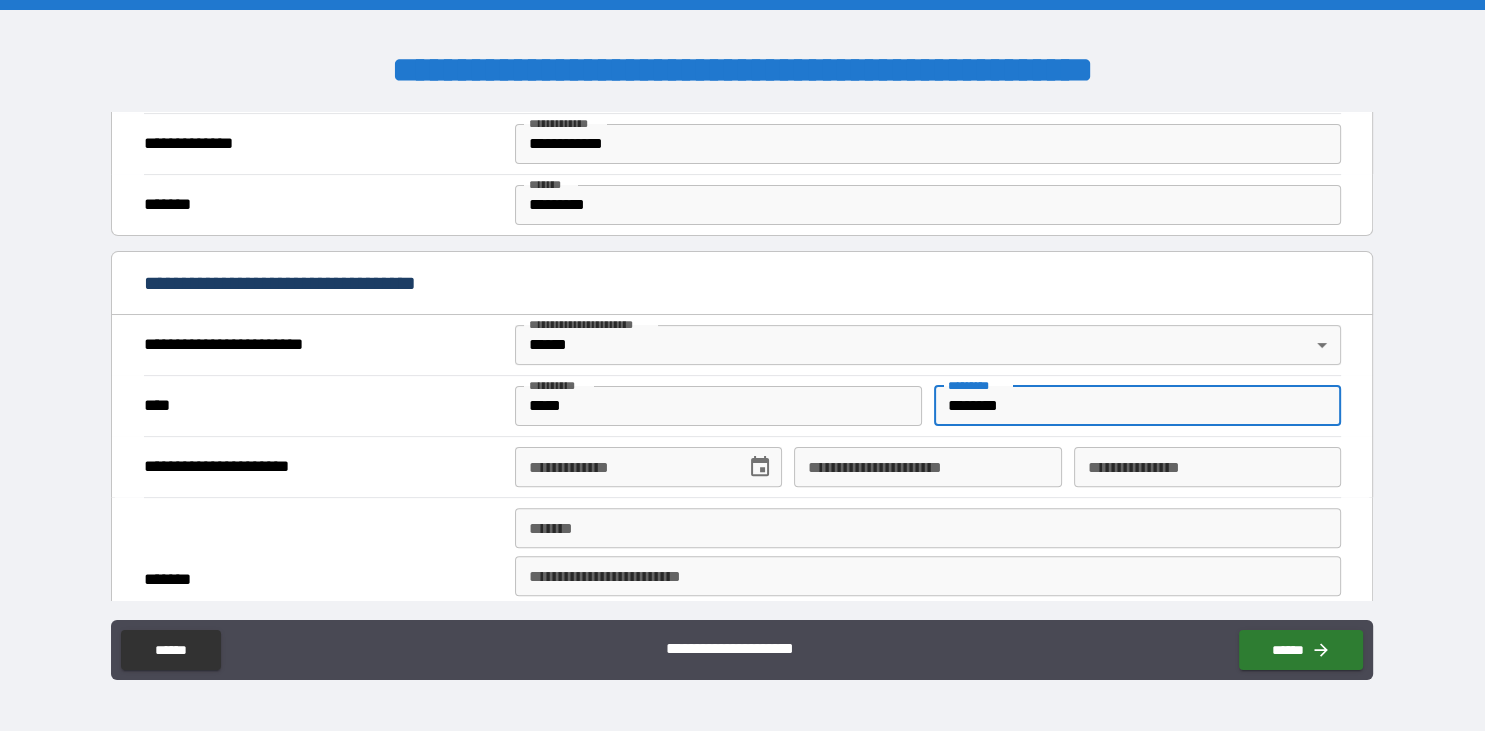 type on "********" 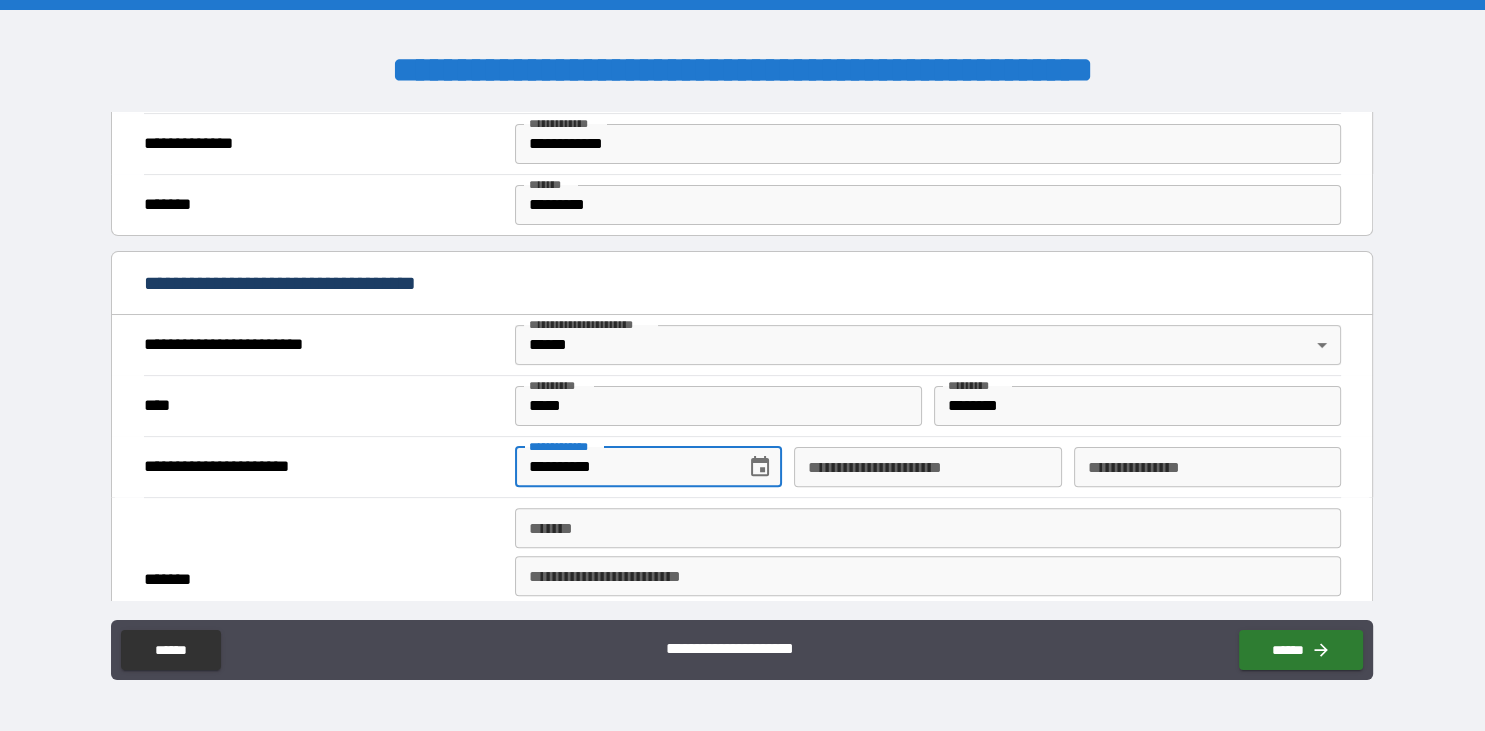 type on "**********" 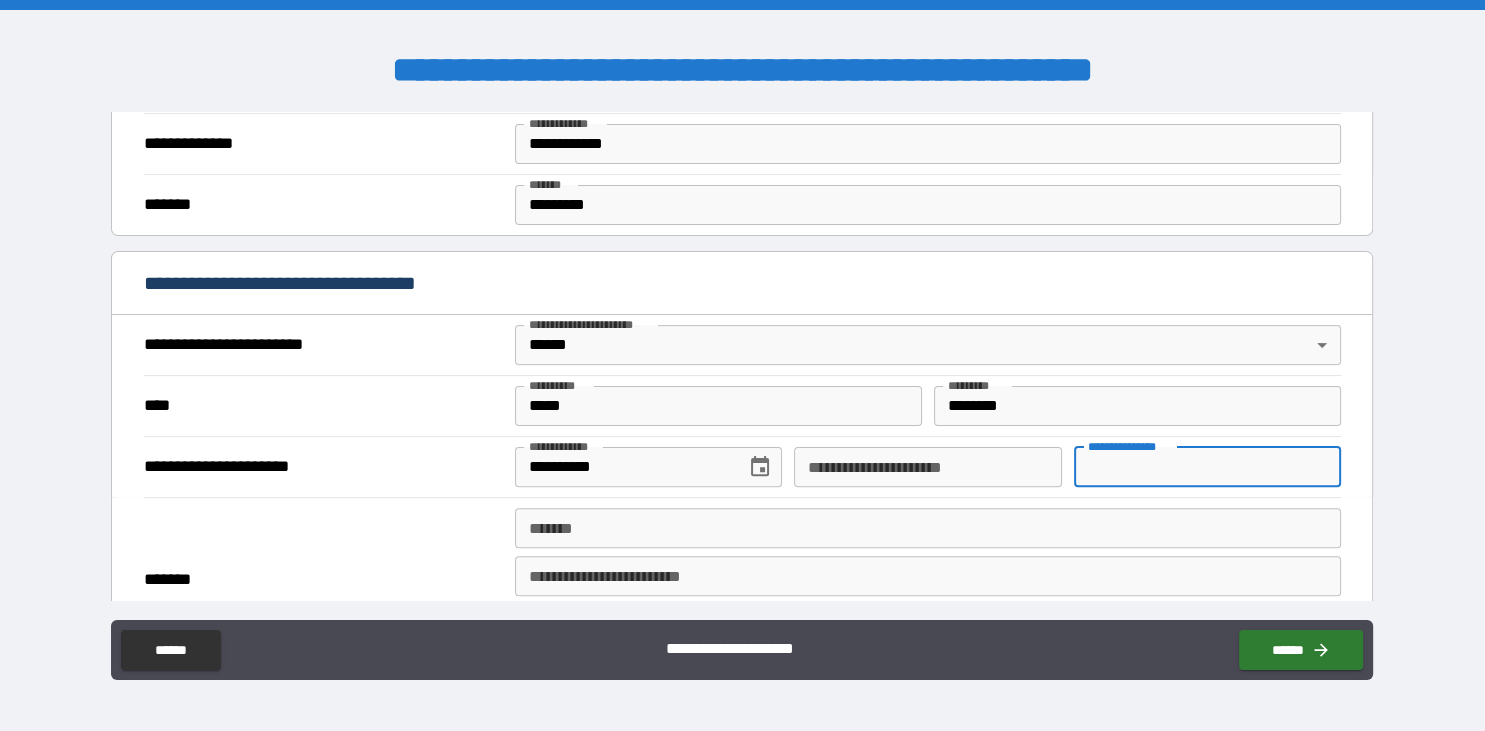 click on "**********" at bounding box center [1207, 467] 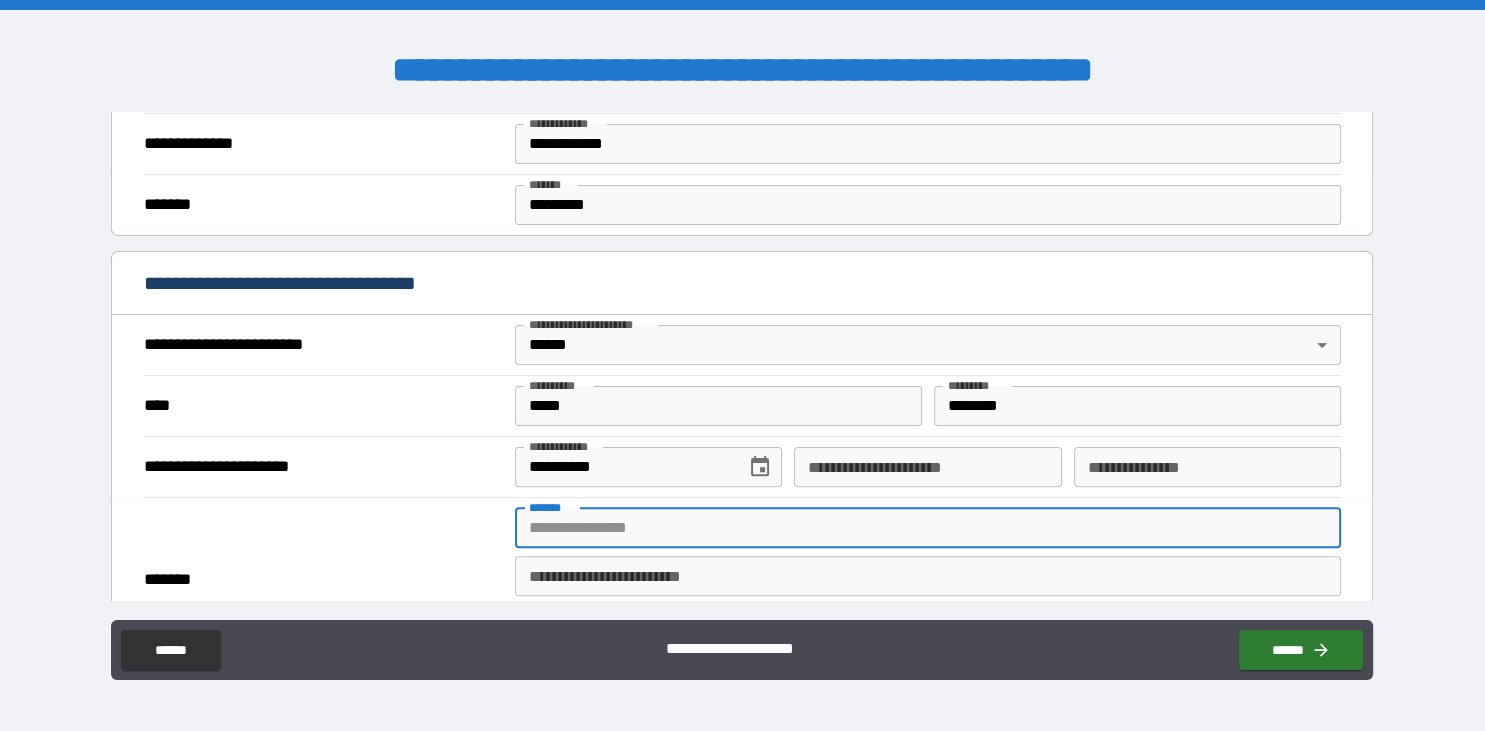 click on "*******" at bounding box center (928, 528) 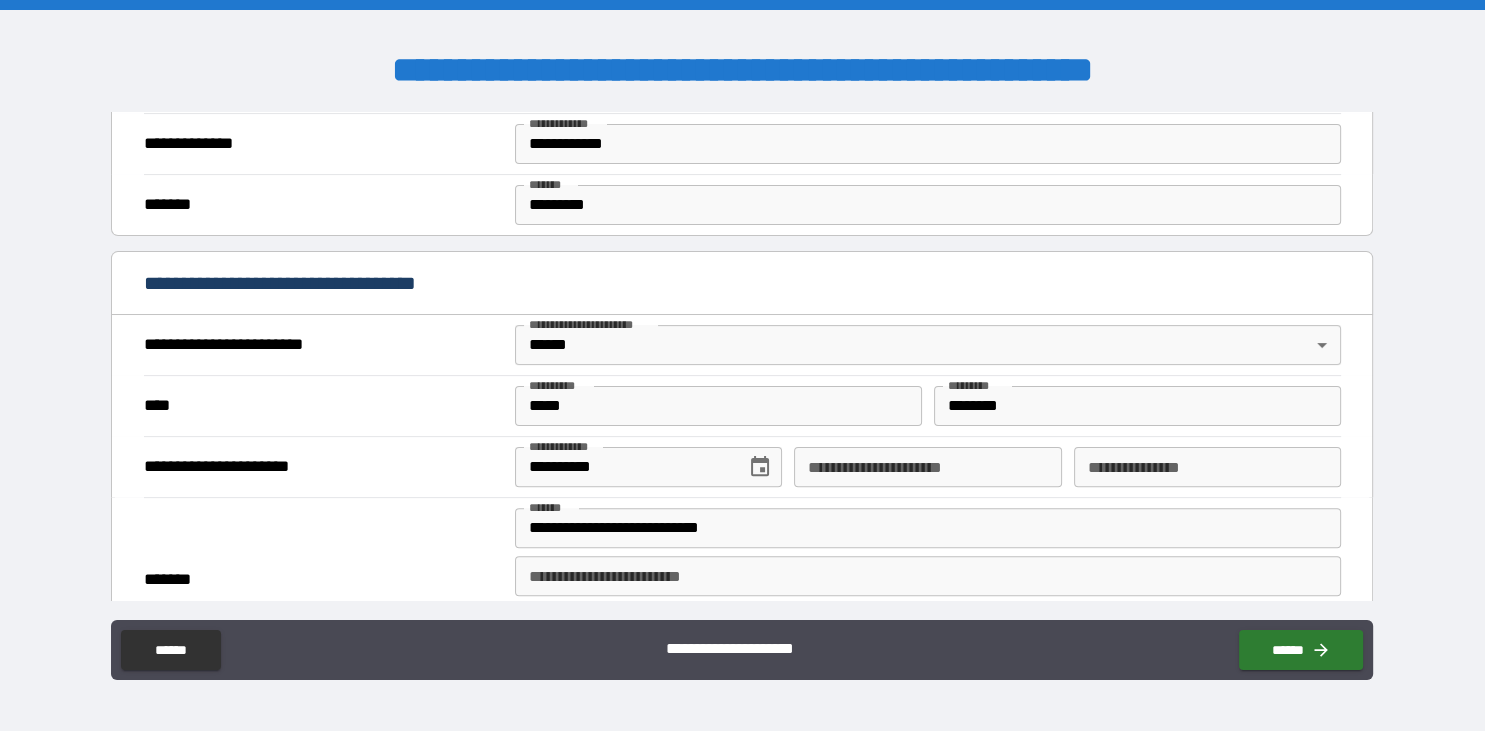 type on "**********" 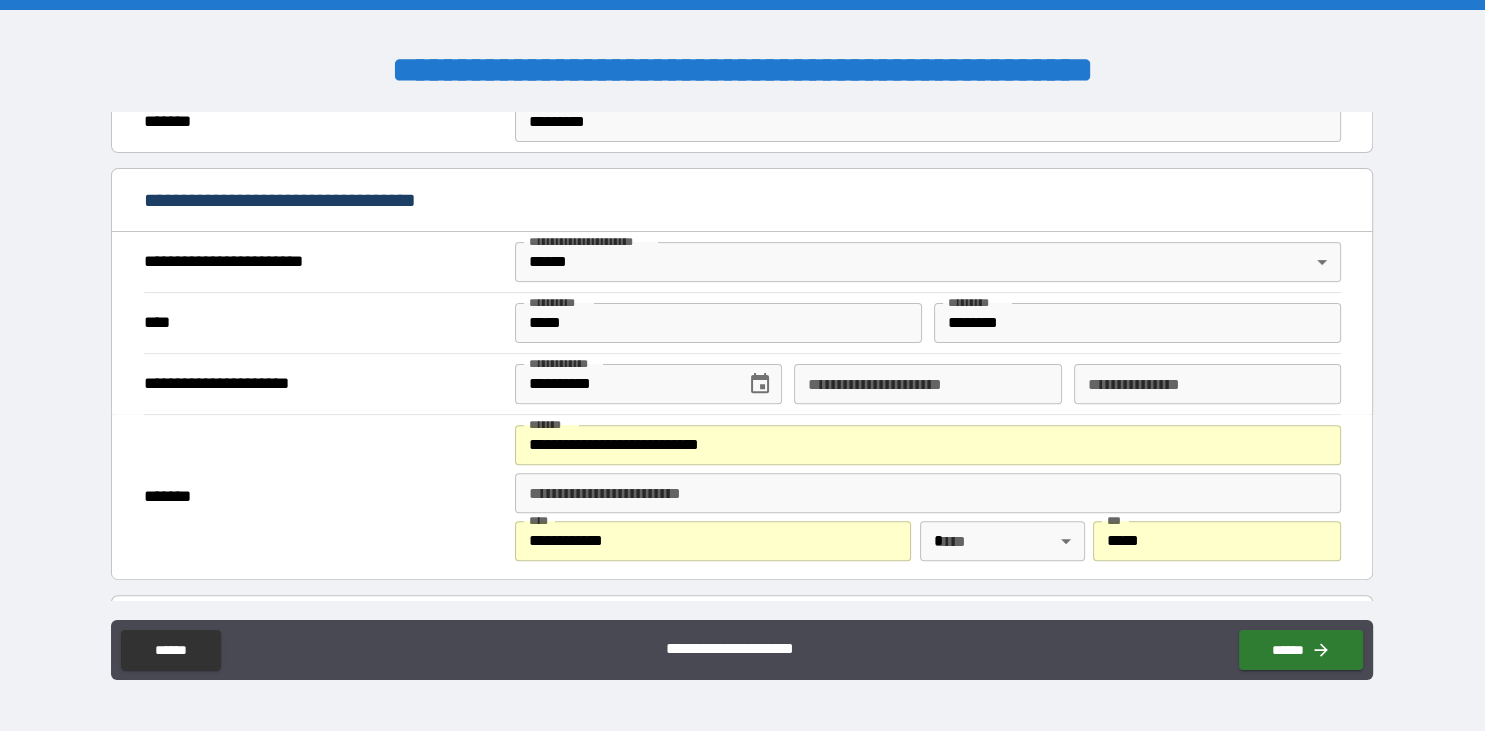 scroll, scrollTop: 691, scrollLeft: 0, axis: vertical 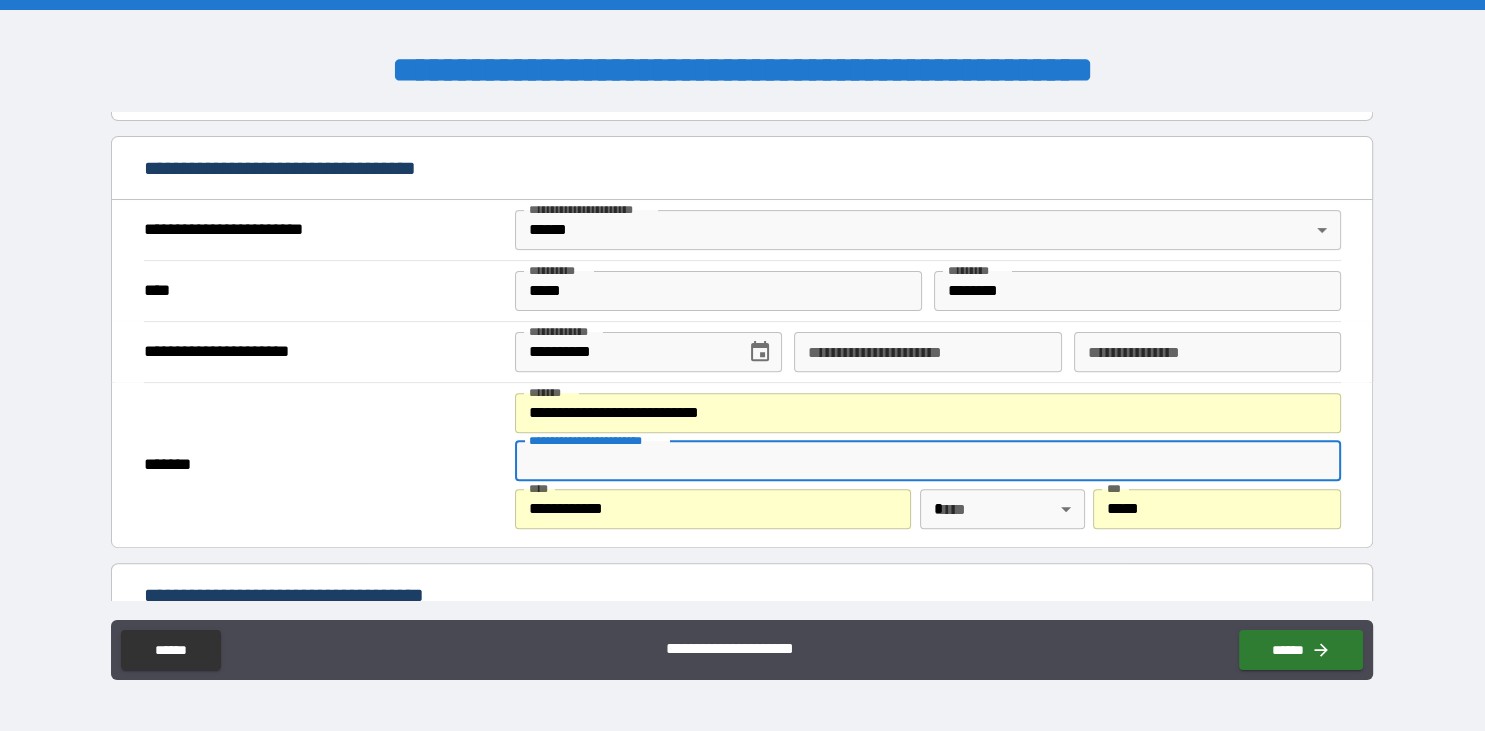click on "**********" at bounding box center [928, 461] 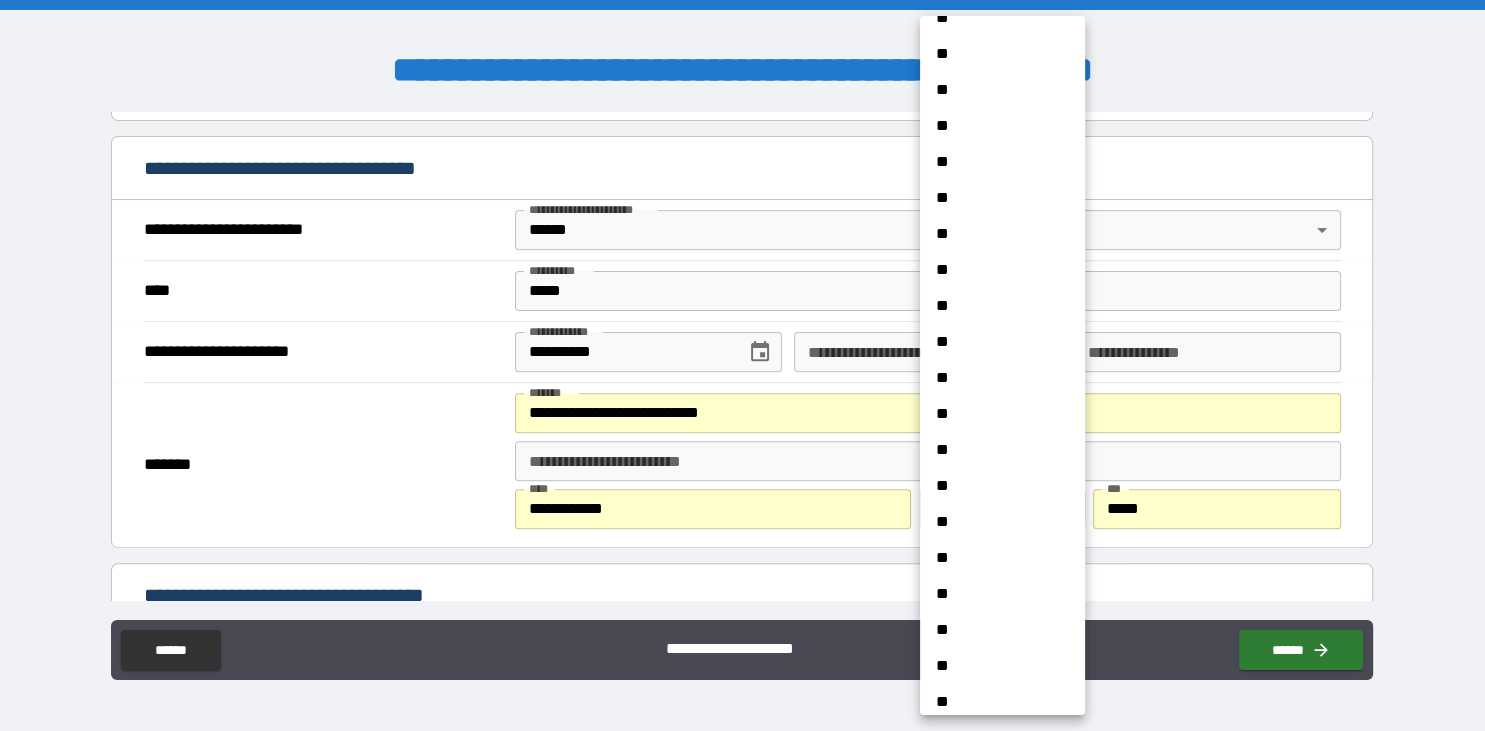 scroll, scrollTop: 1036, scrollLeft: 0, axis: vertical 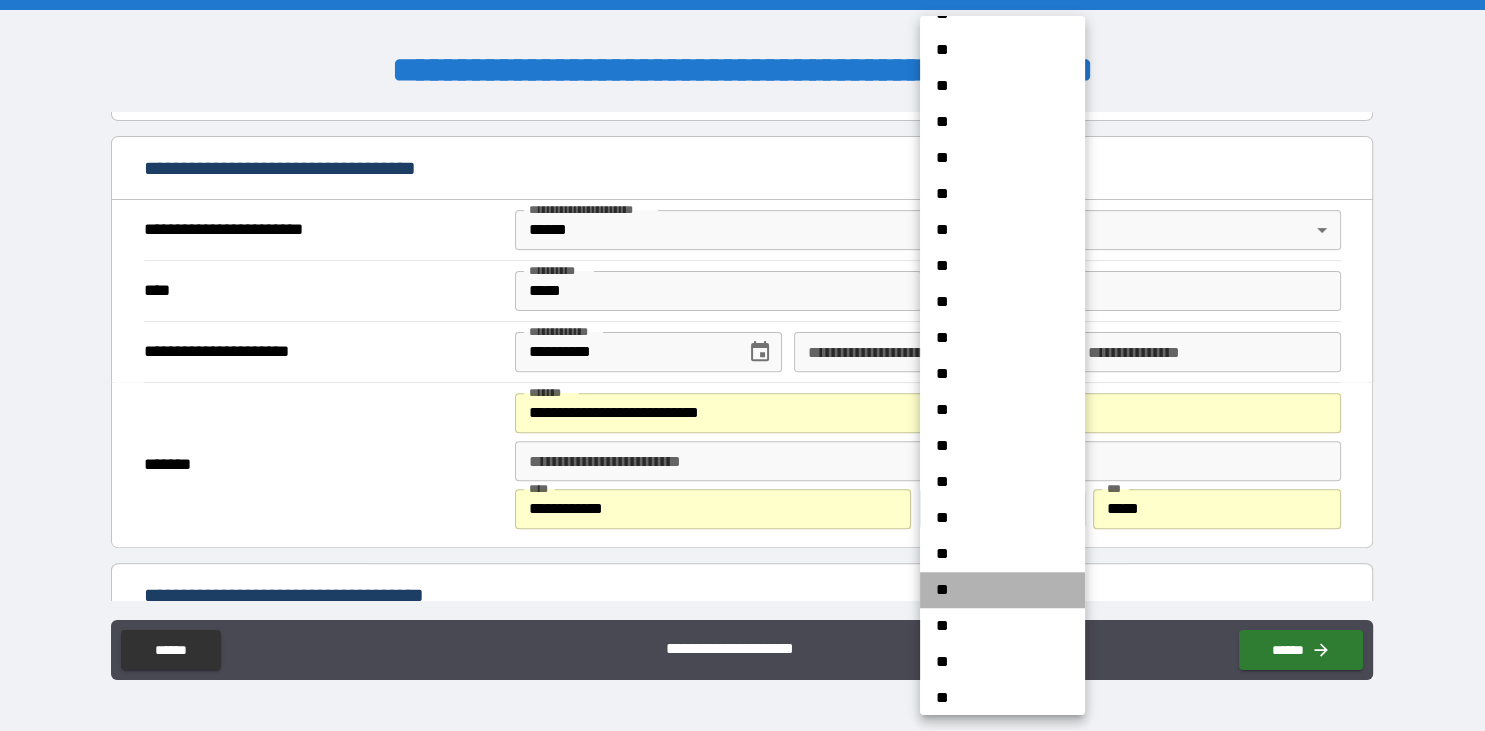 click on "**" at bounding box center [1002, 590] 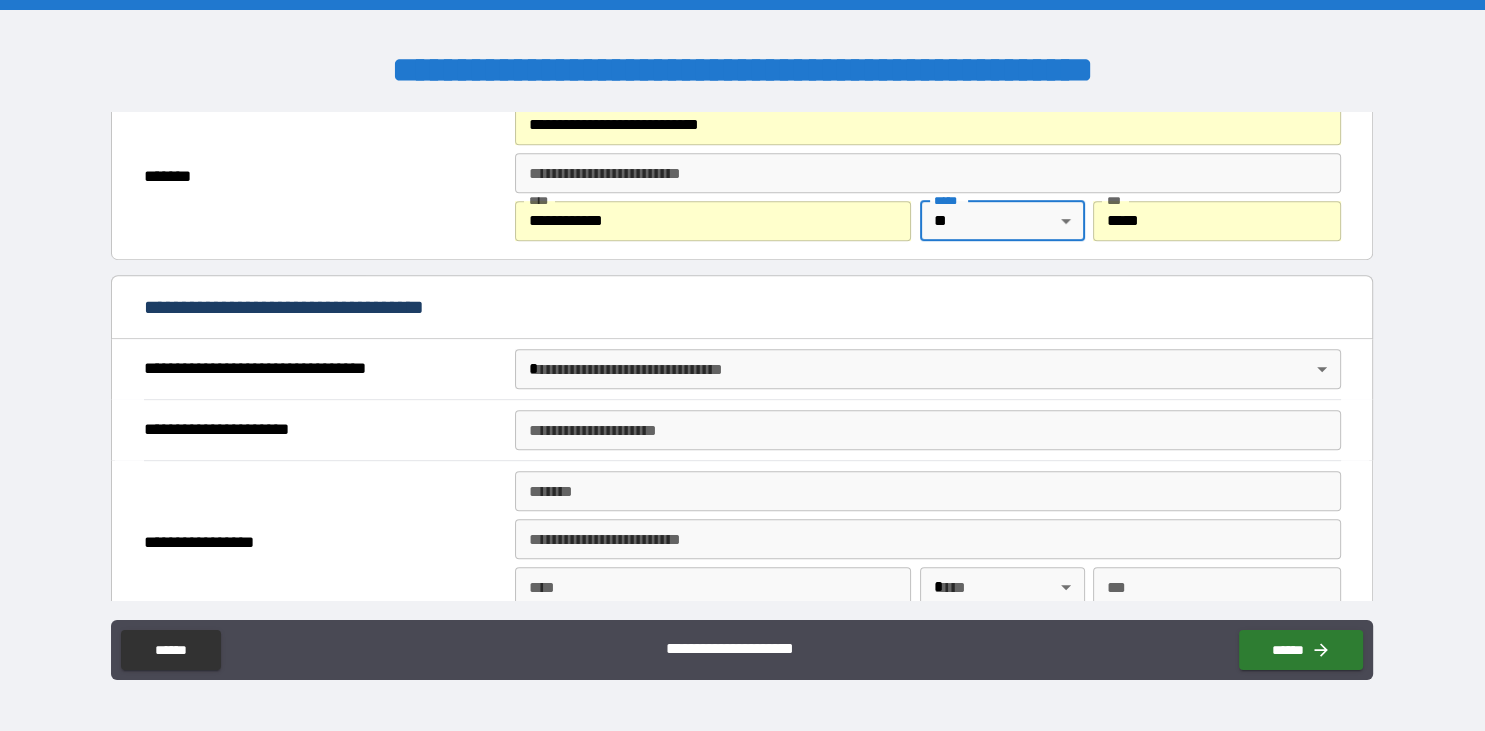 scroll, scrollTop: 1036, scrollLeft: 0, axis: vertical 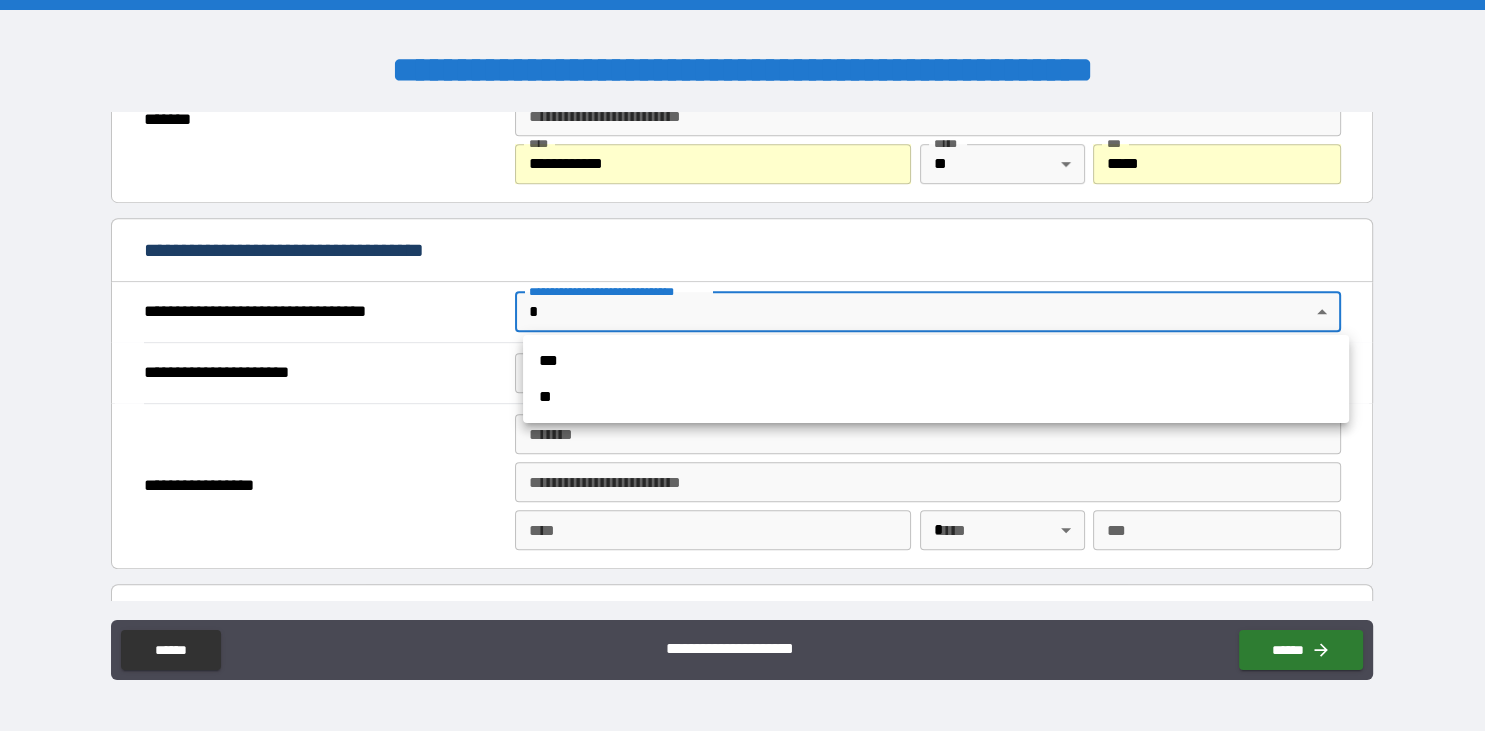 click on "**********" at bounding box center [742, 365] 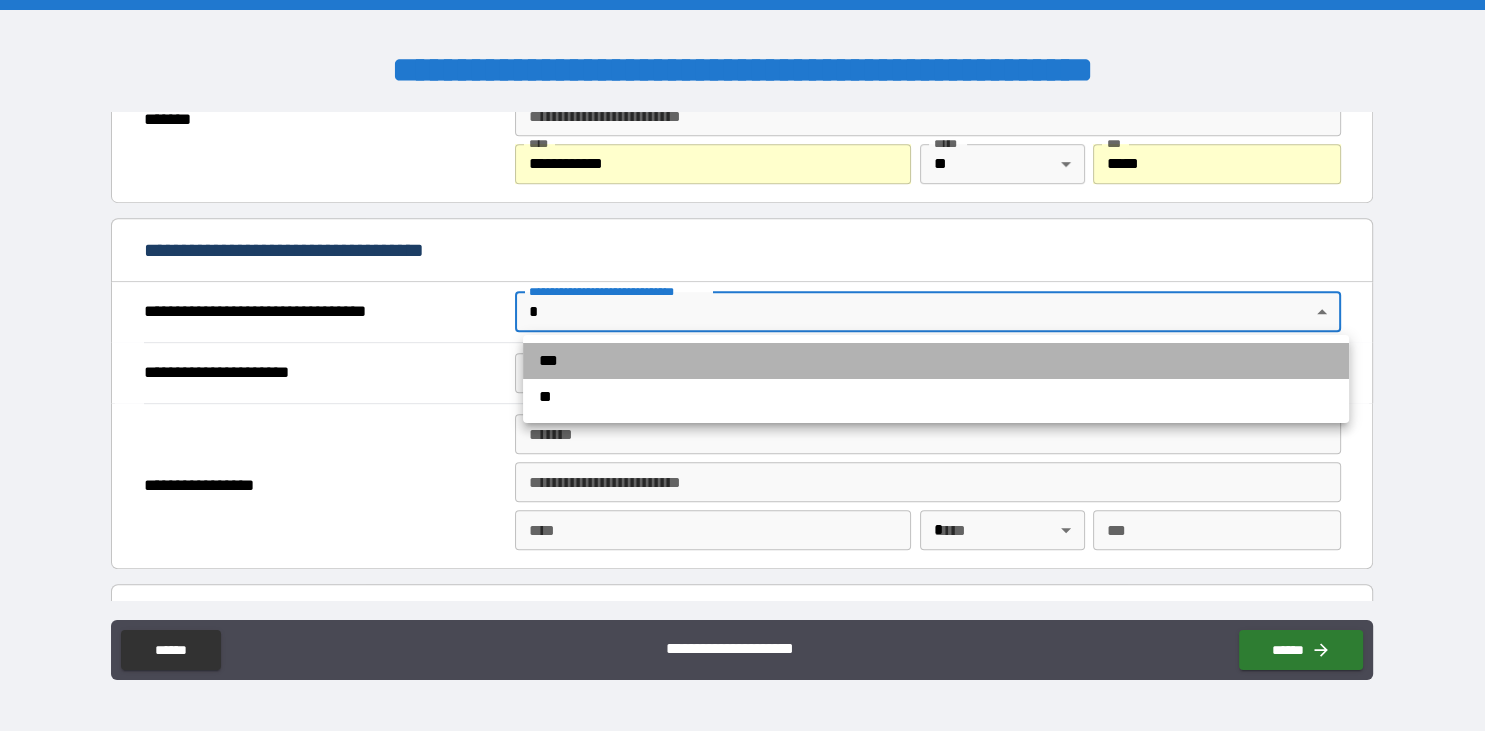 click on "***" at bounding box center [936, 361] 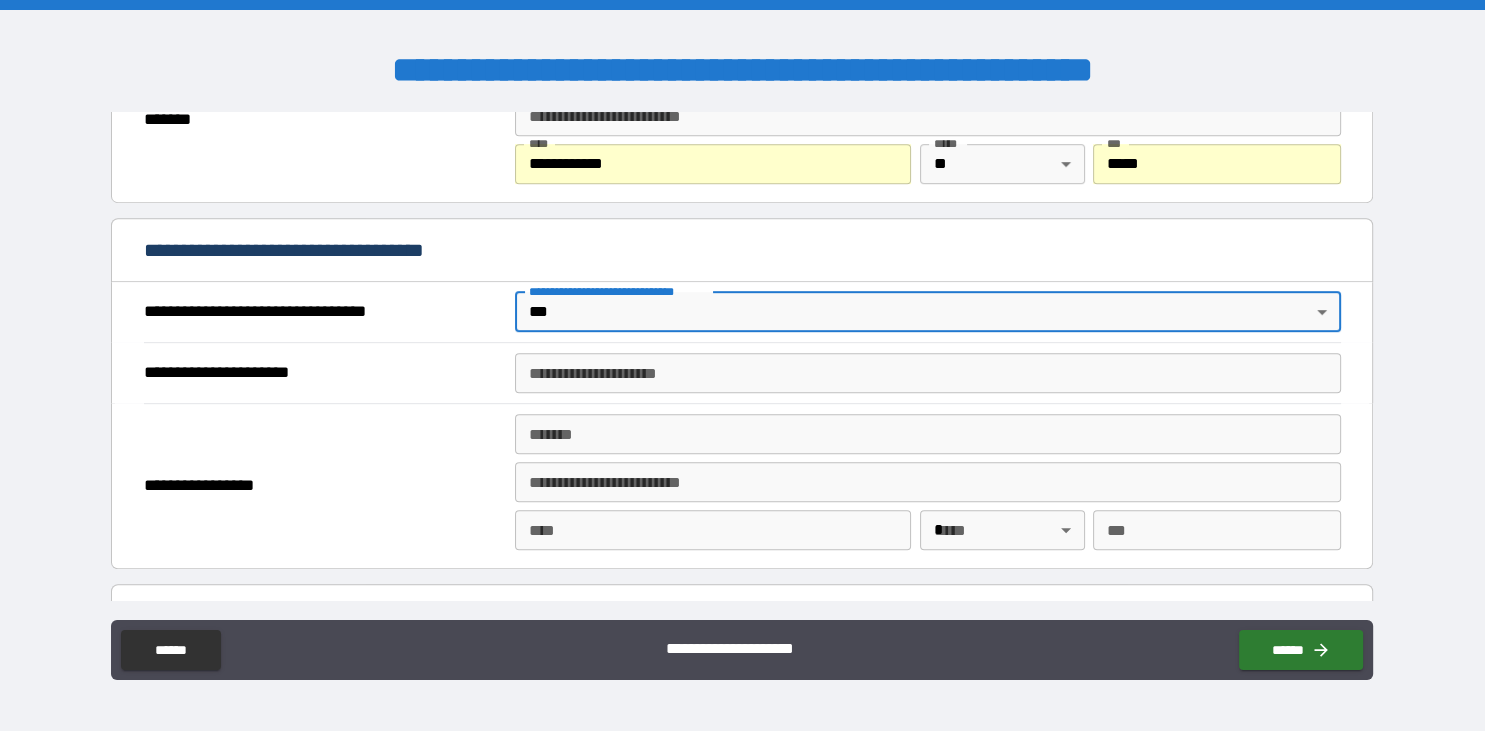 click on "**********" at bounding box center [928, 373] 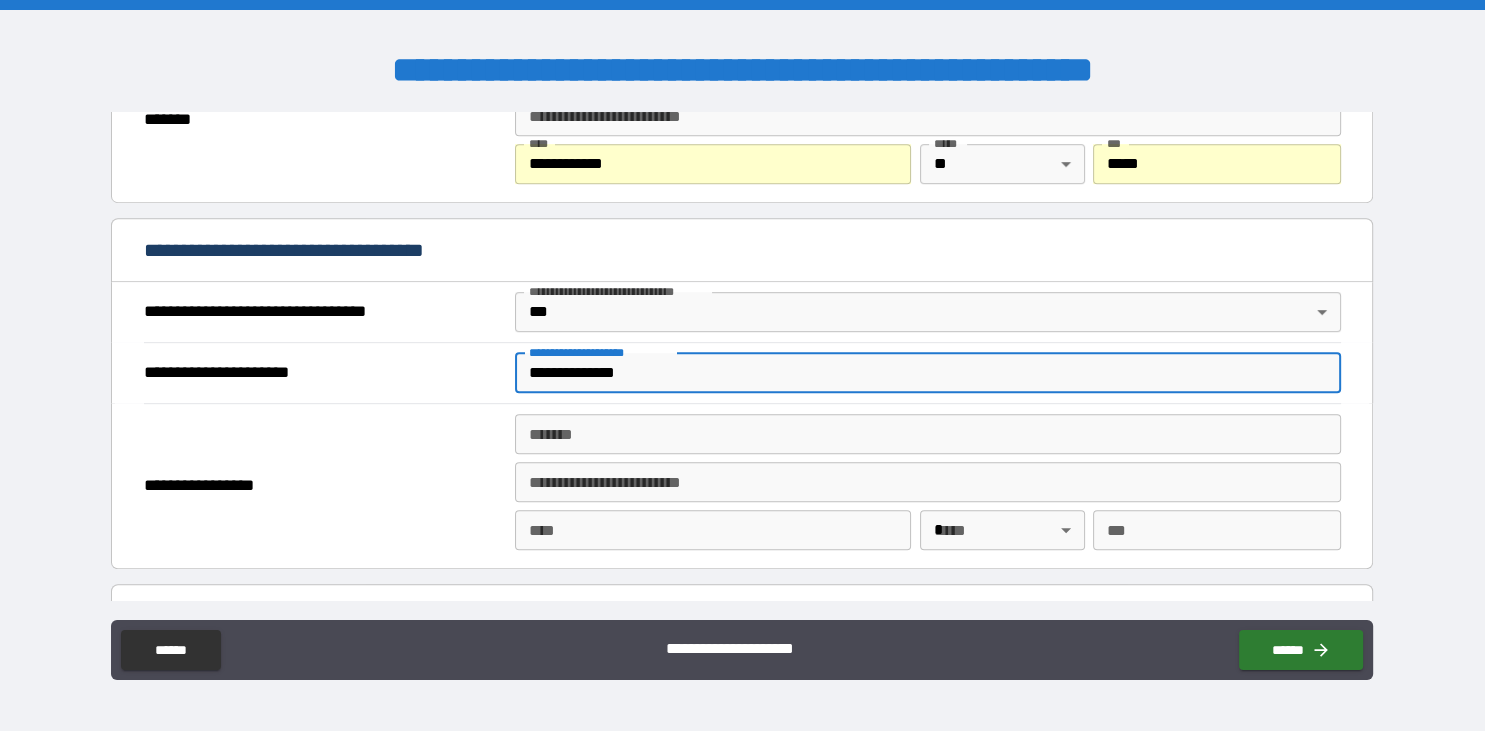 type on "**********" 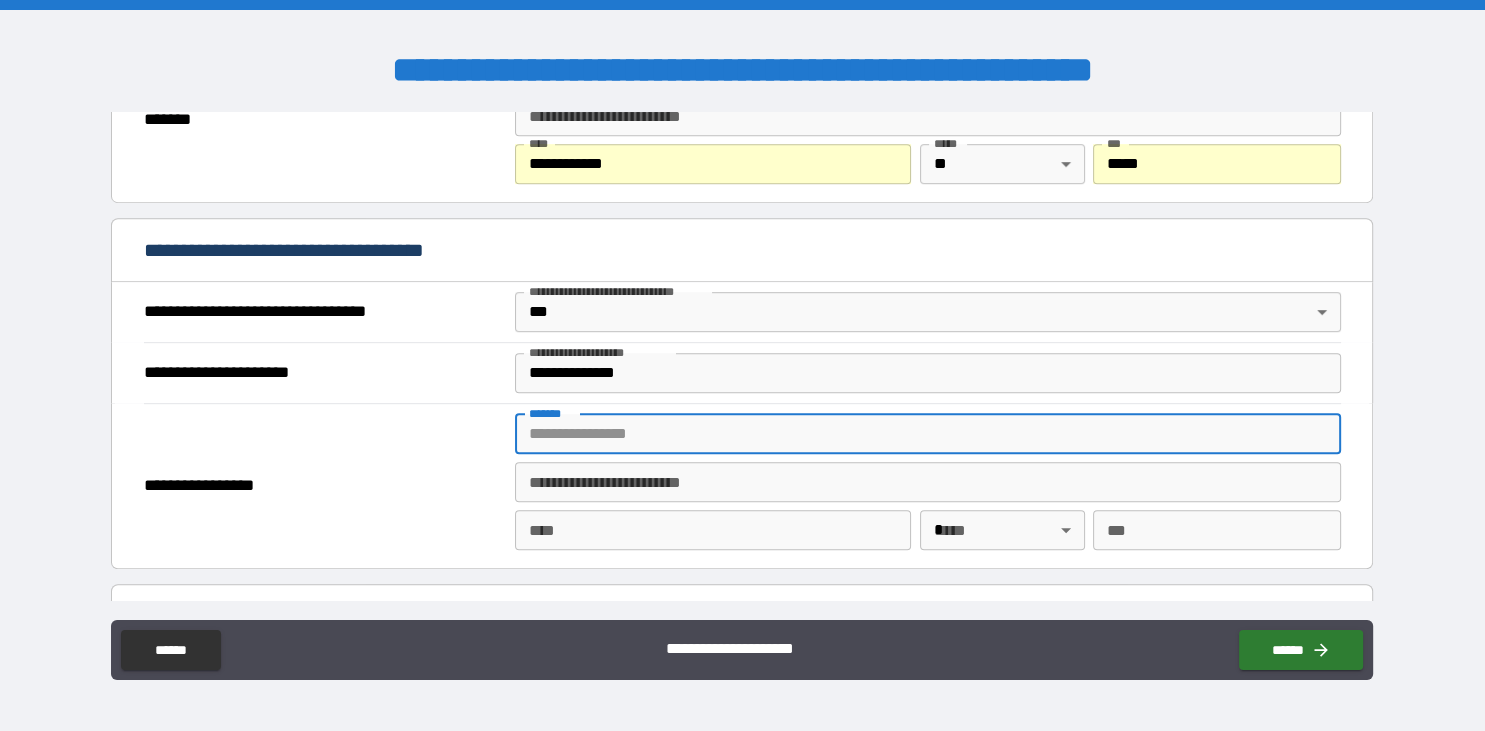 click on "*******" at bounding box center [928, 434] 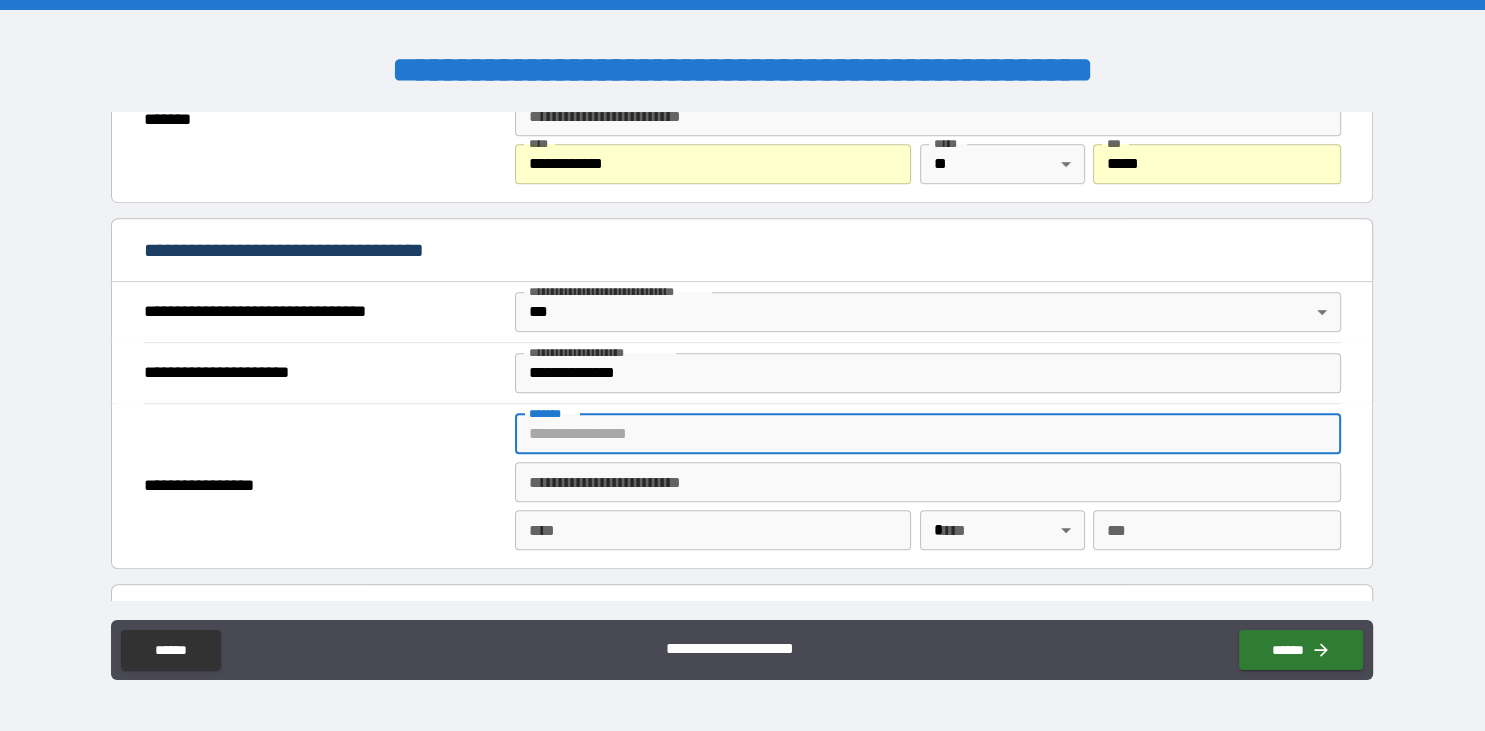 paste on "**********" 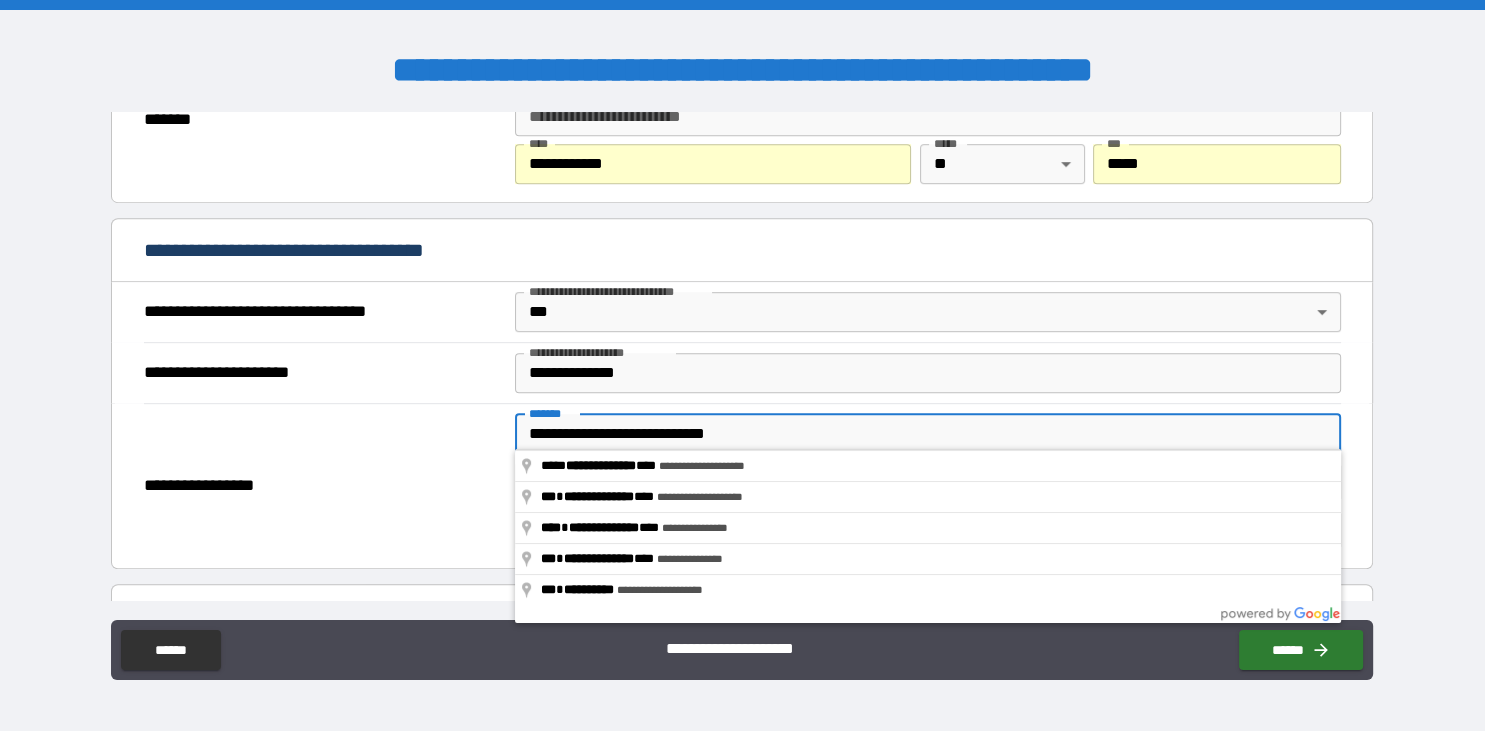 drag, startPoint x: 614, startPoint y: 426, endPoint x: 527, endPoint y: 426, distance: 87 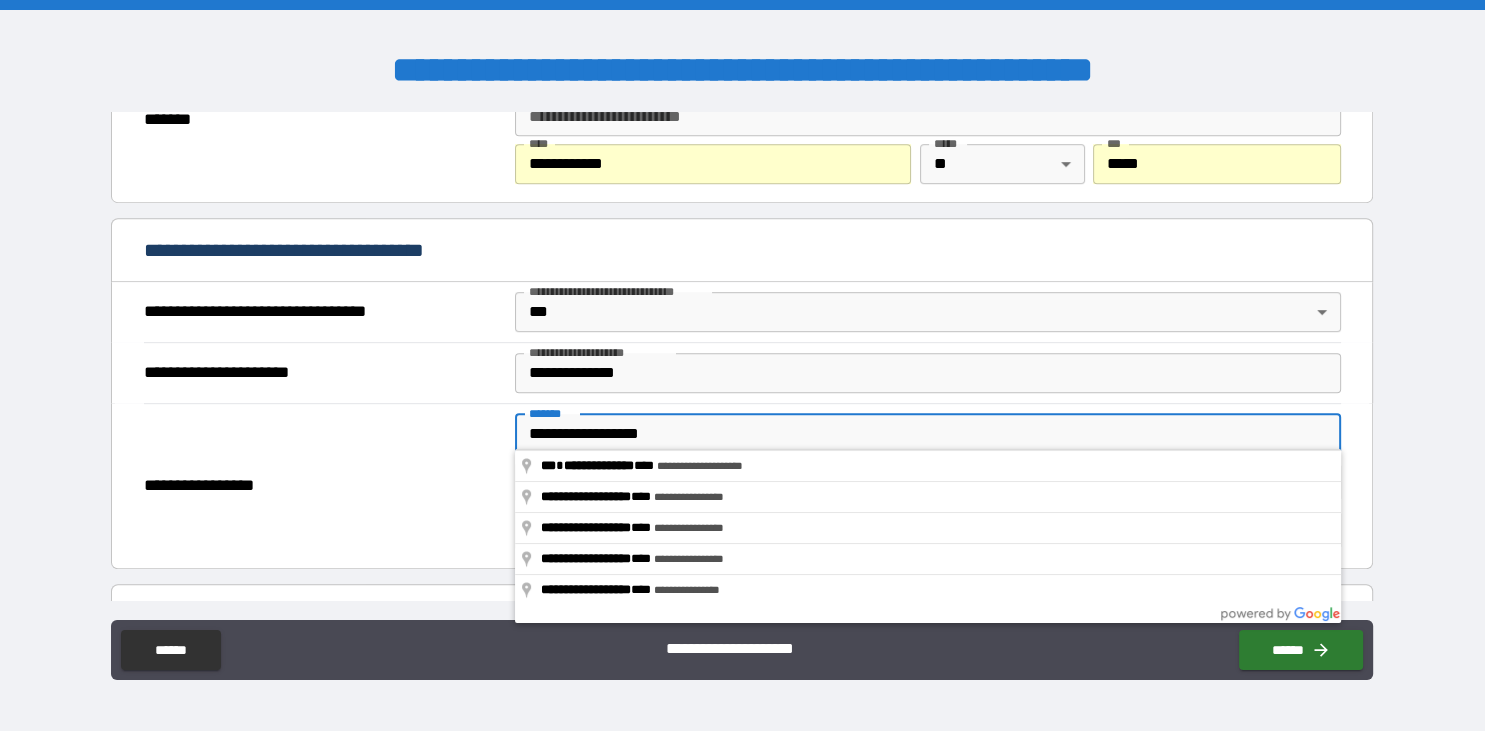 type on "**********" 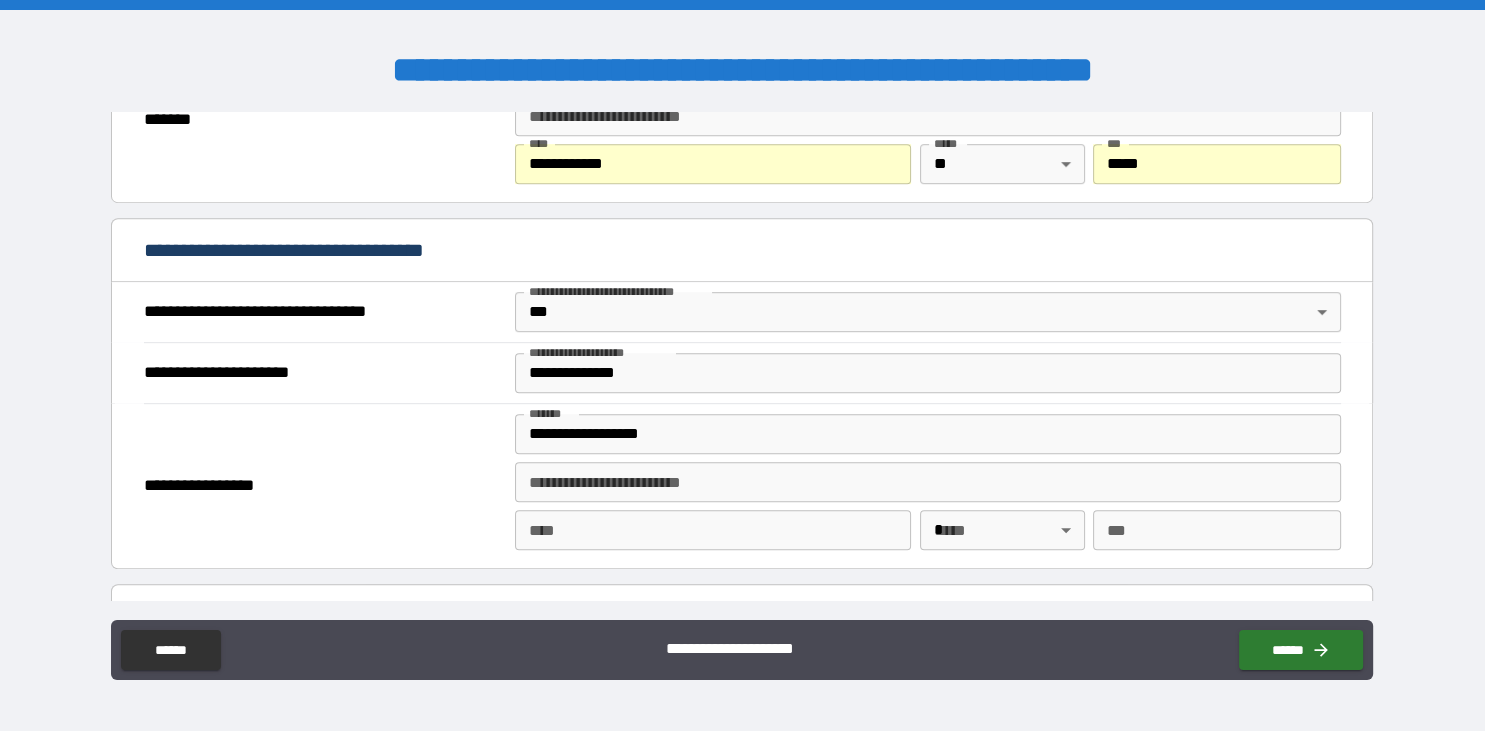 click on "**********" at bounding box center [742, 368] 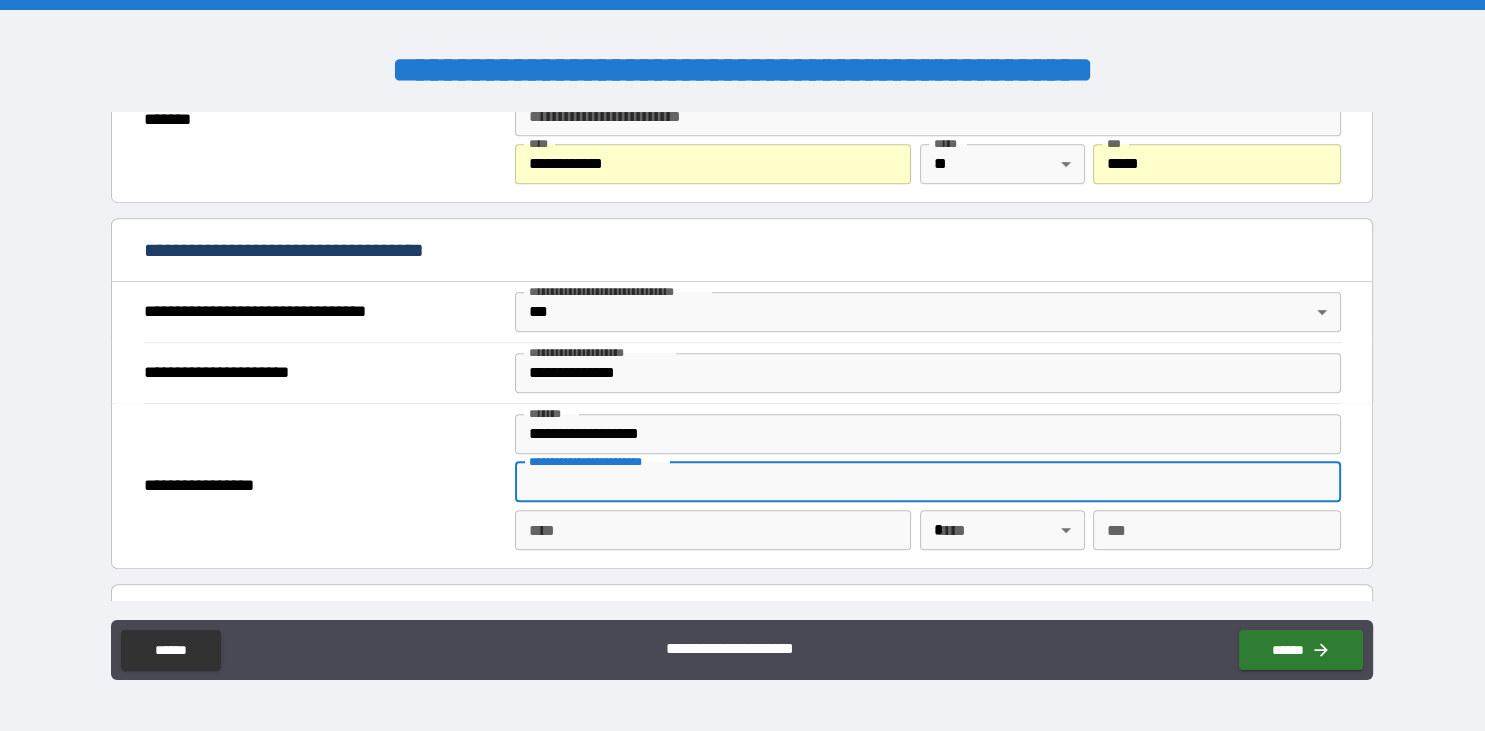 click on "**********" at bounding box center [928, 482] 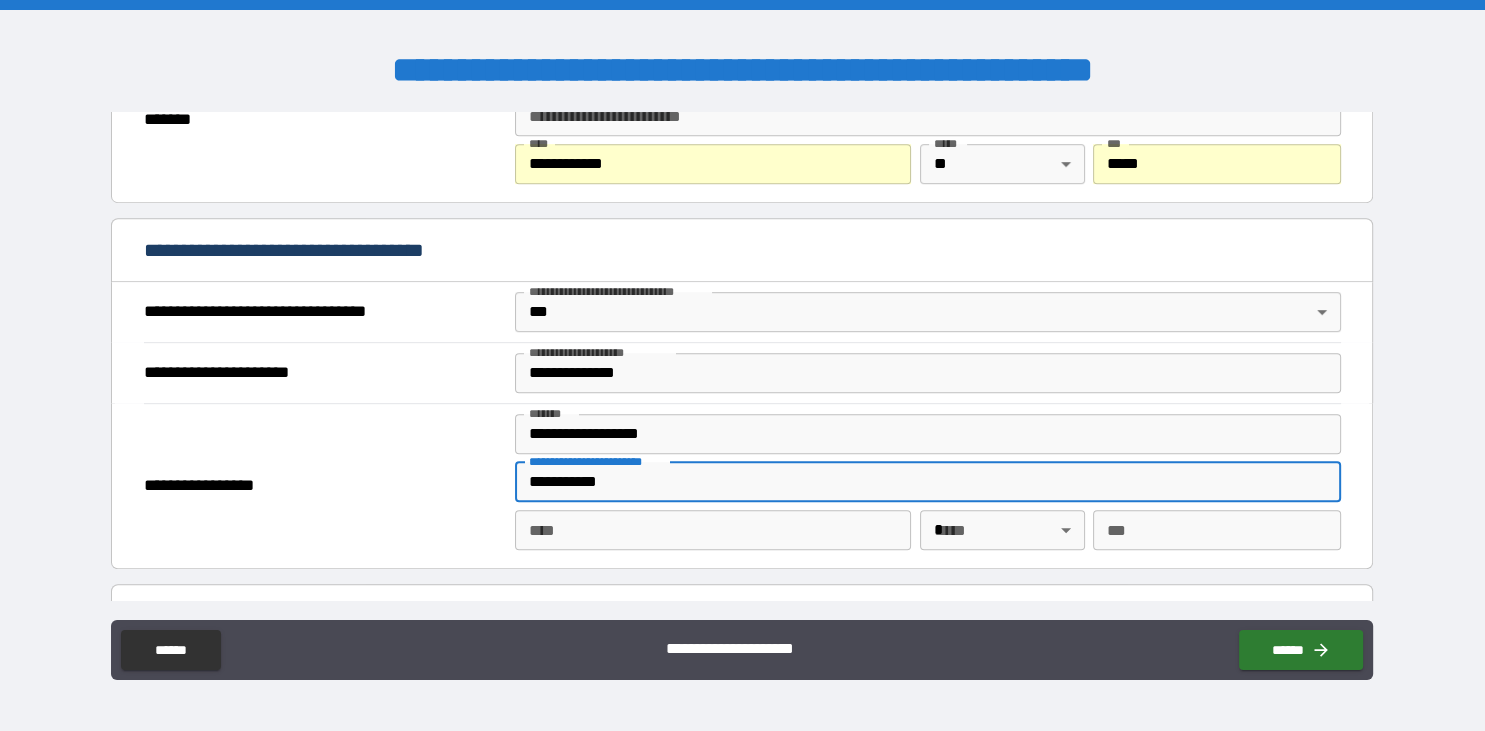 type on "**********" 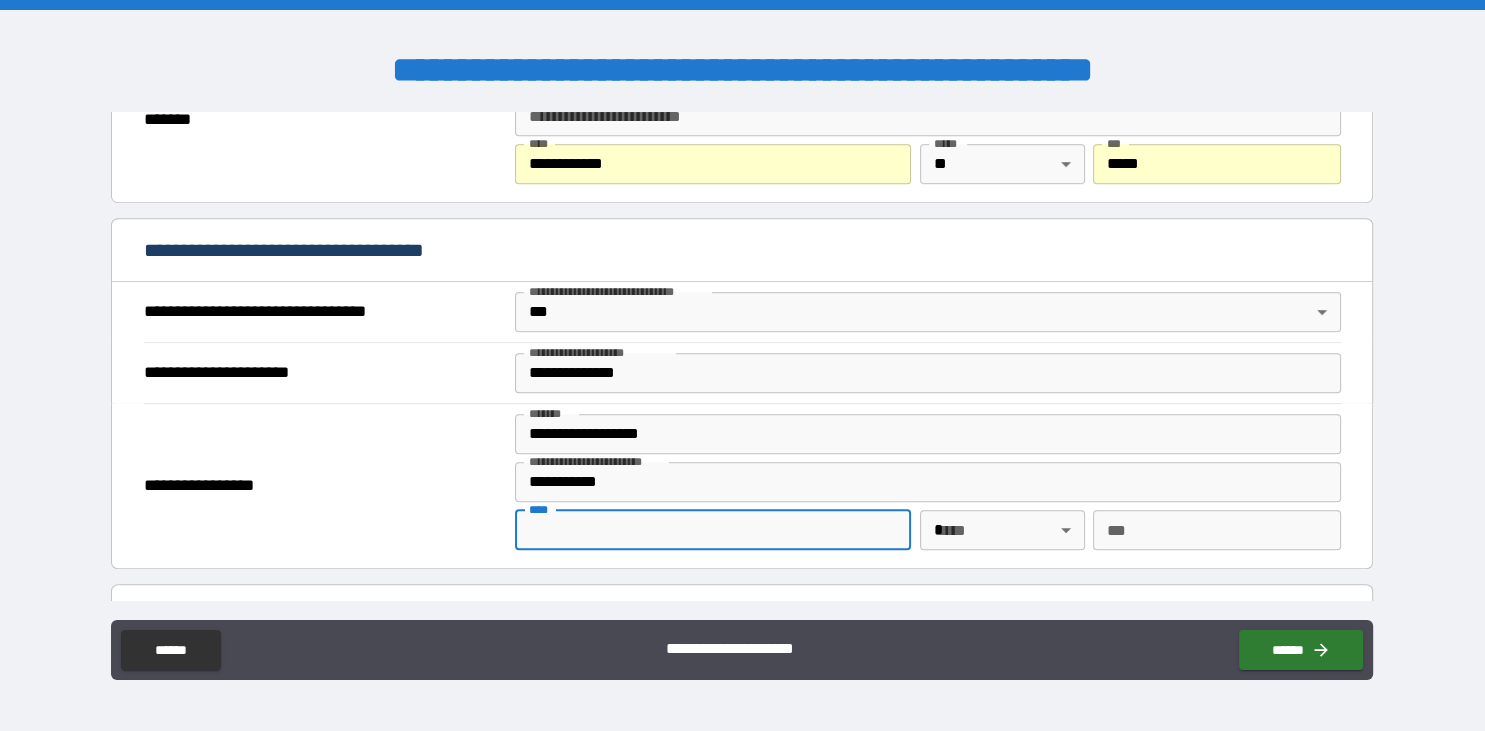 click on "****" at bounding box center (713, 530) 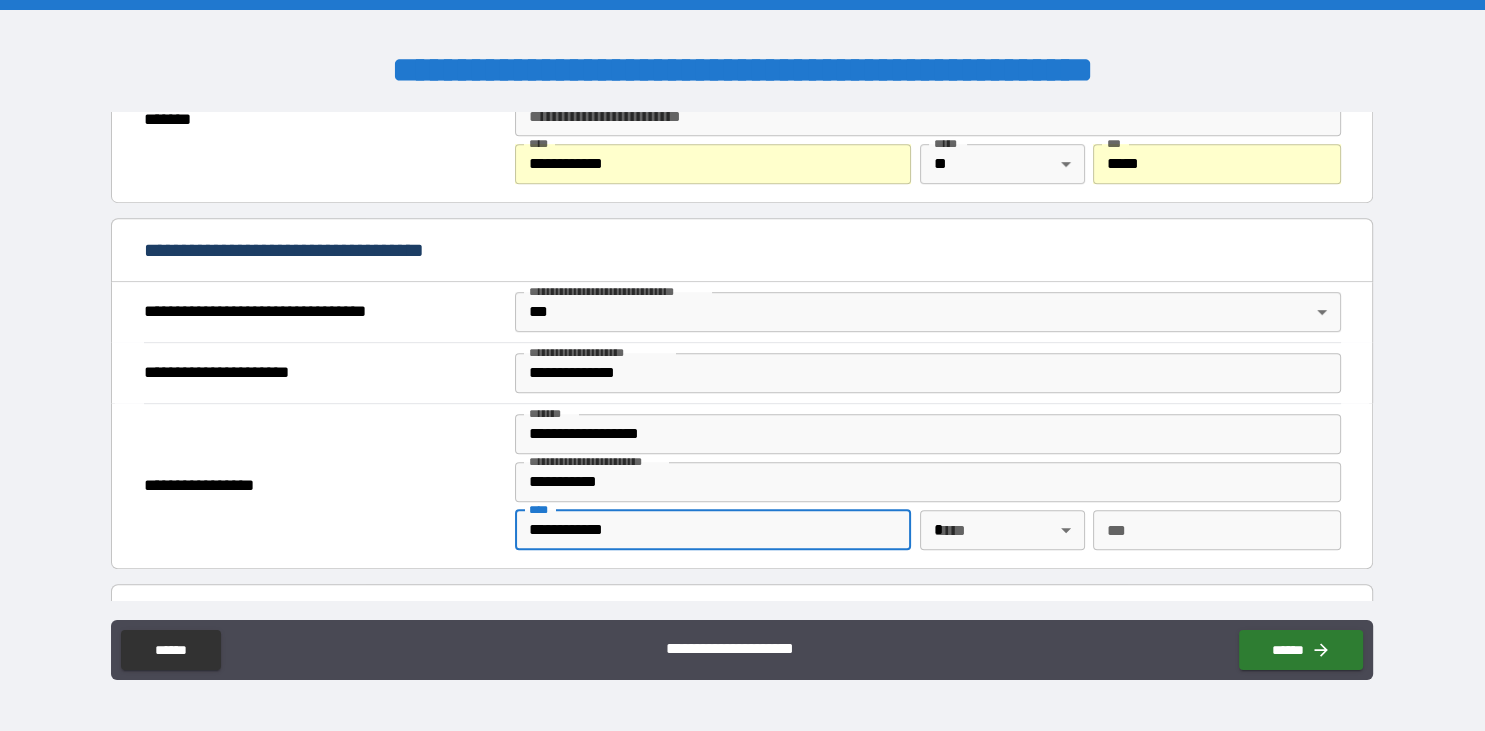 type on "**********" 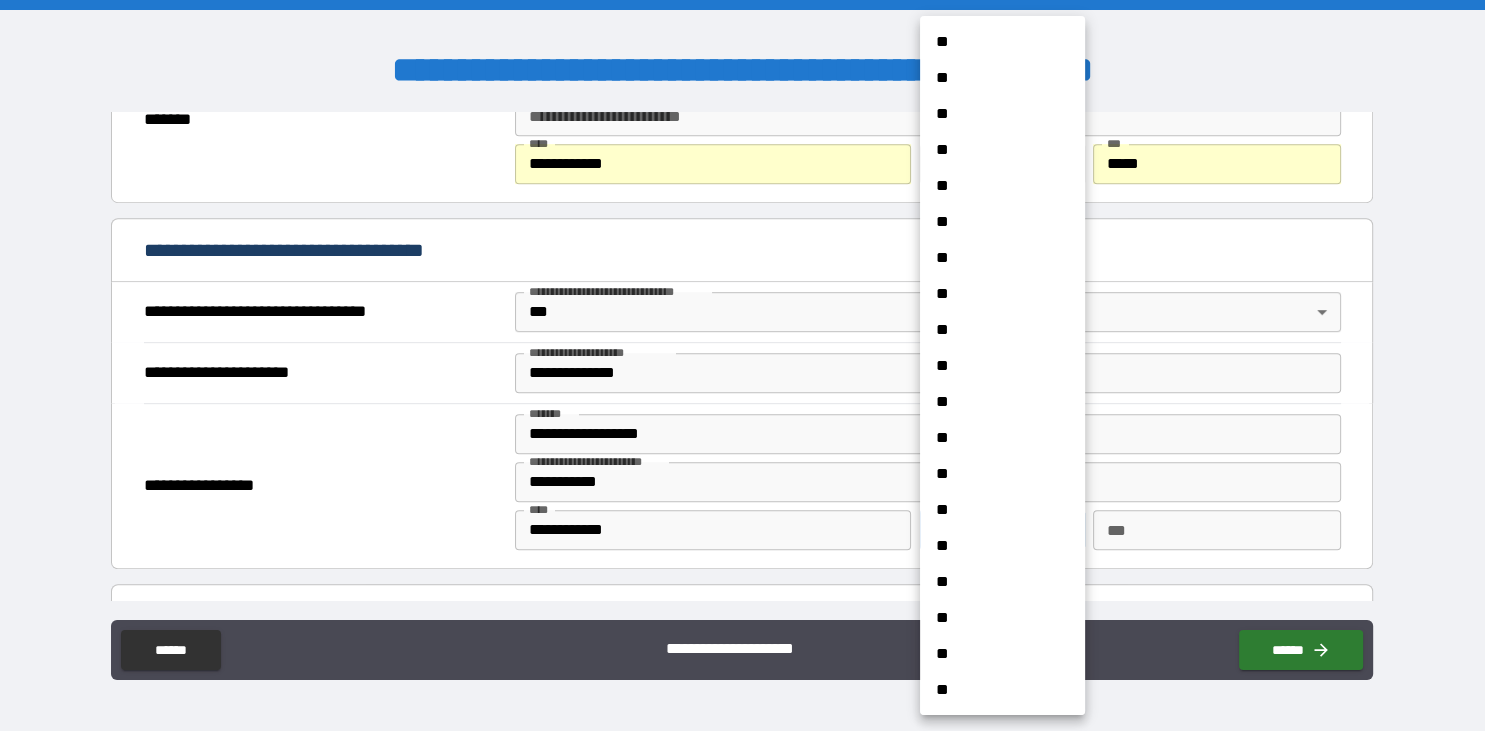 click on "**********" at bounding box center (742, 365) 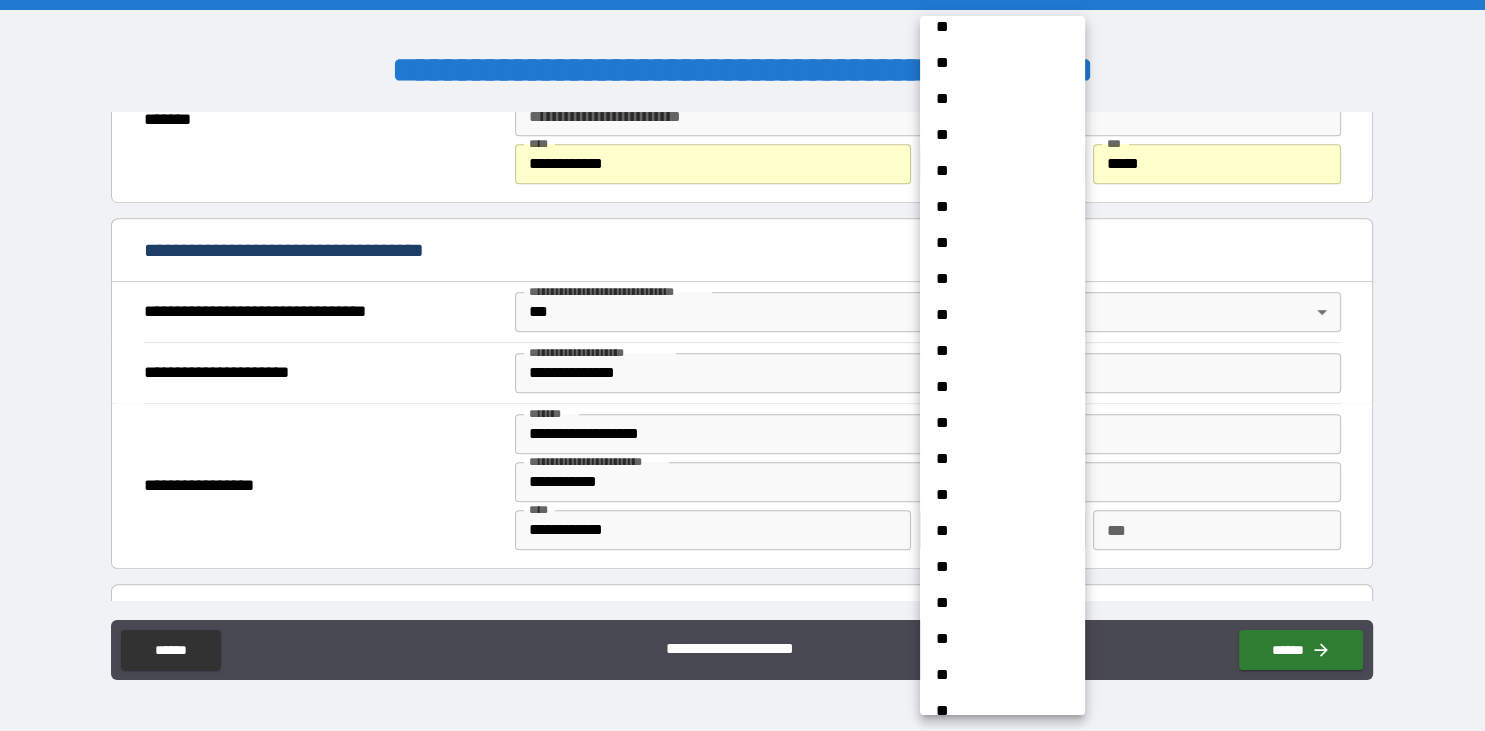 scroll, scrollTop: 1152, scrollLeft: 0, axis: vertical 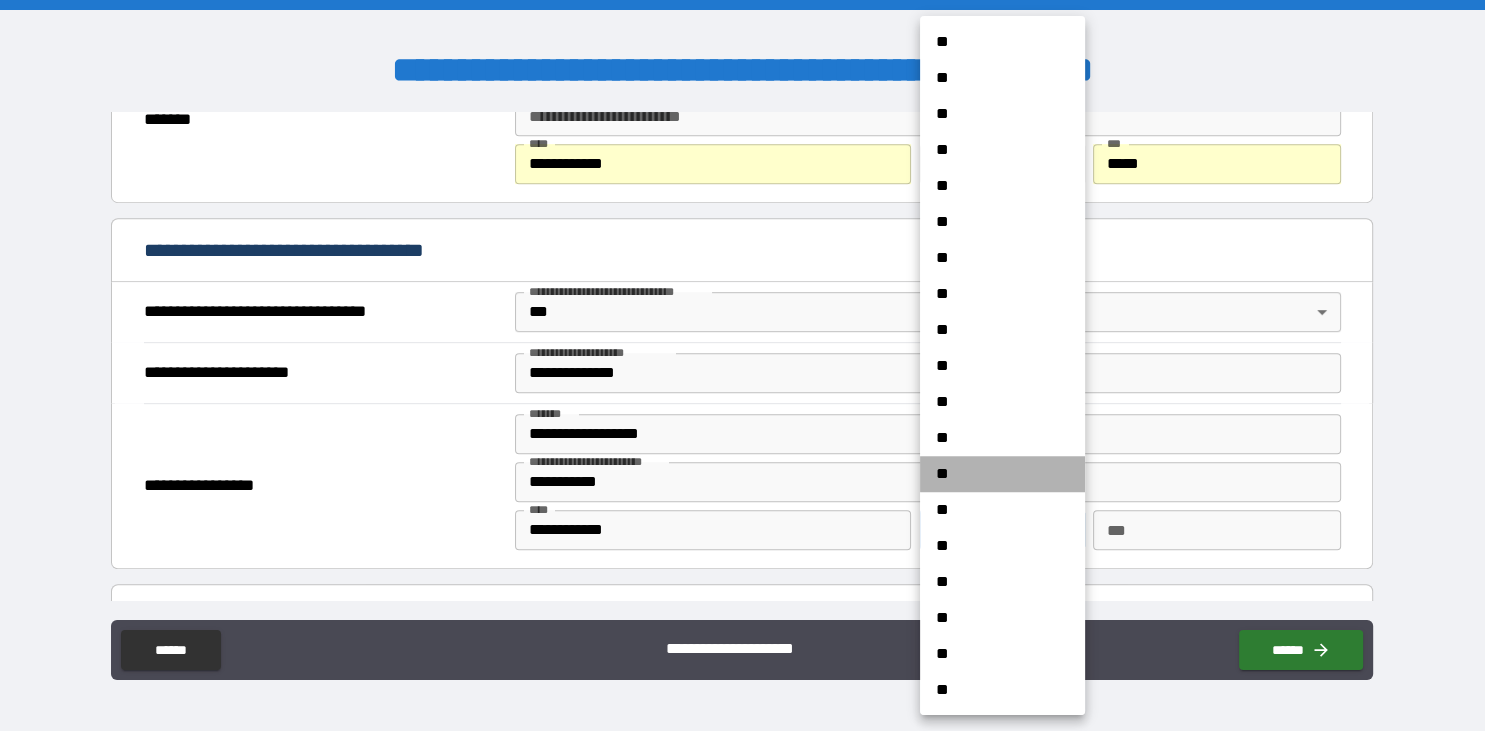 drag, startPoint x: 985, startPoint y: 466, endPoint x: 1111, endPoint y: 505, distance: 131.89769 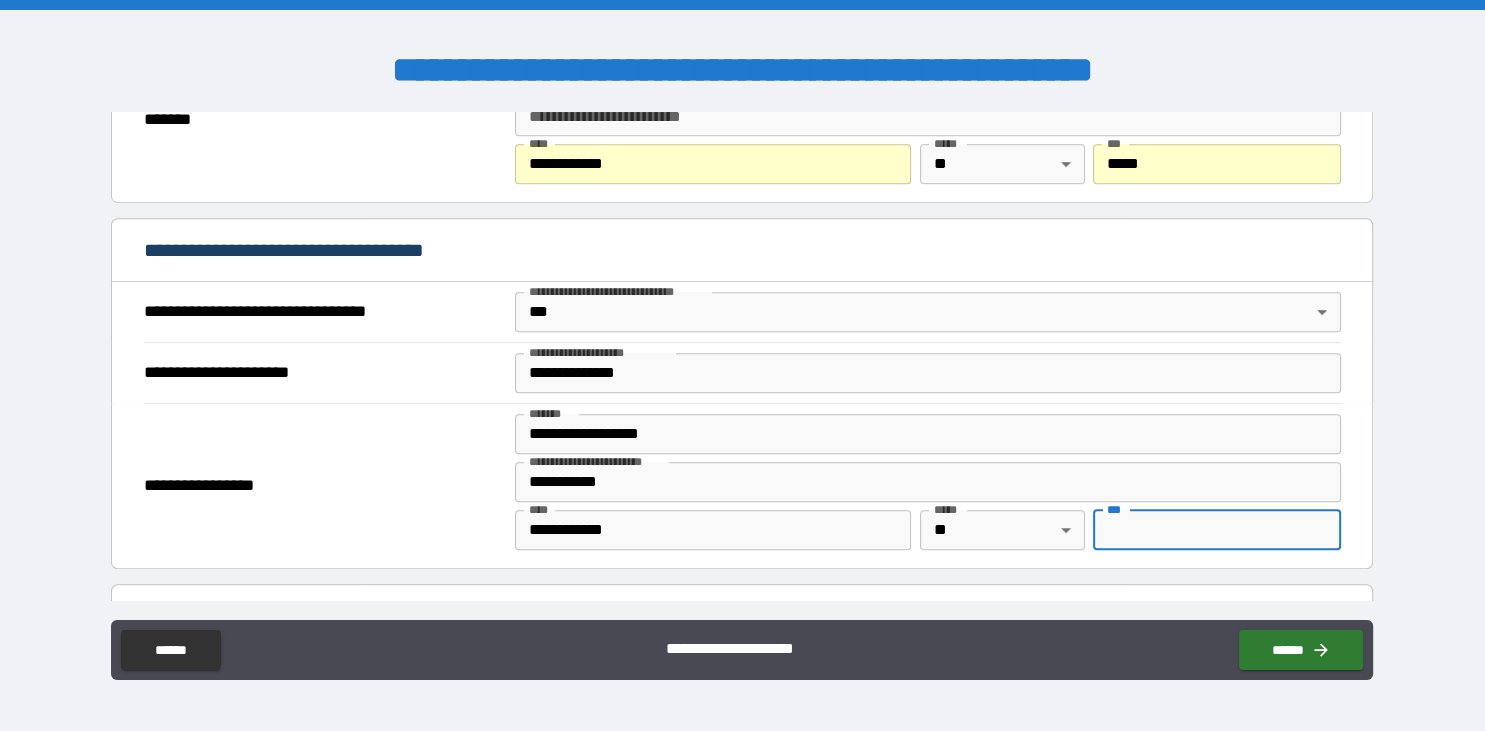 click on "***" at bounding box center (1217, 530) 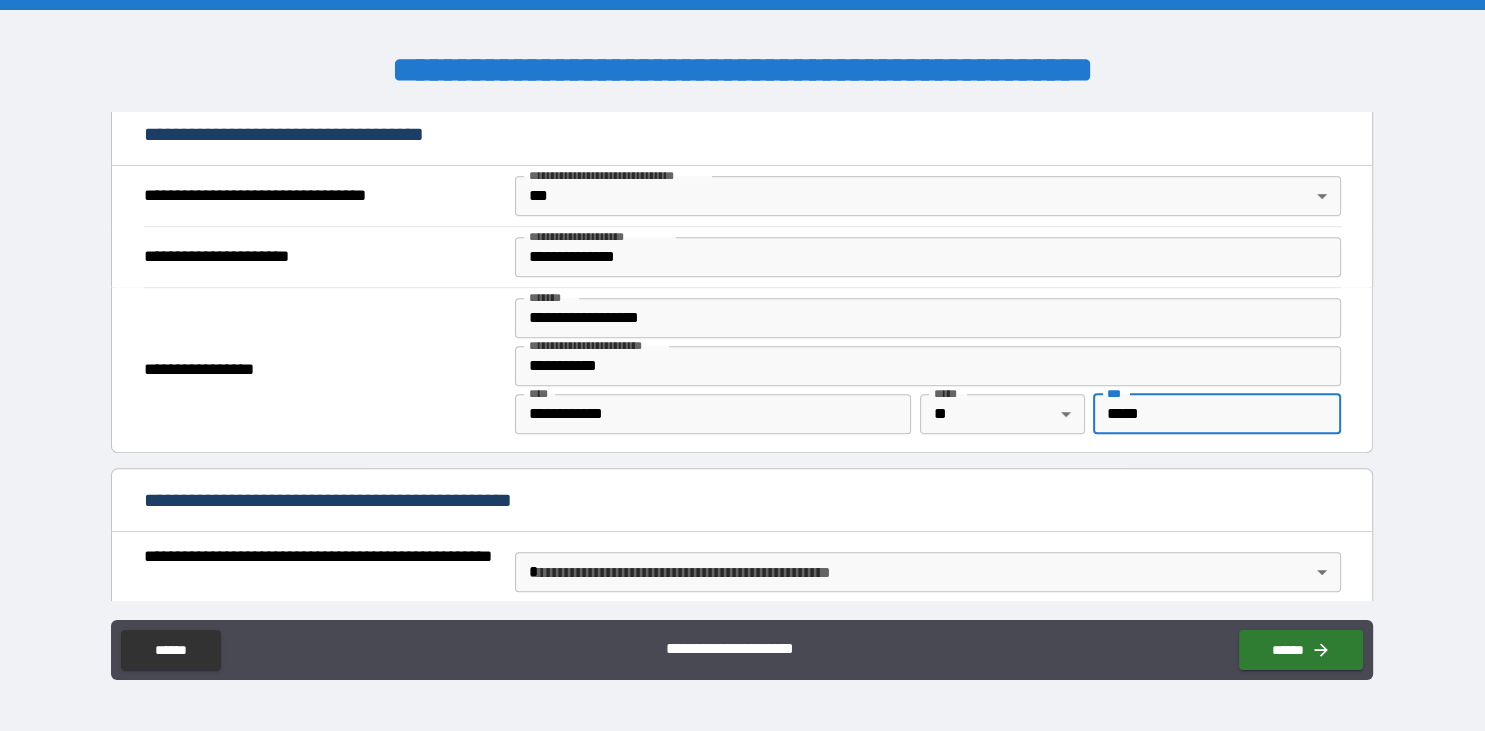 scroll, scrollTop: 1267, scrollLeft: 0, axis: vertical 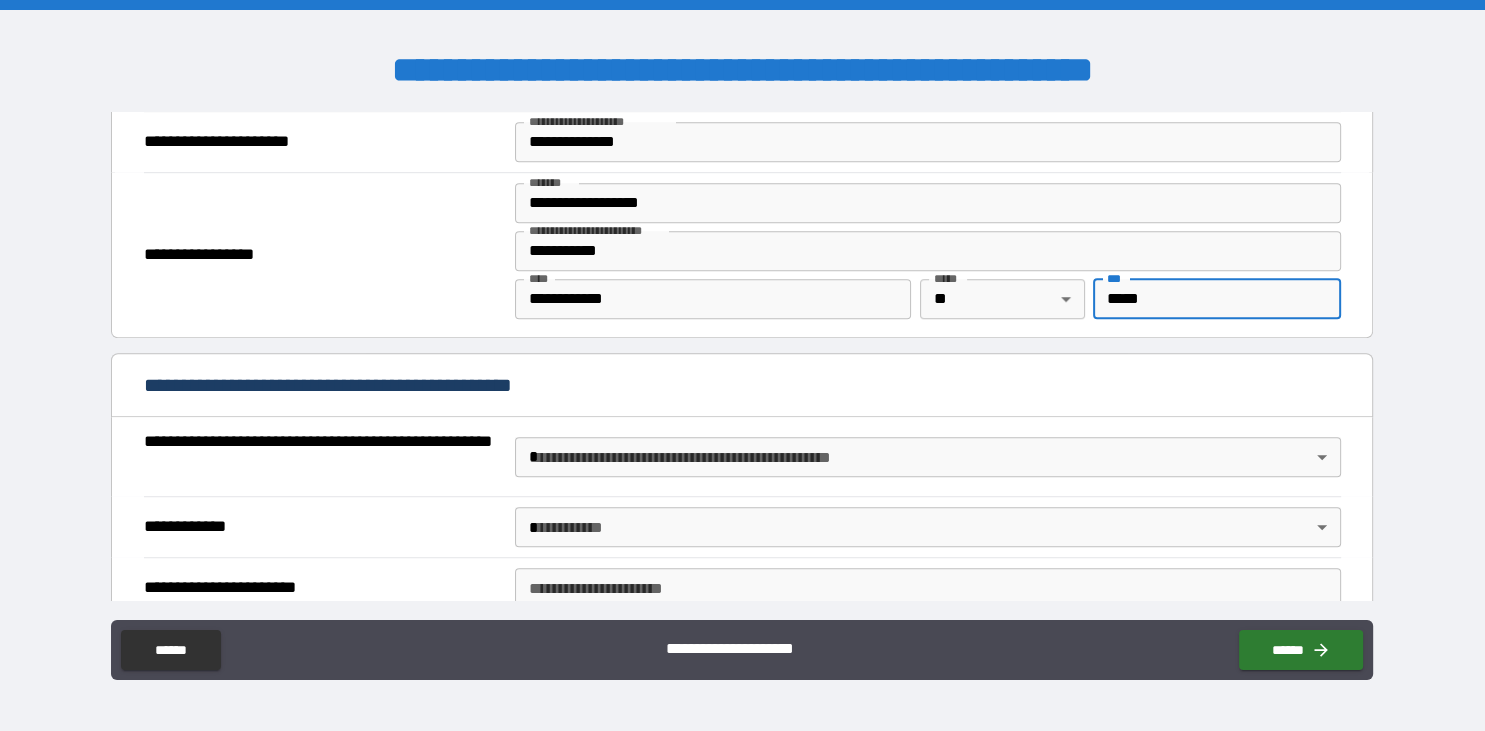 type on "*****" 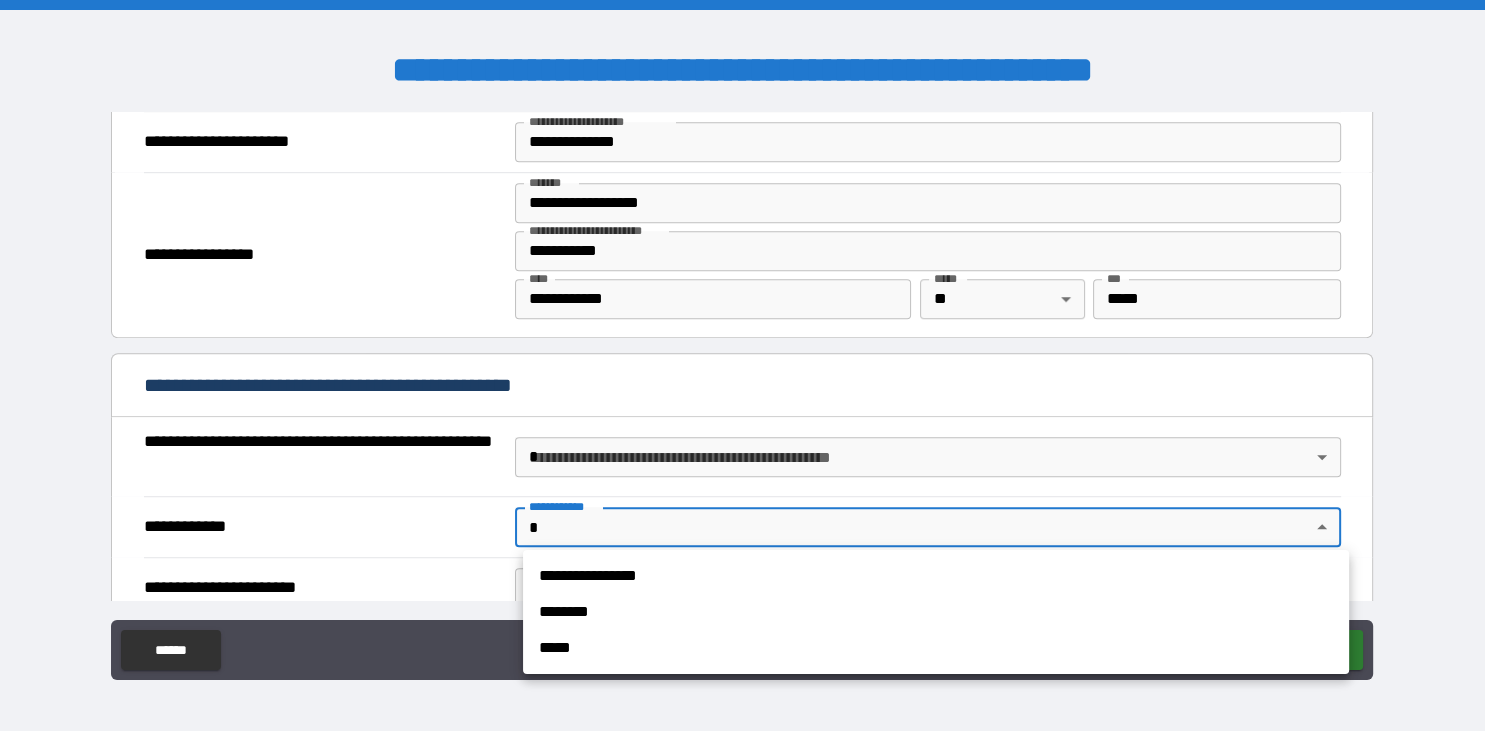 click on "**********" at bounding box center (742, 365) 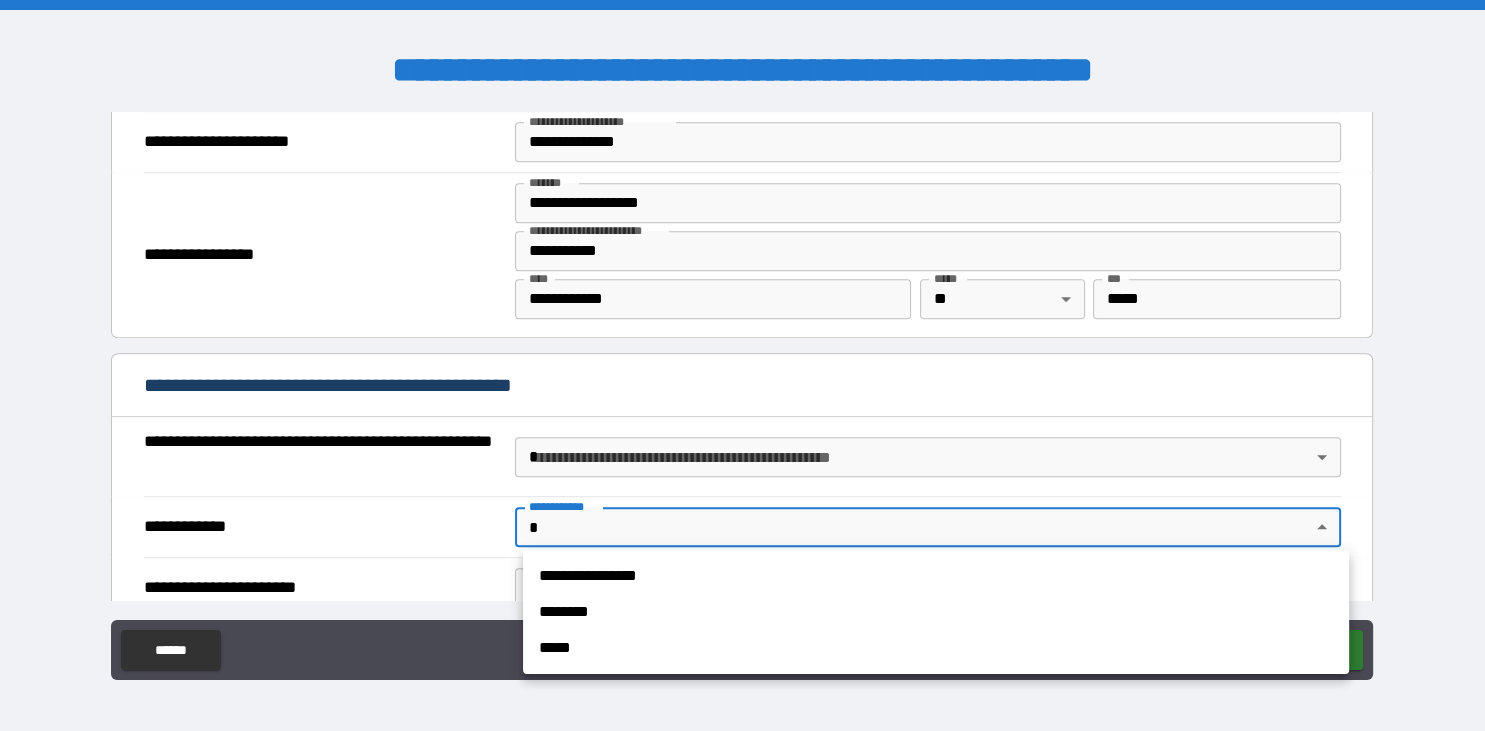 click at bounding box center [742, 365] 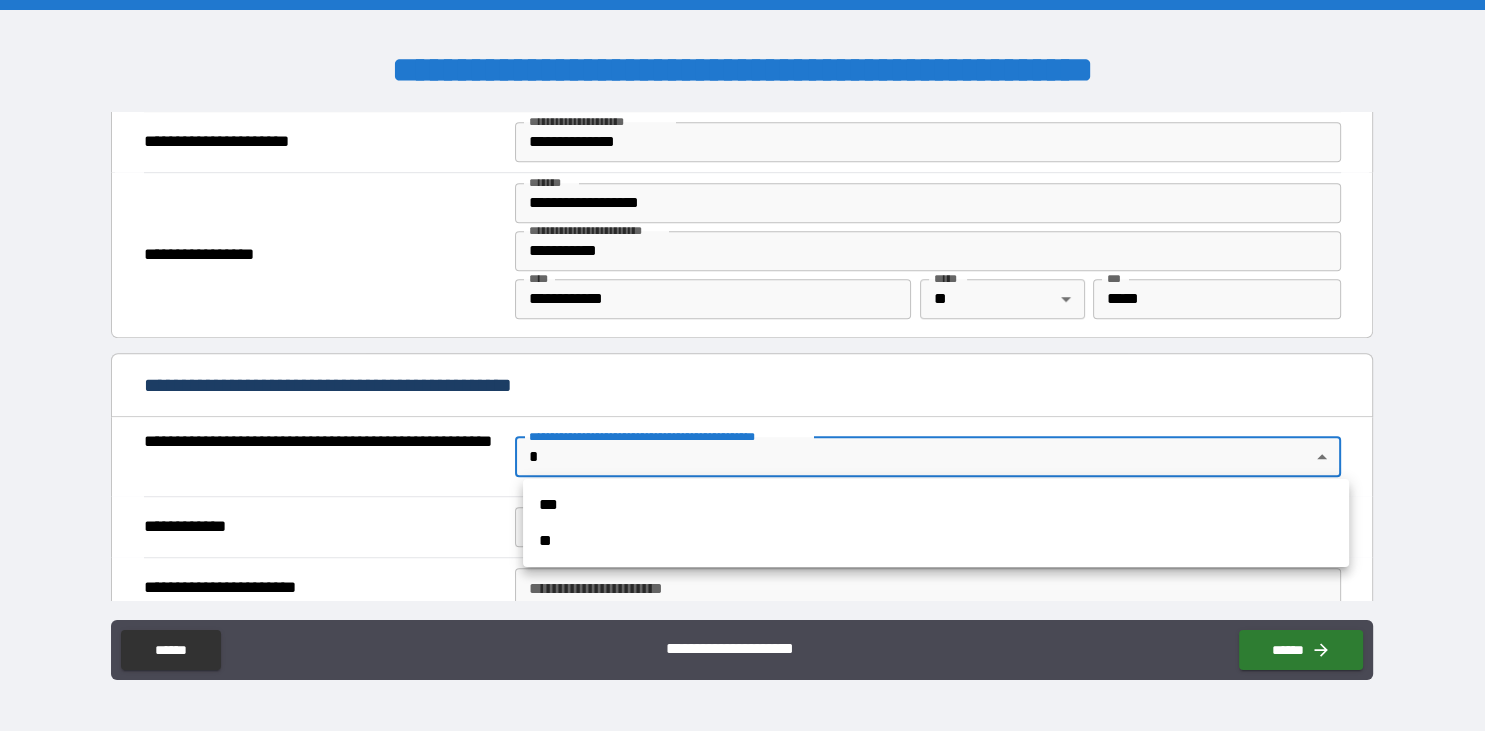 drag, startPoint x: 850, startPoint y: 467, endPoint x: 1373, endPoint y: 406, distance: 526.54535 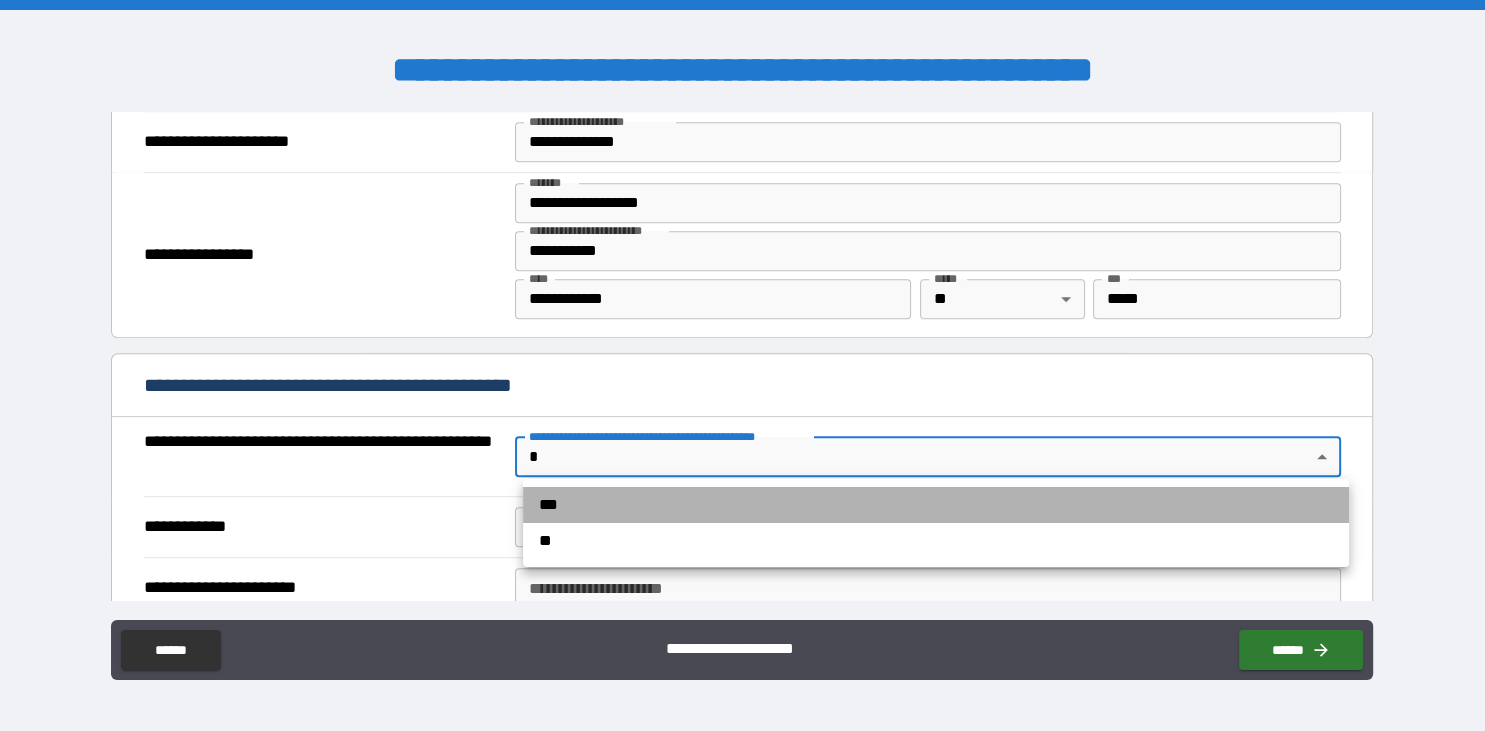 click on "***" at bounding box center (936, 505) 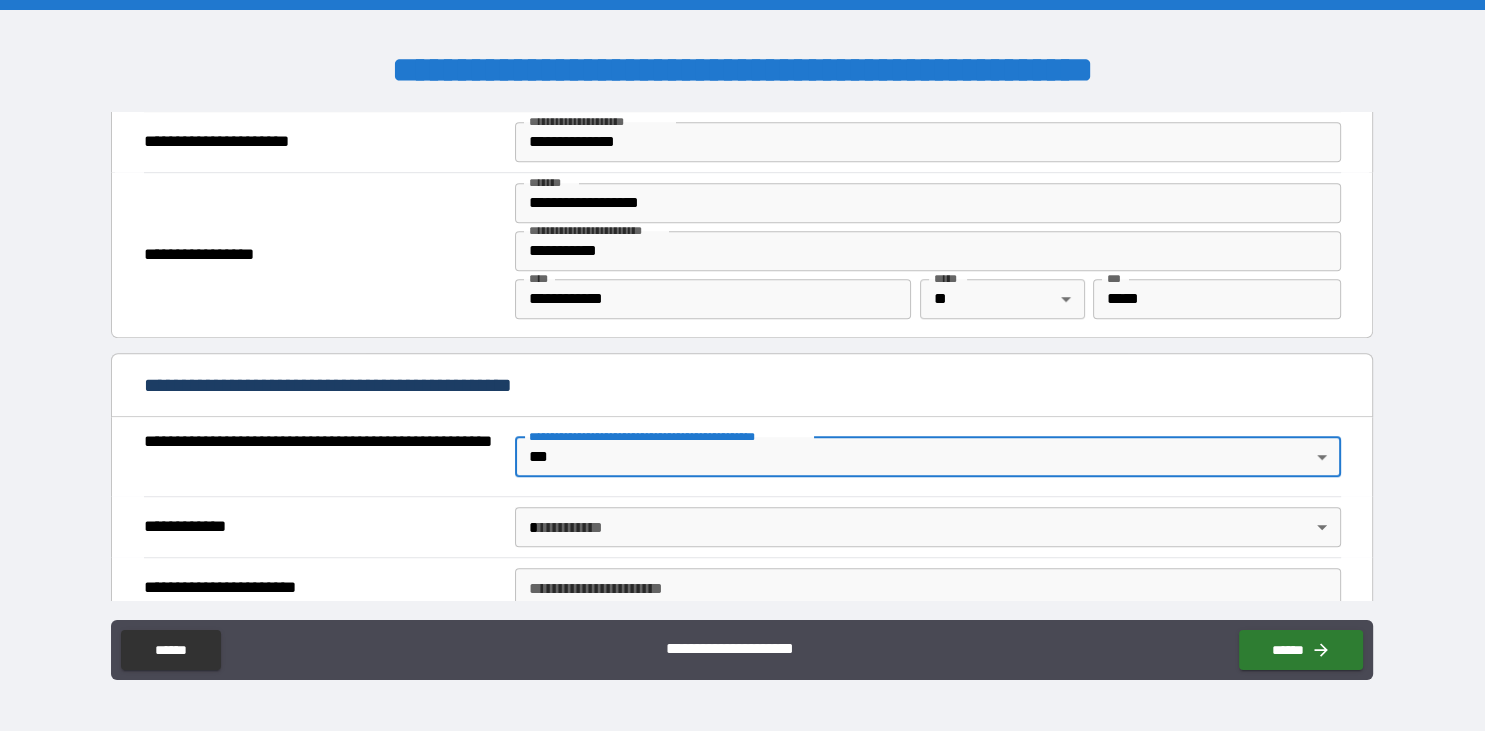 click on "**********" at bounding box center (742, 365) 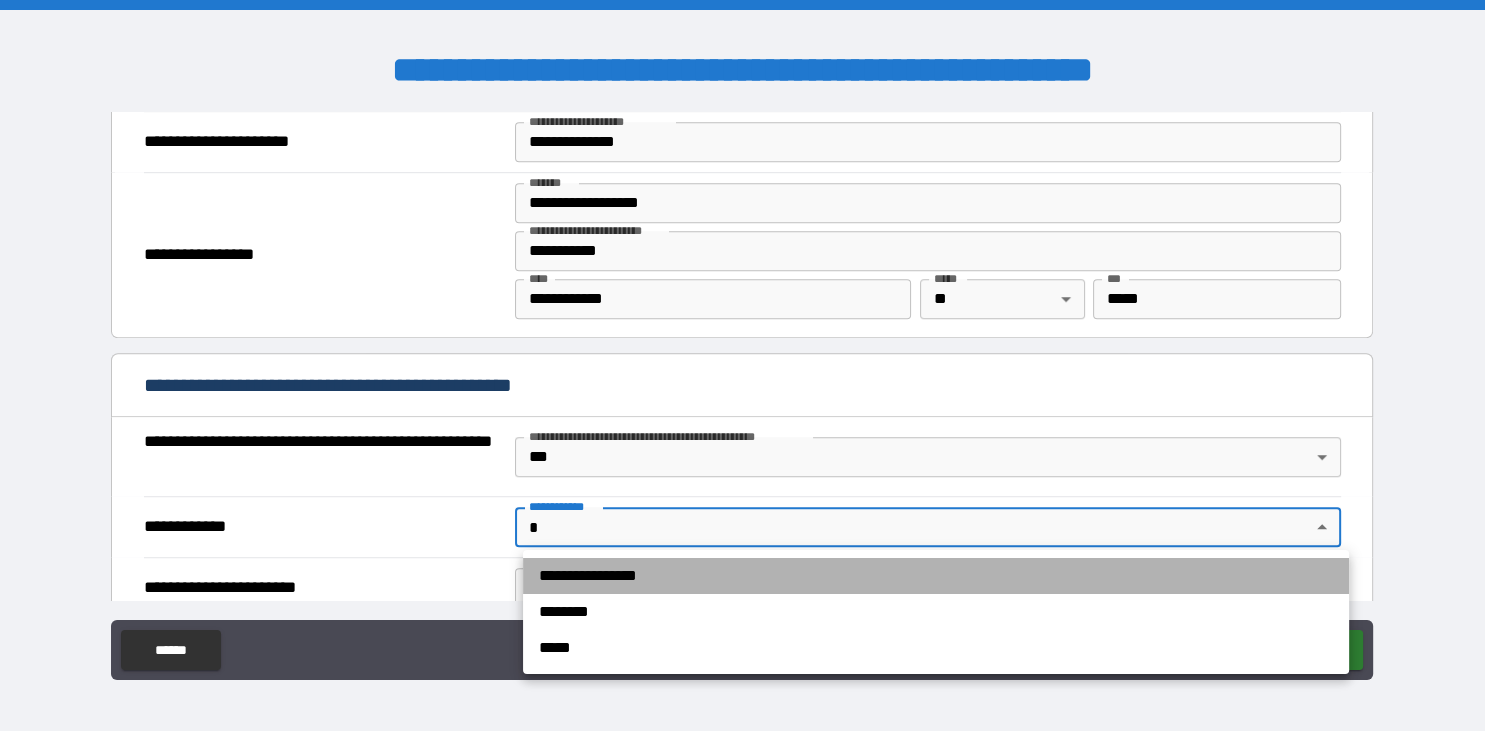 click on "**********" at bounding box center [936, 576] 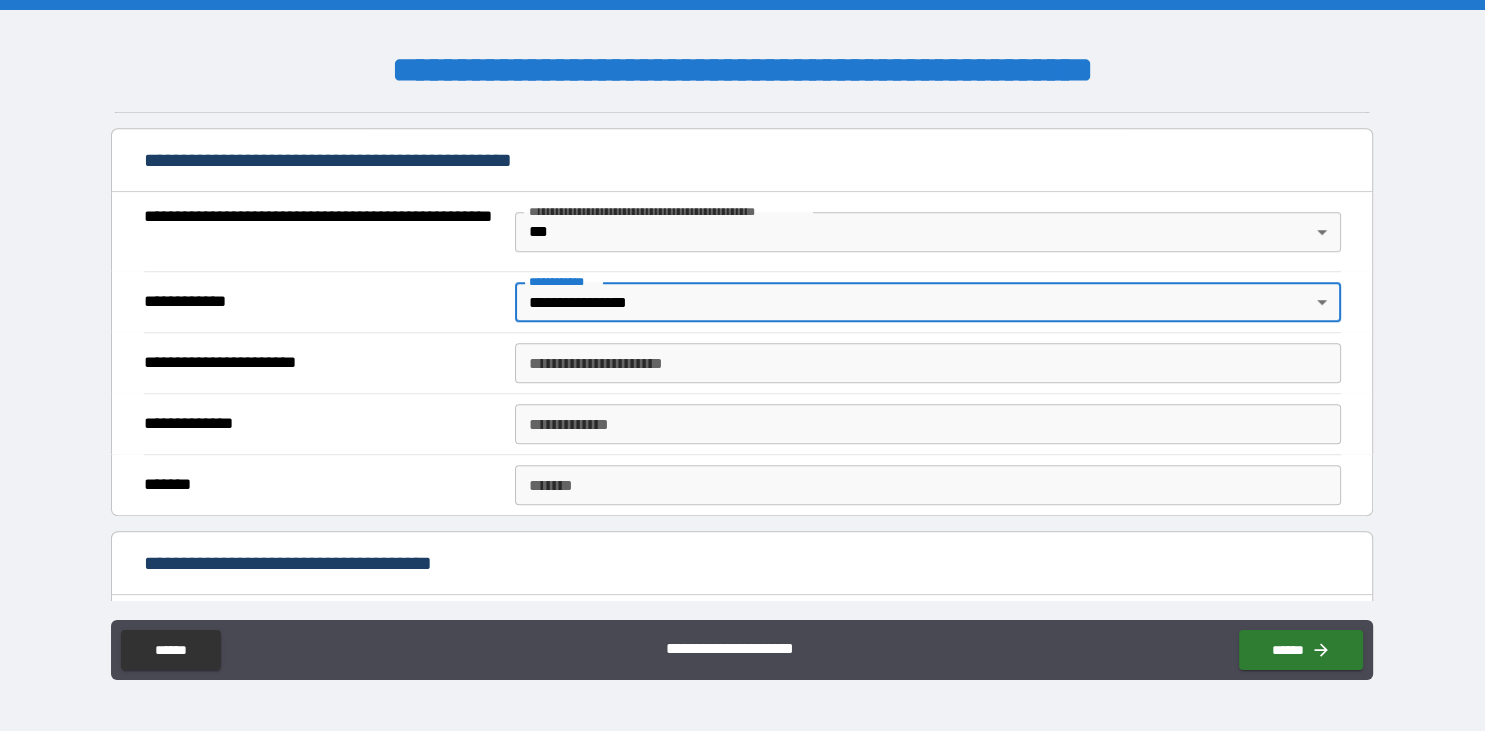 scroll, scrollTop: 1497, scrollLeft: 0, axis: vertical 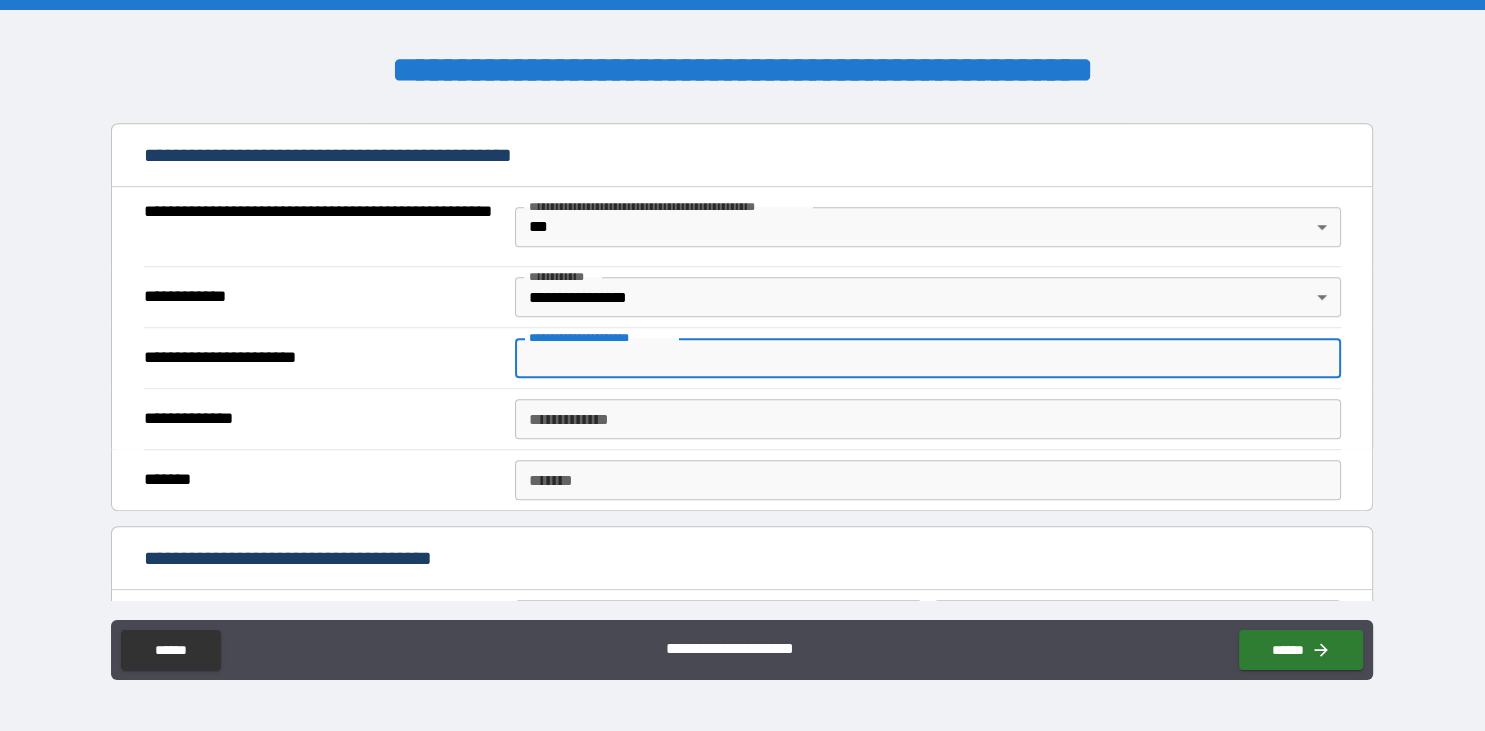 click on "**********" at bounding box center (928, 358) 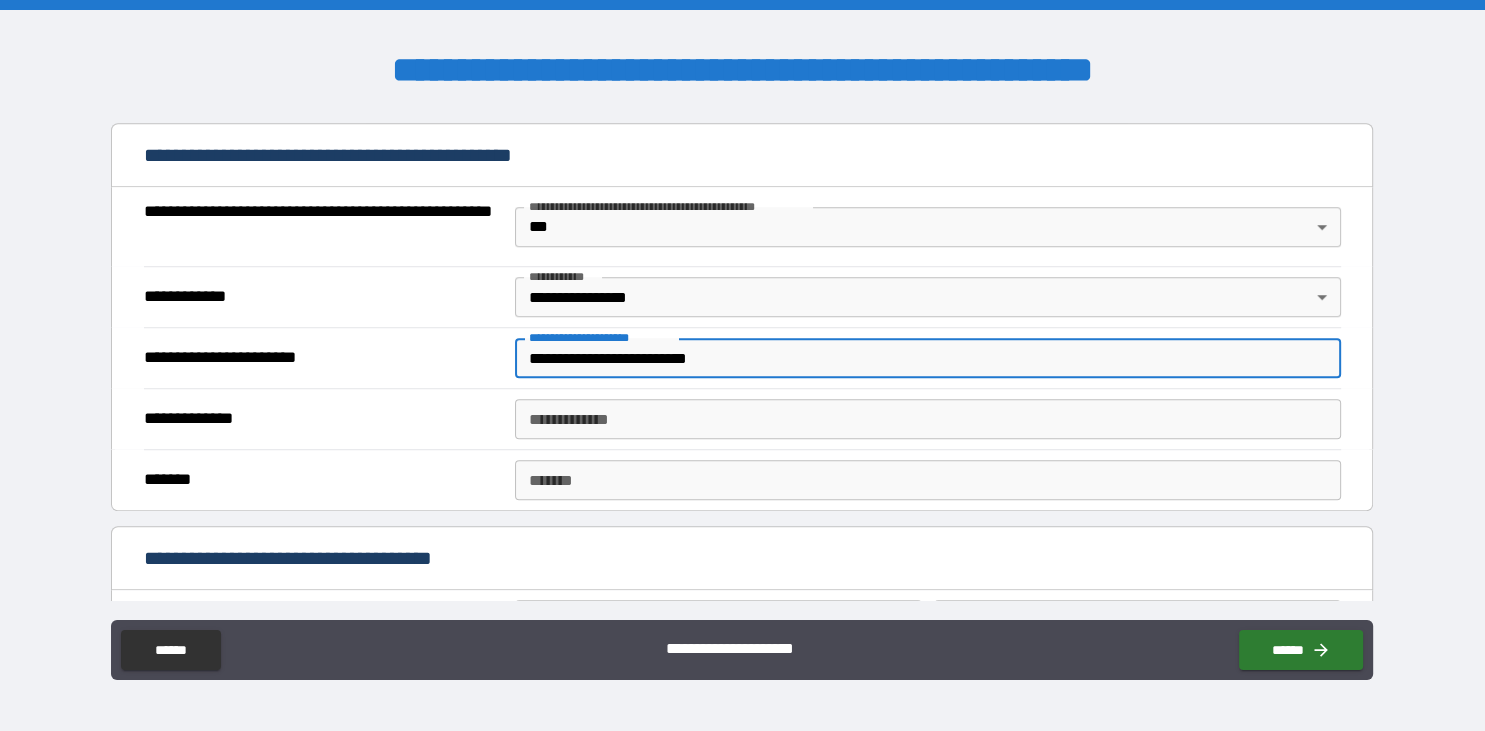 type on "**********" 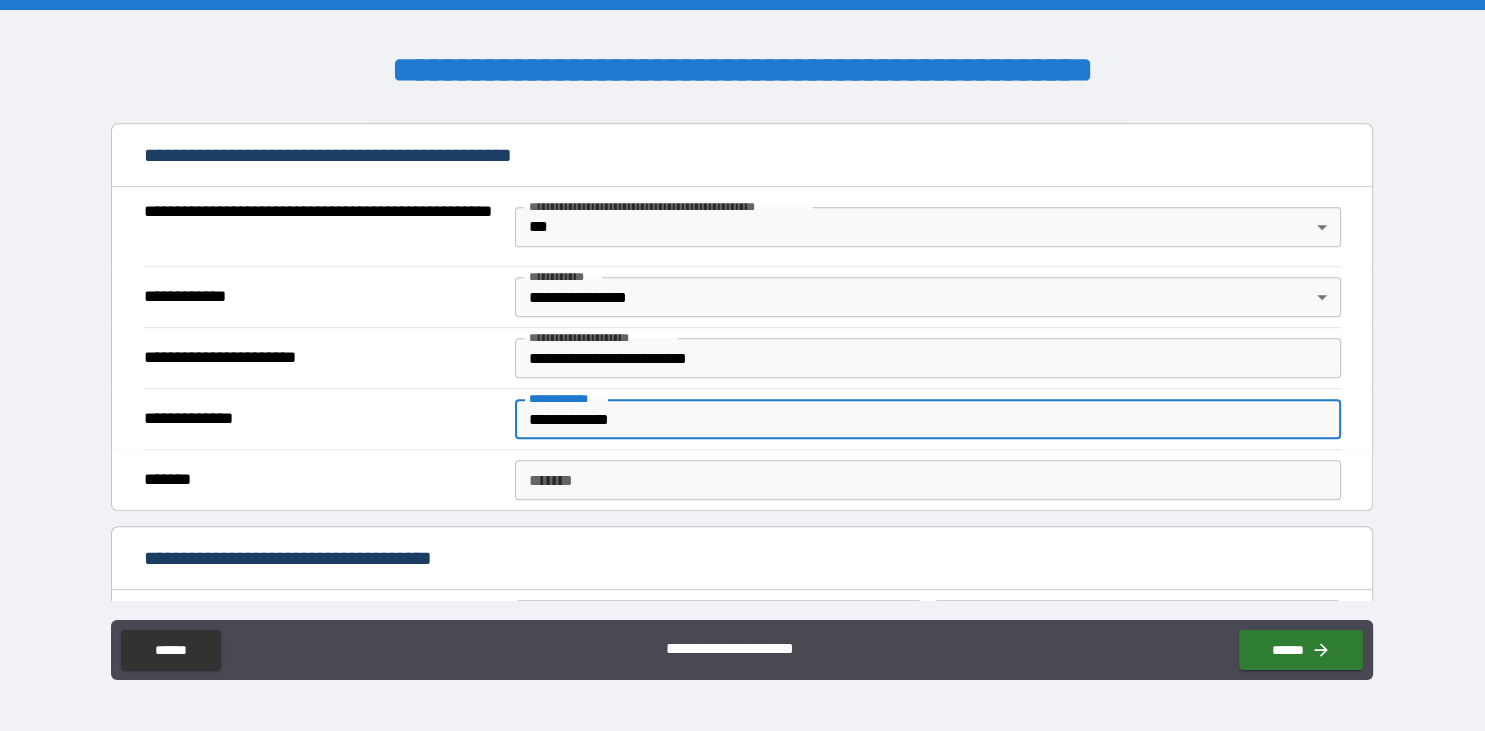 click on "**********" at bounding box center [928, 419] 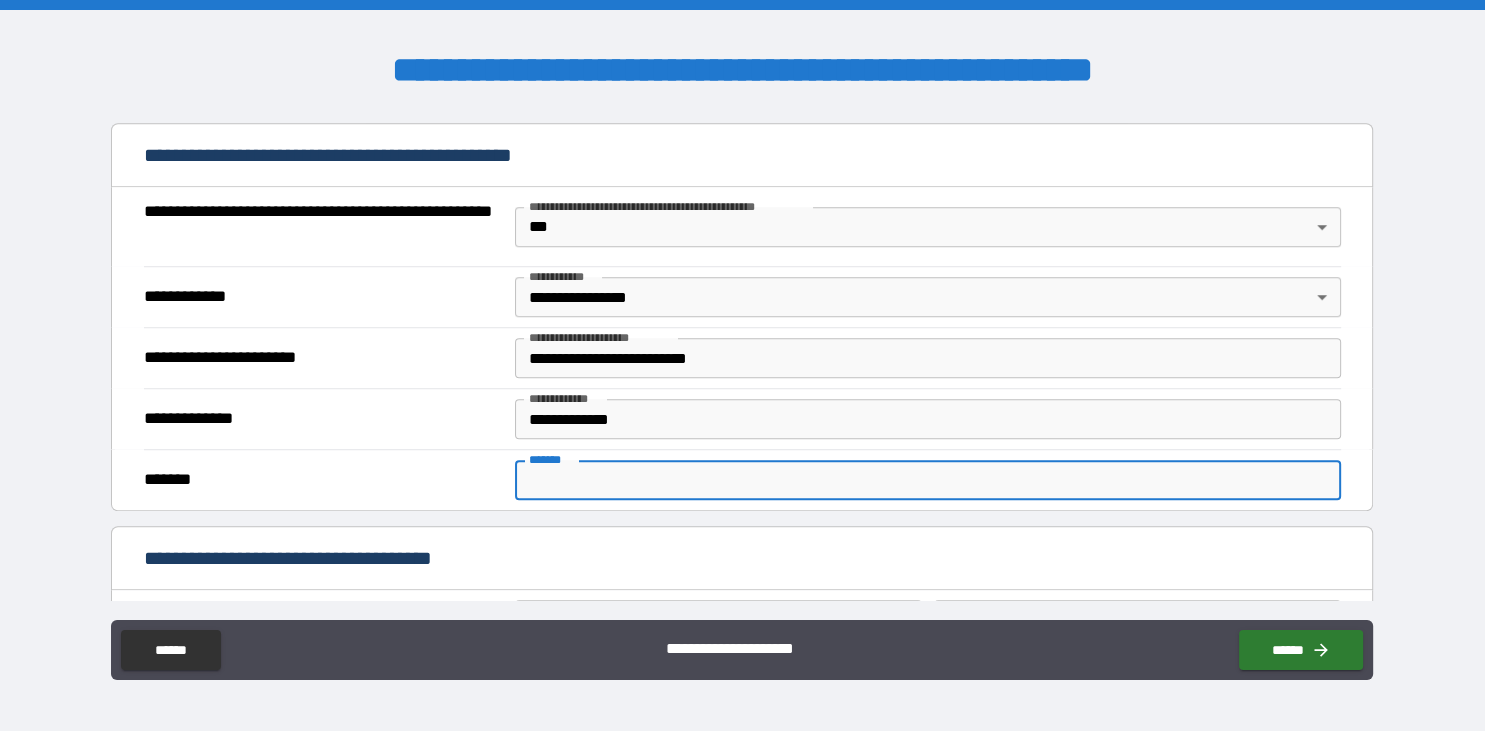 click on "*******" at bounding box center (928, 480) 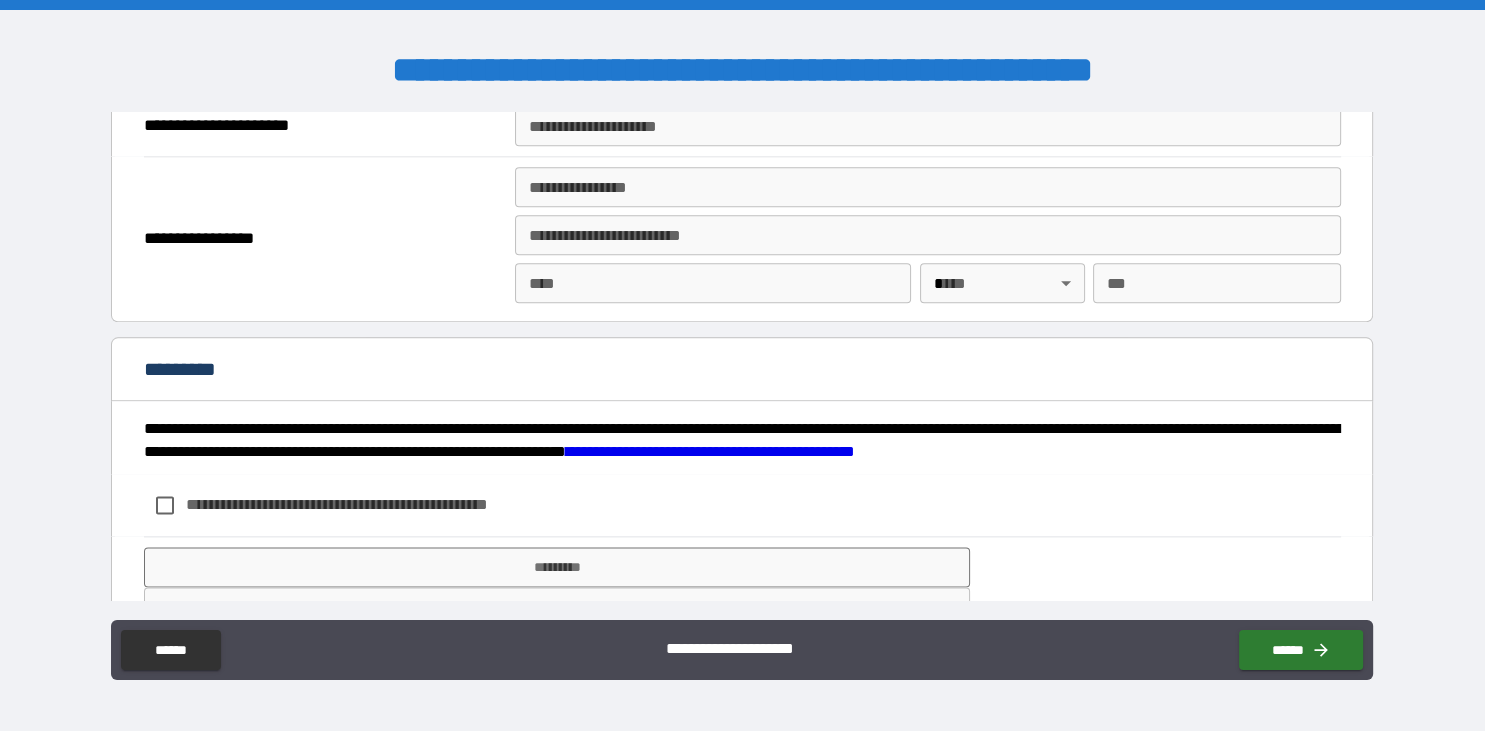 scroll, scrollTop: 2528, scrollLeft: 0, axis: vertical 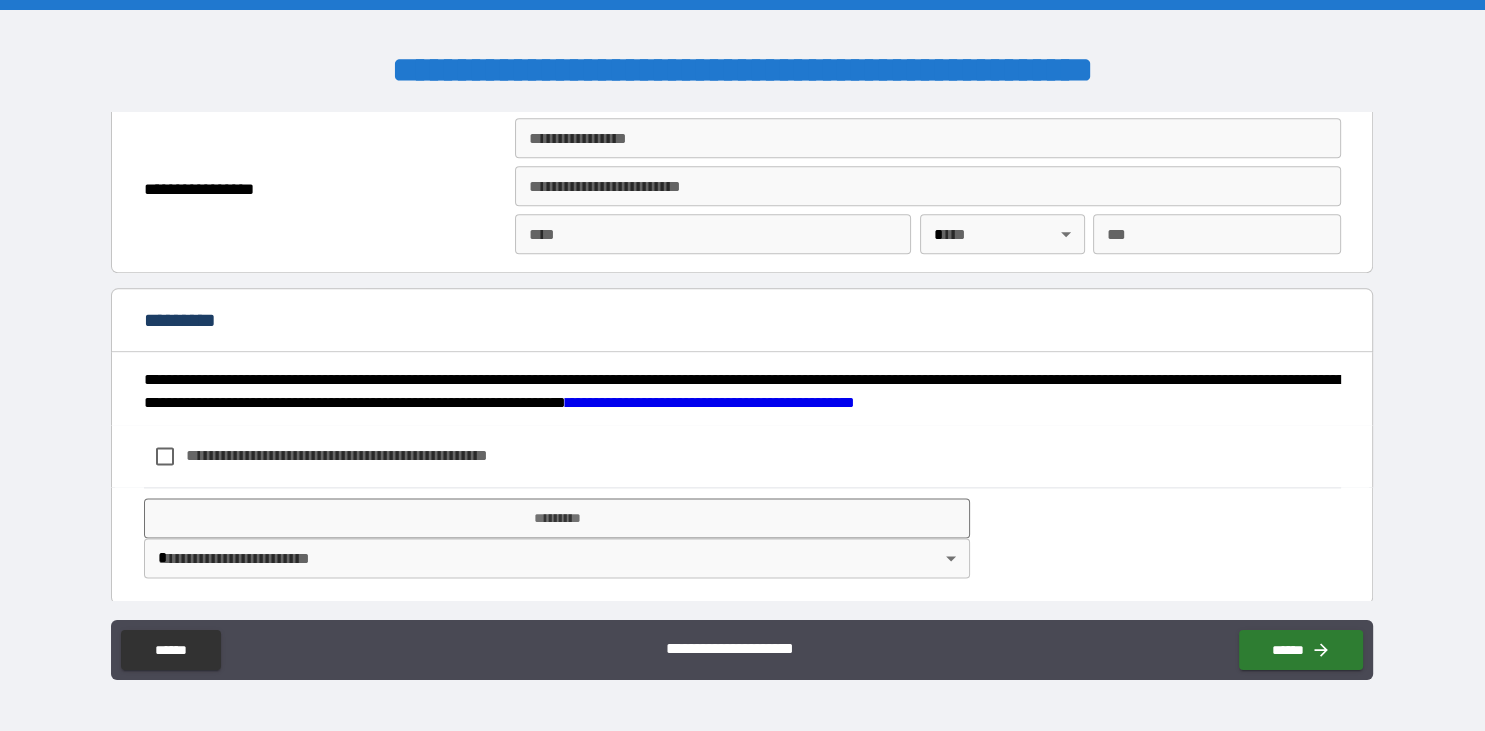 type on "*****" 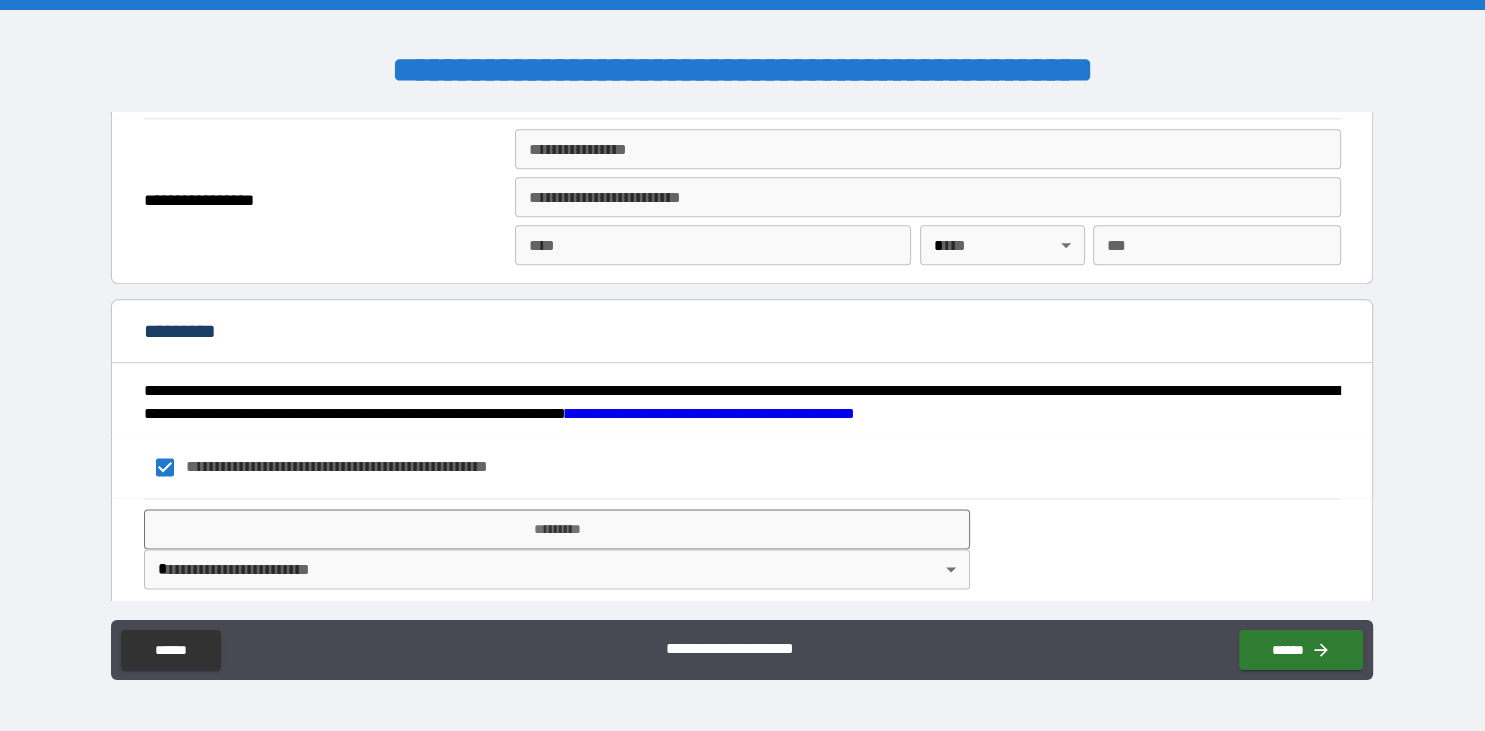 scroll, scrollTop: 2528, scrollLeft: 0, axis: vertical 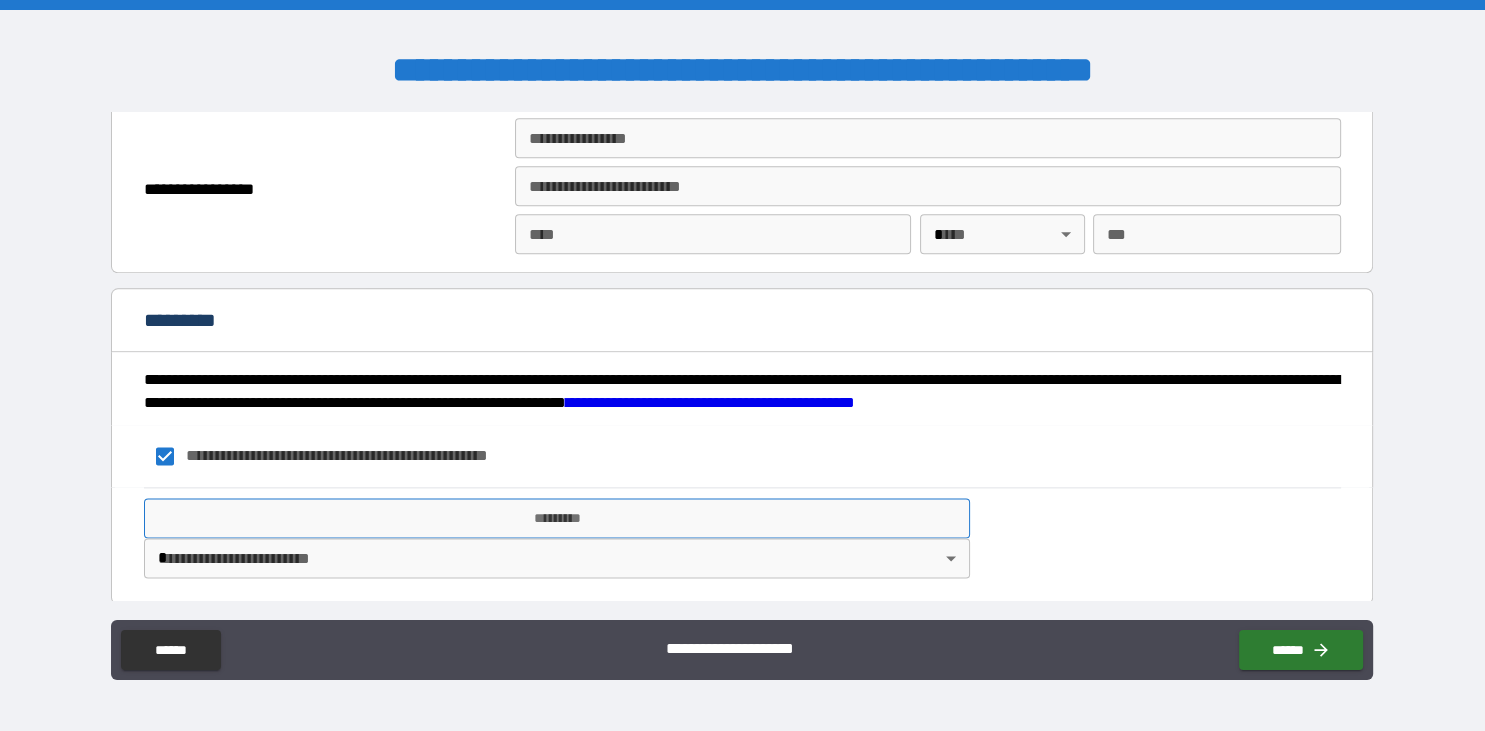 click on "*********" at bounding box center (557, 518) 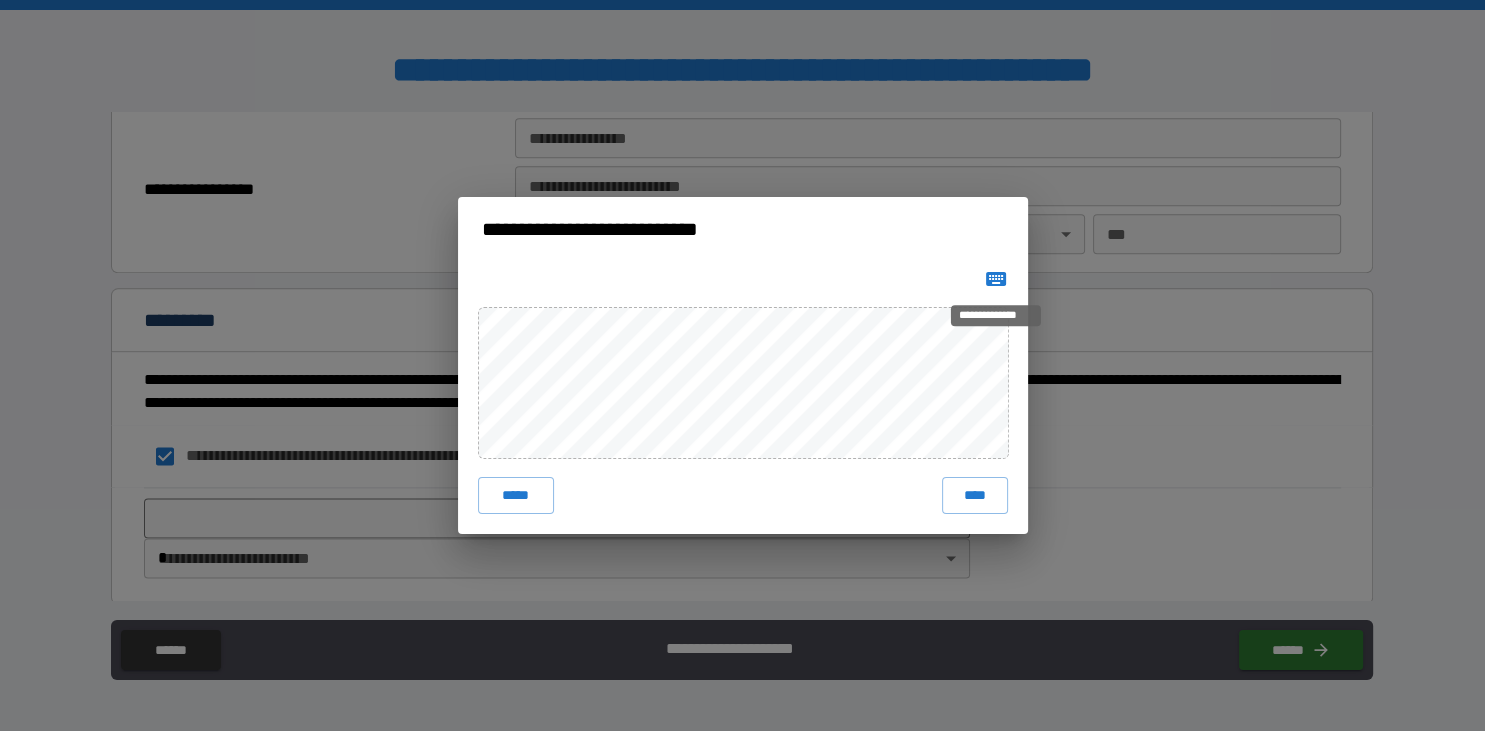click 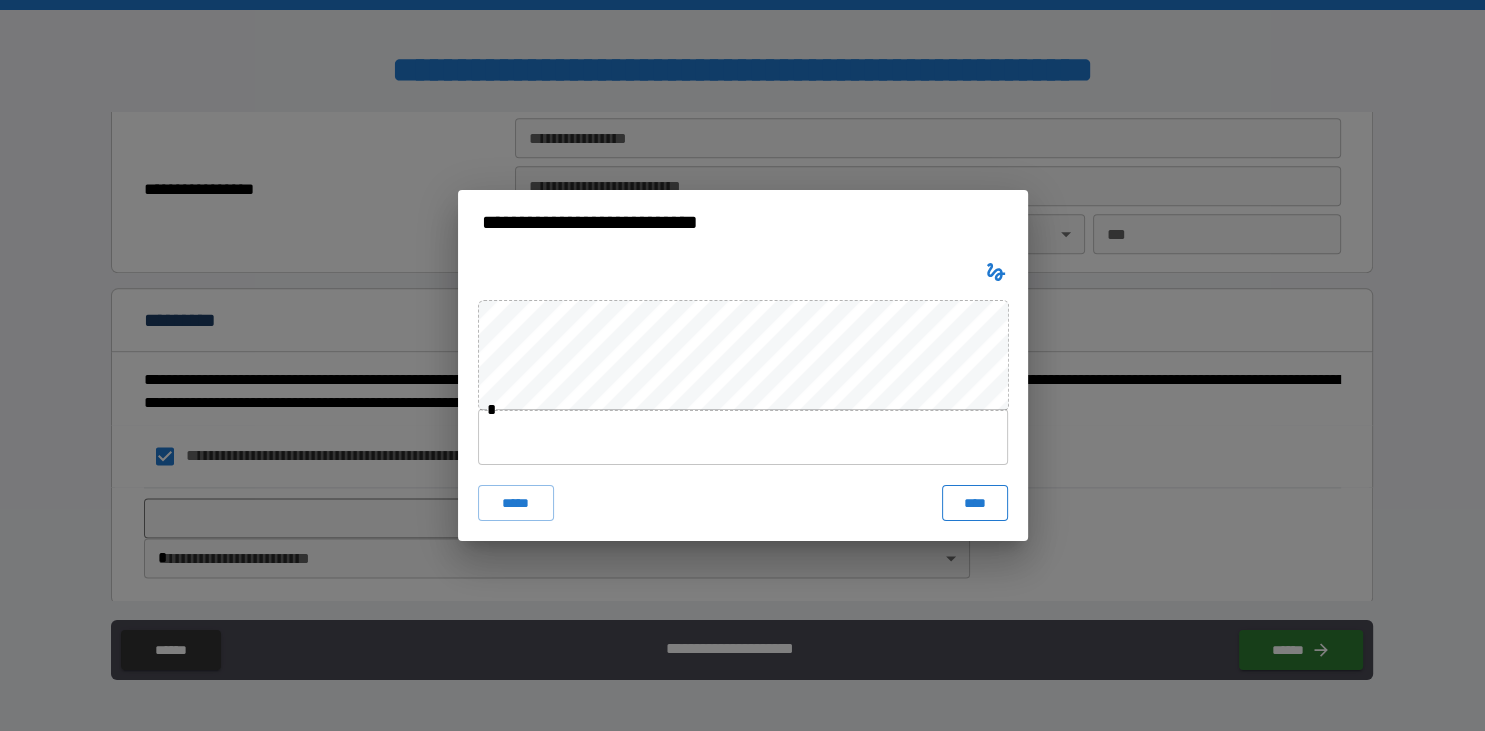 click on "****" at bounding box center [974, 503] 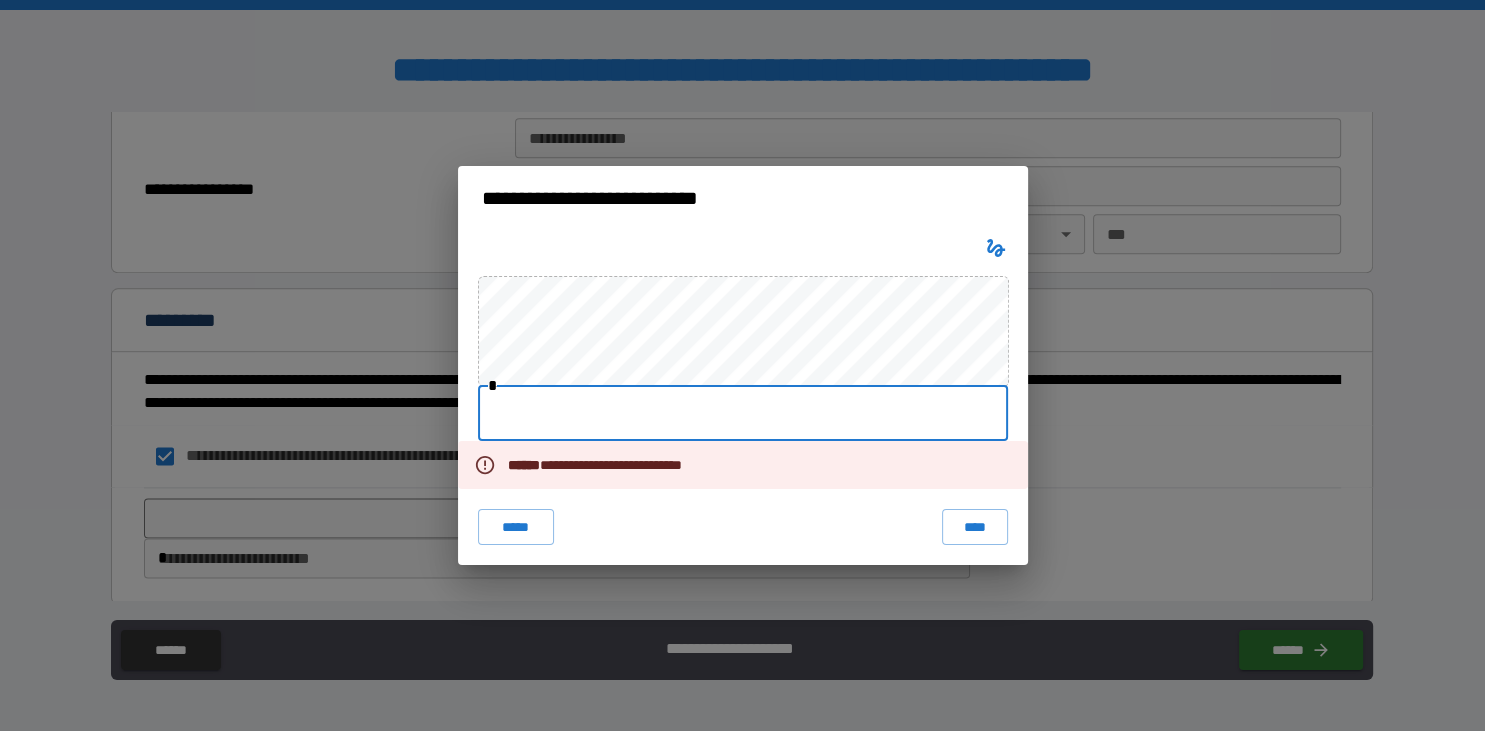 click at bounding box center (743, 413) 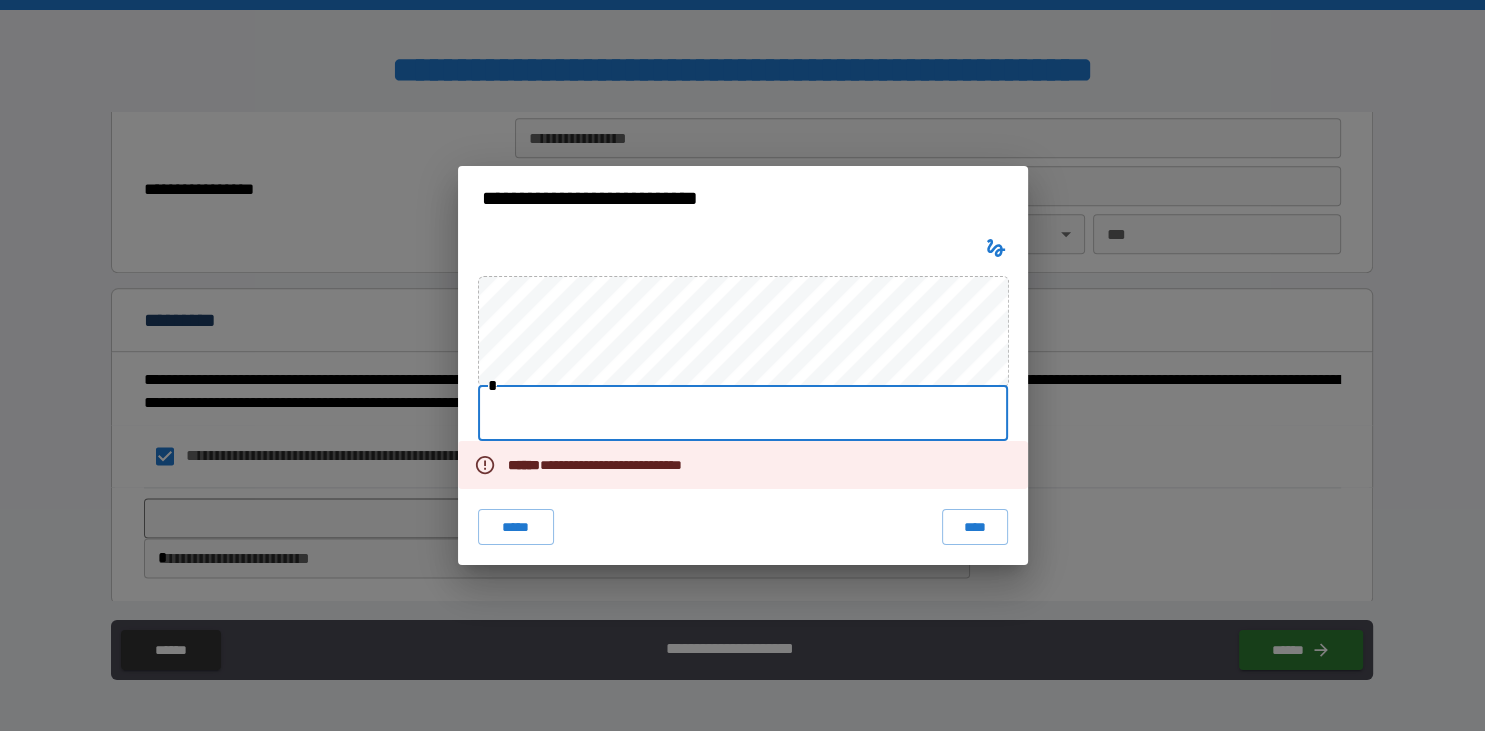 click 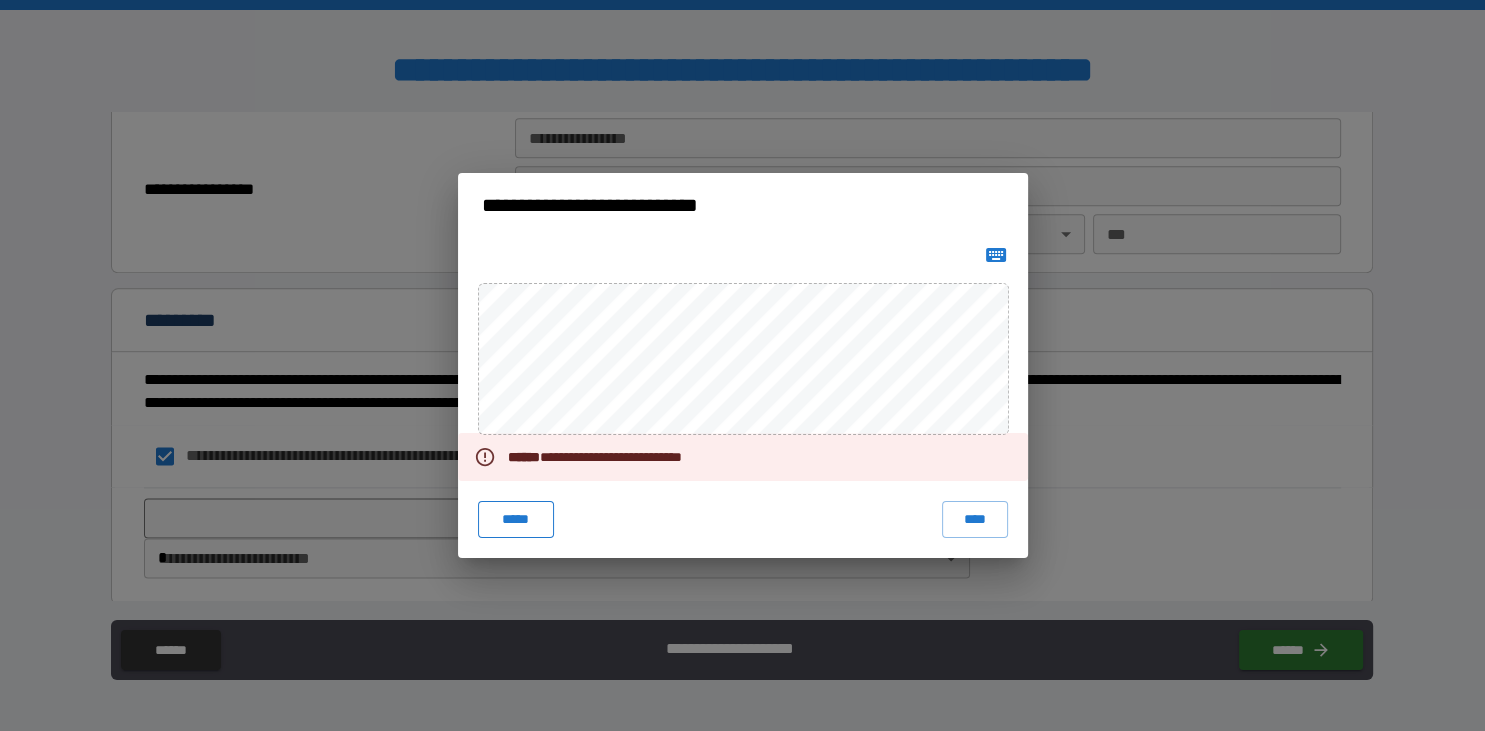 click on "*****" at bounding box center [516, 519] 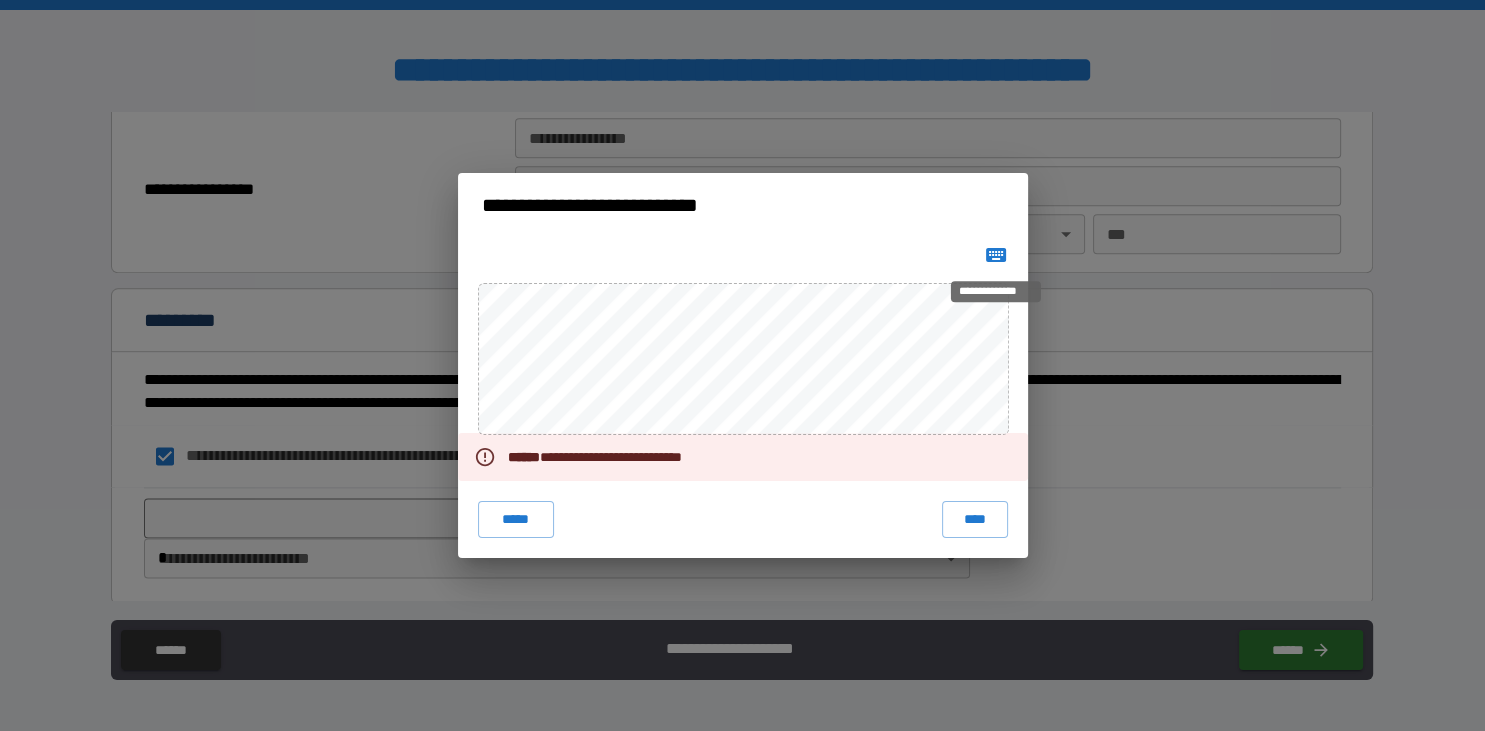 click 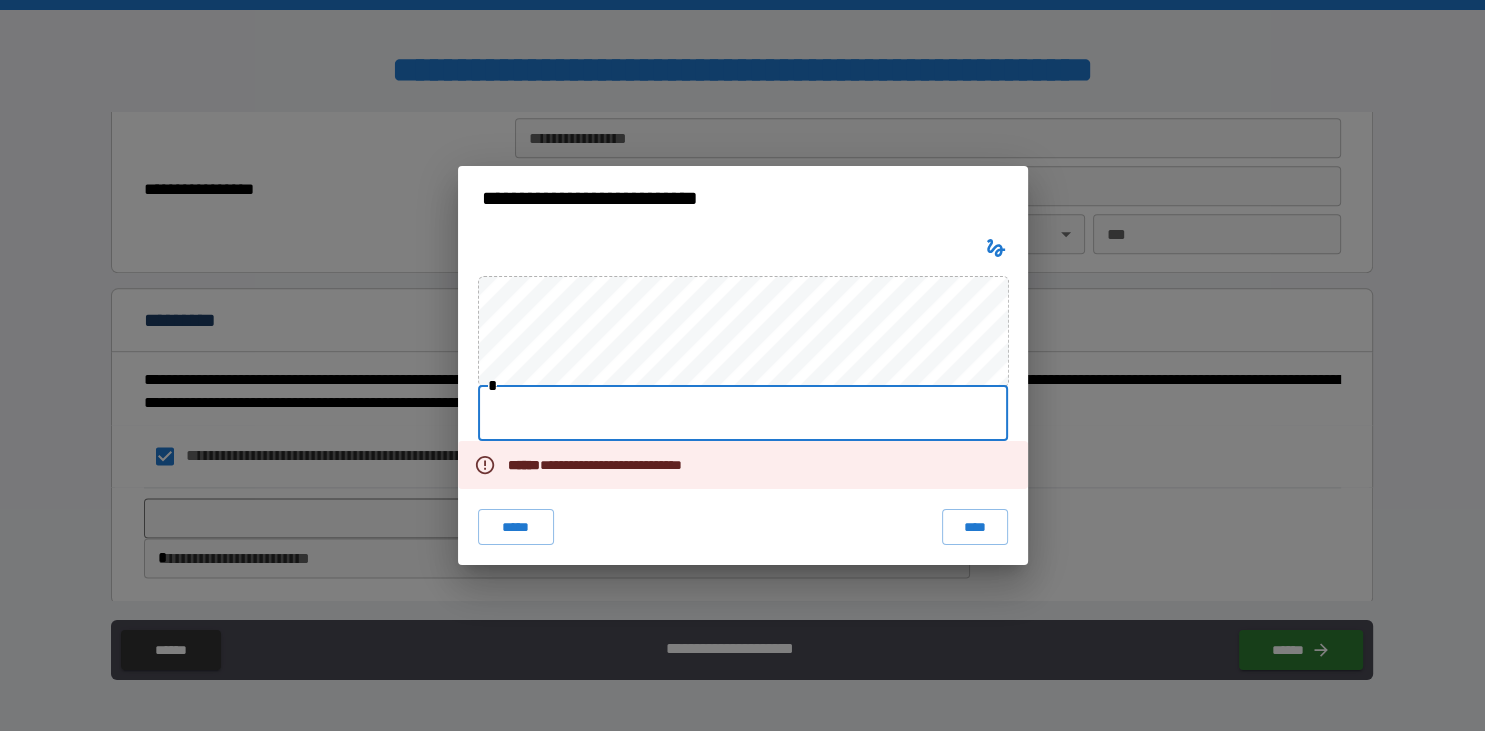 click at bounding box center (743, 413) 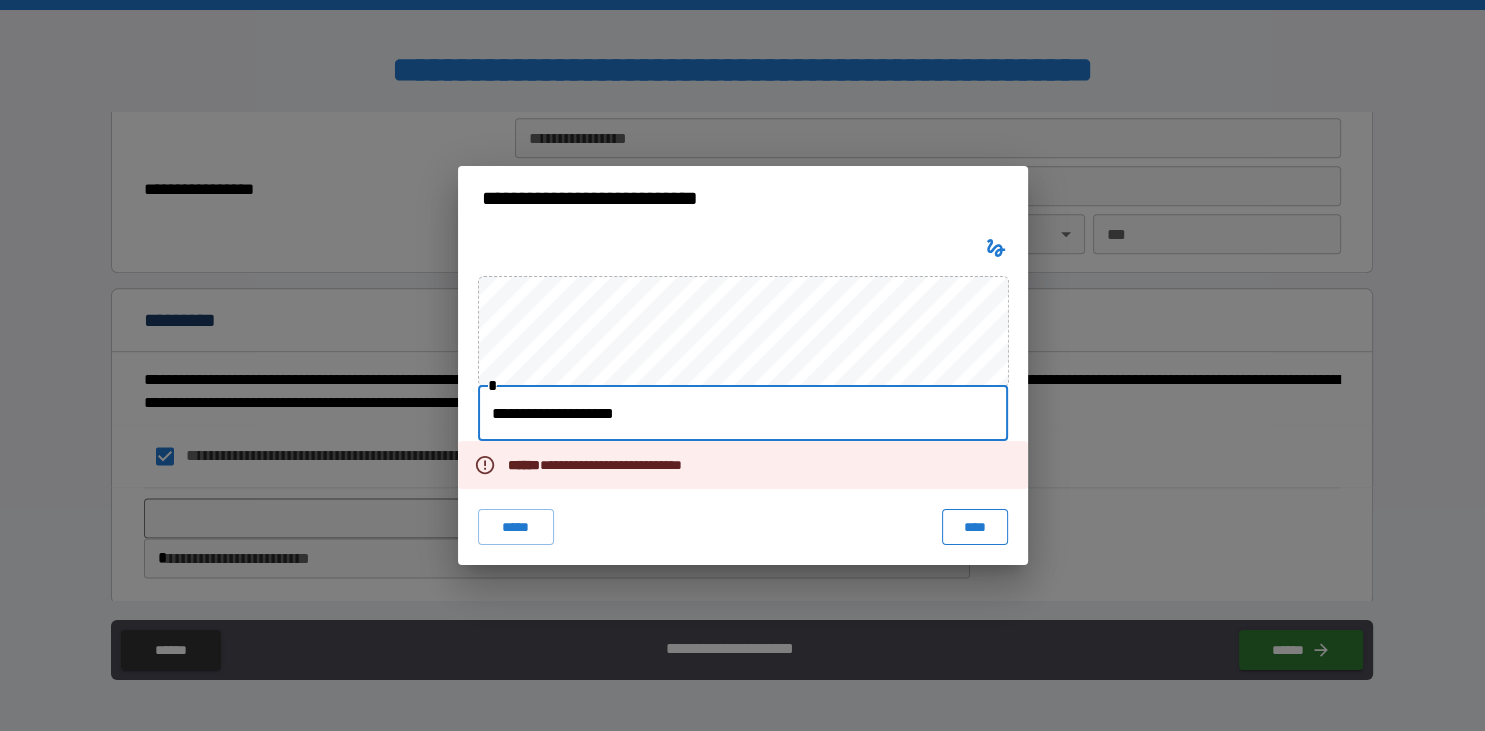 type on "**********" 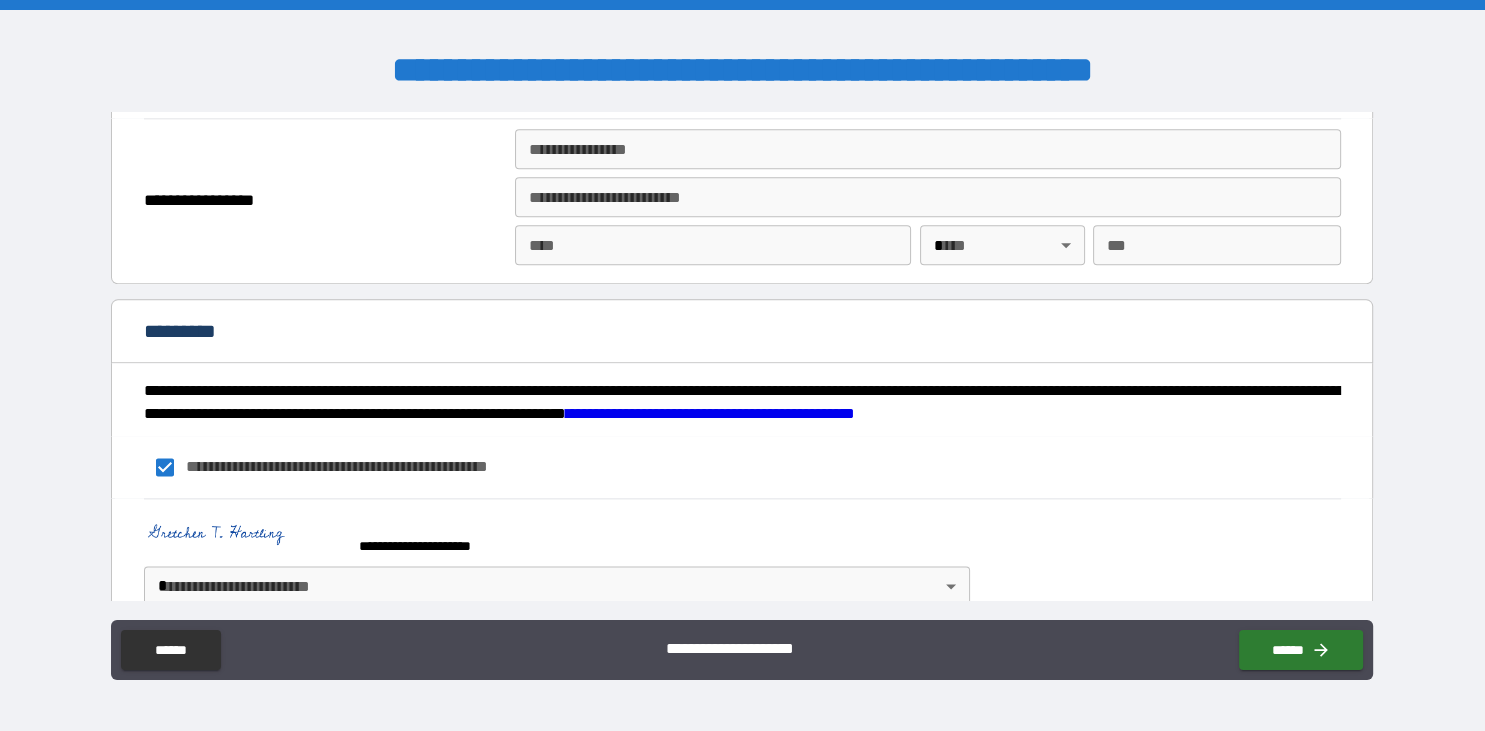 scroll, scrollTop: 2544, scrollLeft: 0, axis: vertical 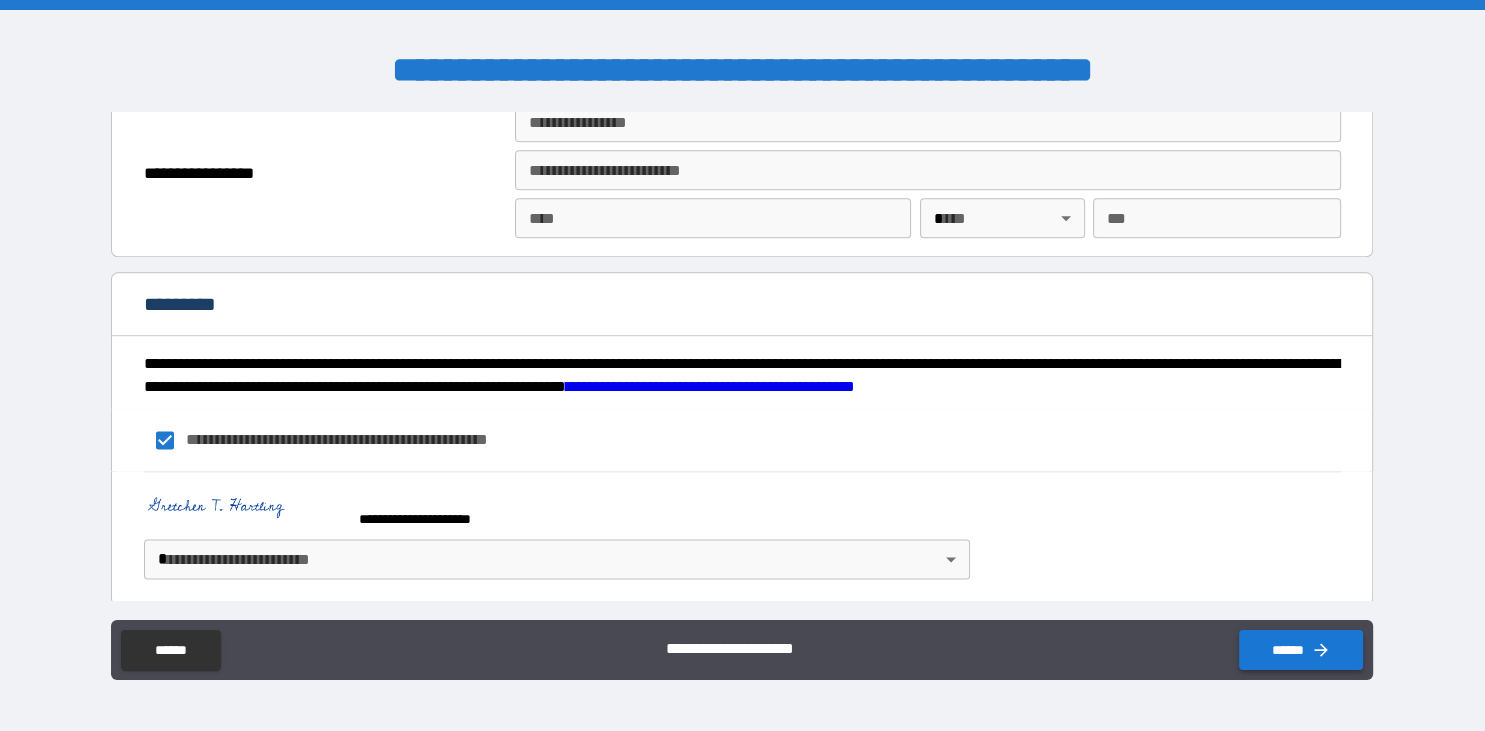 click on "******" at bounding box center (1301, 650) 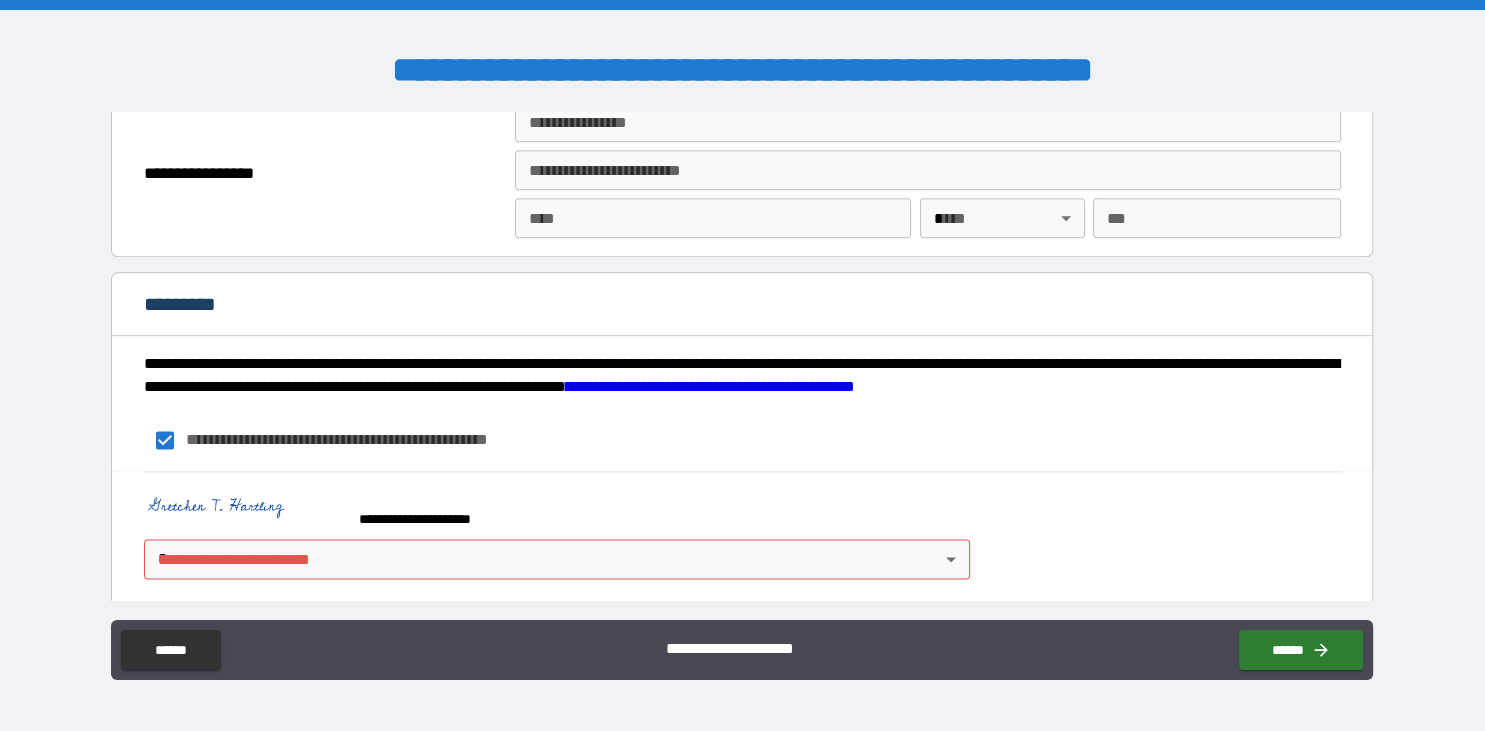 click on "**********" at bounding box center (742, 365) 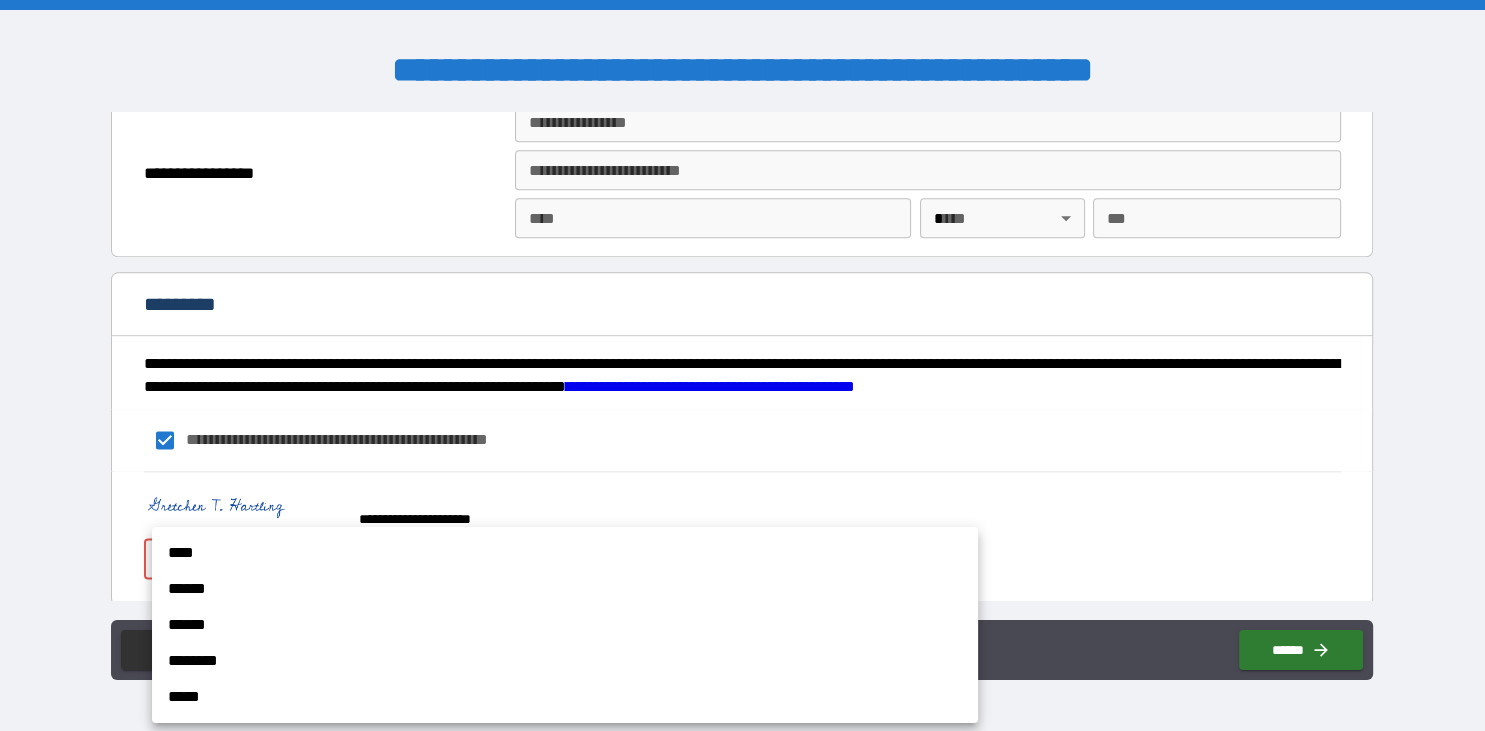 click on "****" at bounding box center (565, 553) 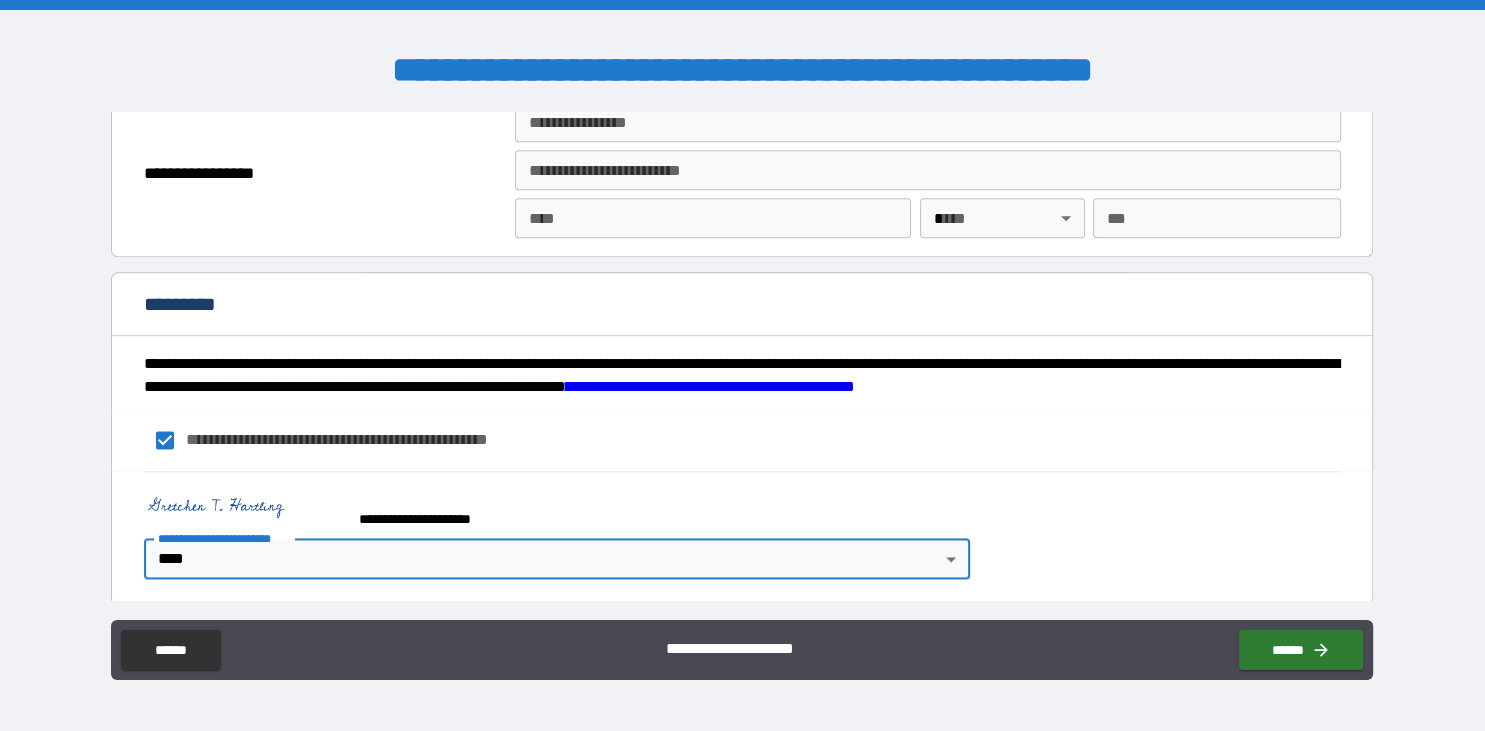 type on "*" 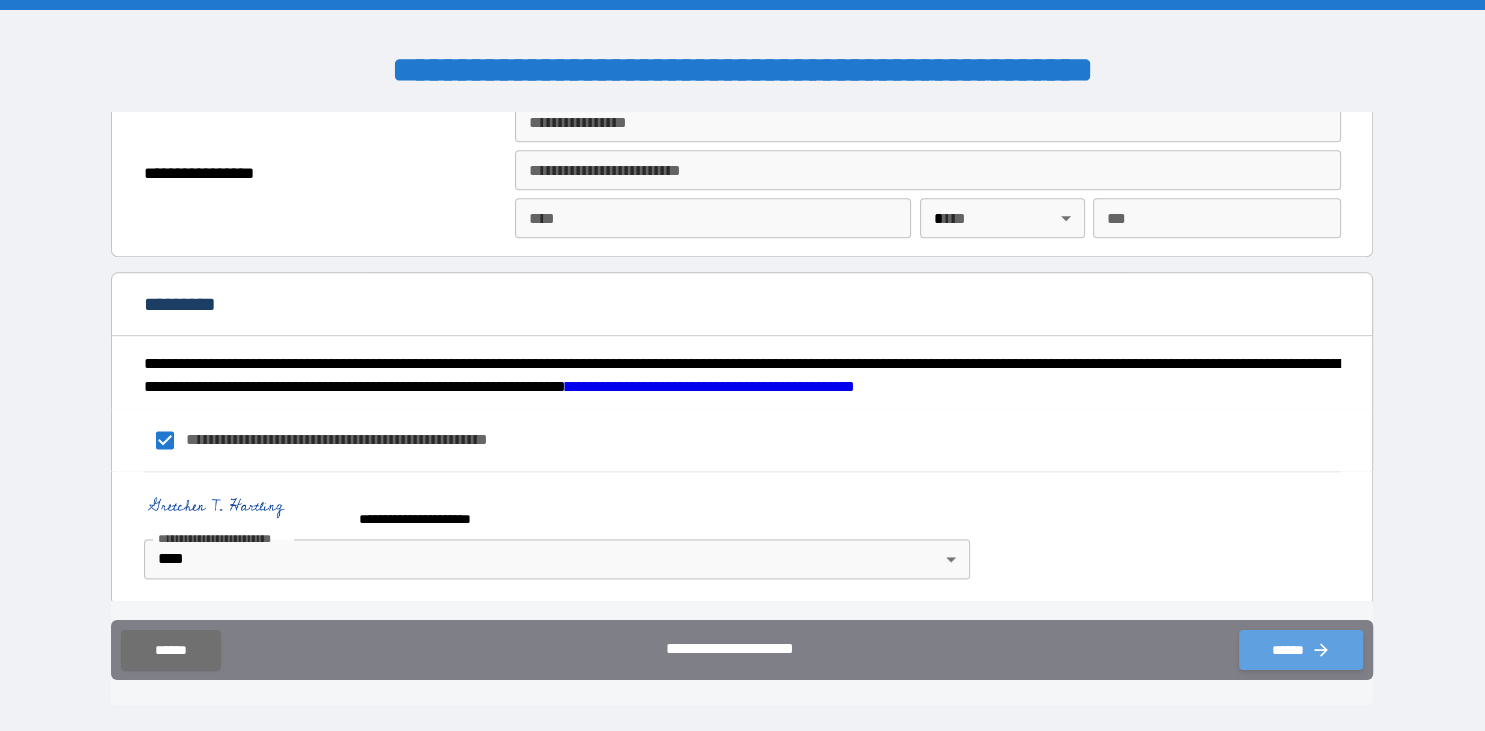 click 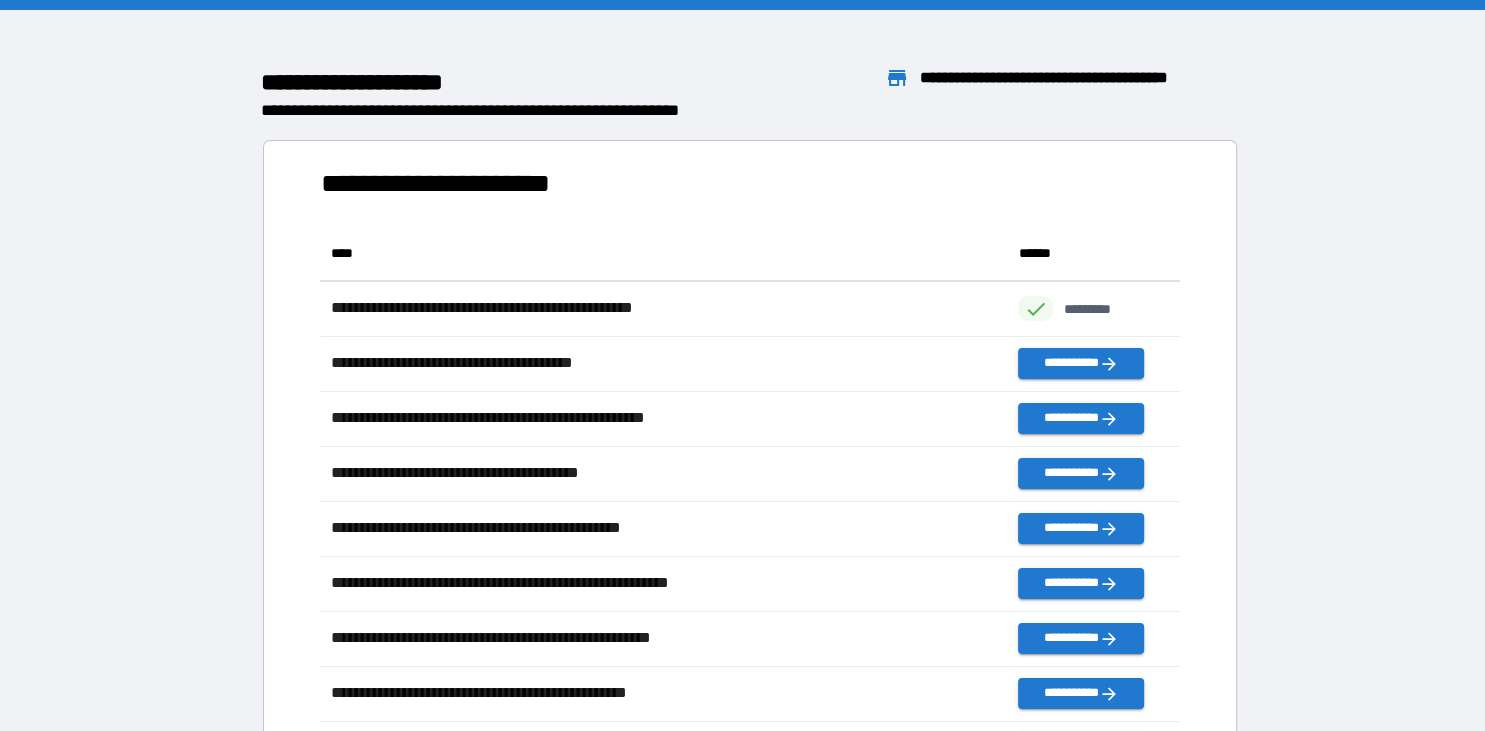scroll, scrollTop: 1, scrollLeft: 0, axis: vertical 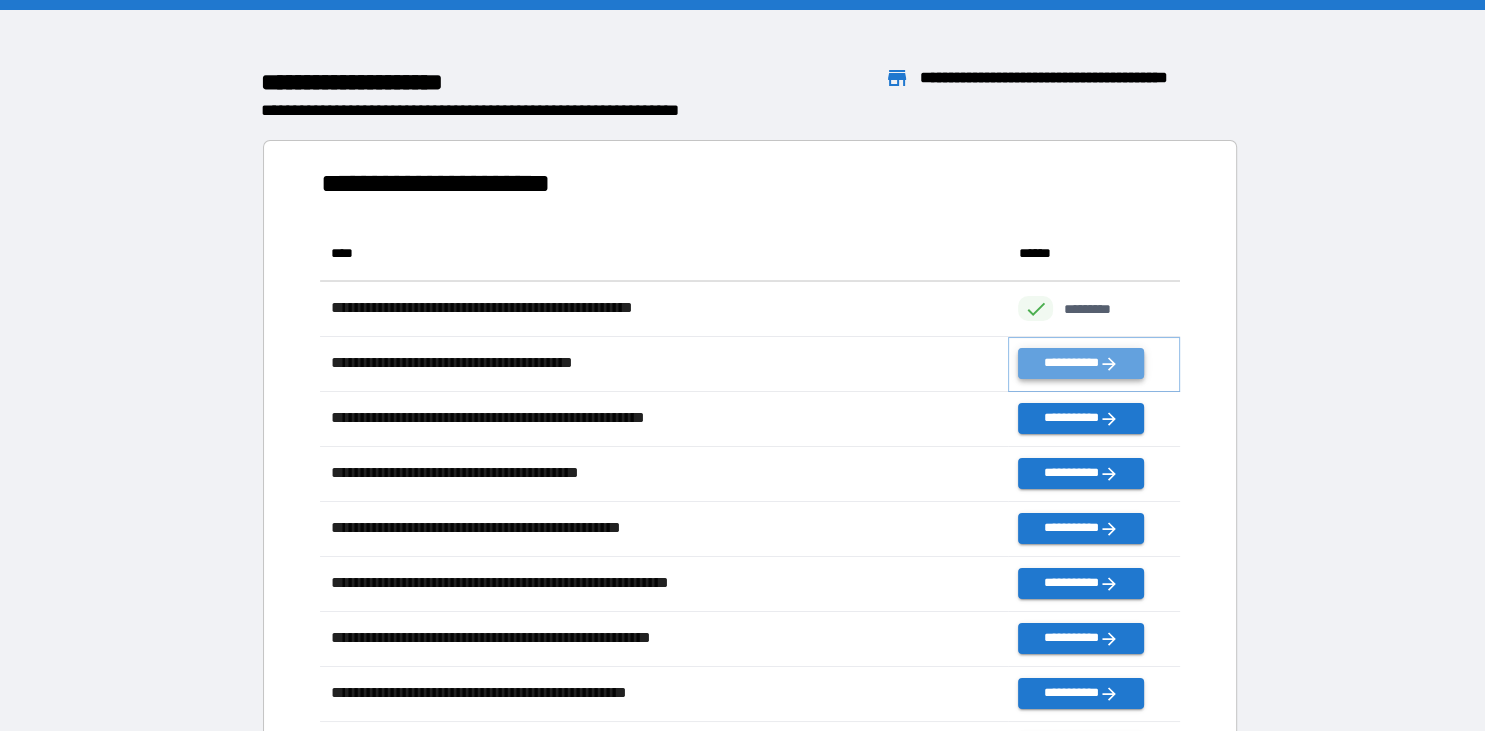 click 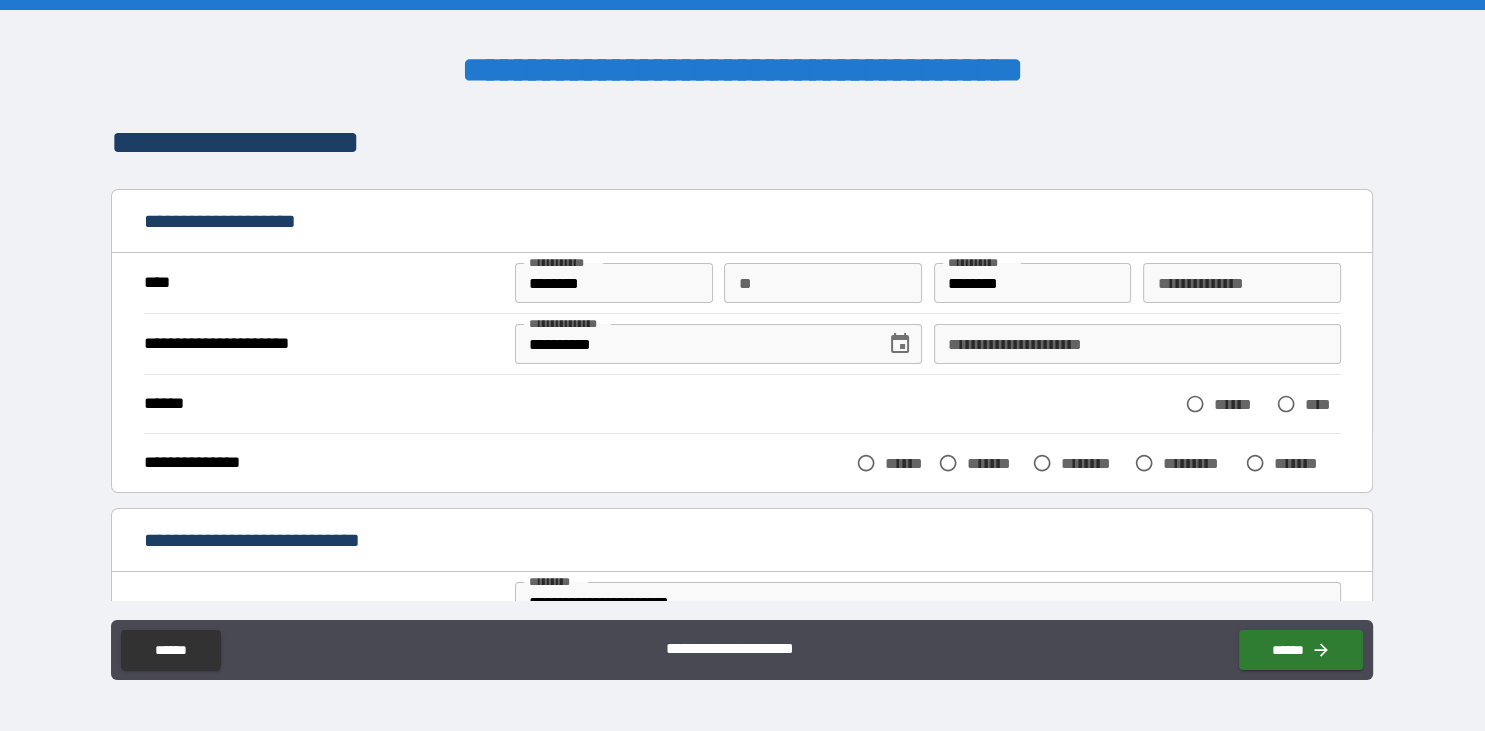 click on "**" at bounding box center [823, 283] 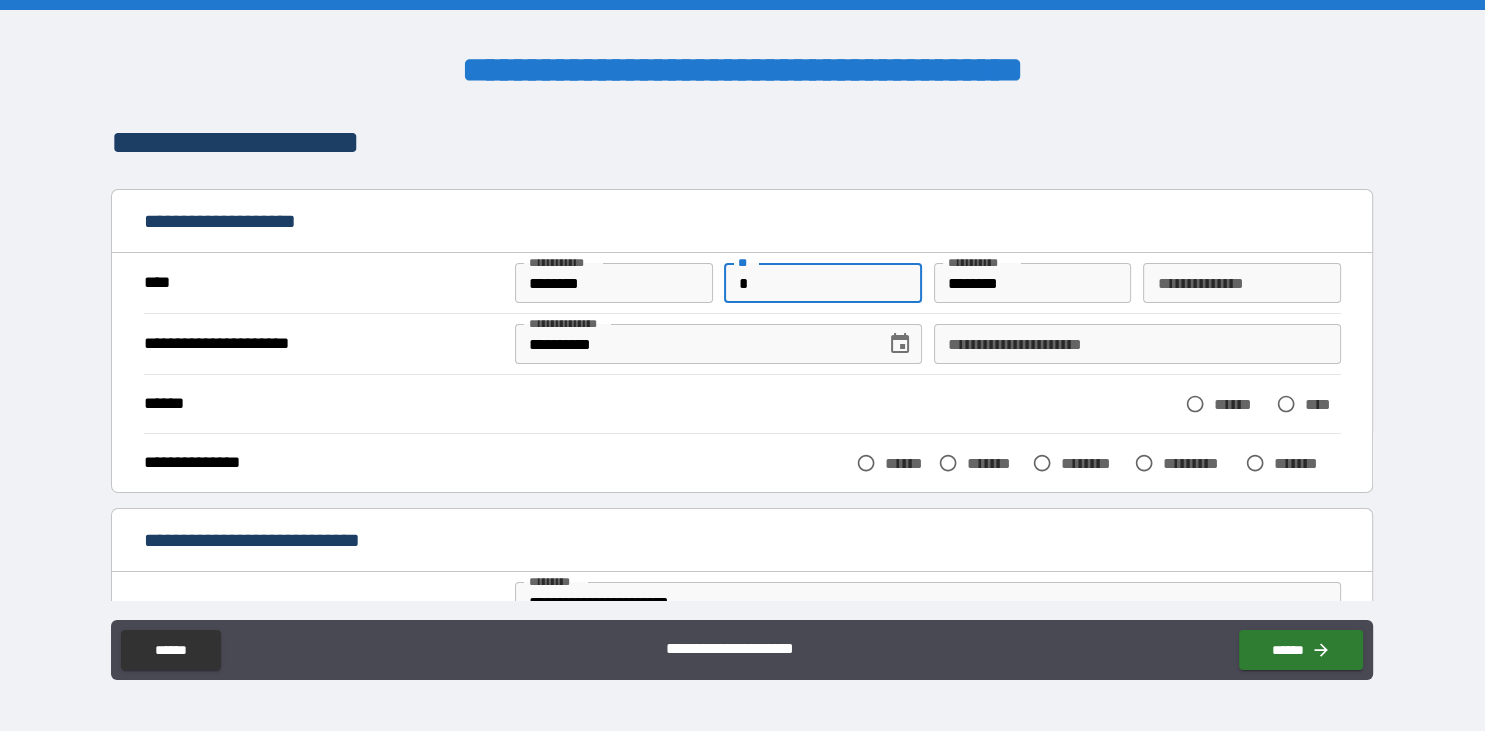 type on "*" 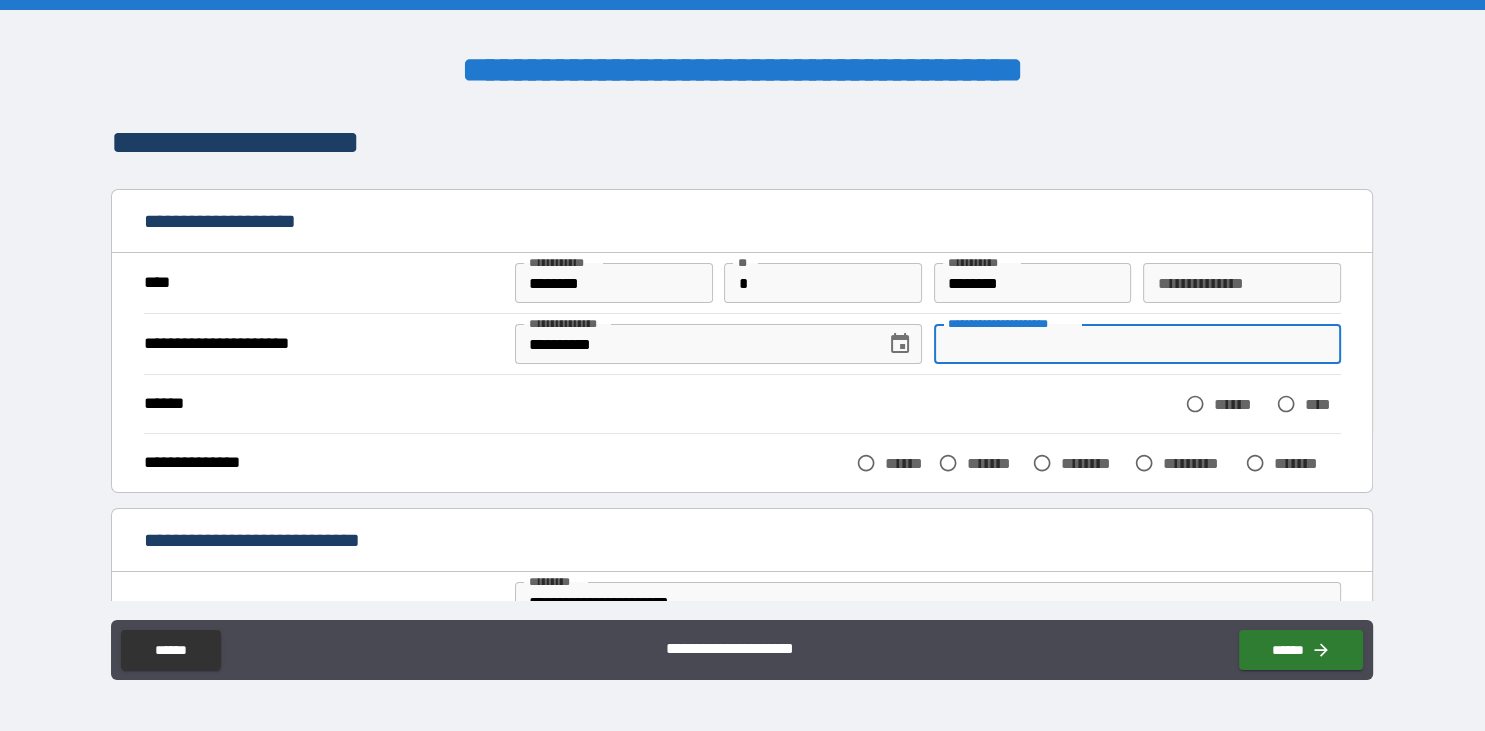 click on "**********" at bounding box center [1137, 344] 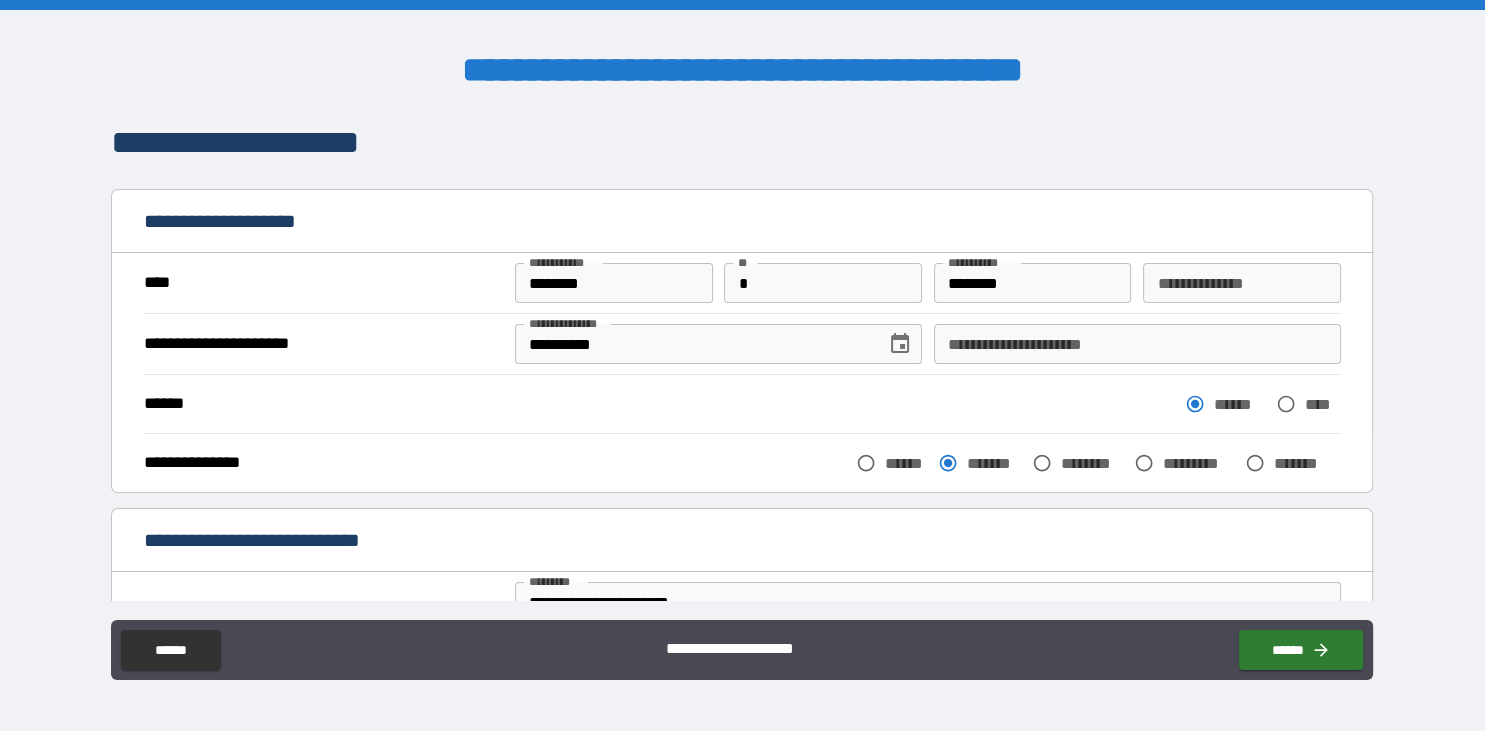scroll, scrollTop: 230, scrollLeft: 0, axis: vertical 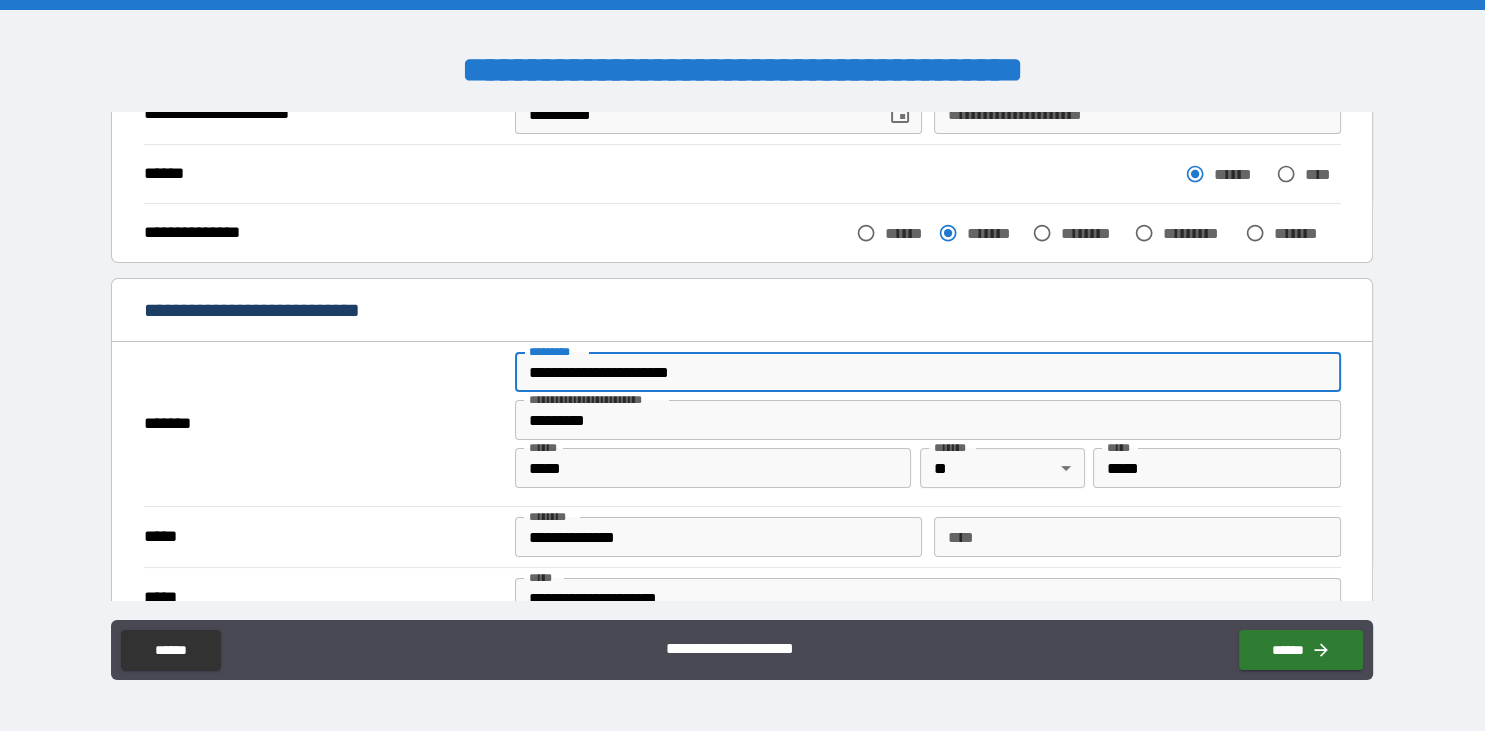 click on "**********" at bounding box center [928, 372] 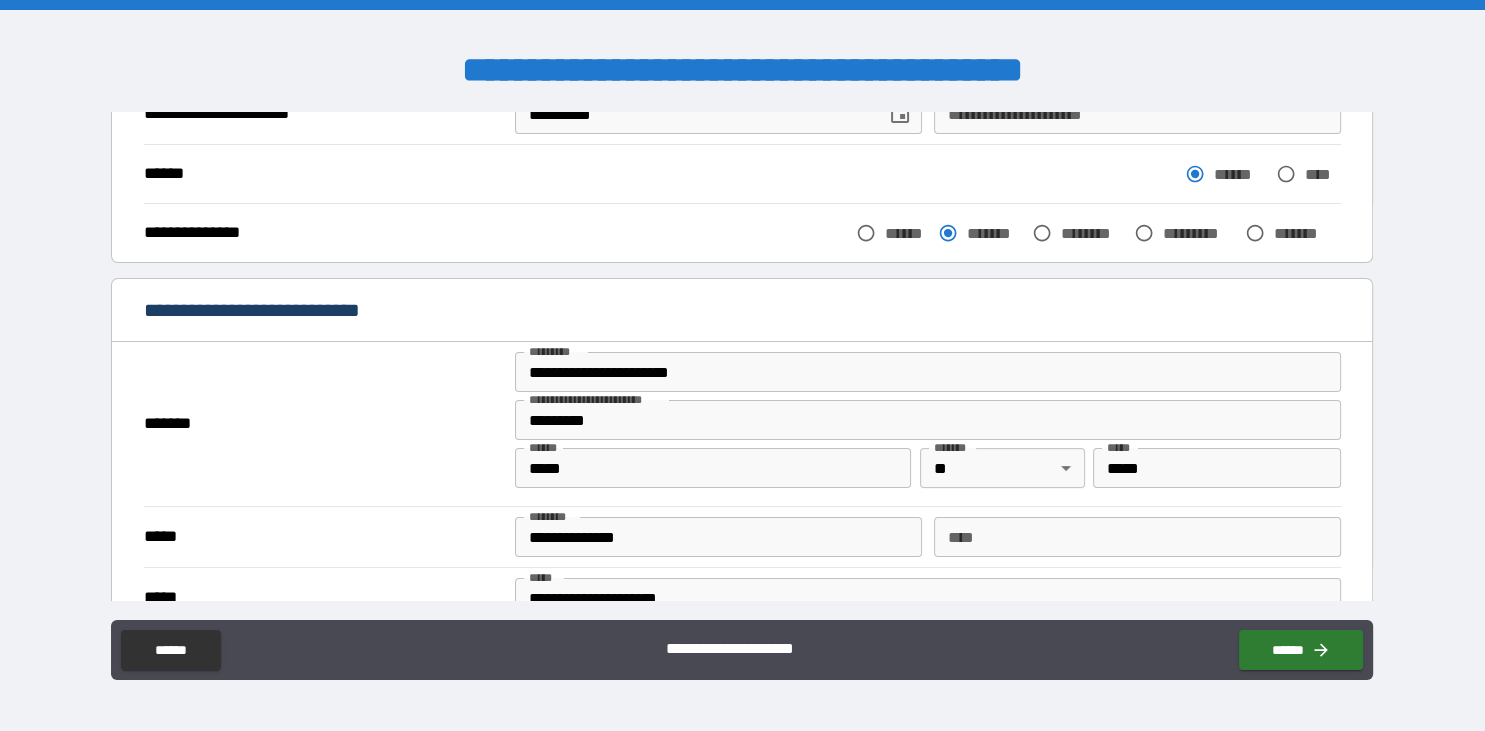 click on "**********" at bounding box center [742, 312] 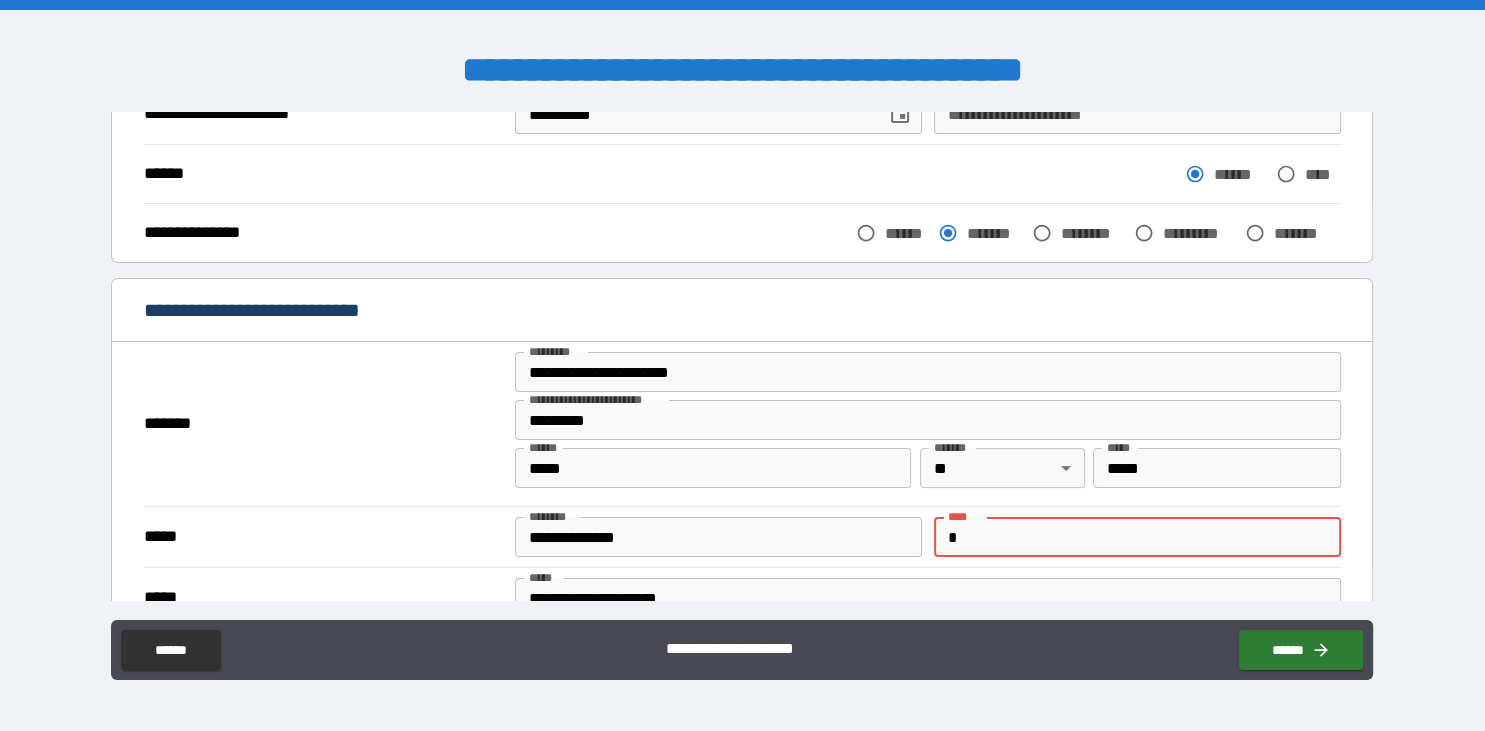 click on "*" at bounding box center [1137, 537] 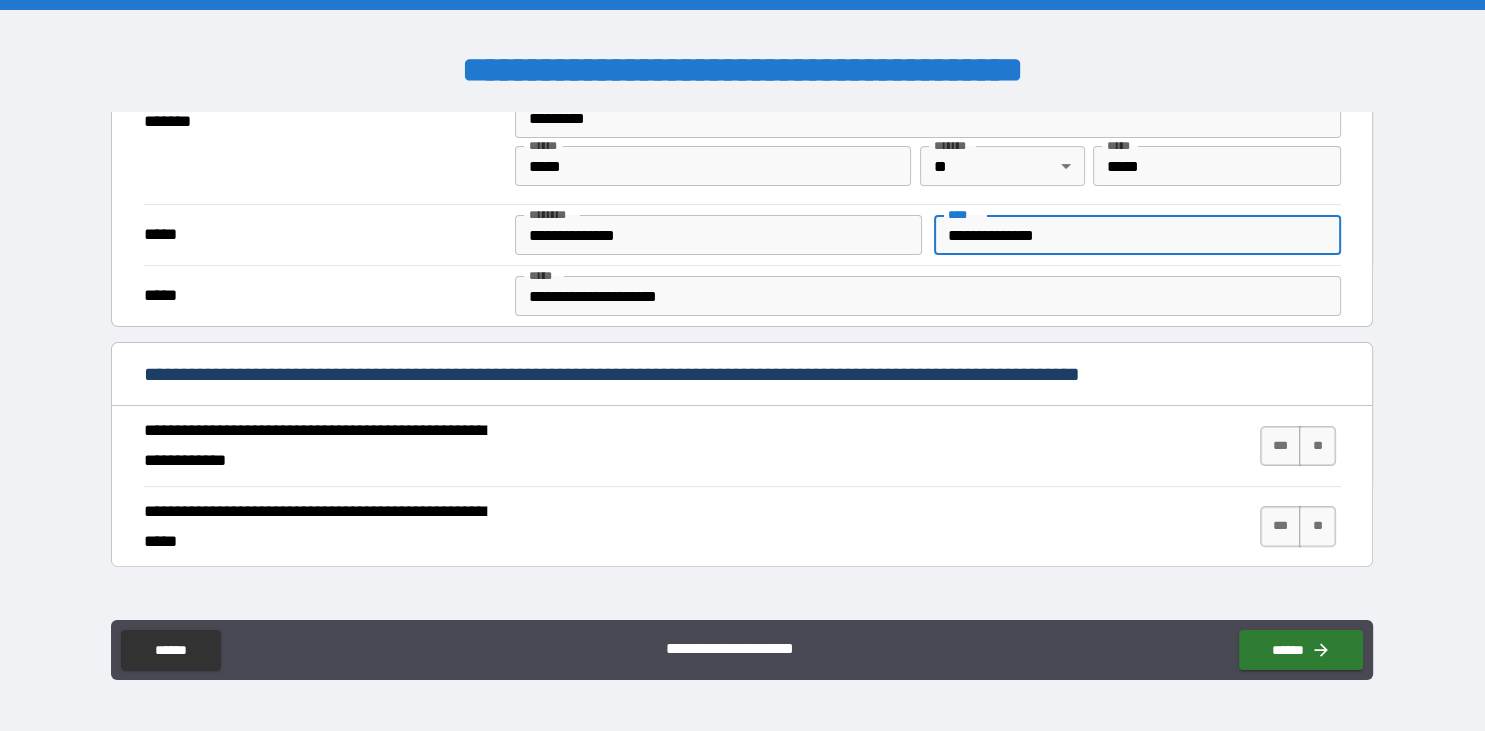 scroll, scrollTop: 576, scrollLeft: 0, axis: vertical 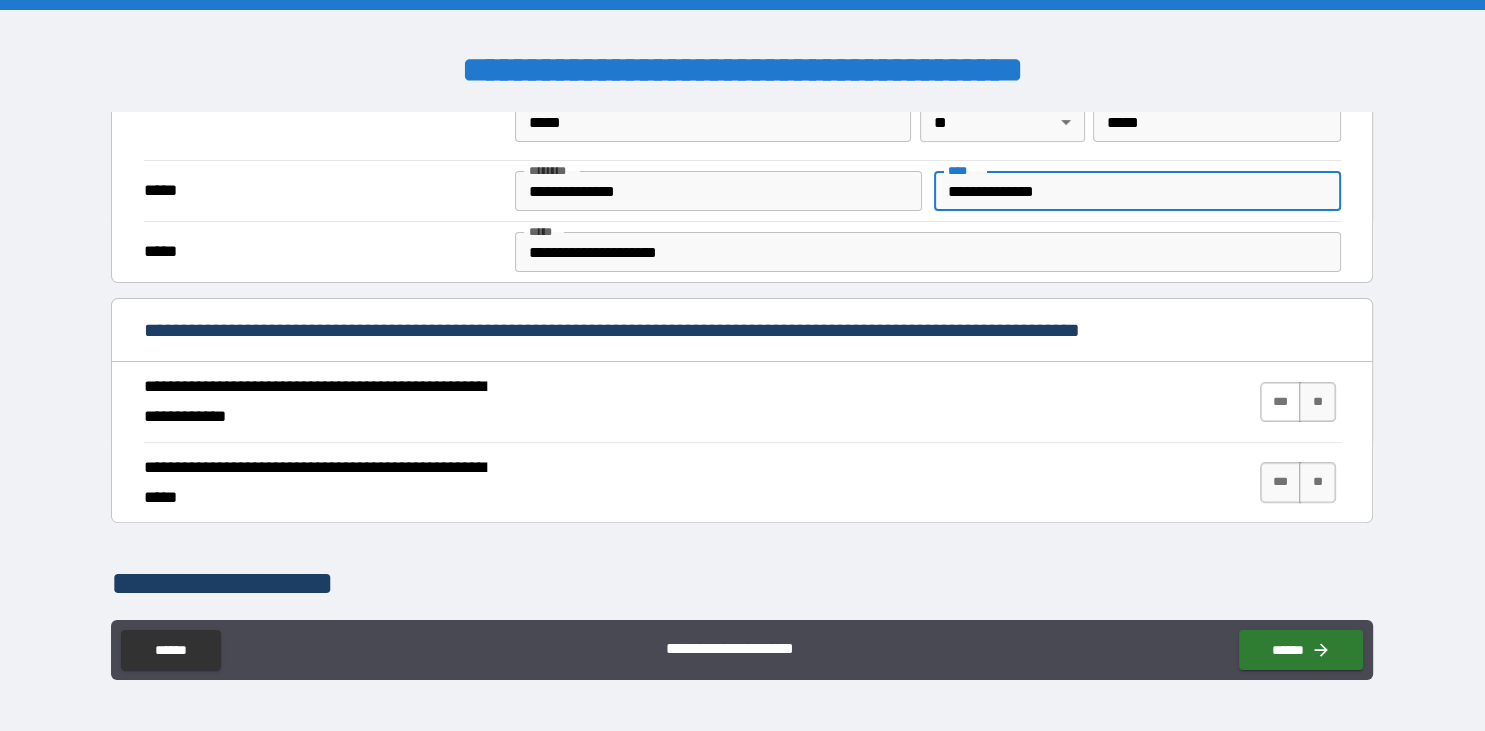 type on "**********" 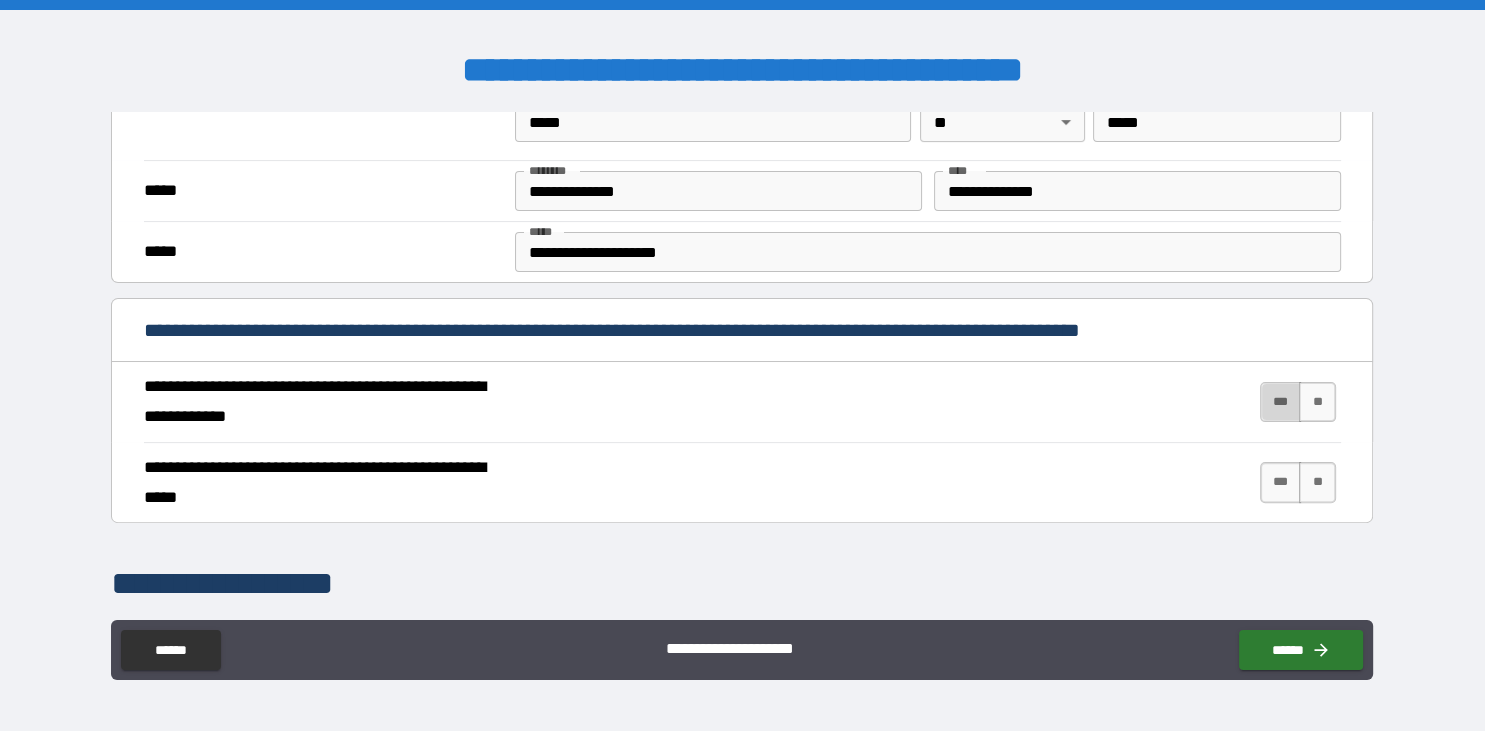 click on "***" at bounding box center (1281, 402) 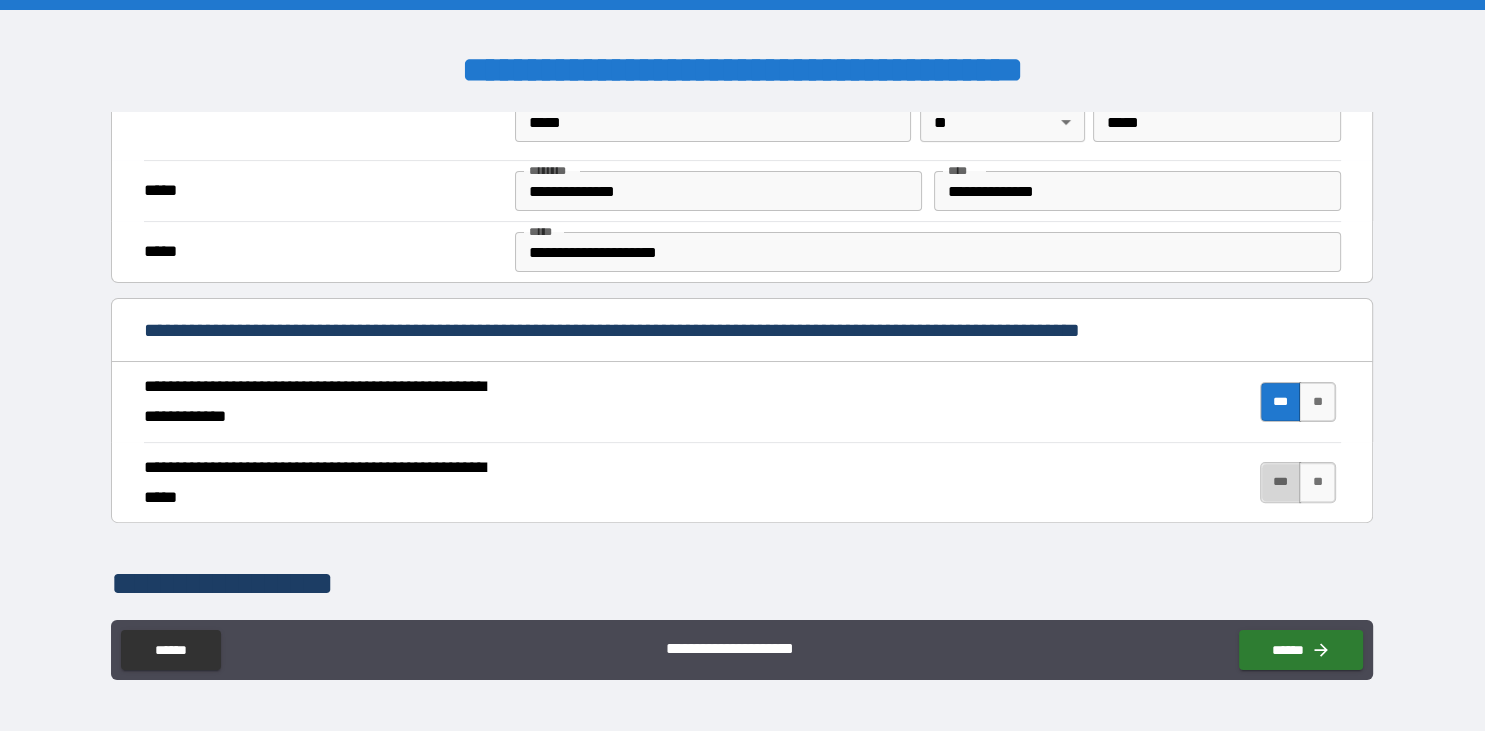 click on "***" at bounding box center (1281, 482) 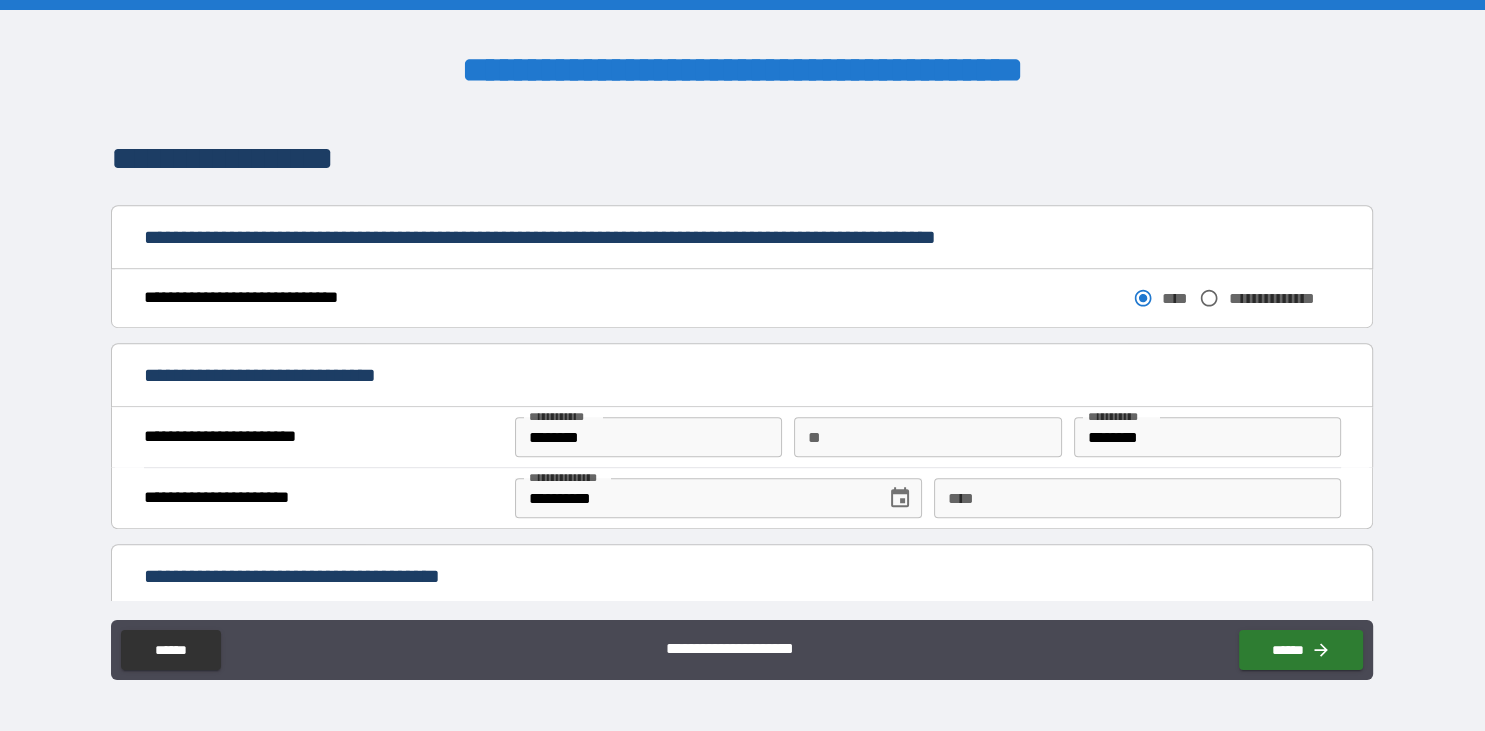 scroll, scrollTop: 1036, scrollLeft: 0, axis: vertical 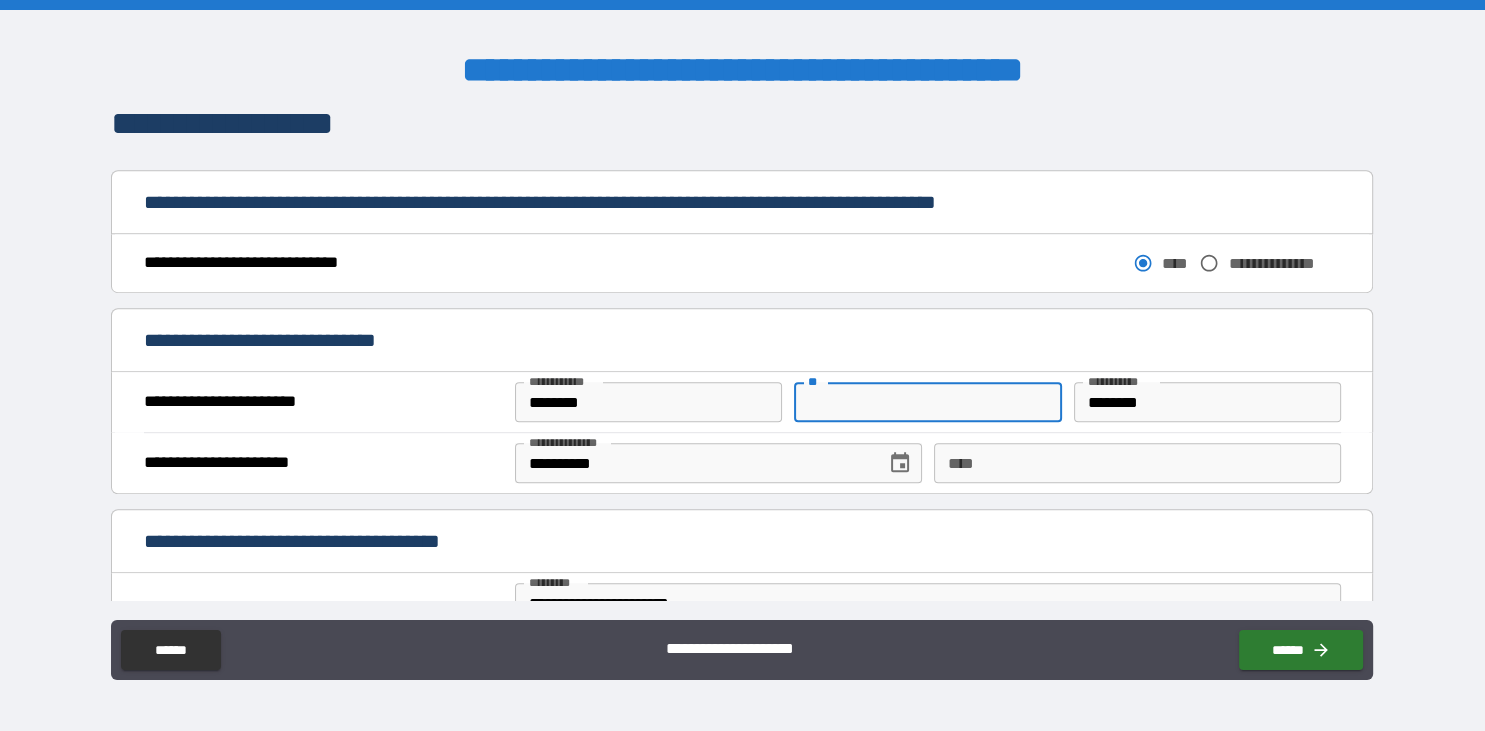 drag, startPoint x: 872, startPoint y: 402, endPoint x: 844, endPoint y: 398, distance: 28.284271 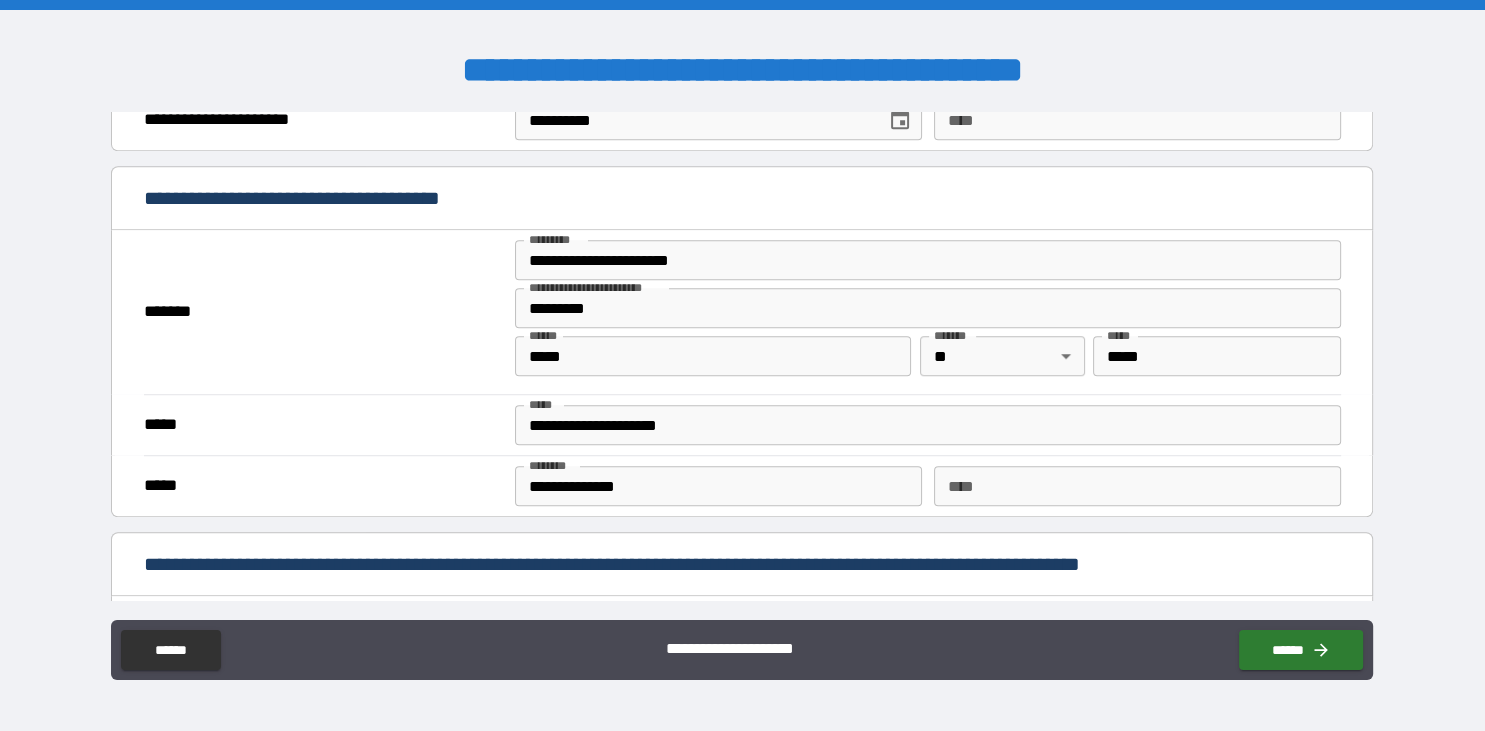 scroll, scrollTop: 1382, scrollLeft: 0, axis: vertical 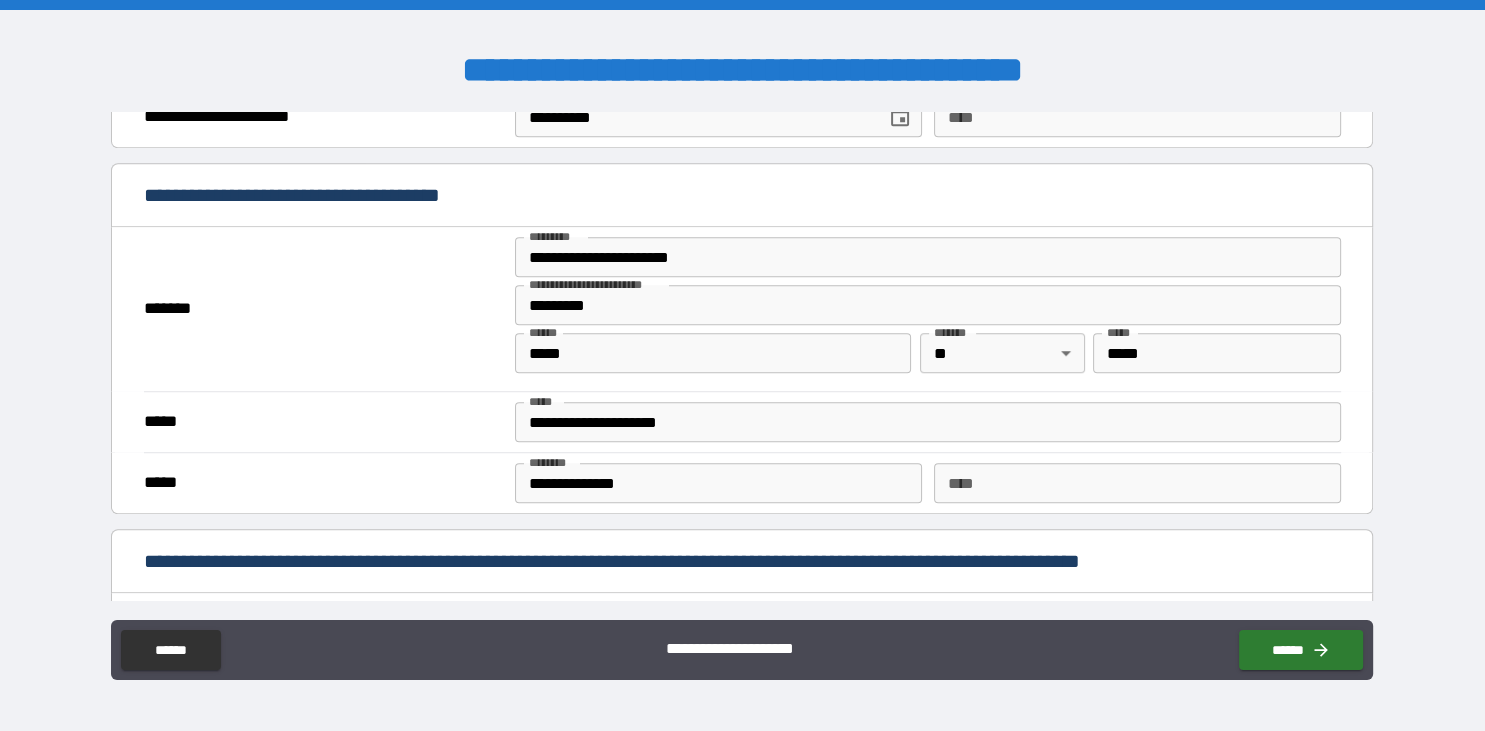 type on "*" 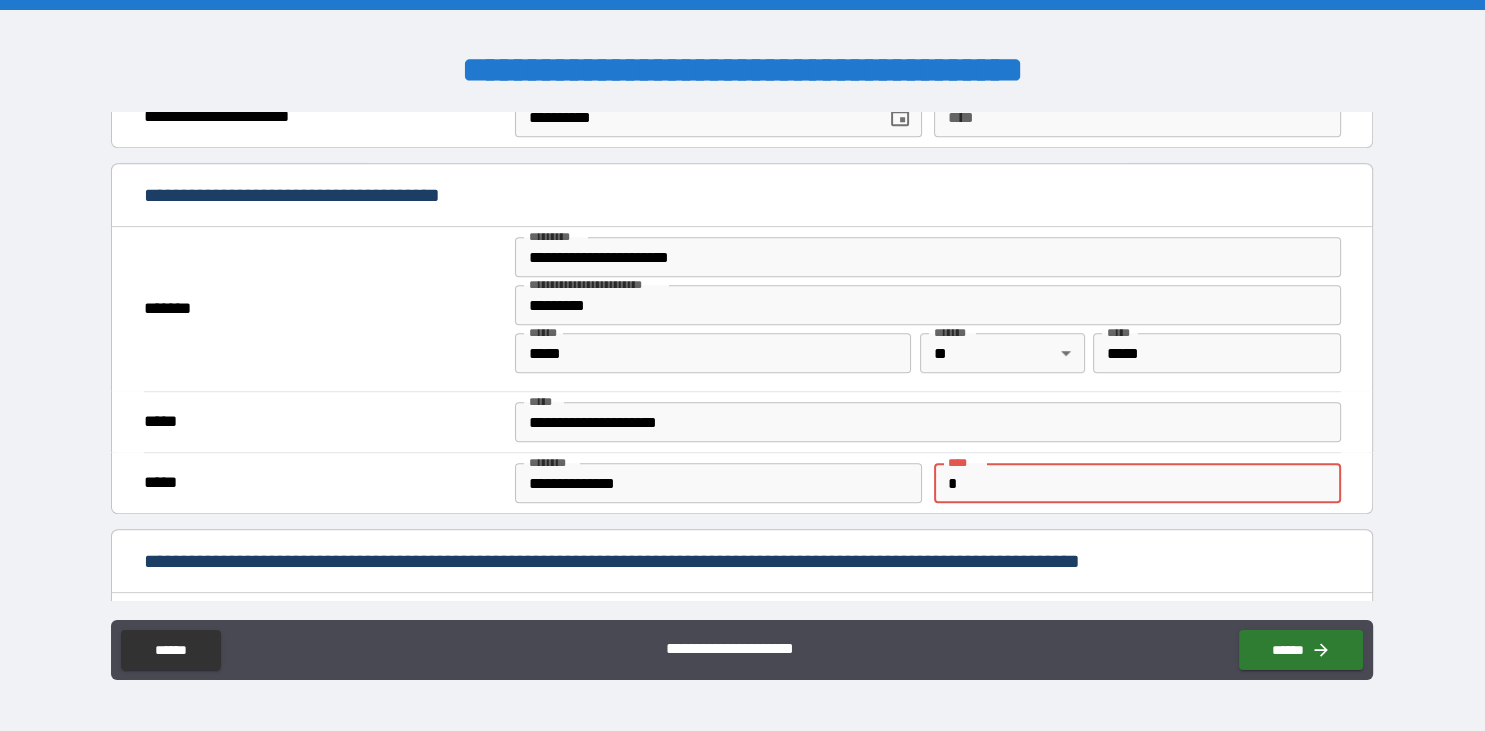 click on "*" at bounding box center [1137, 483] 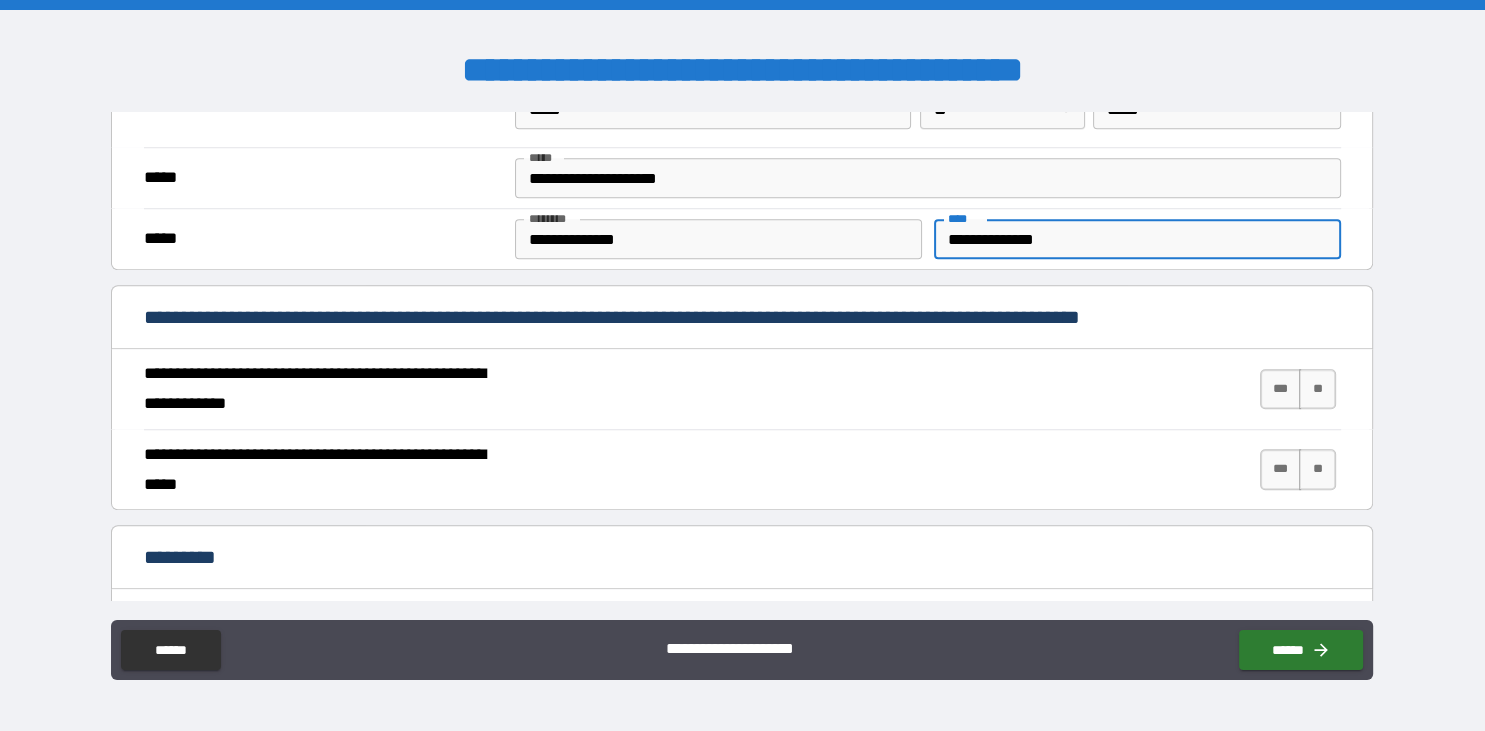 scroll, scrollTop: 1728, scrollLeft: 0, axis: vertical 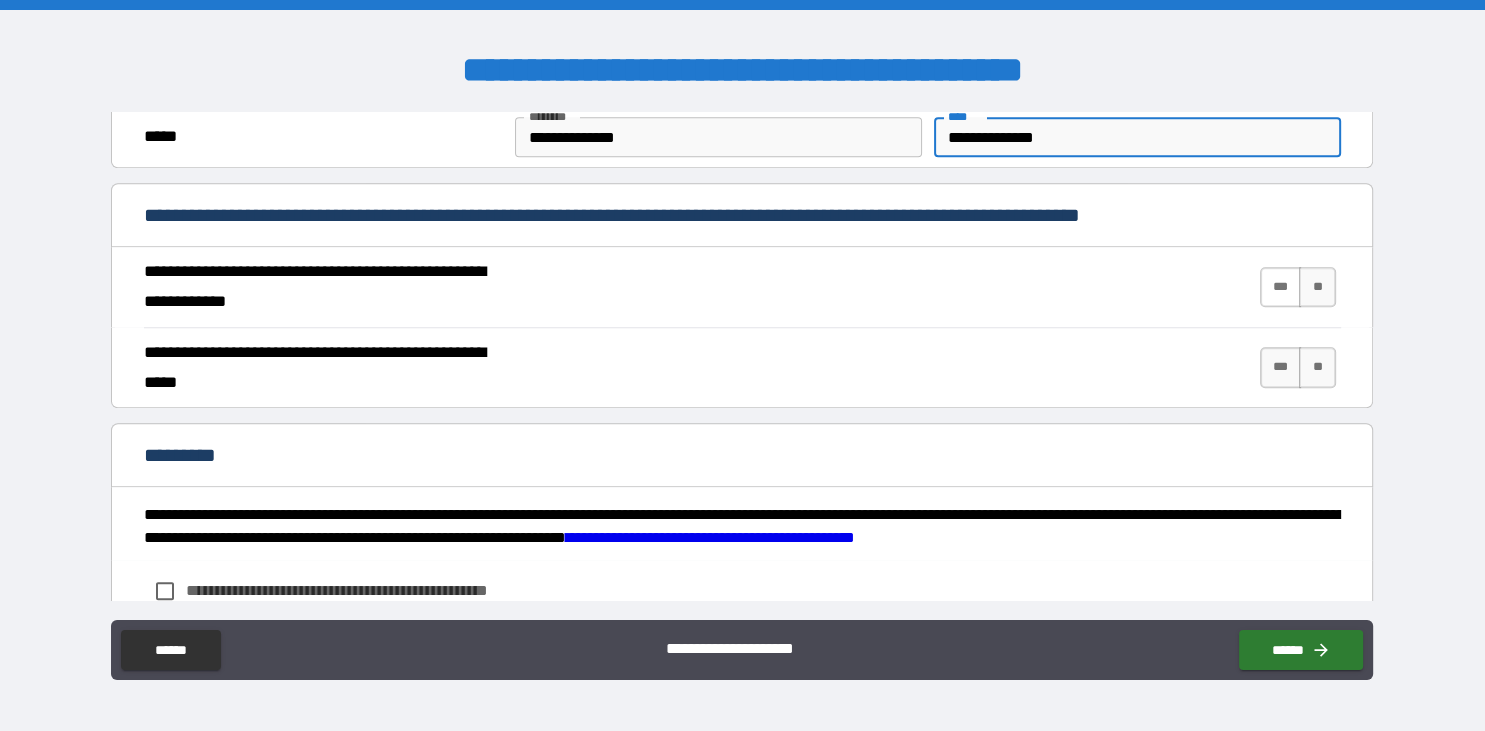 type on "**********" 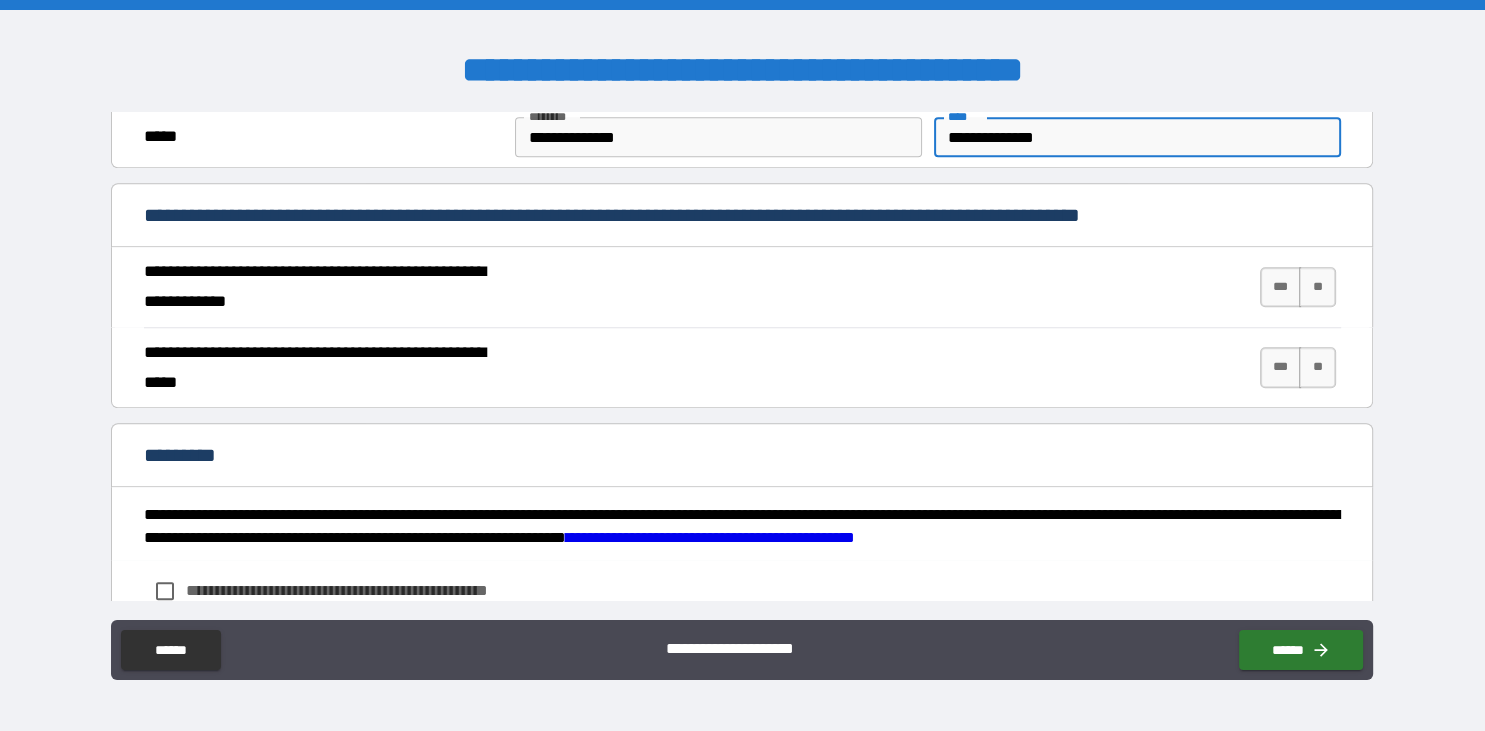 drag, startPoint x: 1282, startPoint y: 274, endPoint x: 1292, endPoint y: 329, distance: 55.9017 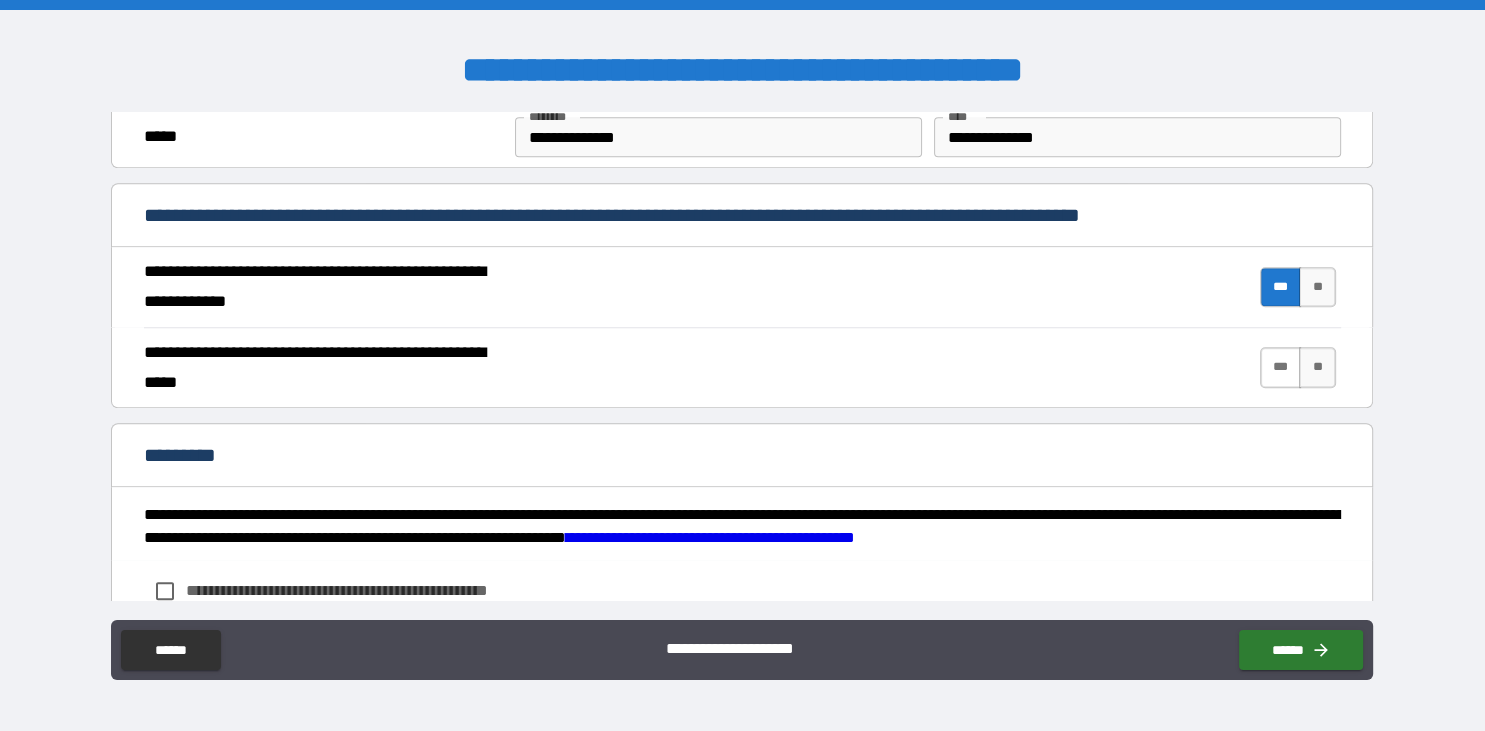 click on "***" at bounding box center [1281, 367] 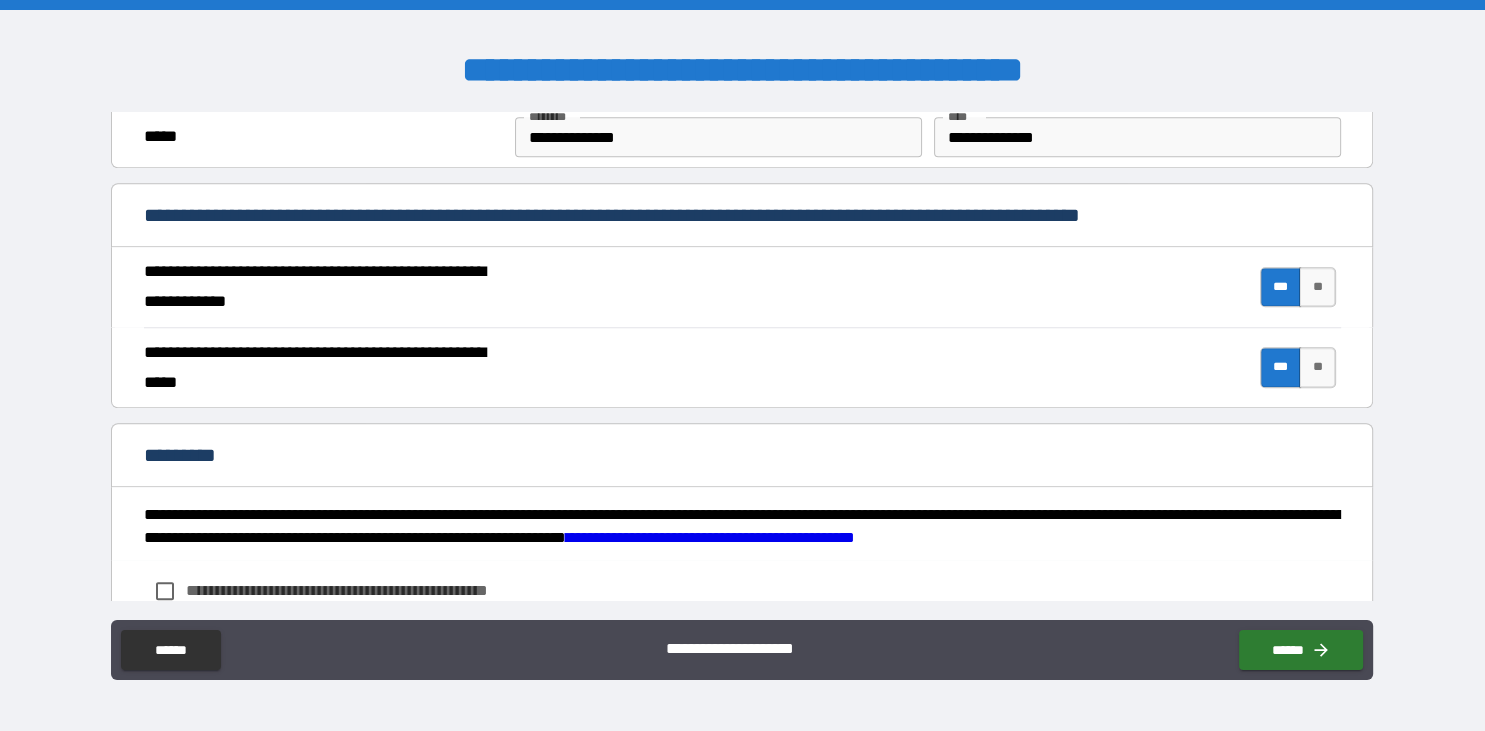 scroll, scrollTop: 1864, scrollLeft: 0, axis: vertical 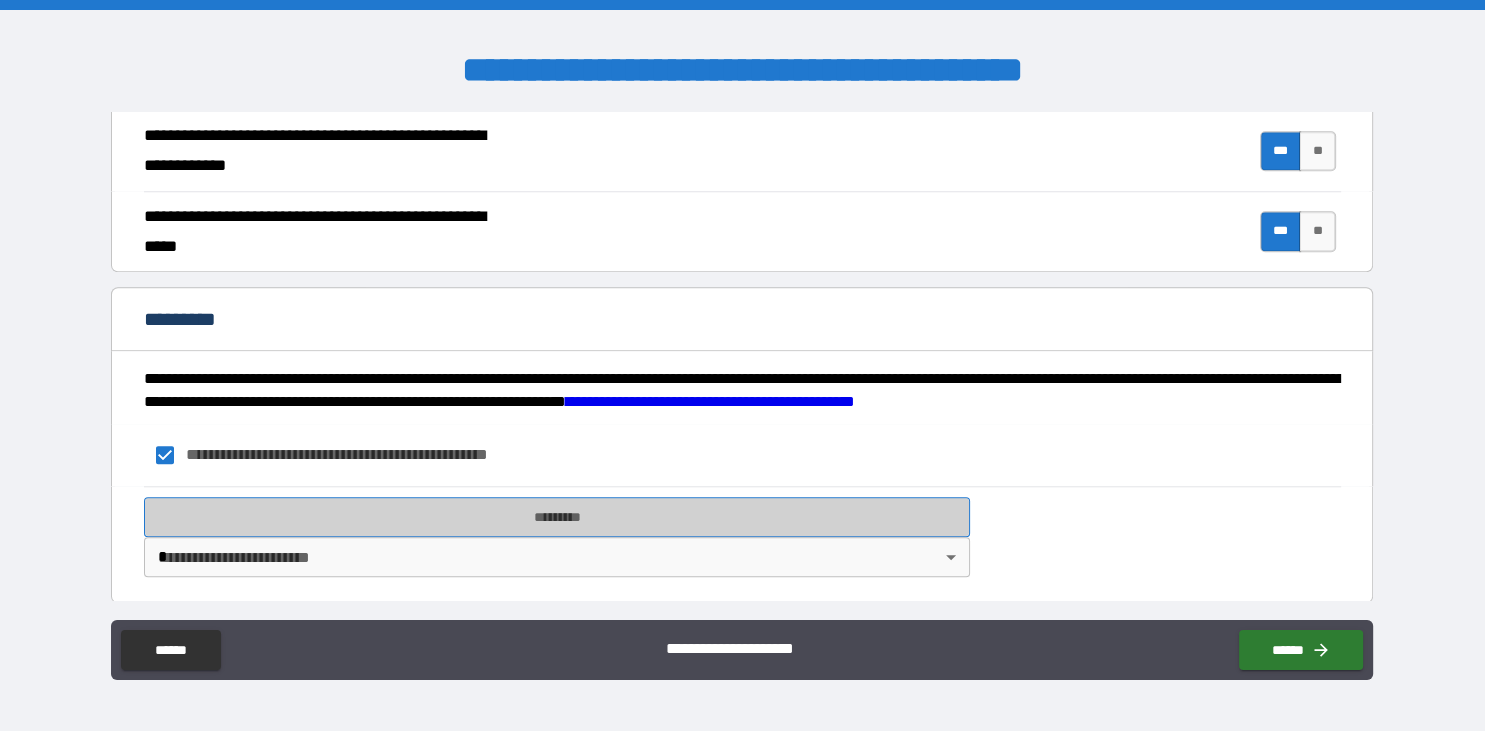 click on "*********" at bounding box center [557, 517] 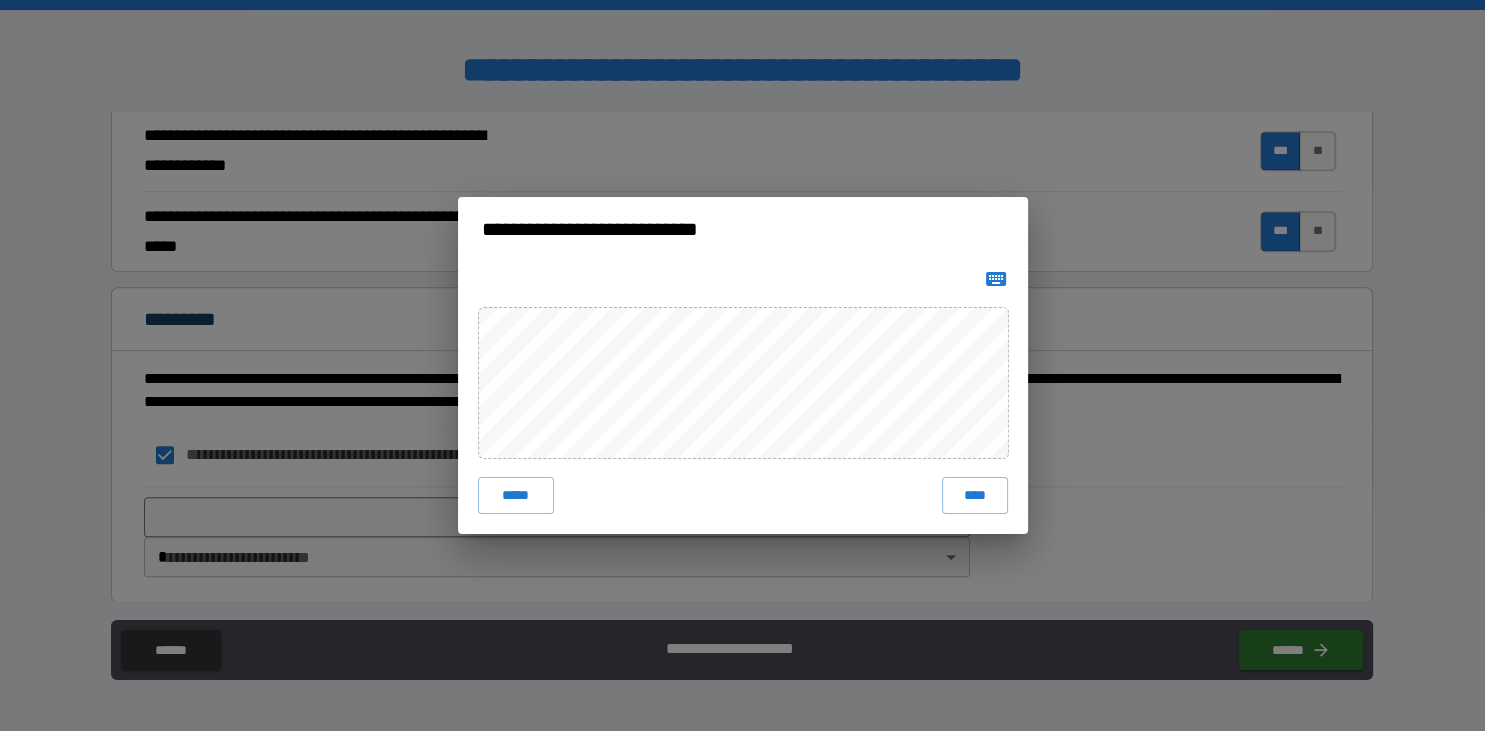 click on "**********" at bounding box center (742, 365) 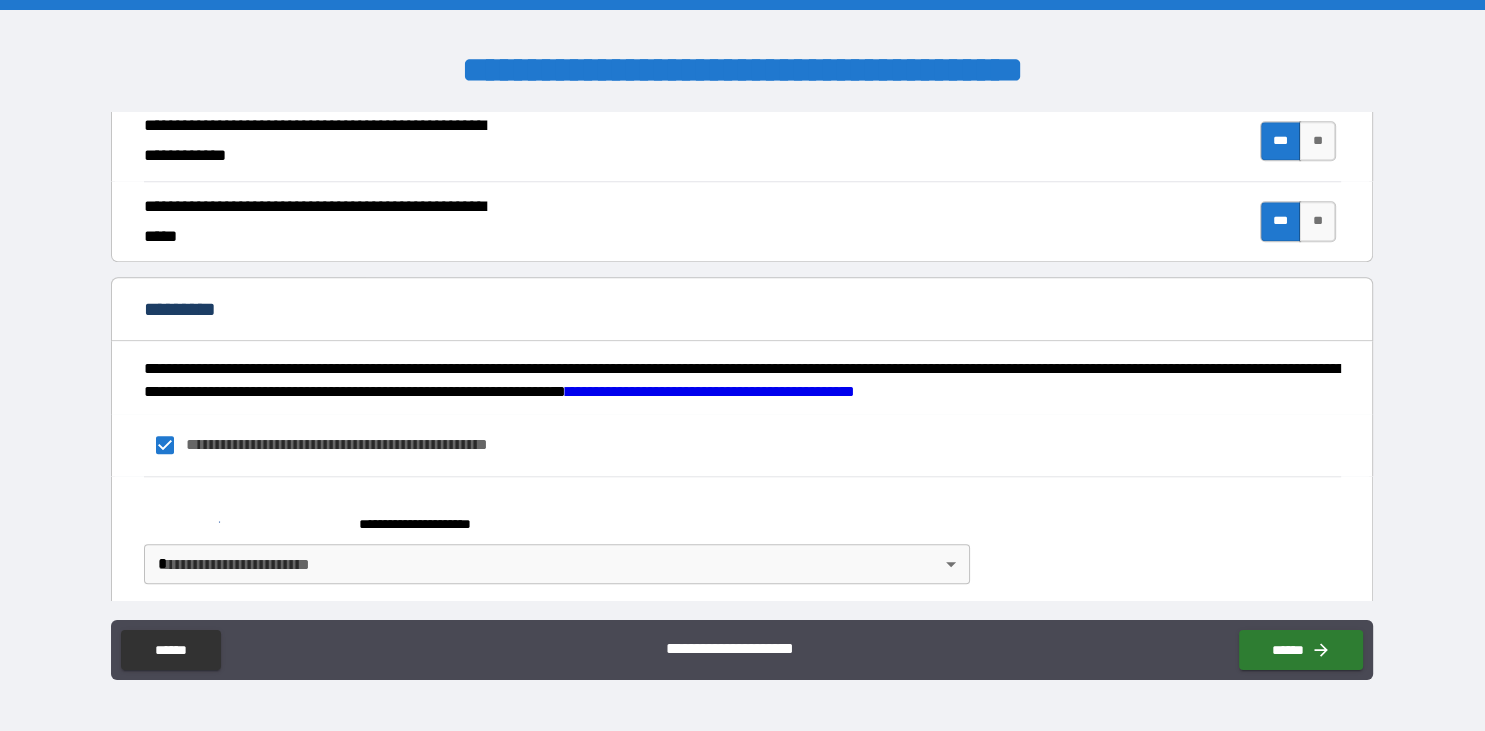scroll, scrollTop: 1881, scrollLeft: 0, axis: vertical 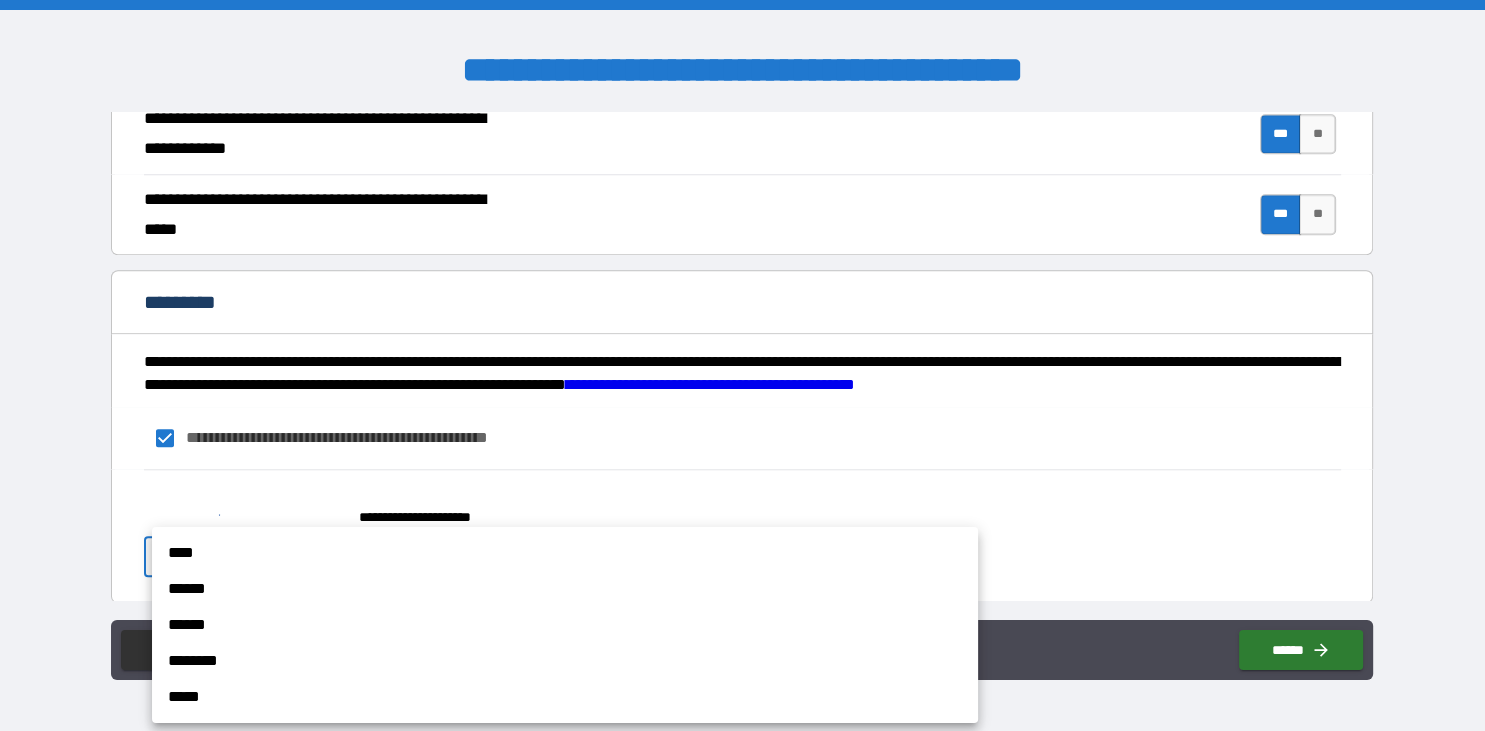 click on "**********" at bounding box center (742, 365) 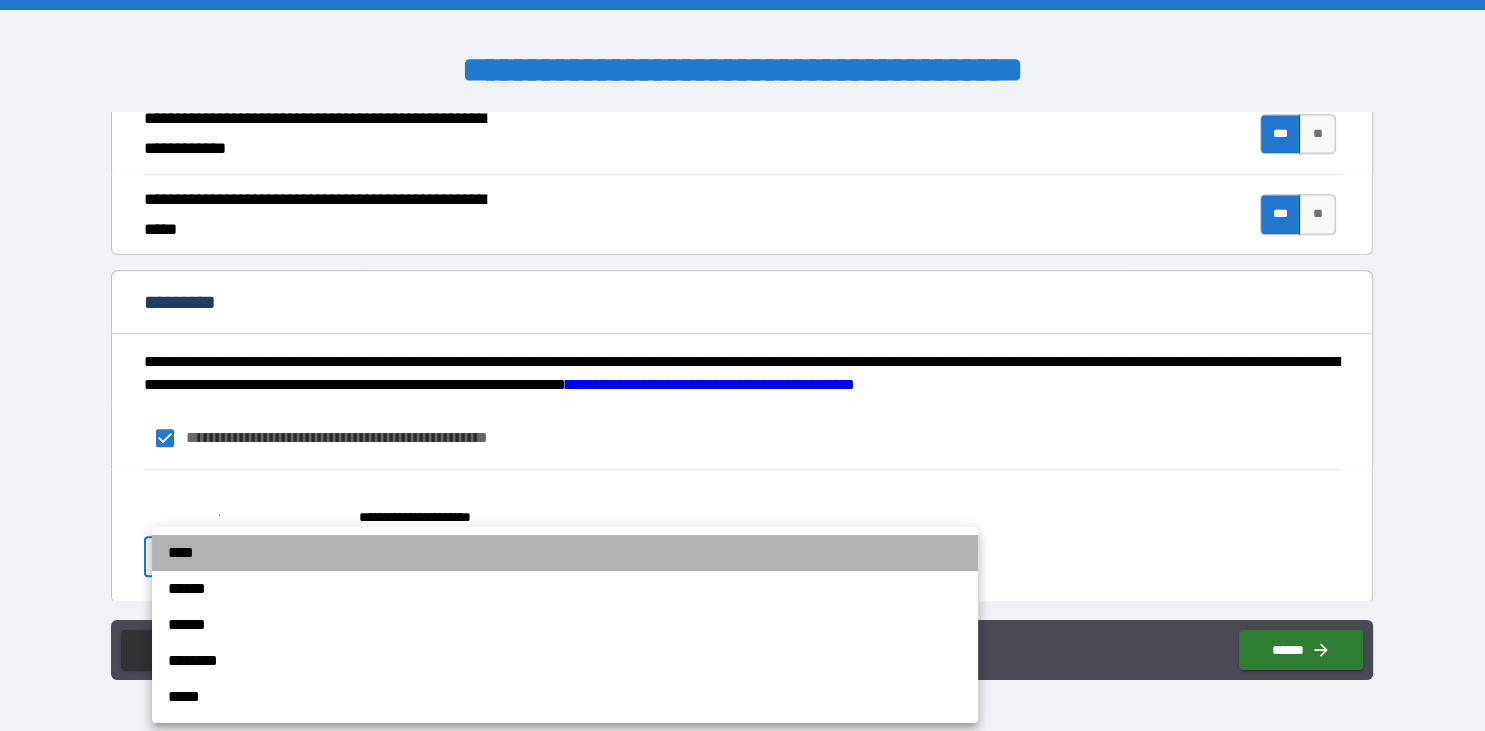 click on "****" at bounding box center (565, 553) 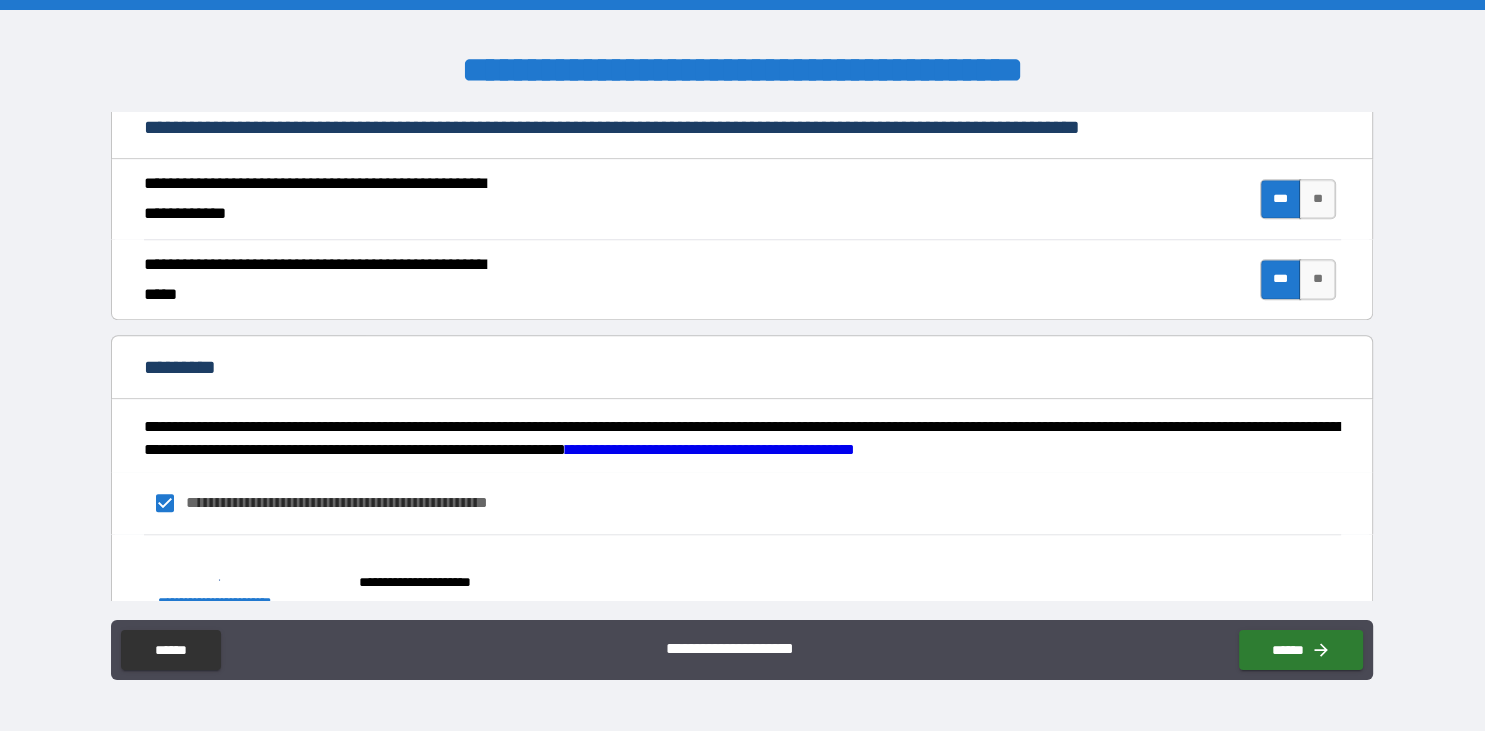 scroll, scrollTop: 1881, scrollLeft: 0, axis: vertical 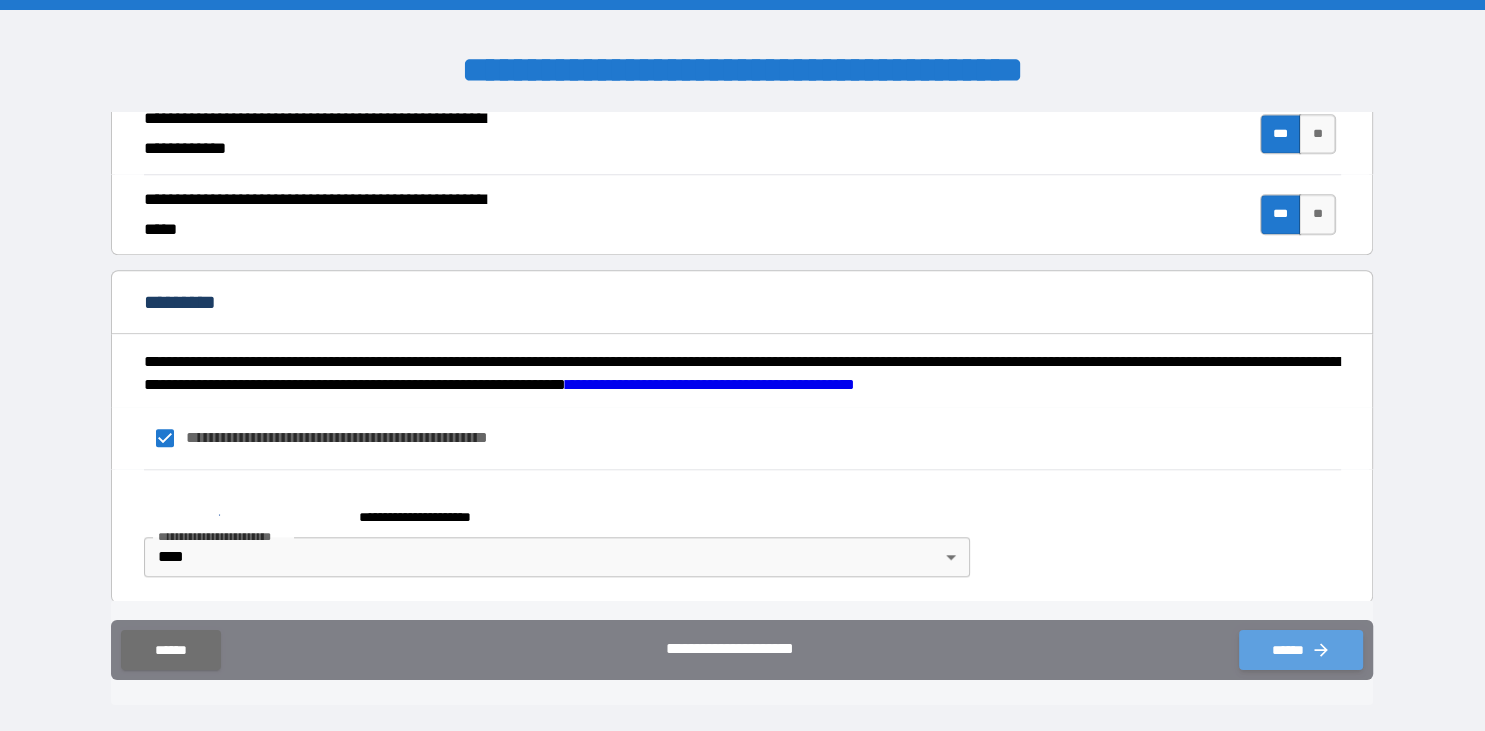 click on "******" at bounding box center [1301, 650] 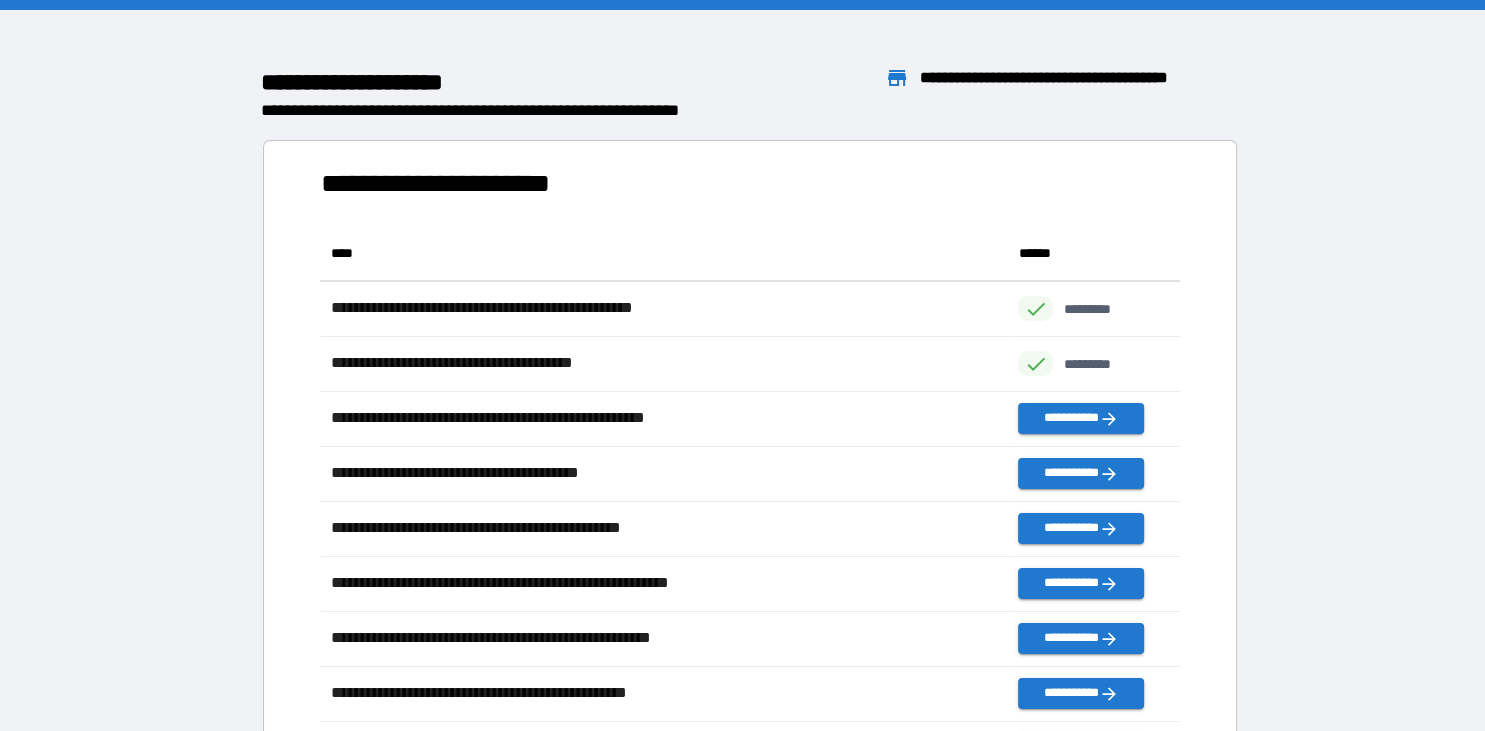 scroll, scrollTop: 1, scrollLeft: 0, axis: vertical 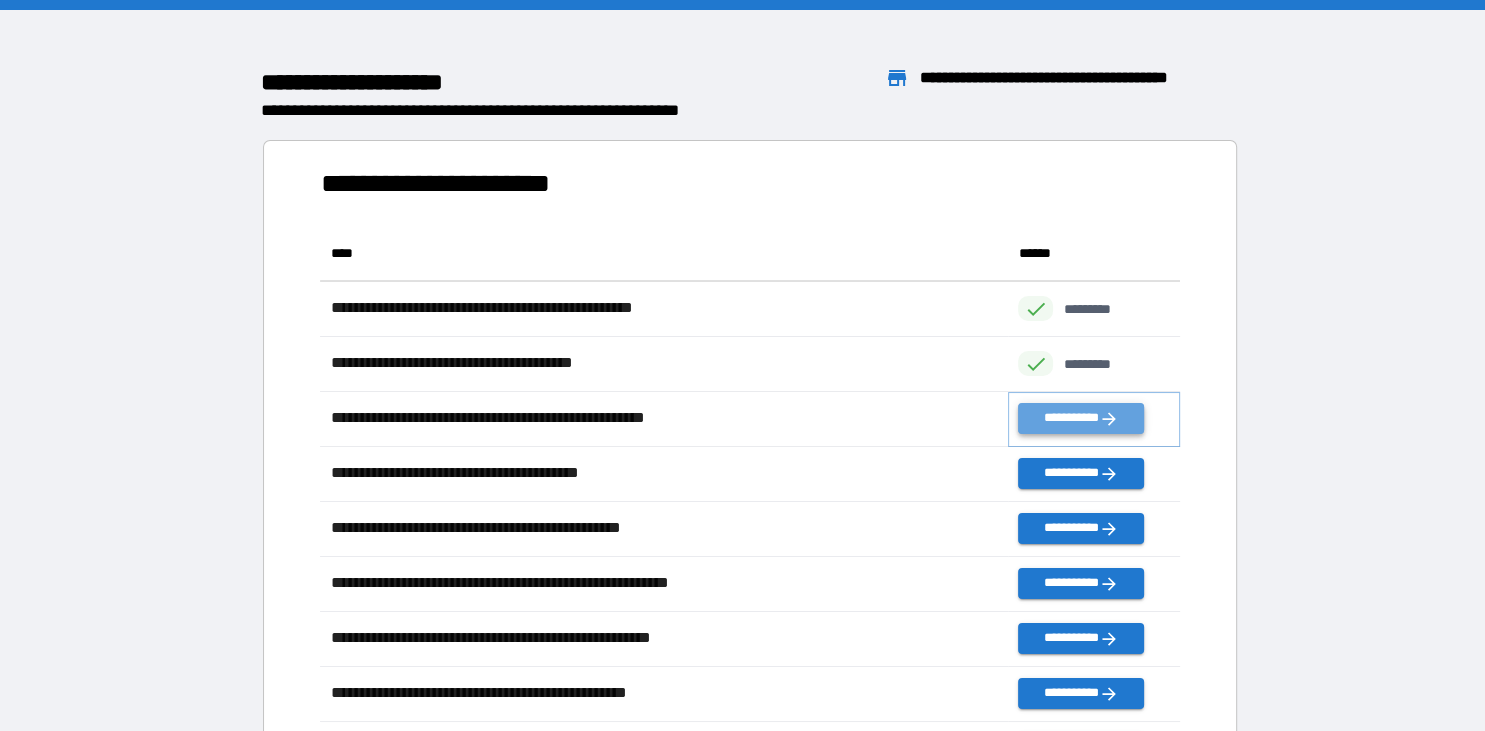 click on "**********" at bounding box center (1081, 418) 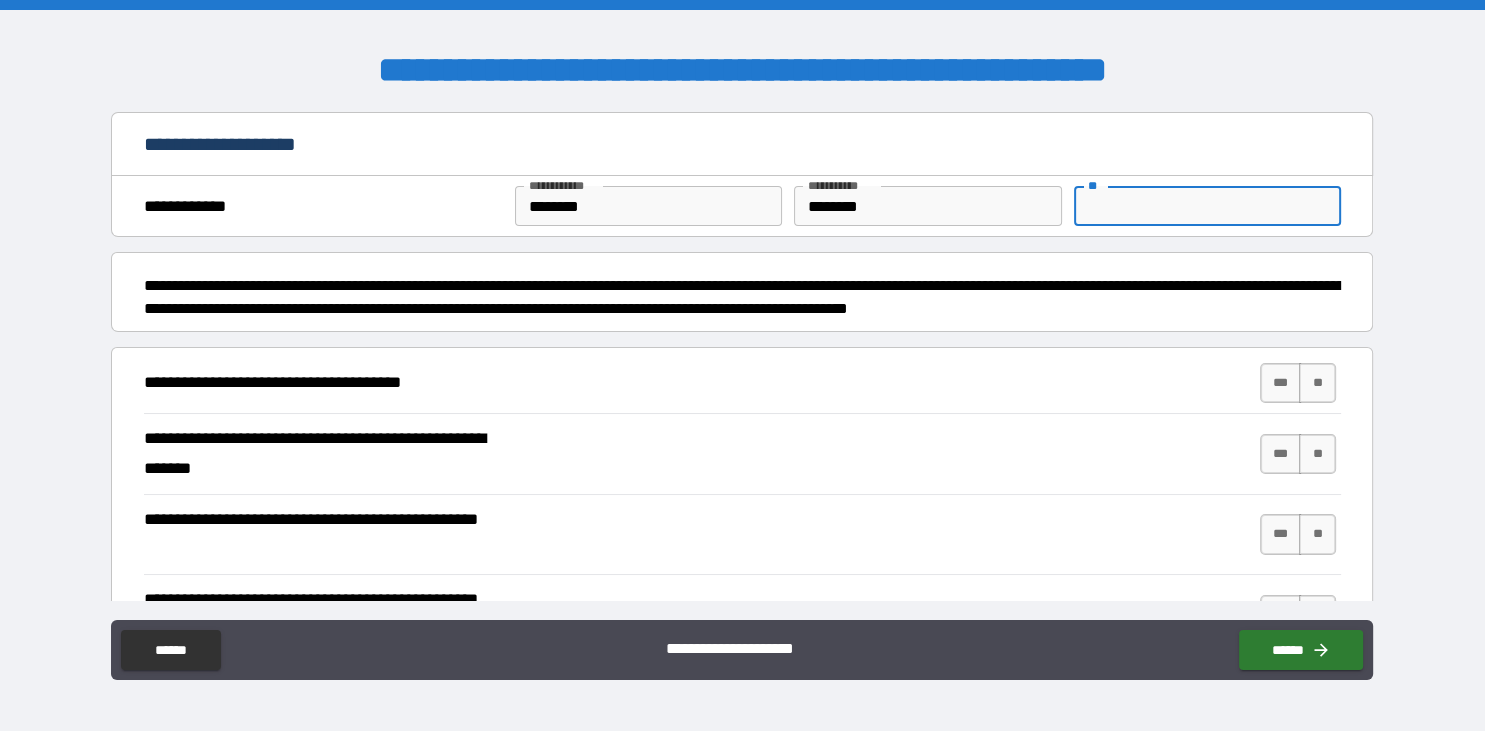 click on "**" at bounding box center (1207, 206) 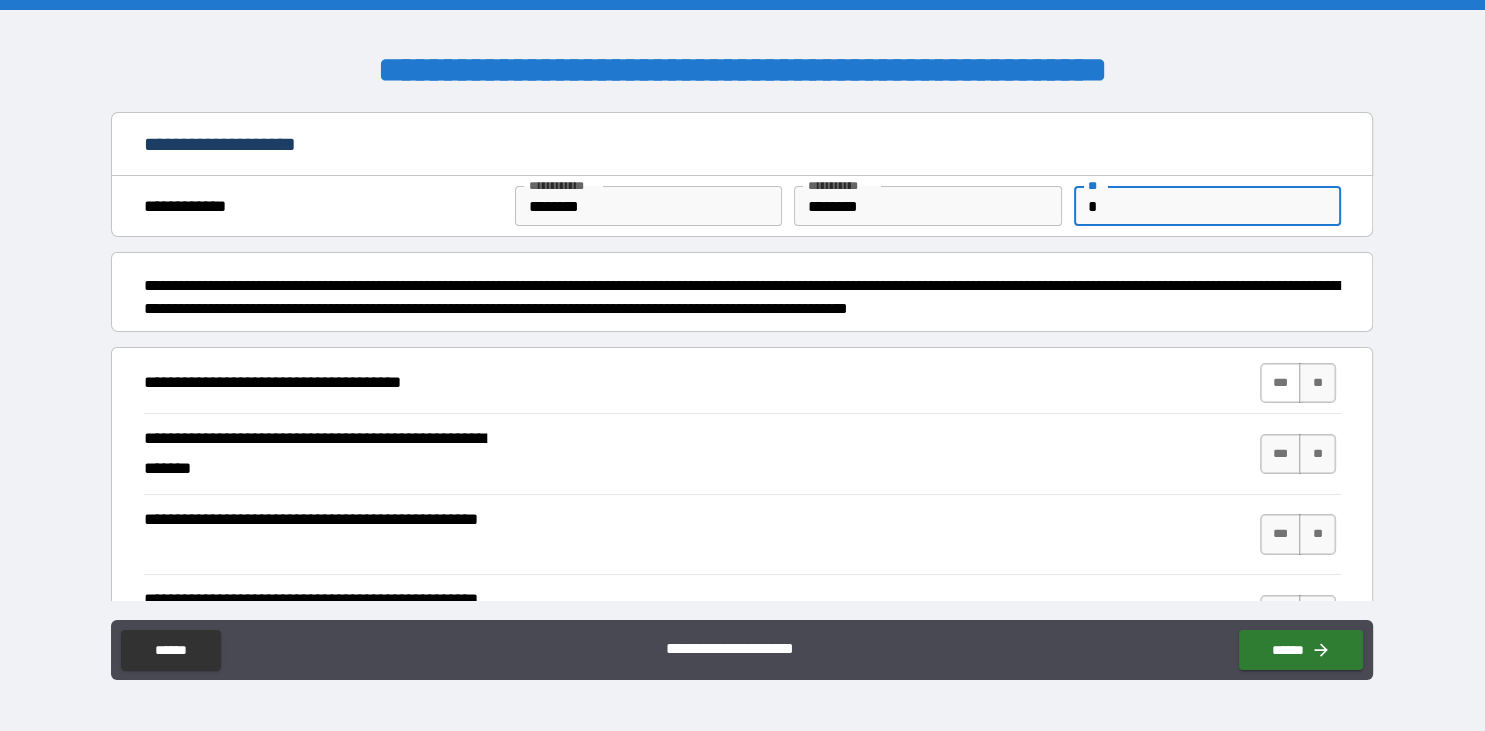 type on "*" 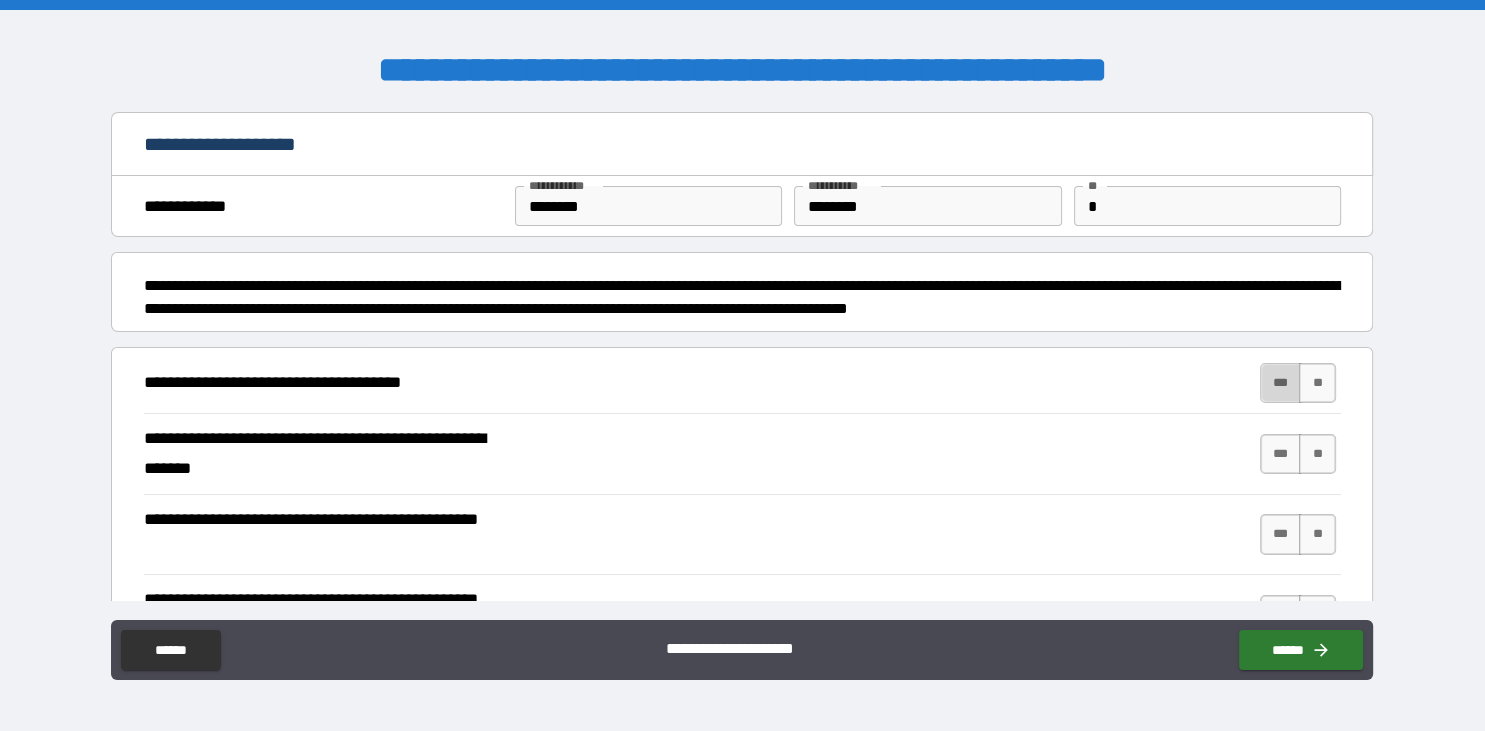 click on "***" at bounding box center (1281, 383) 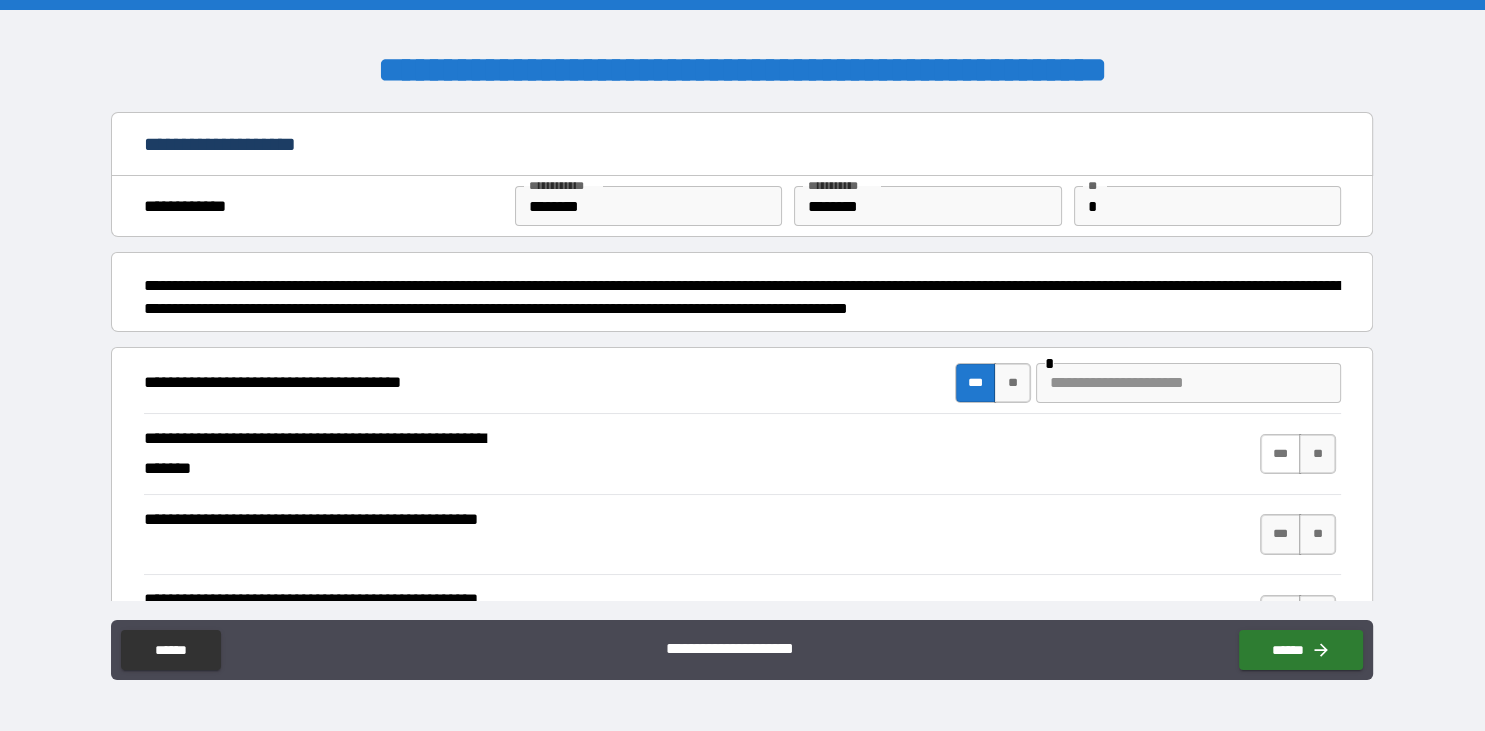 click on "***" at bounding box center [1281, 454] 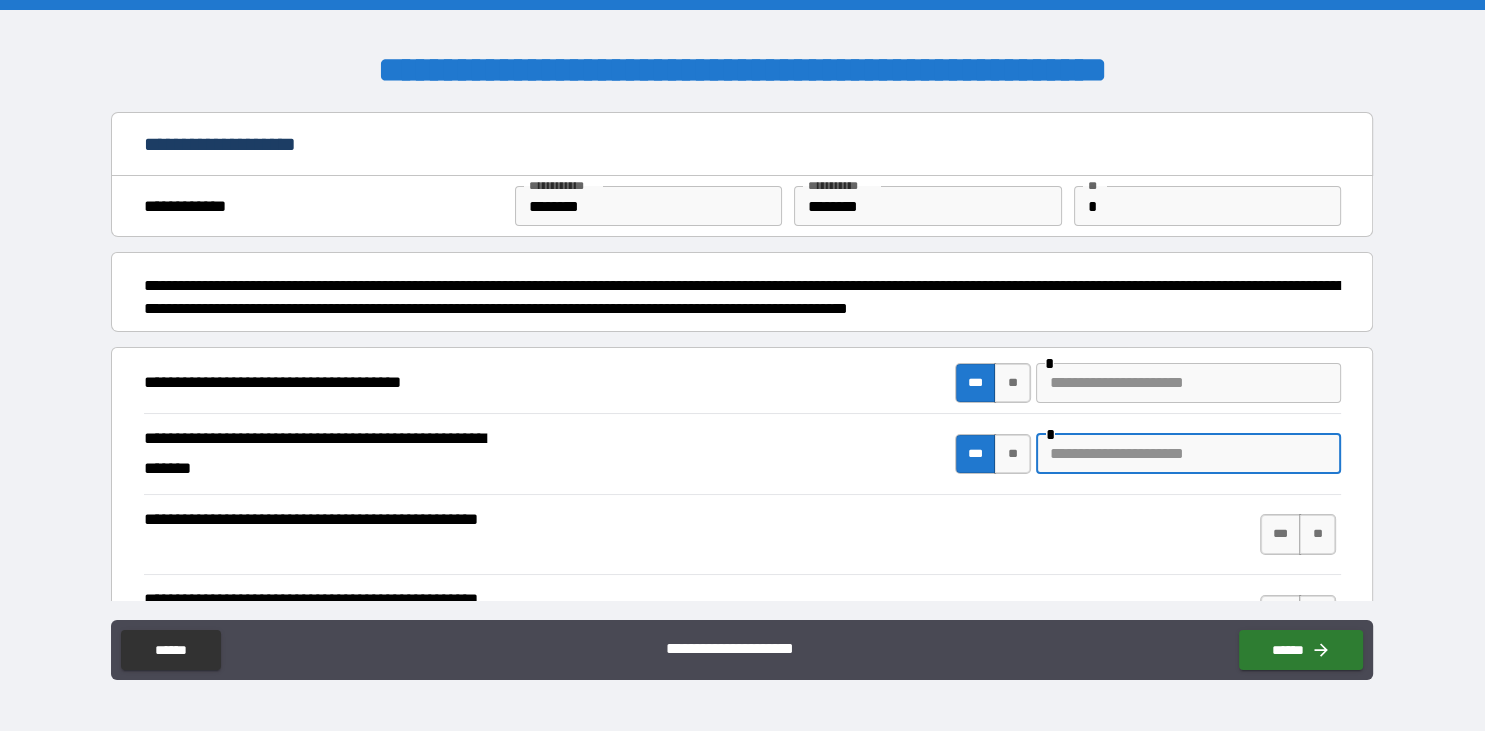 click at bounding box center [1188, 454] 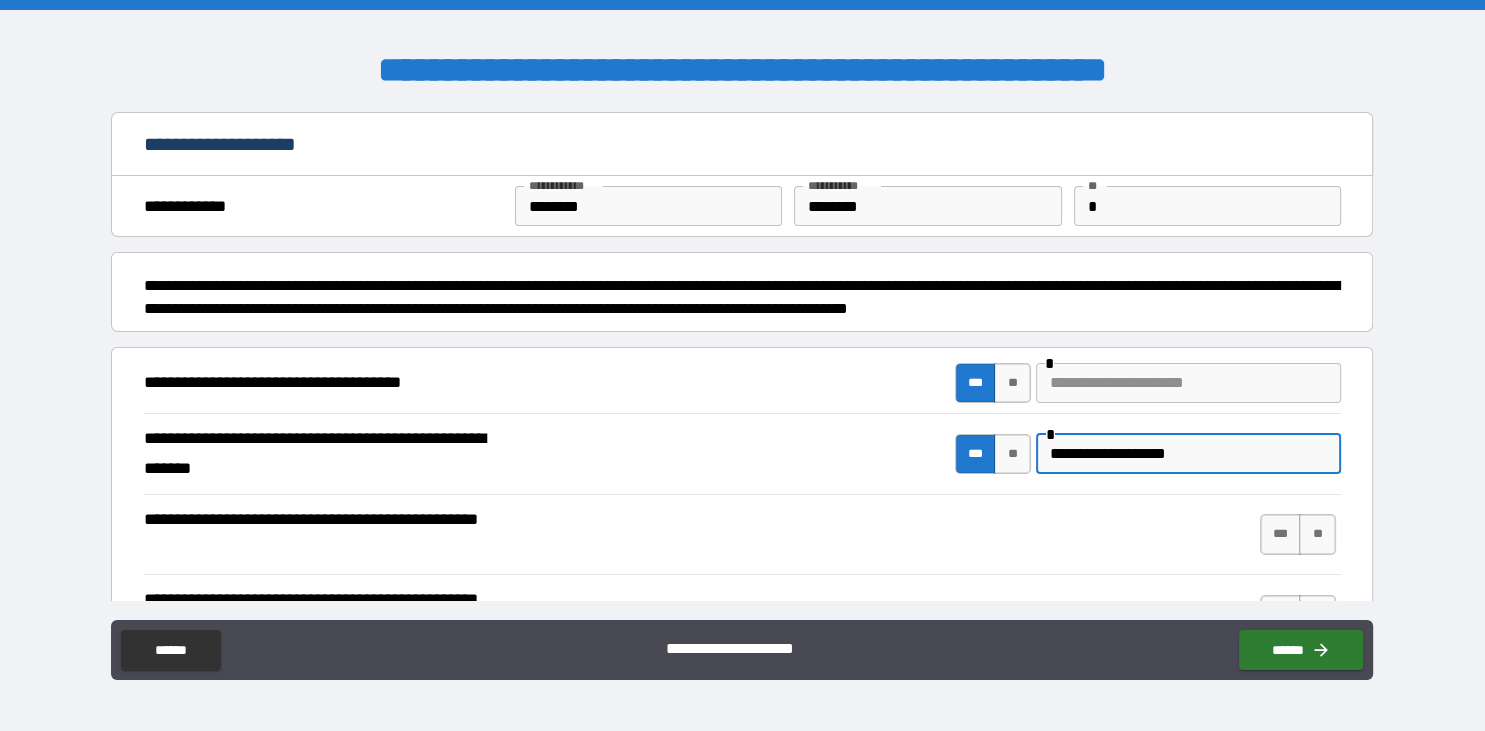 drag, startPoint x: 1234, startPoint y: 450, endPoint x: 1046, endPoint y: 449, distance: 188.00266 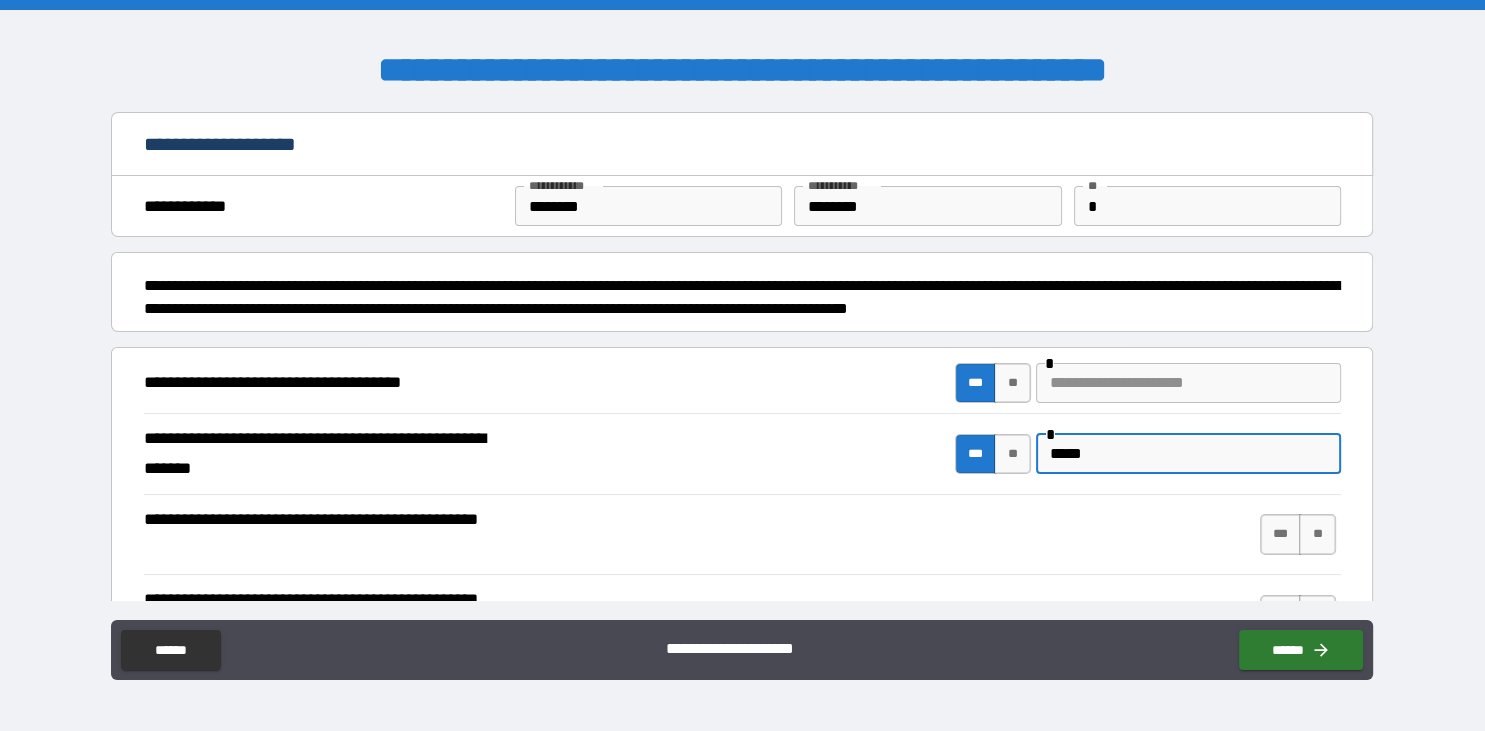 paste on "**********" 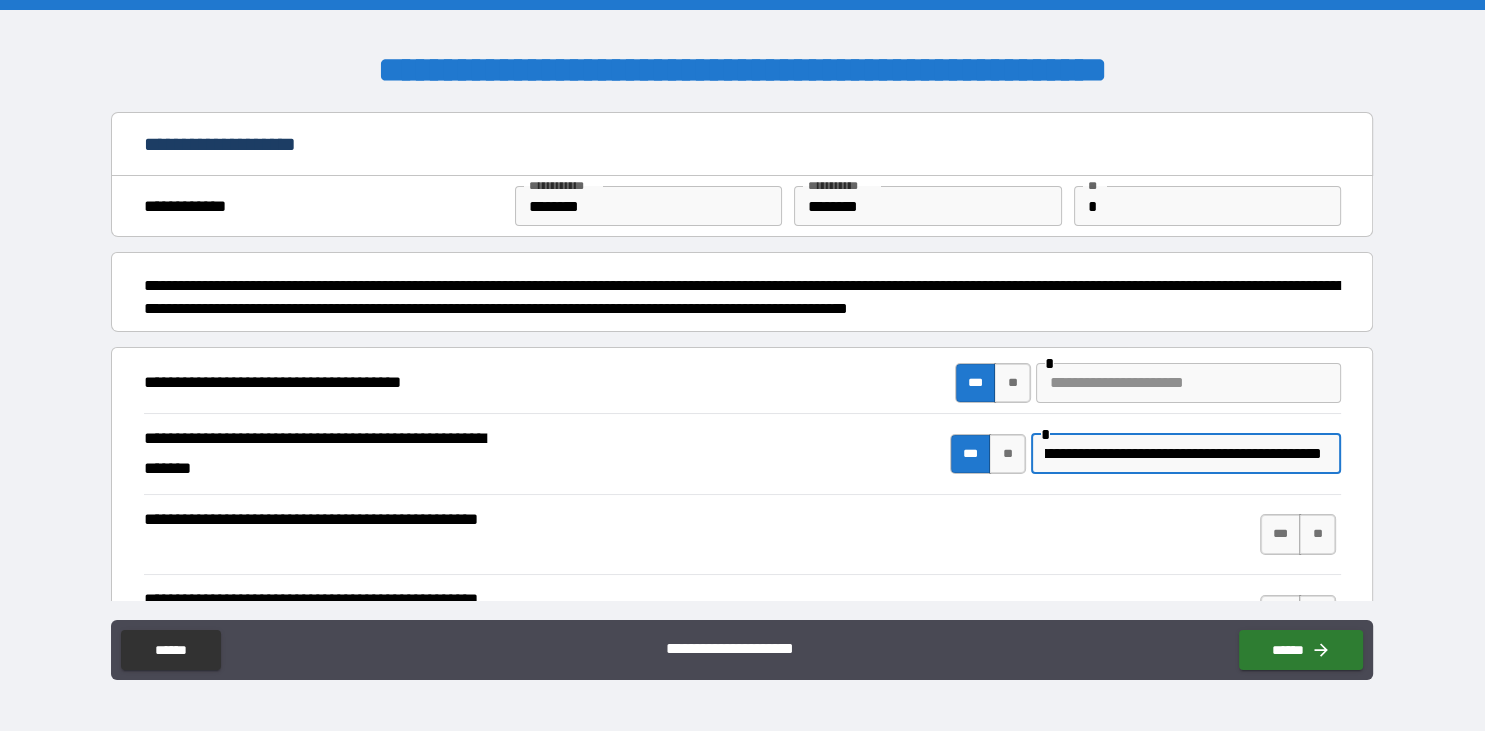 scroll, scrollTop: 0, scrollLeft: 433, axis: horizontal 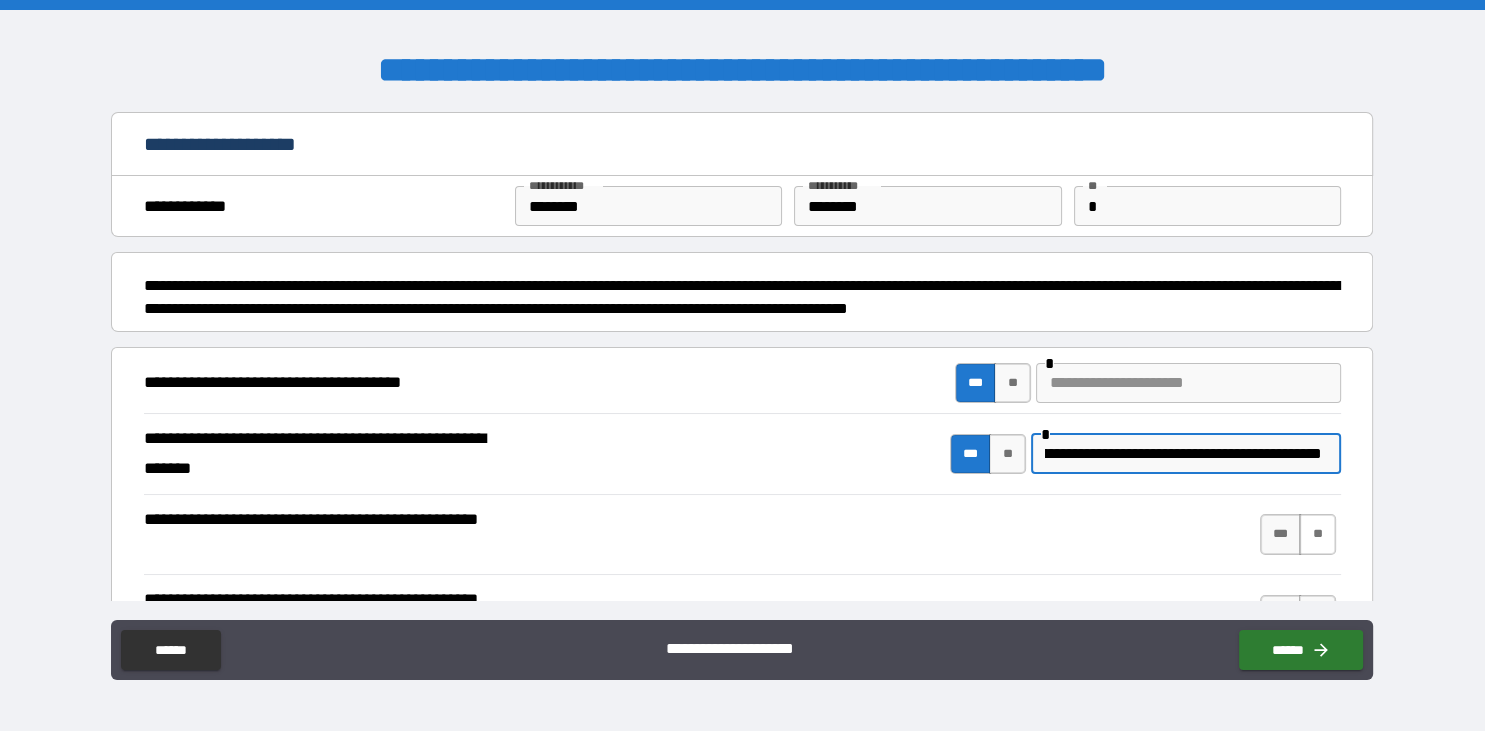 type on "**********" 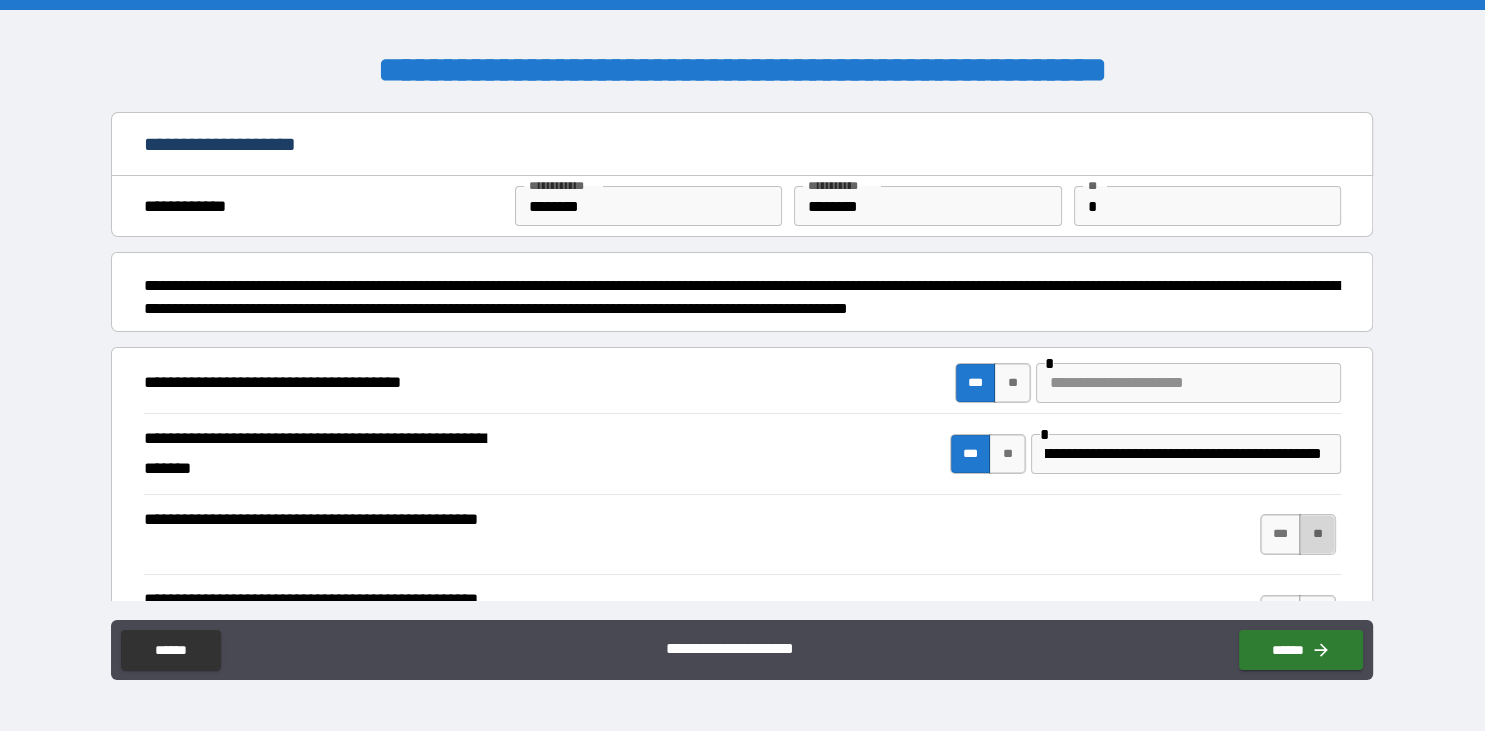 click on "**" at bounding box center (1317, 534) 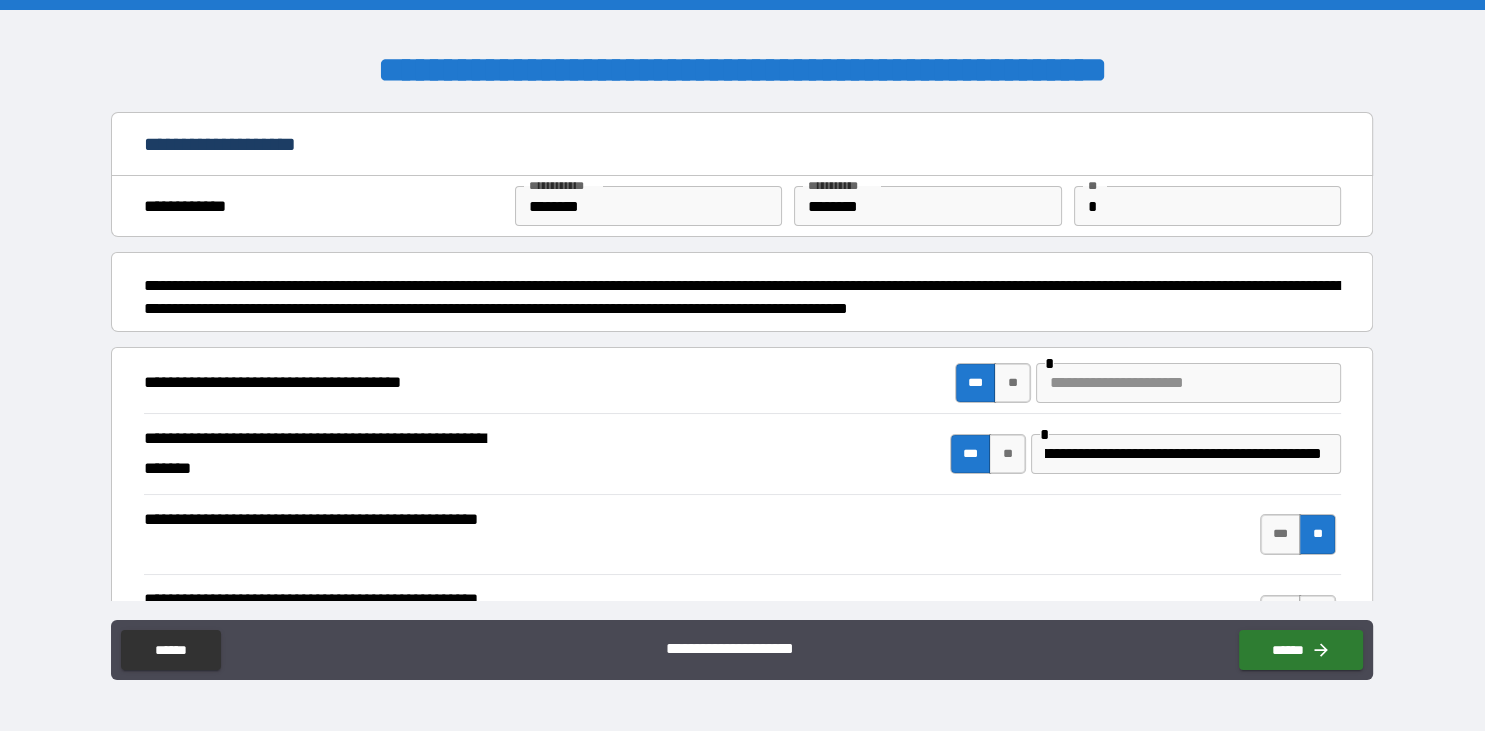 scroll, scrollTop: 115, scrollLeft: 0, axis: vertical 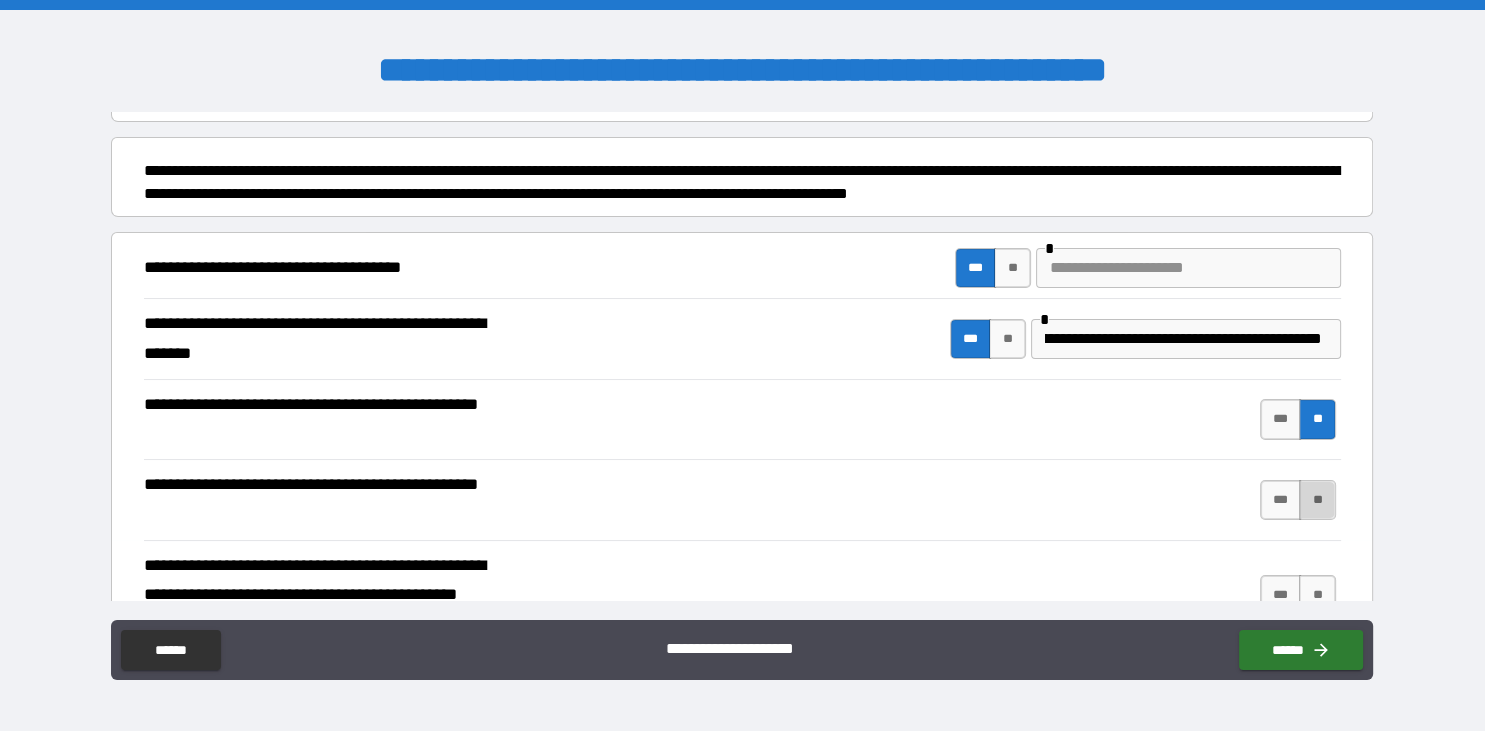 click on "**" at bounding box center (1317, 500) 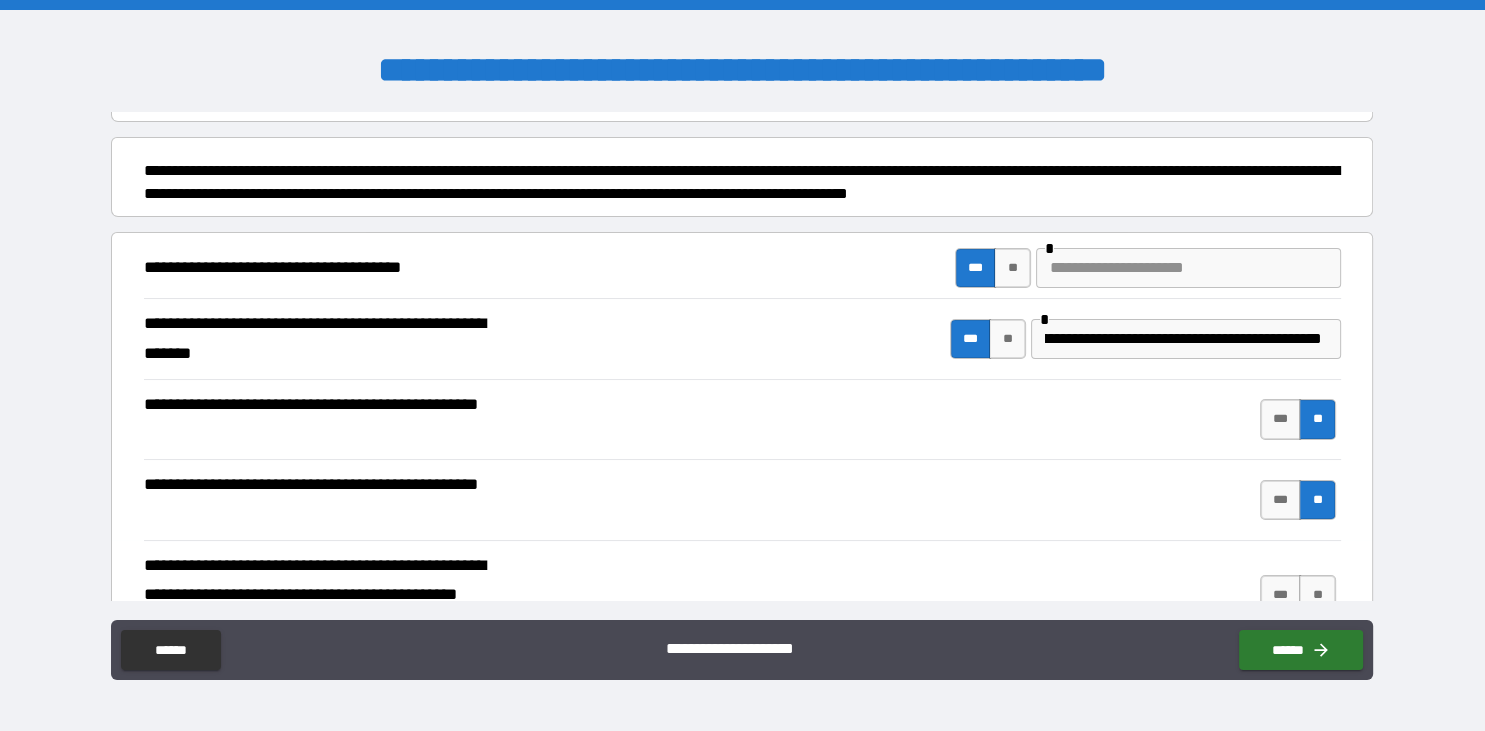 scroll, scrollTop: 230, scrollLeft: 0, axis: vertical 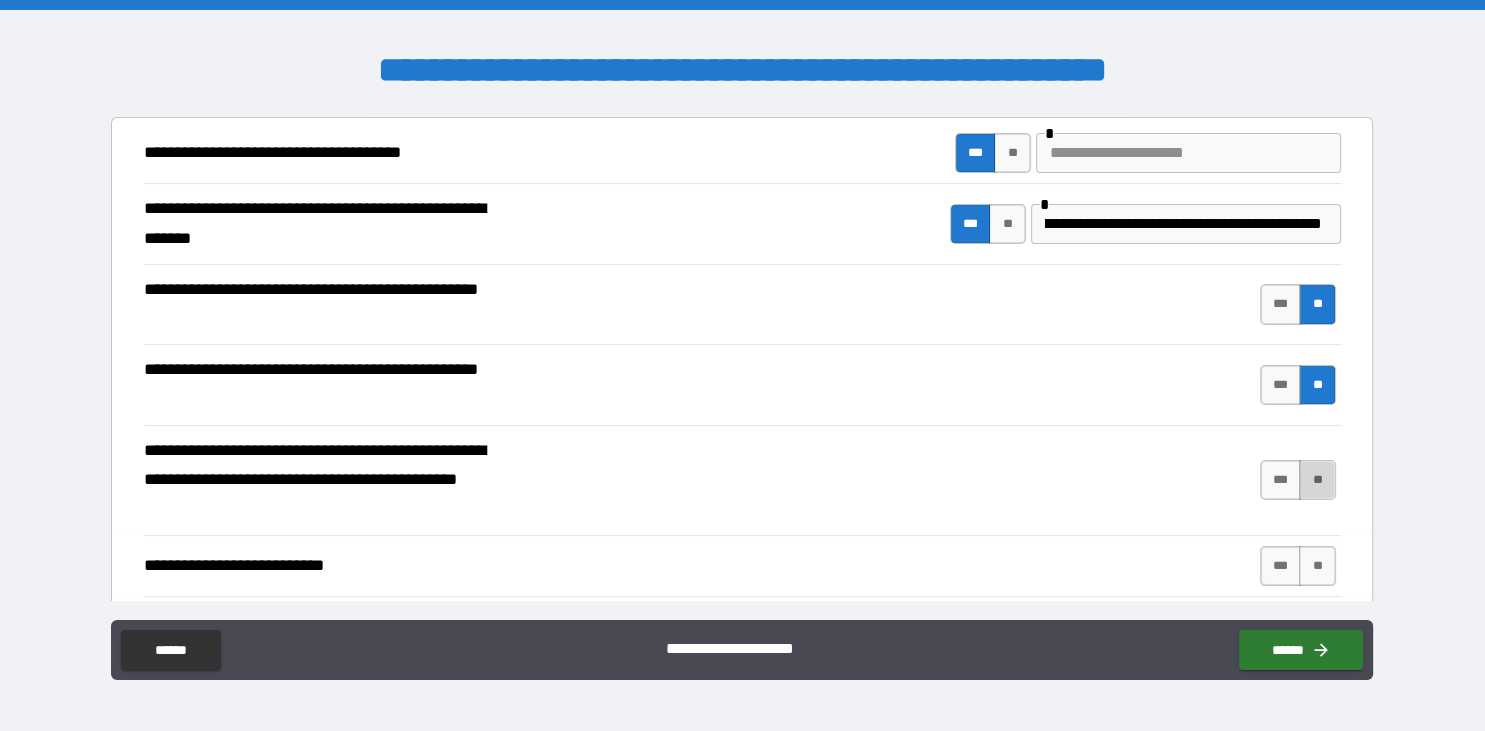 click on "**" at bounding box center [1317, 480] 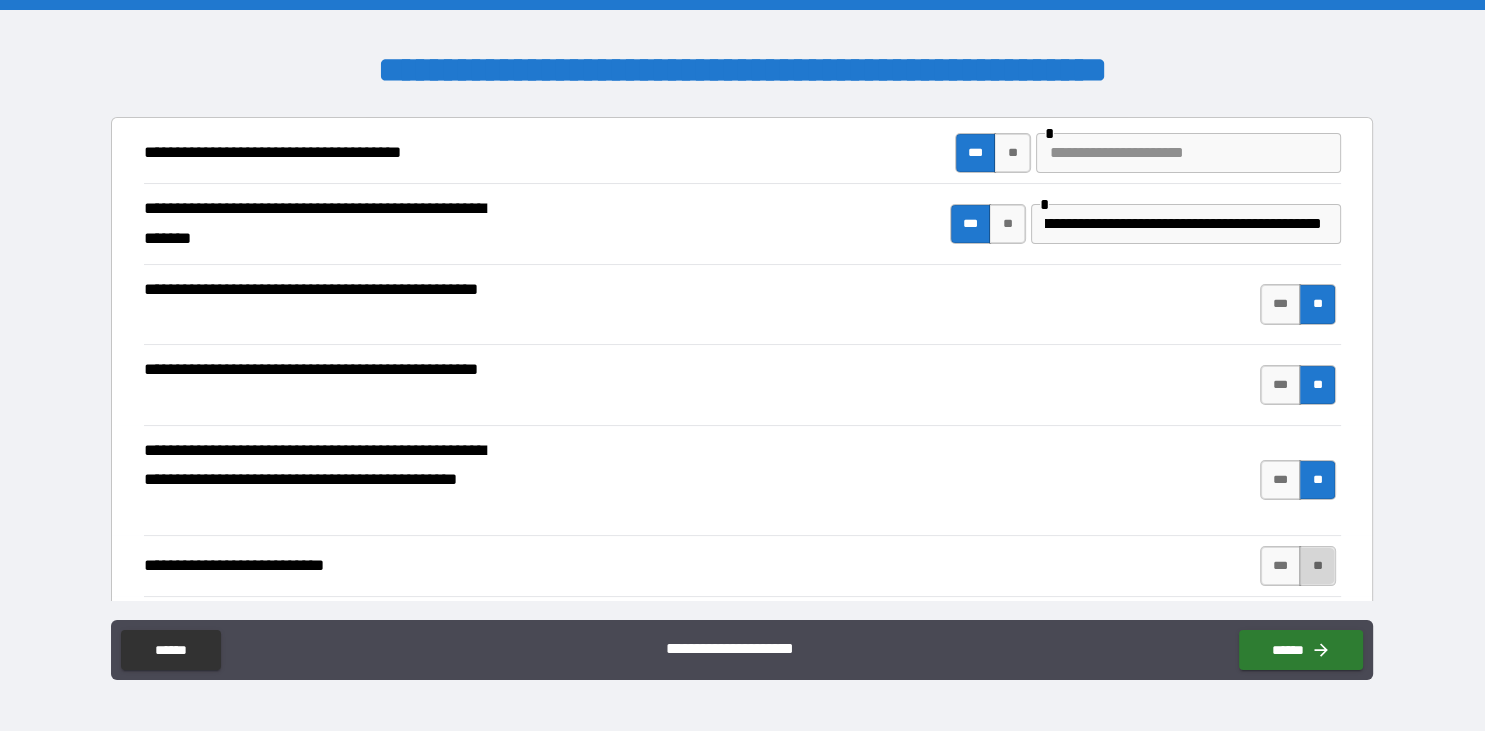 click on "**" at bounding box center [1317, 566] 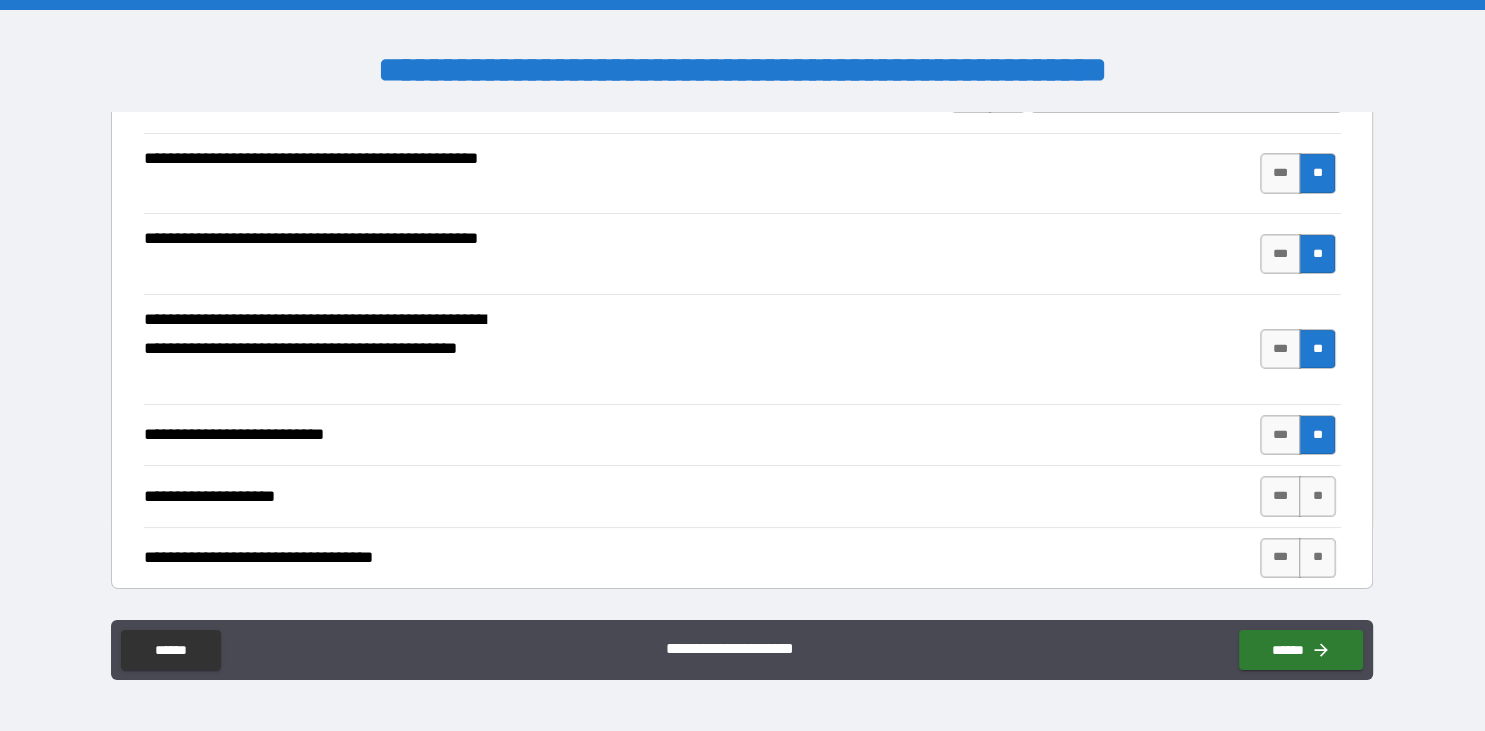 scroll, scrollTop: 460, scrollLeft: 0, axis: vertical 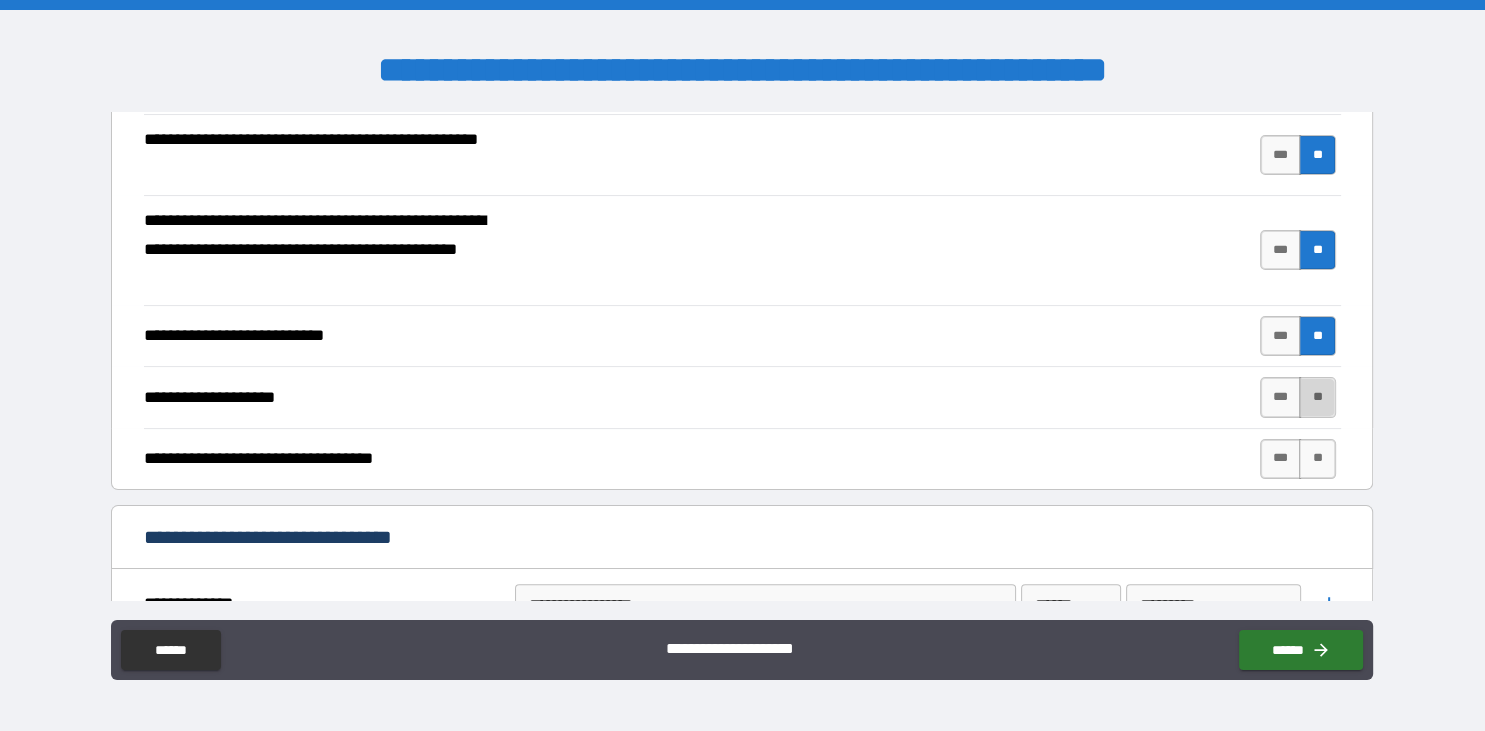 click on "**" at bounding box center (1317, 397) 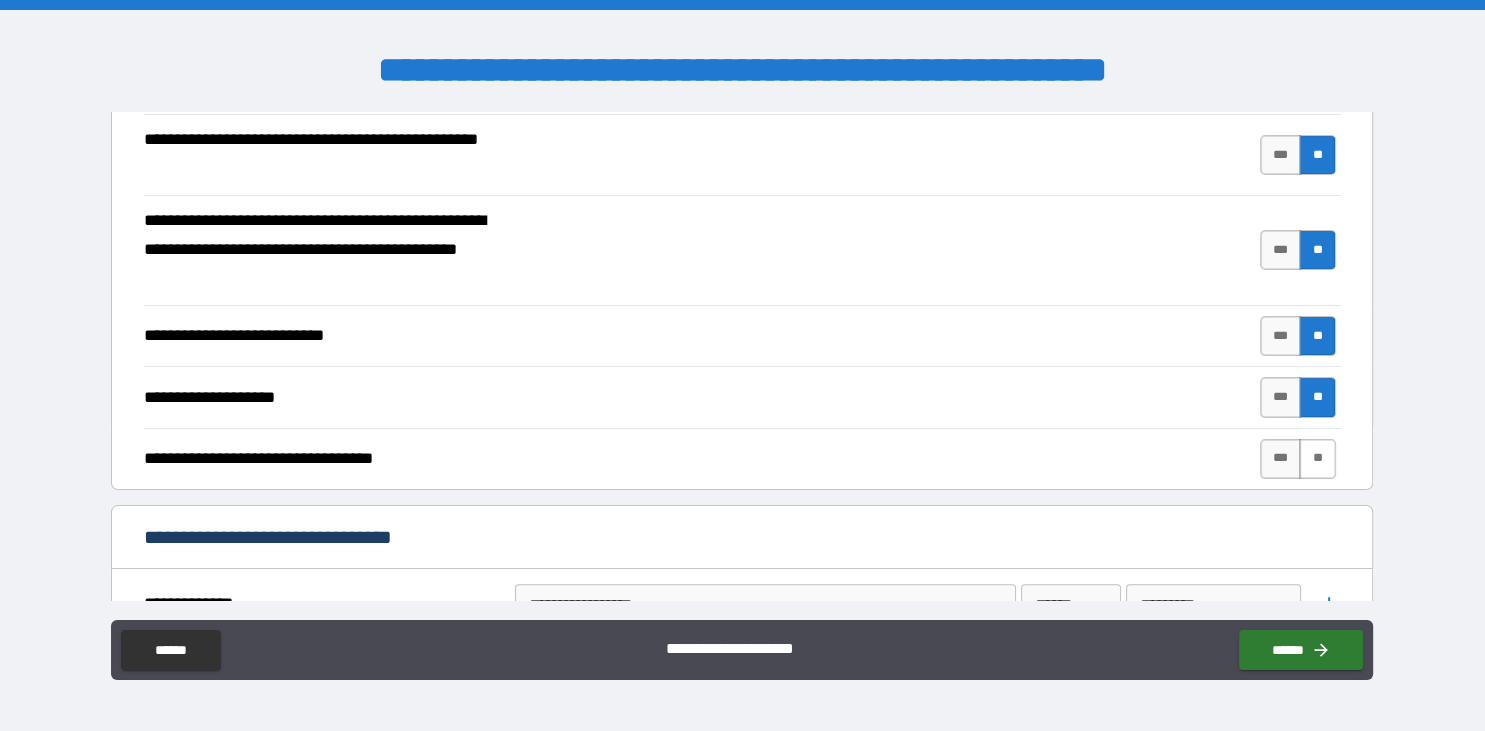 click on "*** **" at bounding box center (1300, 459) 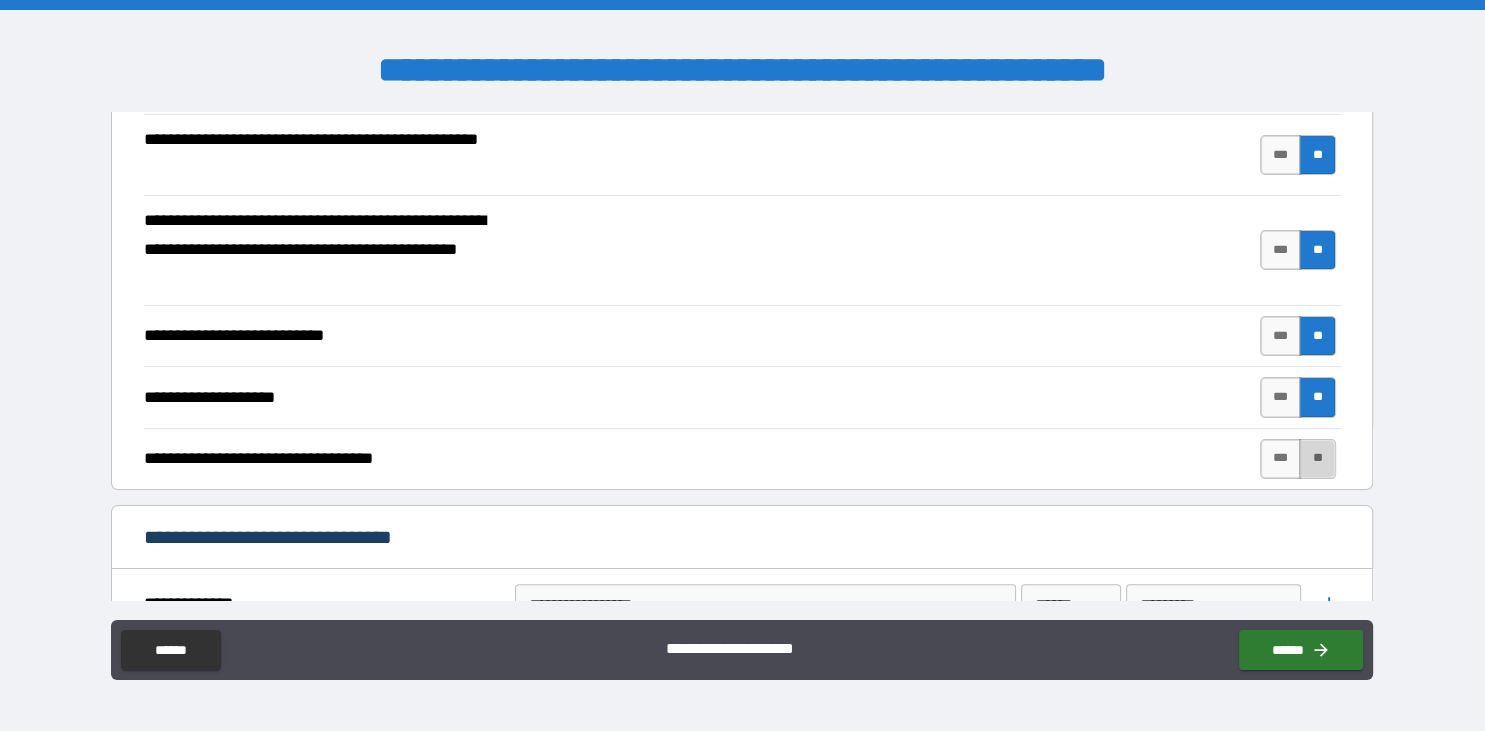 click on "**" at bounding box center [1317, 459] 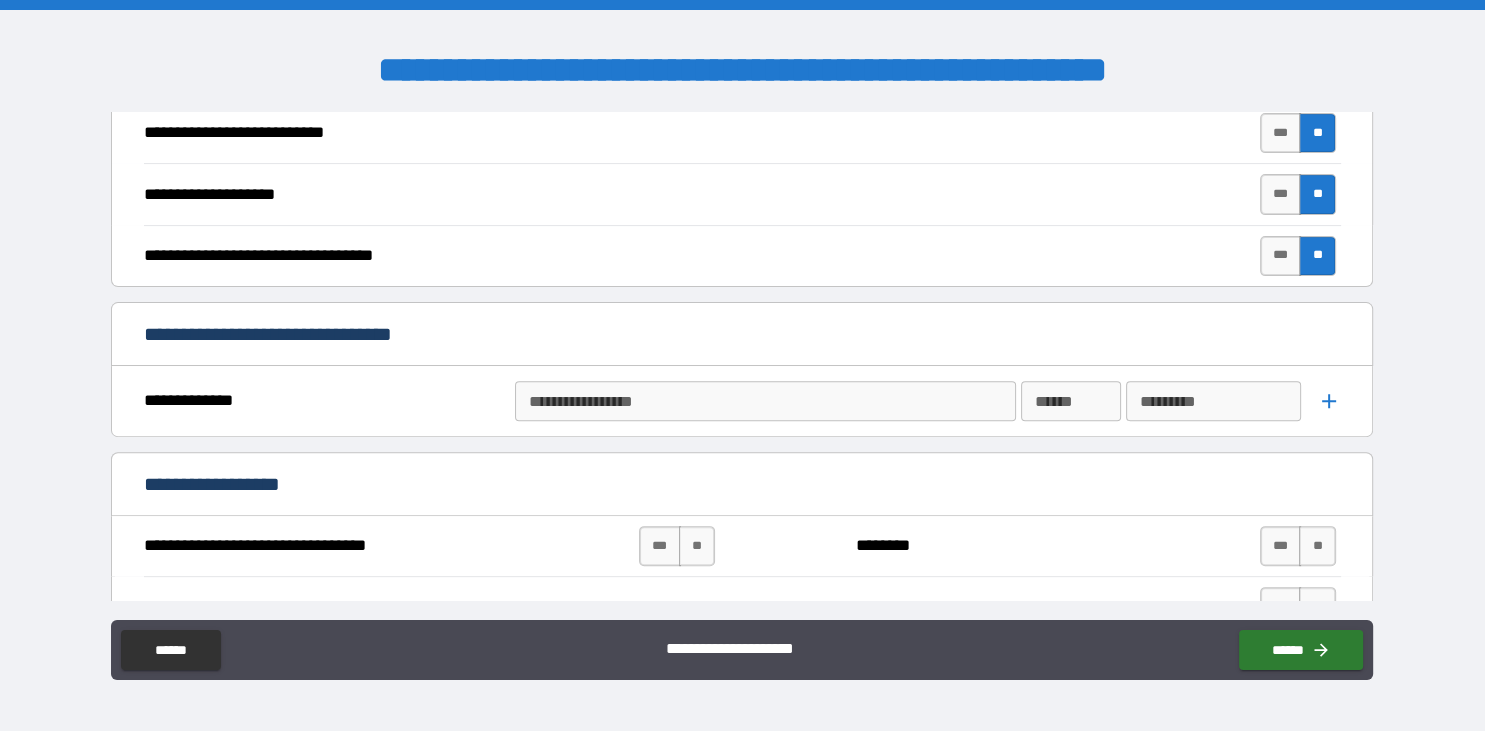 scroll, scrollTop: 691, scrollLeft: 0, axis: vertical 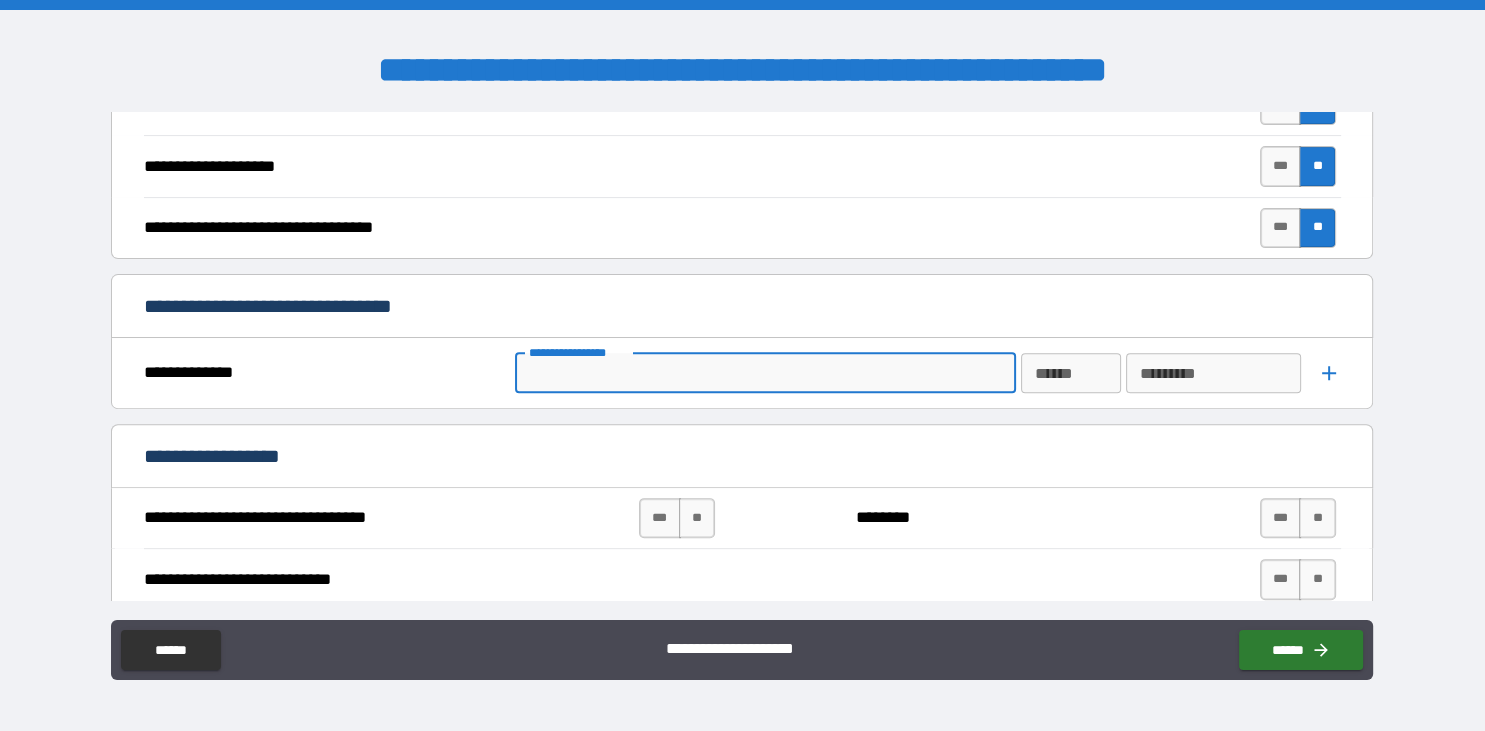 click on "**********" at bounding box center [764, 373] 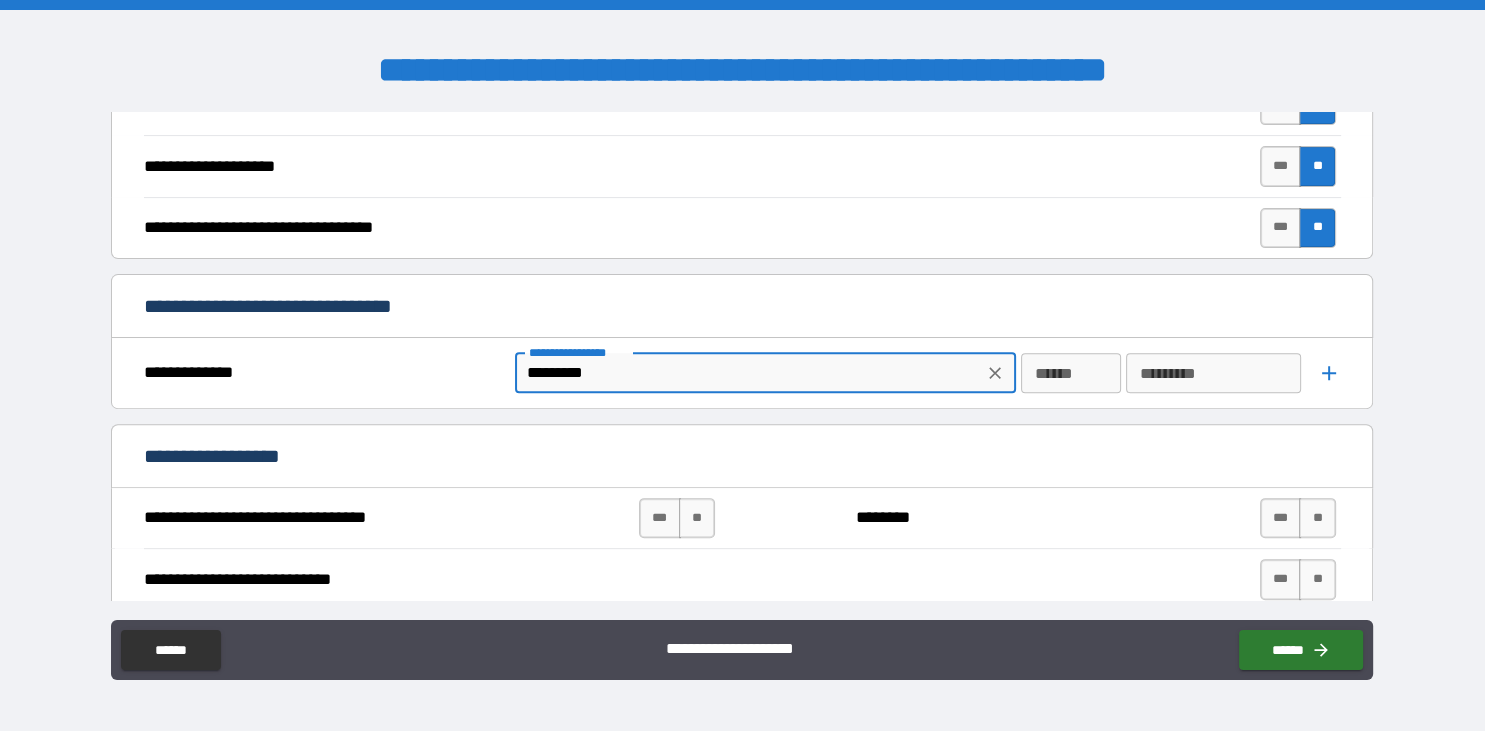 type on "*********" 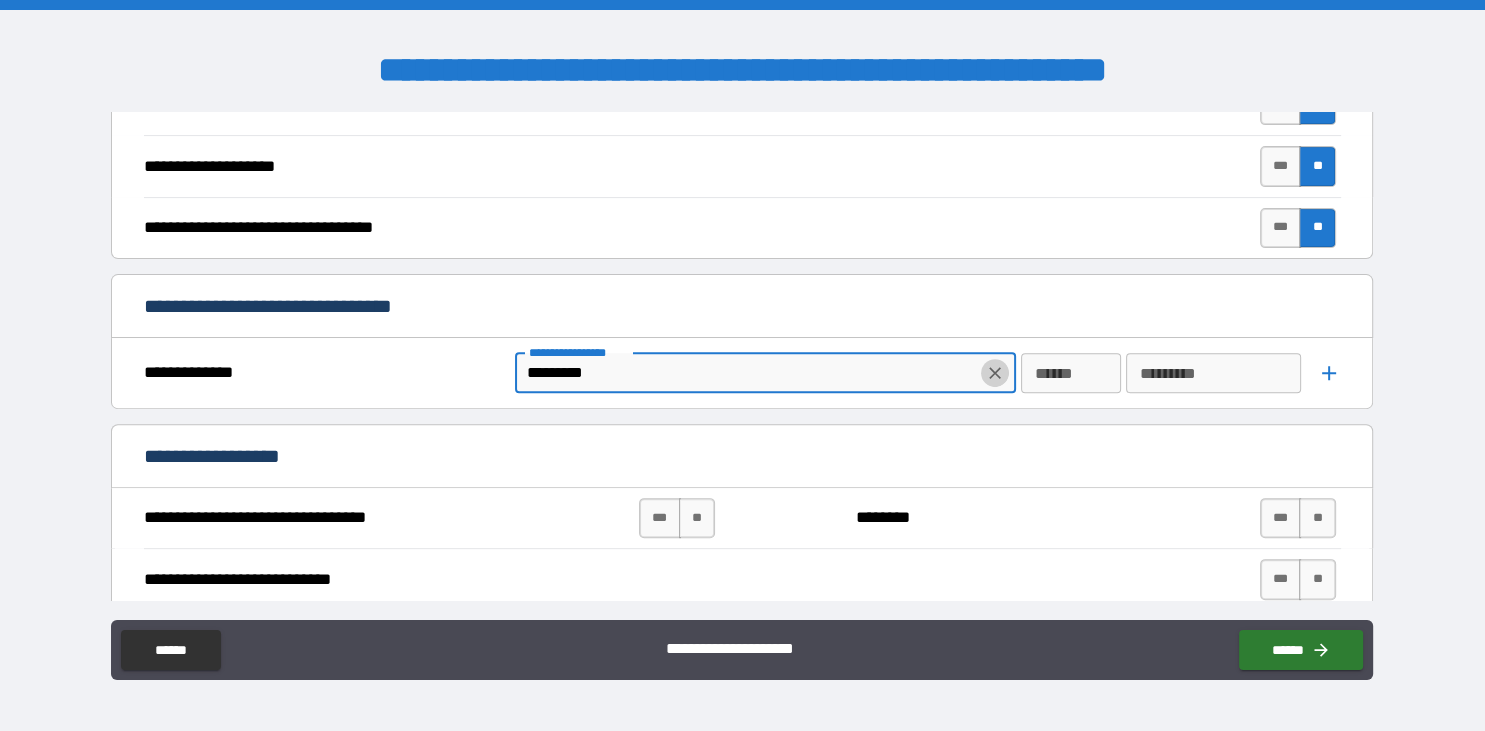 click 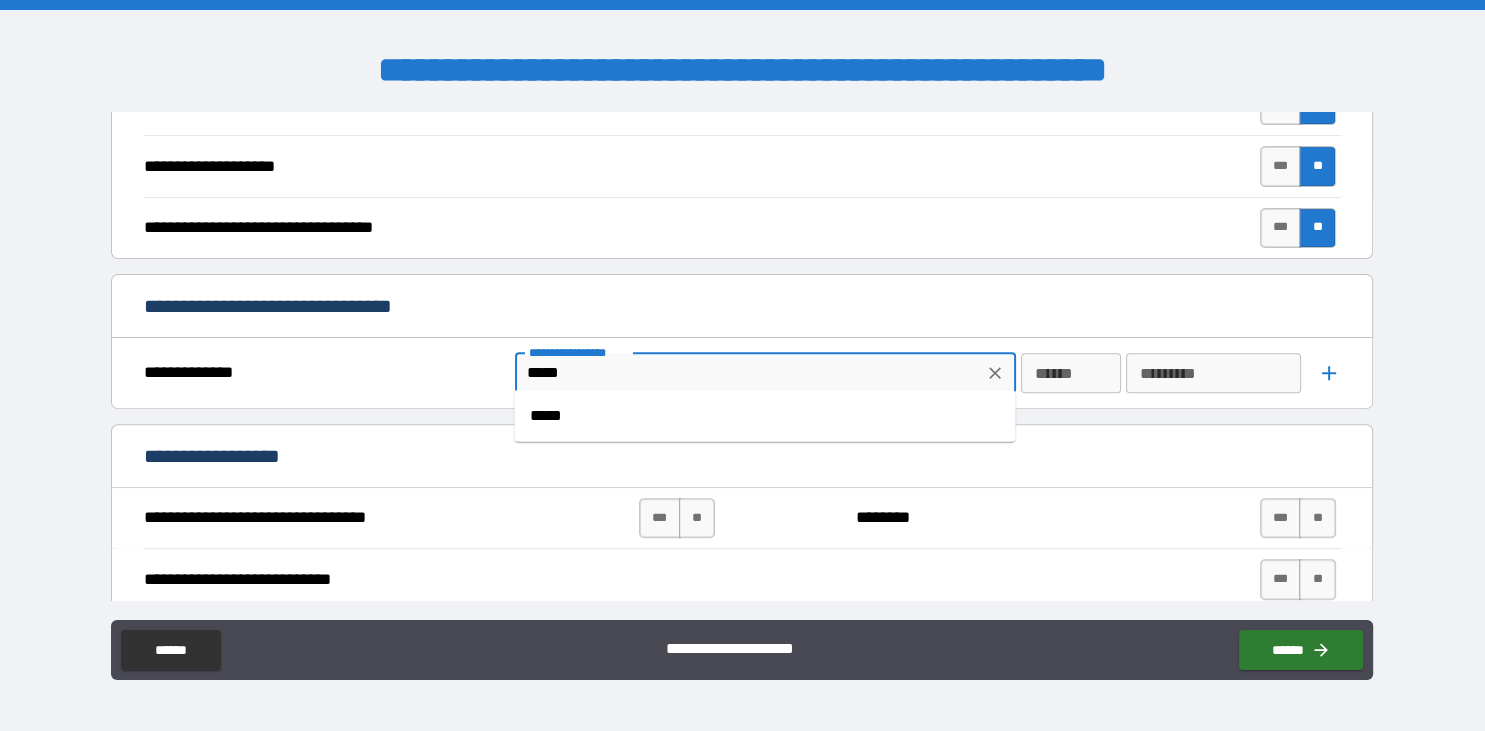 click on "*****" at bounding box center [764, 416] 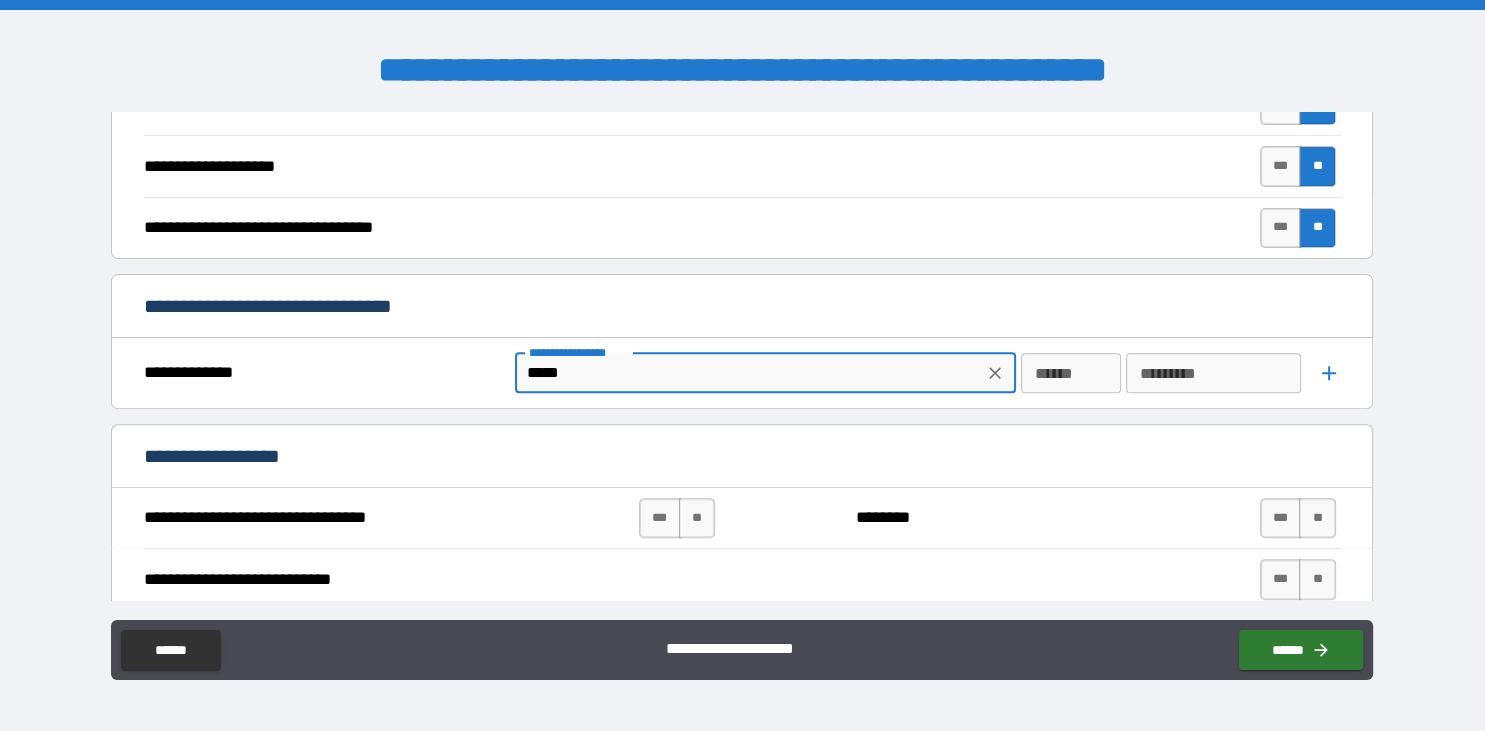 type on "*****" 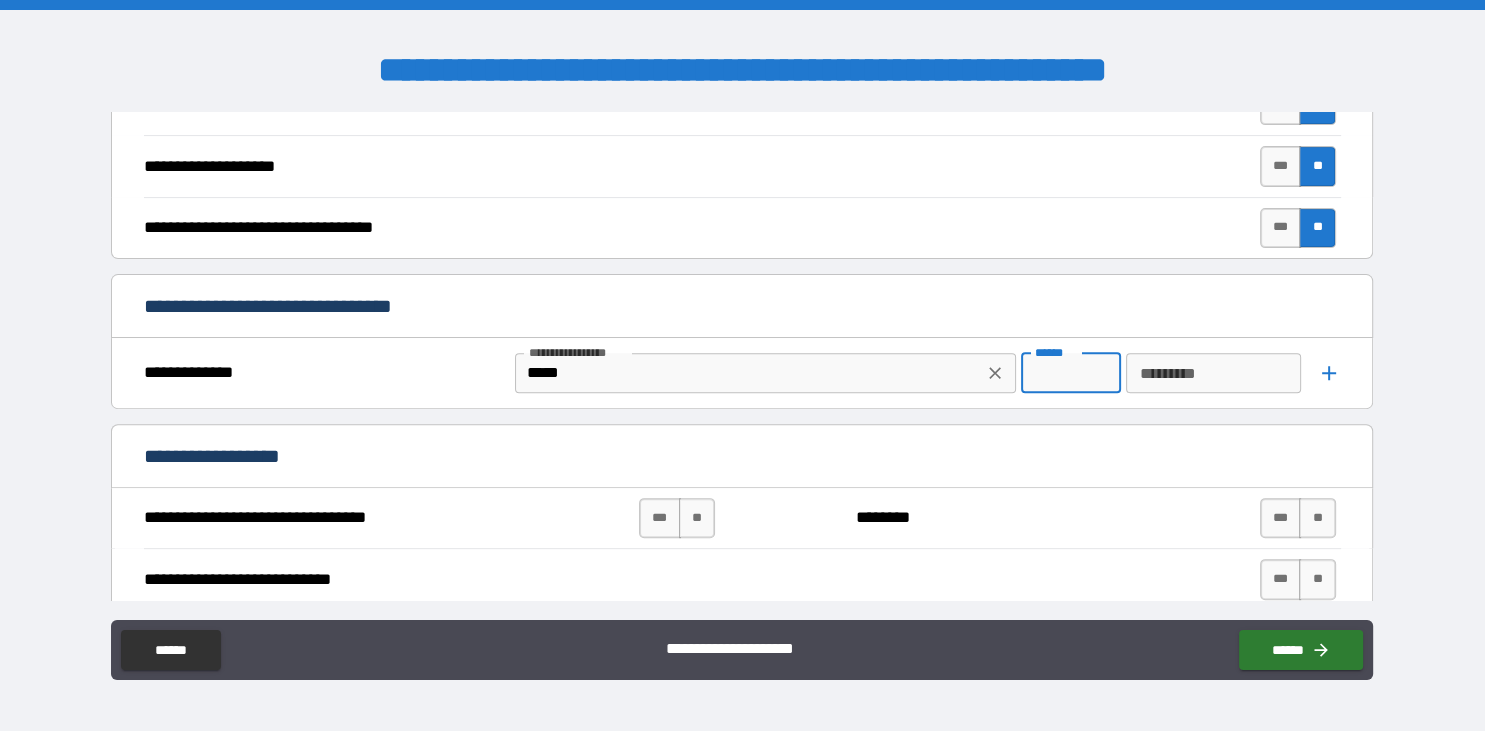 click on "******" at bounding box center [1071, 373] 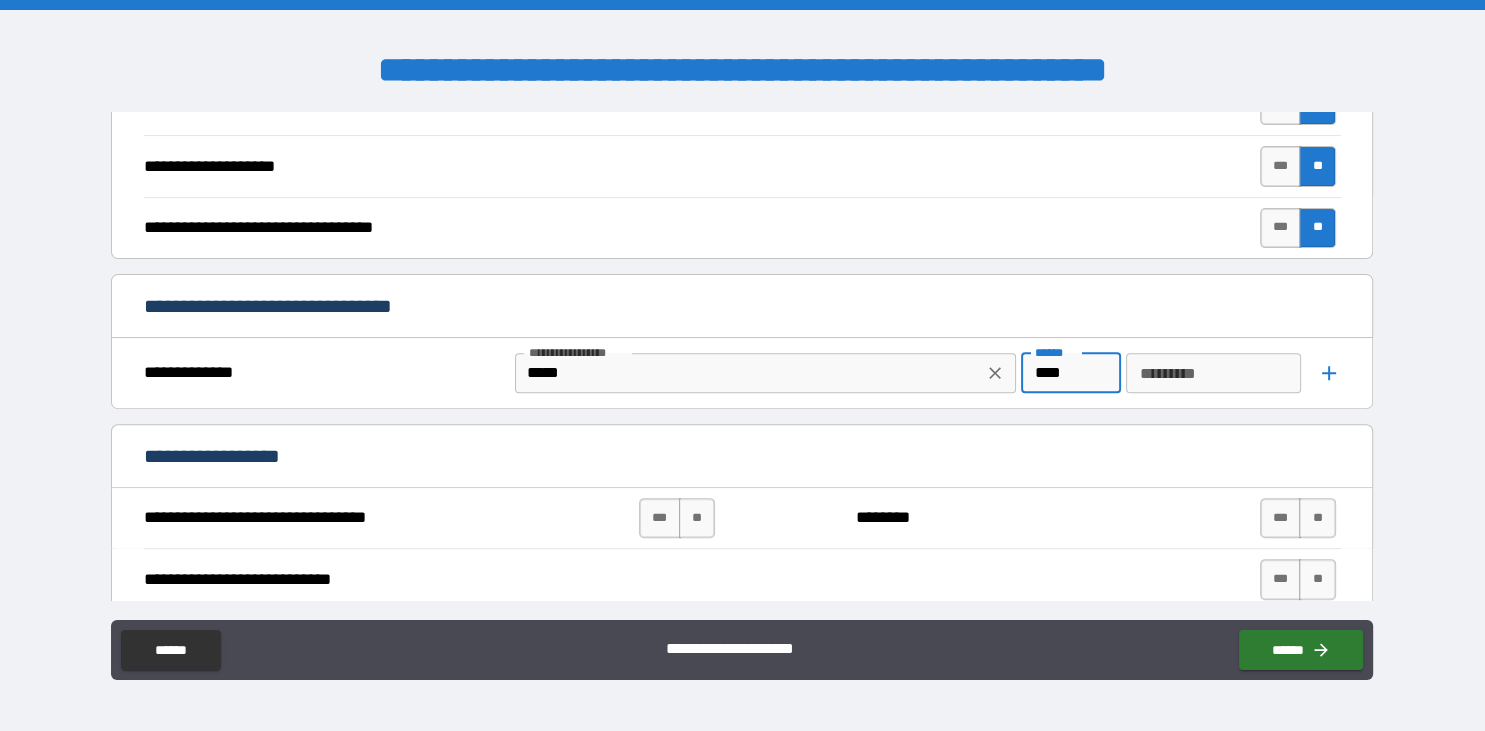 type on "****" 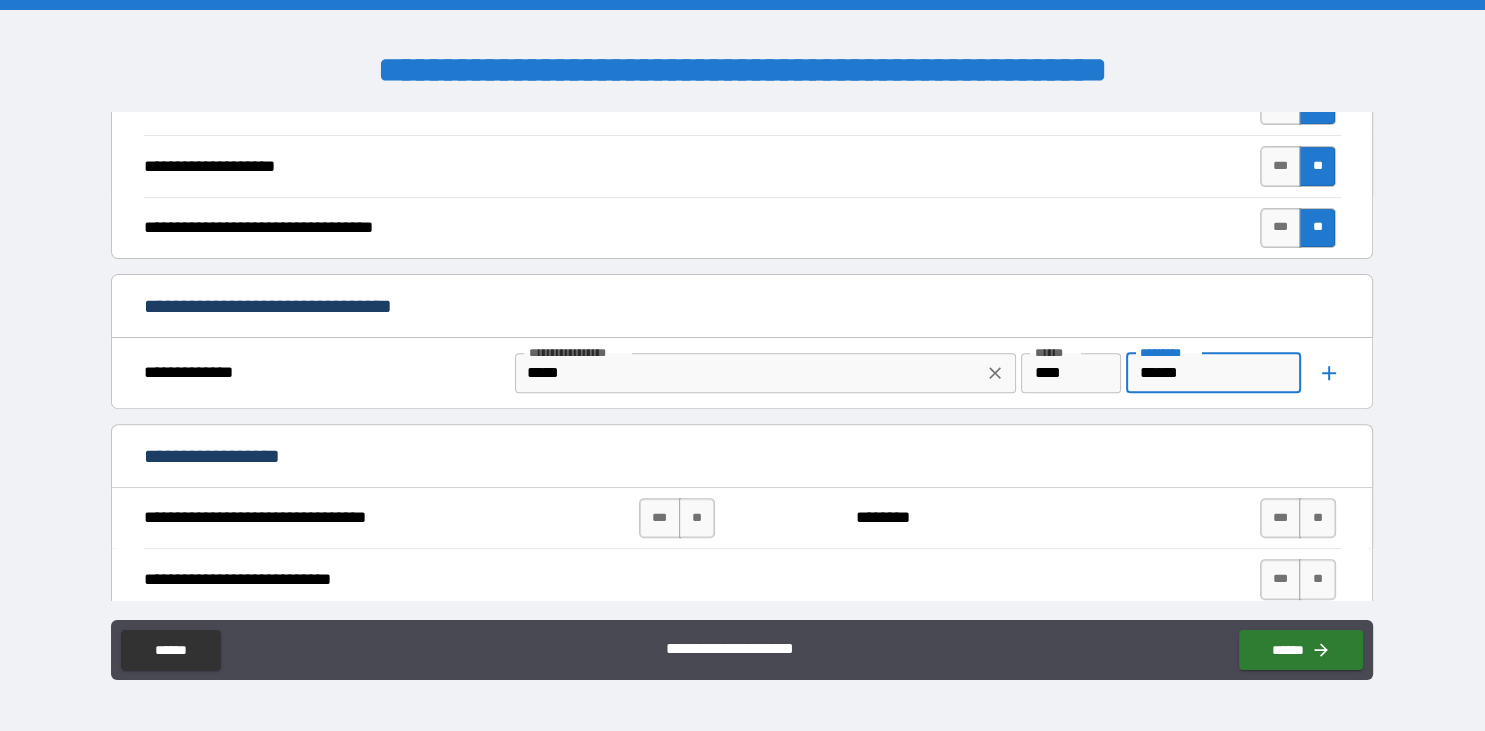 type on "******" 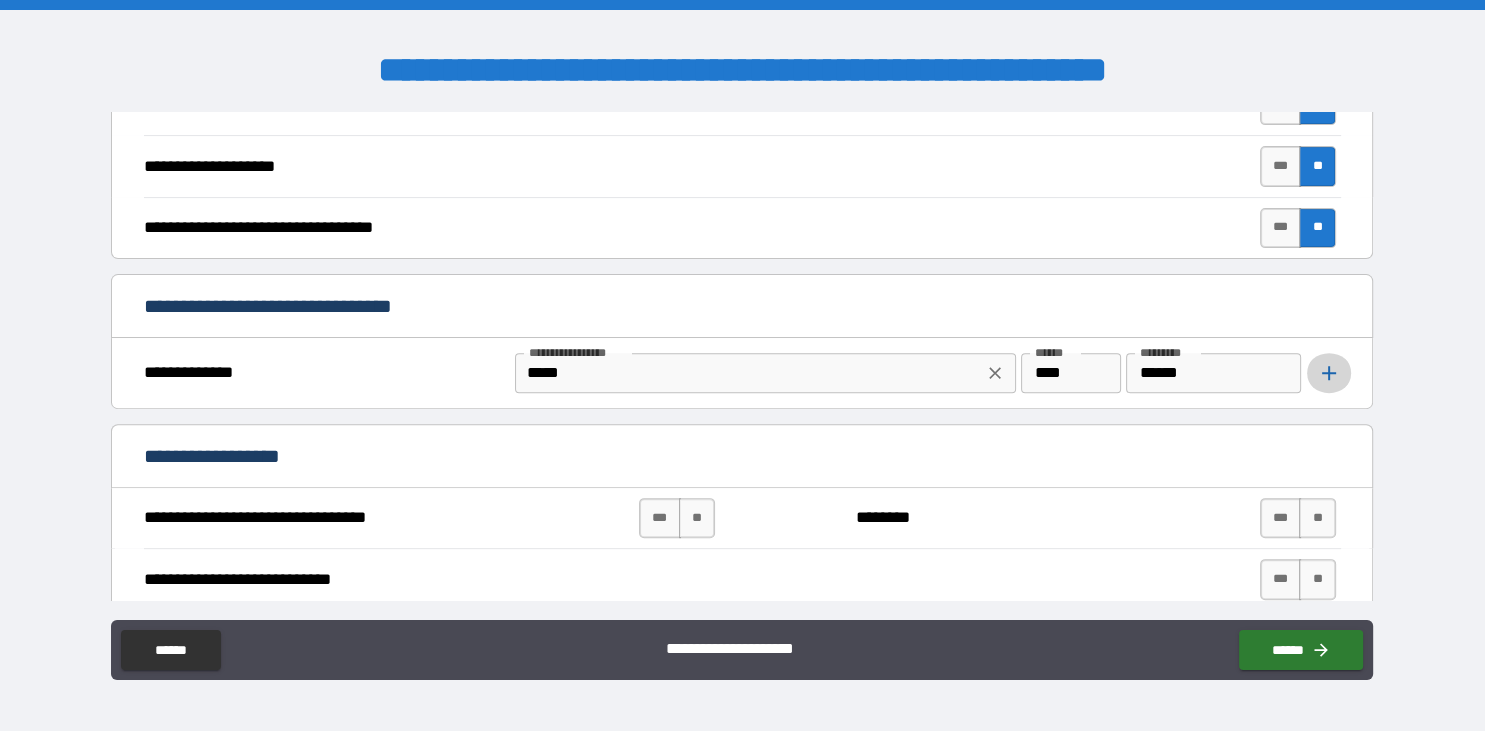click 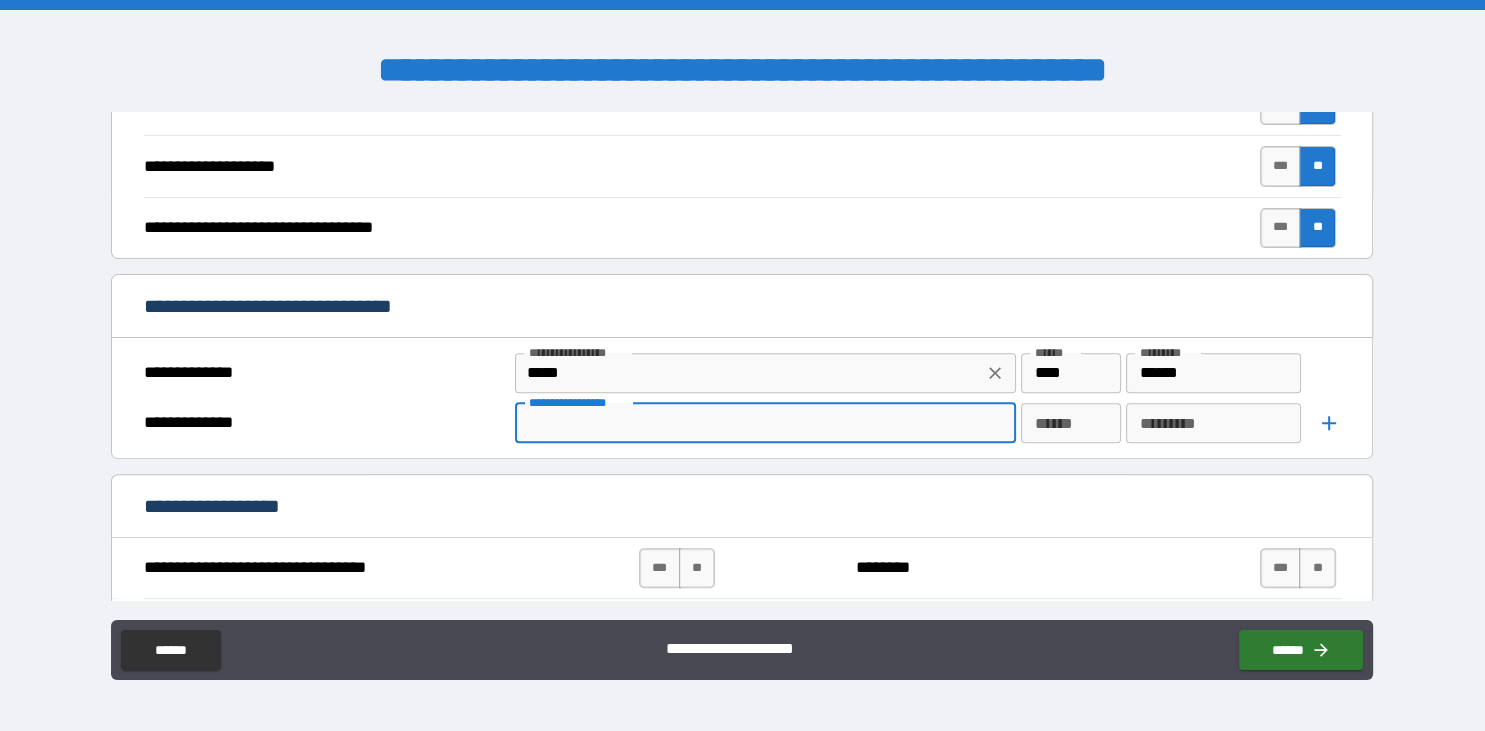 click on "**********" at bounding box center [764, 423] 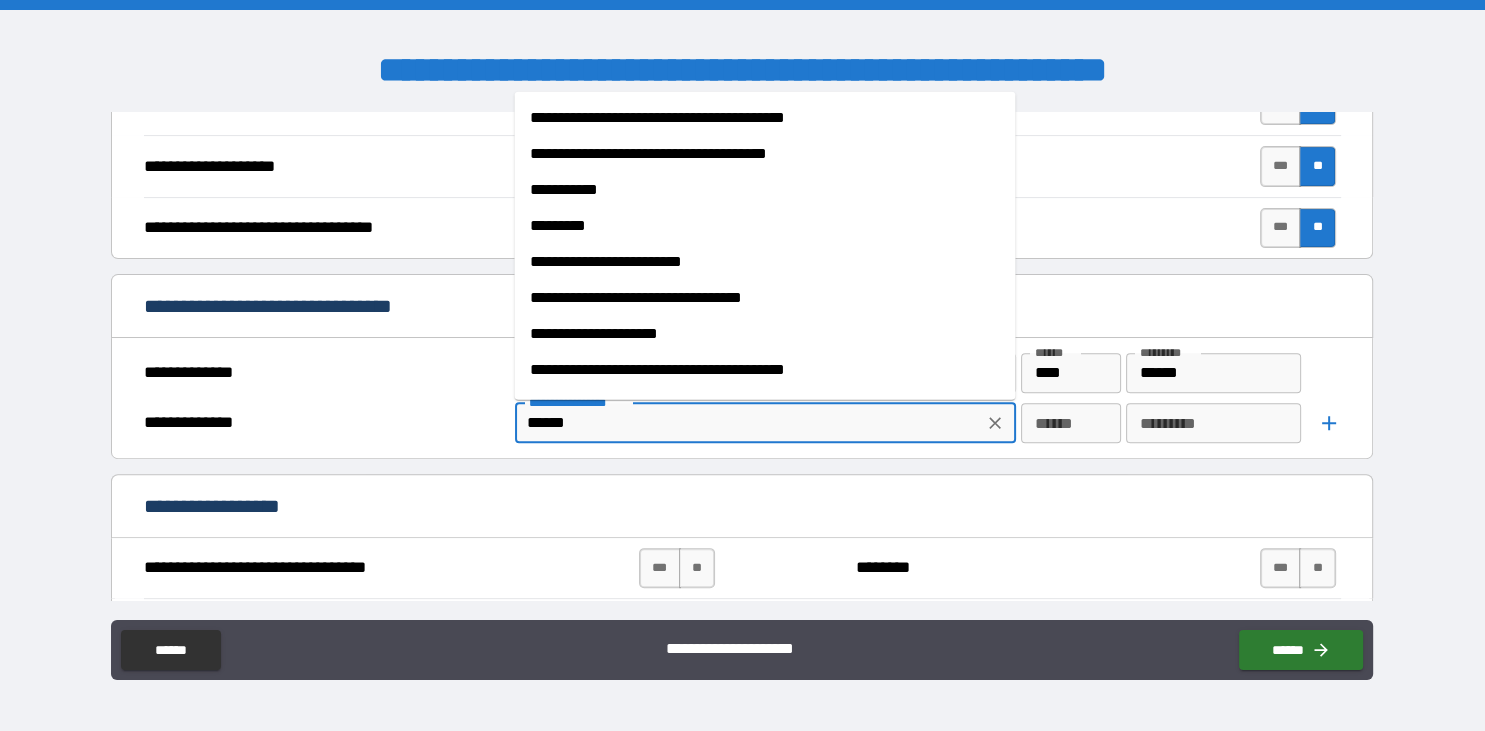 click on "**********" at bounding box center (764, 261) 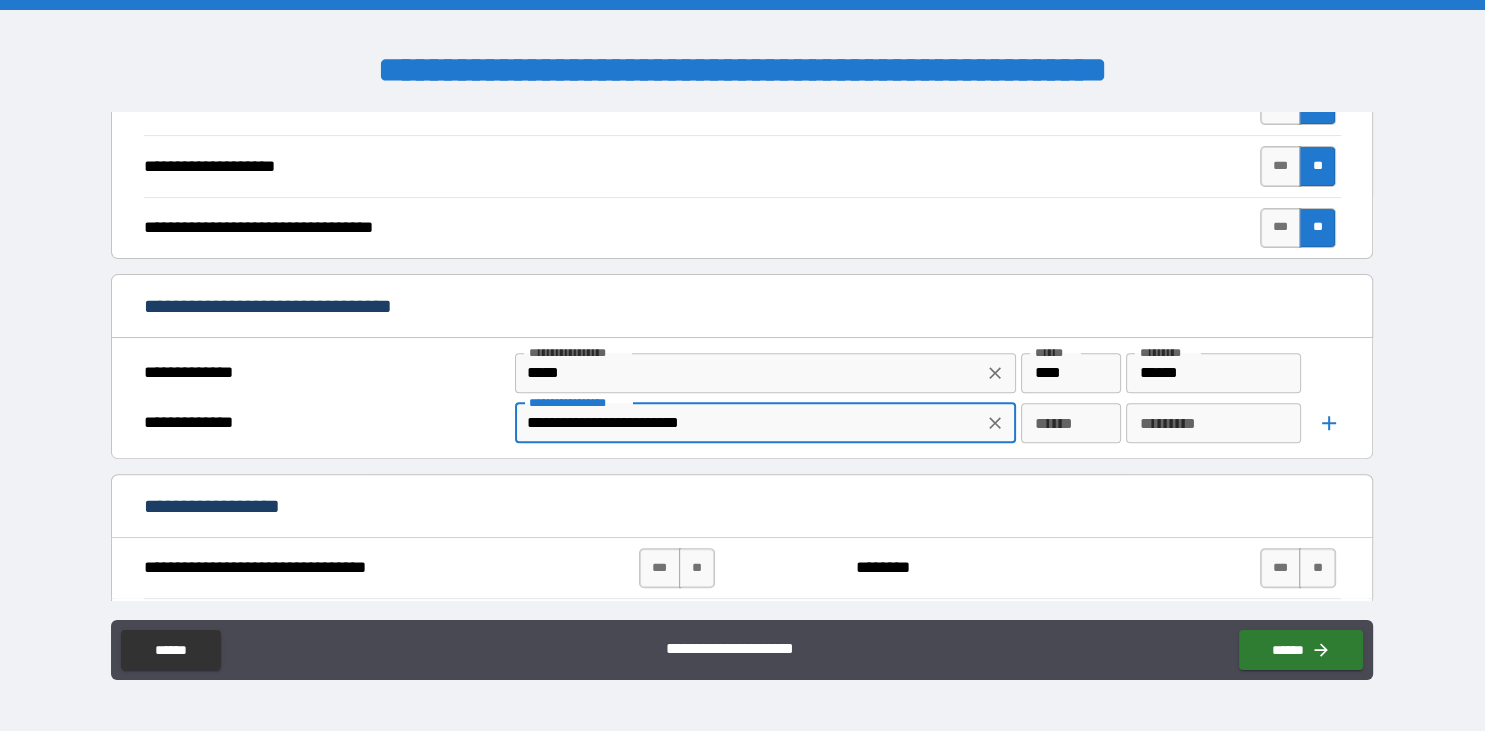 type on "**********" 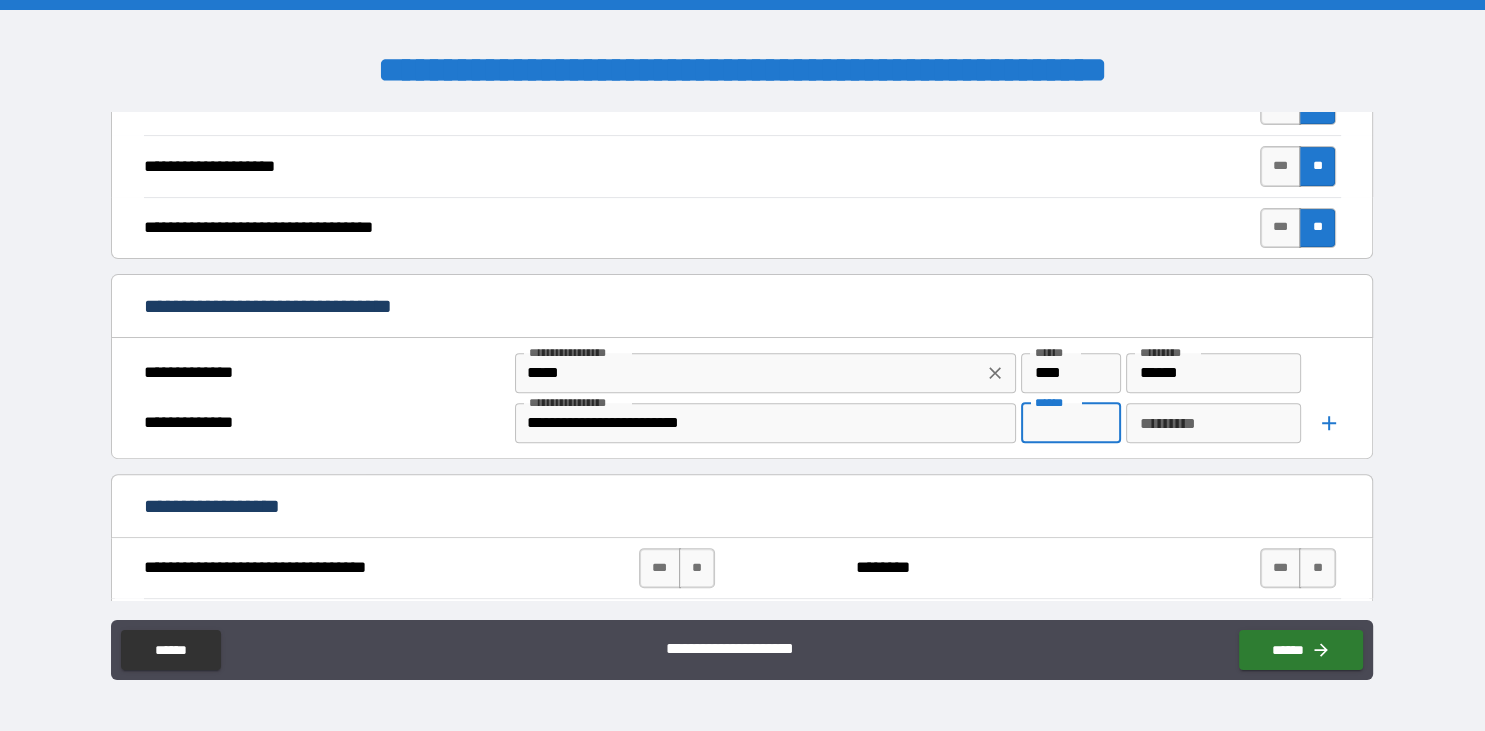 click on "******" at bounding box center [1071, 423] 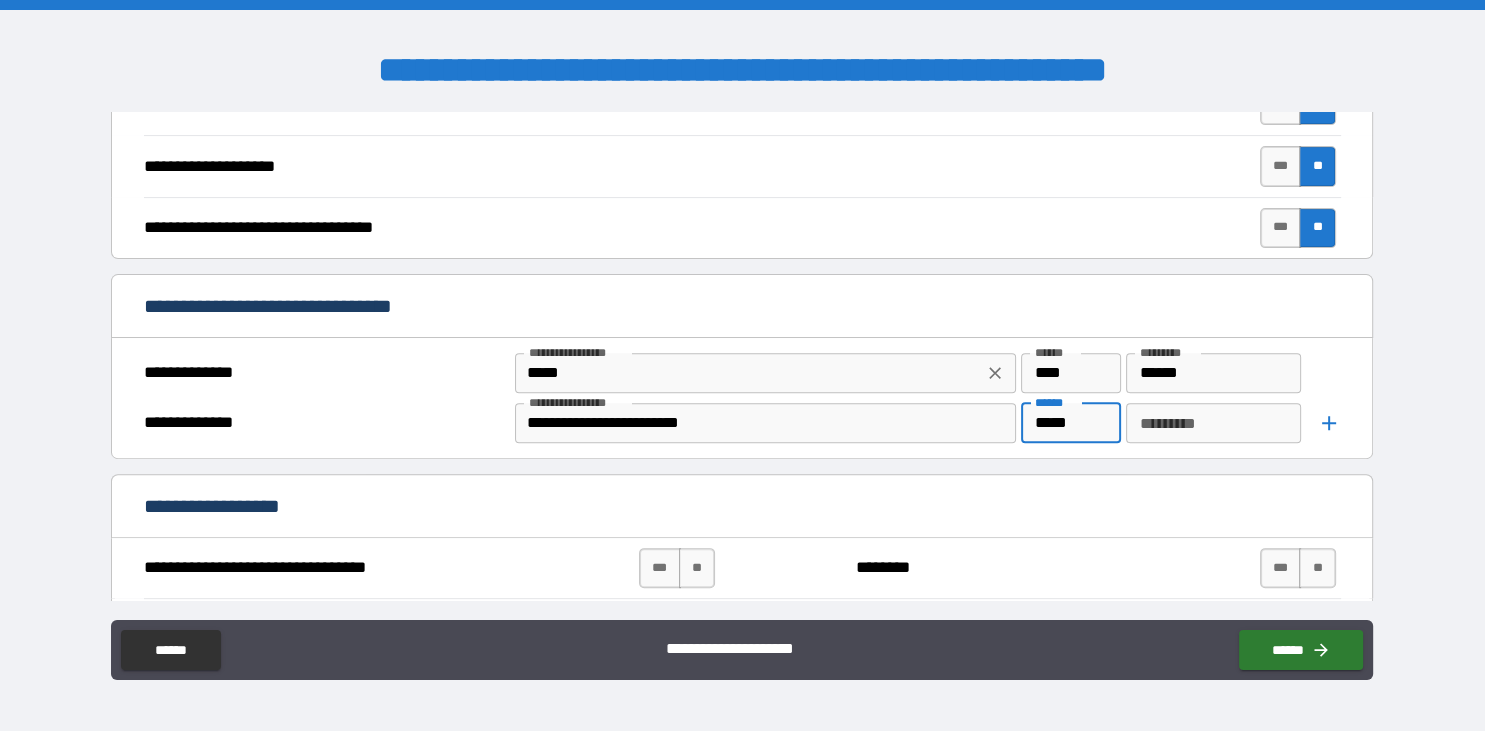 type on "*****" 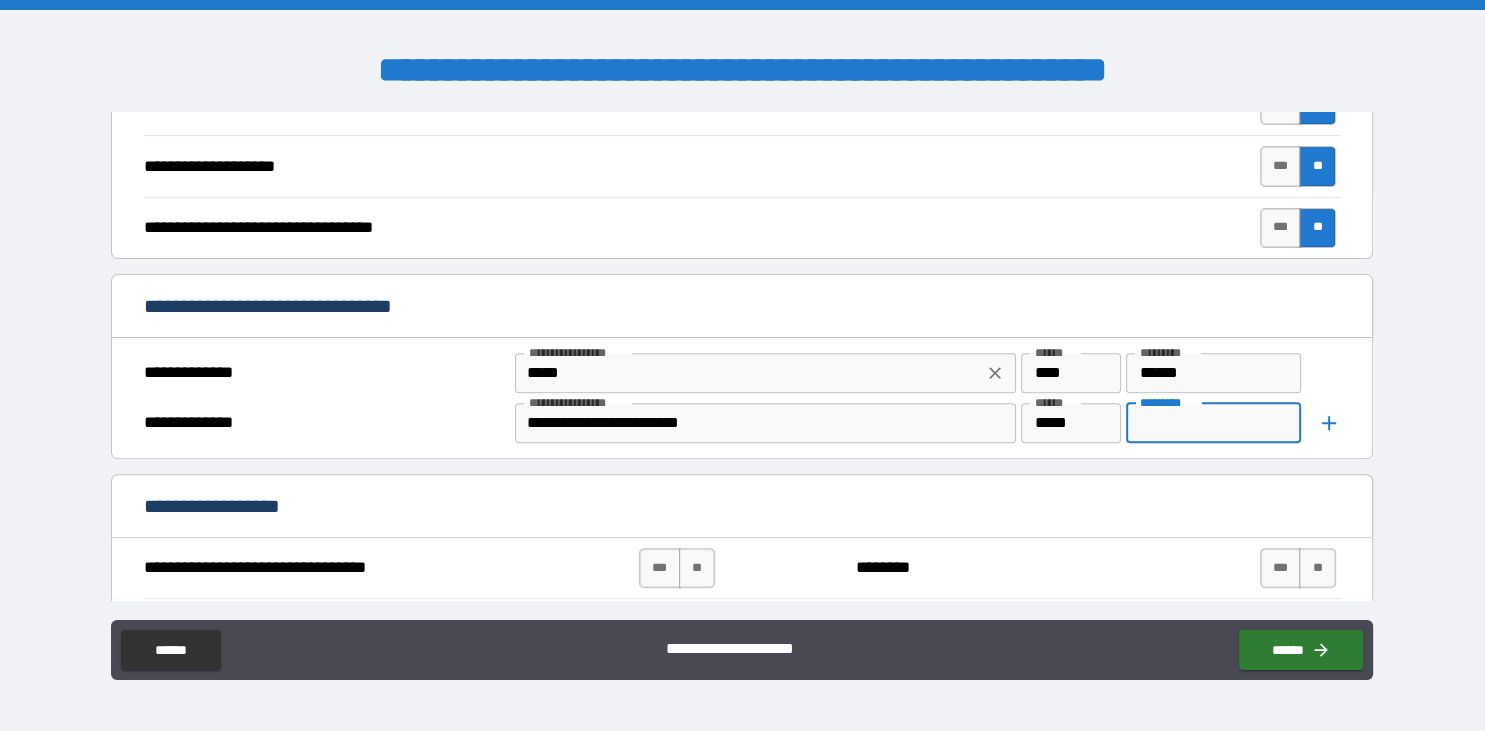 click on "*********" at bounding box center [1213, 423] 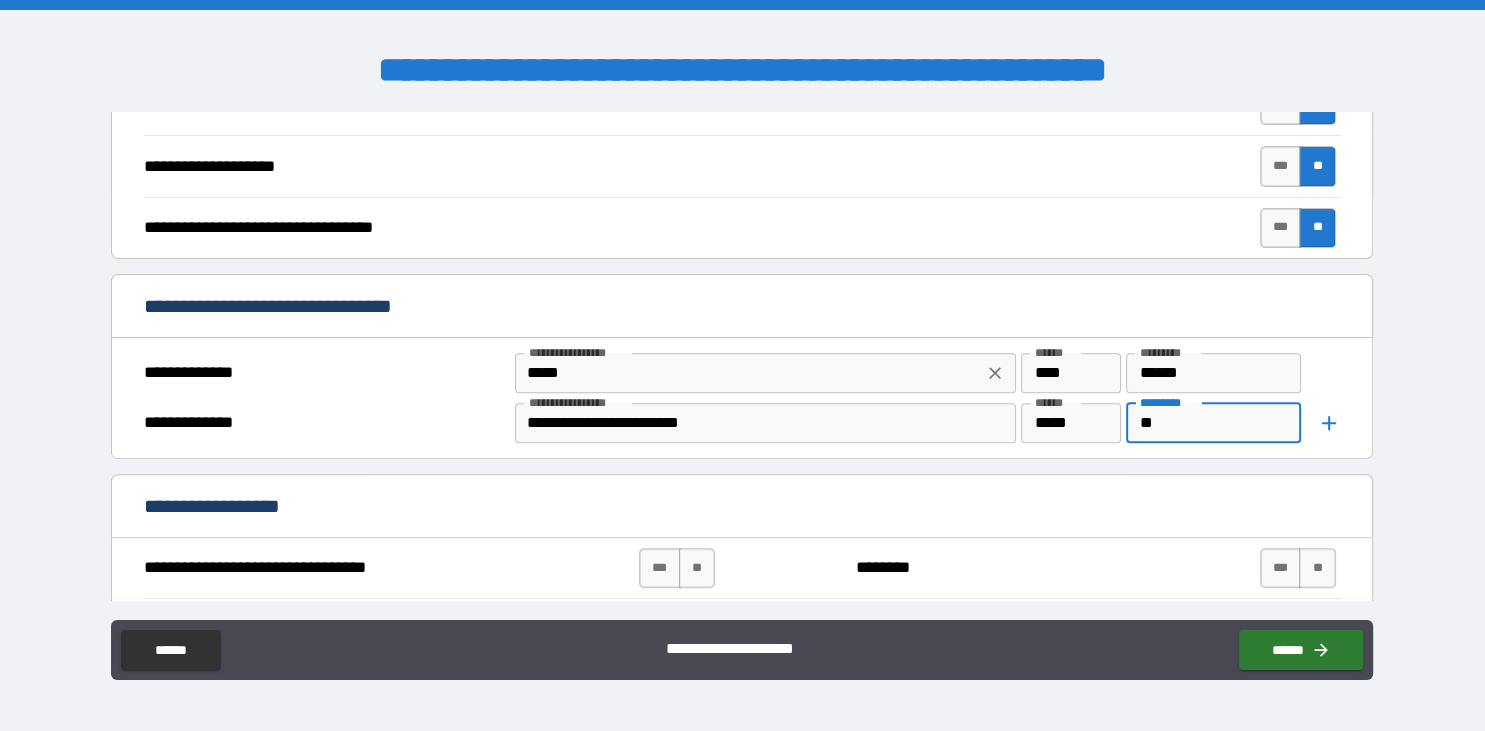 type on "*" 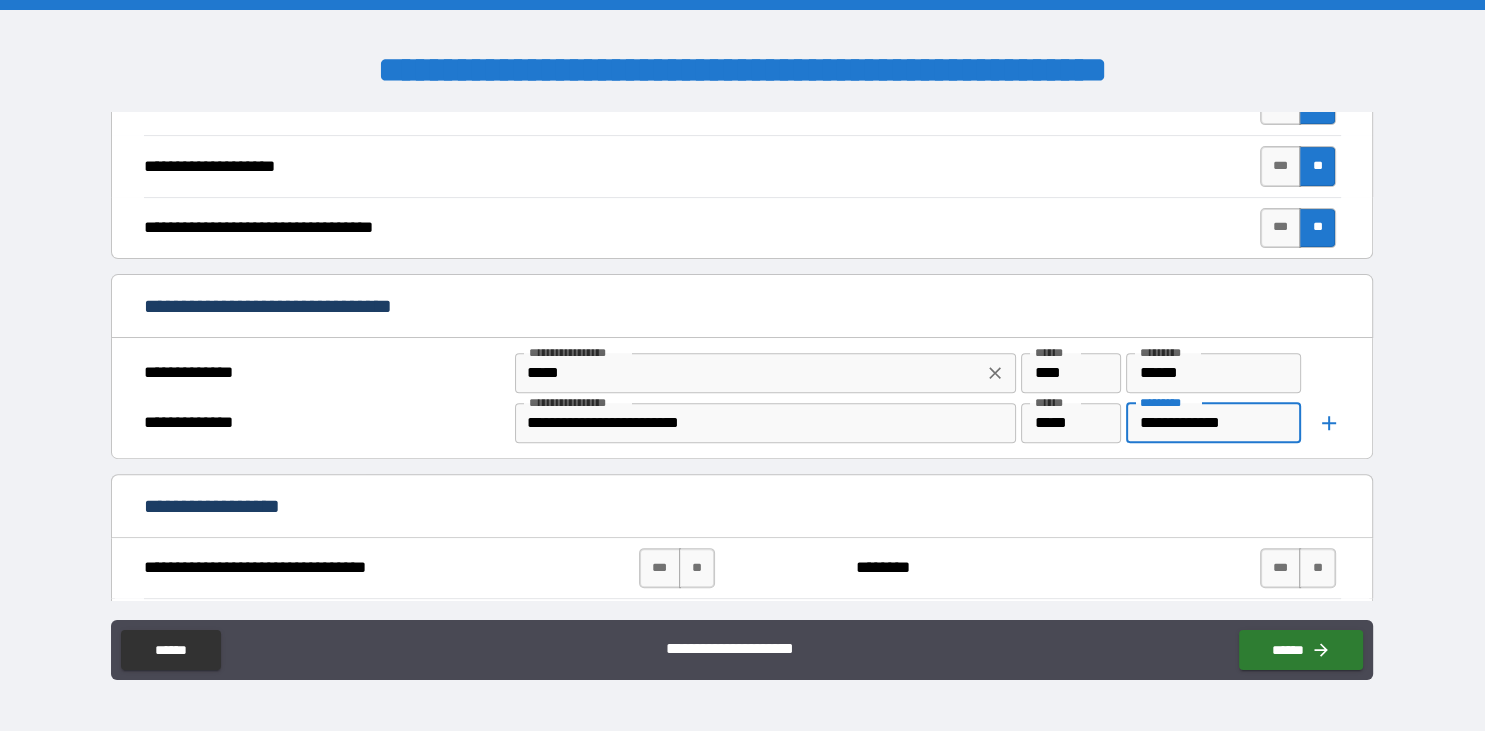 type on "**********" 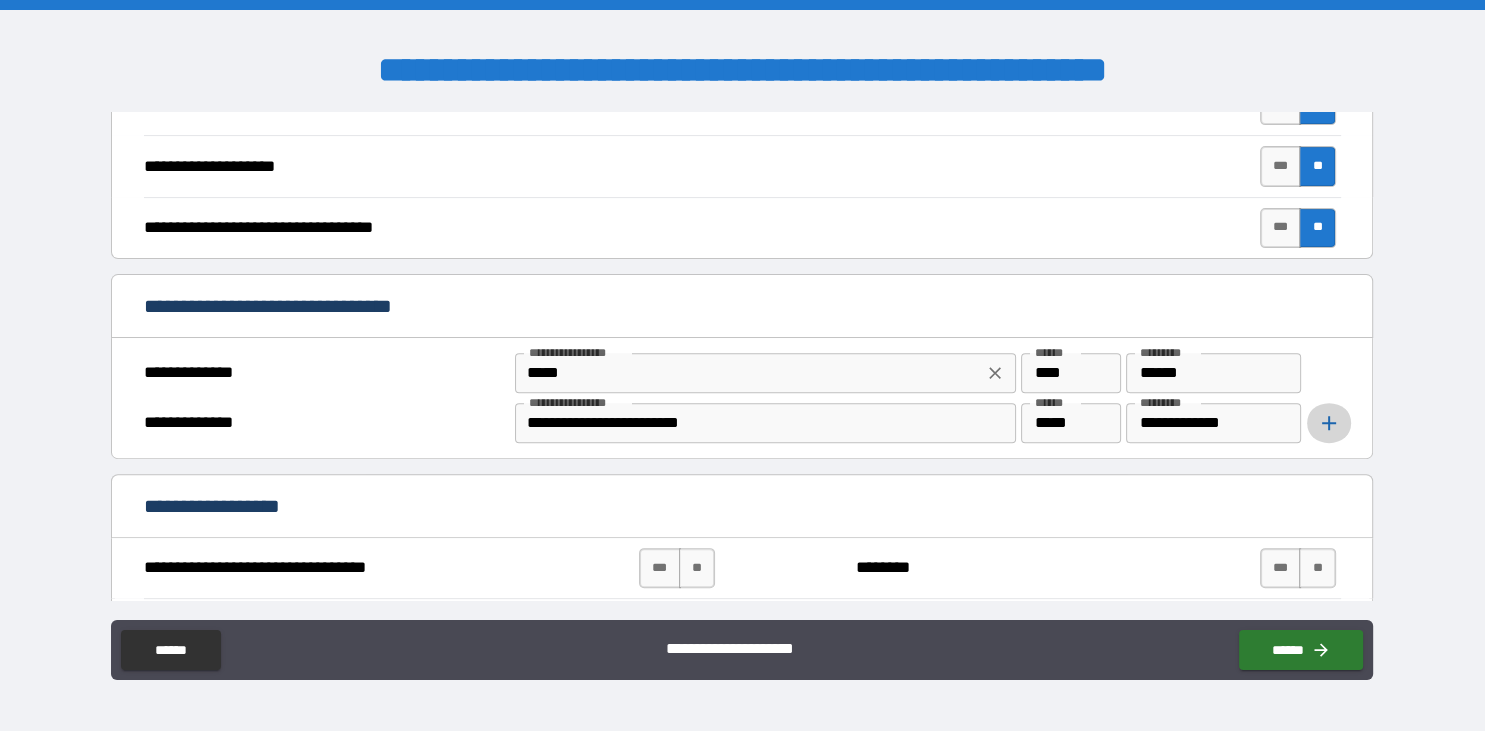 click 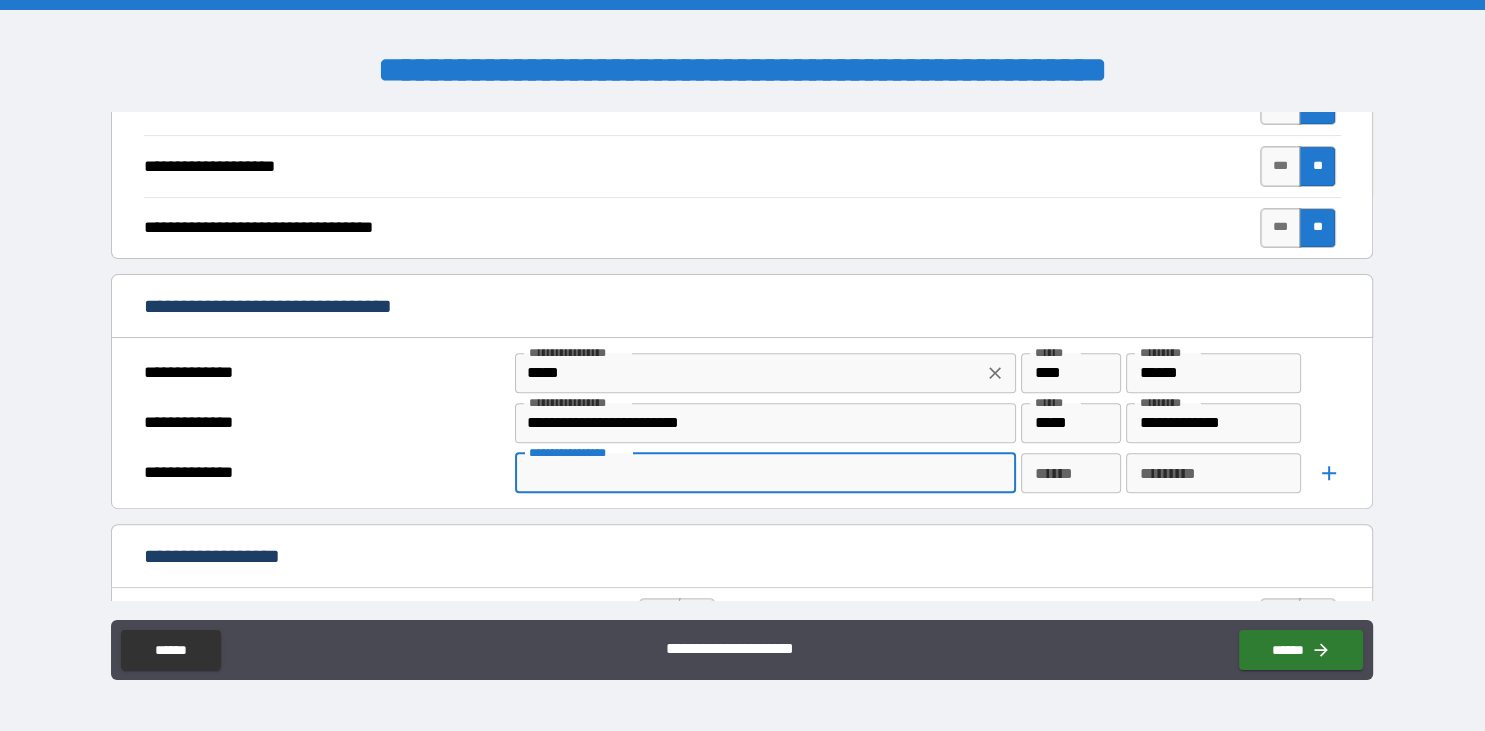 click on "**********" at bounding box center [764, 473] 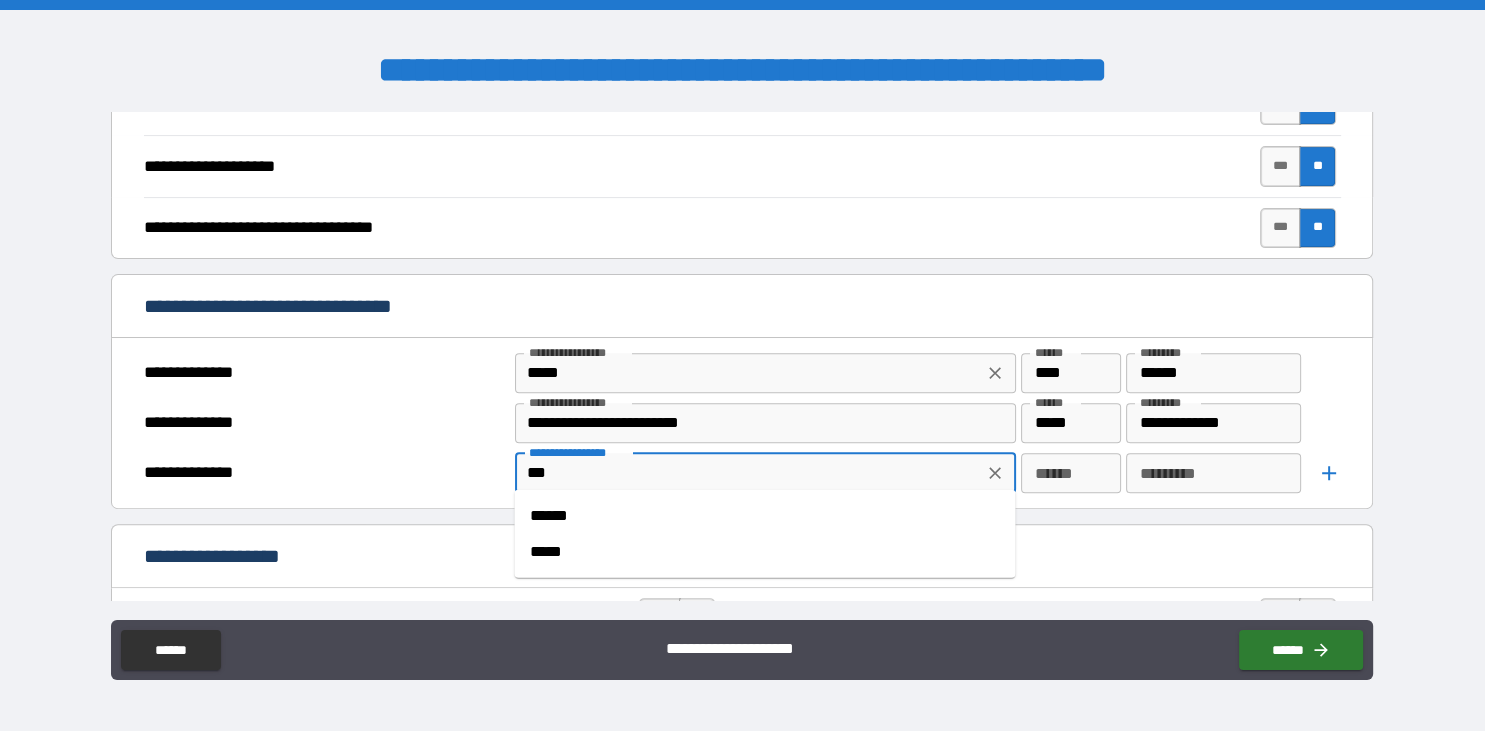 click on "******" at bounding box center [764, 516] 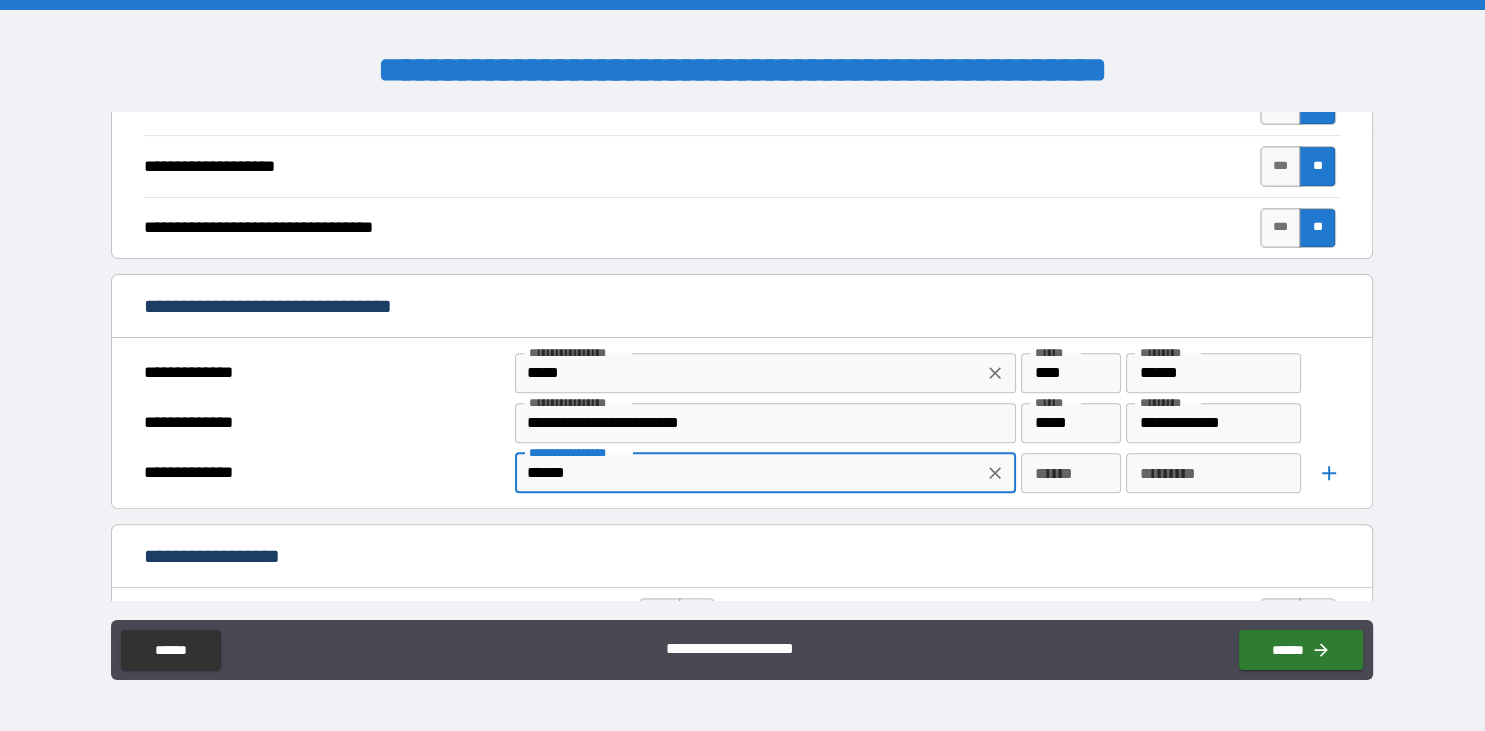 type on "******" 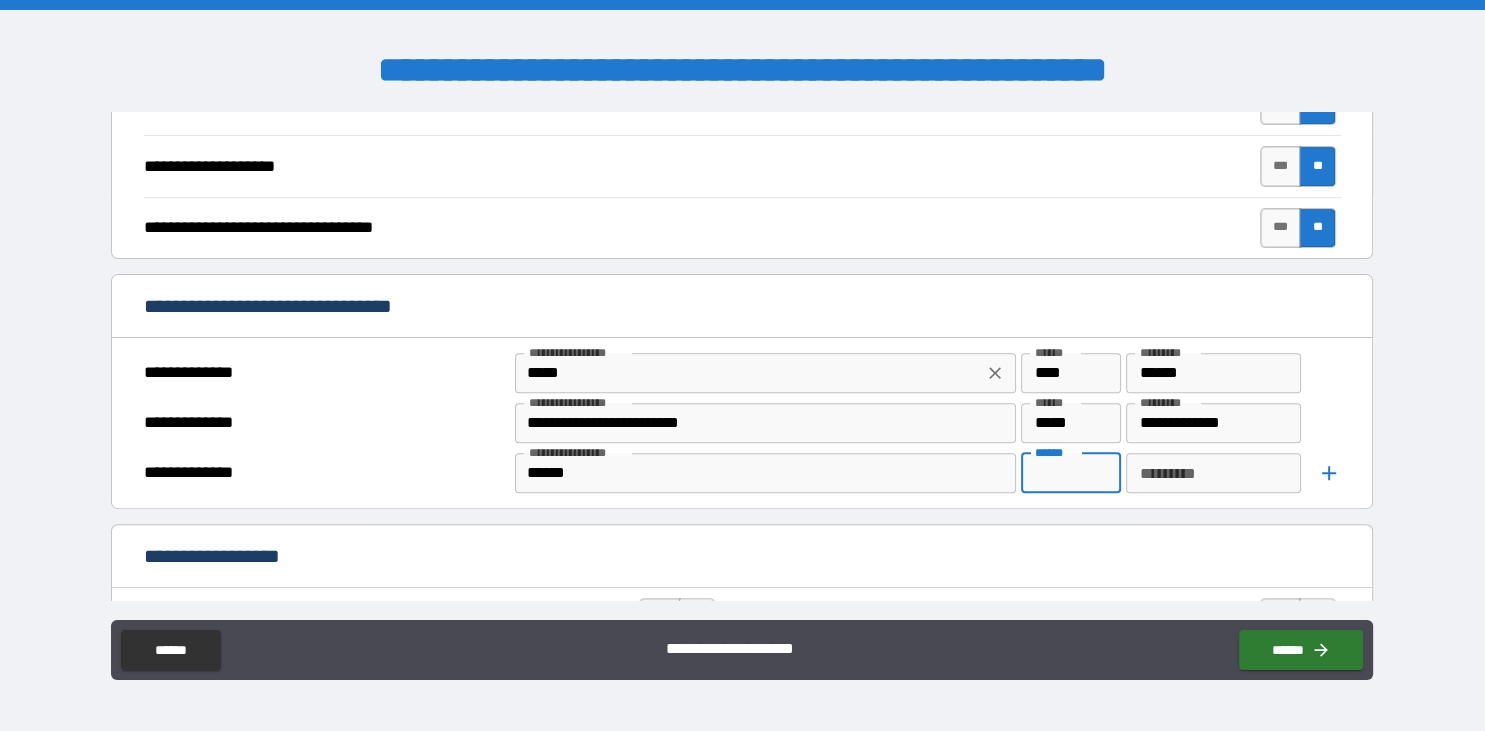 click on "******" at bounding box center [1071, 473] 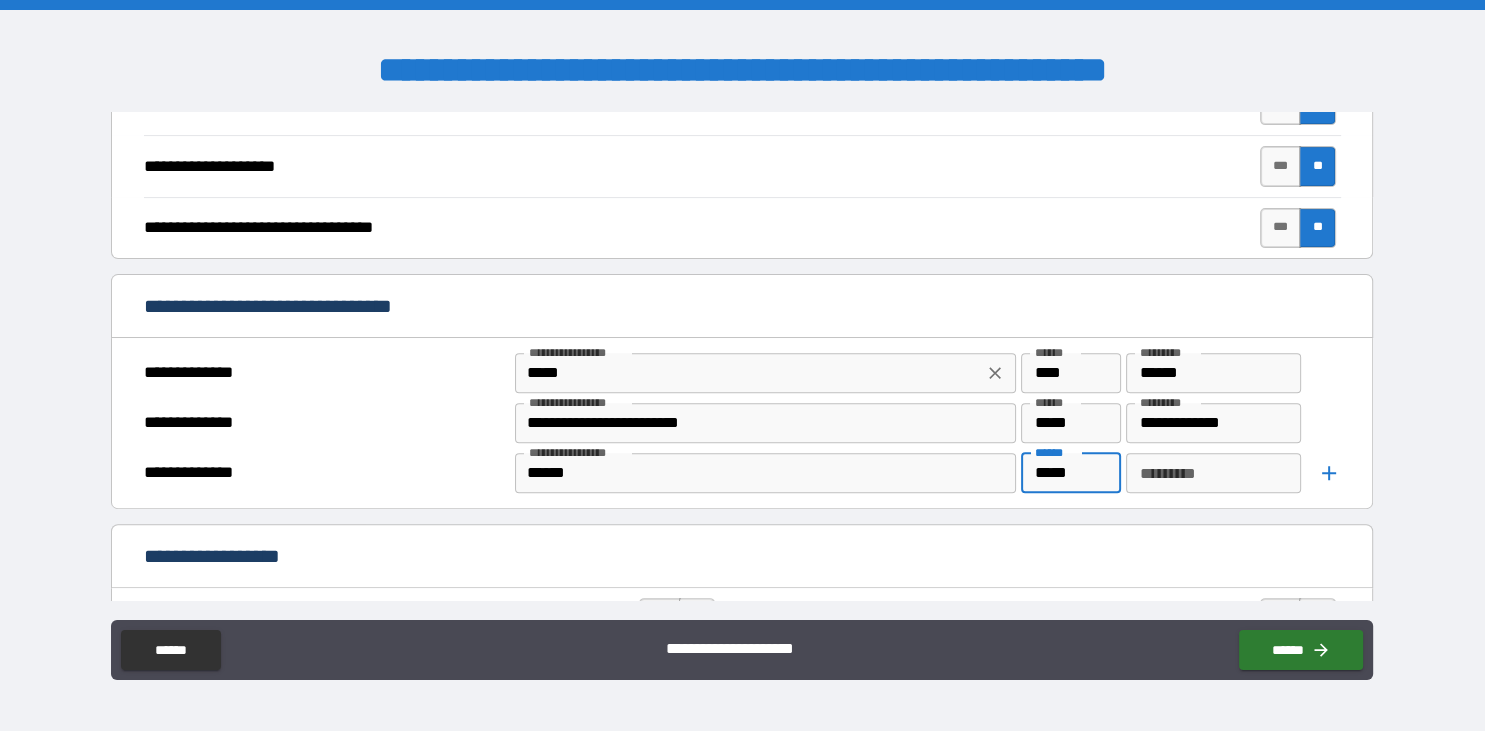 type on "*****" 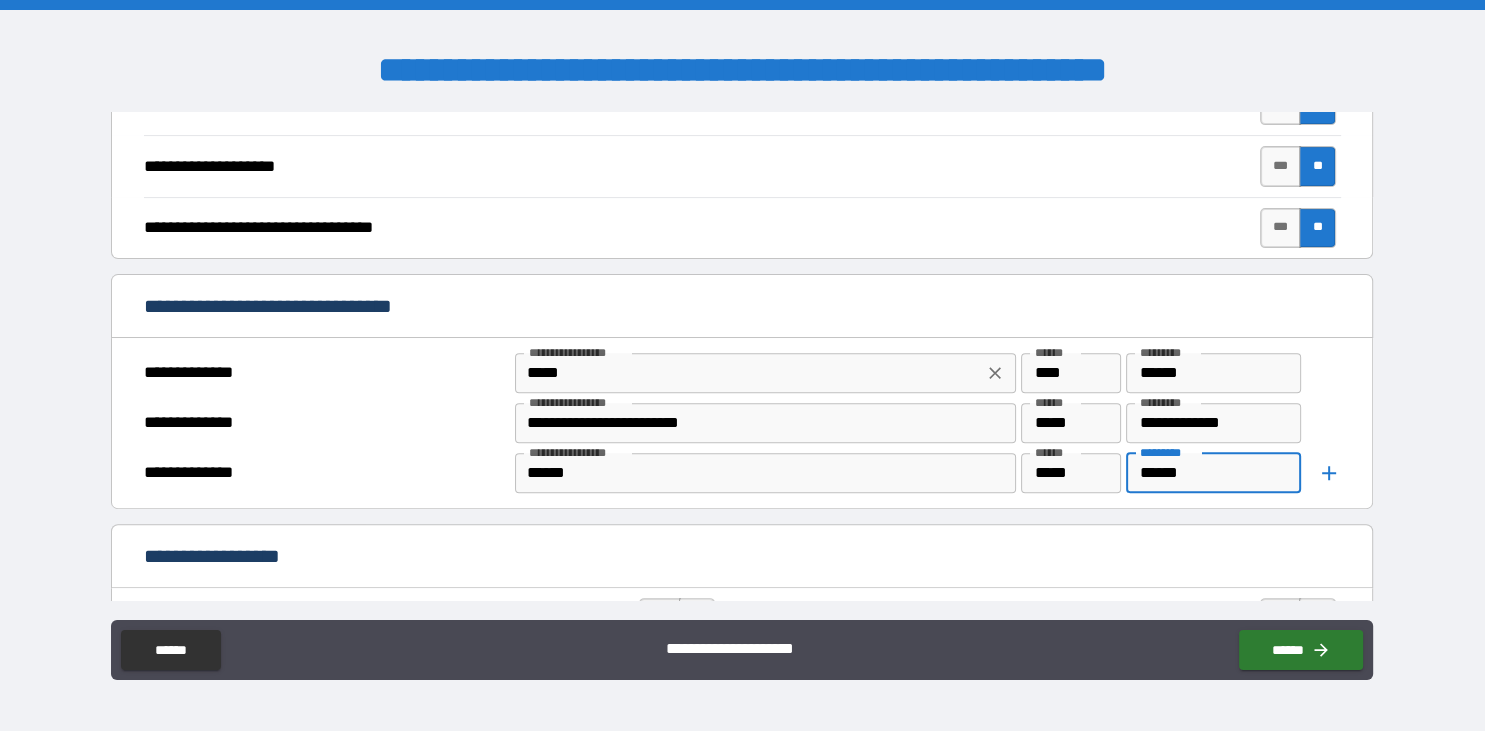 type on "******" 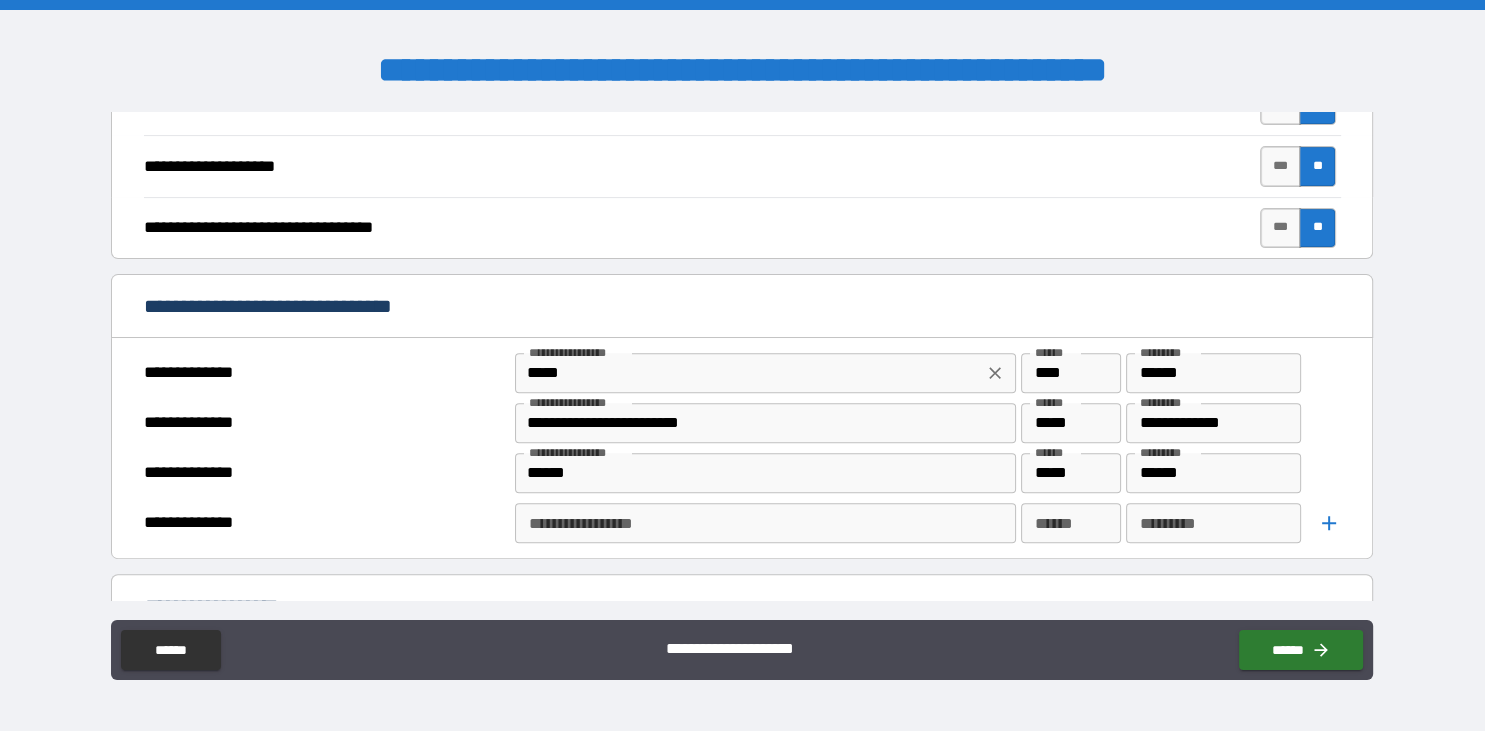 click on "**********" at bounding box center [764, 523] 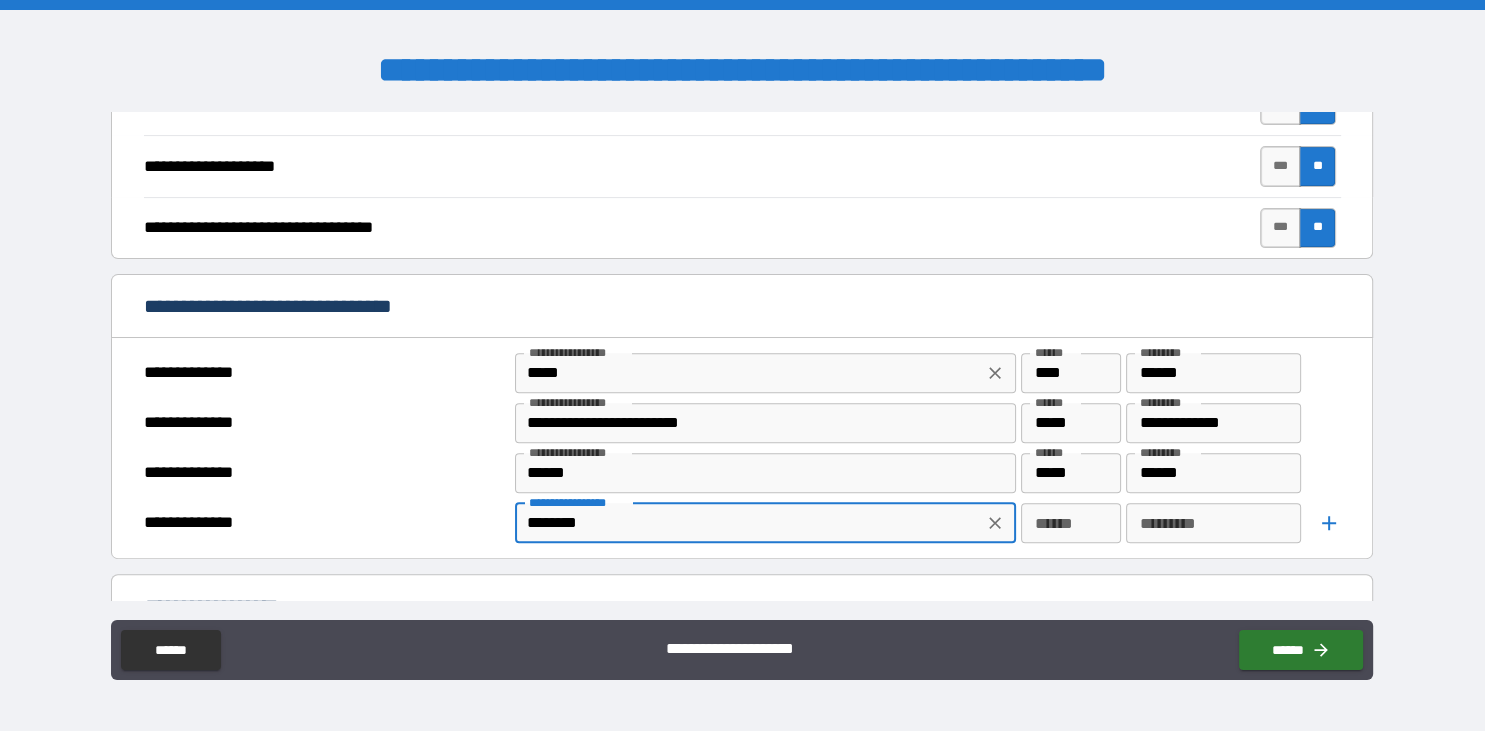drag, startPoint x: 629, startPoint y: 524, endPoint x: 526, endPoint y: 520, distance: 103.077644 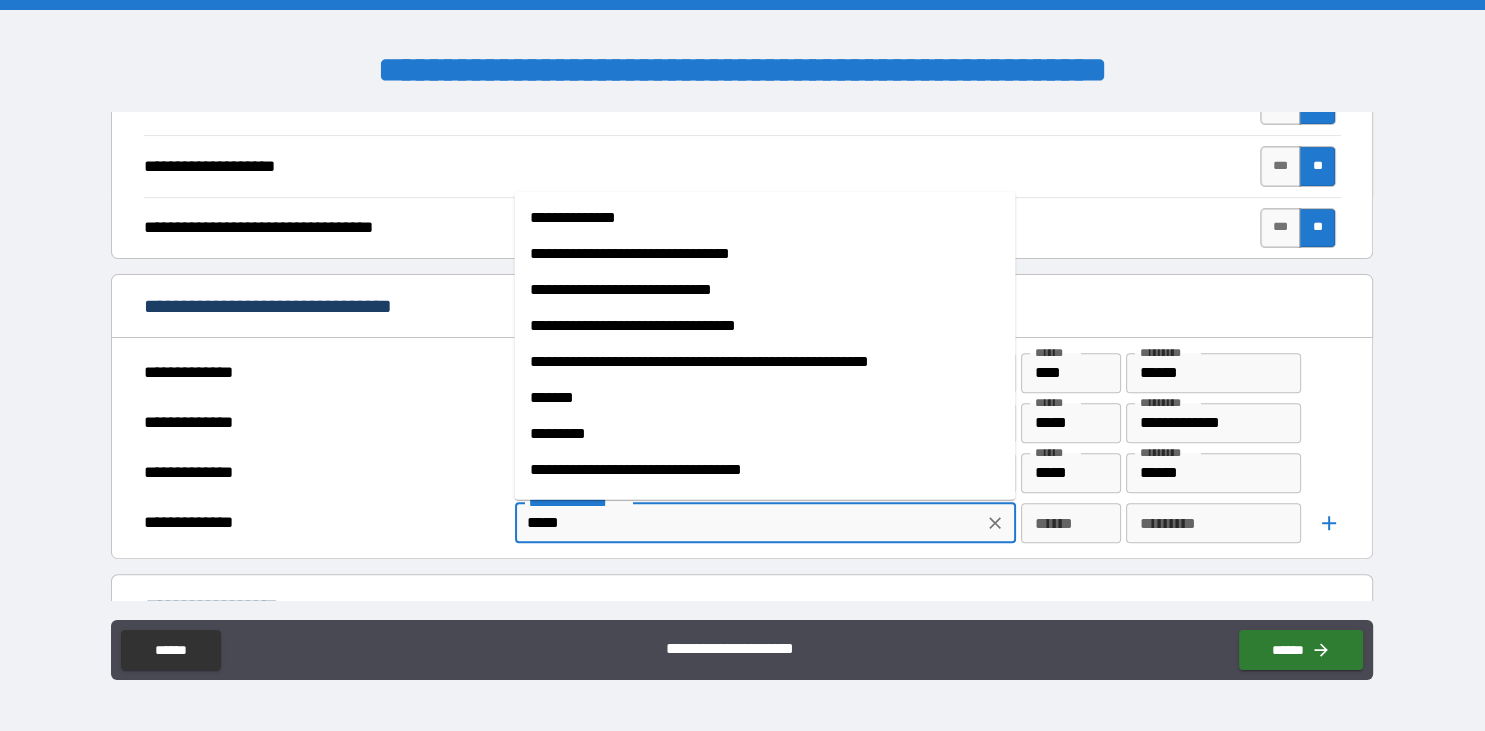 click on "*********" at bounding box center (764, 433) 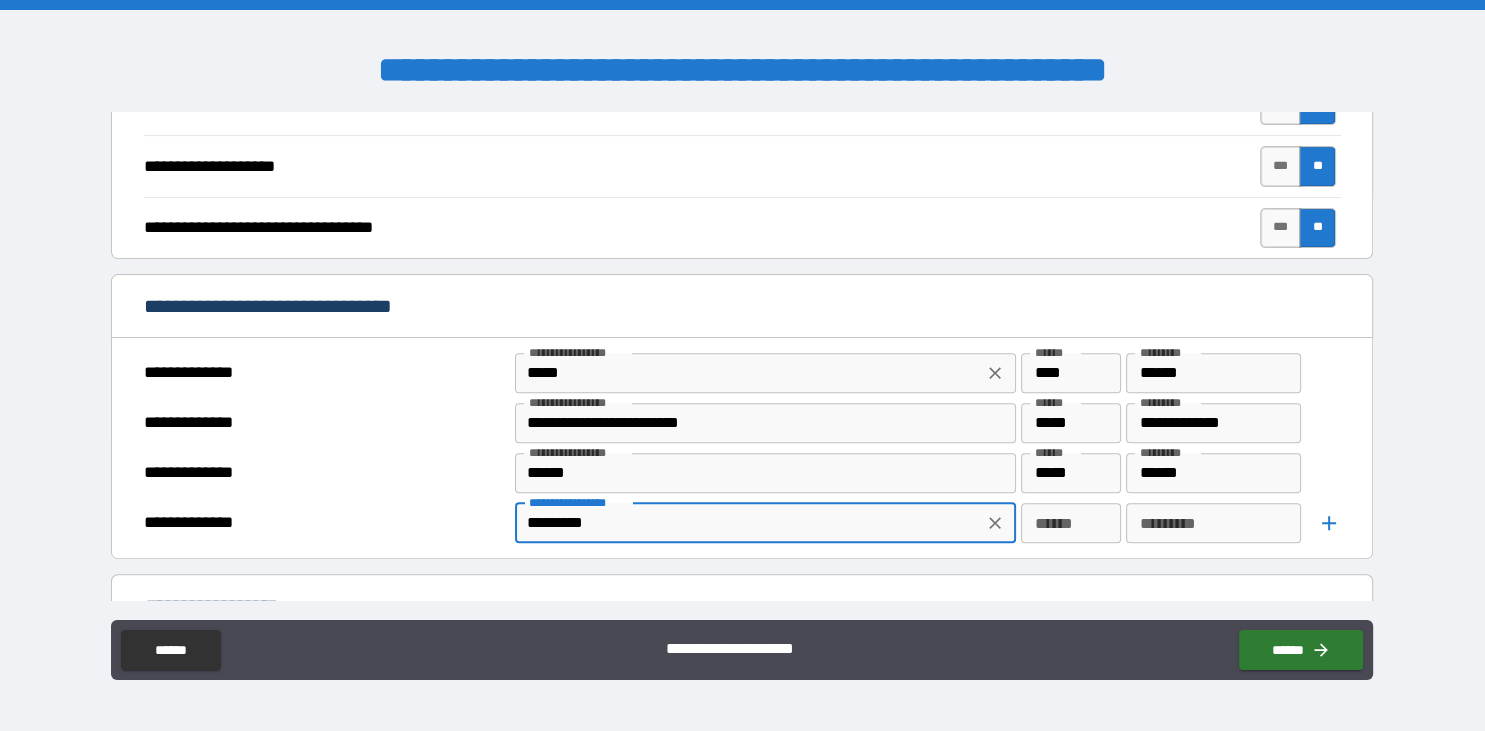 type on "*********" 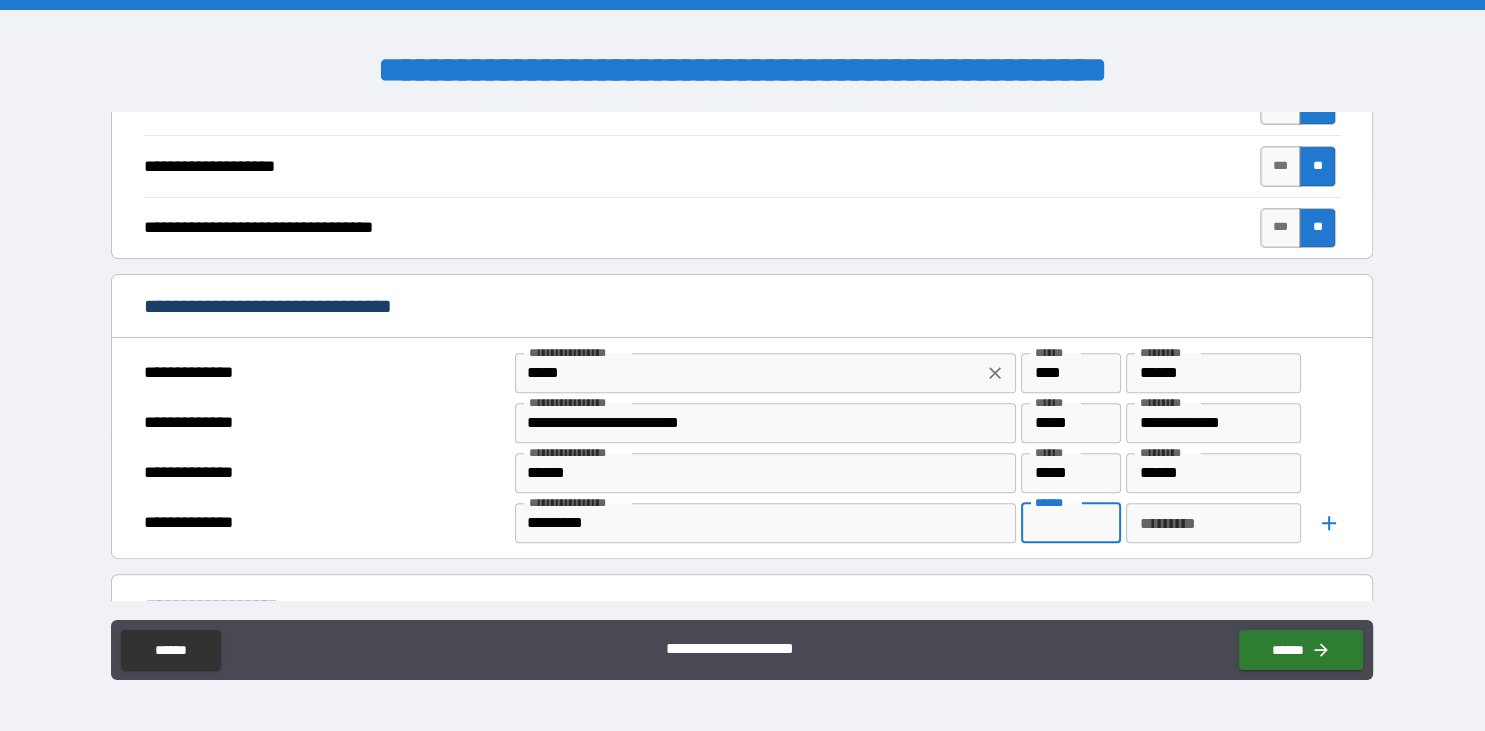 click on "******" at bounding box center [1071, 523] 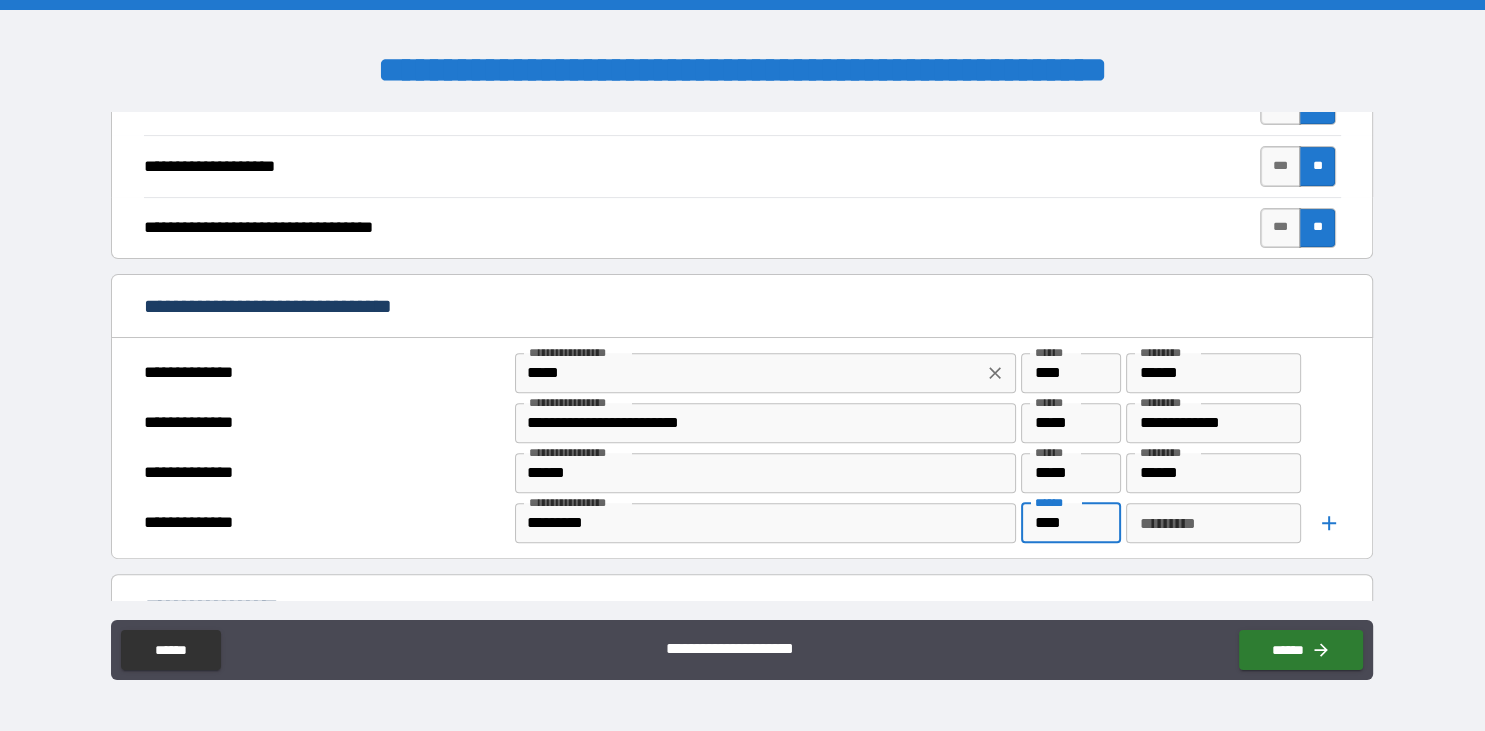 type on "****" 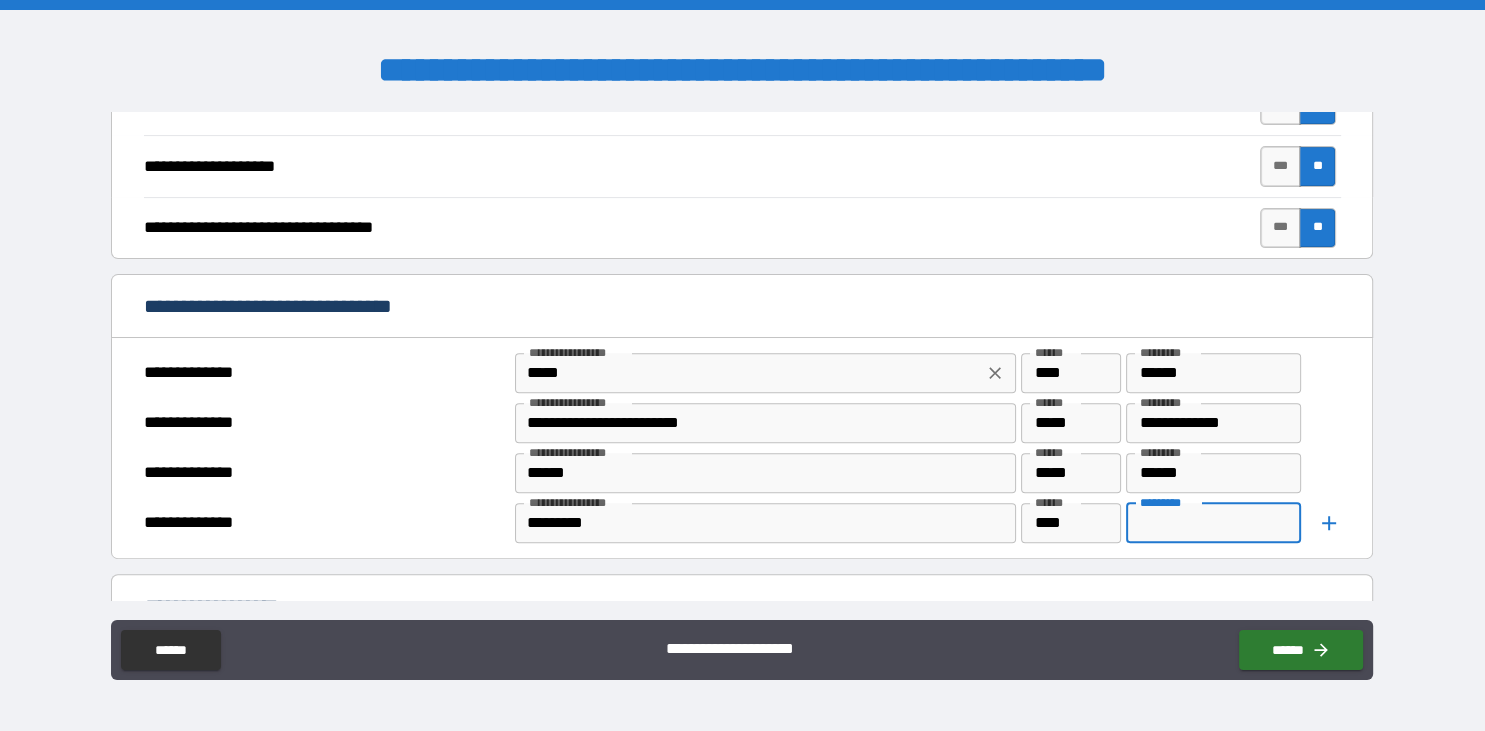 click on "*********" at bounding box center (1213, 523) 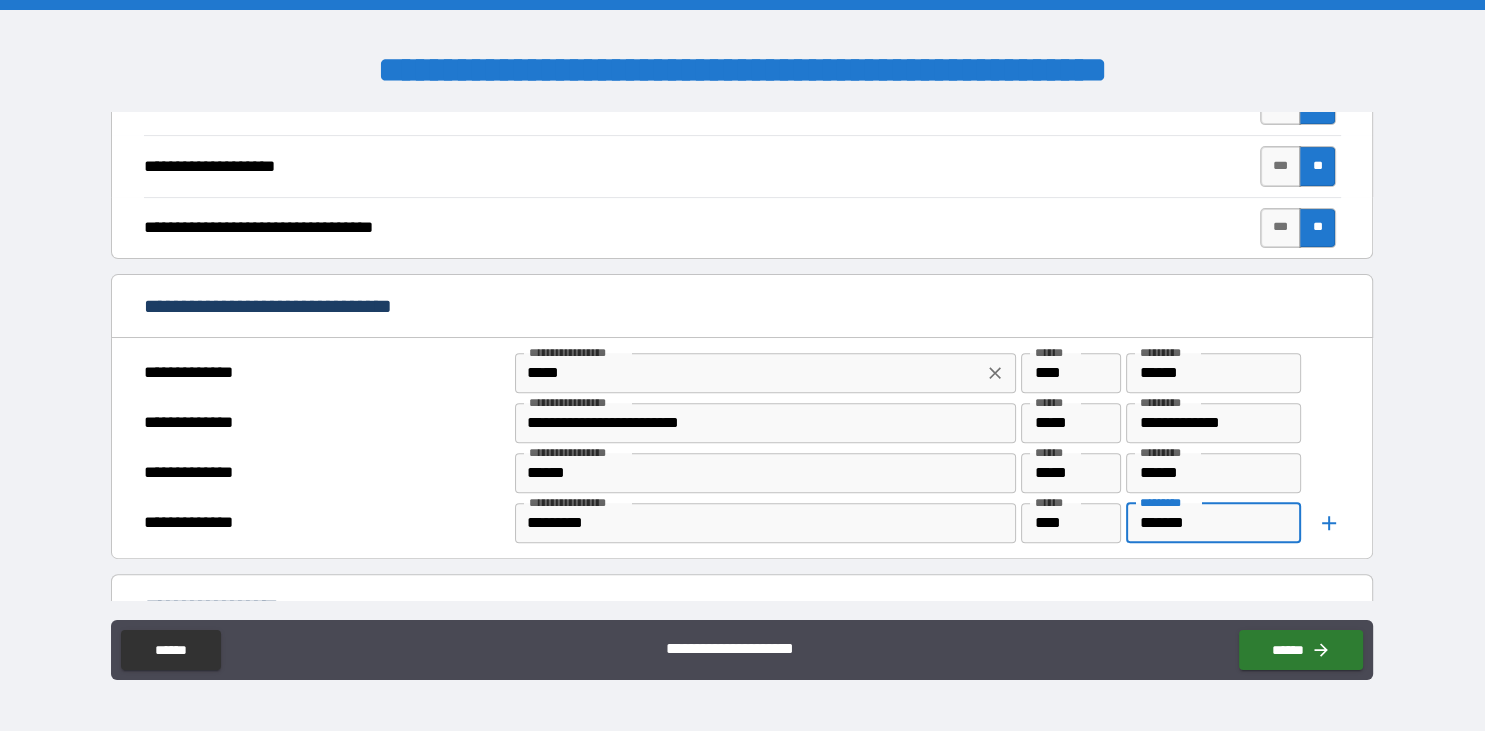 type on "*******" 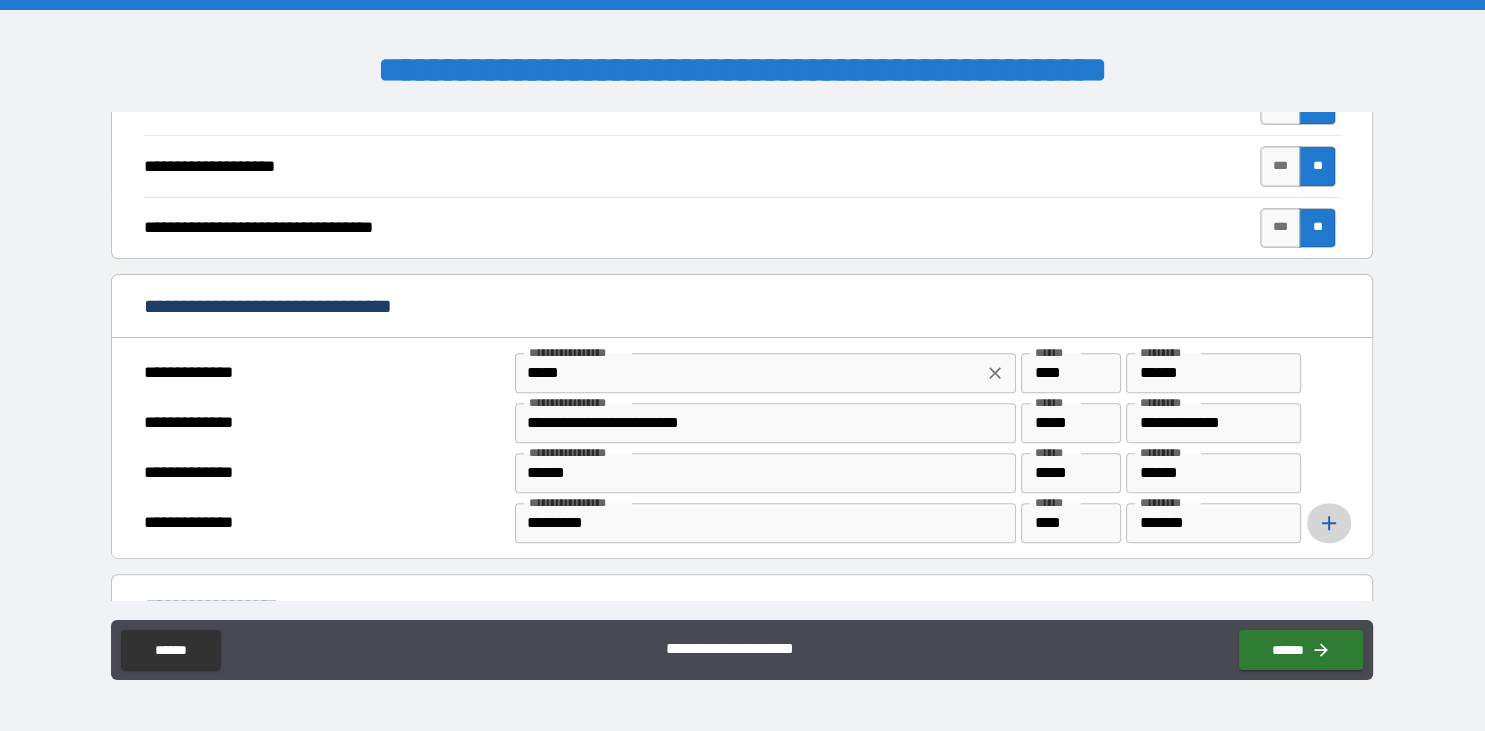 click 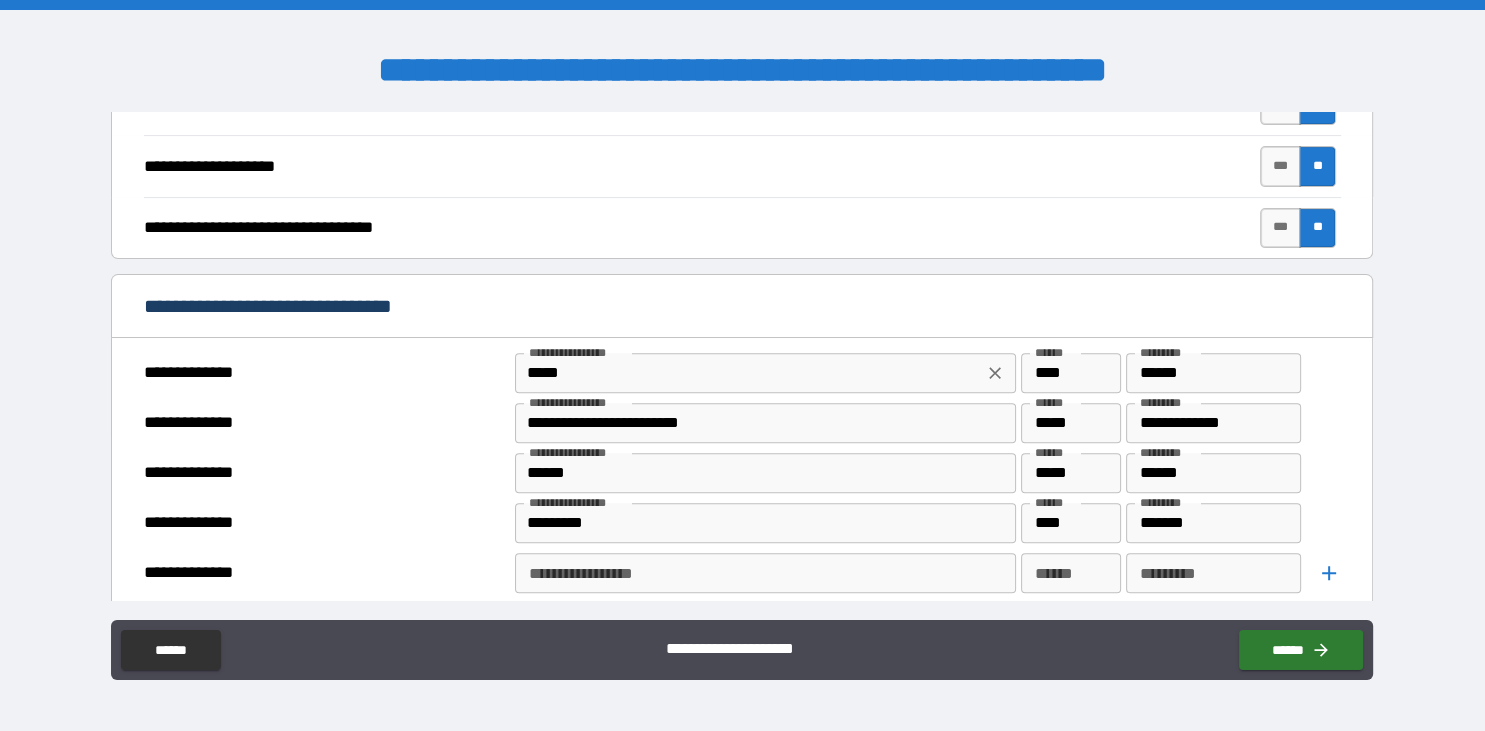 click on "**********" at bounding box center [765, 573] 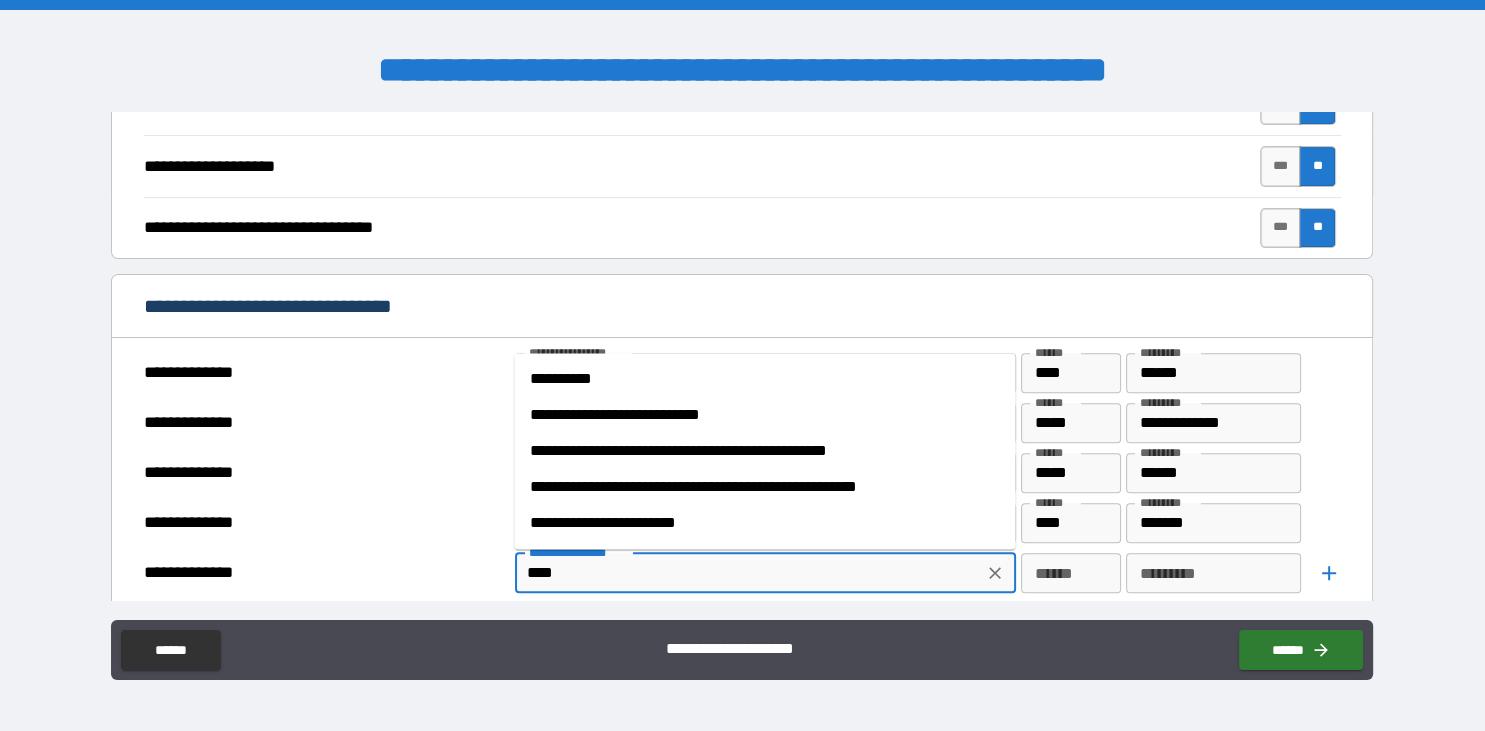 click on "**********" at bounding box center (764, 379) 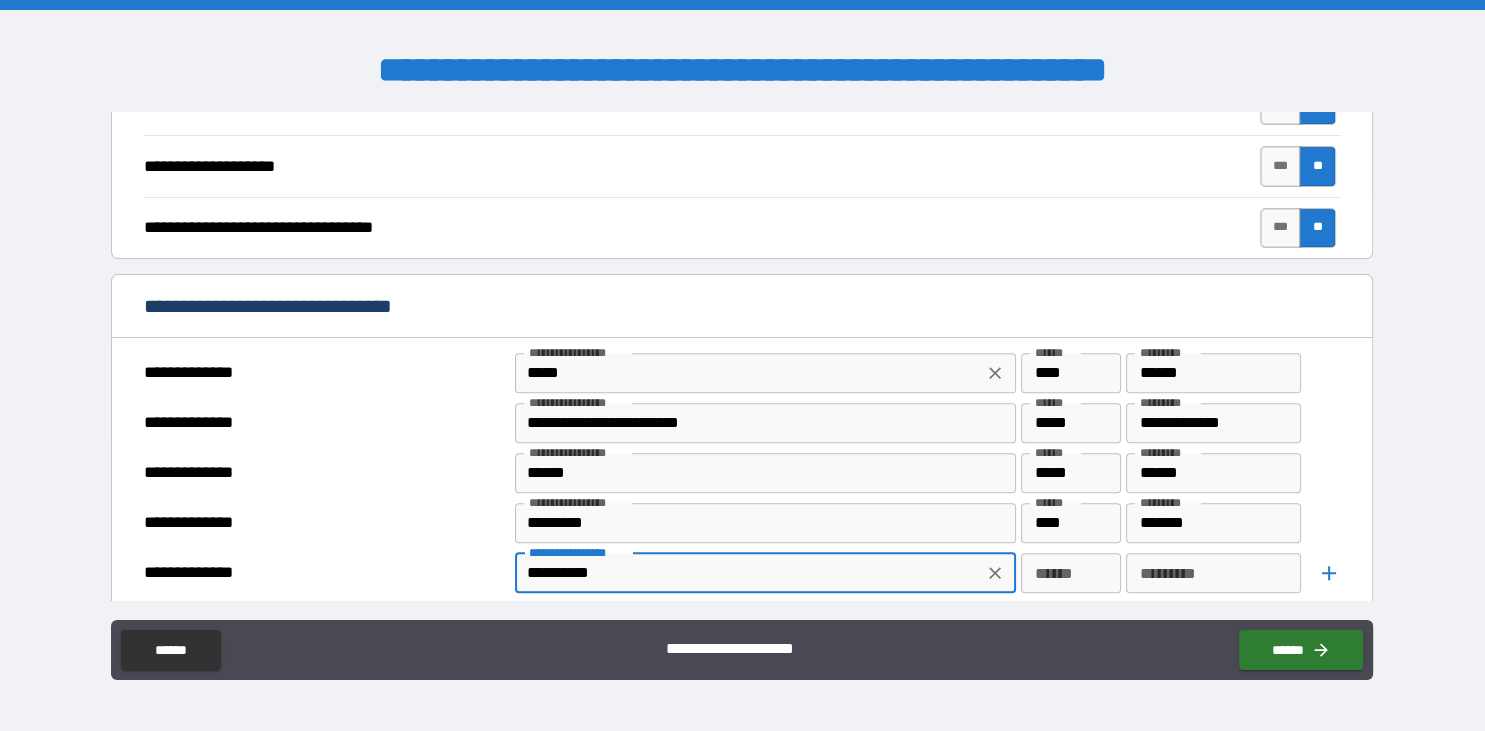 type on "**********" 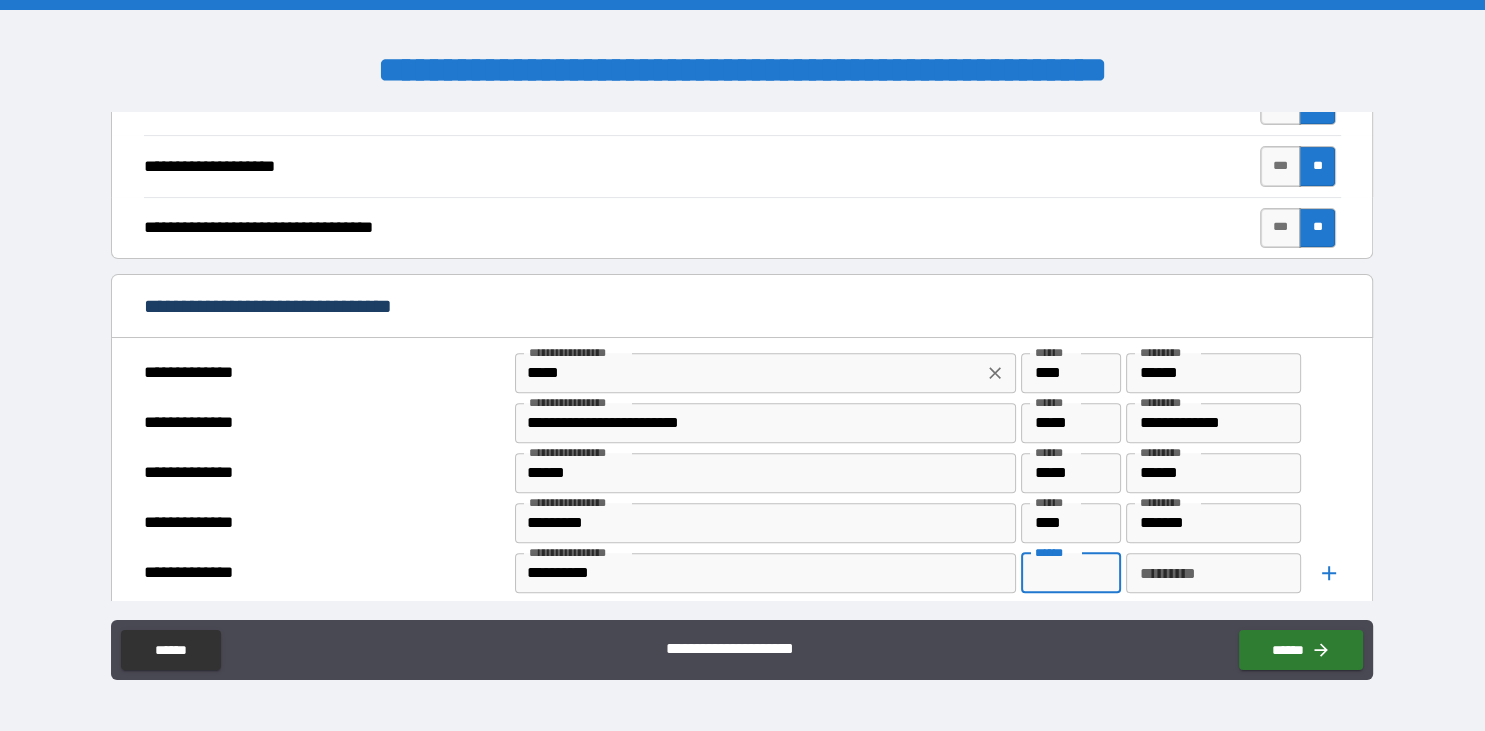 click on "******" at bounding box center [1071, 573] 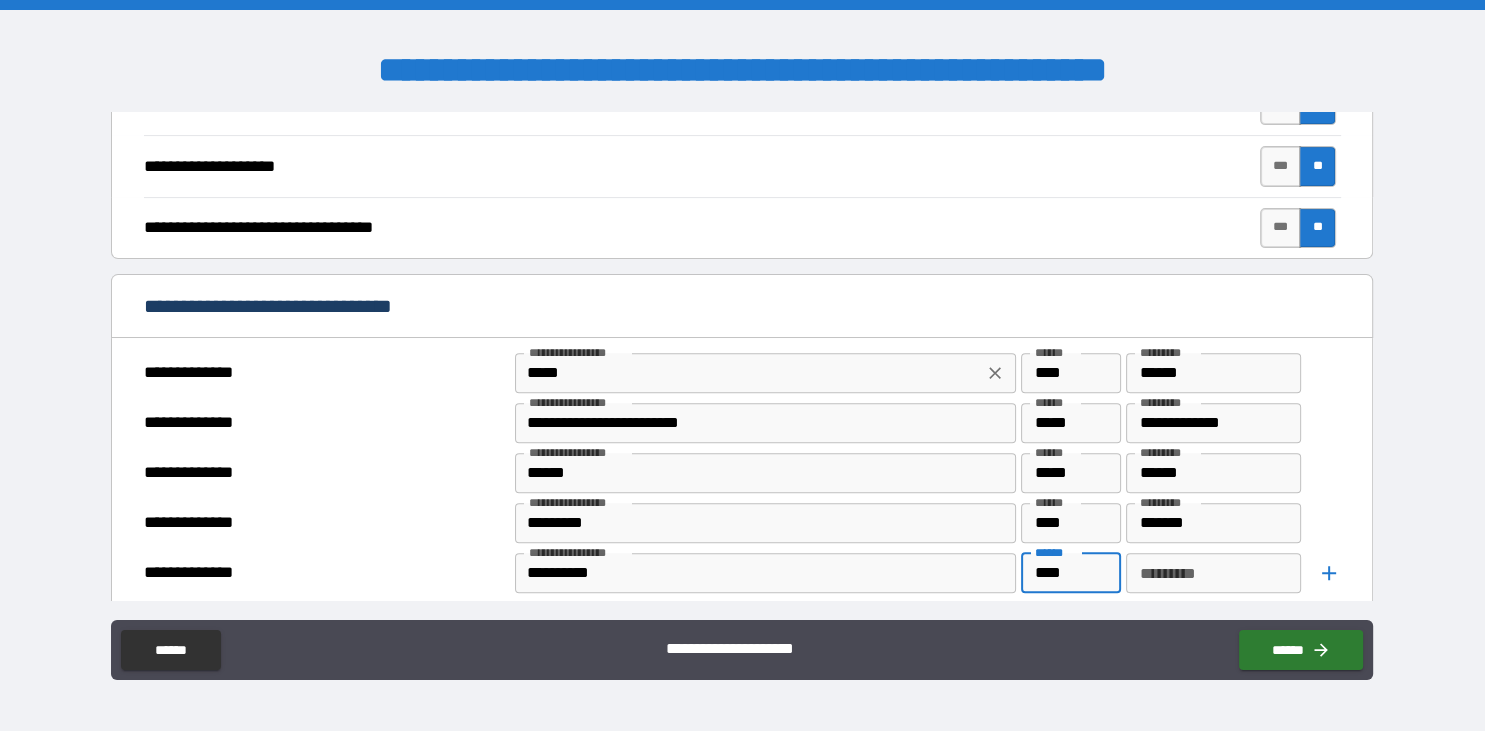 type on "****" 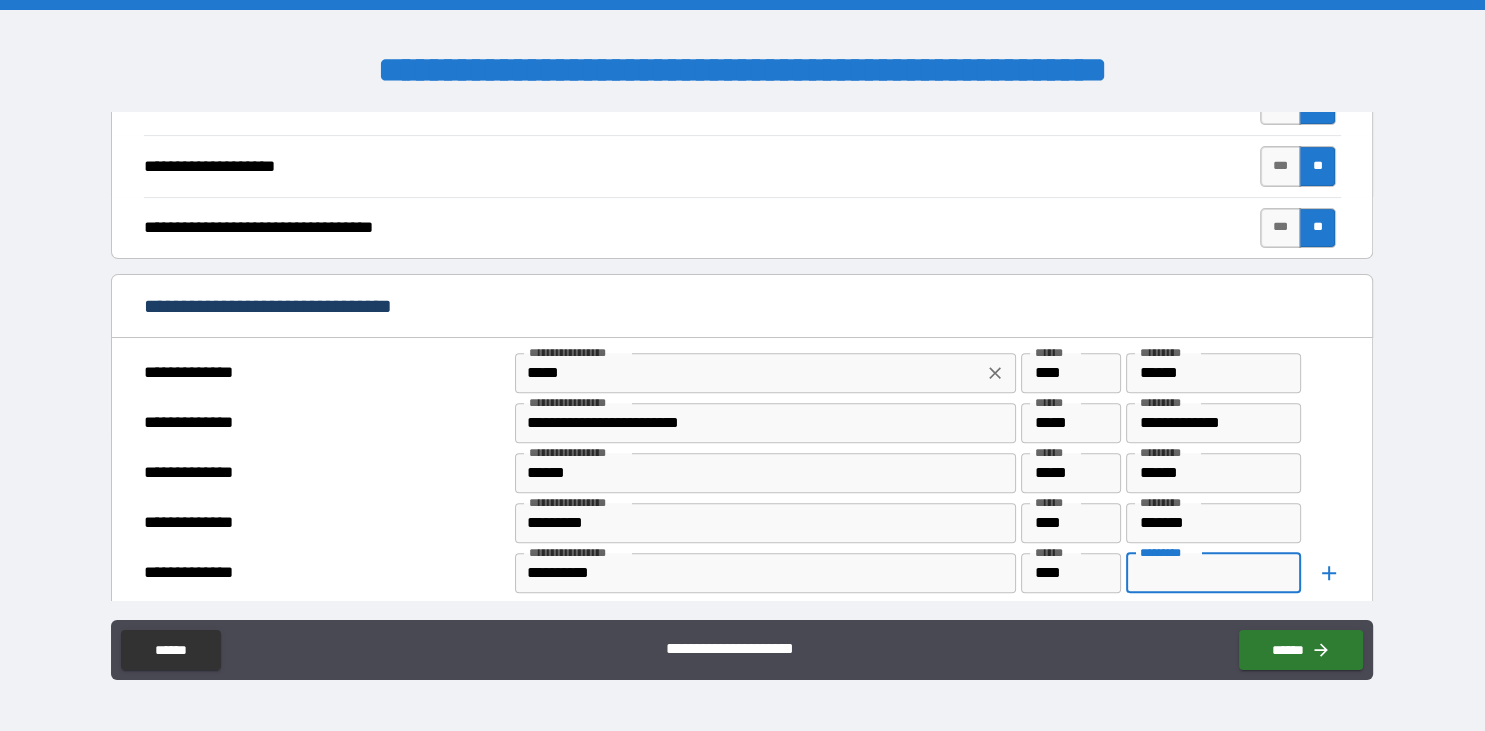 click on "*********" at bounding box center [1213, 573] 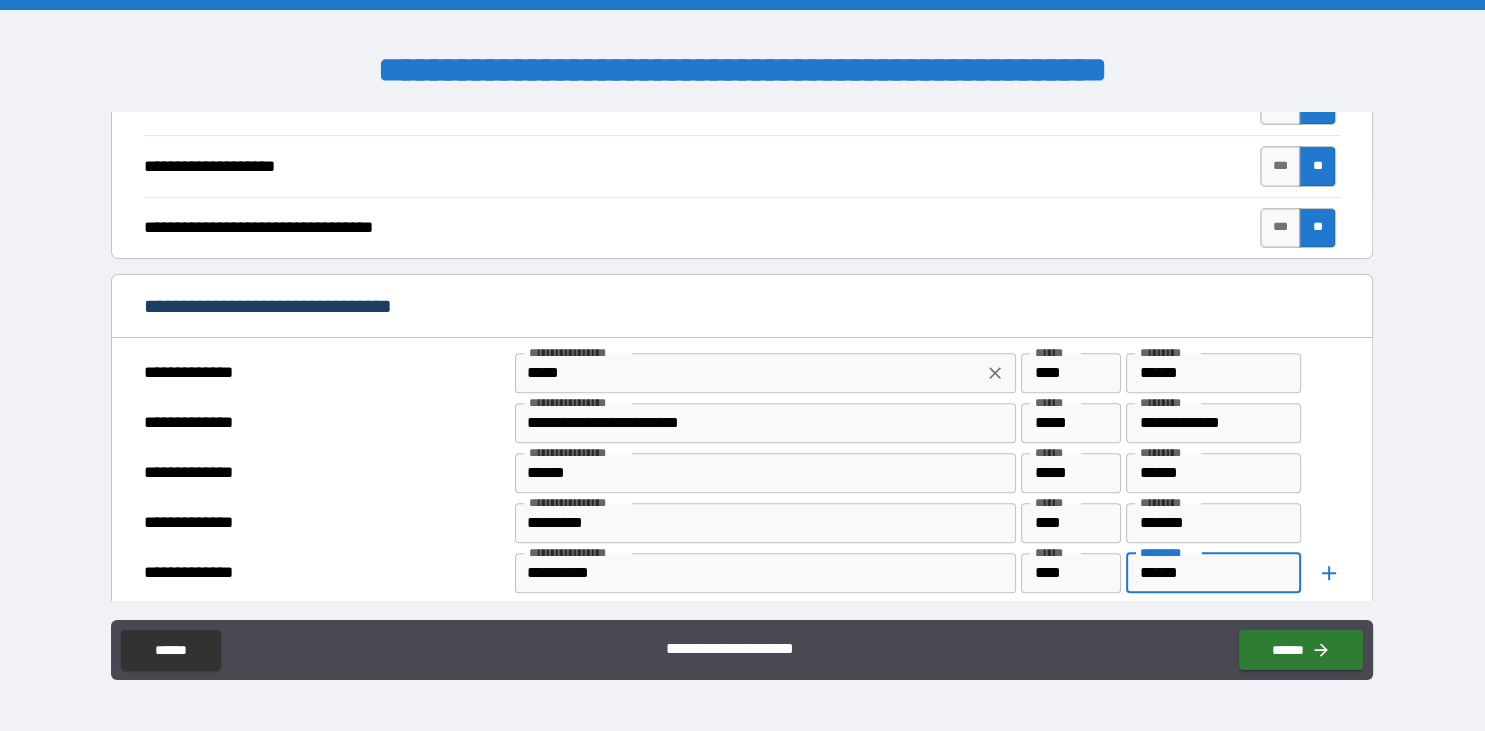 type on "******" 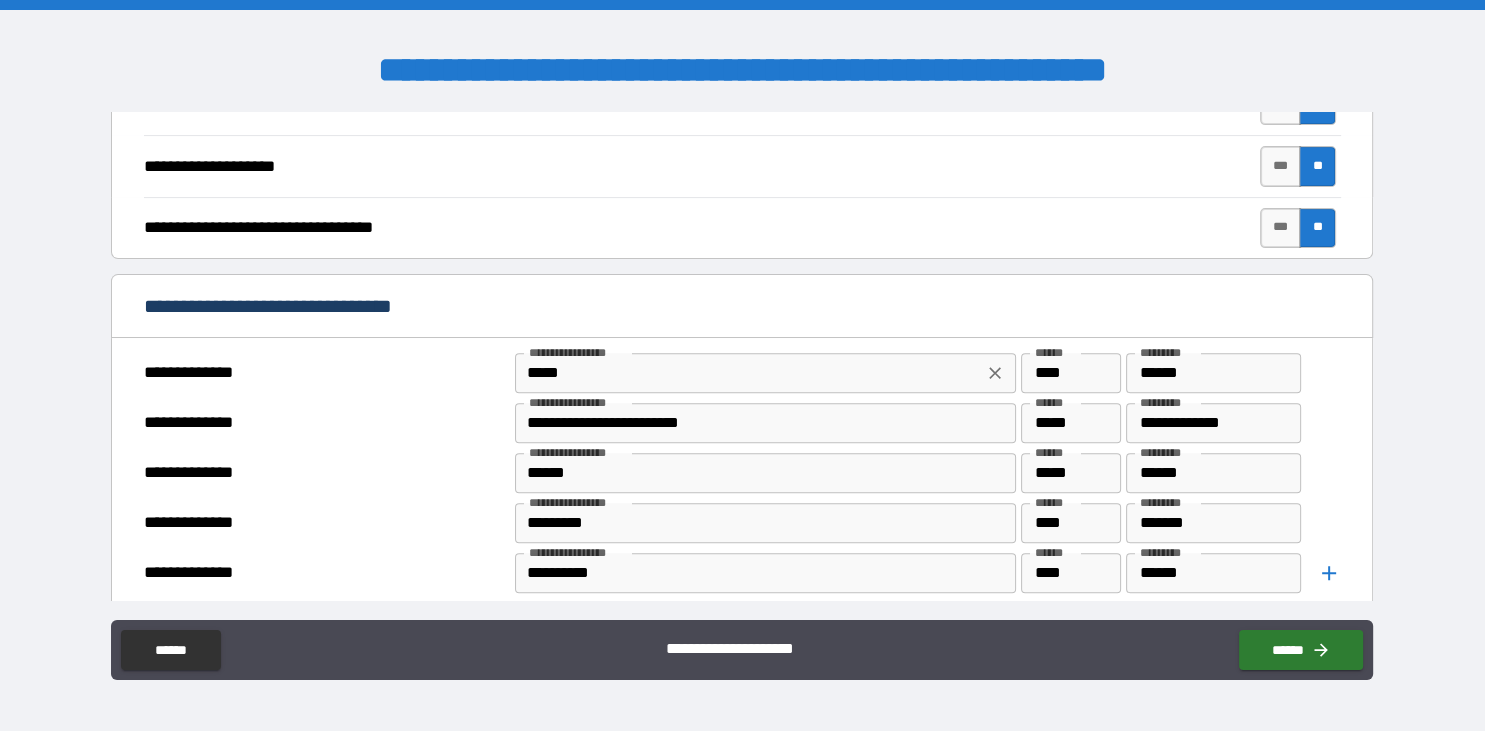 click on "**********" at bounding box center (742, 573) 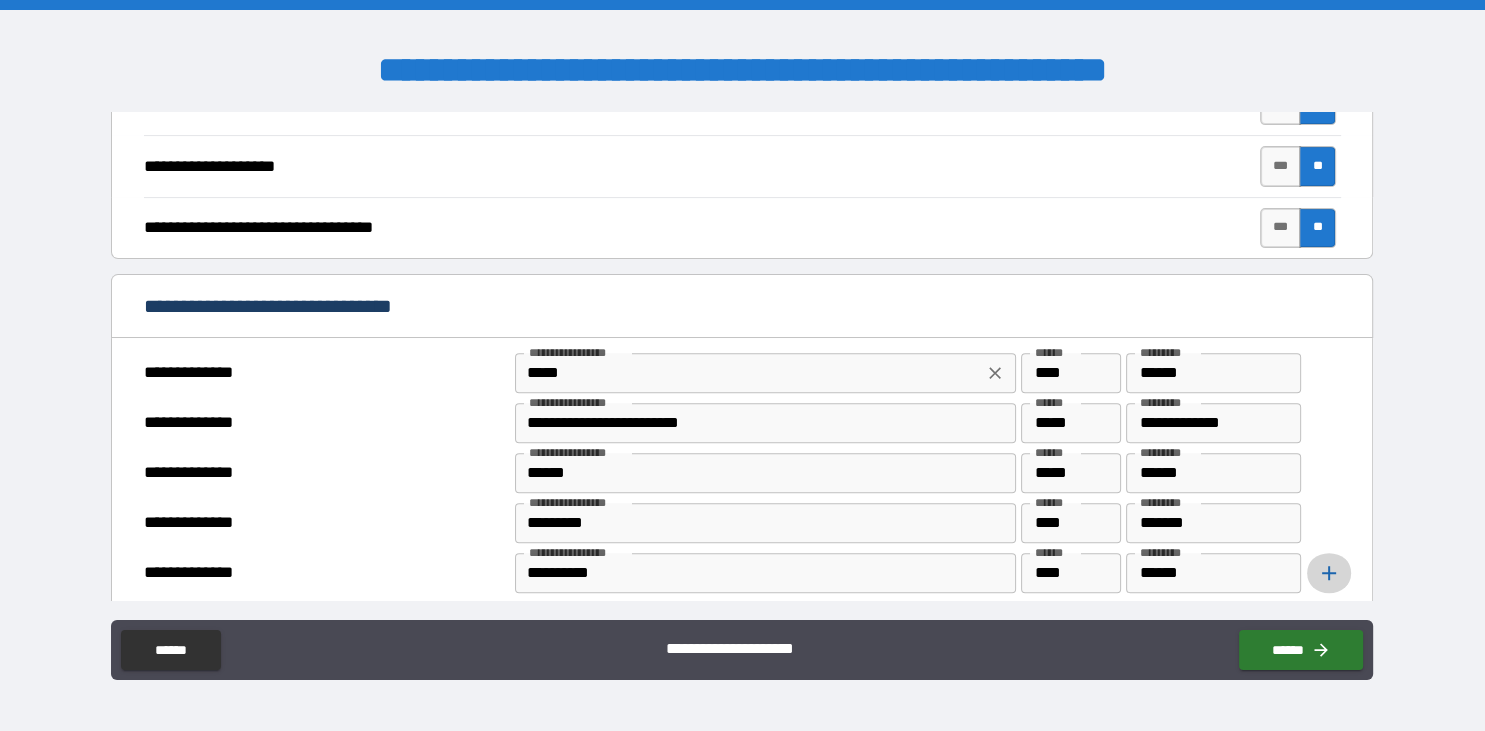 click 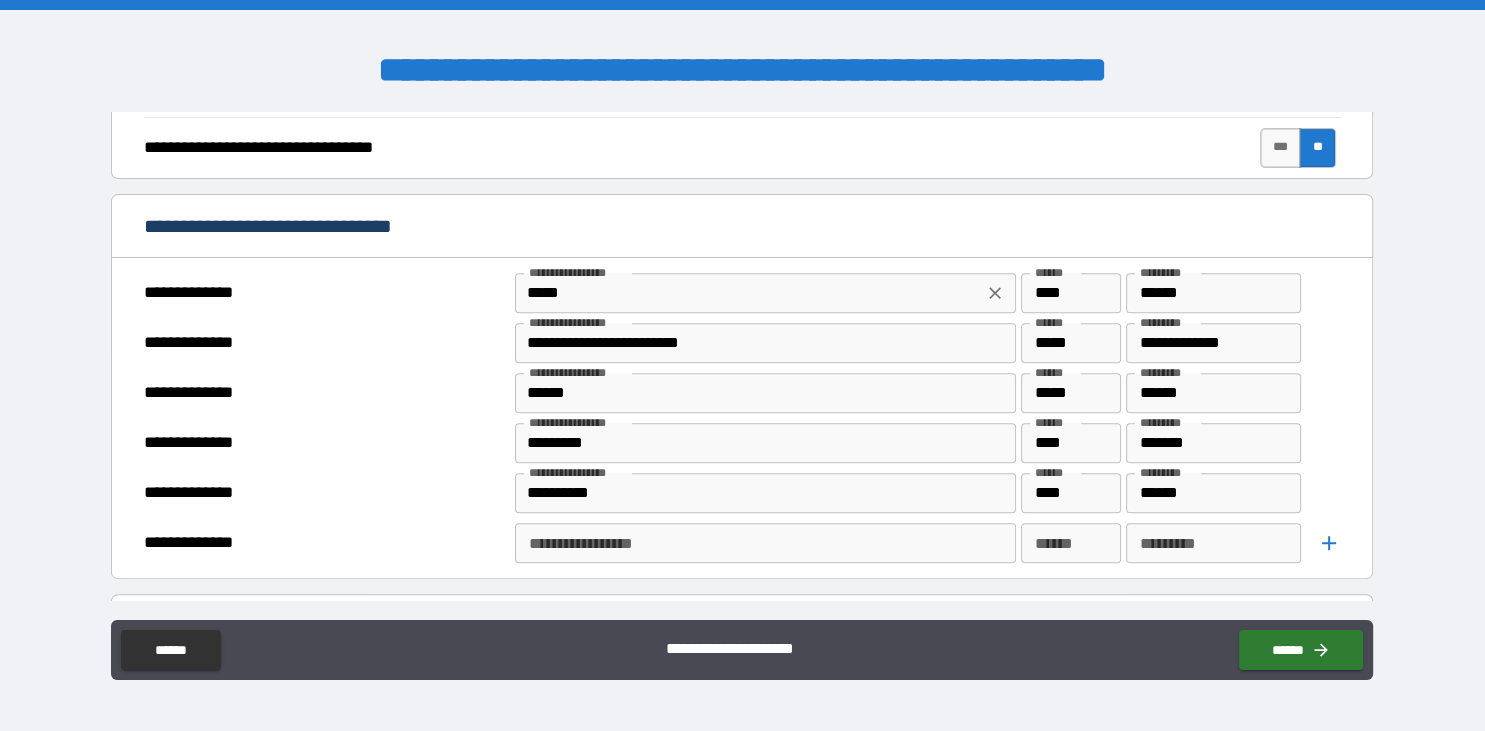 scroll, scrollTop: 806, scrollLeft: 0, axis: vertical 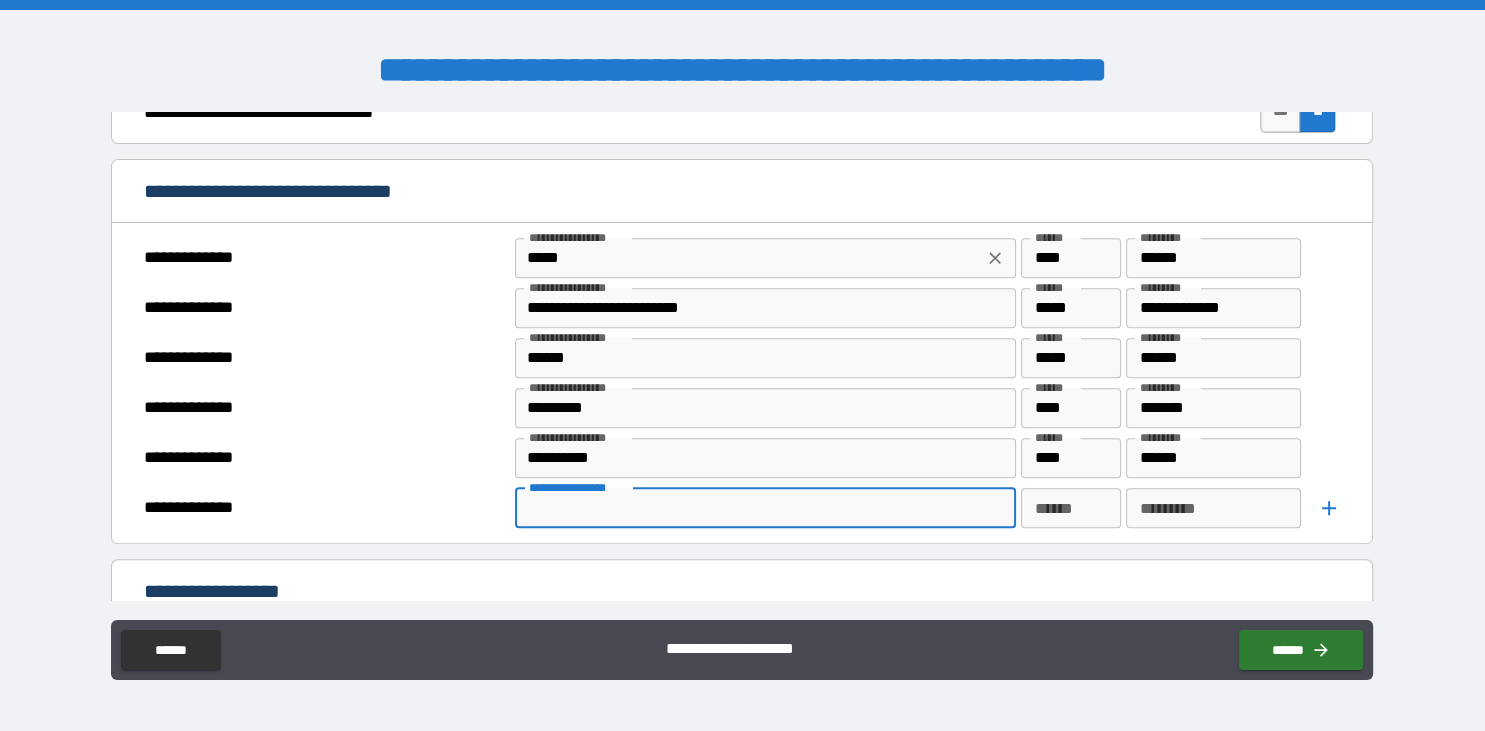 click on "**********" at bounding box center (764, 508) 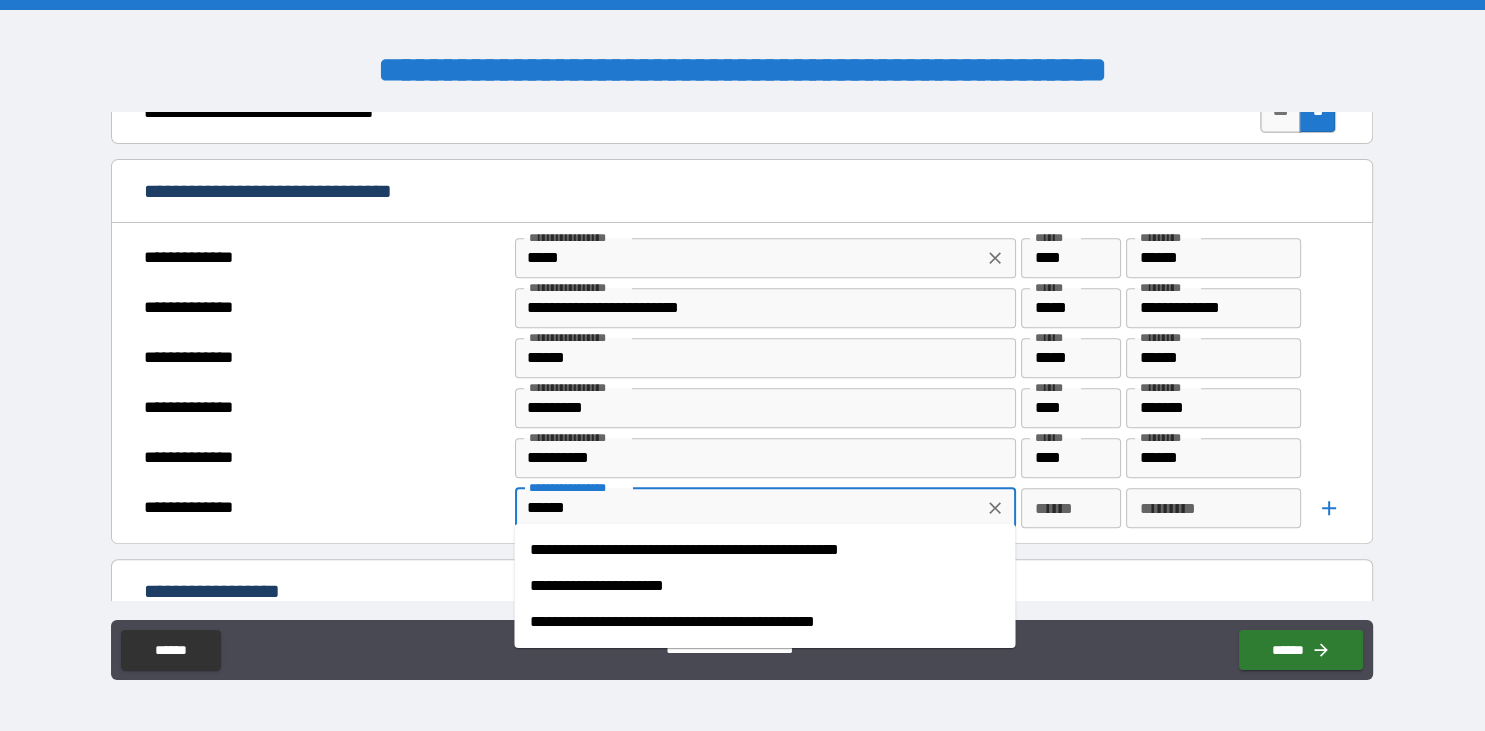 click on "**********" at bounding box center (764, 586) 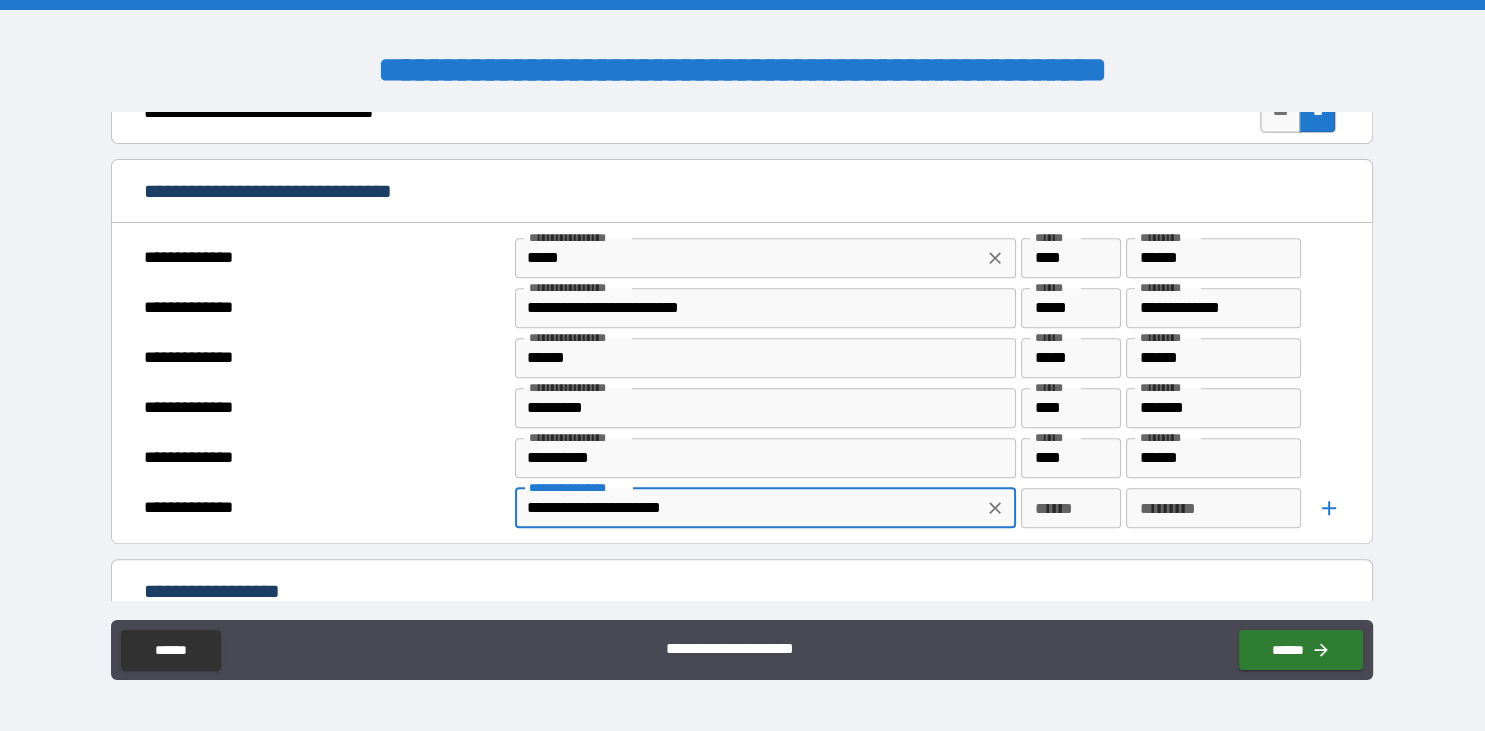 type on "**********" 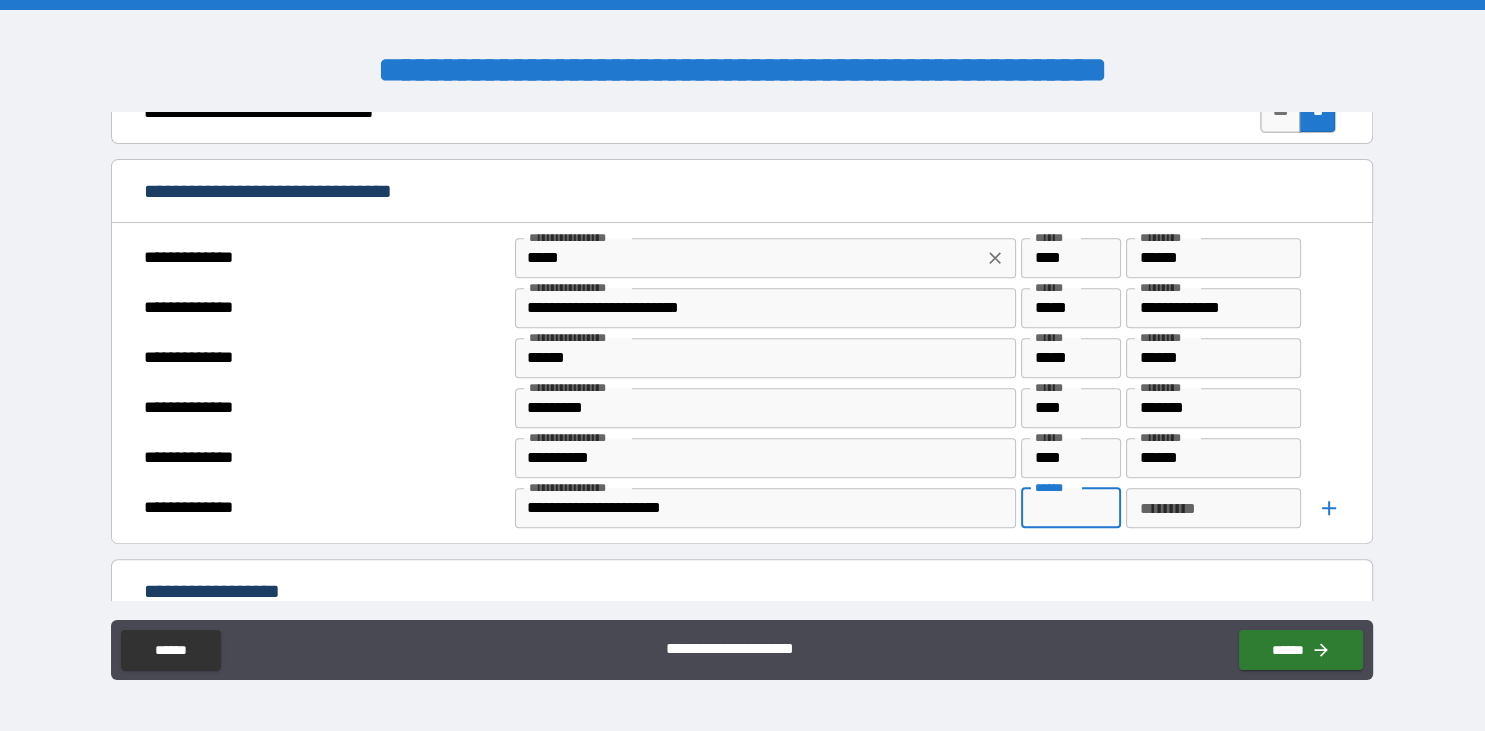click on "******" at bounding box center (1071, 508) 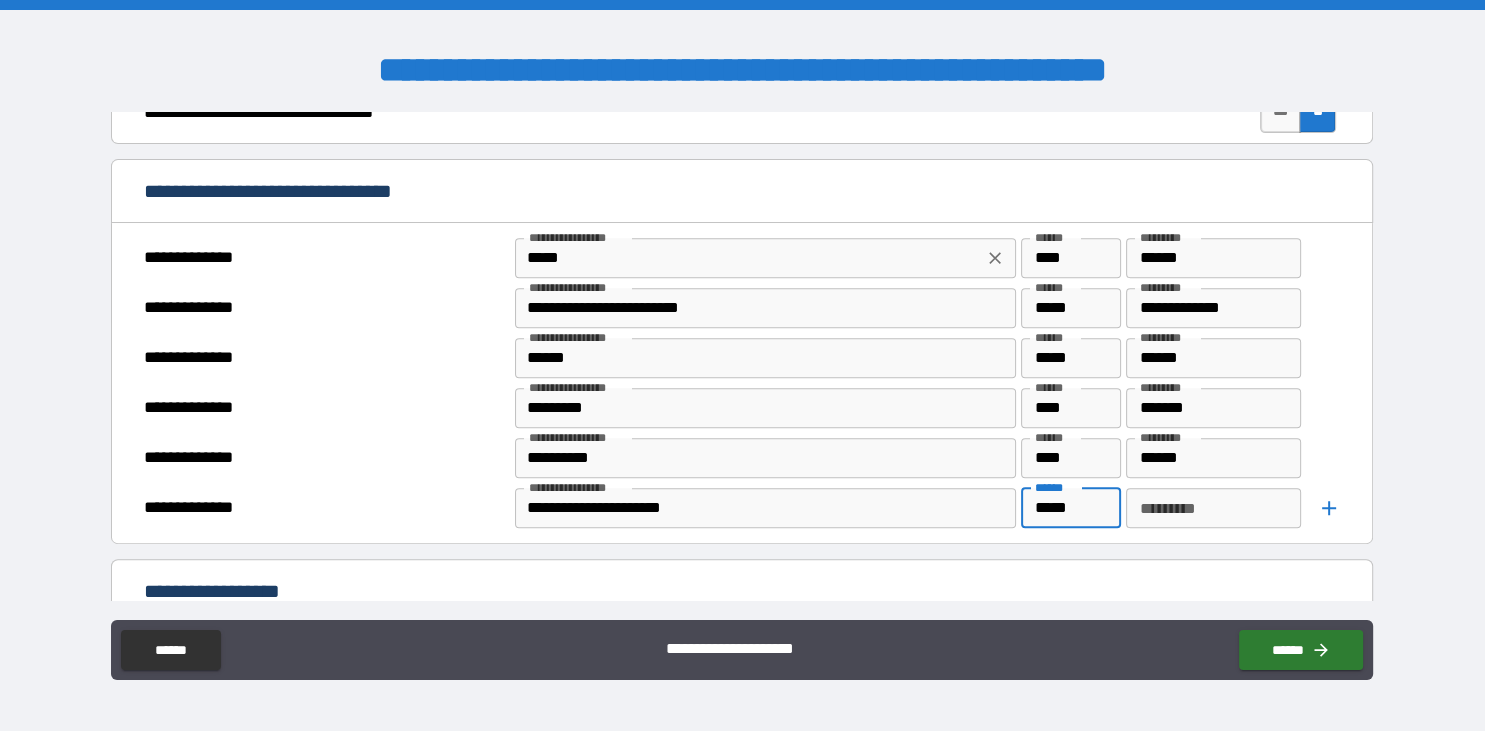 type on "*****" 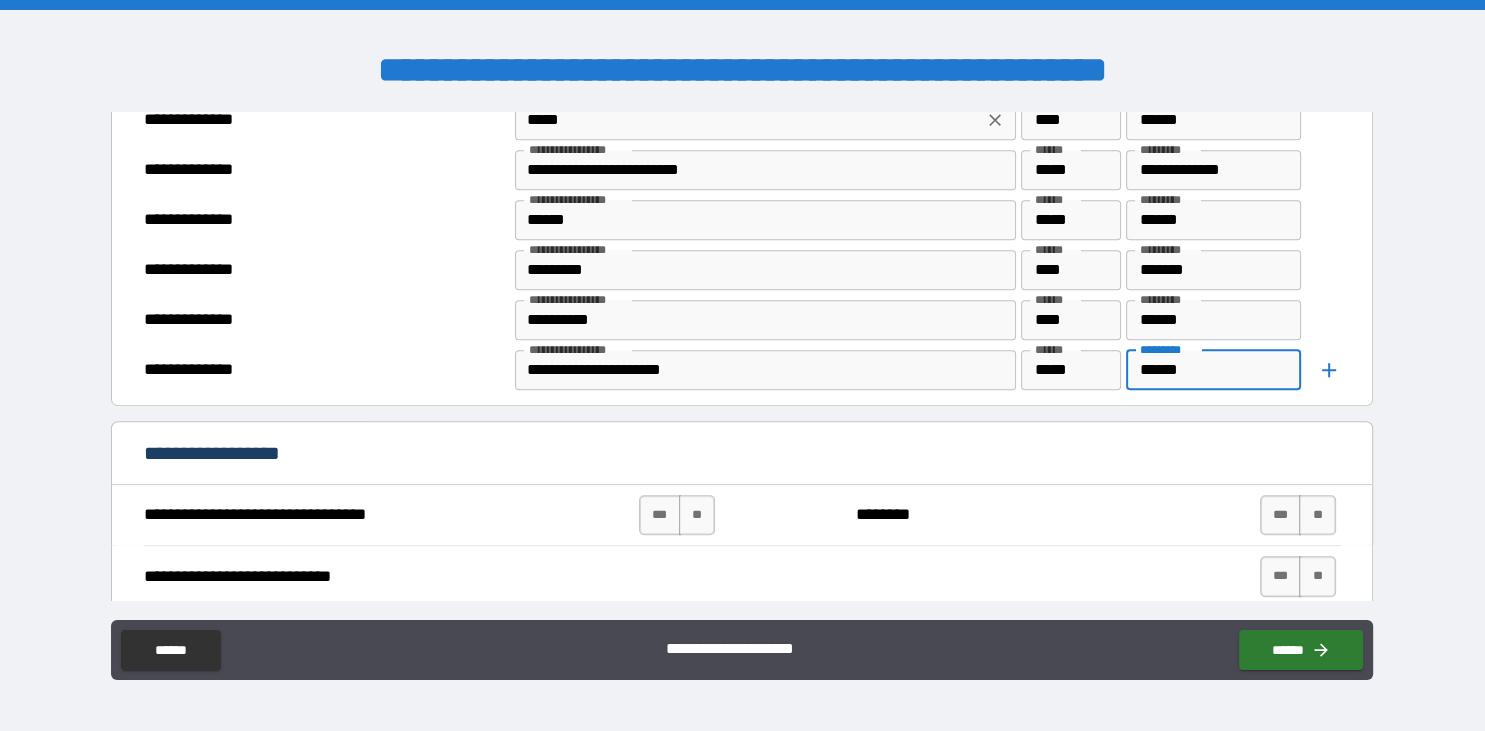 scroll, scrollTop: 1036, scrollLeft: 0, axis: vertical 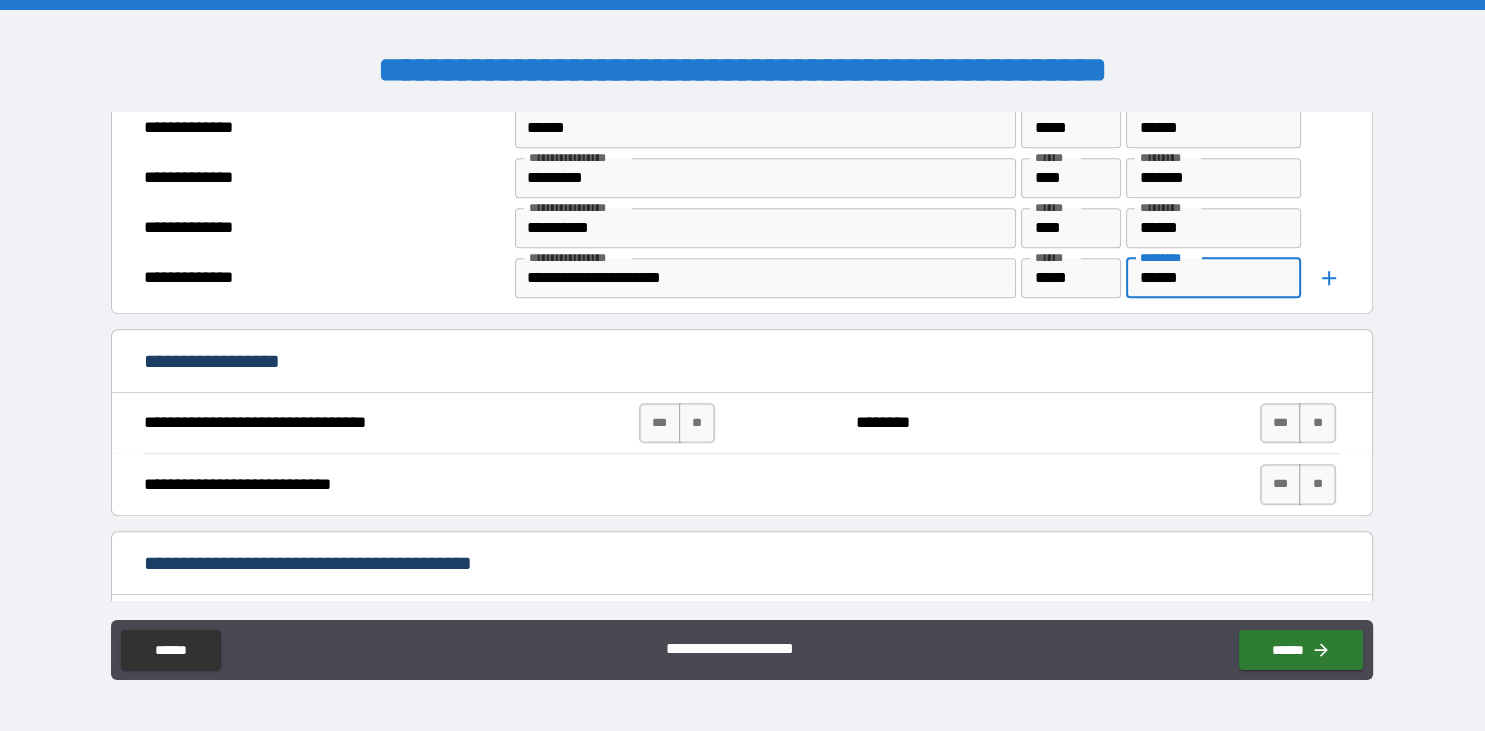 type on "******" 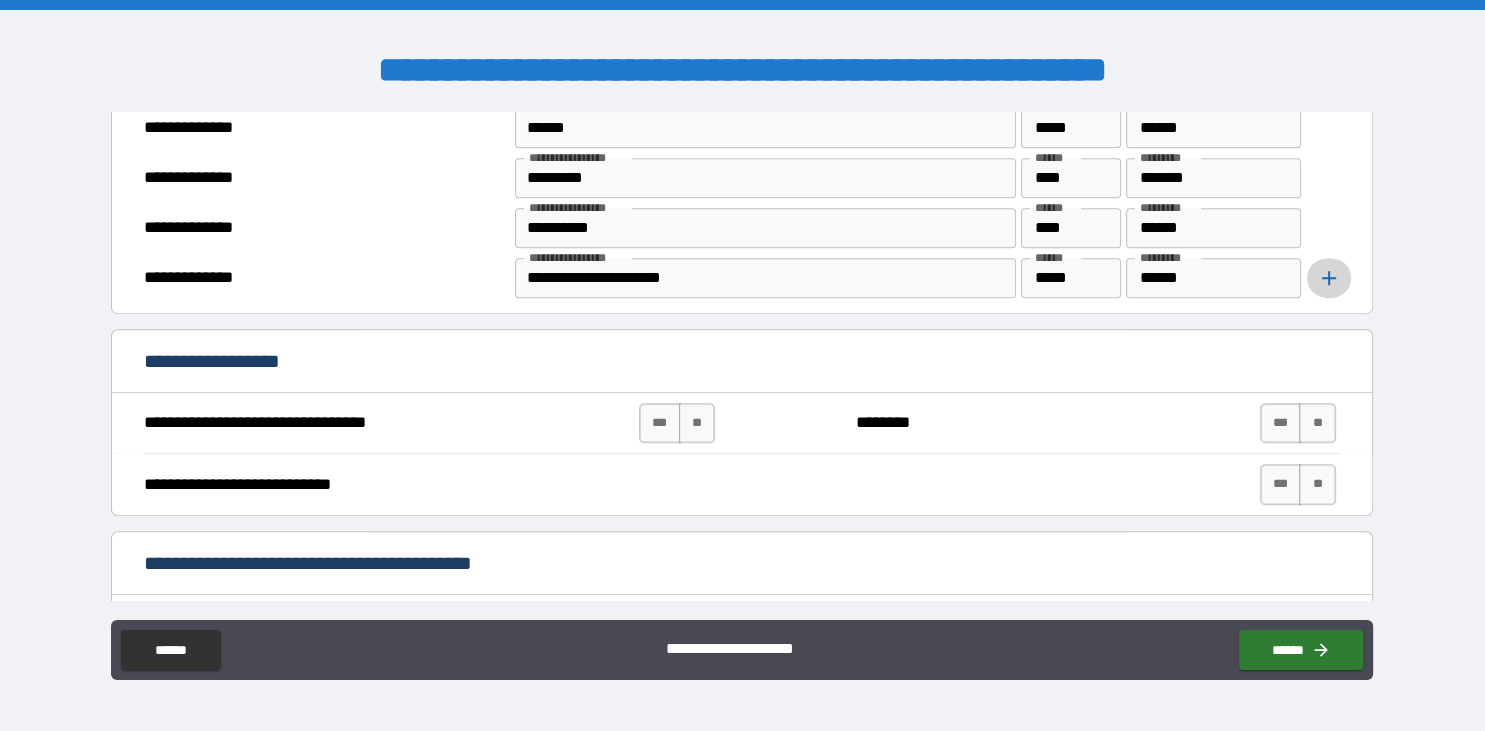 click 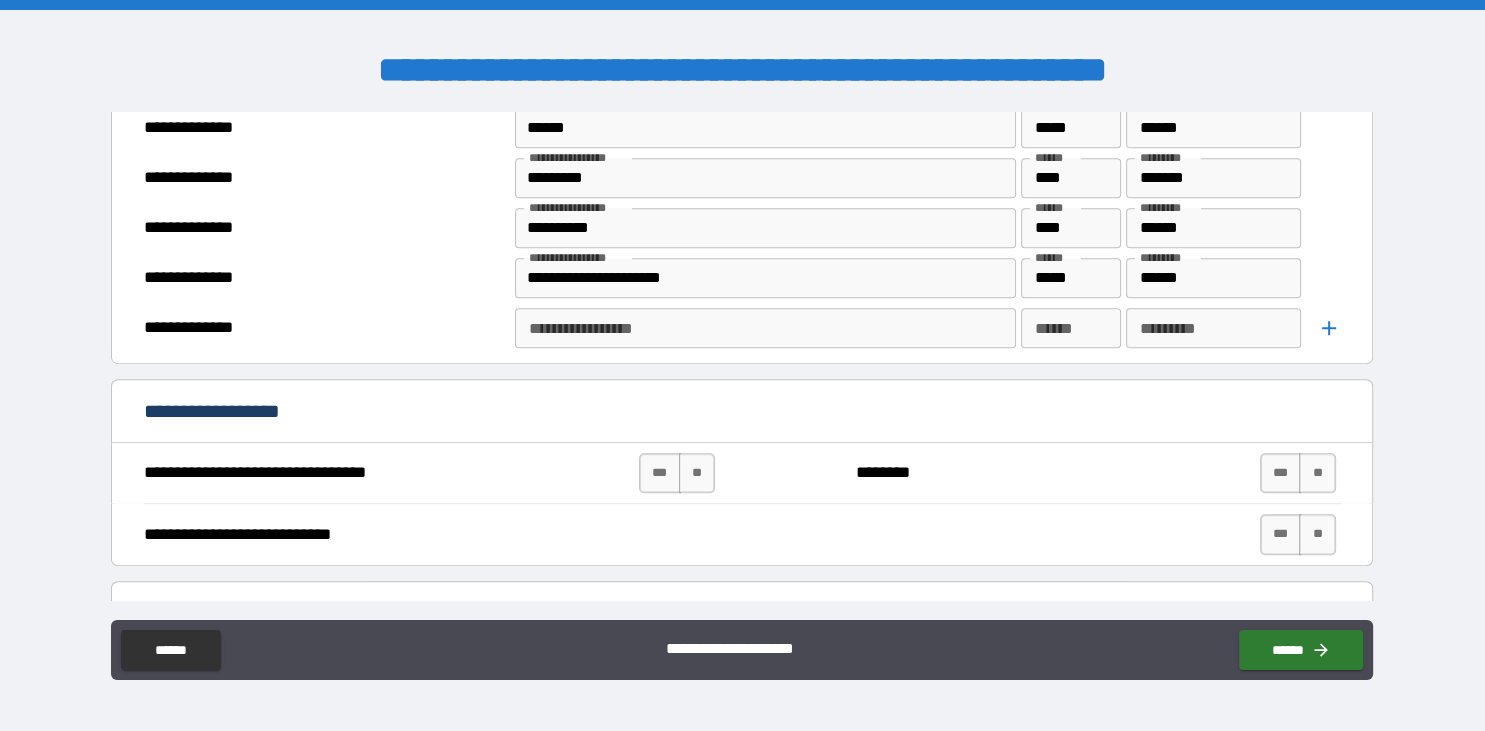 click on "**********" at bounding box center [765, 328] 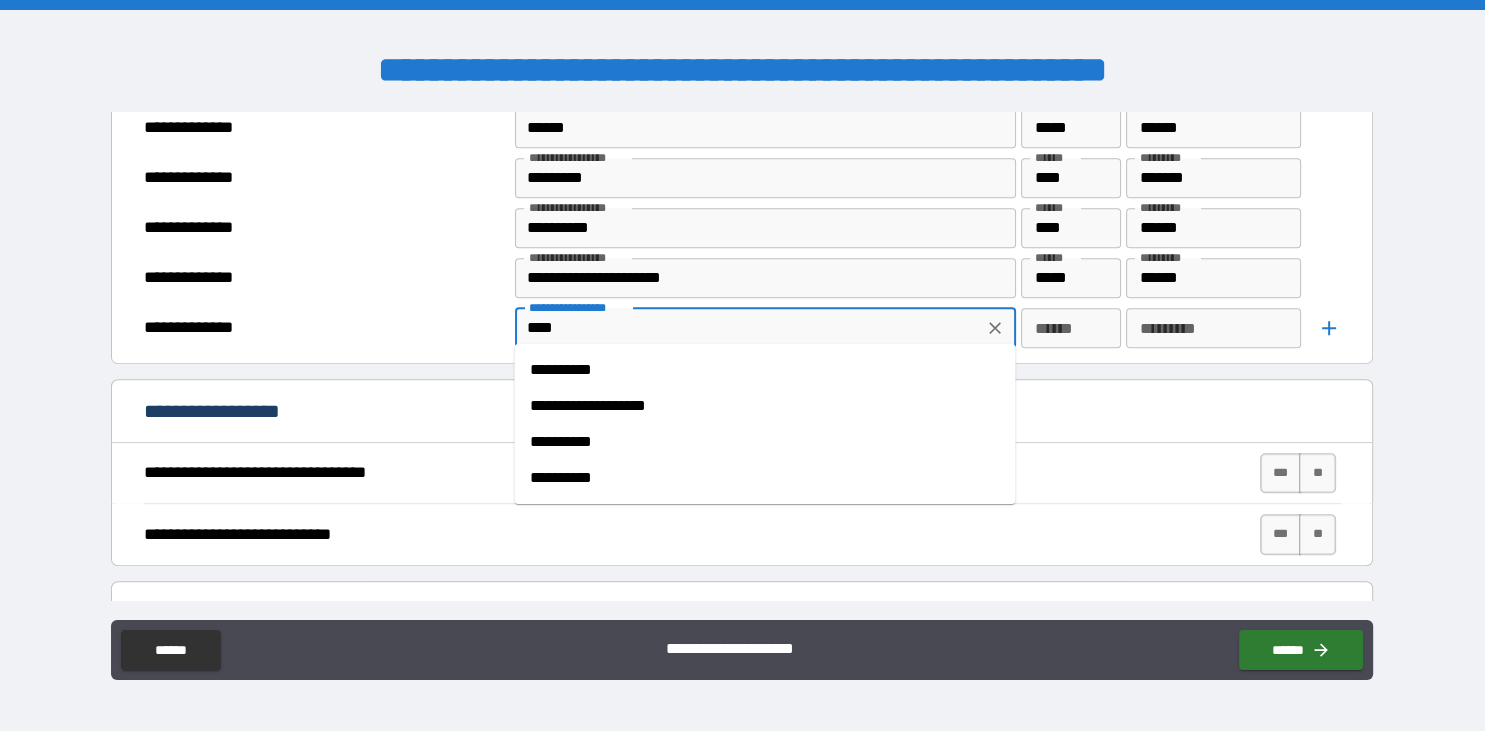 click on "**********" at bounding box center [764, 370] 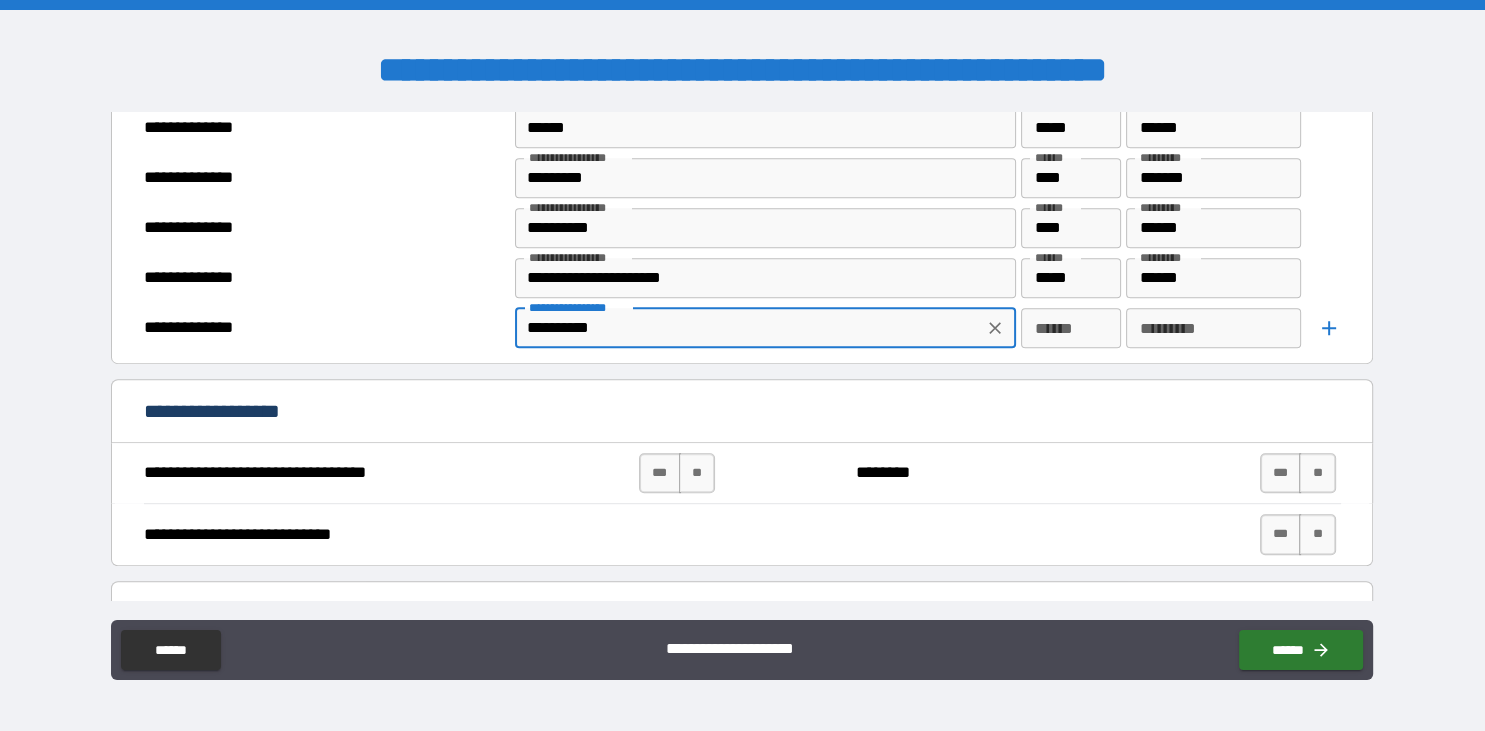 type on "**********" 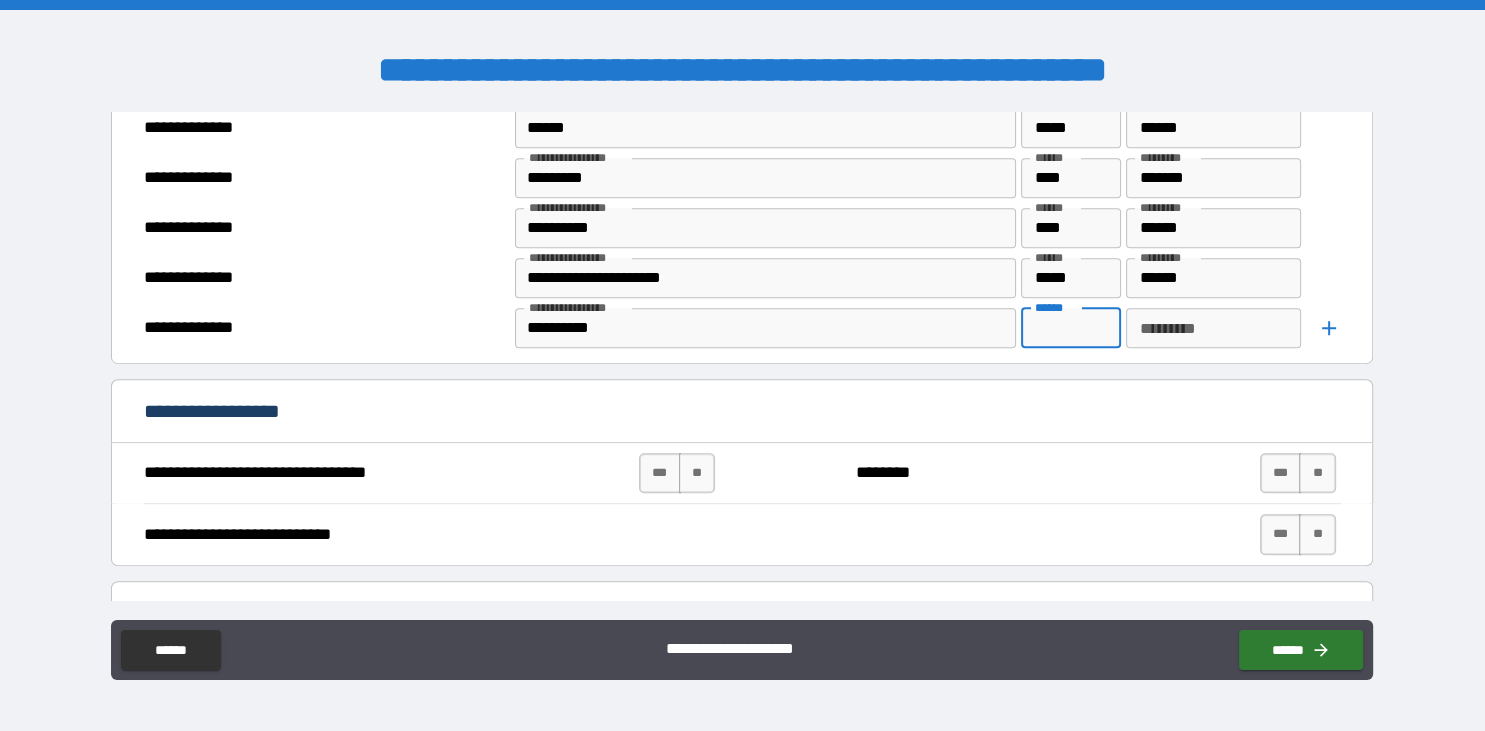 click on "******" at bounding box center [1071, 328] 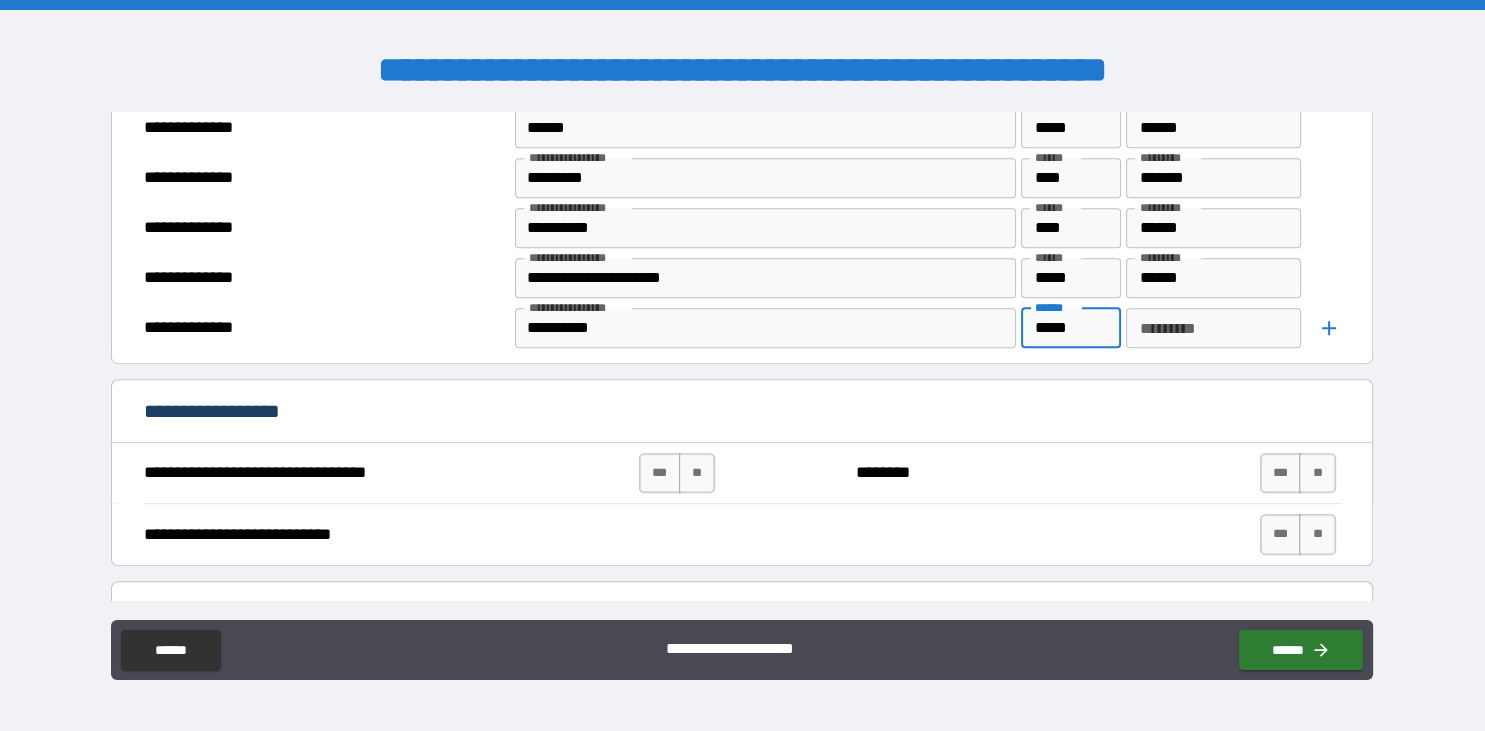 type on "*****" 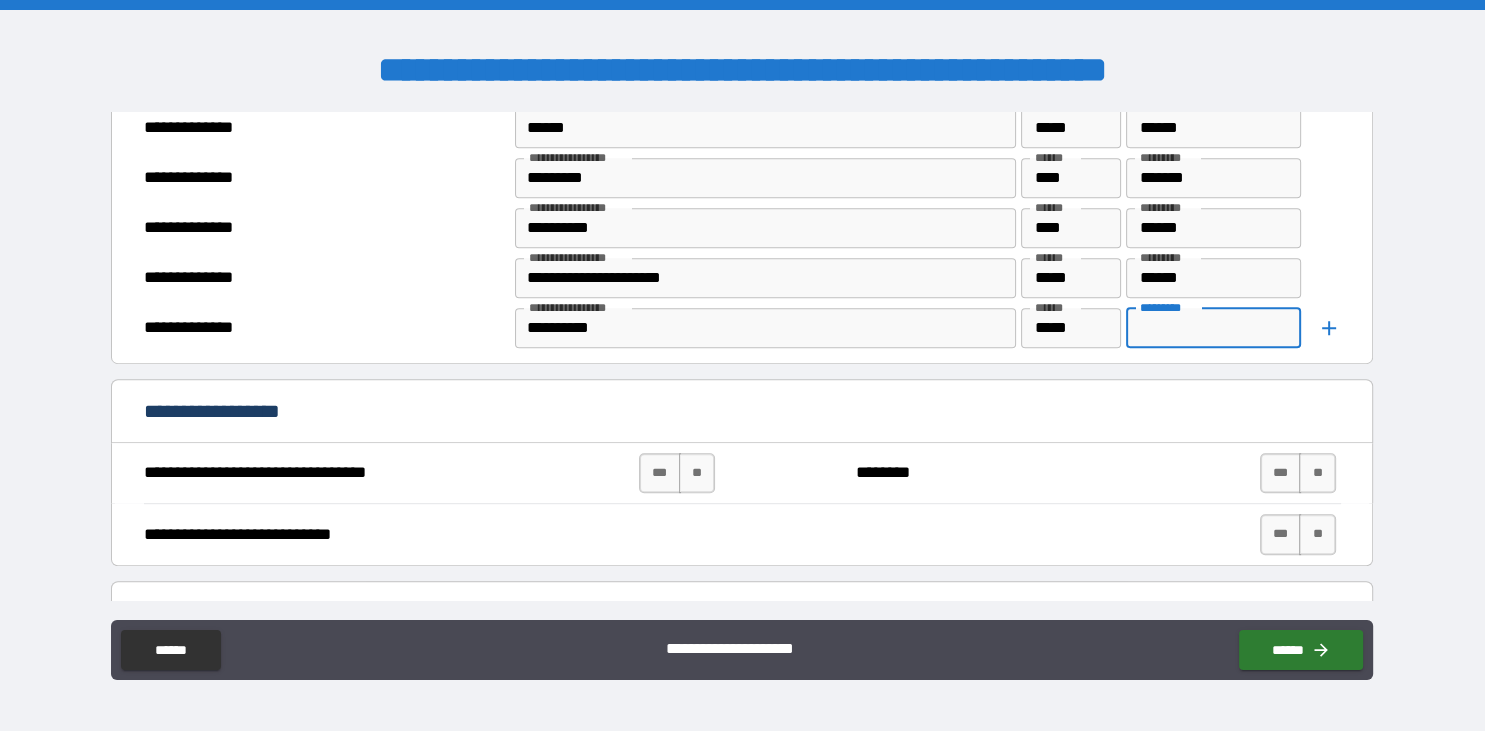 drag, startPoint x: 1222, startPoint y: 325, endPoint x: 1222, endPoint y: 302, distance: 23 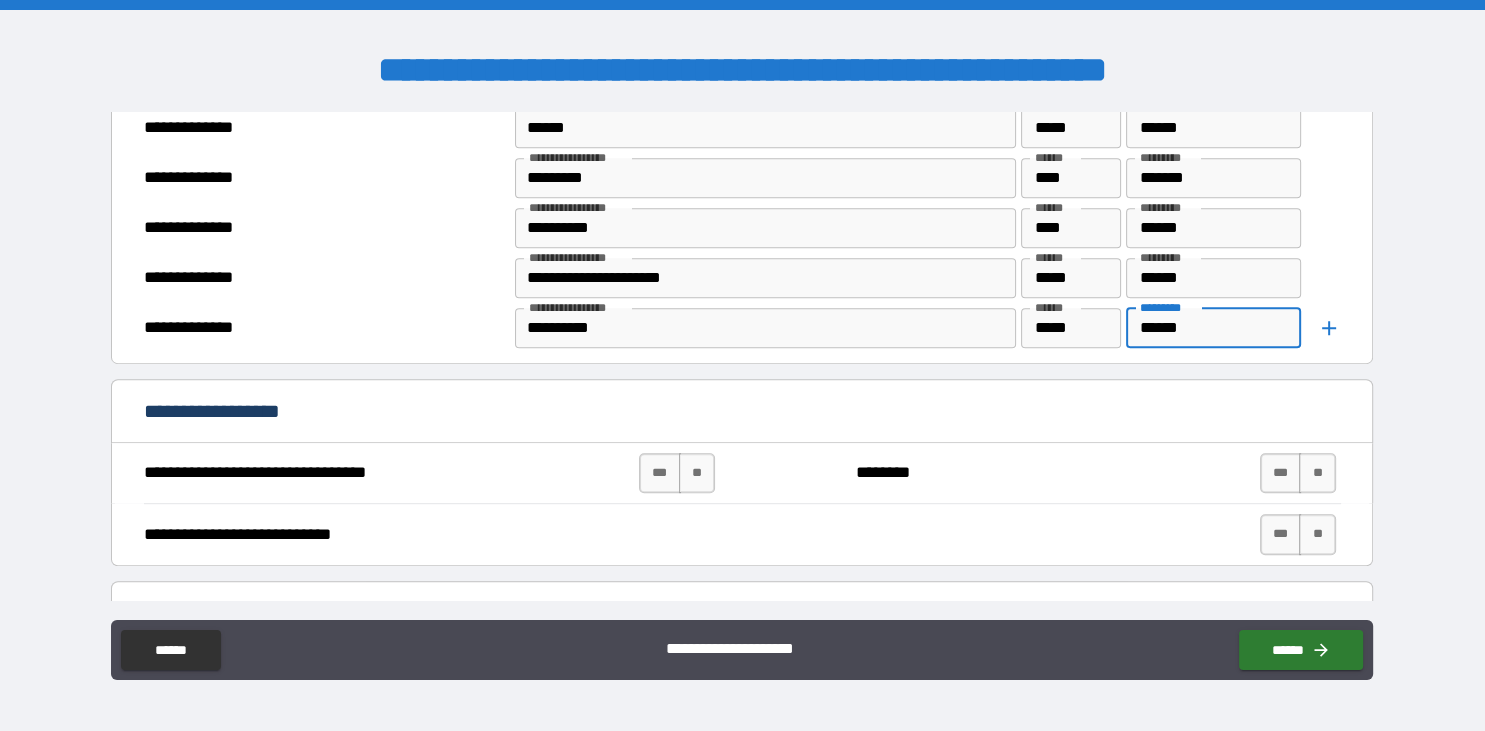 type on "******" 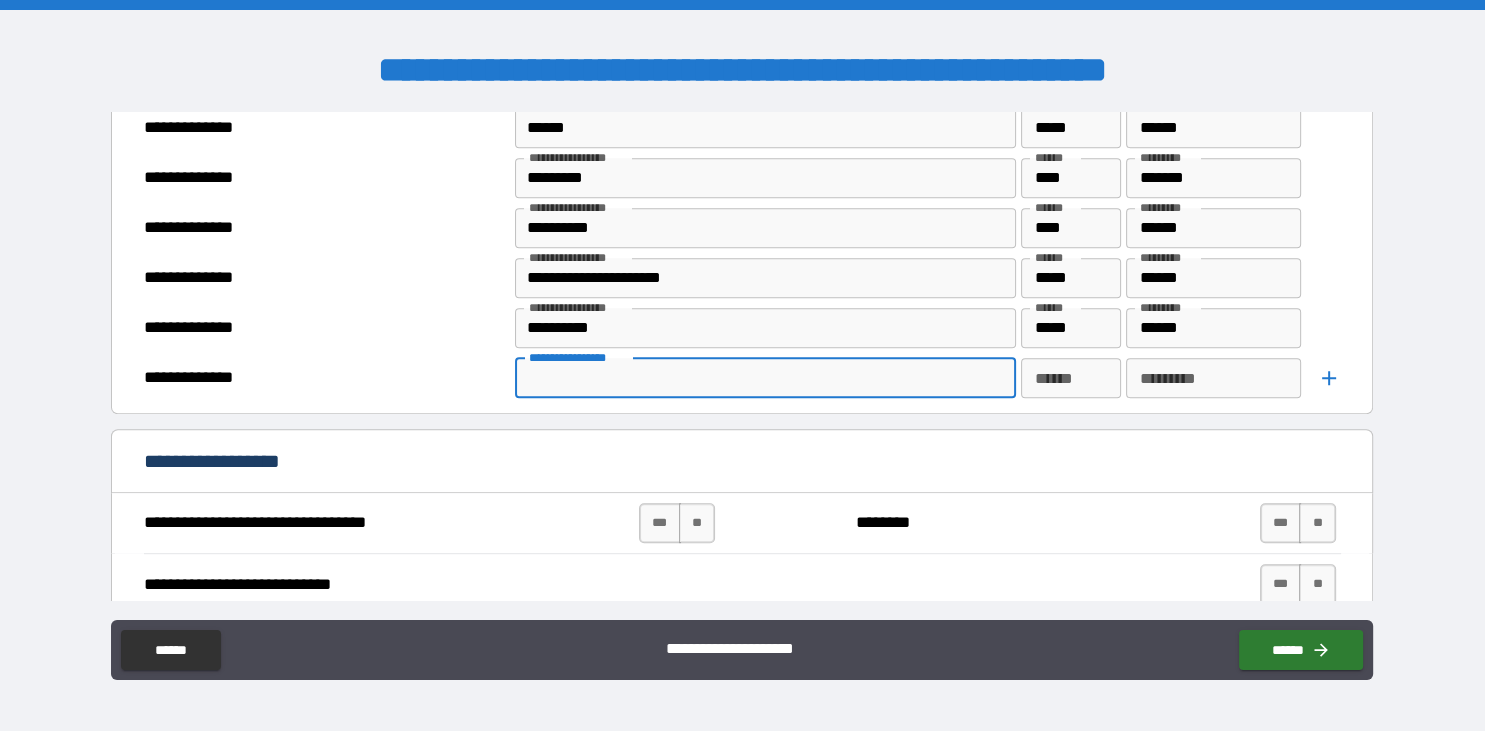 click on "**********" at bounding box center (764, 378) 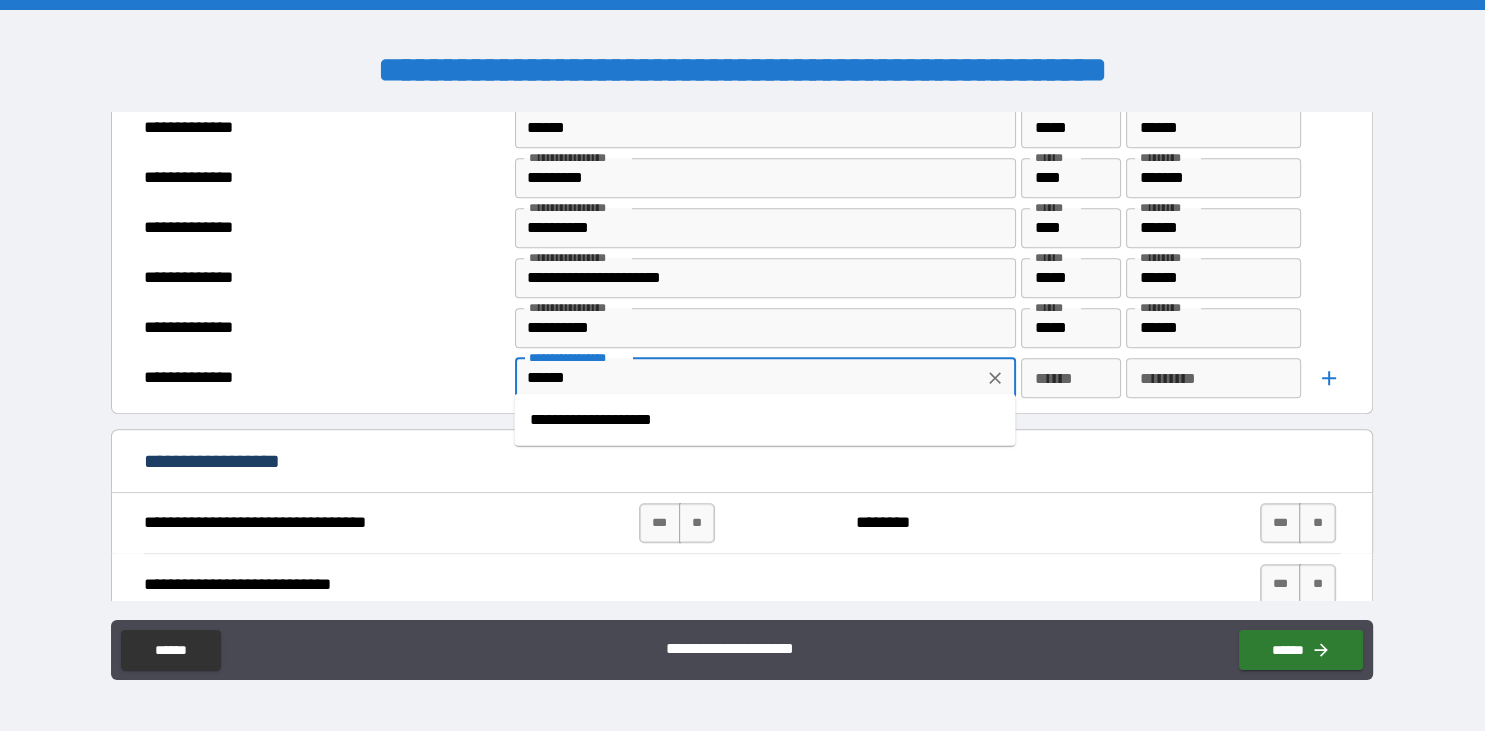 click on "**********" at bounding box center (764, 420) 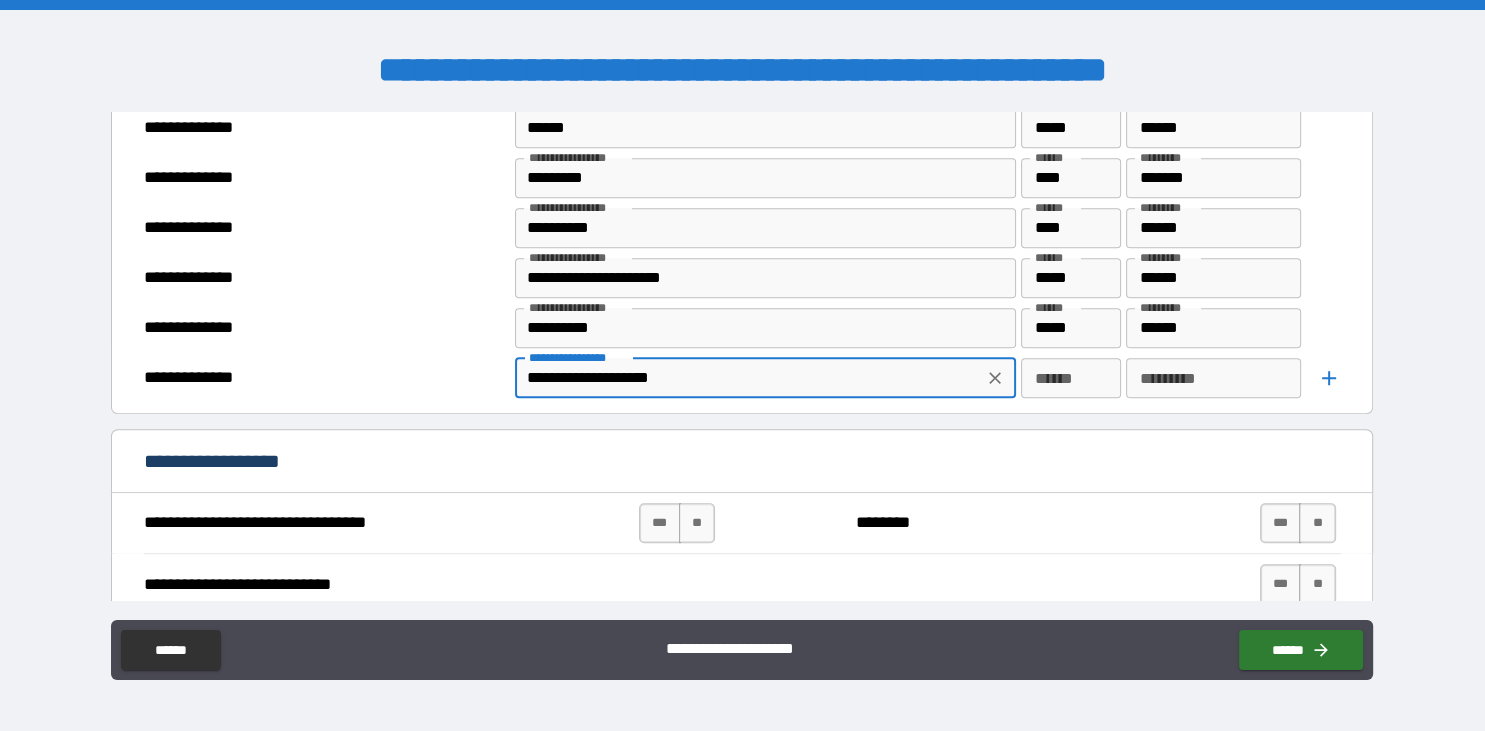 type on "**********" 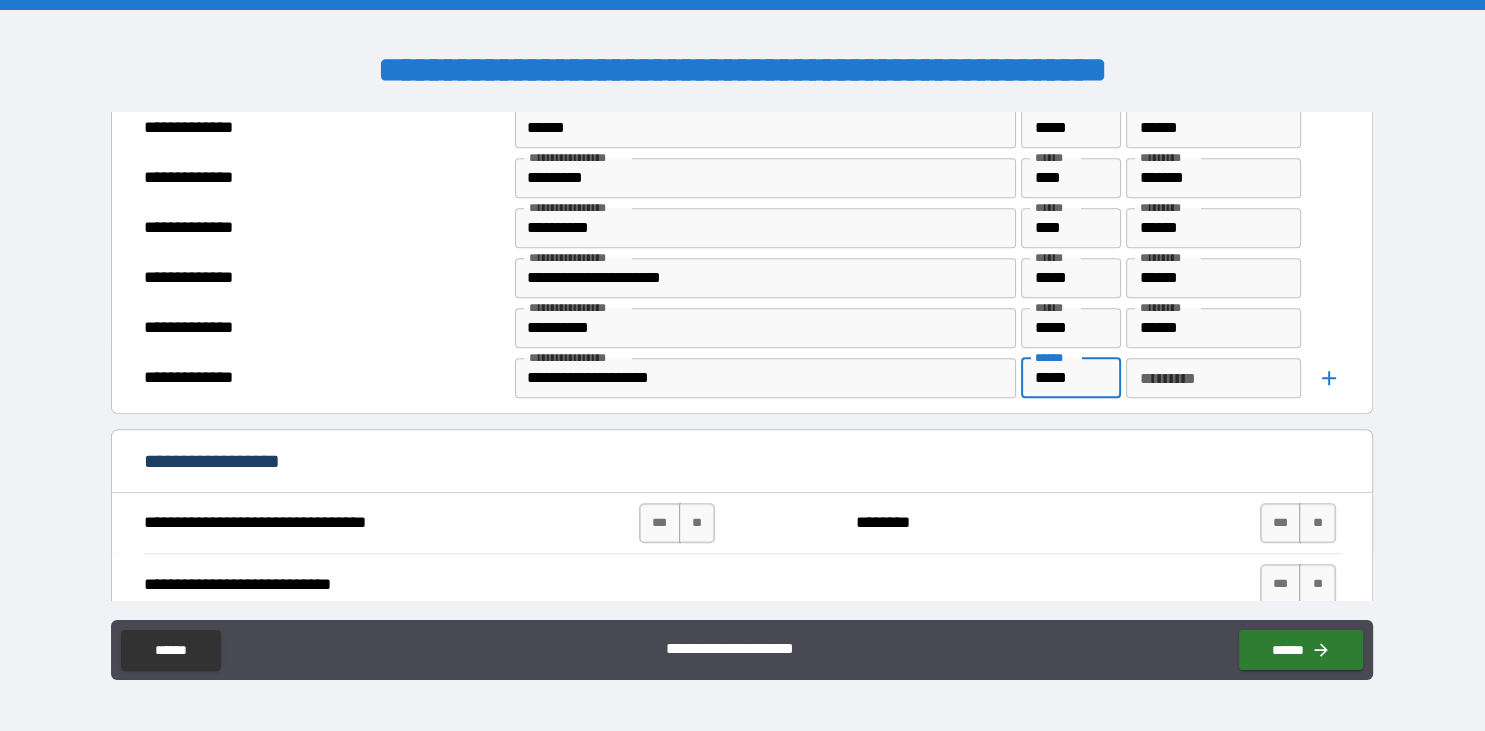 type on "*****" 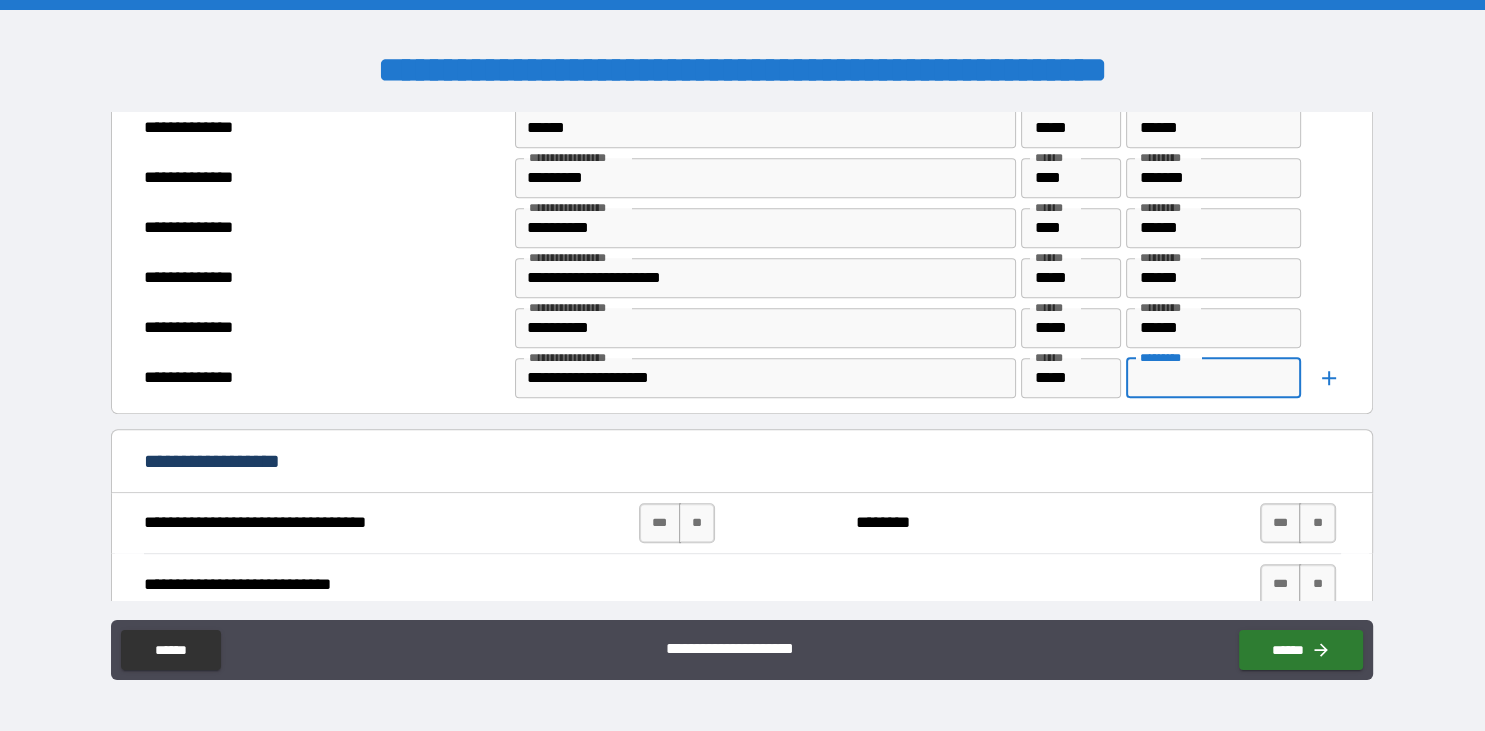 click on "*********" at bounding box center [1213, 378] 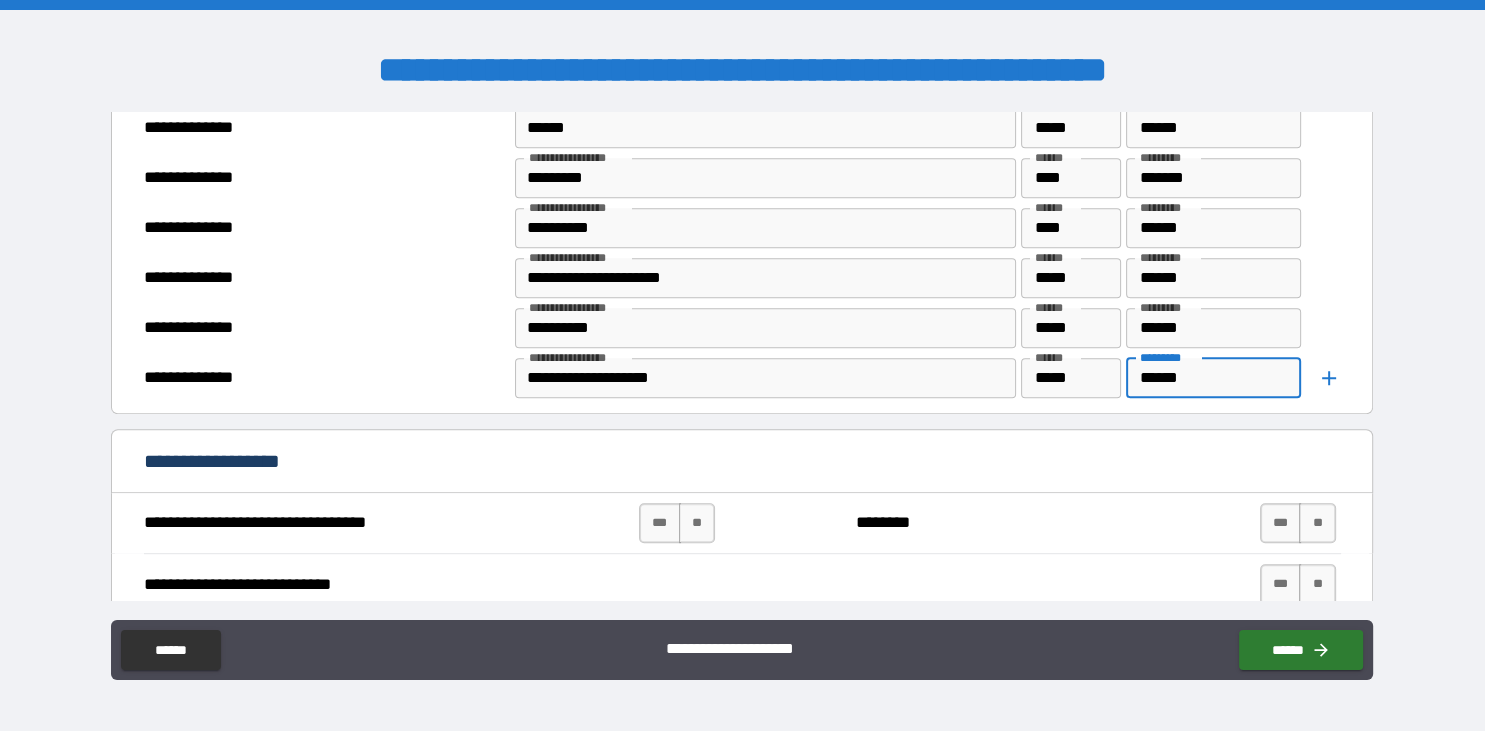 type on "******" 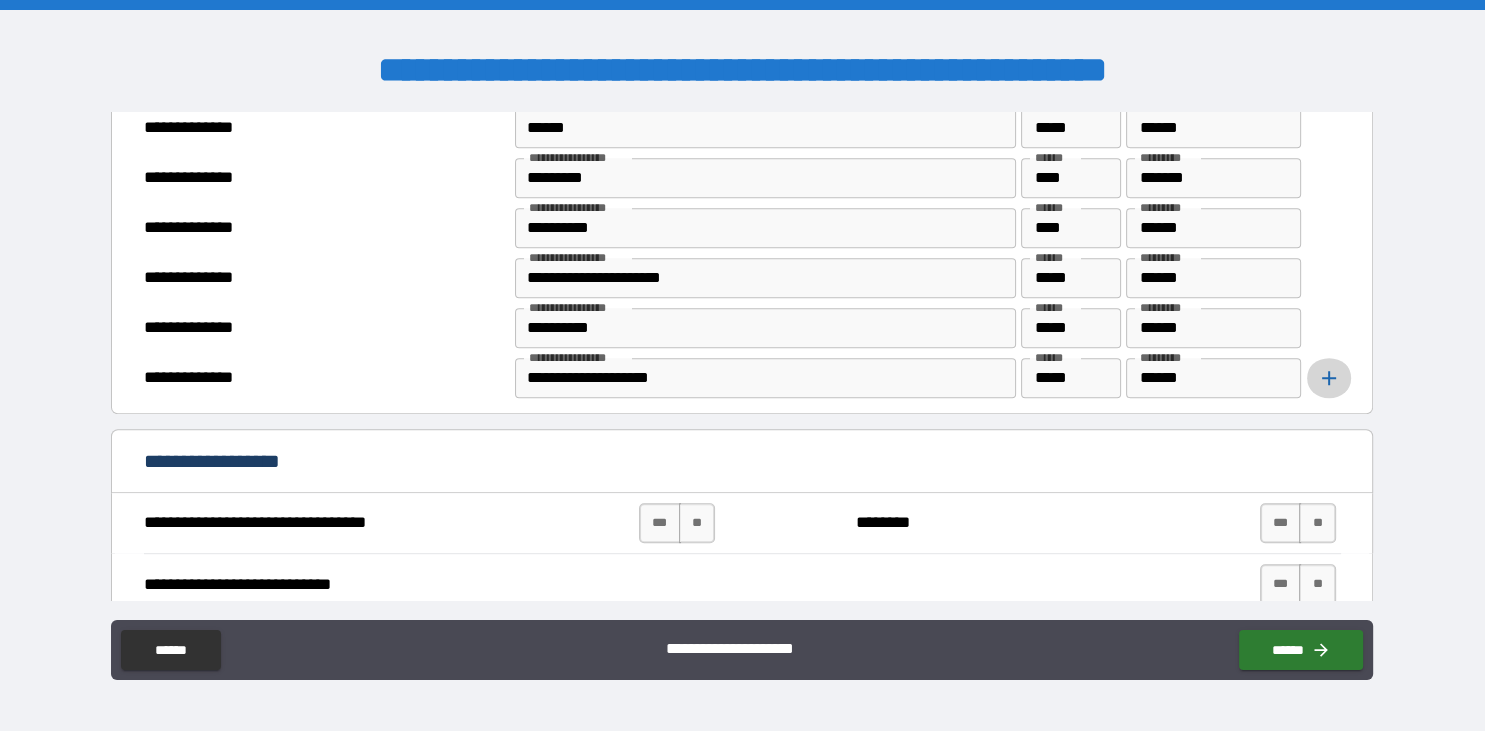 click 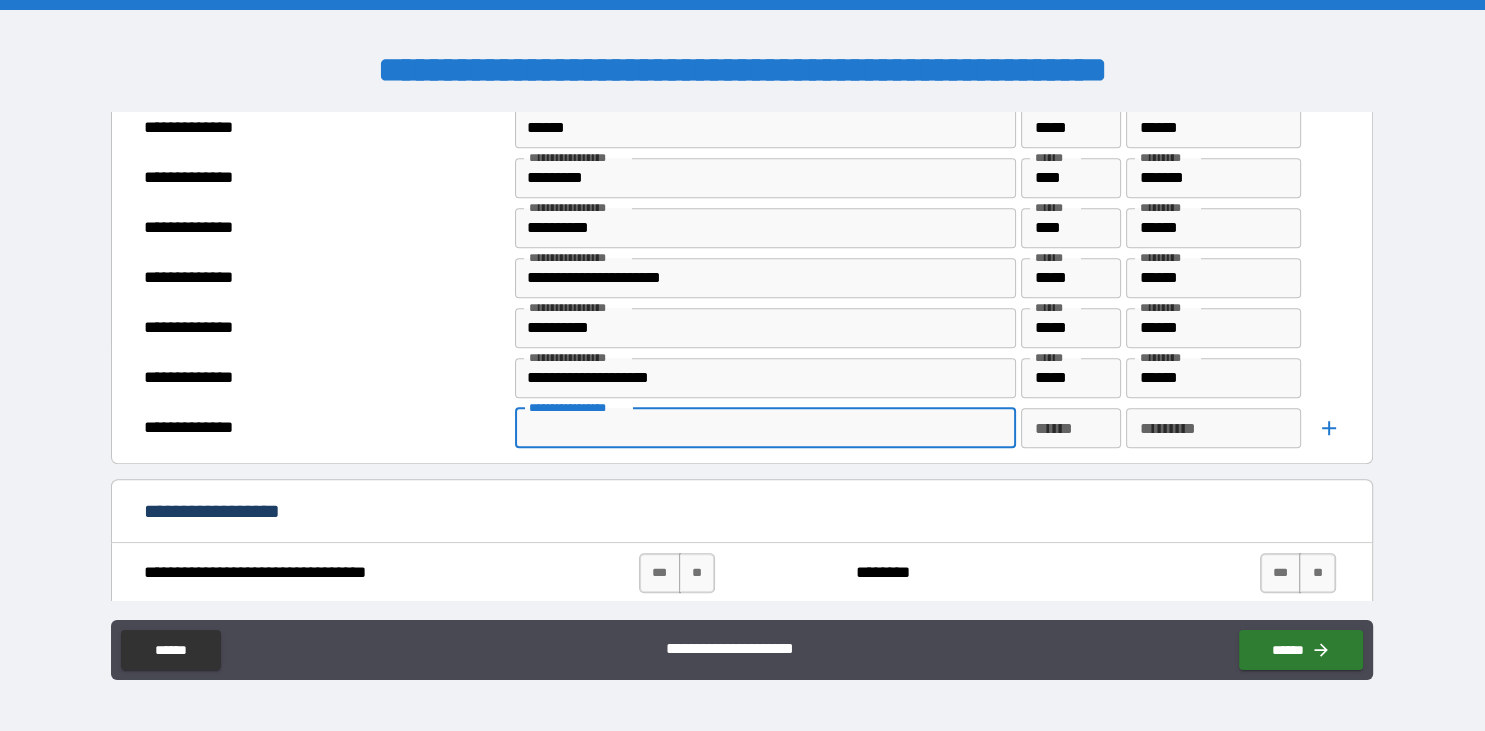 click on "**********" at bounding box center [764, 428] 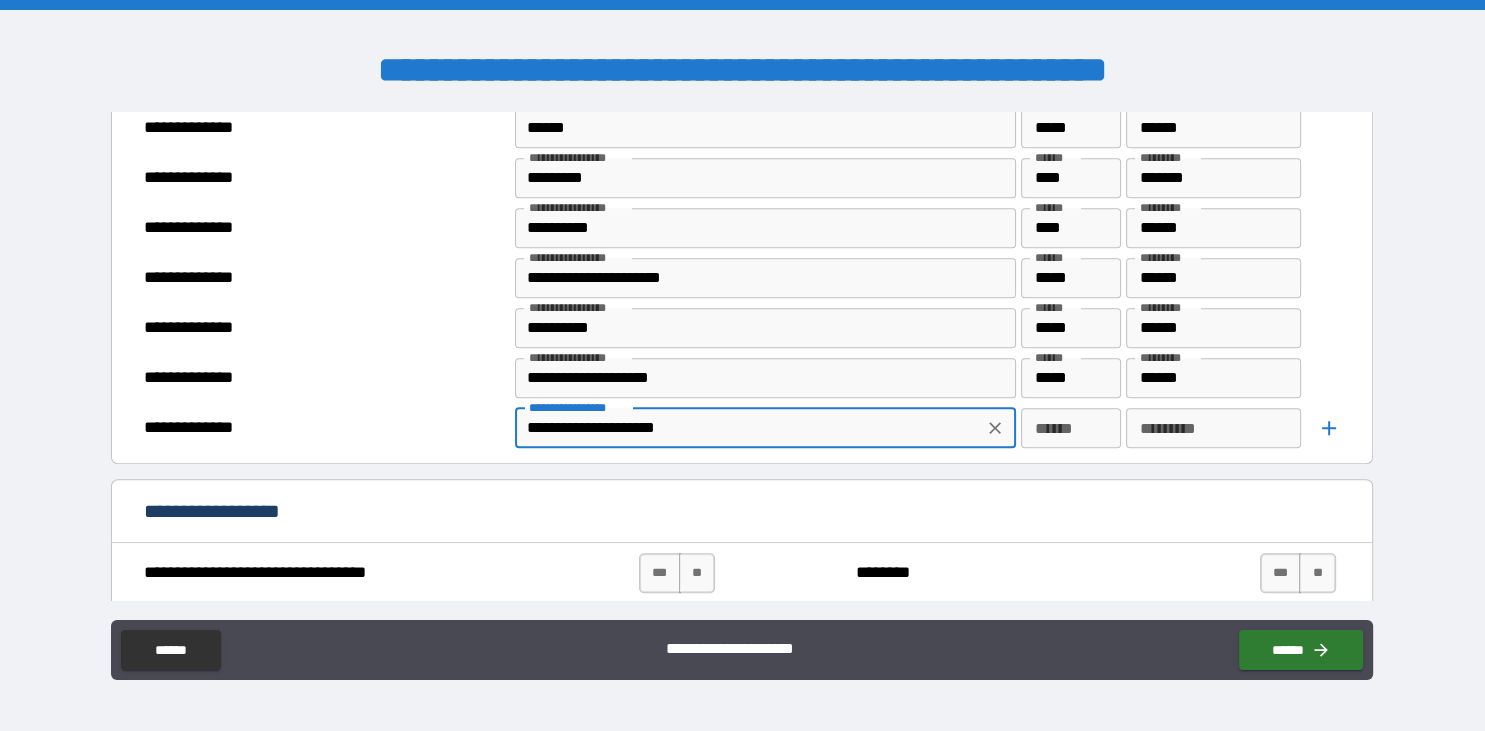 type on "**********" 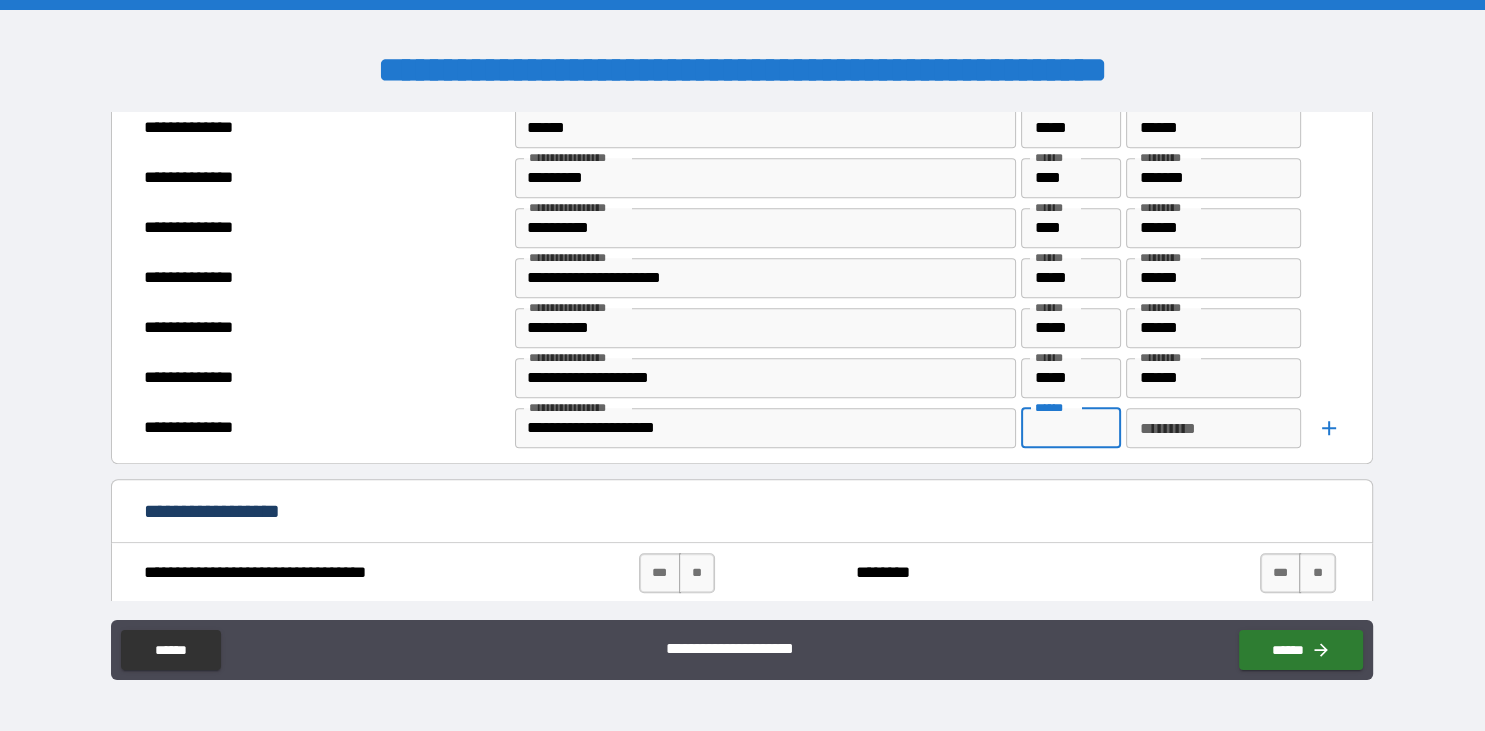 click on "******" at bounding box center (1071, 428) 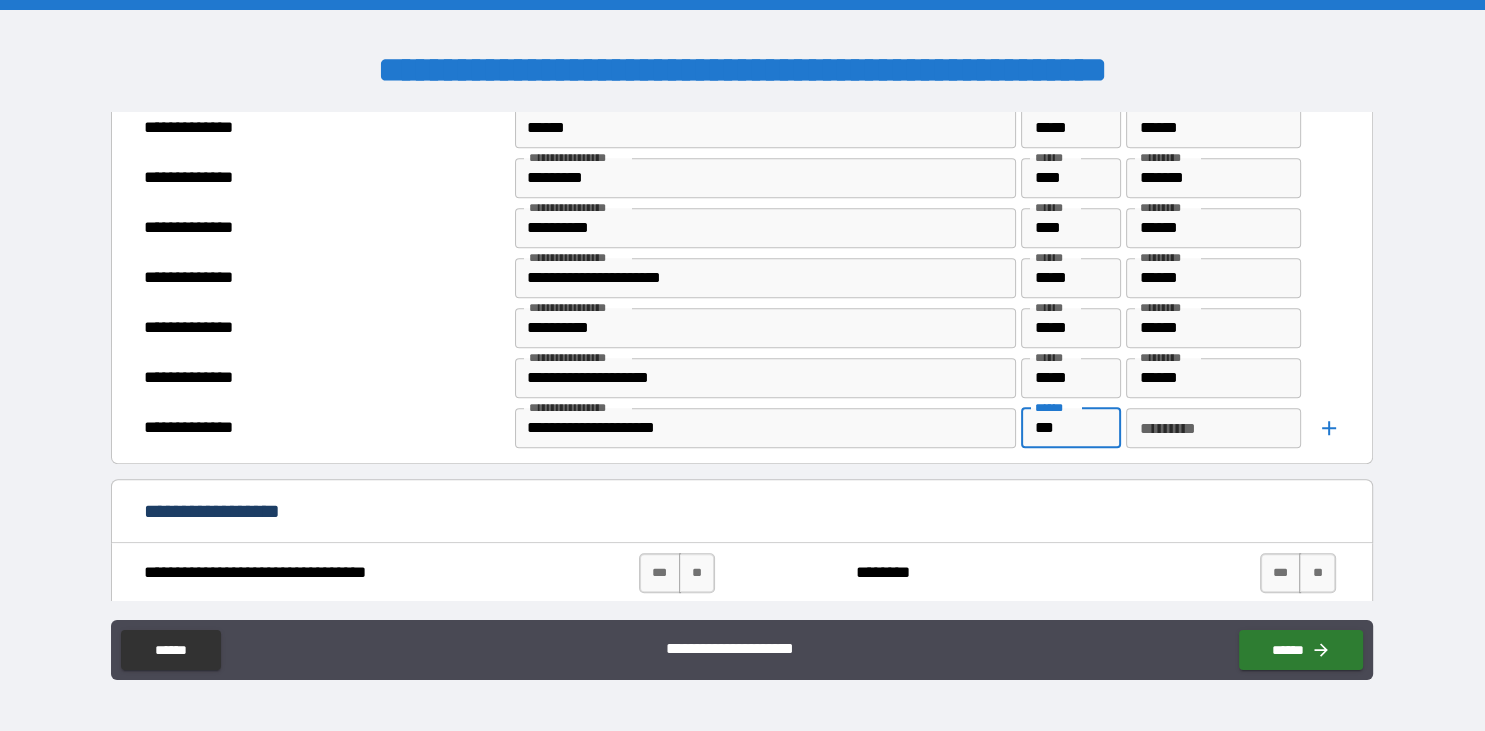 type on "***" 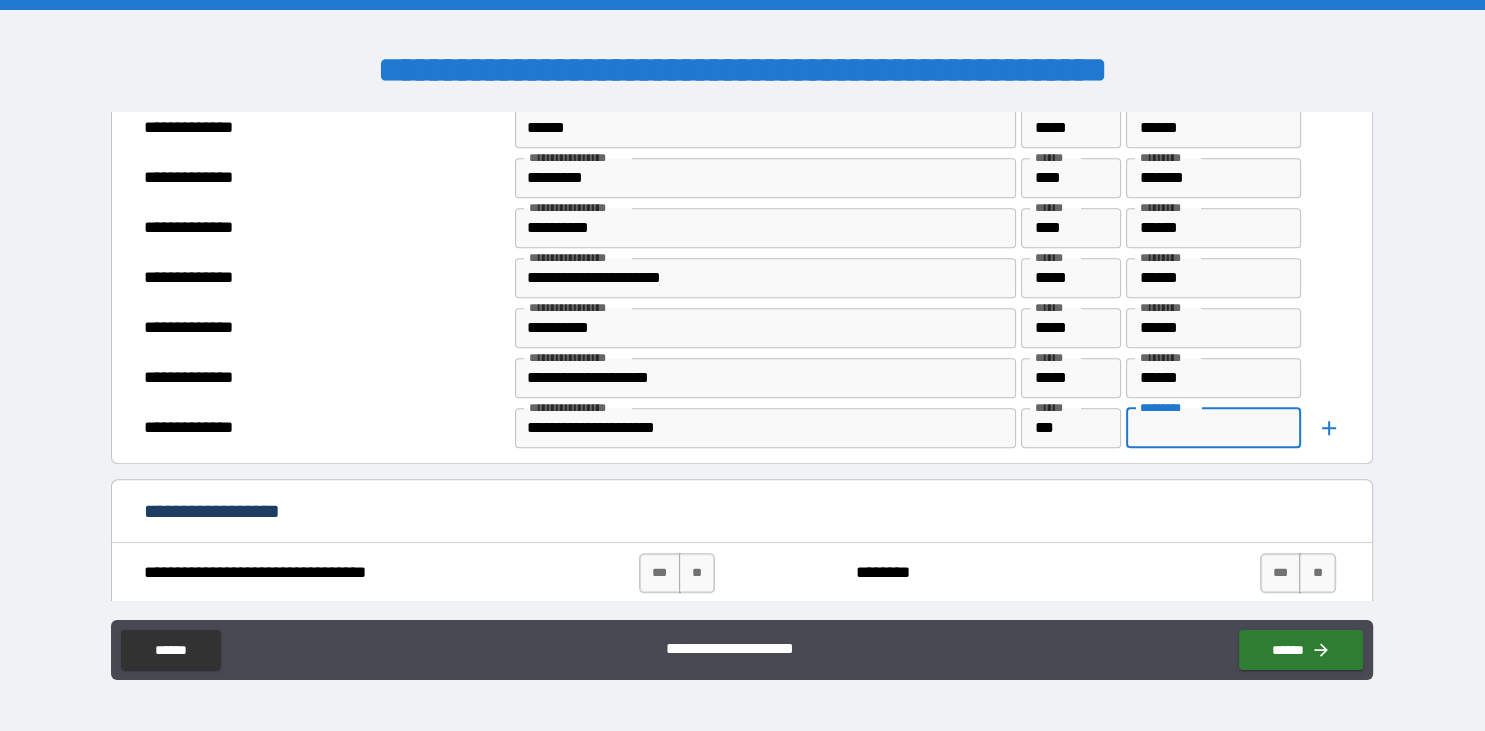 click on "*********" at bounding box center [1213, 428] 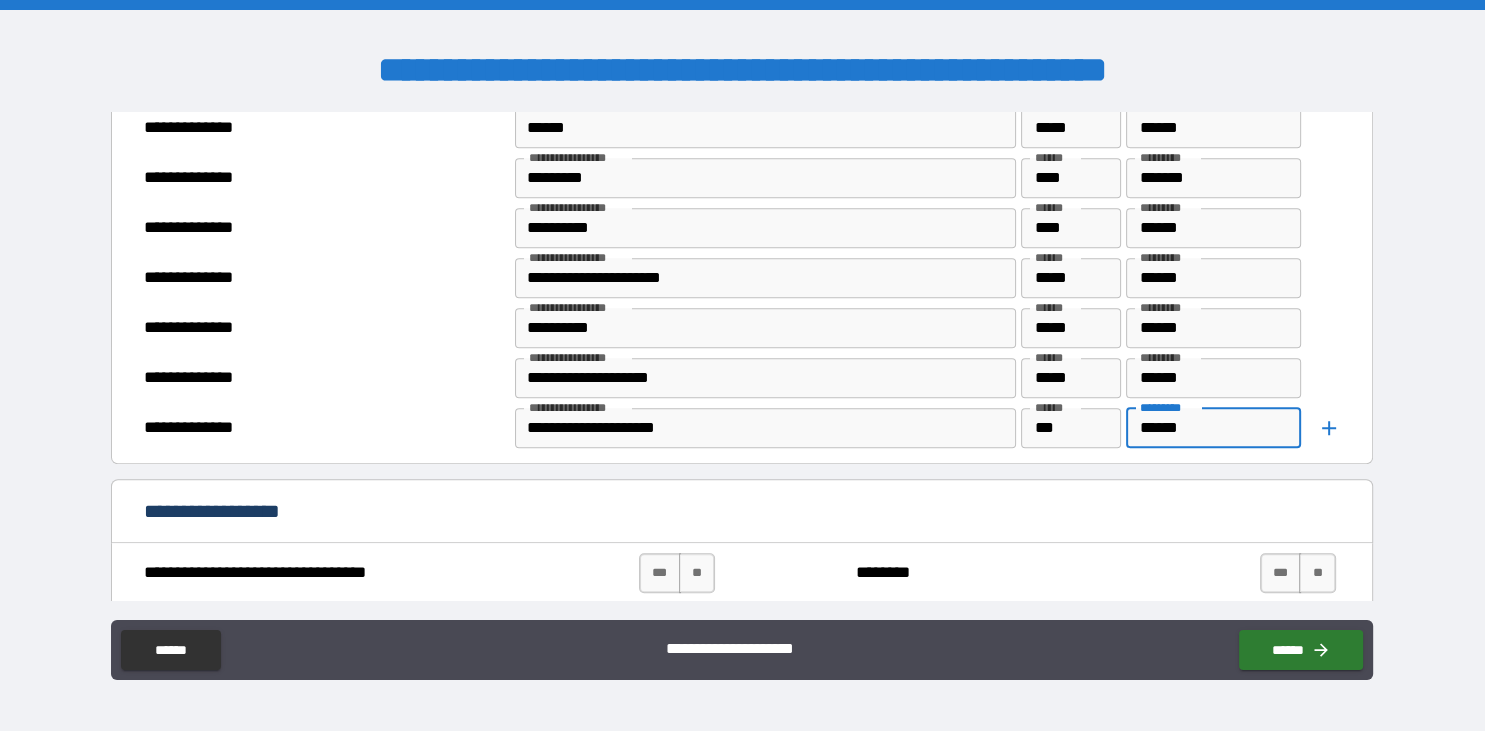 type on "******" 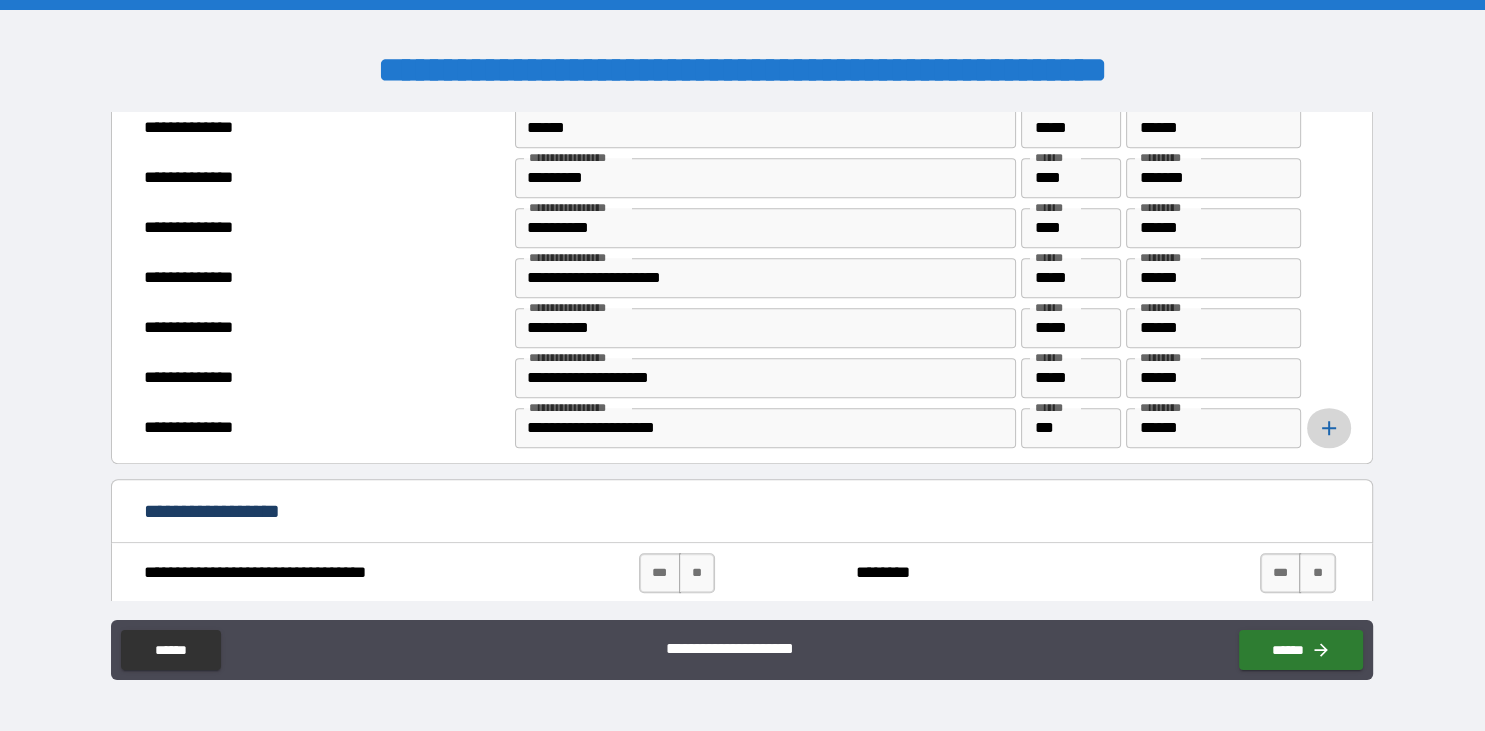 click 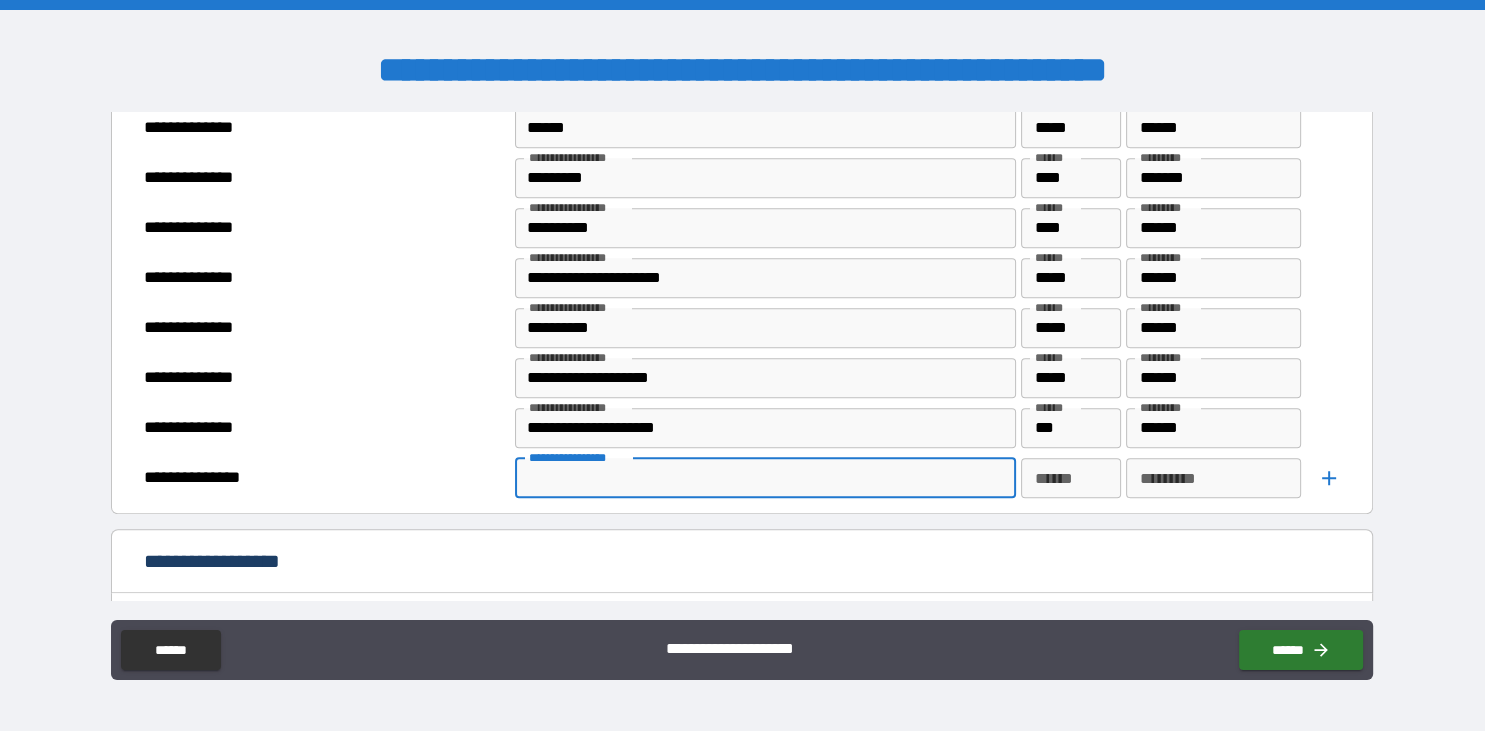 click on "**********" at bounding box center [764, 478] 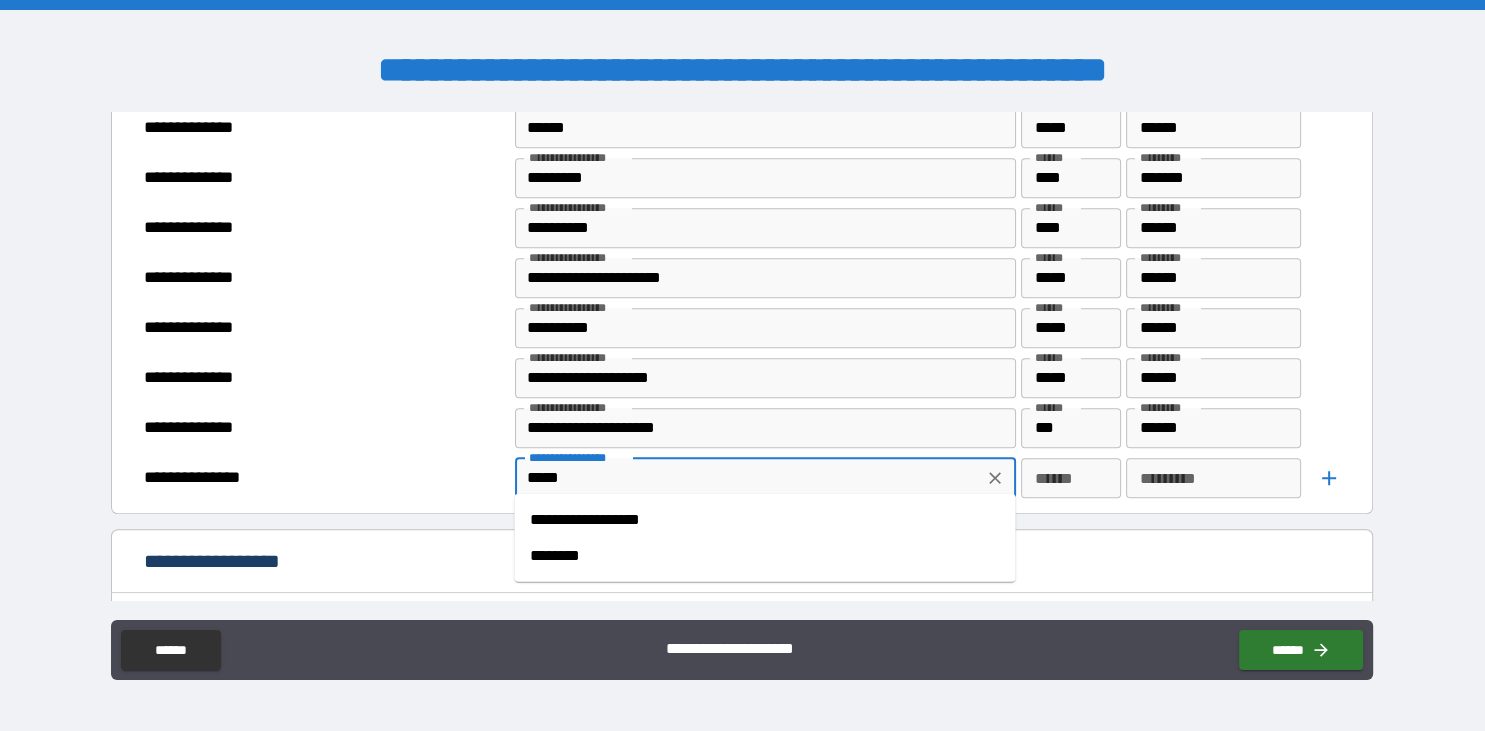 click on "**********" at bounding box center (764, 520) 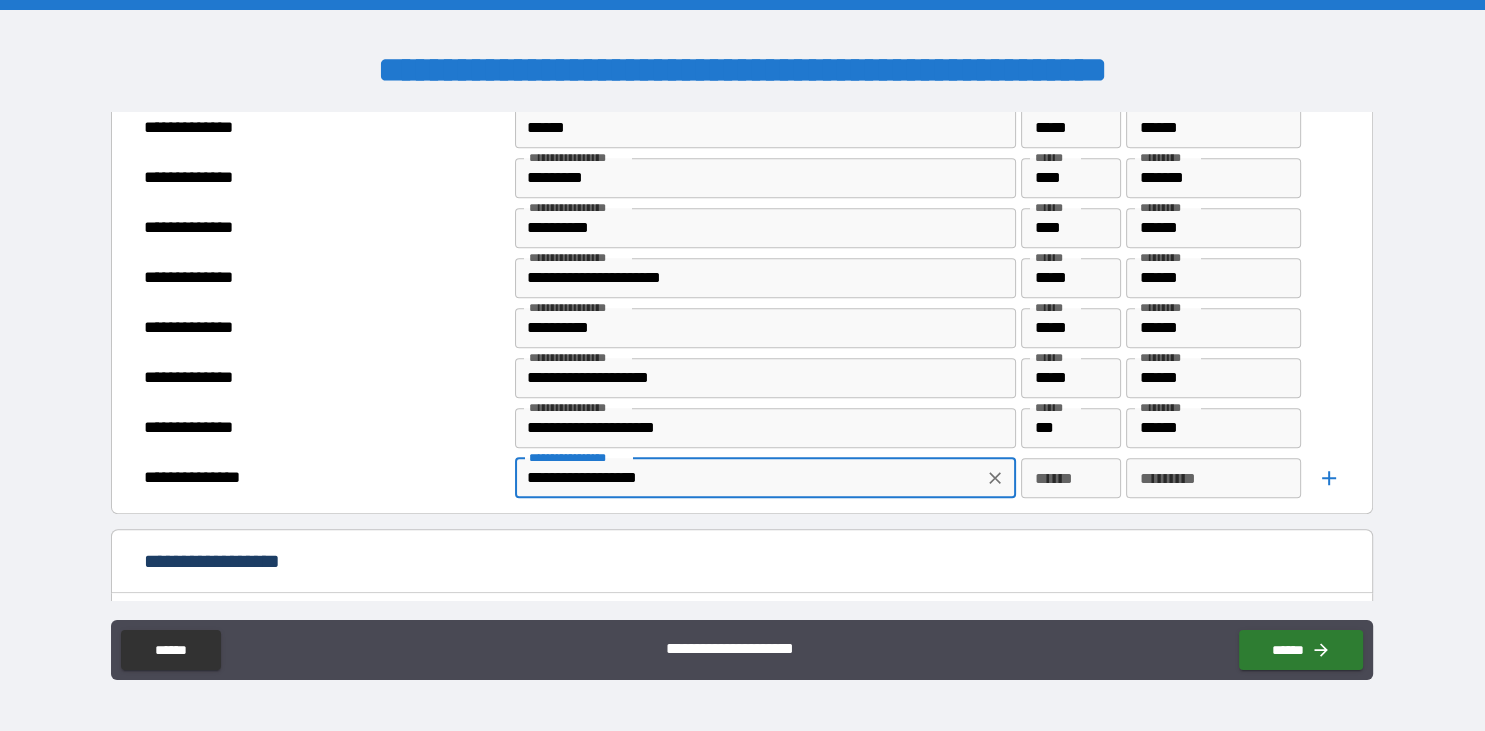 type on "**********" 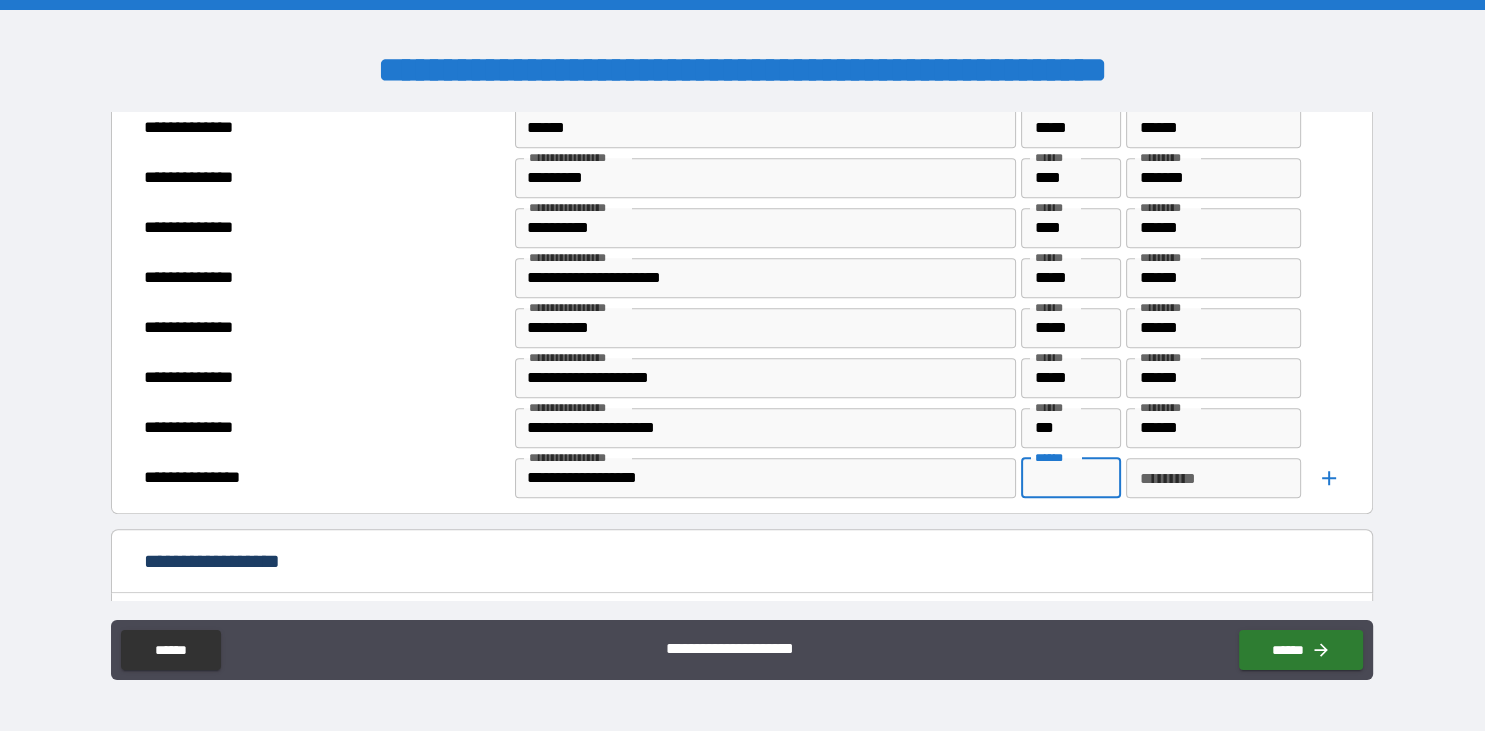 click on "******" at bounding box center (1071, 478) 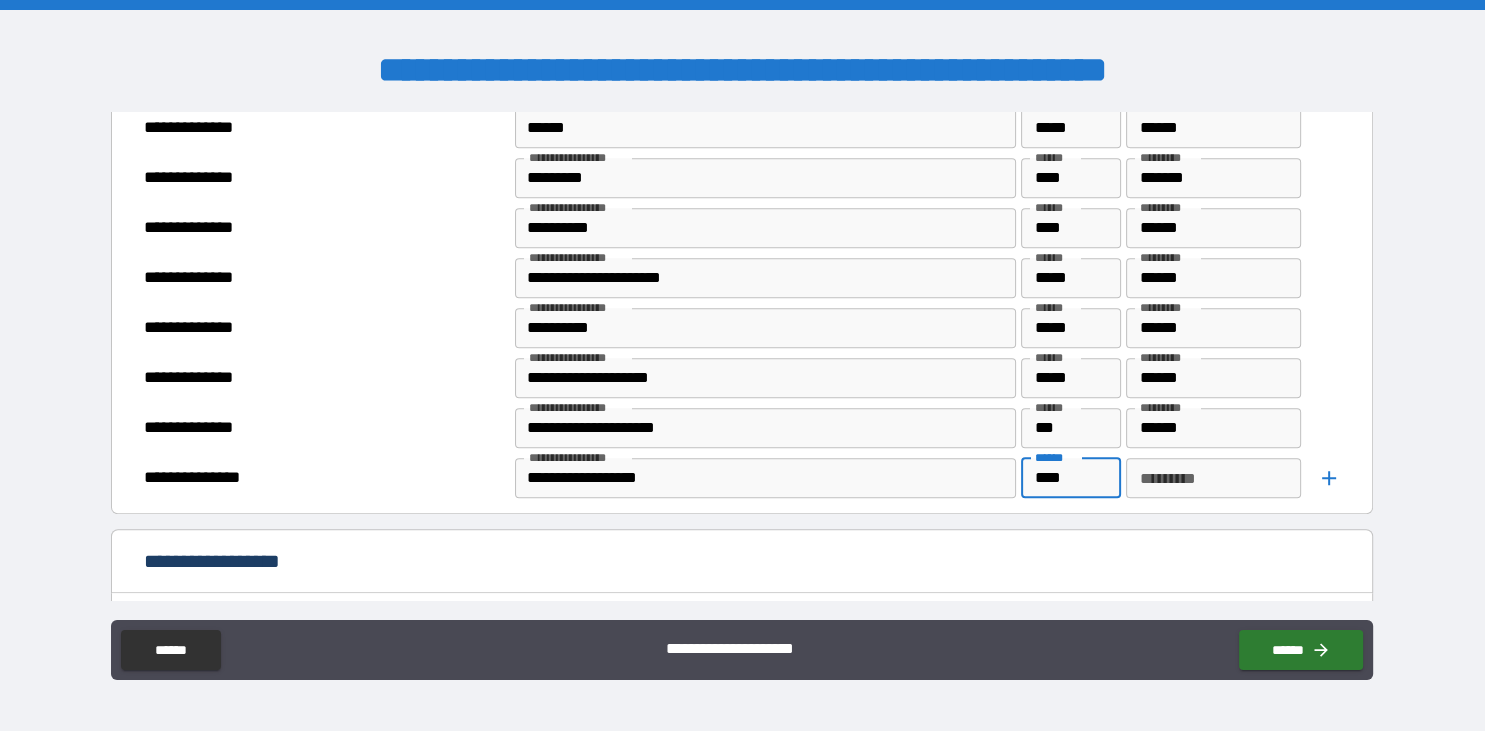 type on "****" 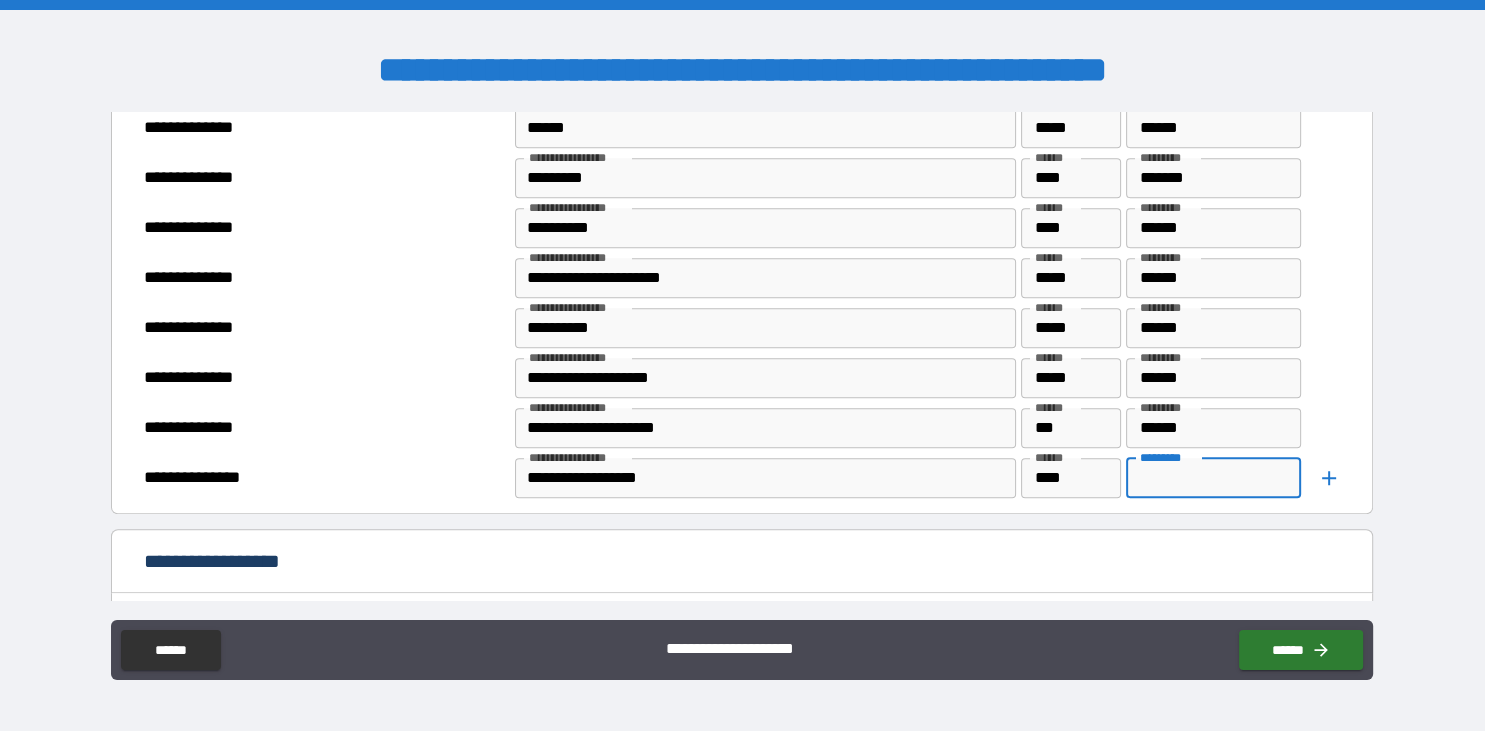 click on "*********" at bounding box center (1213, 478) 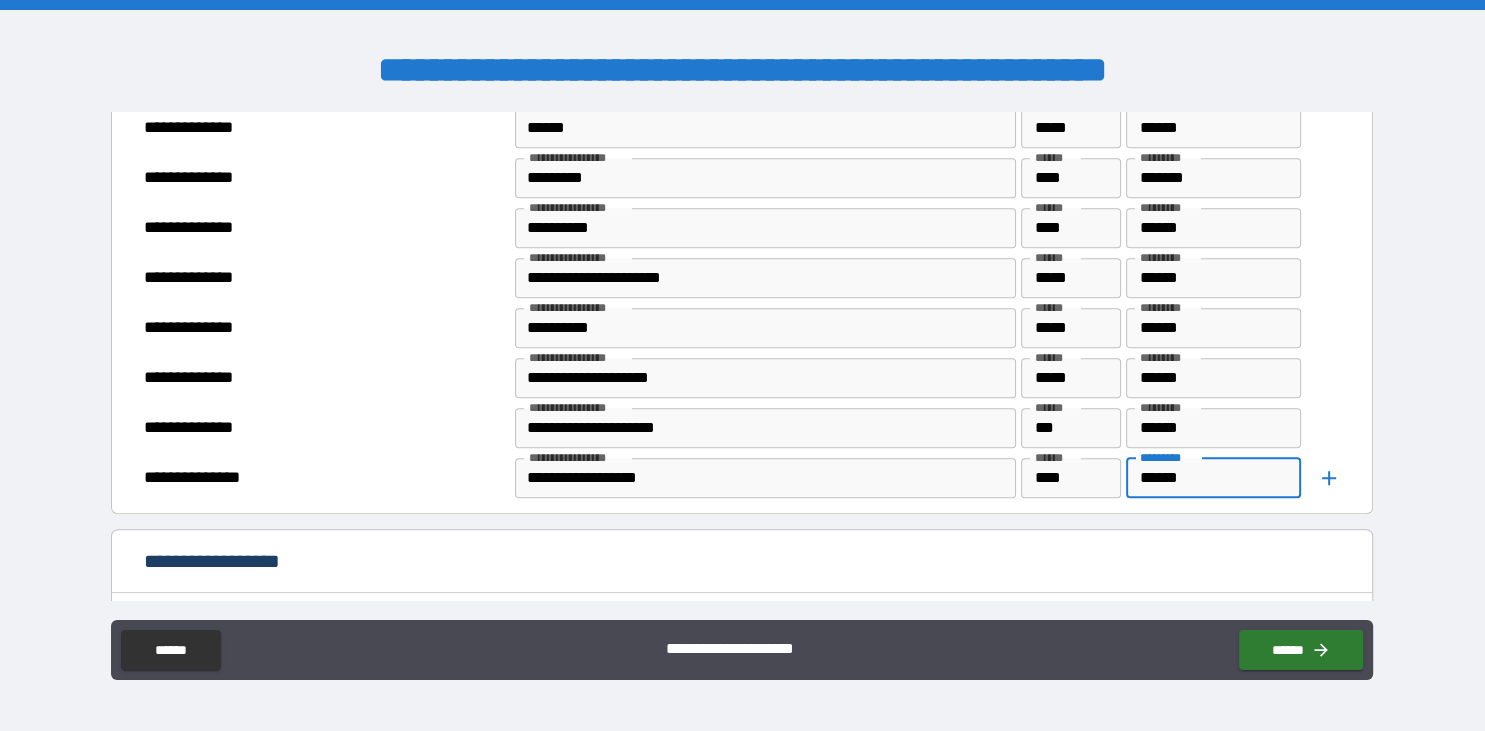 type on "******" 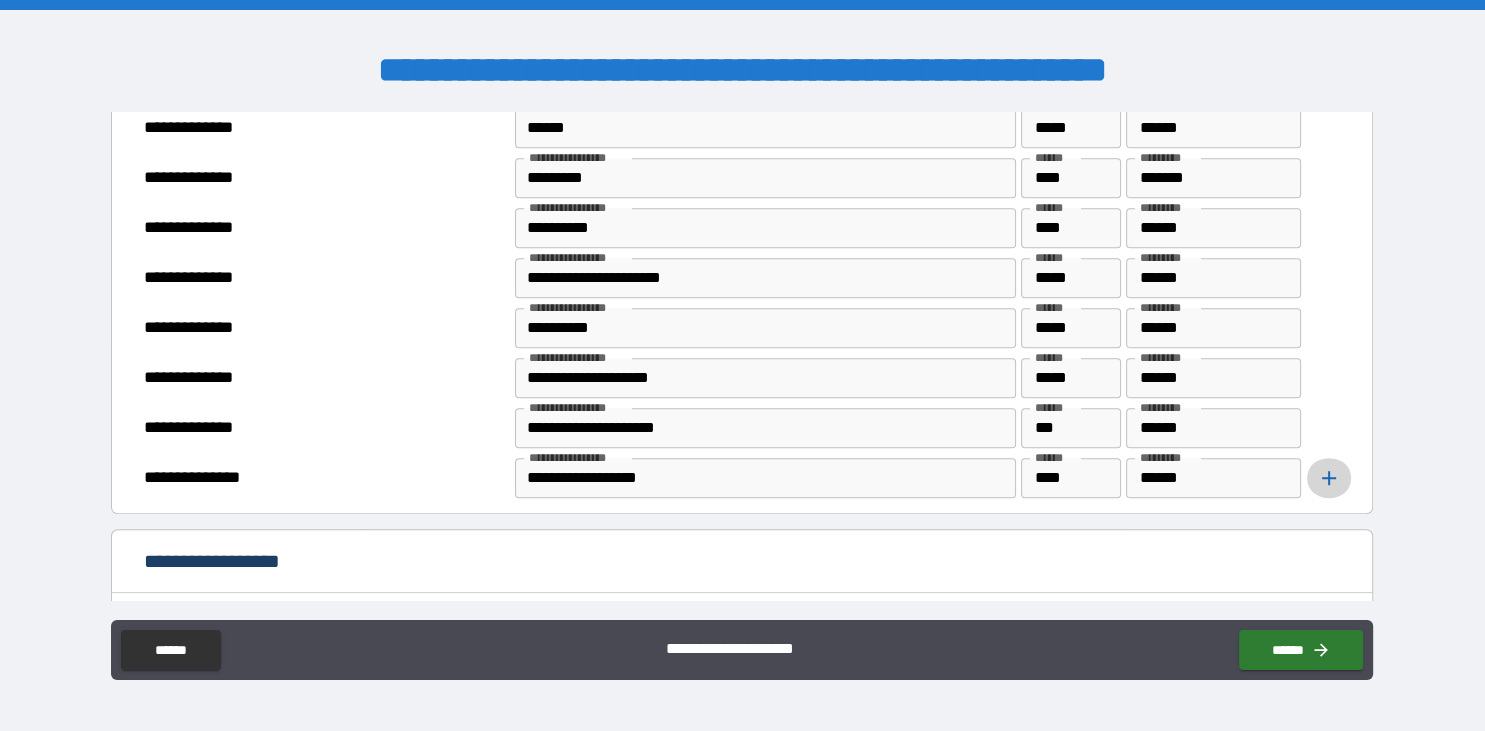 click 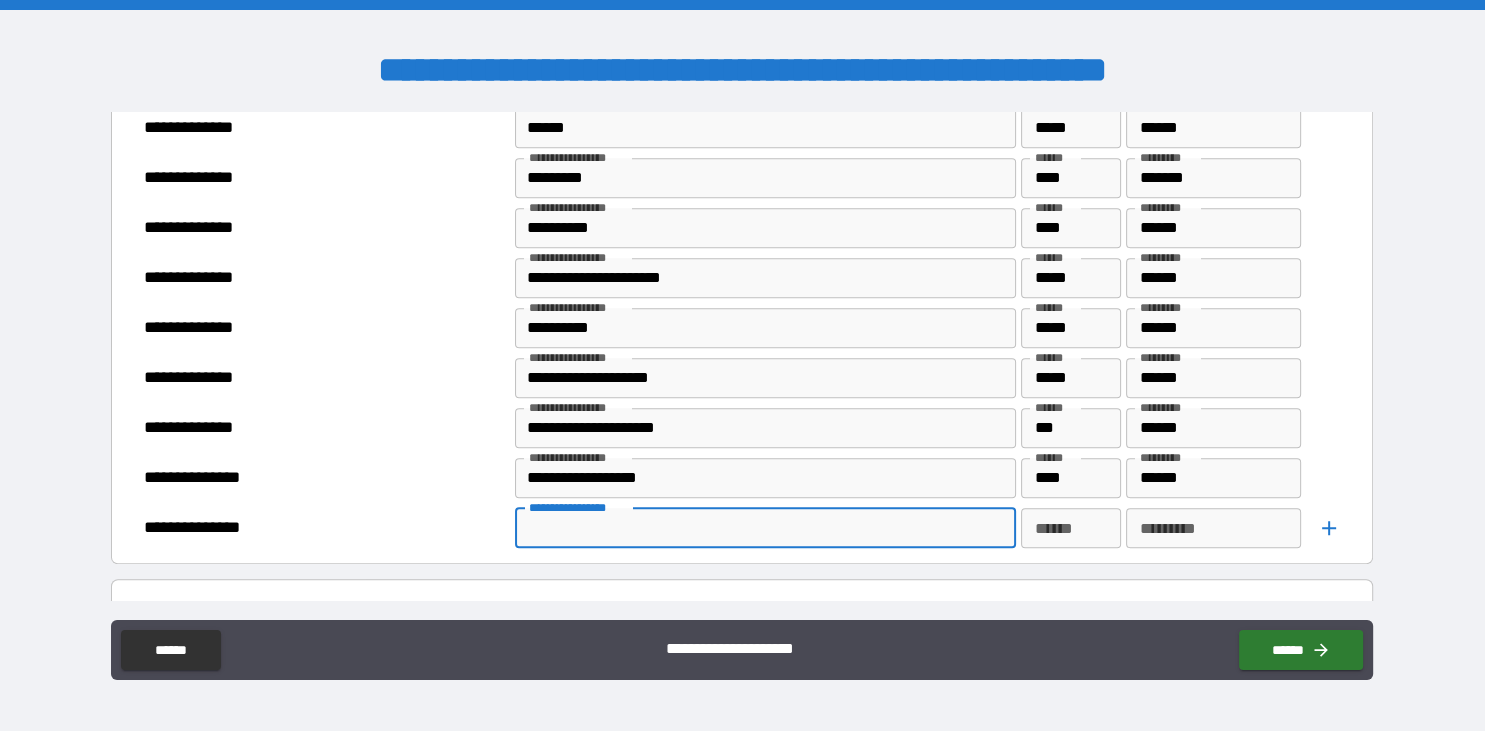 click on "**********" at bounding box center [764, 528] 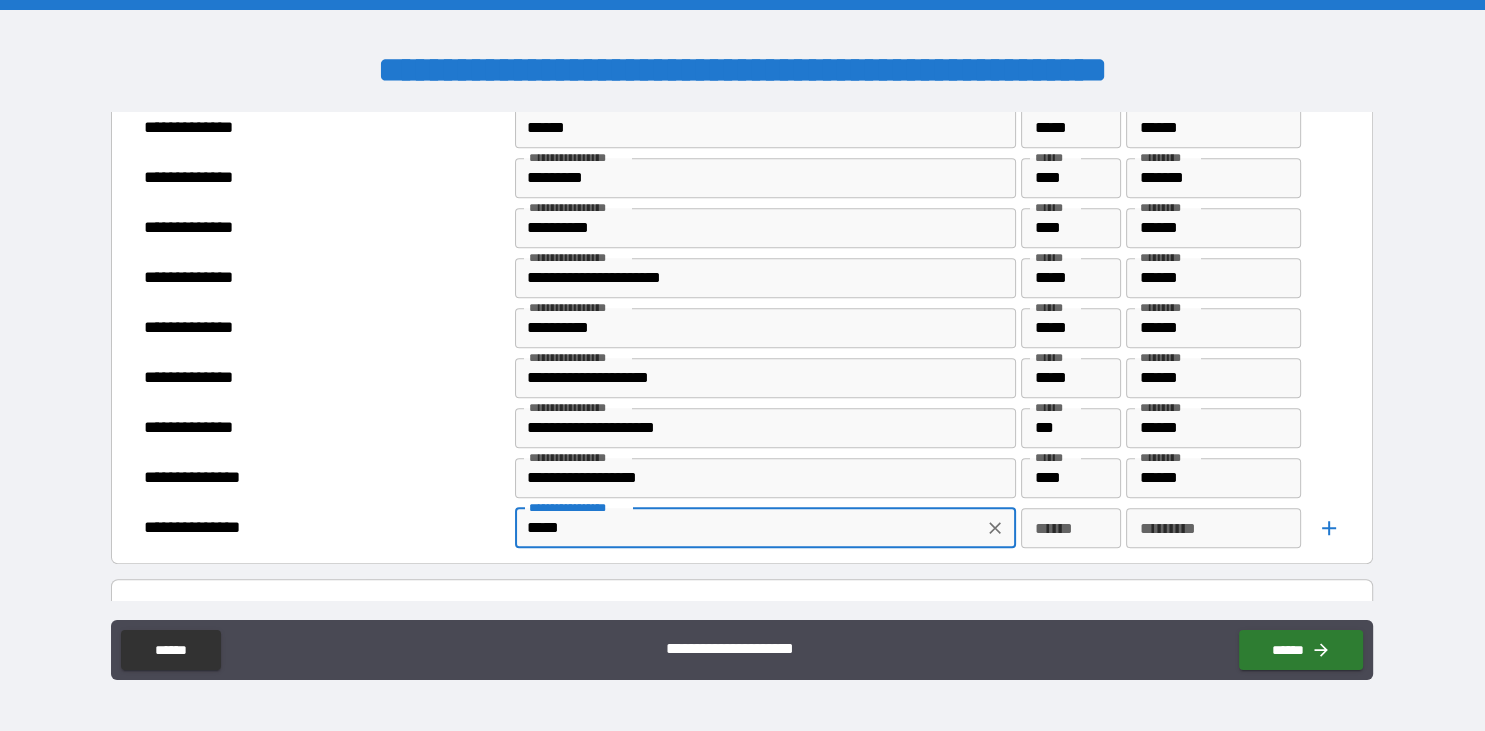 drag, startPoint x: 671, startPoint y: 527, endPoint x: 516, endPoint y: 515, distance: 155.46382 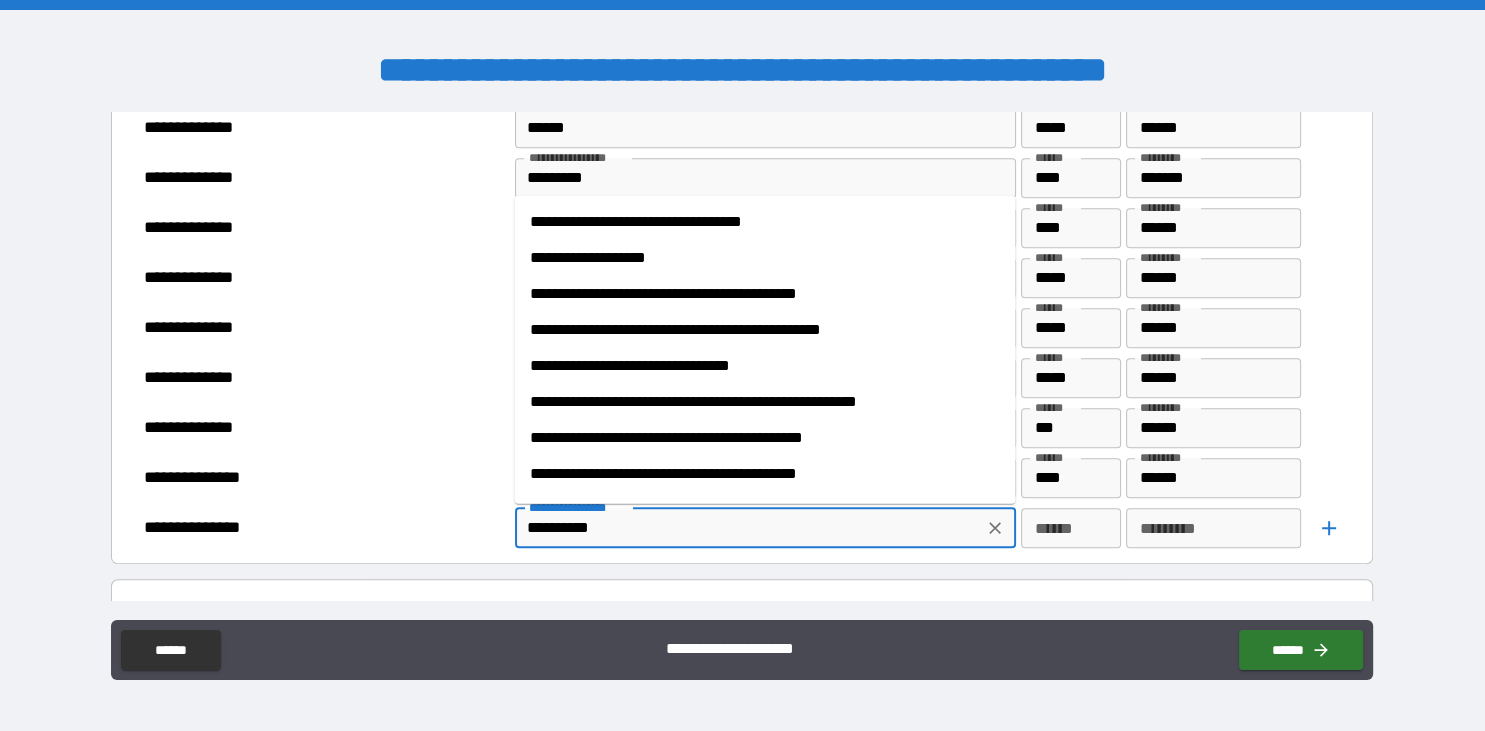 click on "**********" at bounding box center (764, 257) 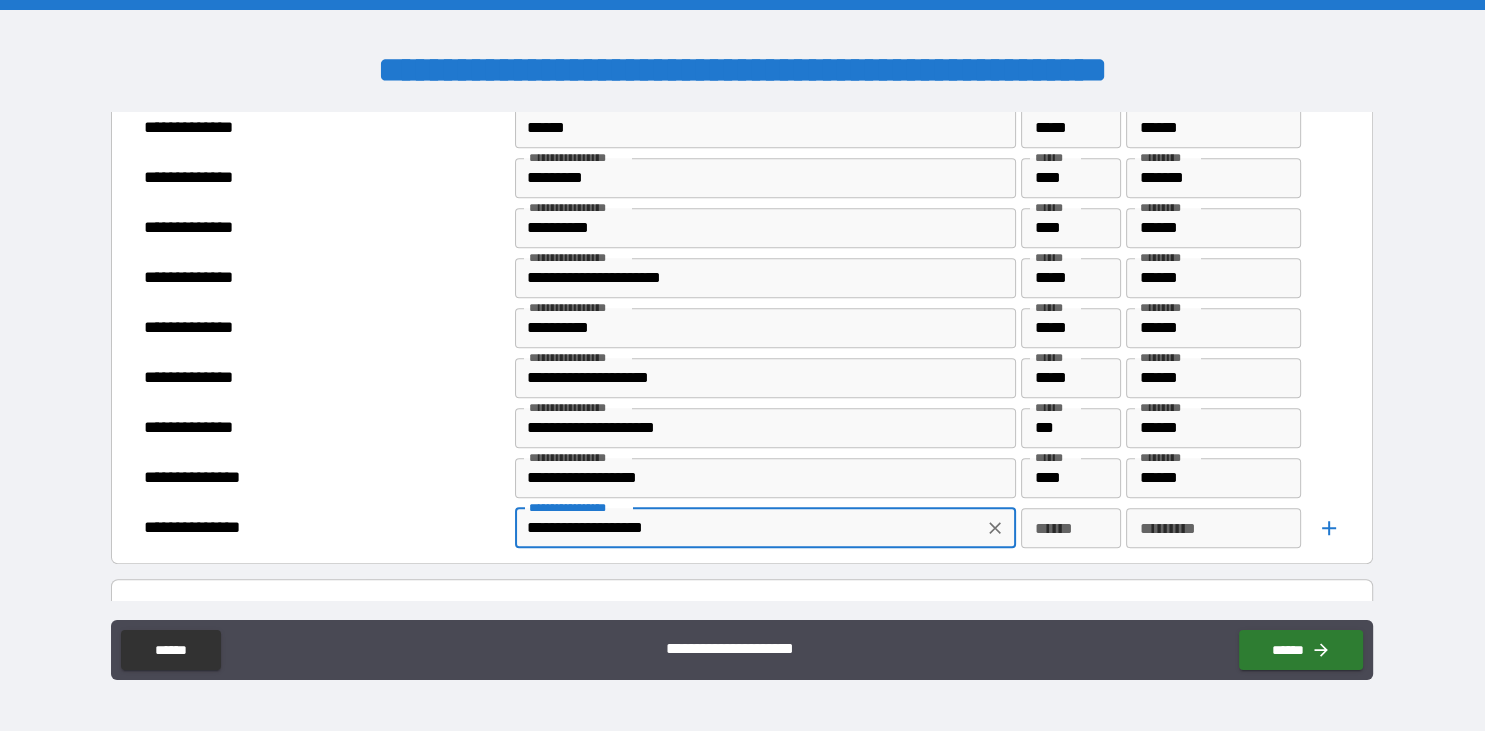 type on "**********" 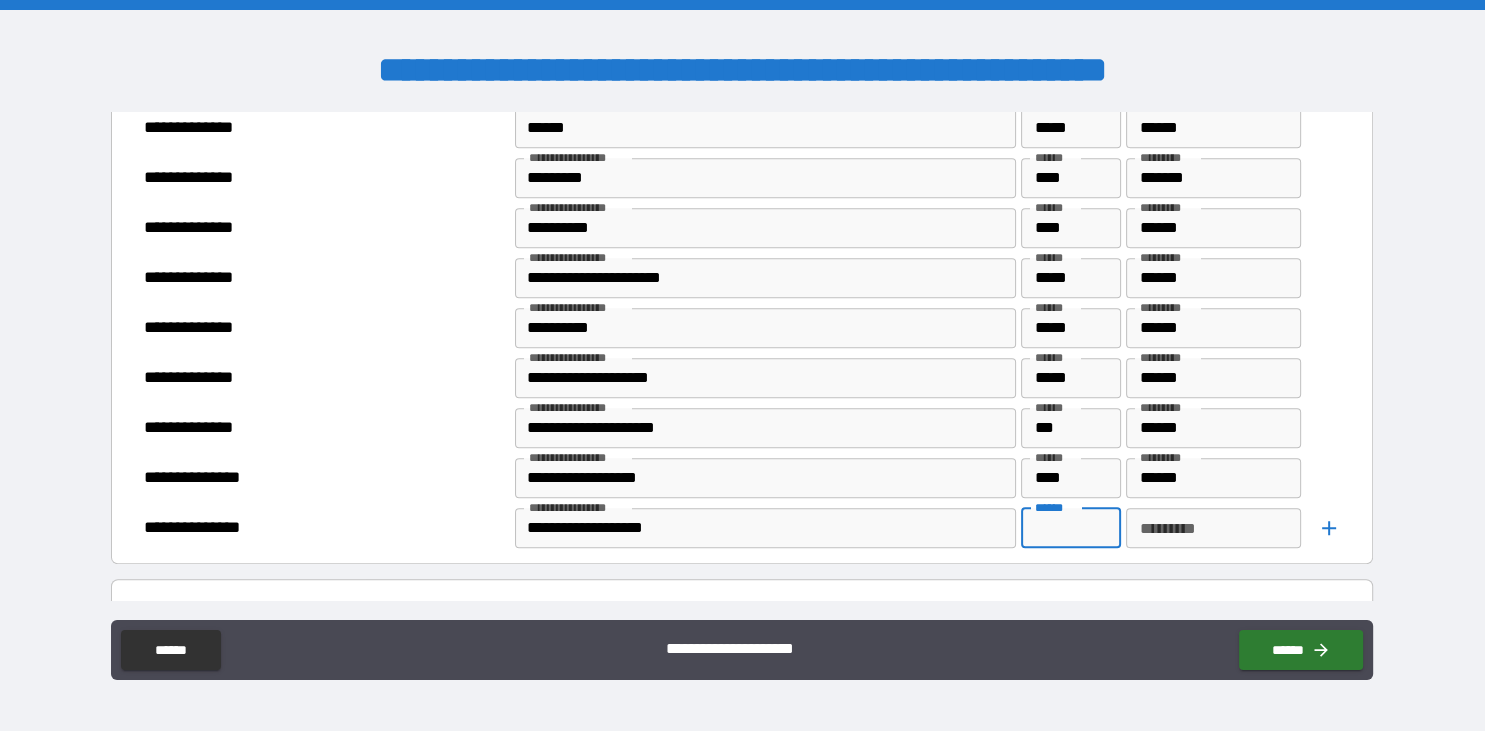 click on "******" at bounding box center [1071, 528] 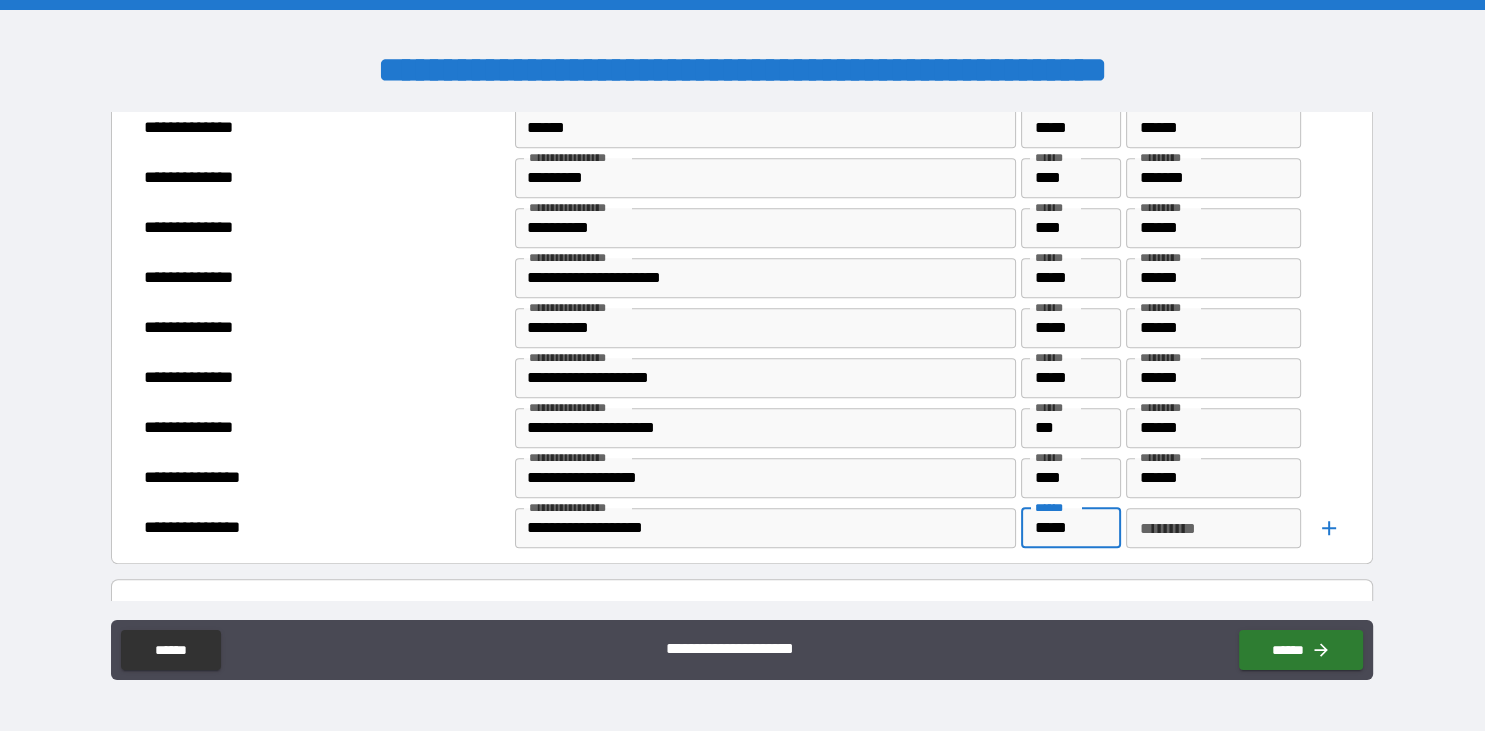 type on "*****" 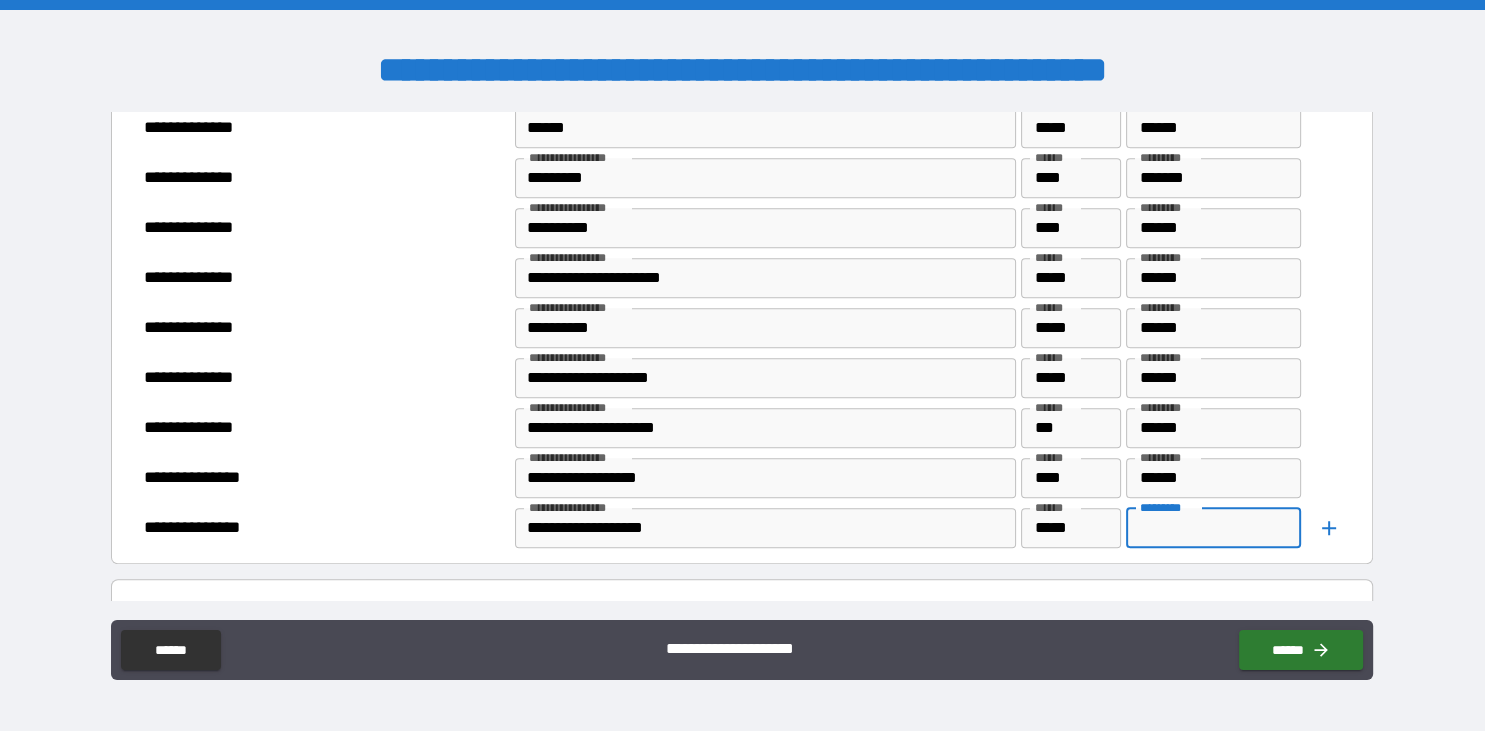click on "*********" at bounding box center [1213, 528] 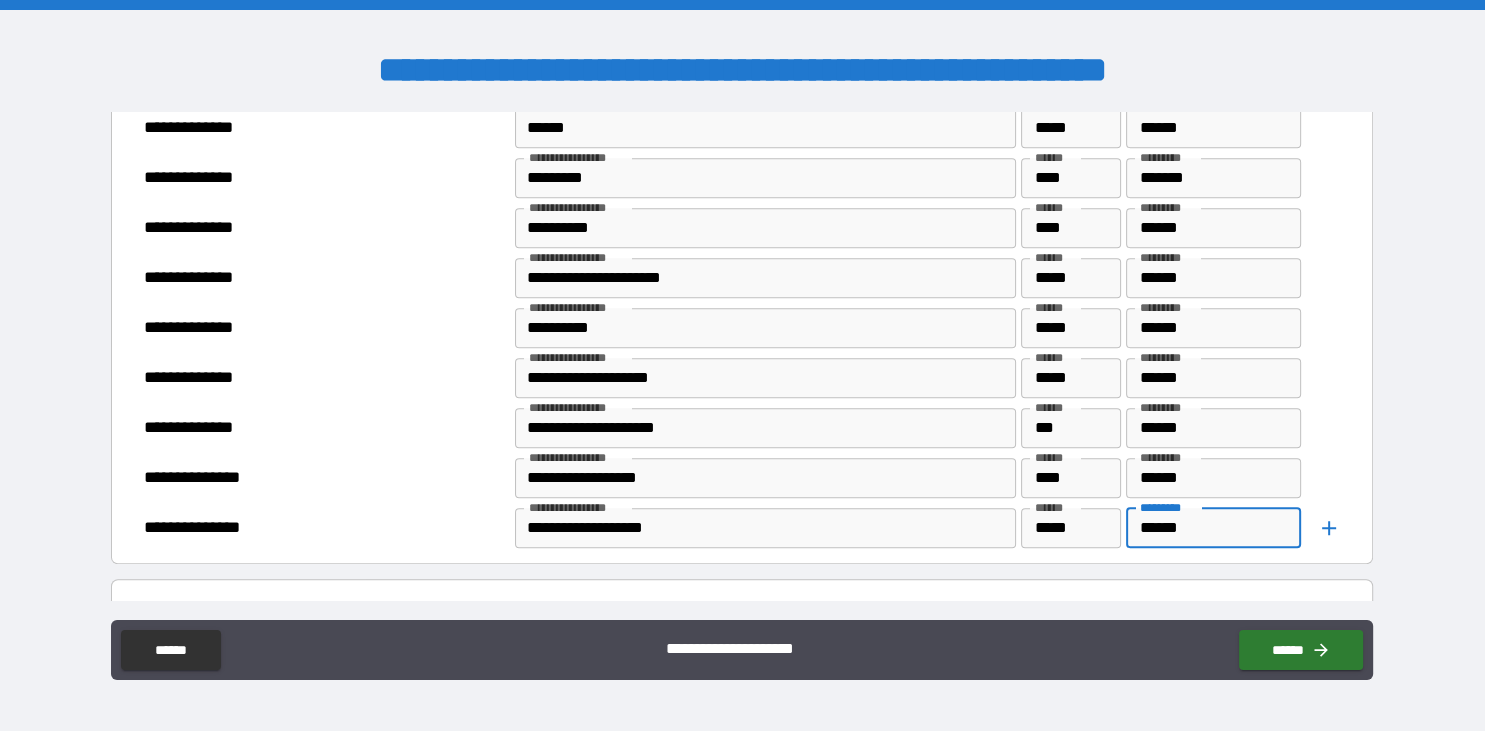 type on "******" 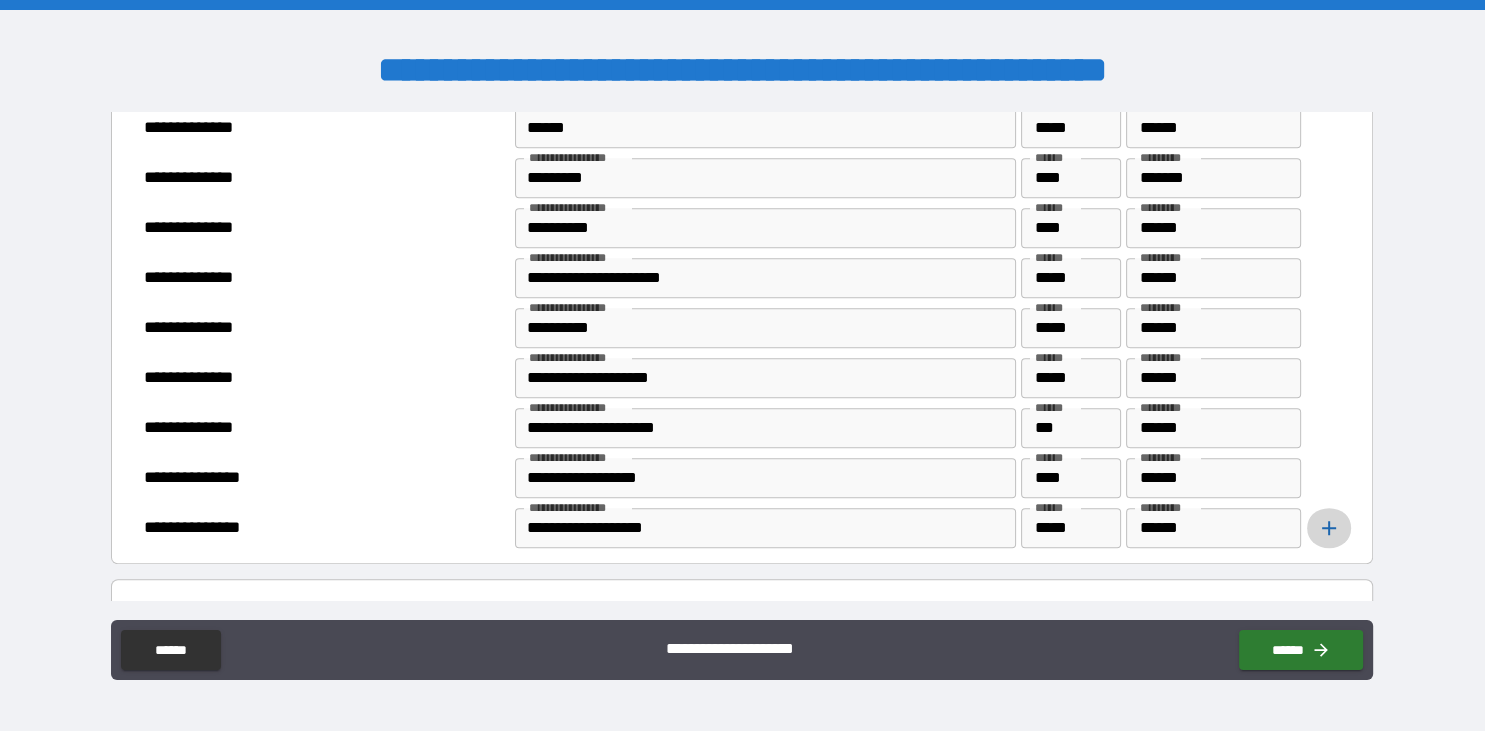 click 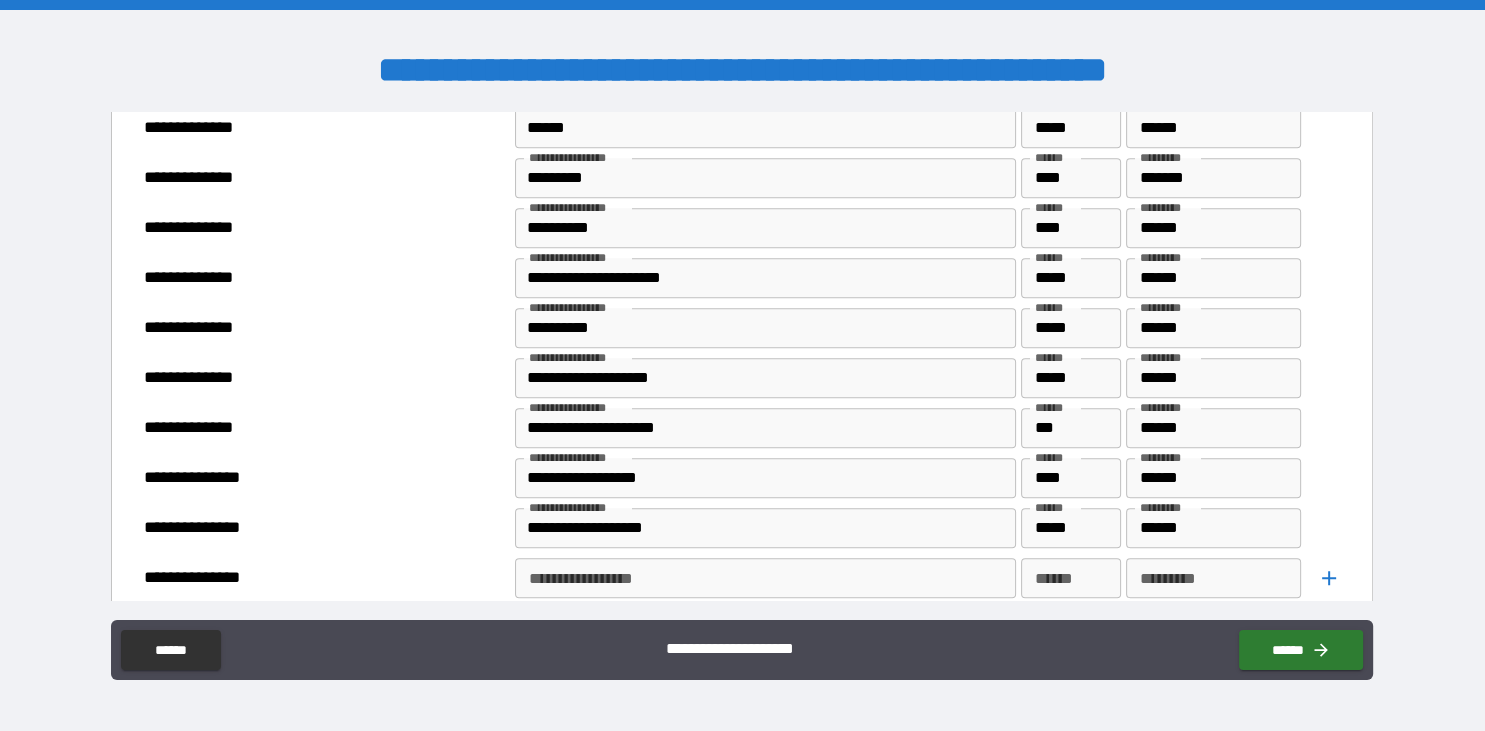 click on "**********" at bounding box center (742, 578) 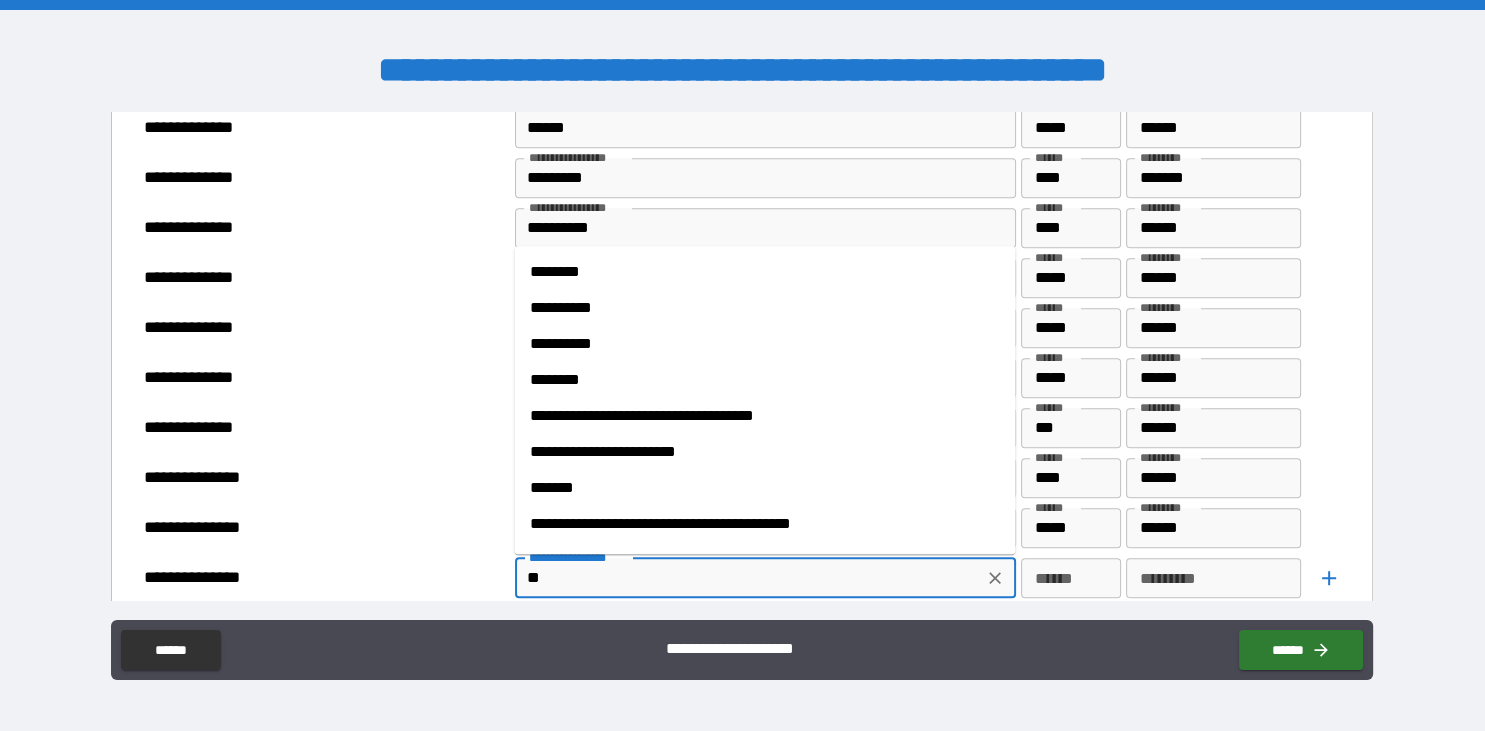 type on "*" 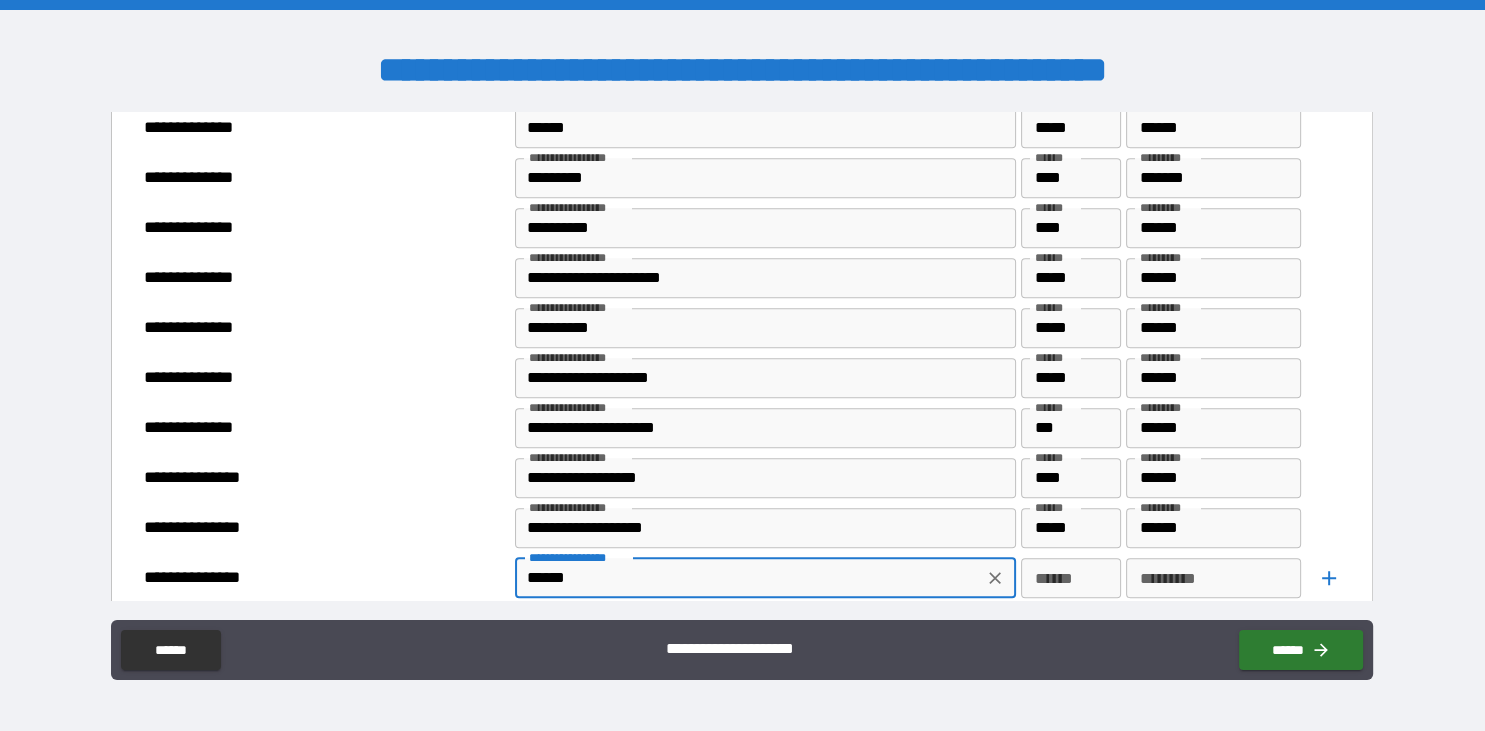 type on "*******" 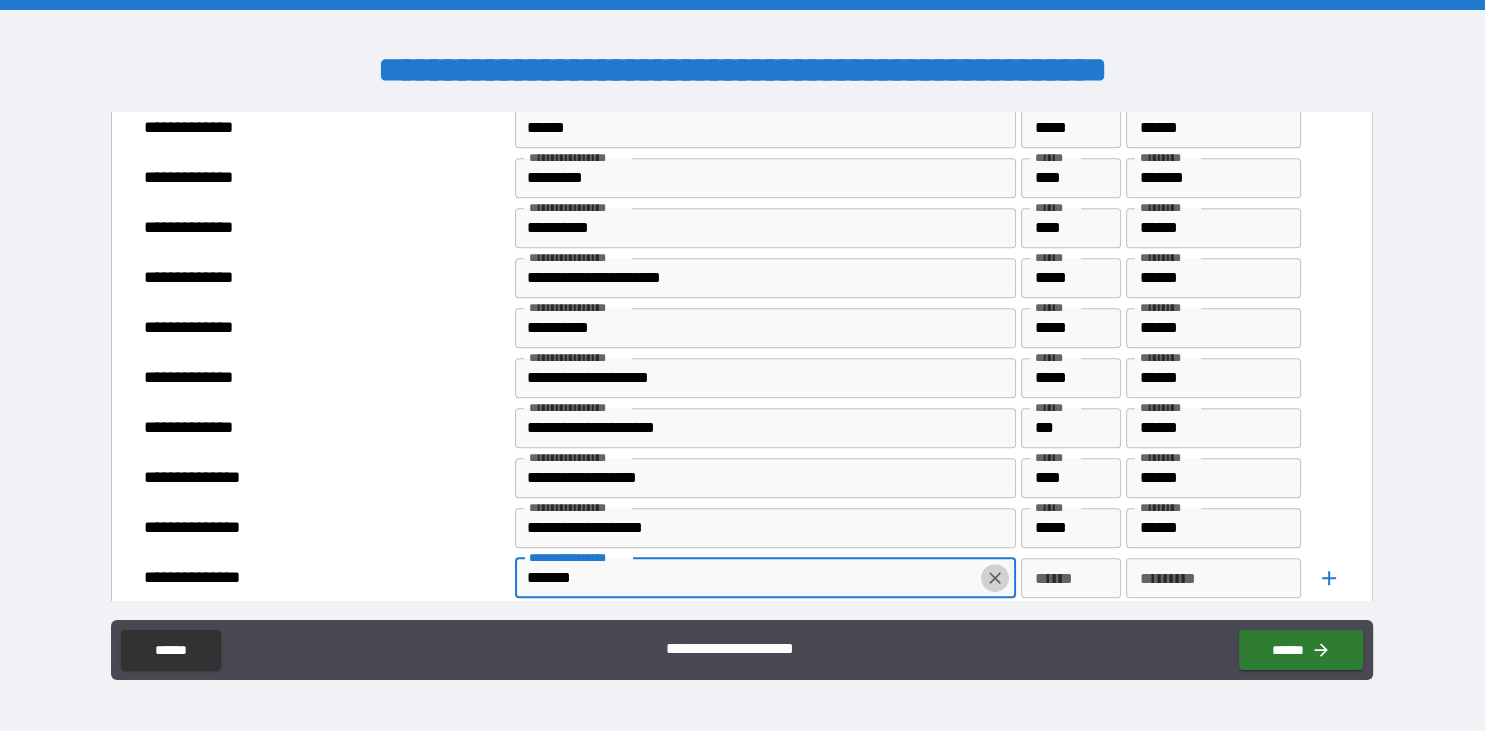 click 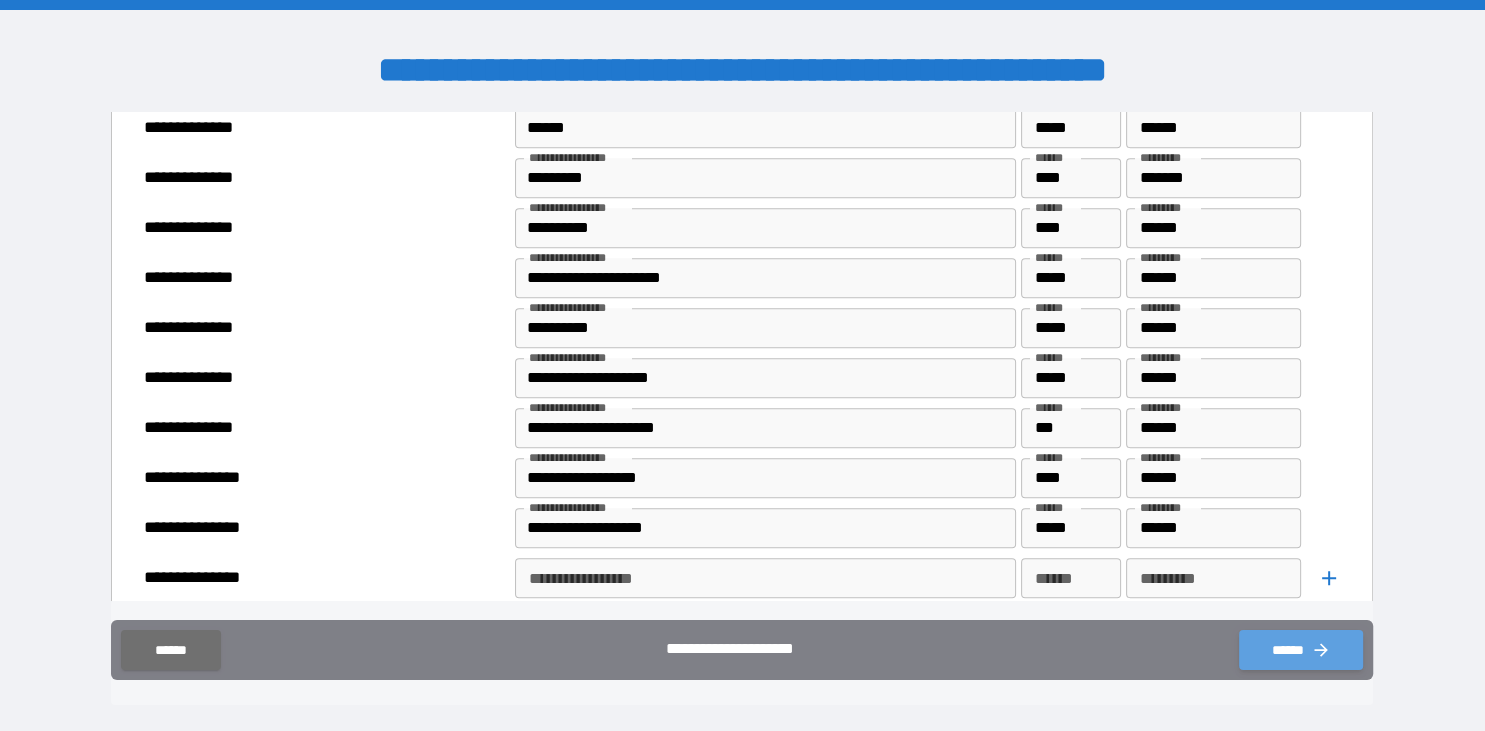 click on "******" at bounding box center (1301, 650) 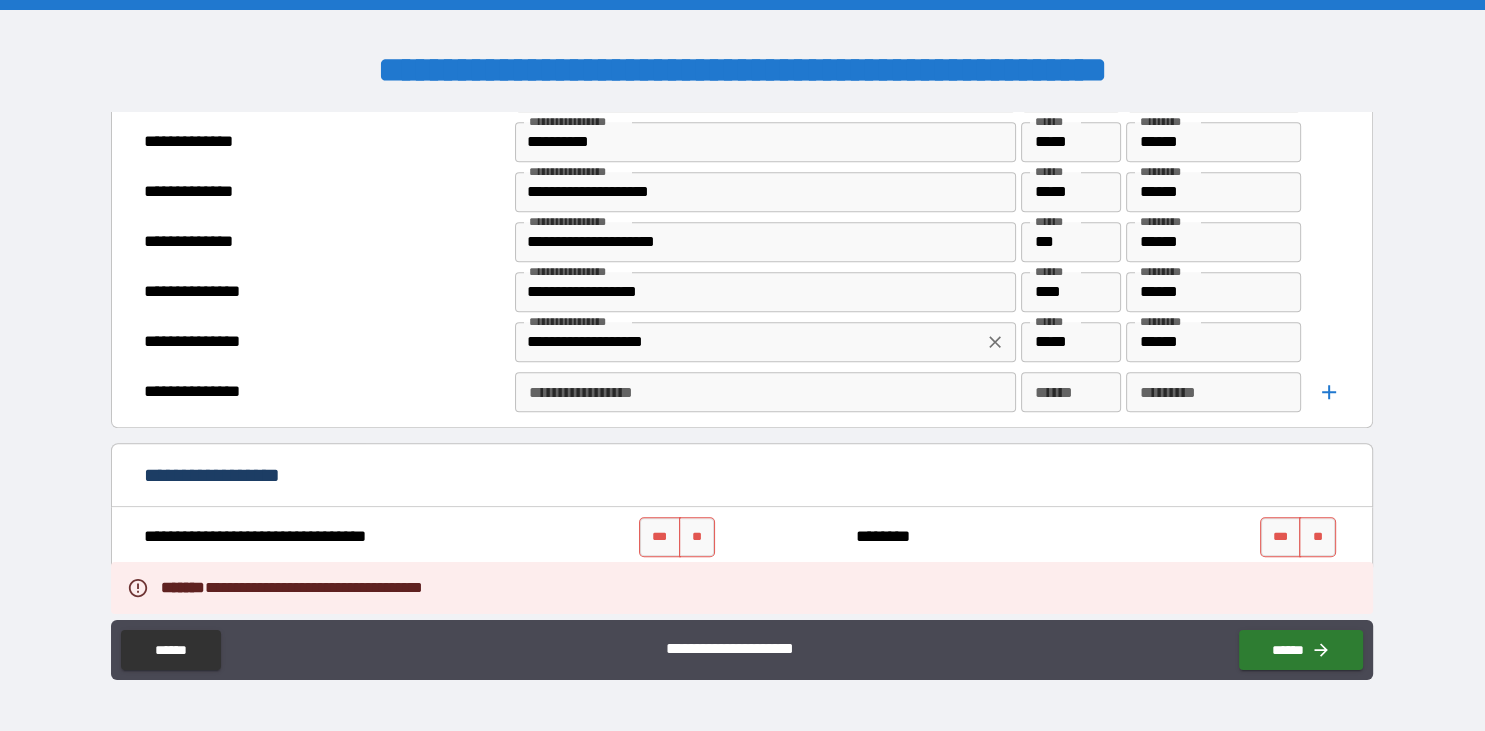 scroll, scrollTop: 1267, scrollLeft: 0, axis: vertical 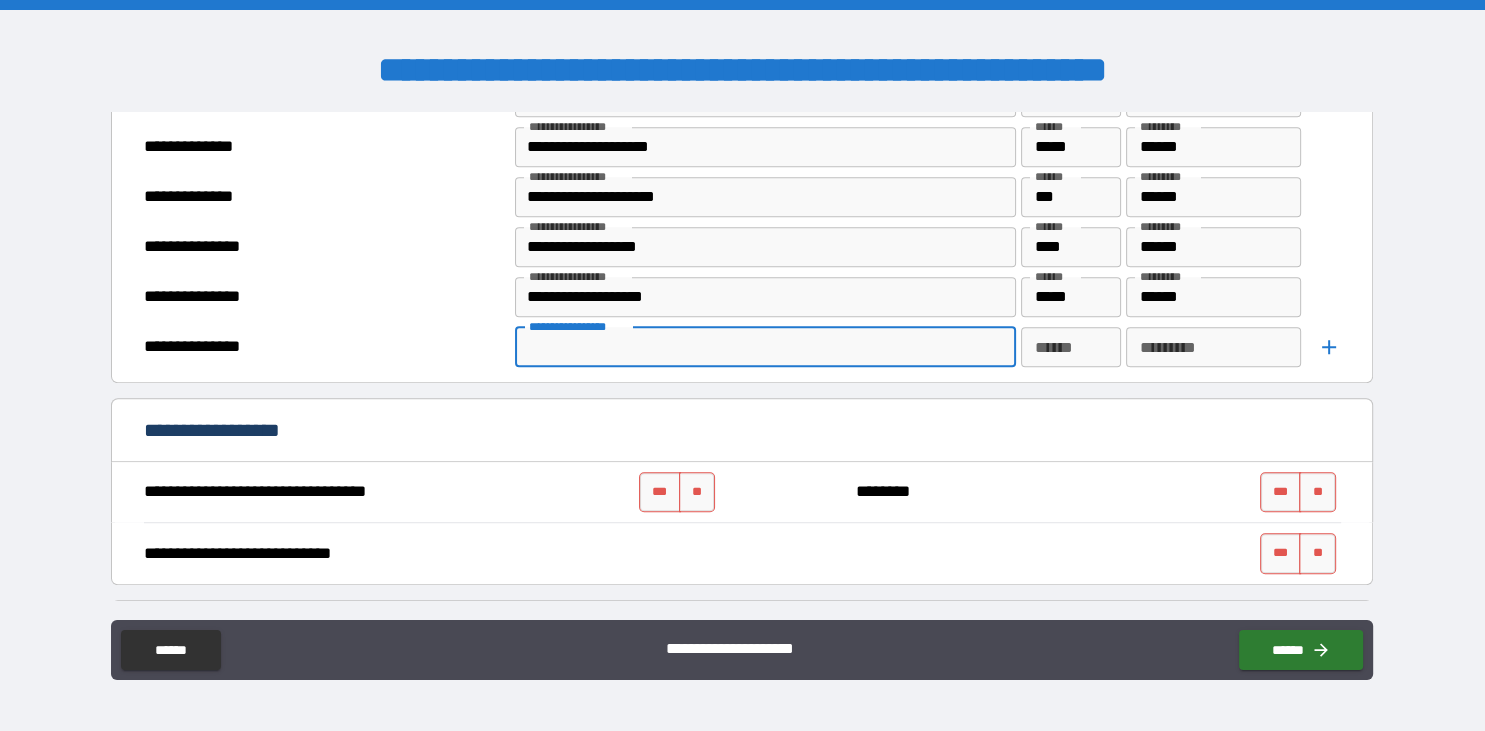 click on "**********" at bounding box center [764, 347] 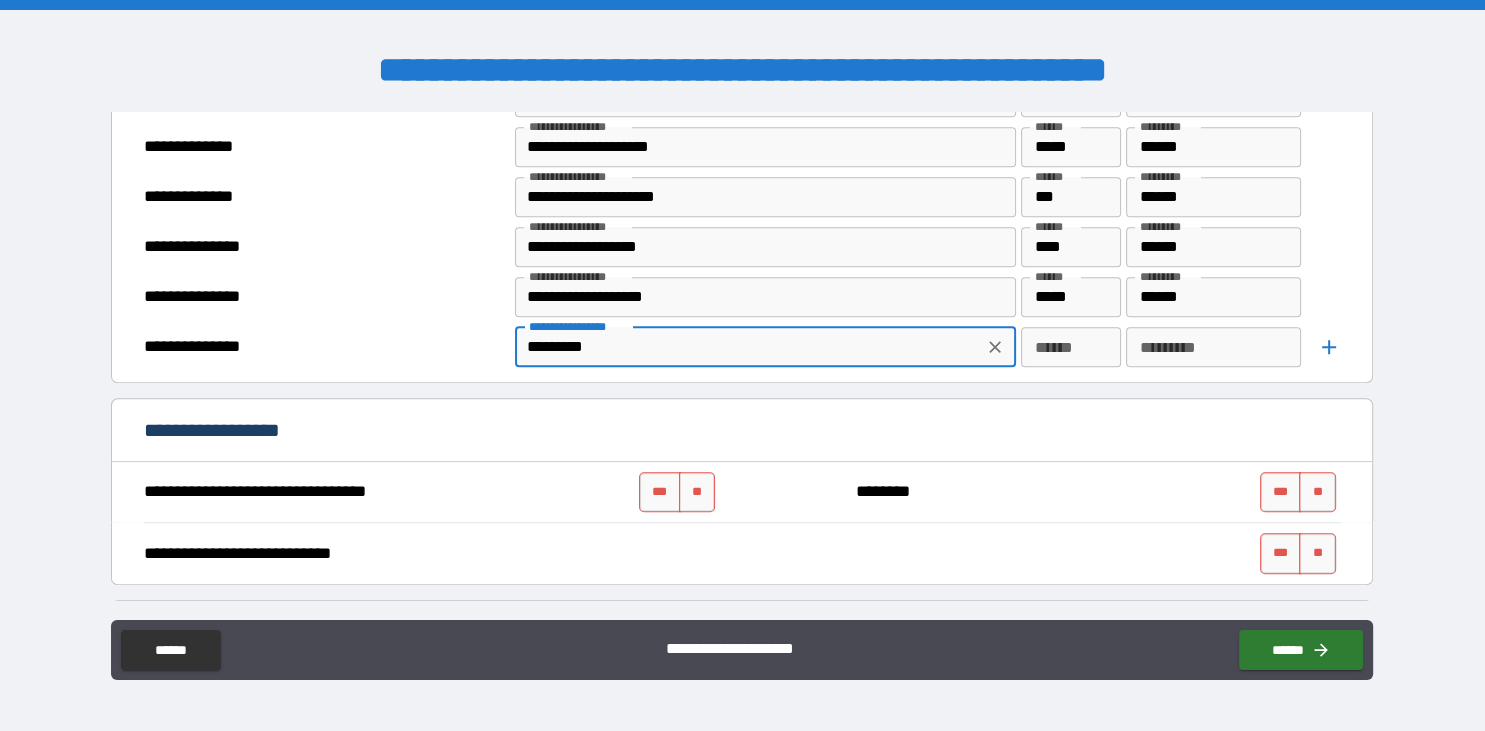 click on "*********" at bounding box center [749, 347] 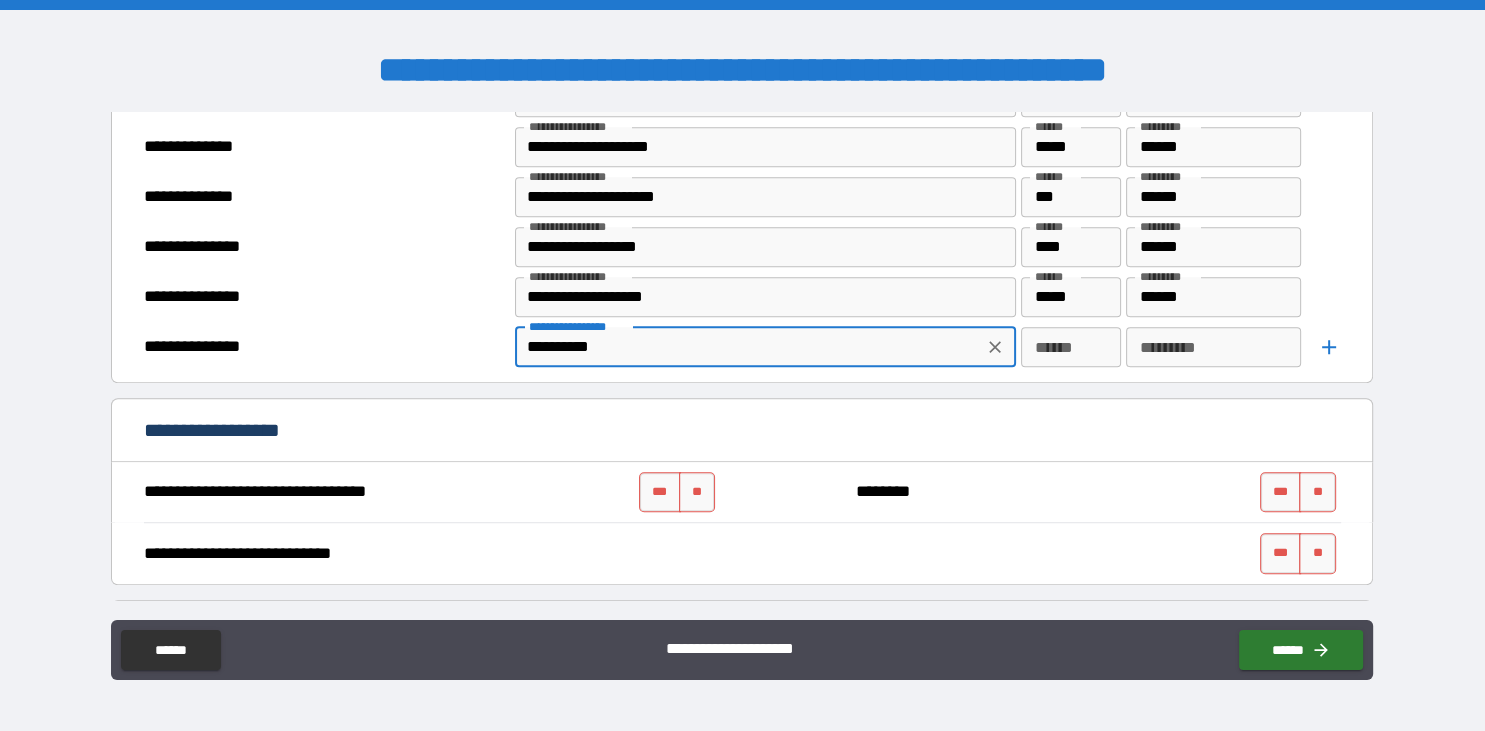 drag, startPoint x: 538, startPoint y: 343, endPoint x: 553, endPoint y: 344, distance: 15.033297 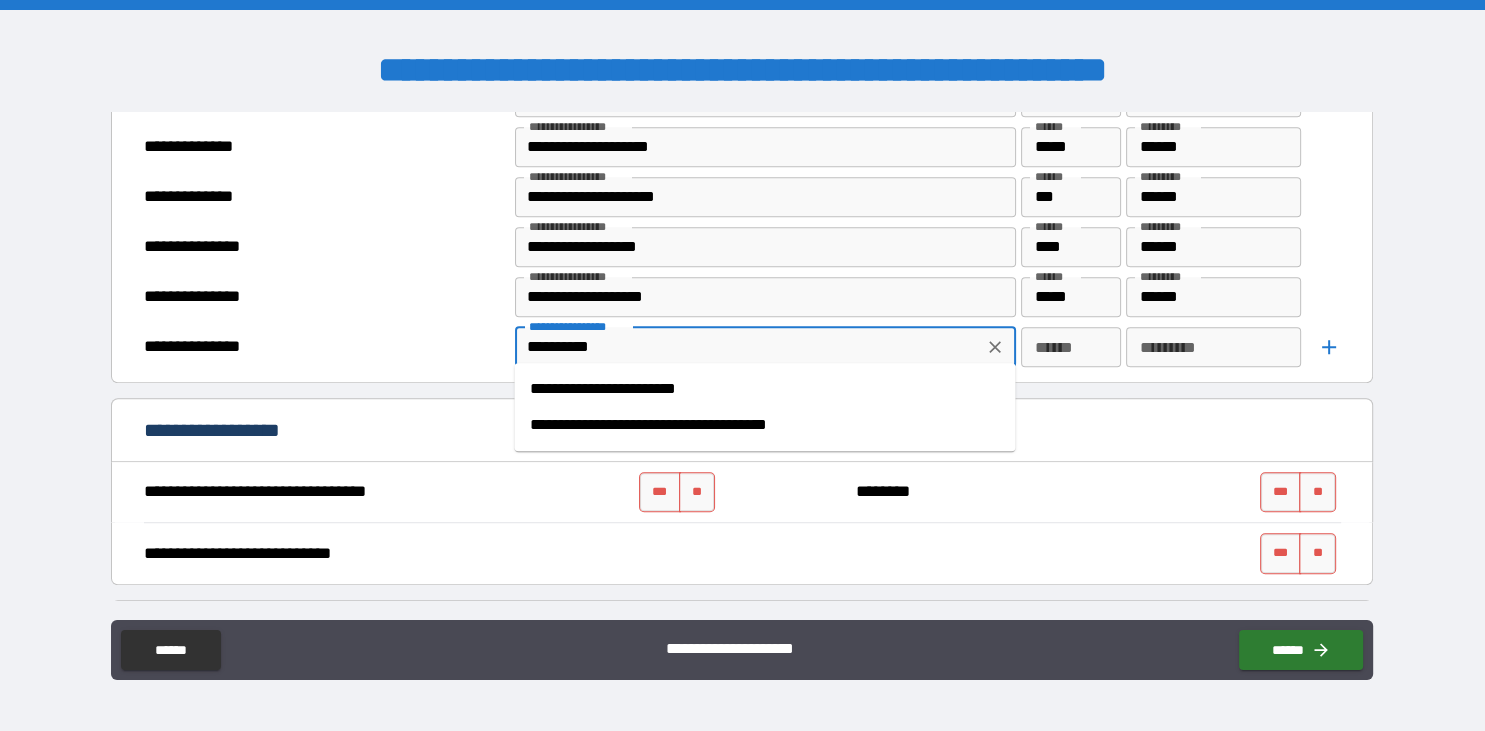 click on "**********" at bounding box center [764, 389] 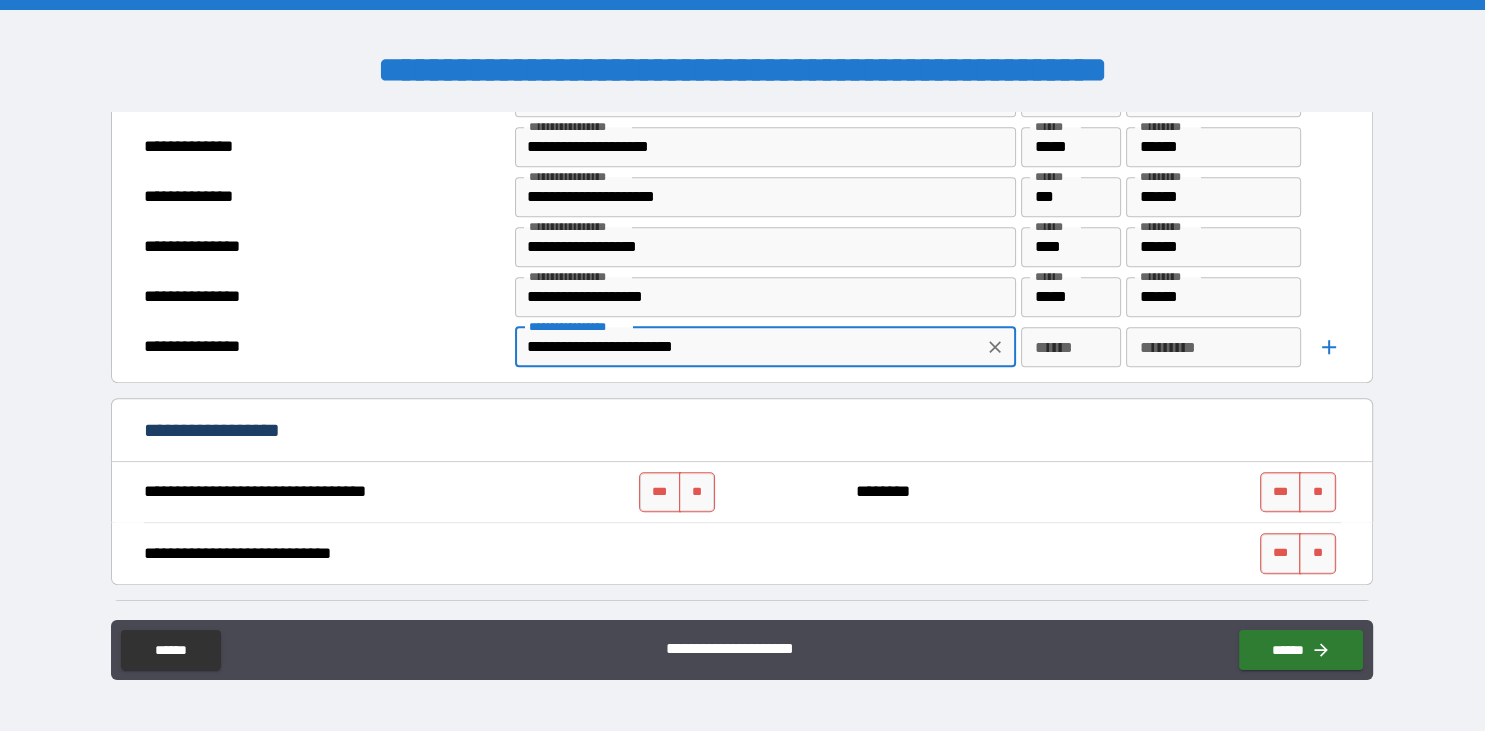 type on "**********" 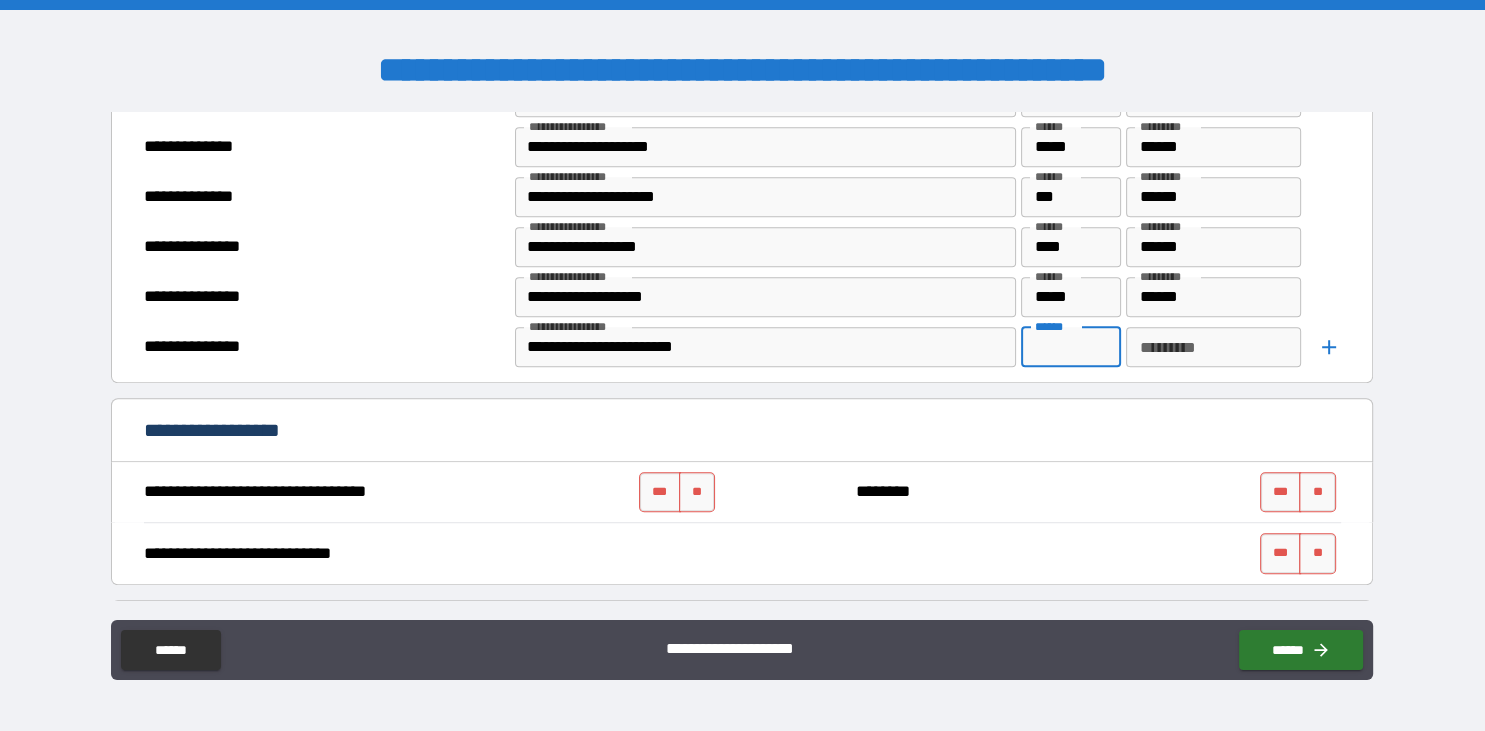 click on "******" at bounding box center [1071, 347] 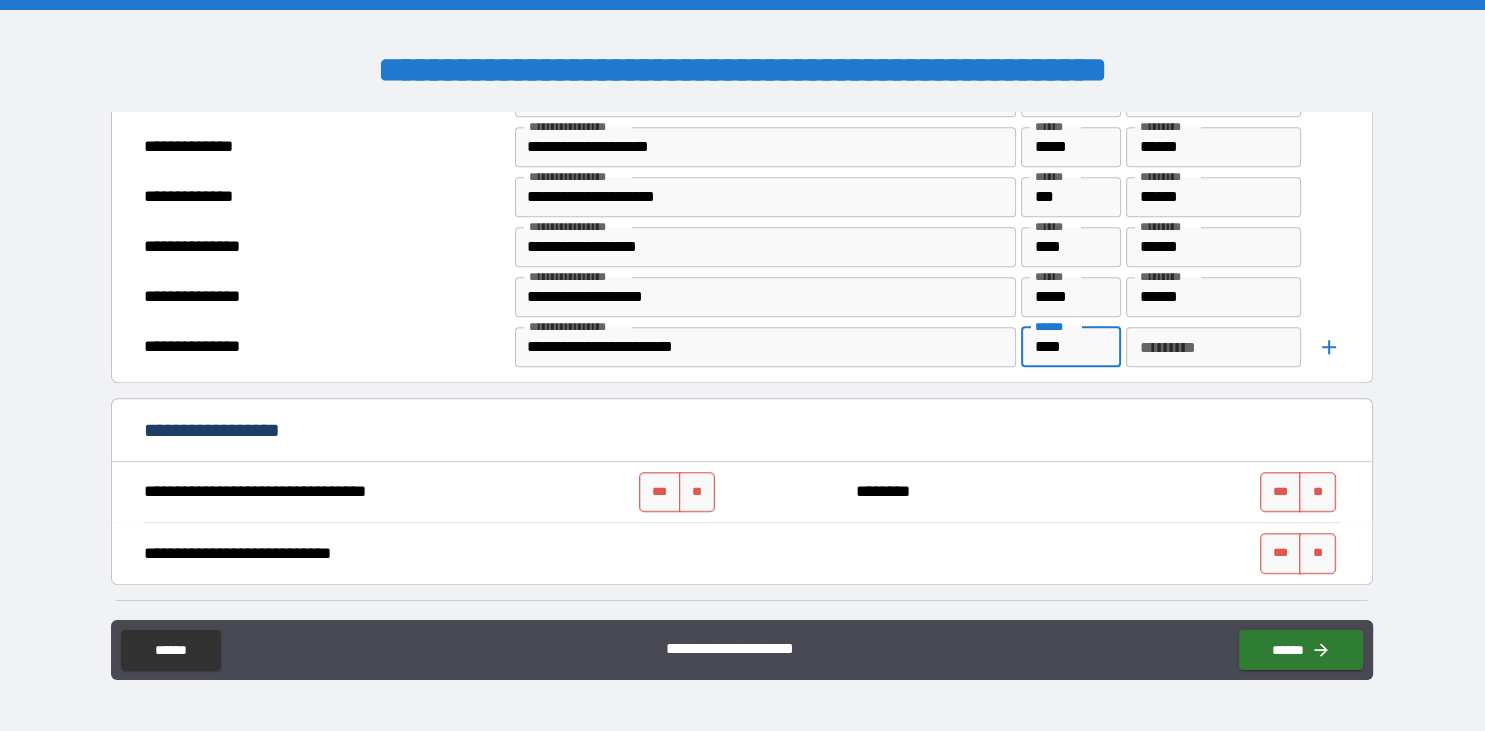 type on "****" 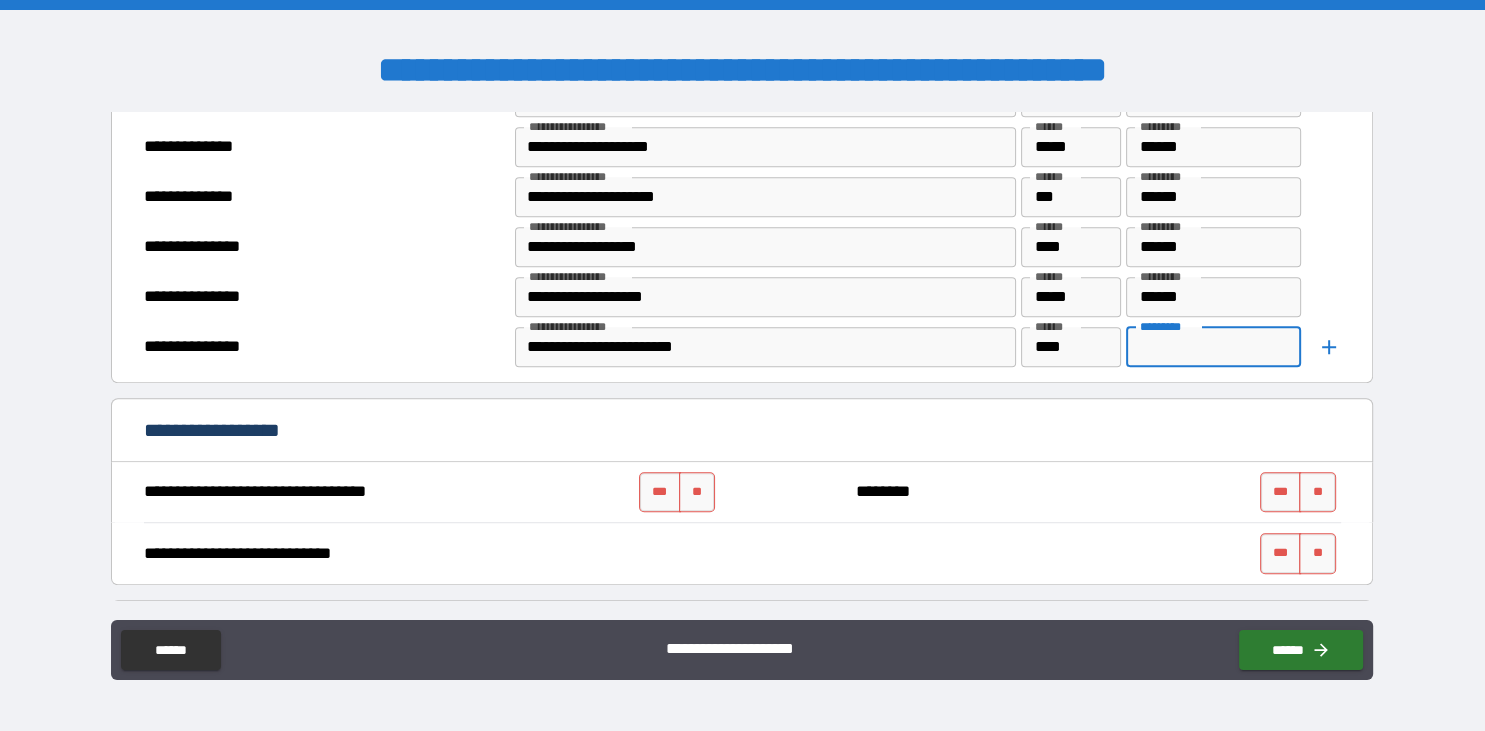 click on "*********" at bounding box center (1213, 347) 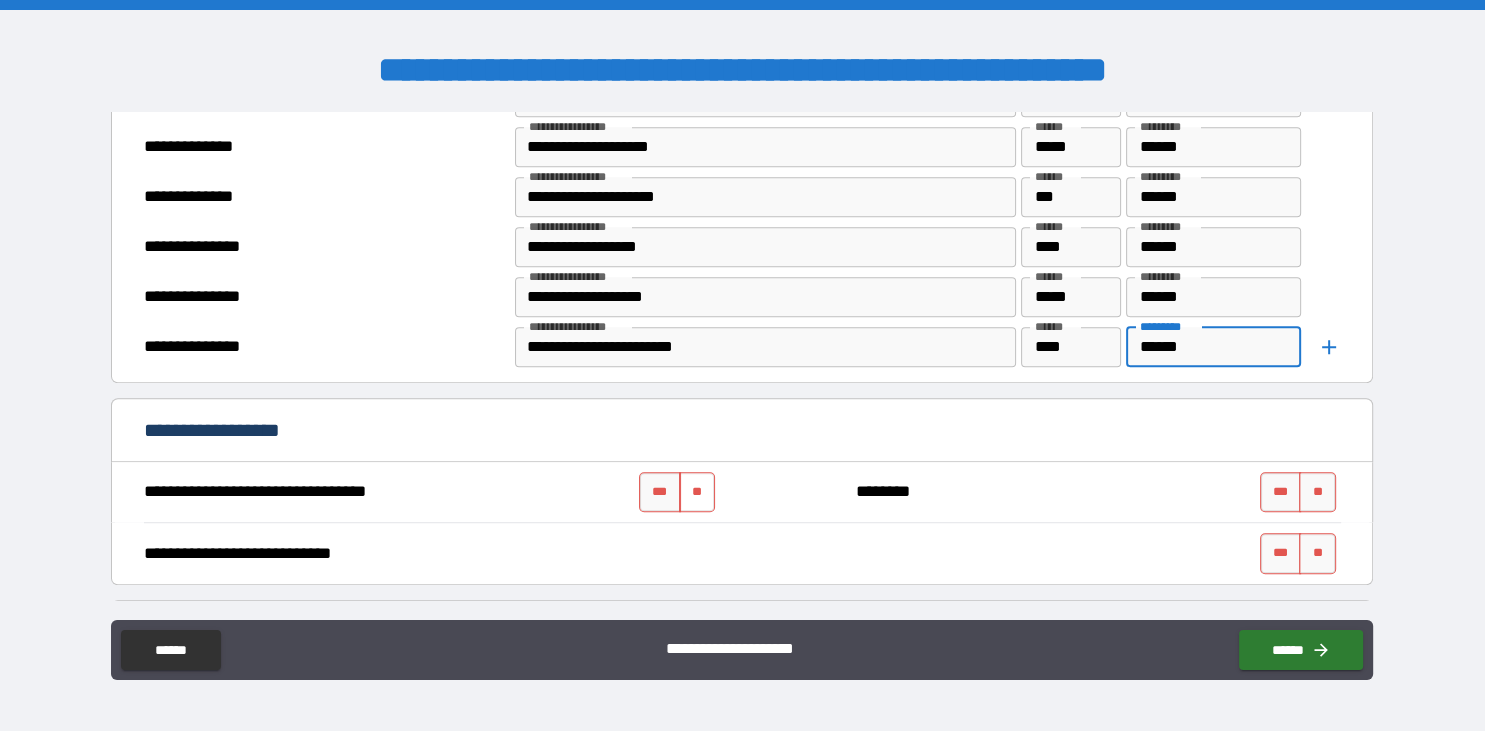 type on "******" 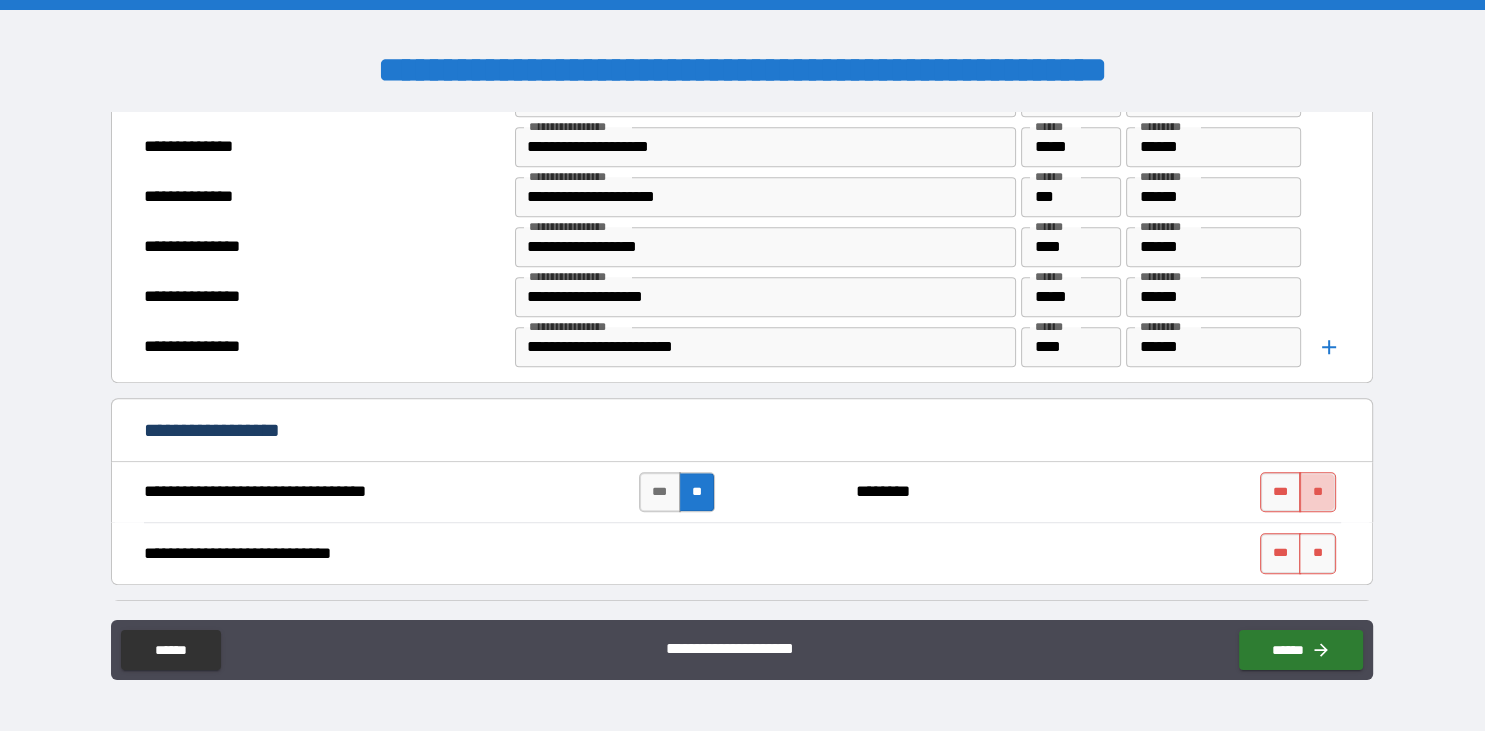 click on "**" at bounding box center [1317, 492] 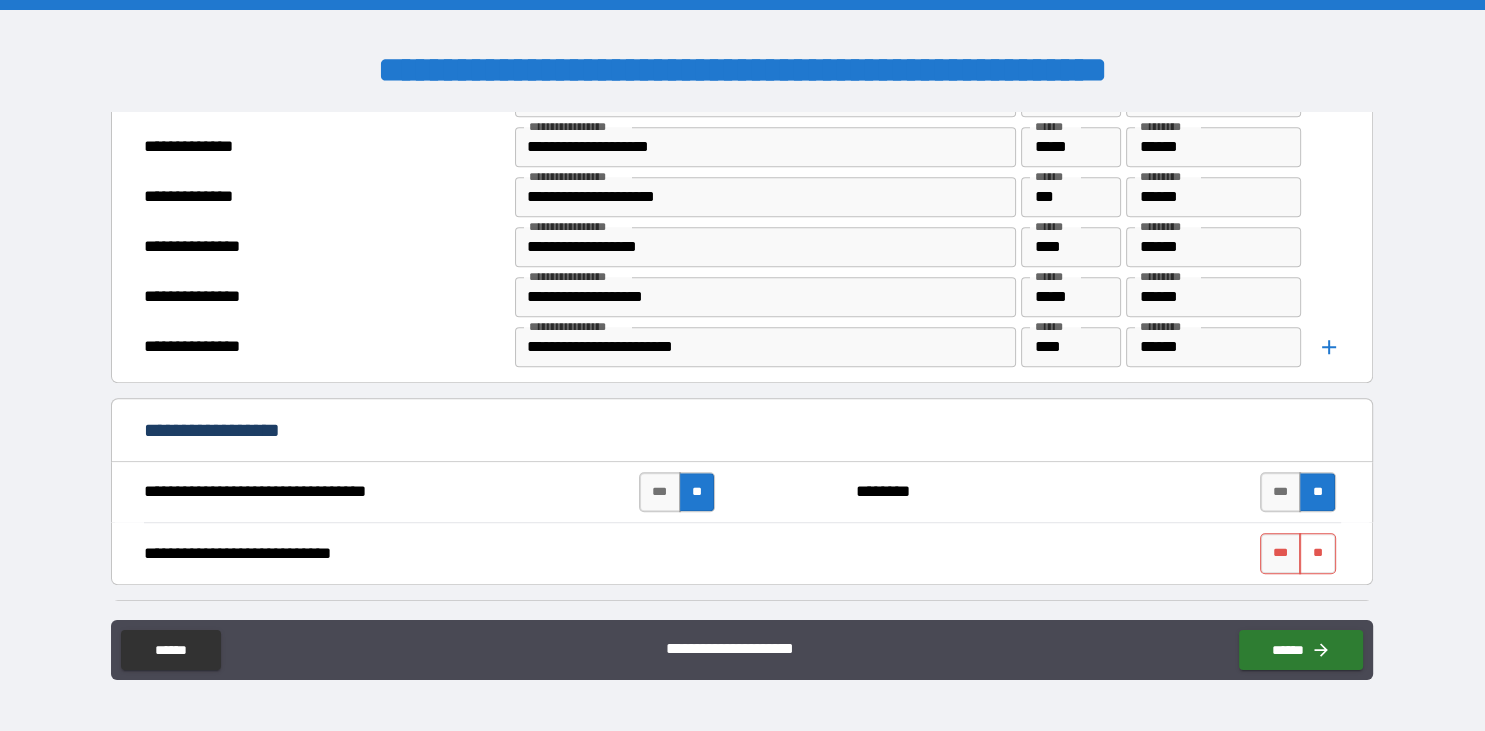 click on "**" at bounding box center [1317, 553] 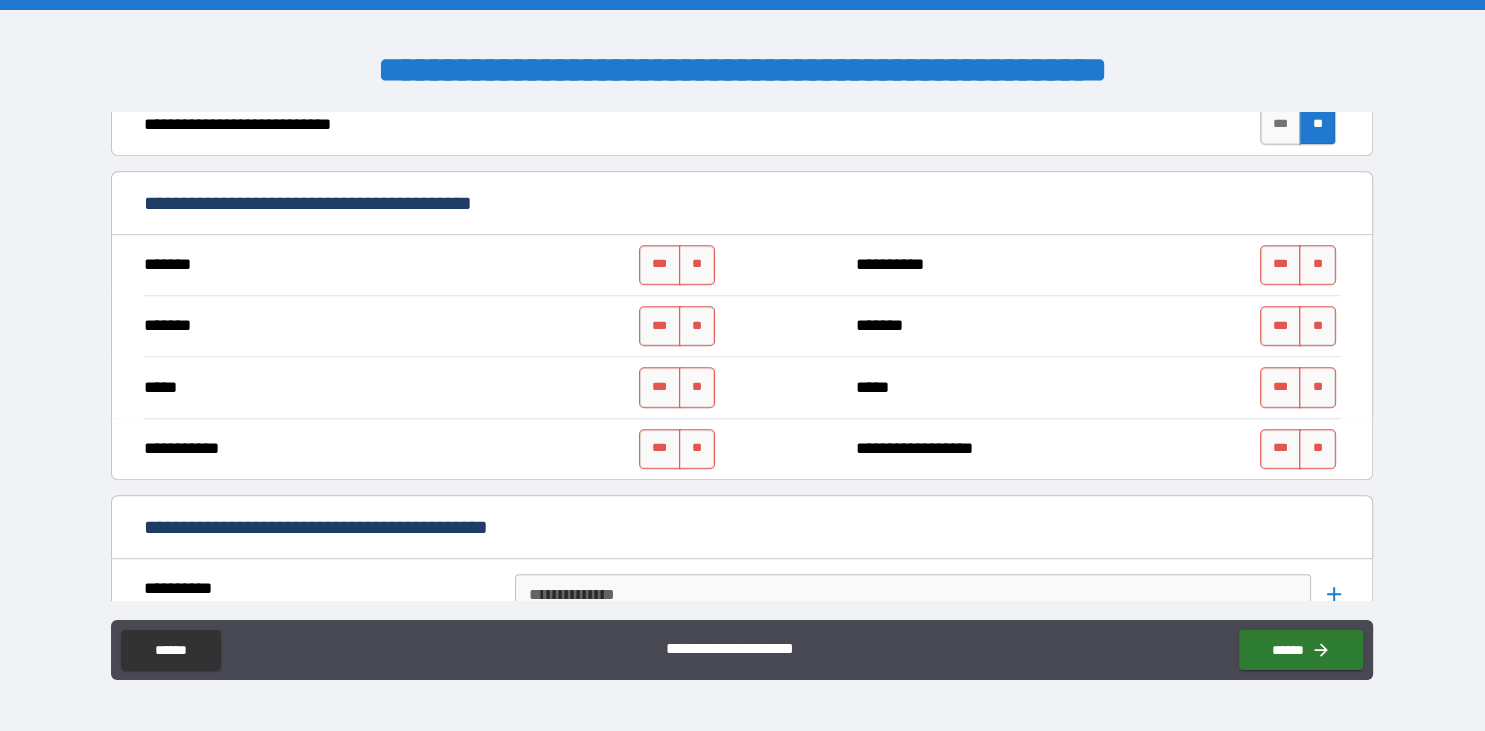 scroll, scrollTop: 1728, scrollLeft: 0, axis: vertical 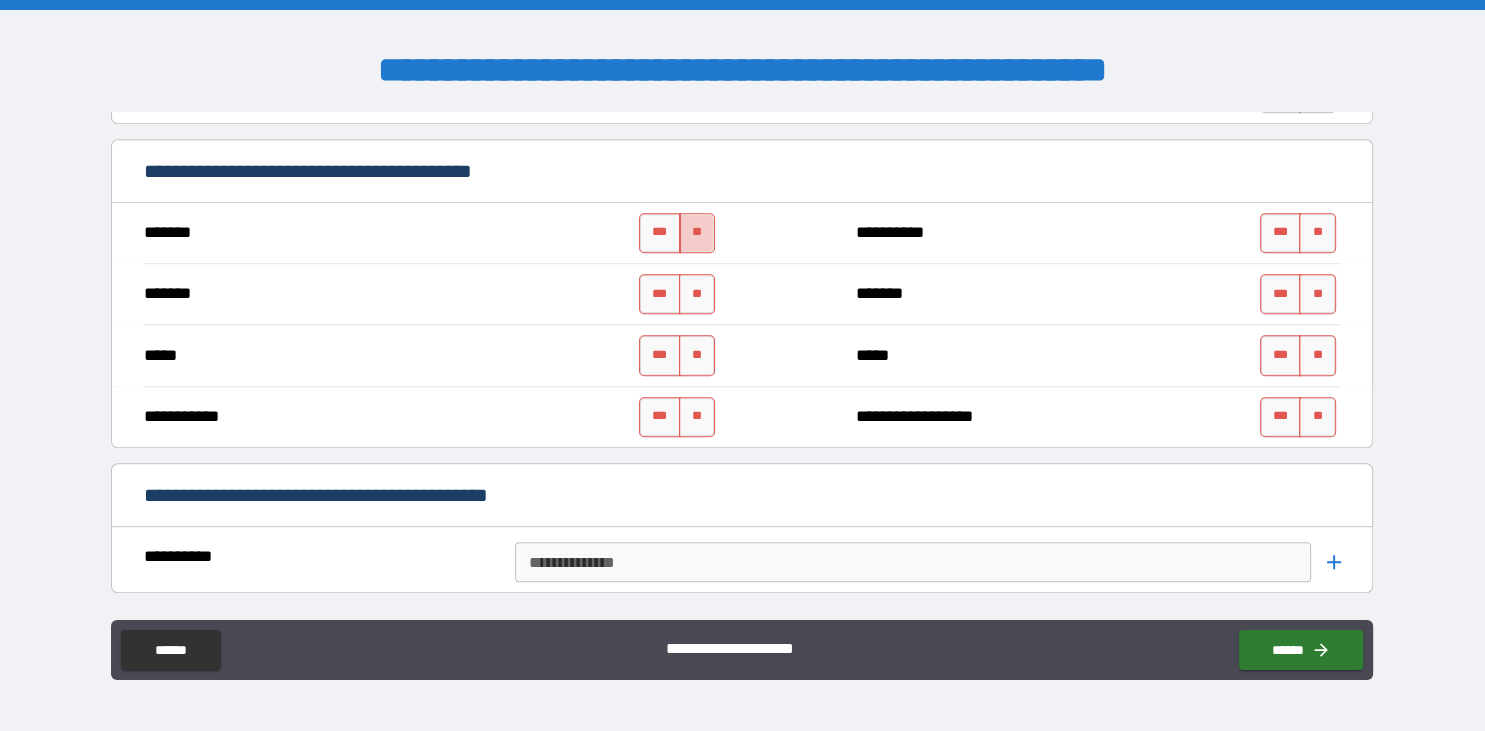 click on "**" at bounding box center [697, 233] 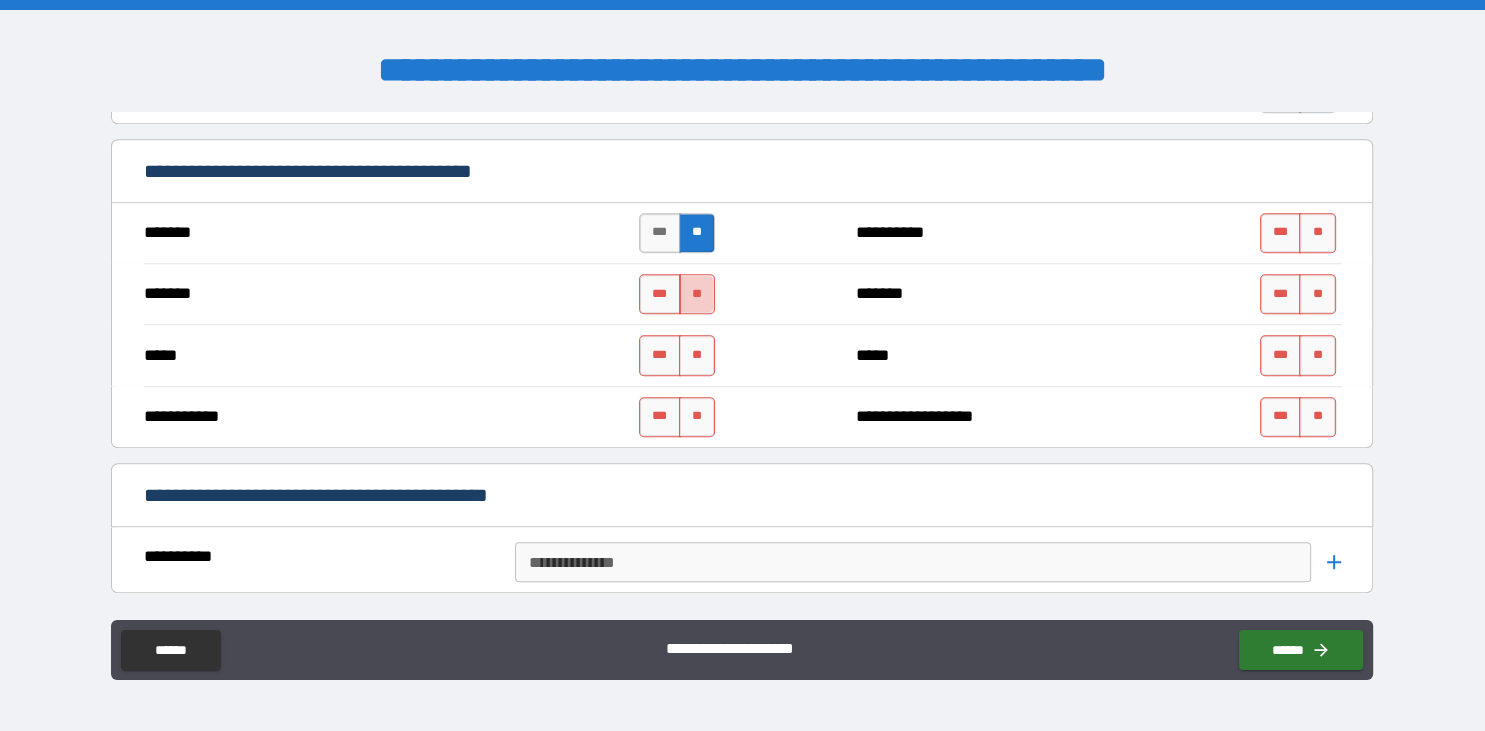 click on "**" at bounding box center [697, 294] 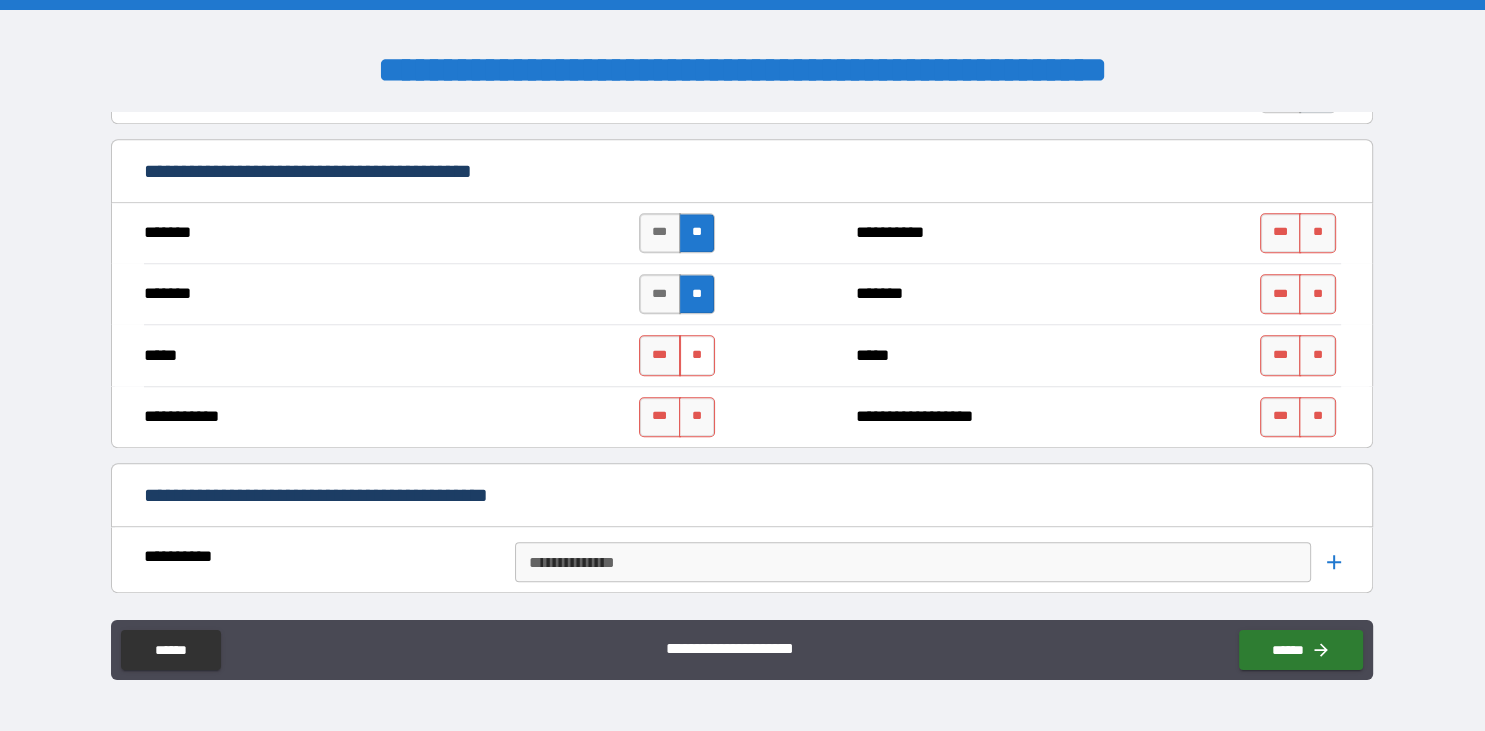 click on "**" at bounding box center (697, 355) 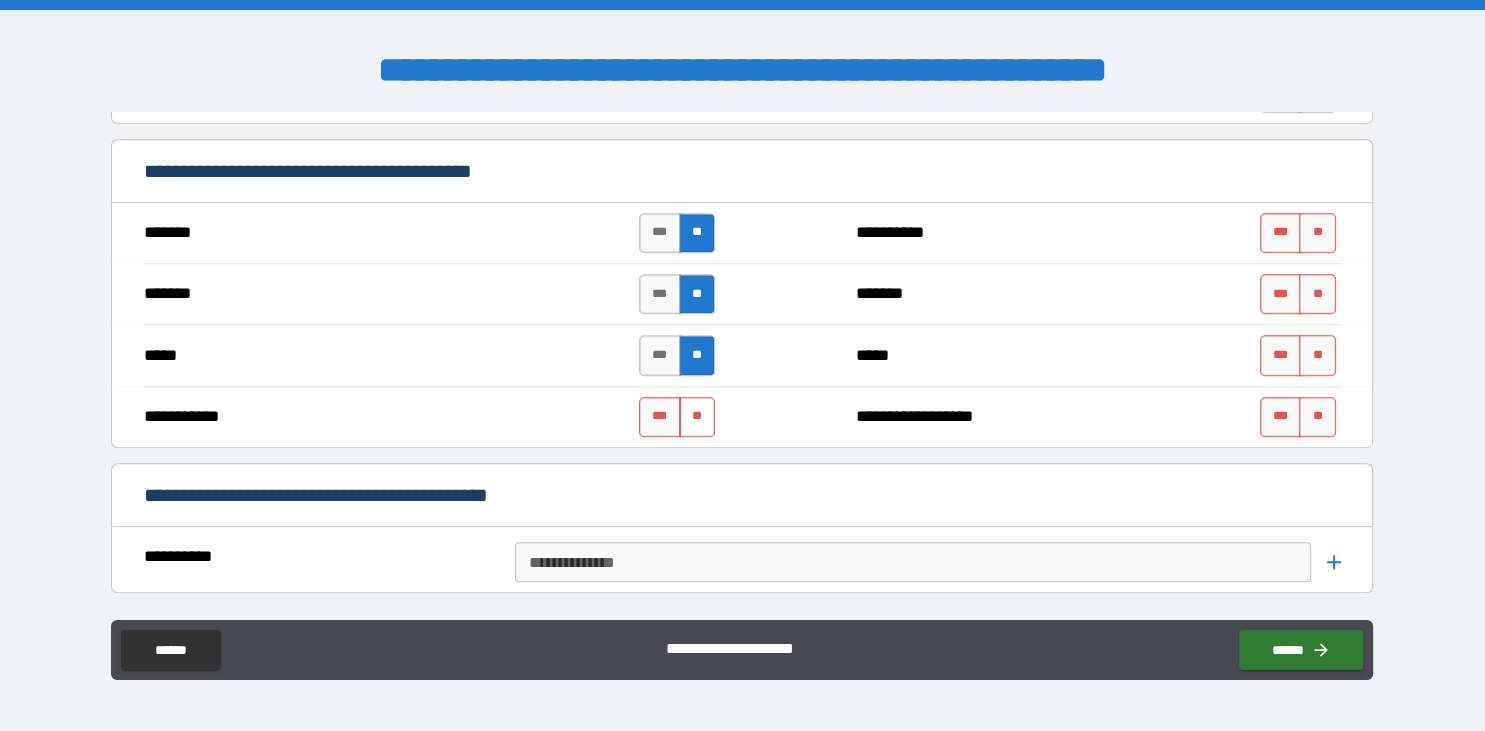 click on "**" at bounding box center [697, 417] 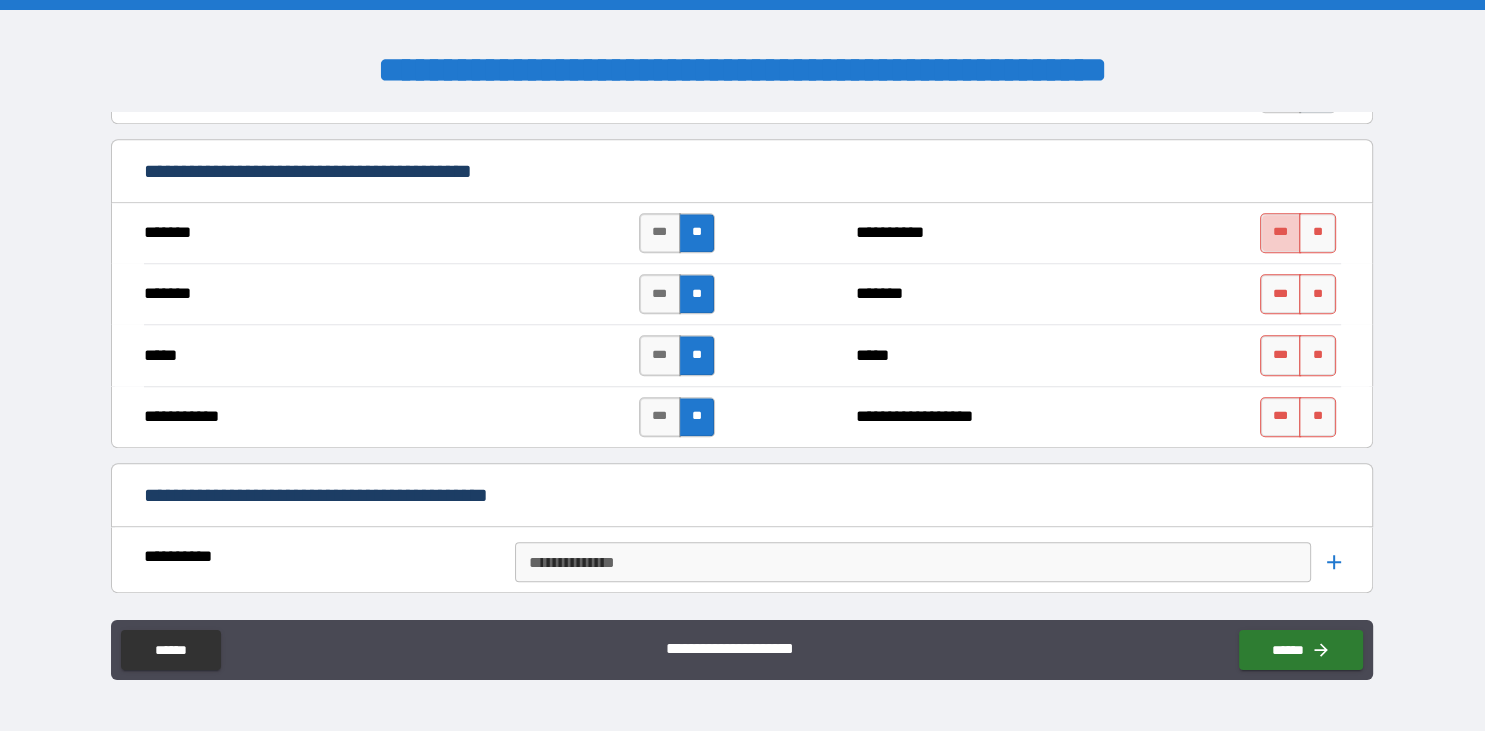 drag, startPoint x: 1282, startPoint y: 226, endPoint x: 1282, endPoint y: 244, distance: 18 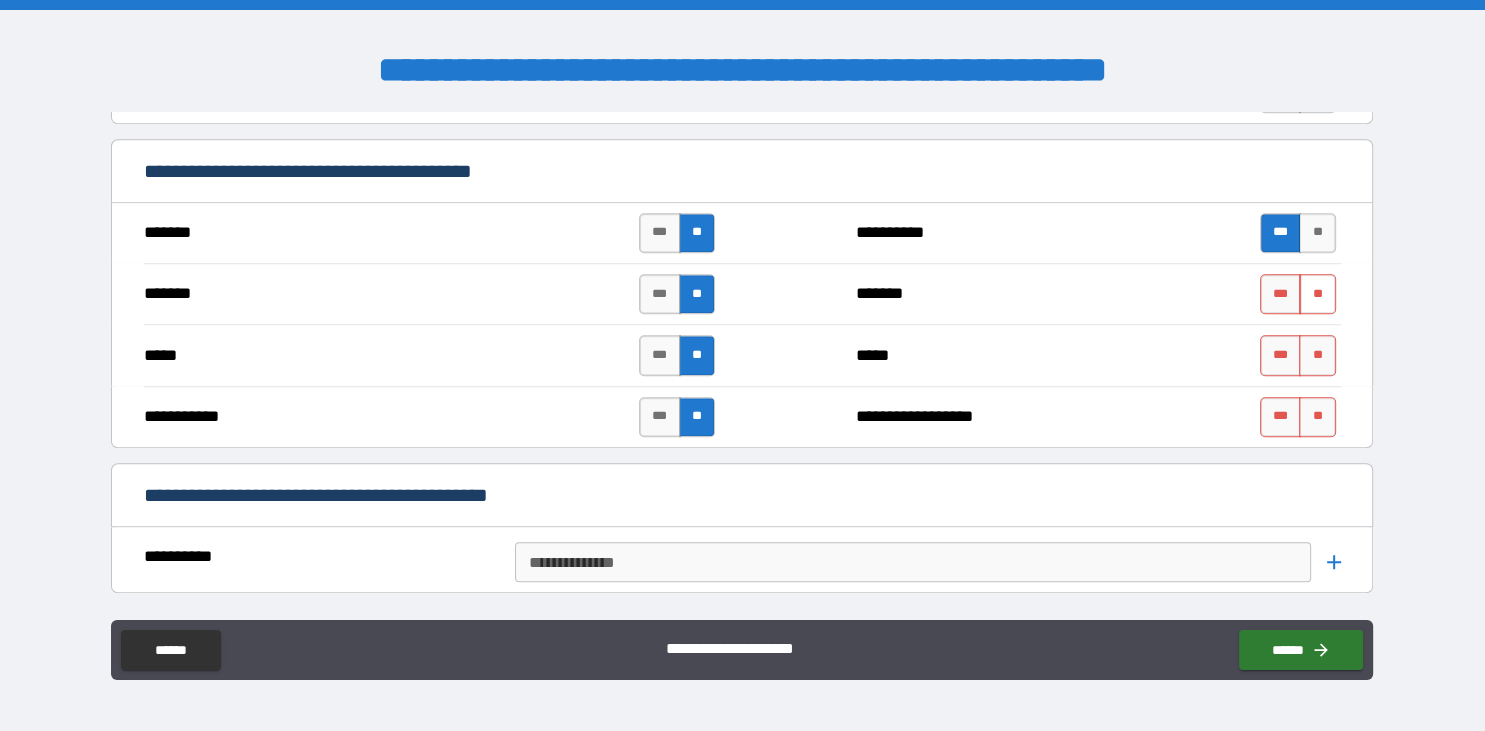 click on "**" at bounding box center [1317, 294] 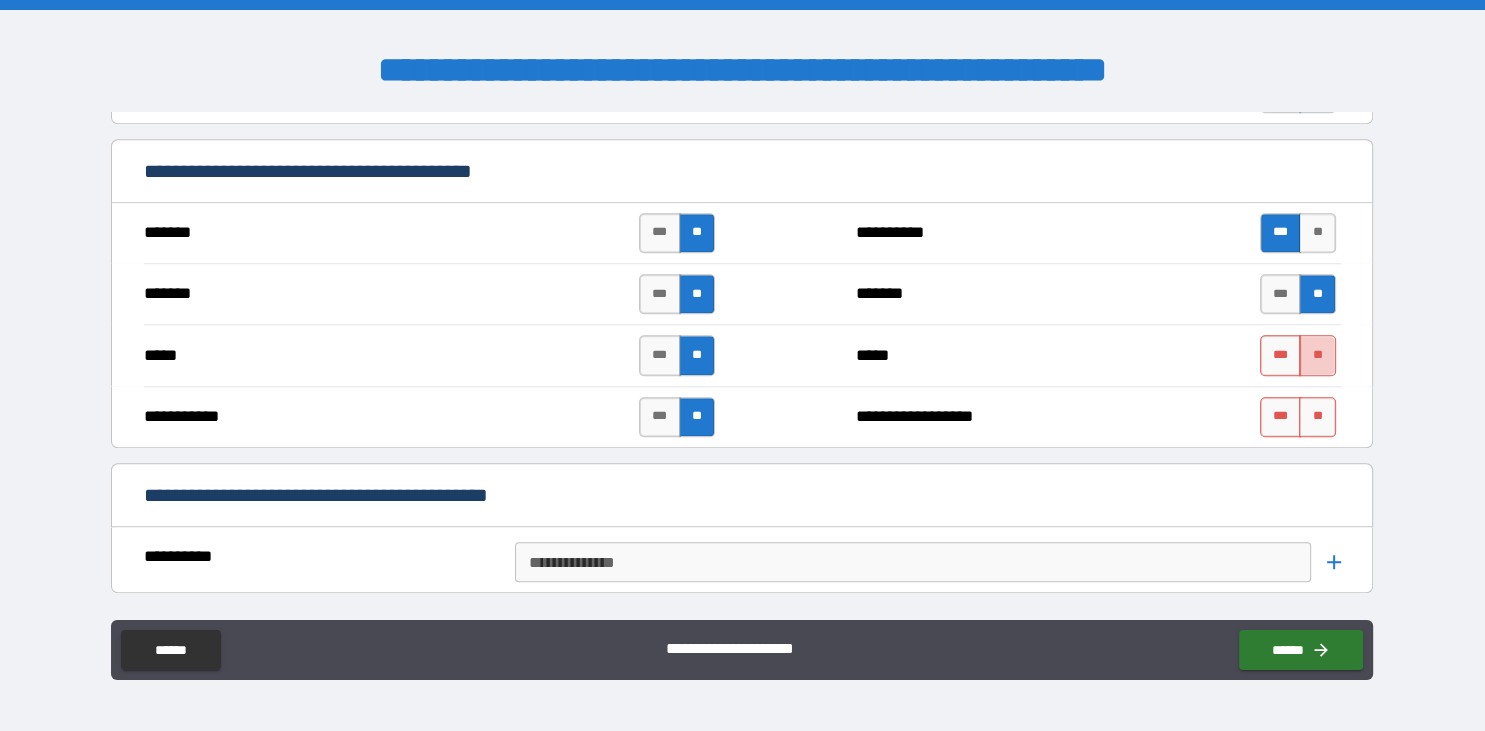 click on "**" at bounding box center (1317, 355) 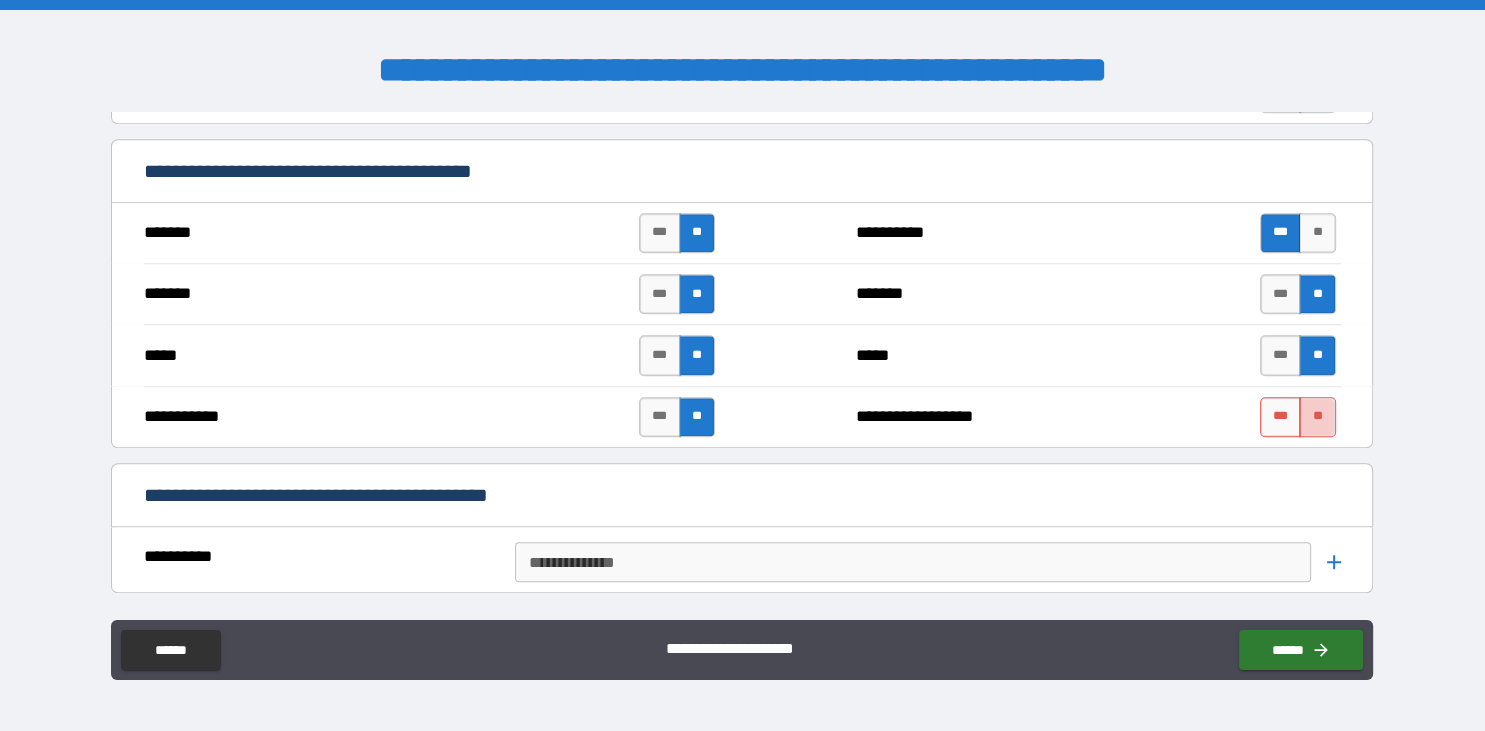 click on "**" at bounding box center (1317, 417) 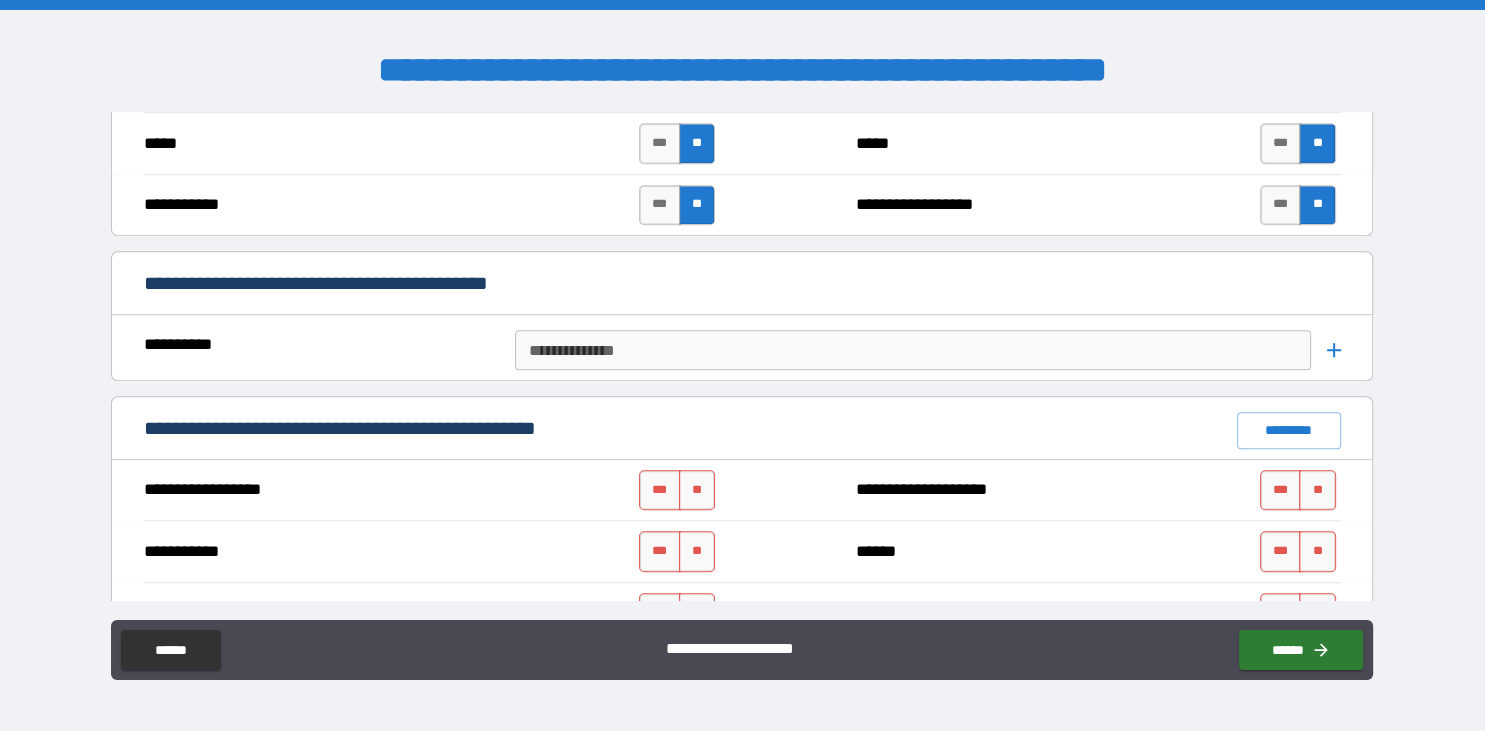 scroll, scrollTop: 1958, scrollLeft: 0, axis: vertical 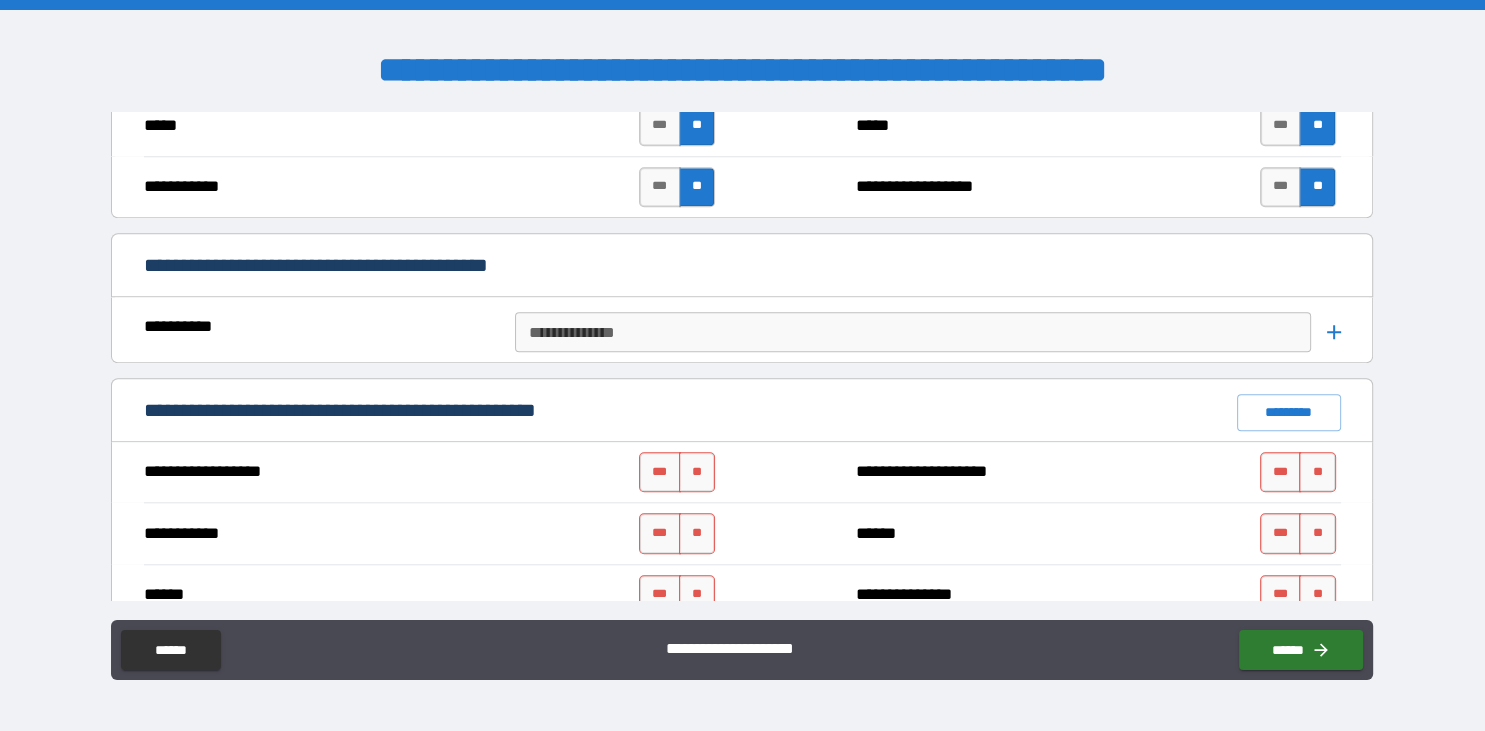 type on "*****" 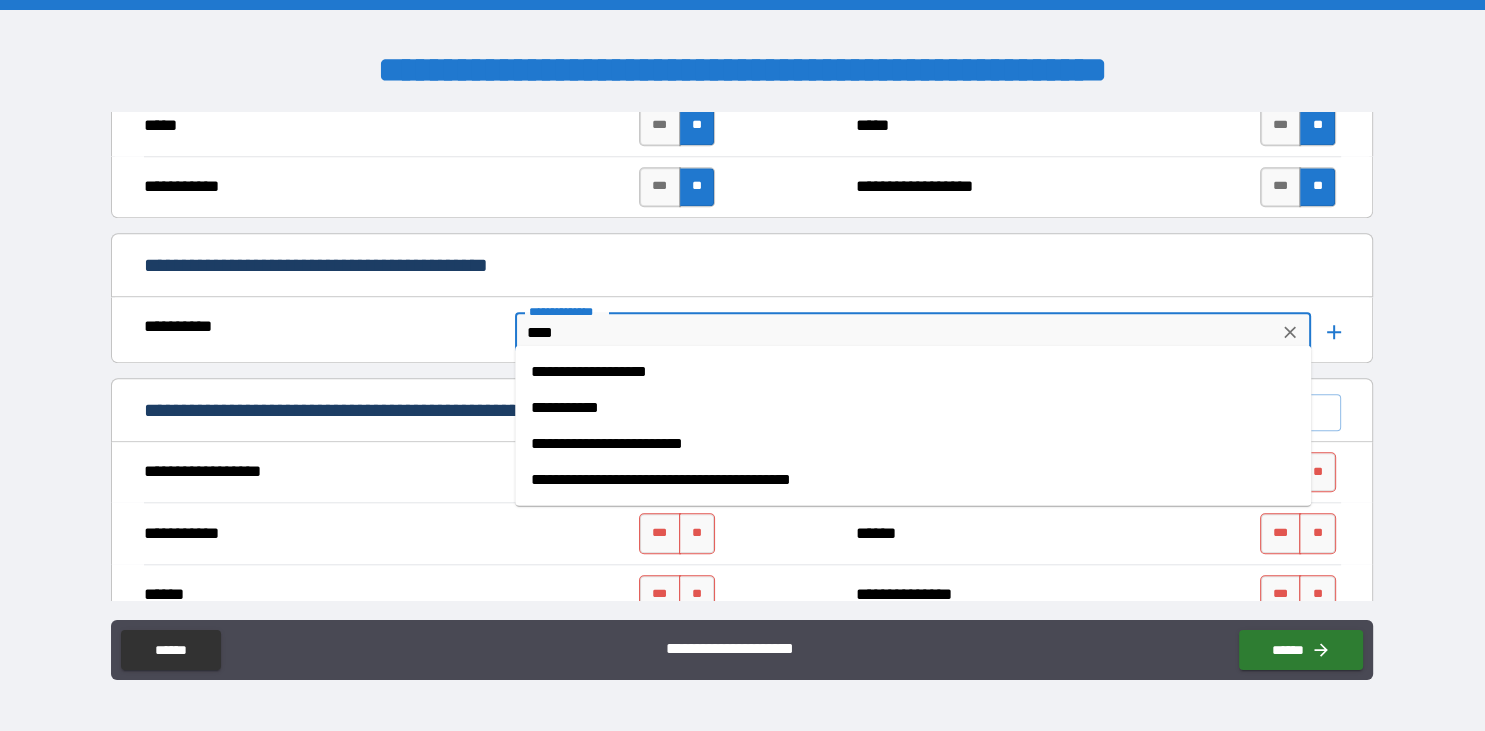 drag, startPoint x: 712, startPoint y: 339, endPoint x: 529, endPoint y: 329, distance: 183.27303 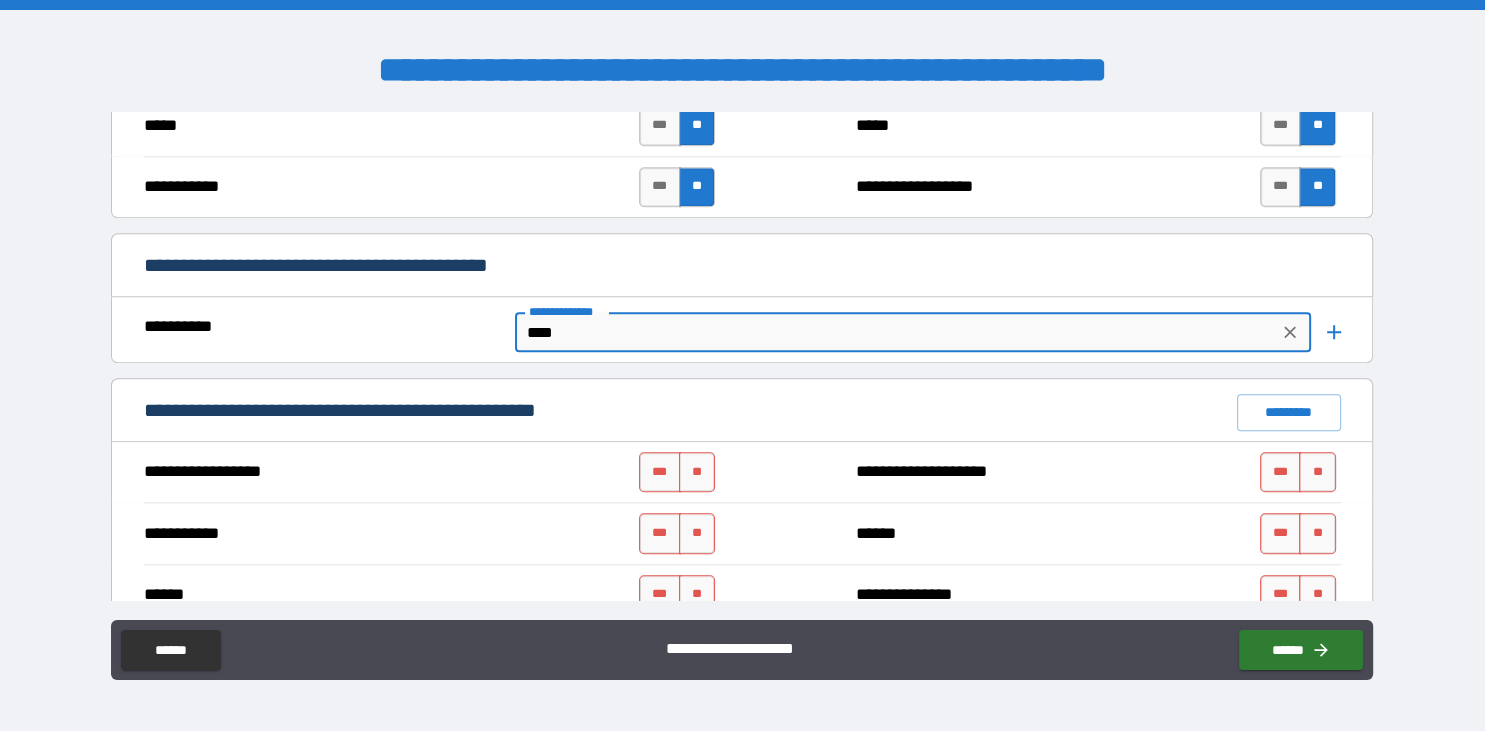 type on "**********" 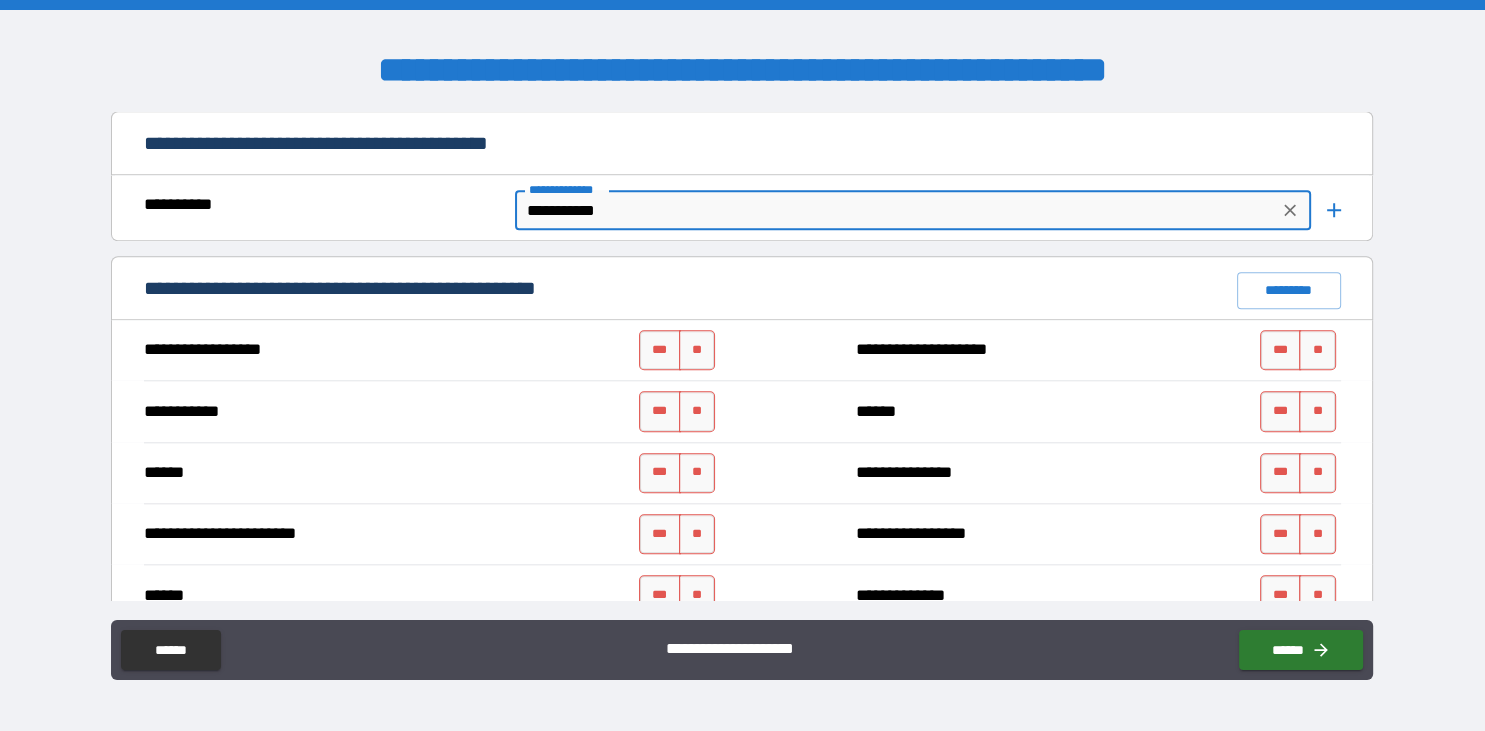 scroll, scrollTop: 2188, scrollLeft: 0, axis: vertical 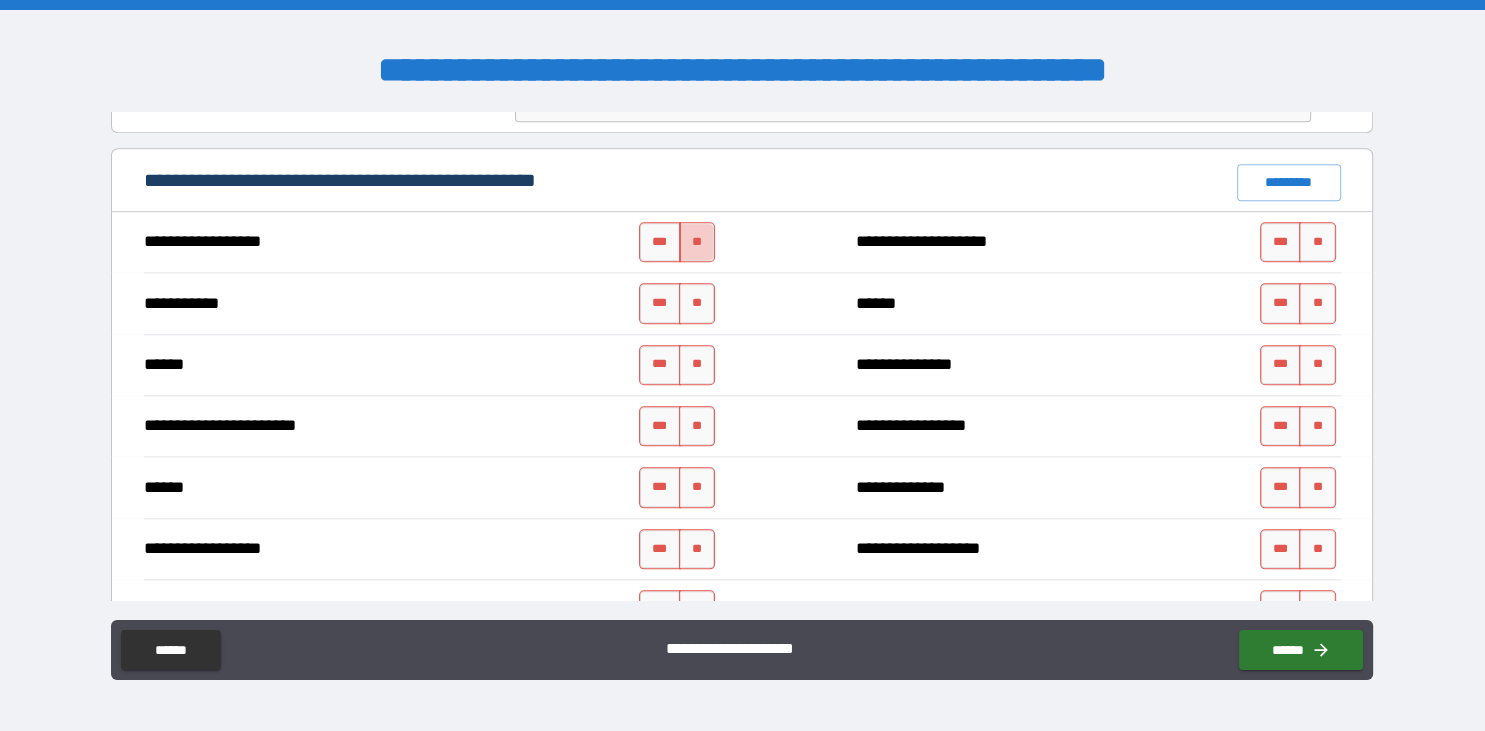 click on "**" at bounding box center (697, 242) 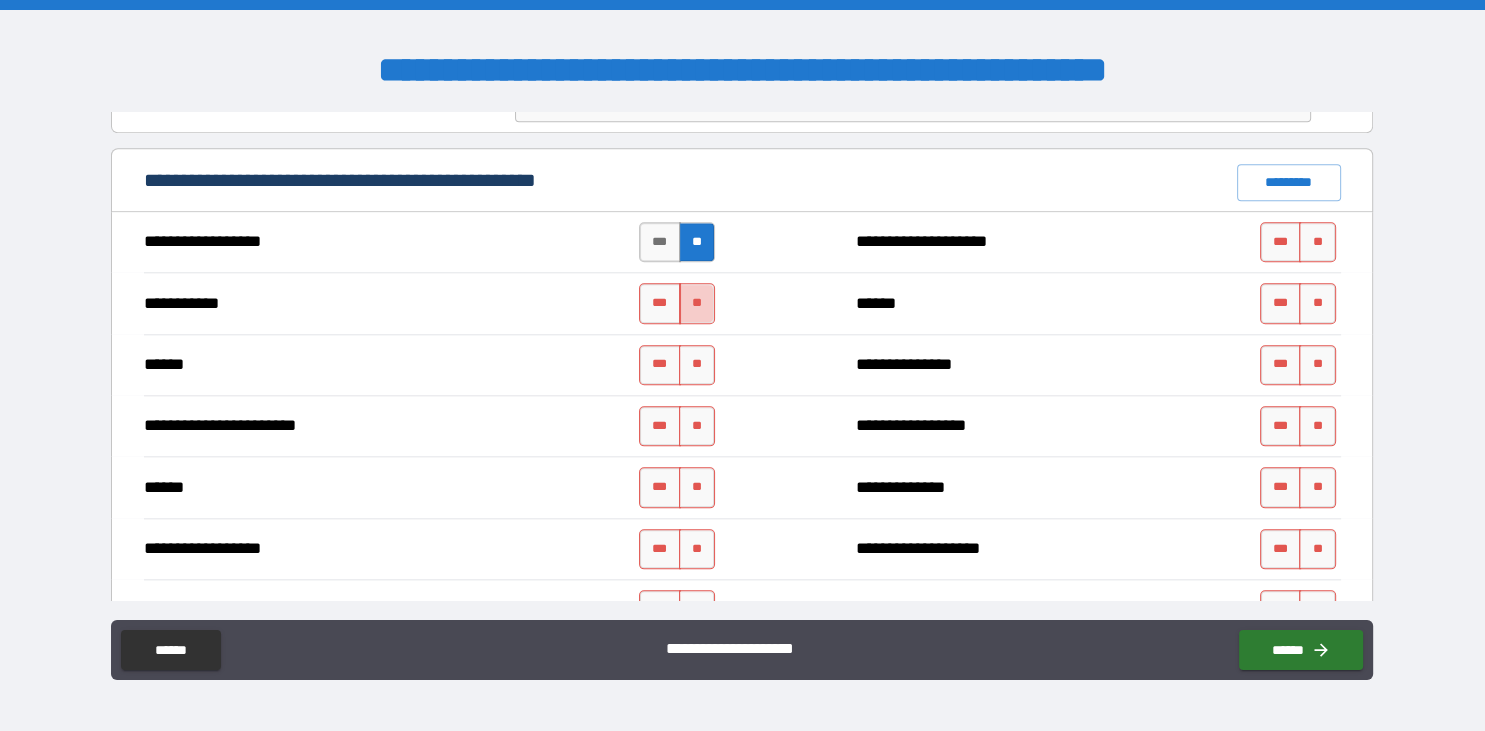 click on "**" at bounding box center (697, 303) 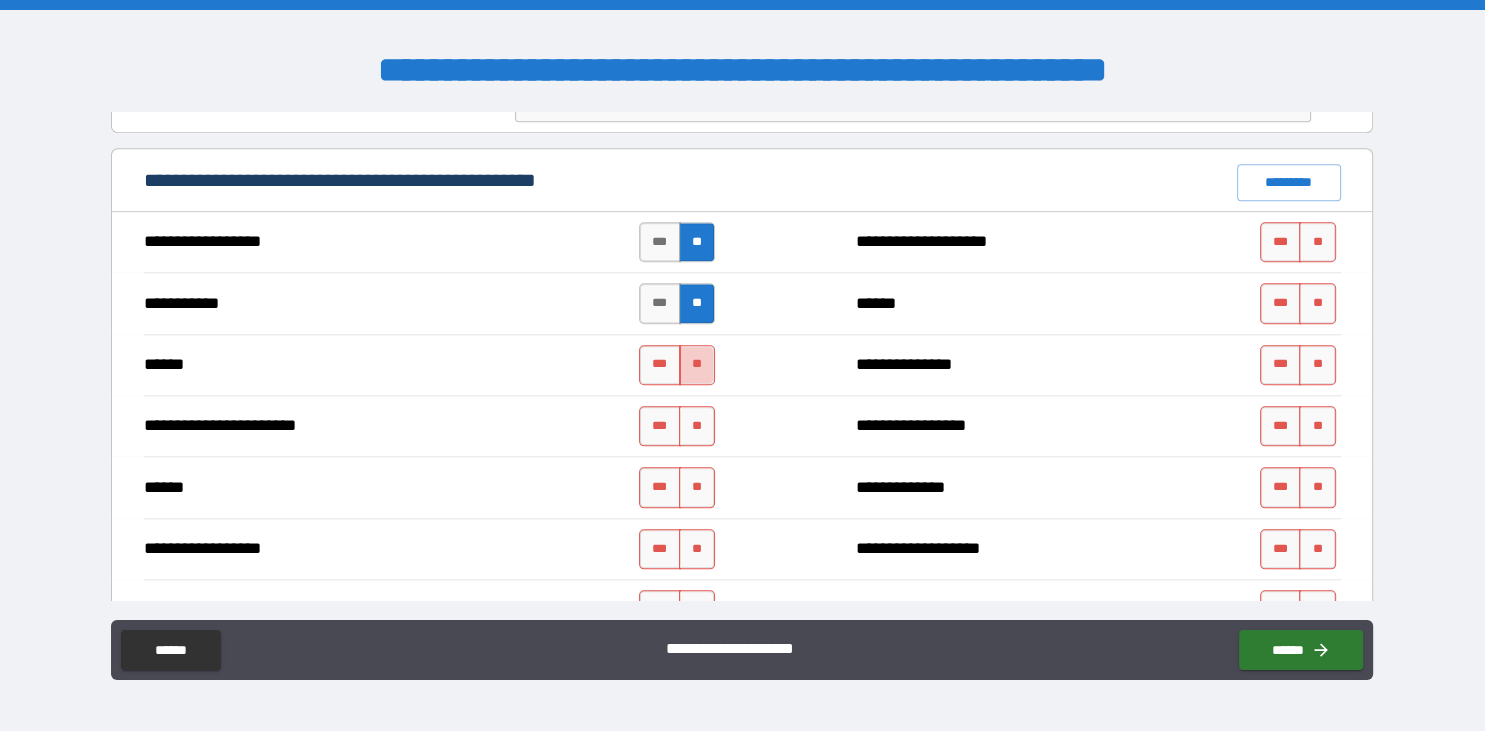 click on "**" at bounding box center (697, 365) 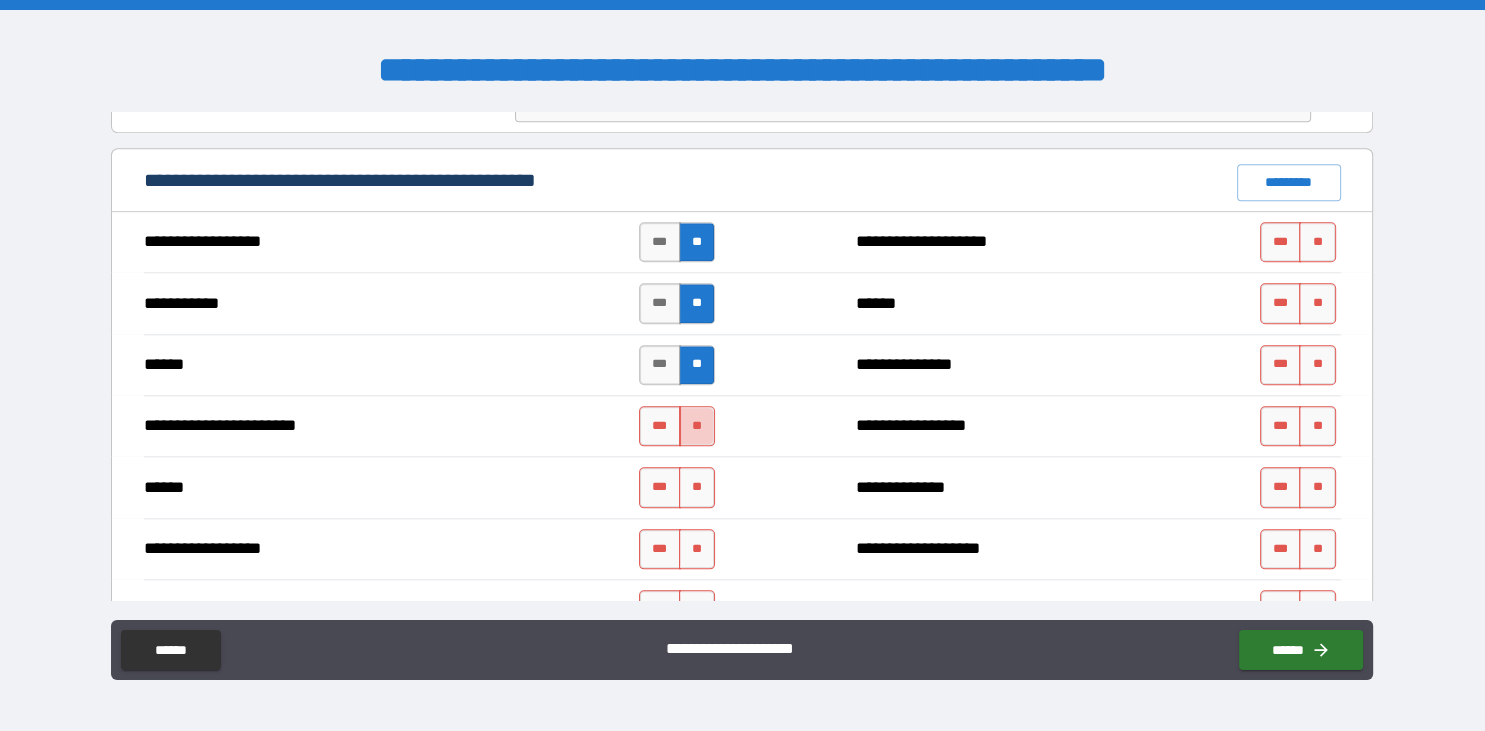 click on "**" at bounding box center [697, 426] 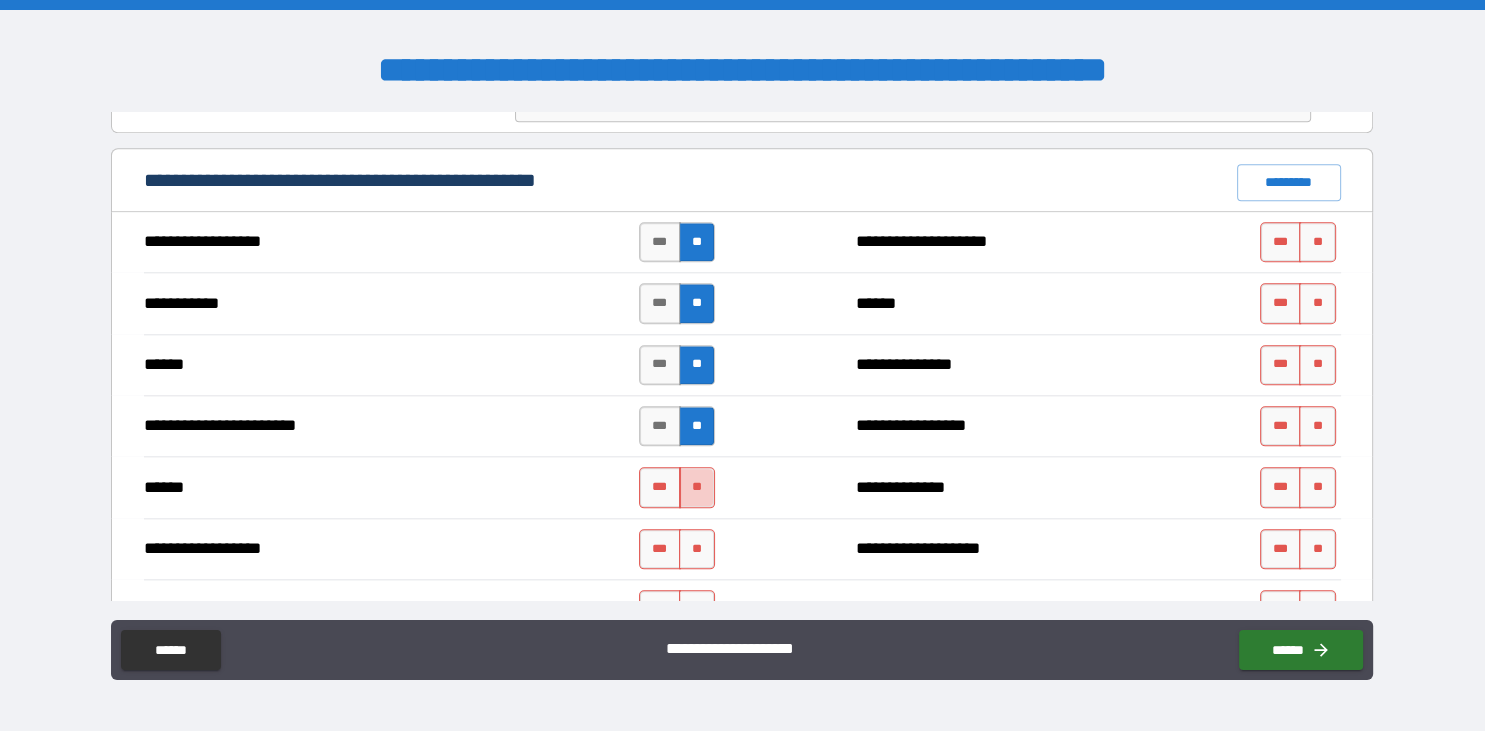 click on "**" at bounding box center [697, 487] 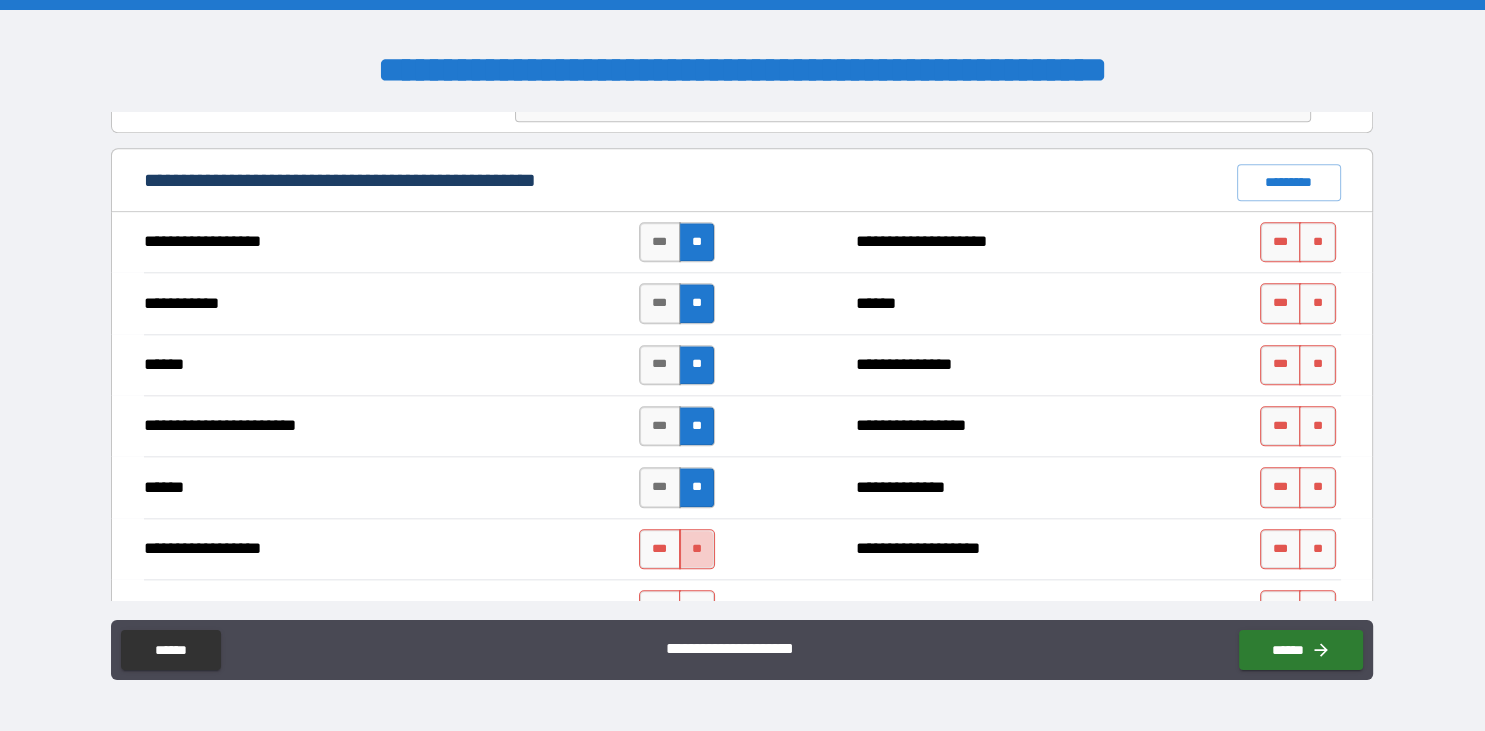 click on "**" at bounding box center [697, 549] 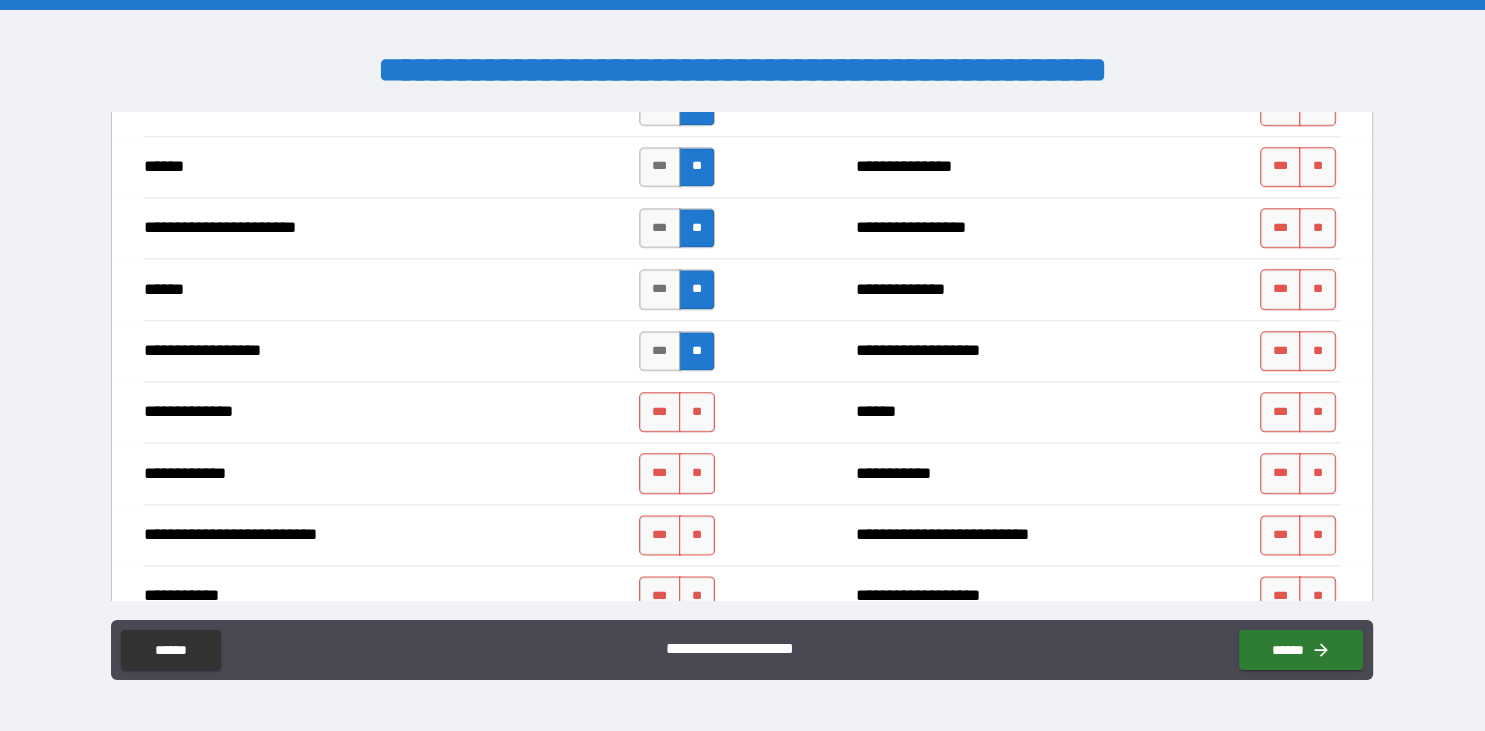 scroll, scrollTop: 2419, scrollLeft: 0, axis: vertical 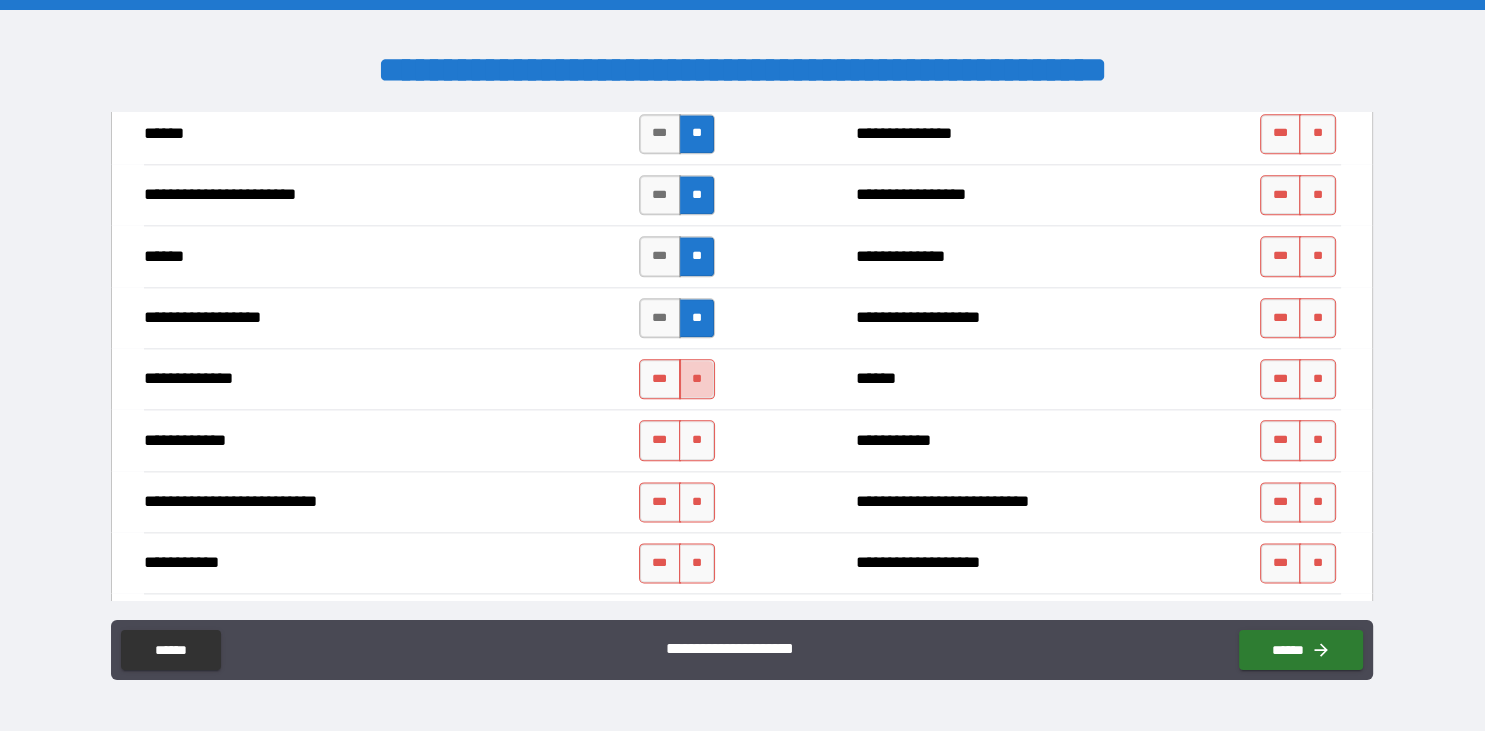 click on "**" at bounding box center (697, 379) 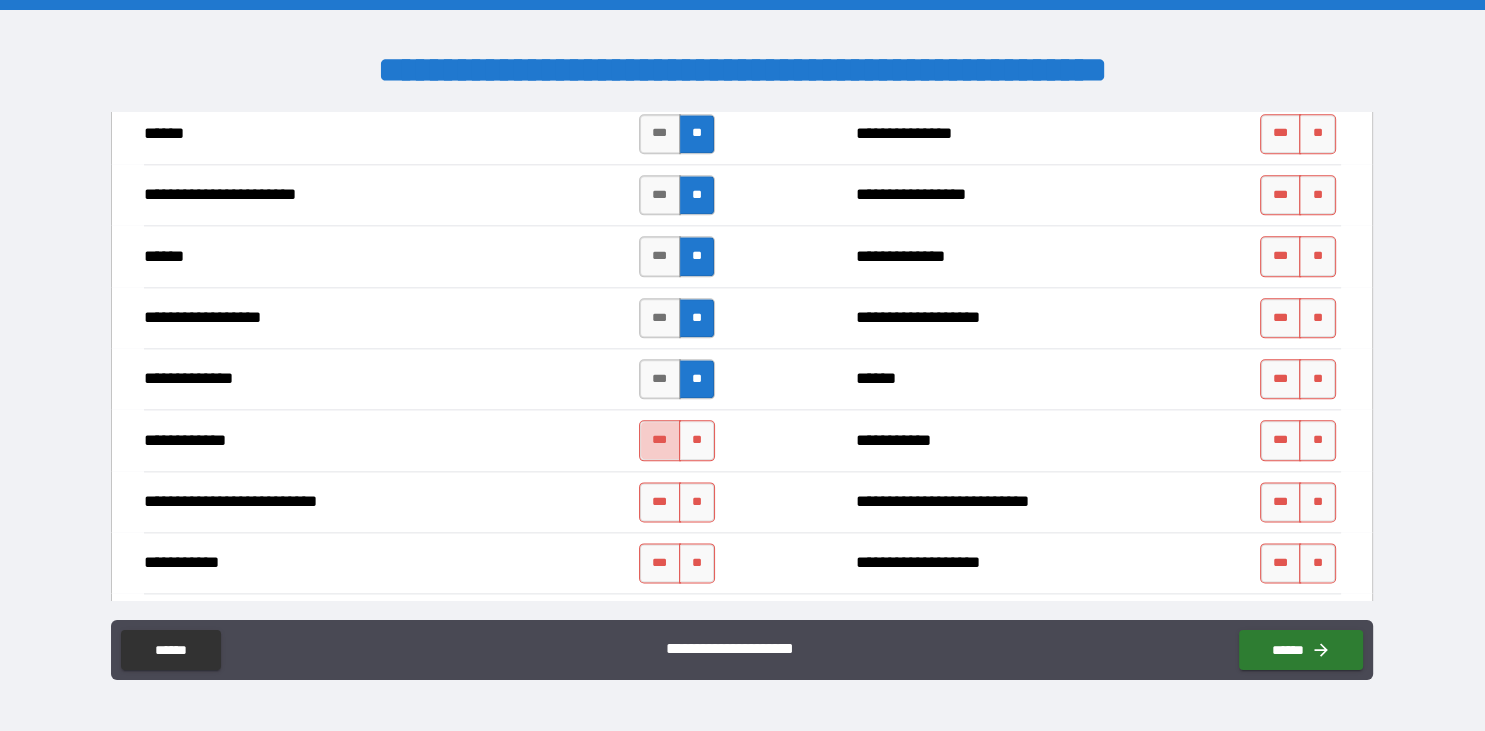 click on "***" at bounding box center (660, 440) 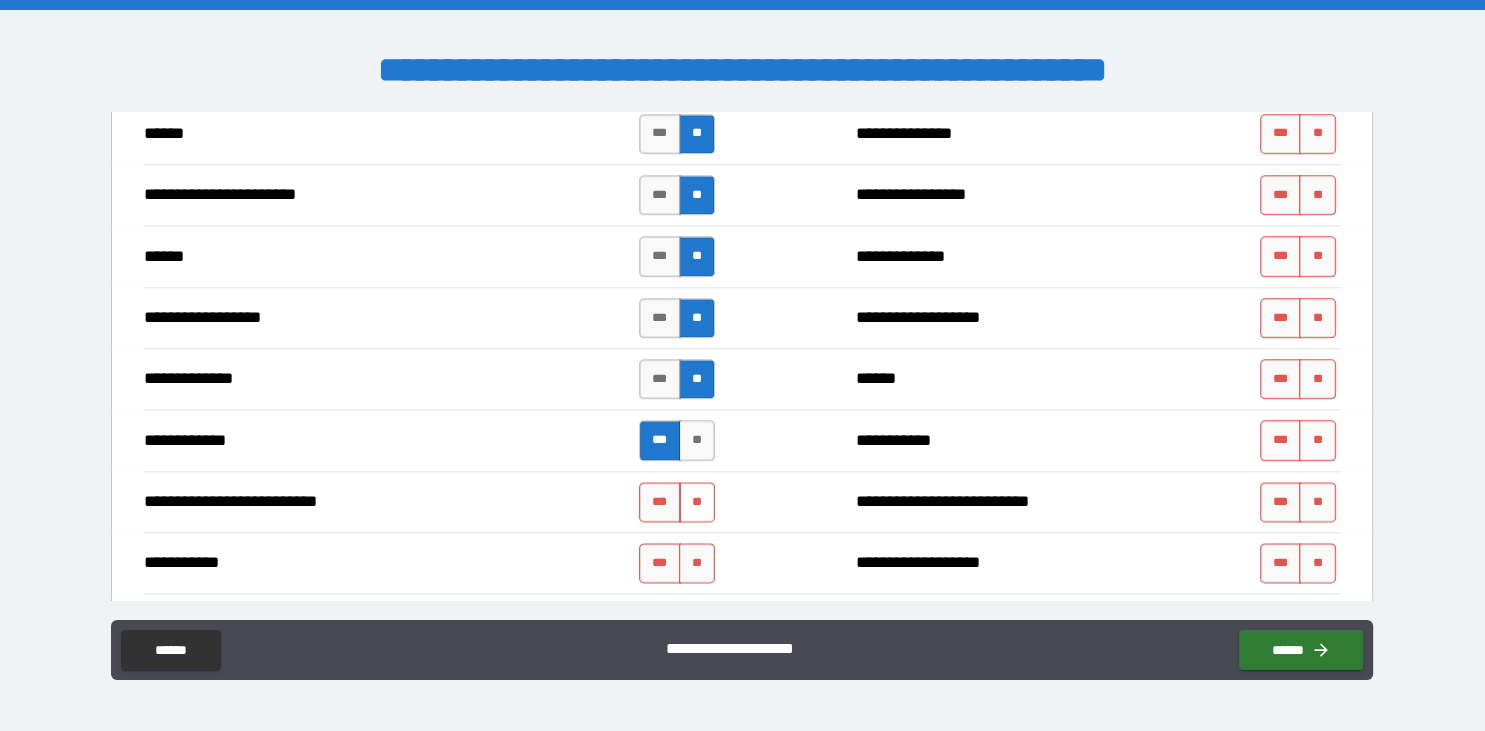 drag, startPoint x: 702, startPoint y: 490, endPoint x: 717, endPoint y: 540, distance: 52.201534 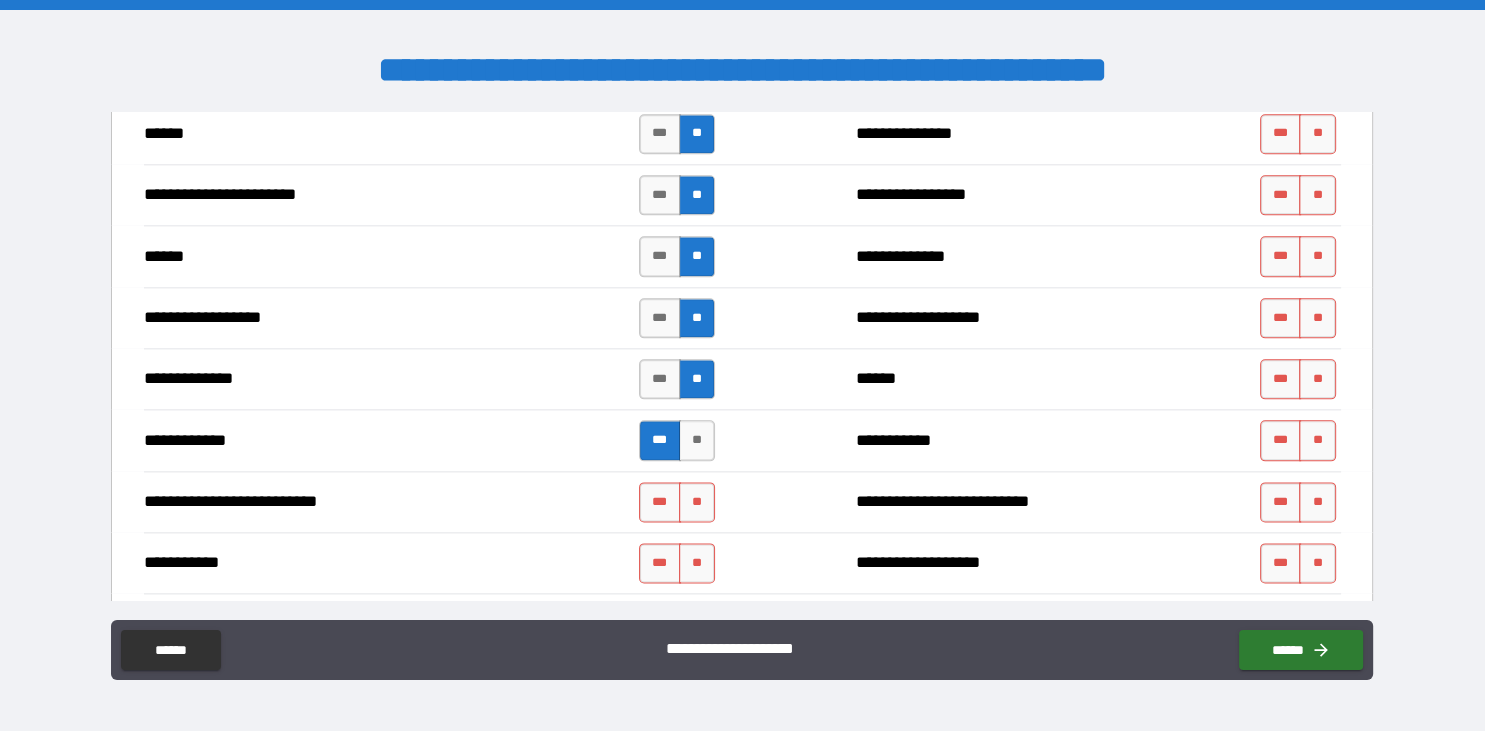 click on "**" at bounding box center (697, 502) 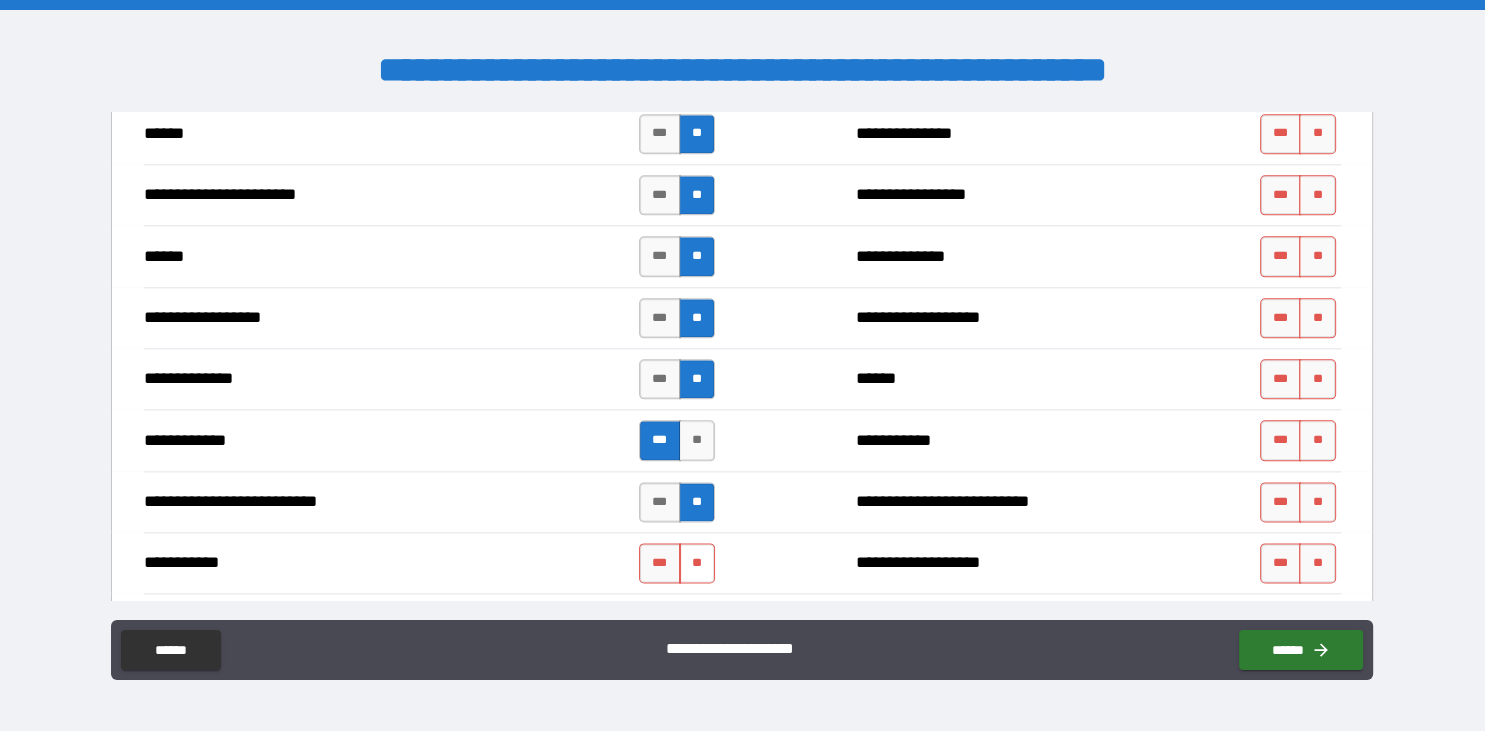 click on "**" at bounding box center [697, 563] 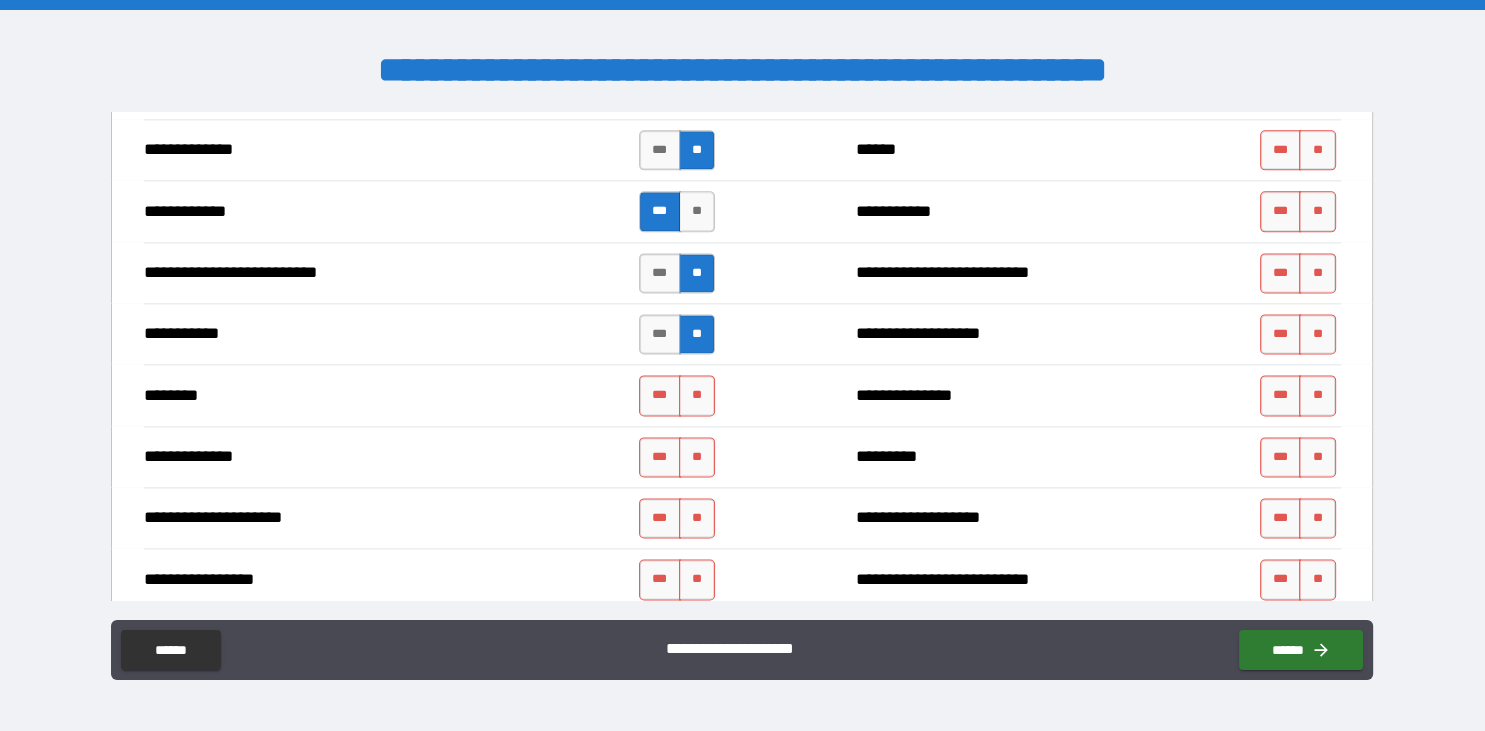 scroll, scrollTop: 2649, scrollLeft: 0, axis: vertical 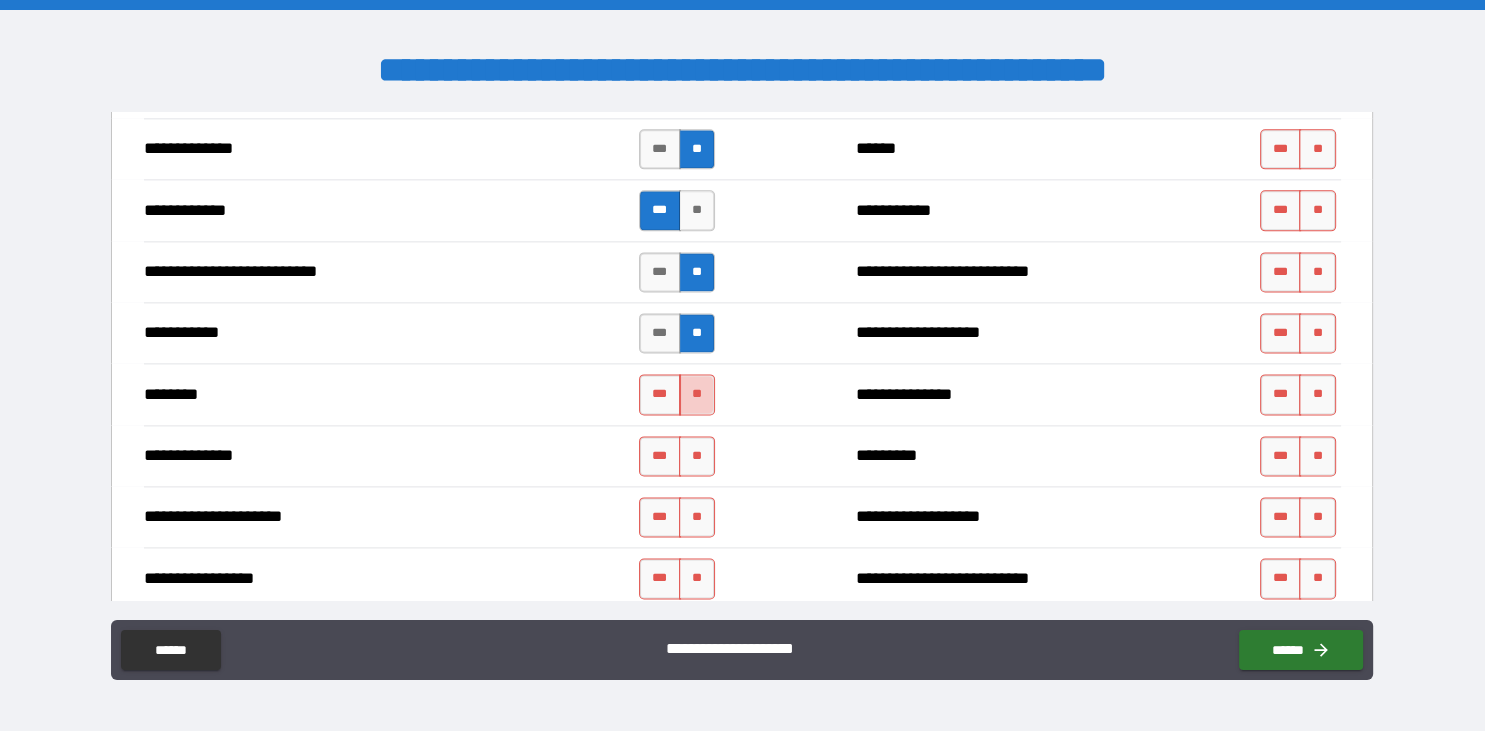 click on "**" at bounding box center (697, 394) 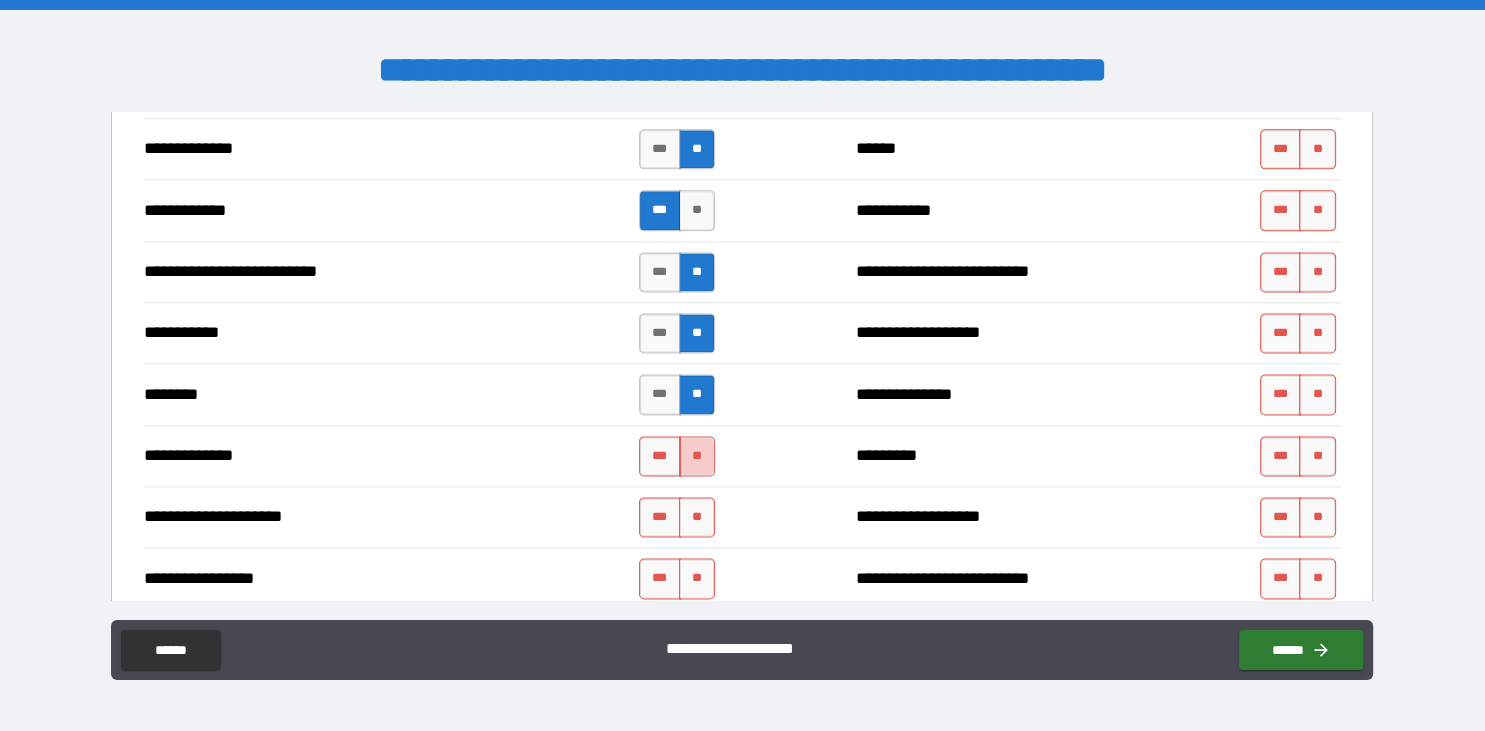 click on "**" at bounding box center [697, 456] 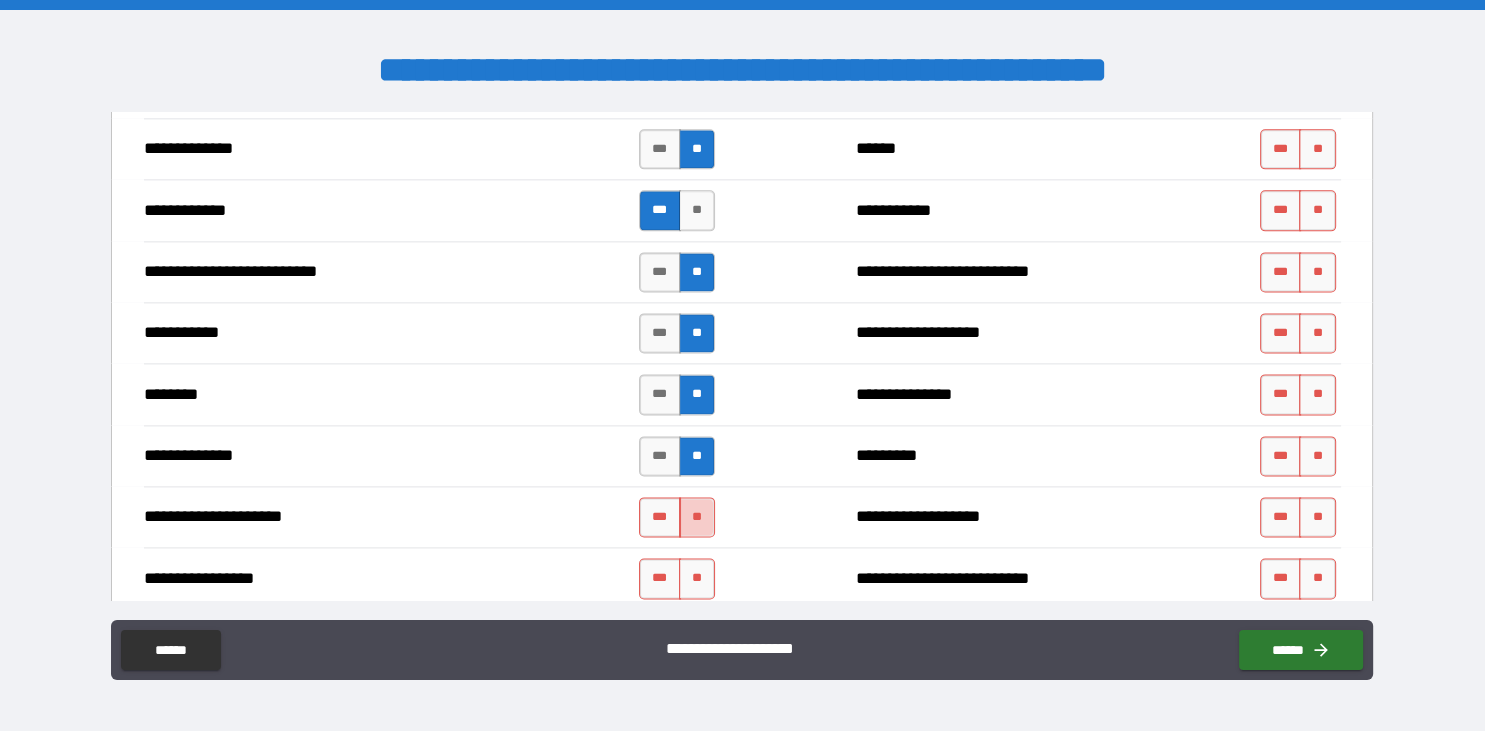 drag, startPoint x: 690, startPoint y: 494, endPoint x: 691, endPoint y: 522, distance: 28.01785 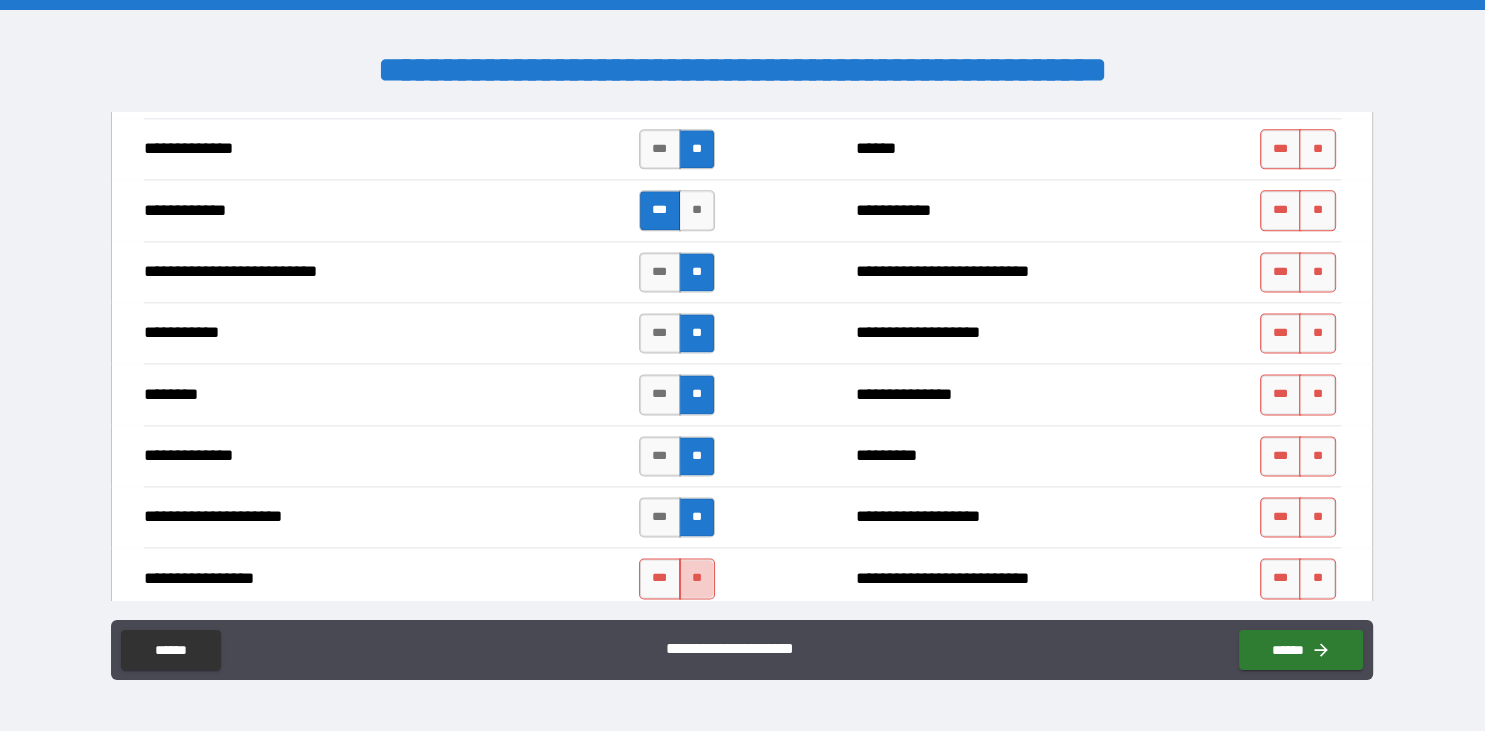 click on "**" at bounding box center [697, 578] 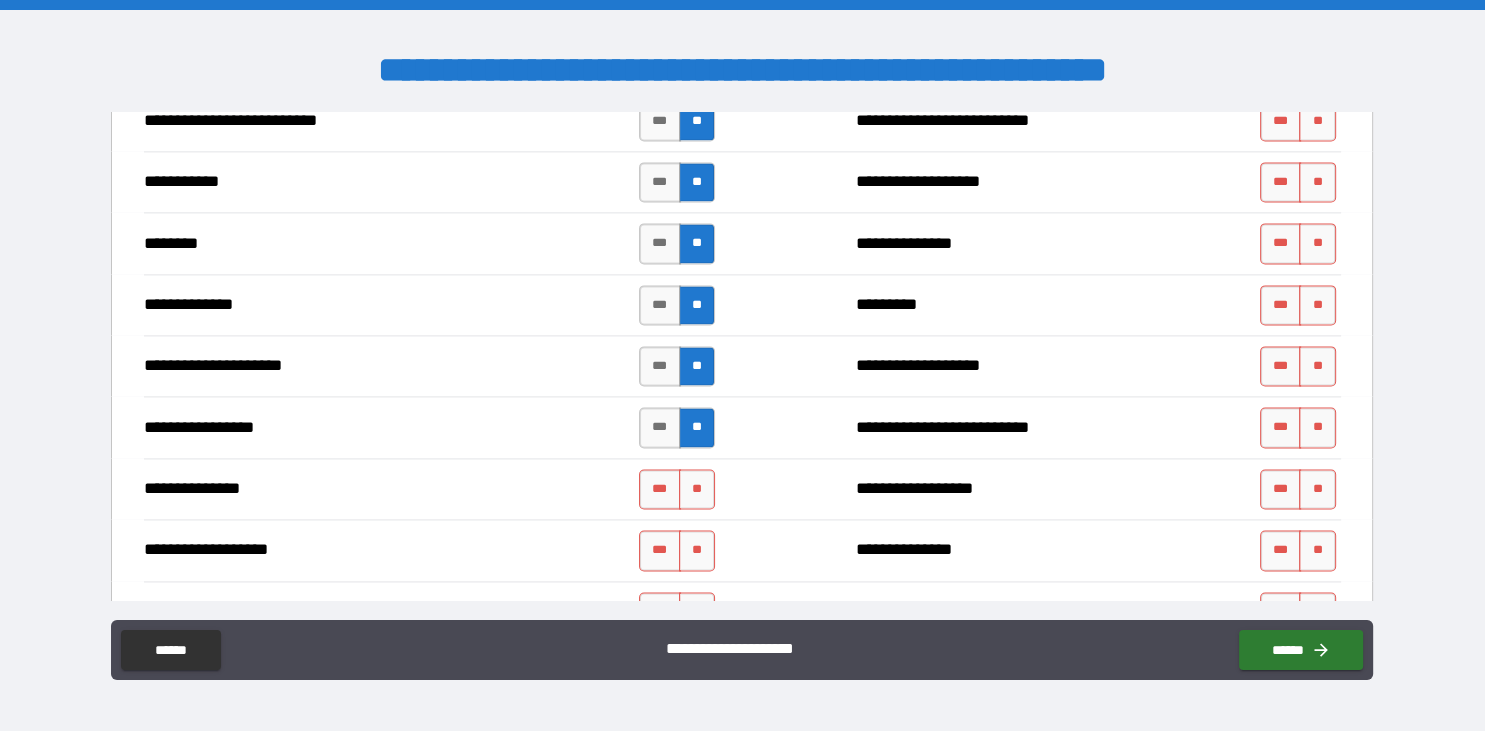 scroll, scrollTop: 2880, scrollLeft: 0, axis: vertical 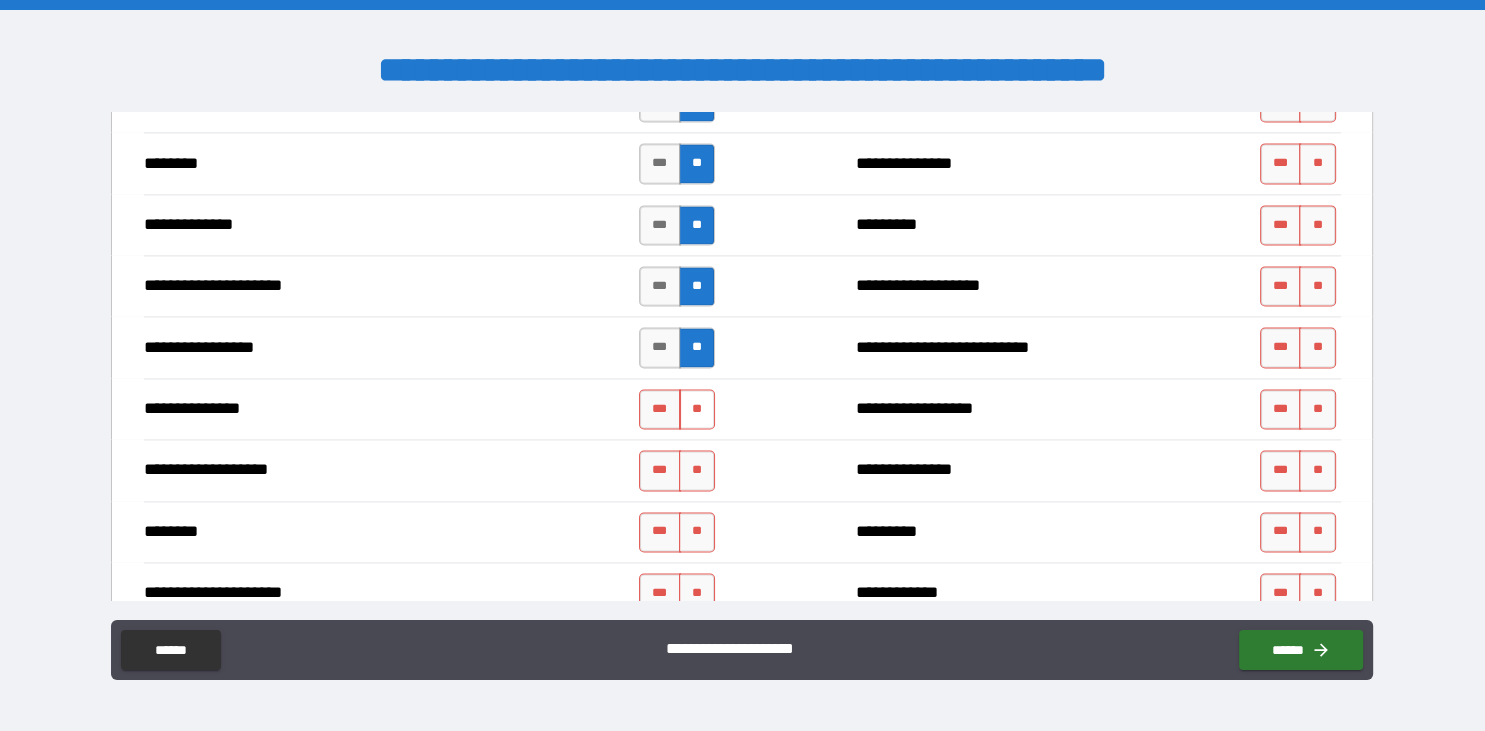 click on "**" at bounding box center (697, 409) 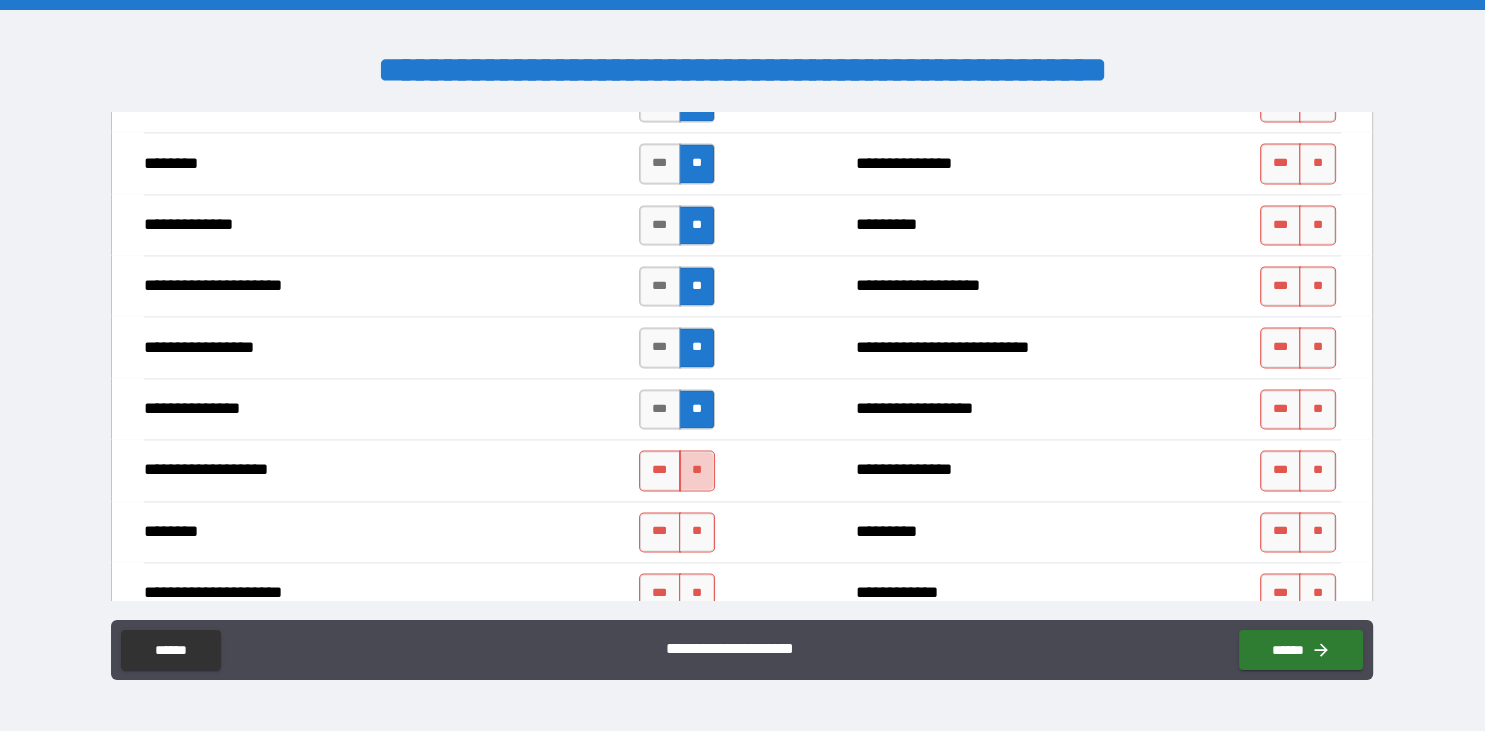 click on "**" at bounding box center (697, 470) 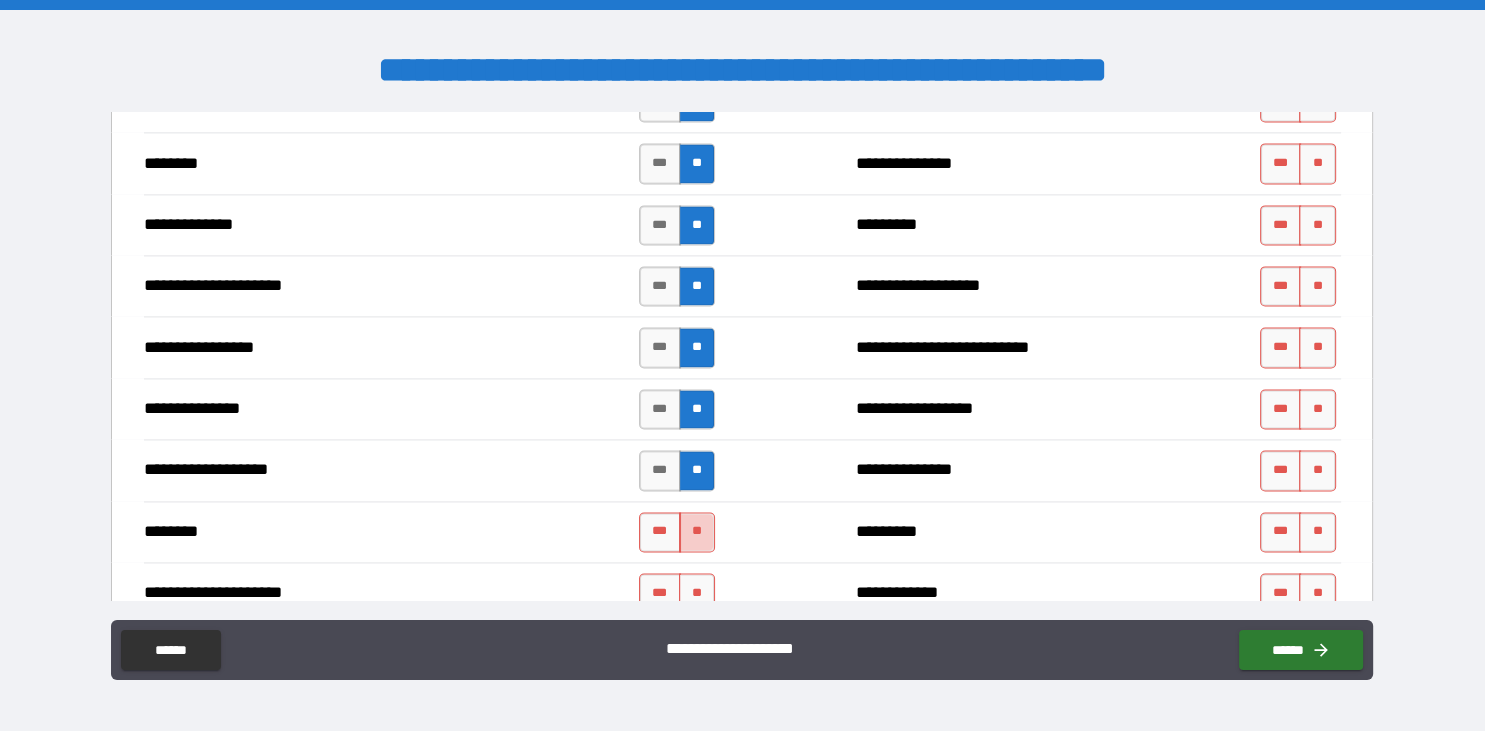 click on "**" at bounding box center [697, 532] 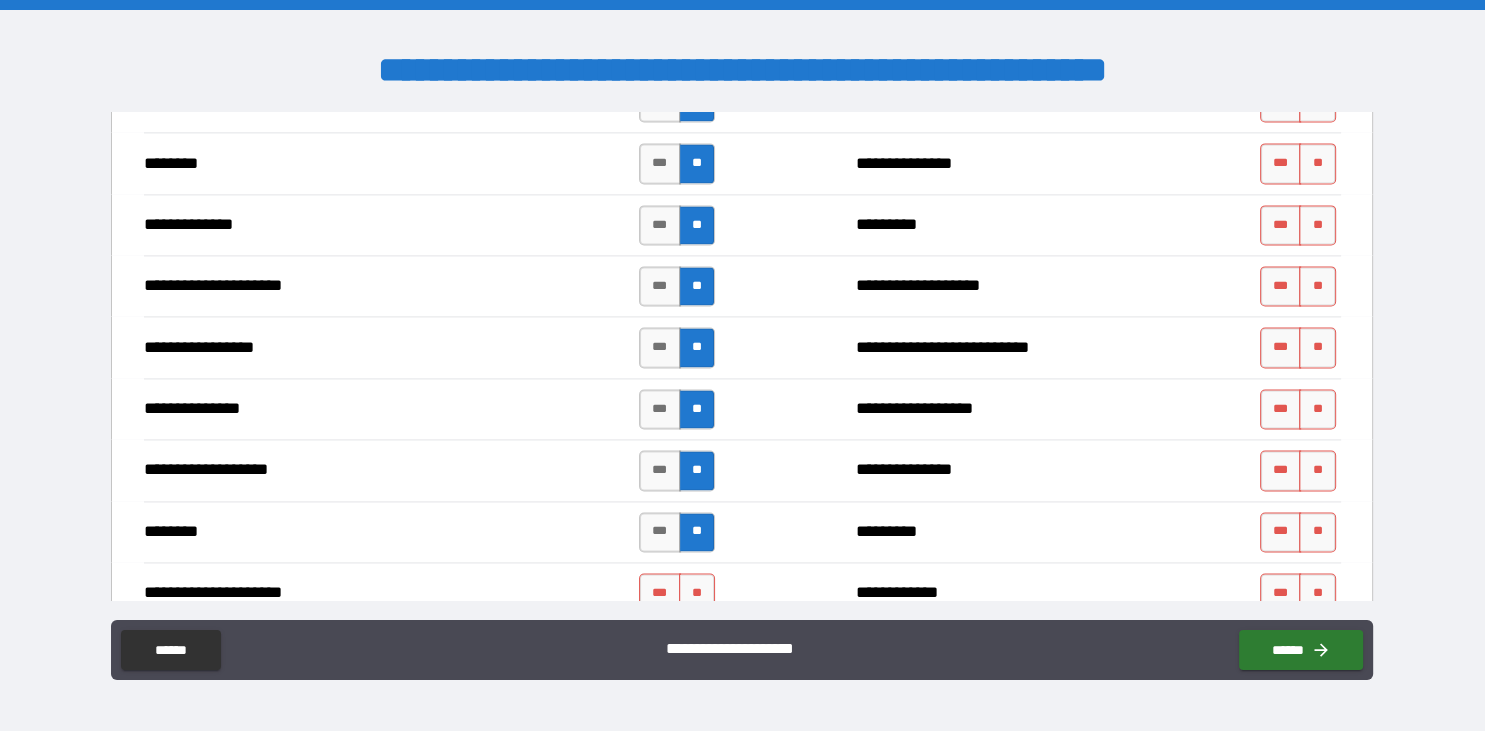 scroll, scrollTop: 2995, scrollLeft: 0, axis: vertical 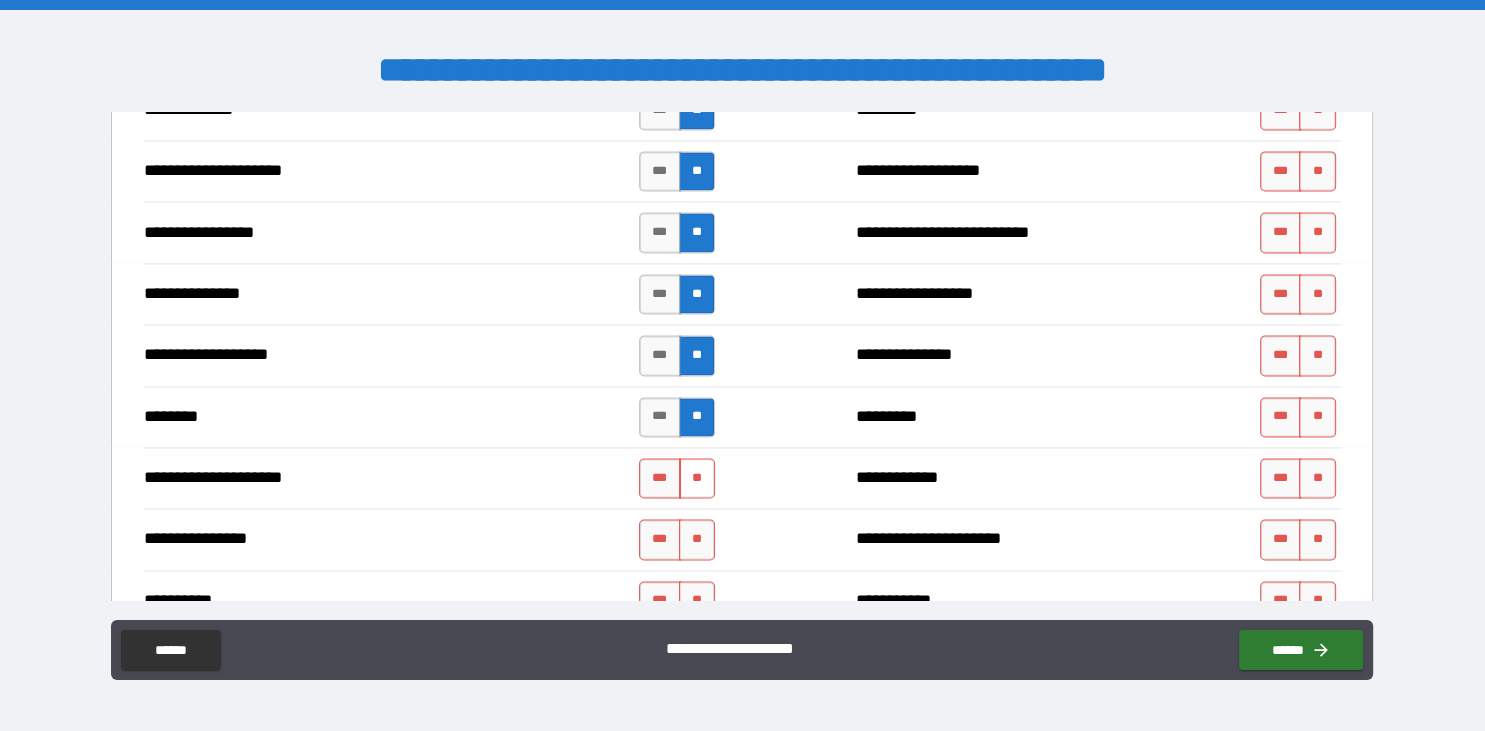 click on "**" at bounding box center (697, 478) 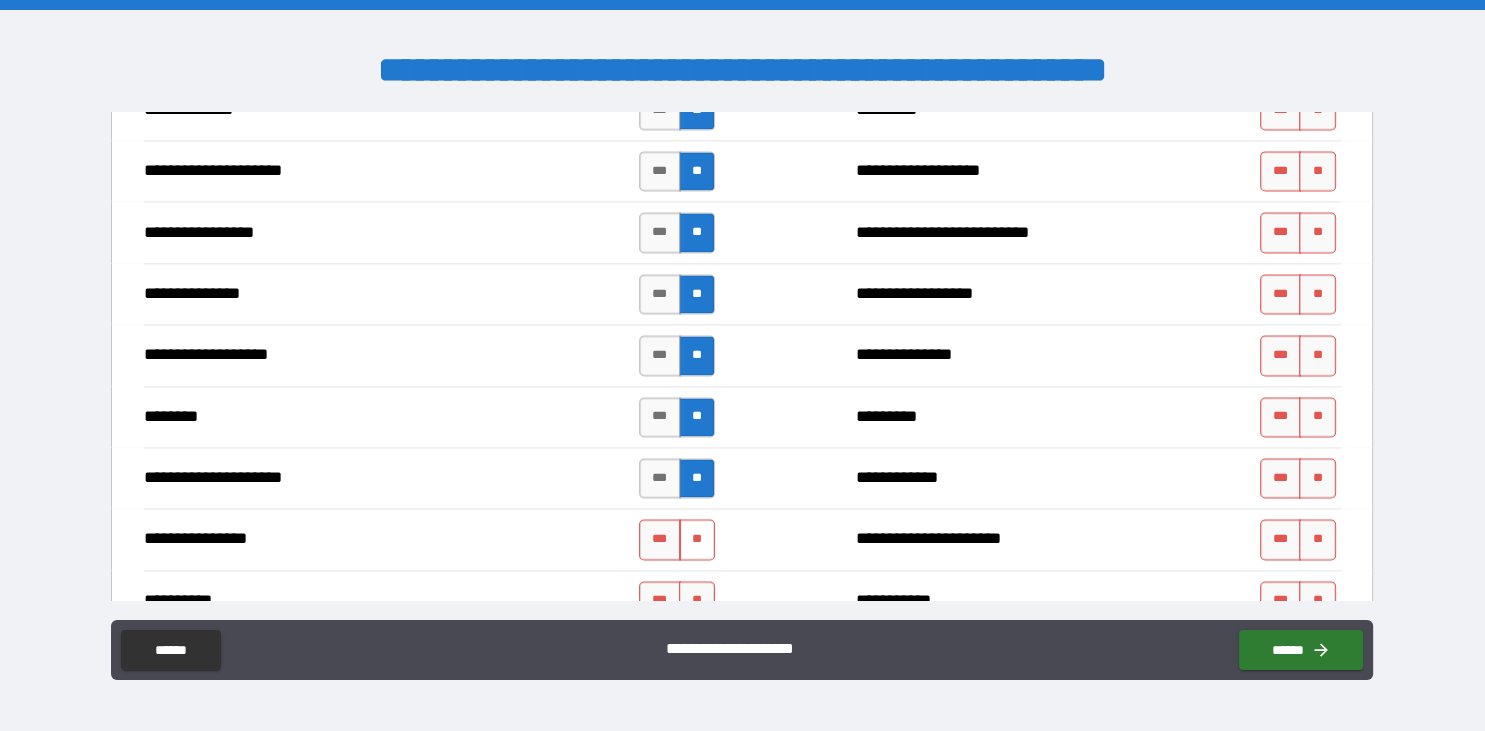 click on "**" at bounding box center (697, 539) 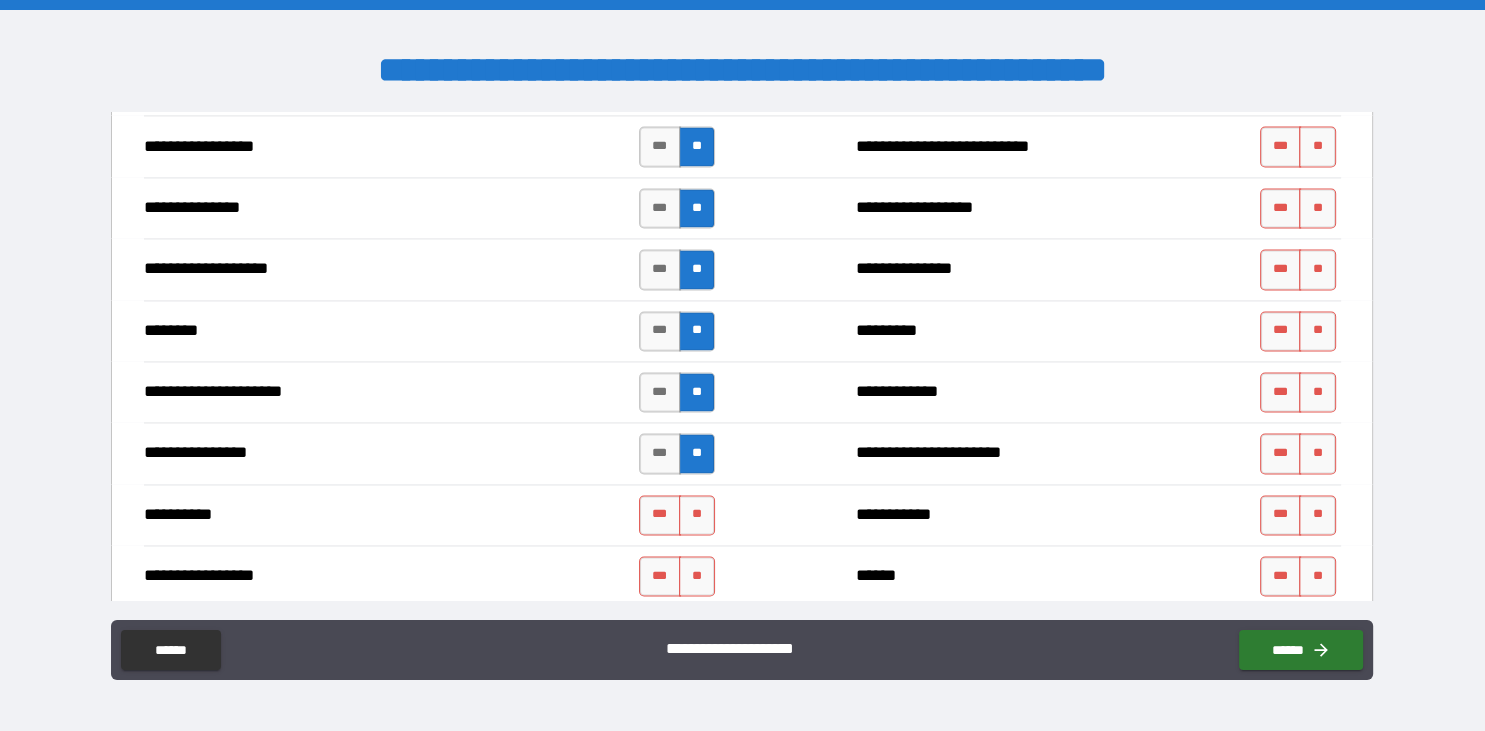 scroll, scrollTop: 3225, scrollLeft: 0, axis: vertical 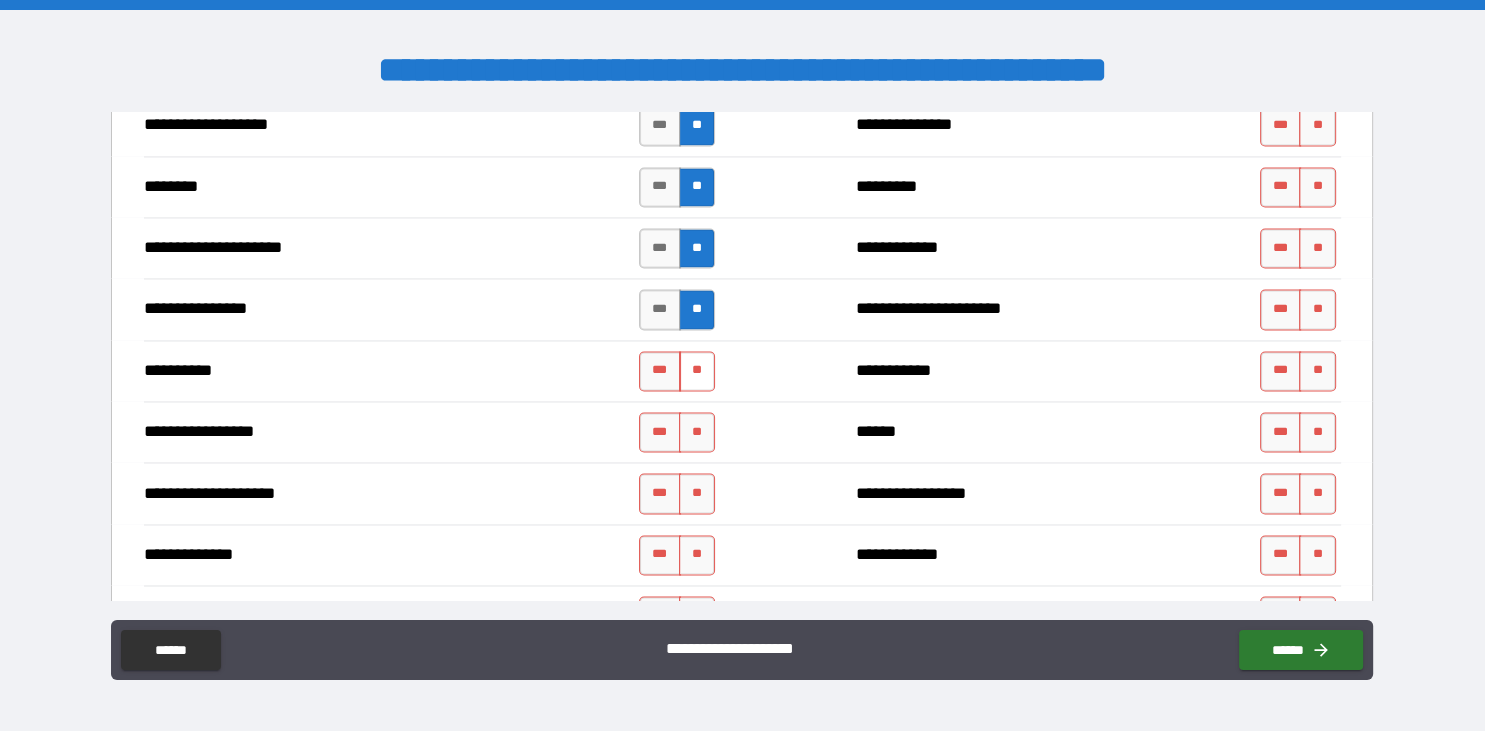 click on "**" at bounding box center (697, 371) 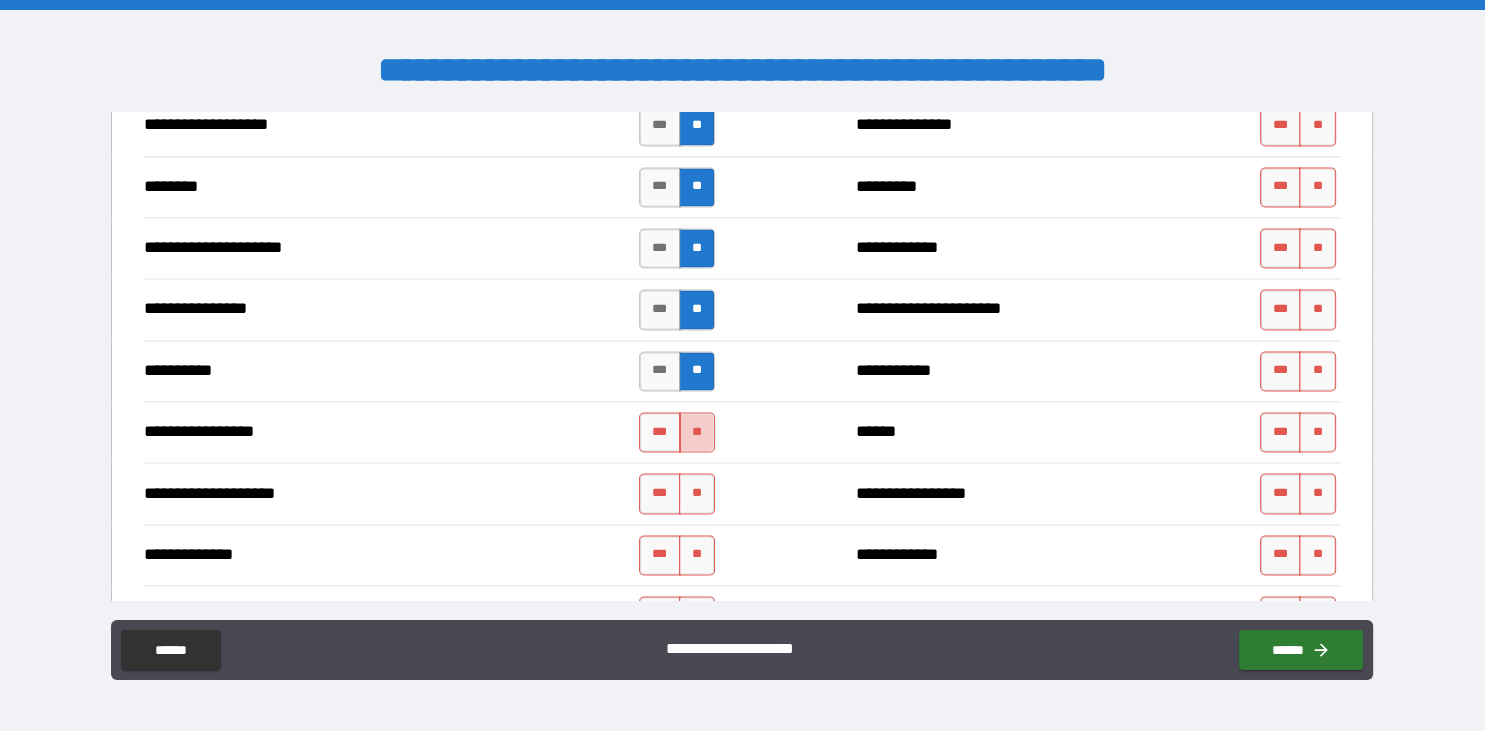 click on "**" at bounding box center (697, 432) 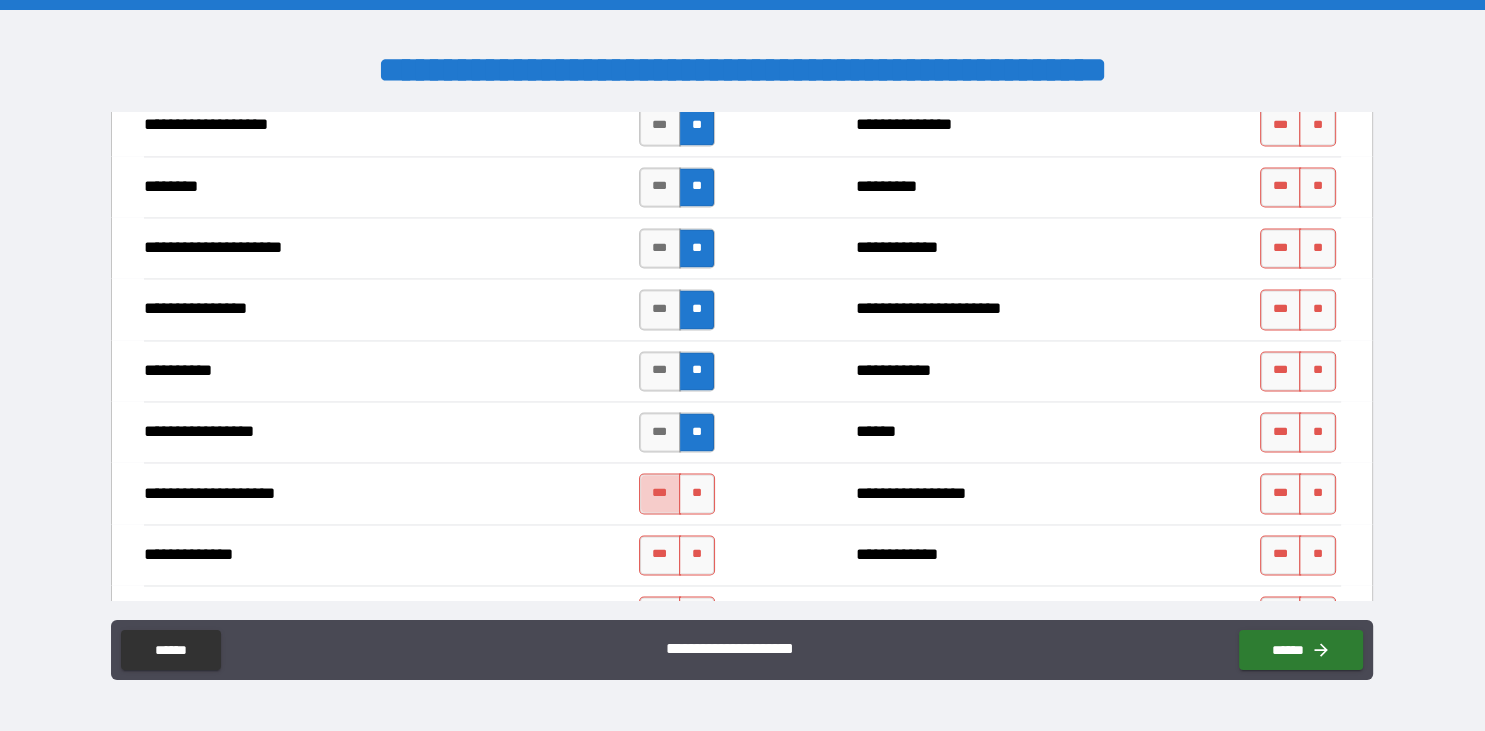 click on "***" at bounding box center [660, 493] 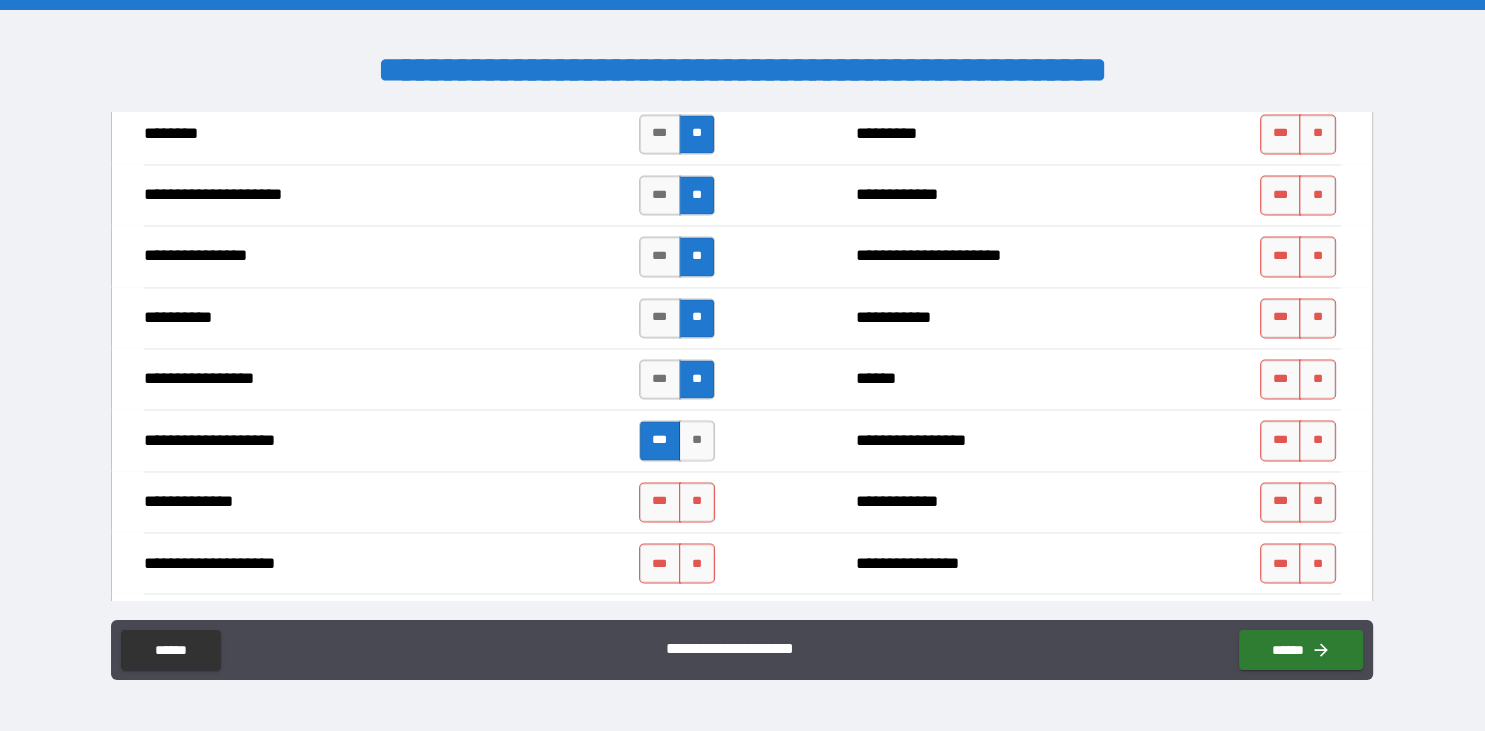 scroll, scrollTop: 3340, scrollLeft: 0, axis: vertical 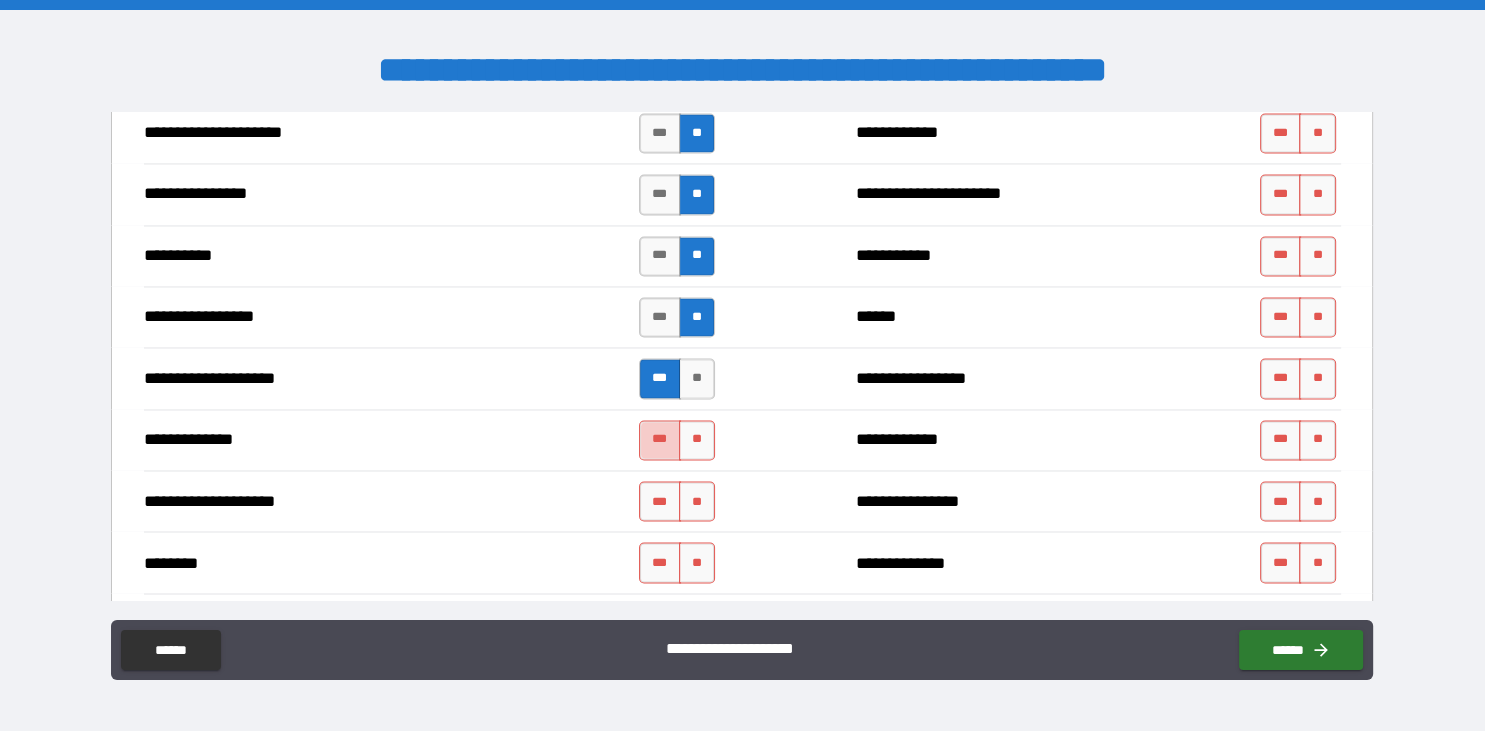 click on "***" at bounding box center [660, 440] 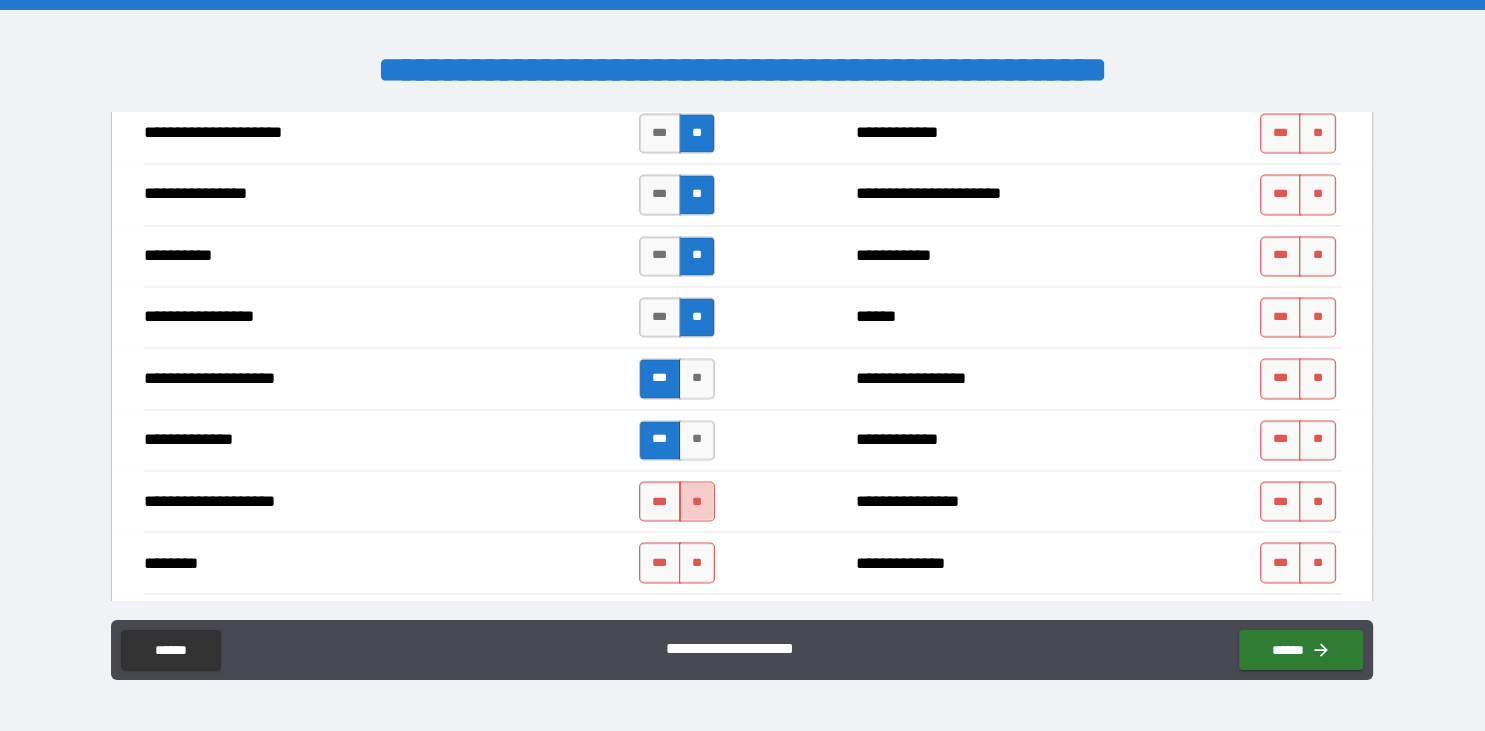 click on "**" at bounding box center (697, 501) 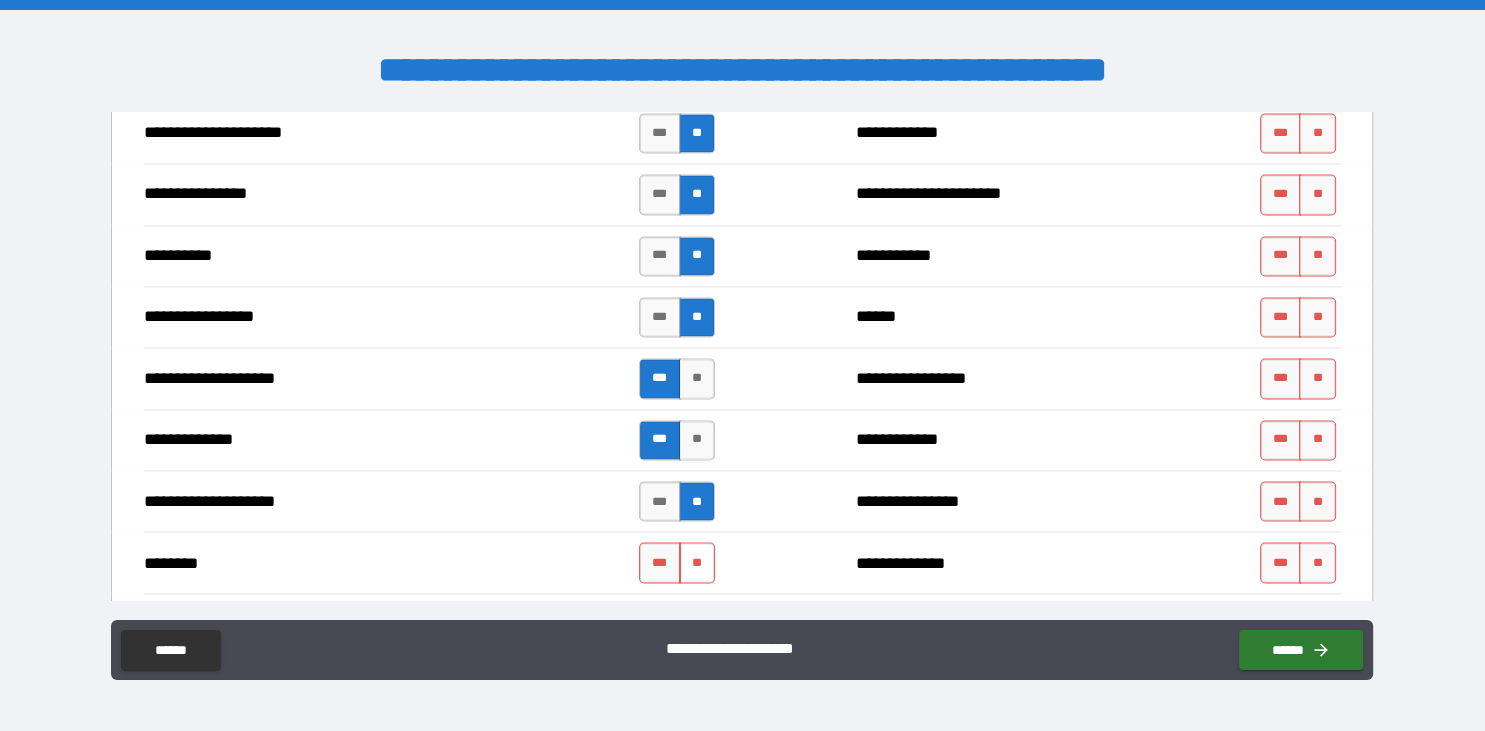 click on "**" at bounding box center (697, 562) 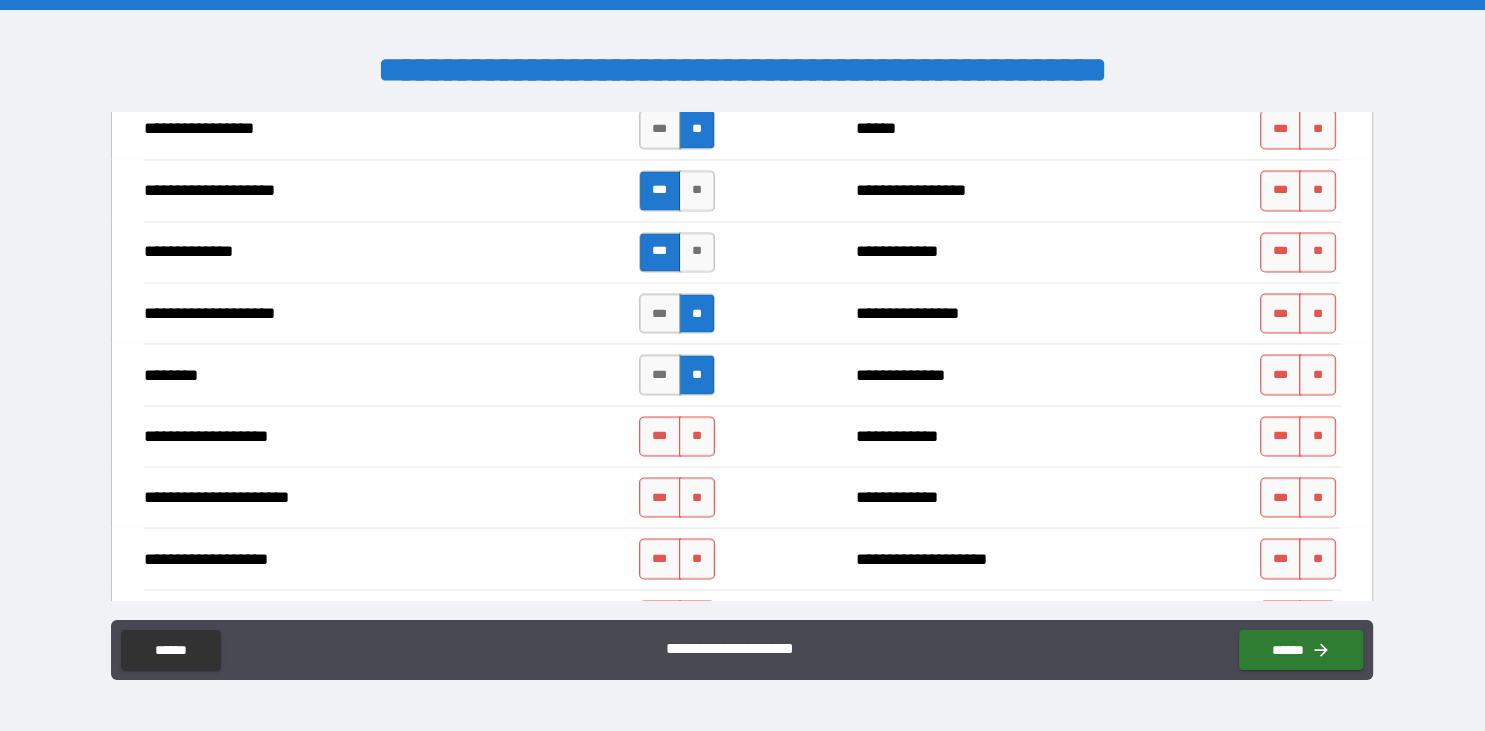scroll, scrollTop: 3571, scrollLeft: 0, axis: vertical 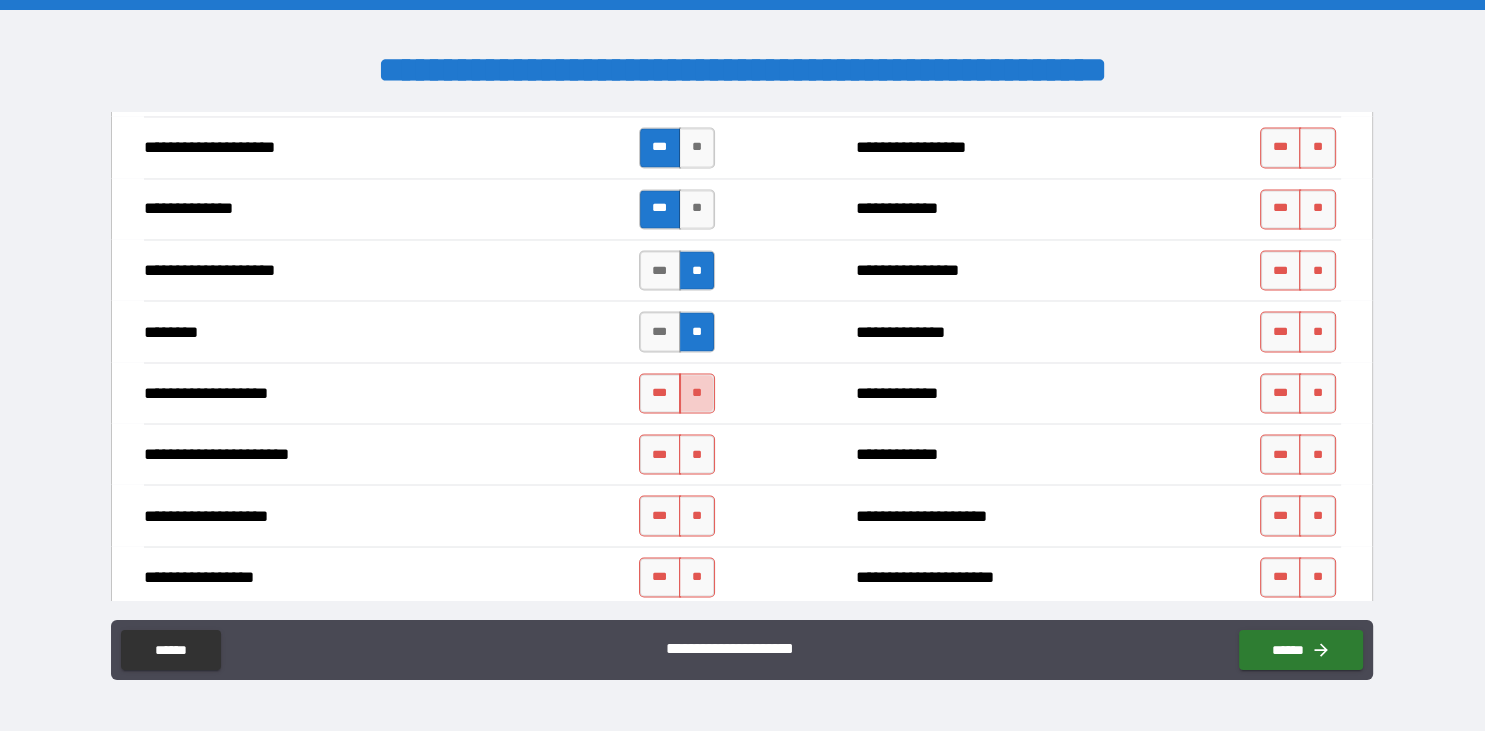 click on "**" at bounding box center (697, 393) 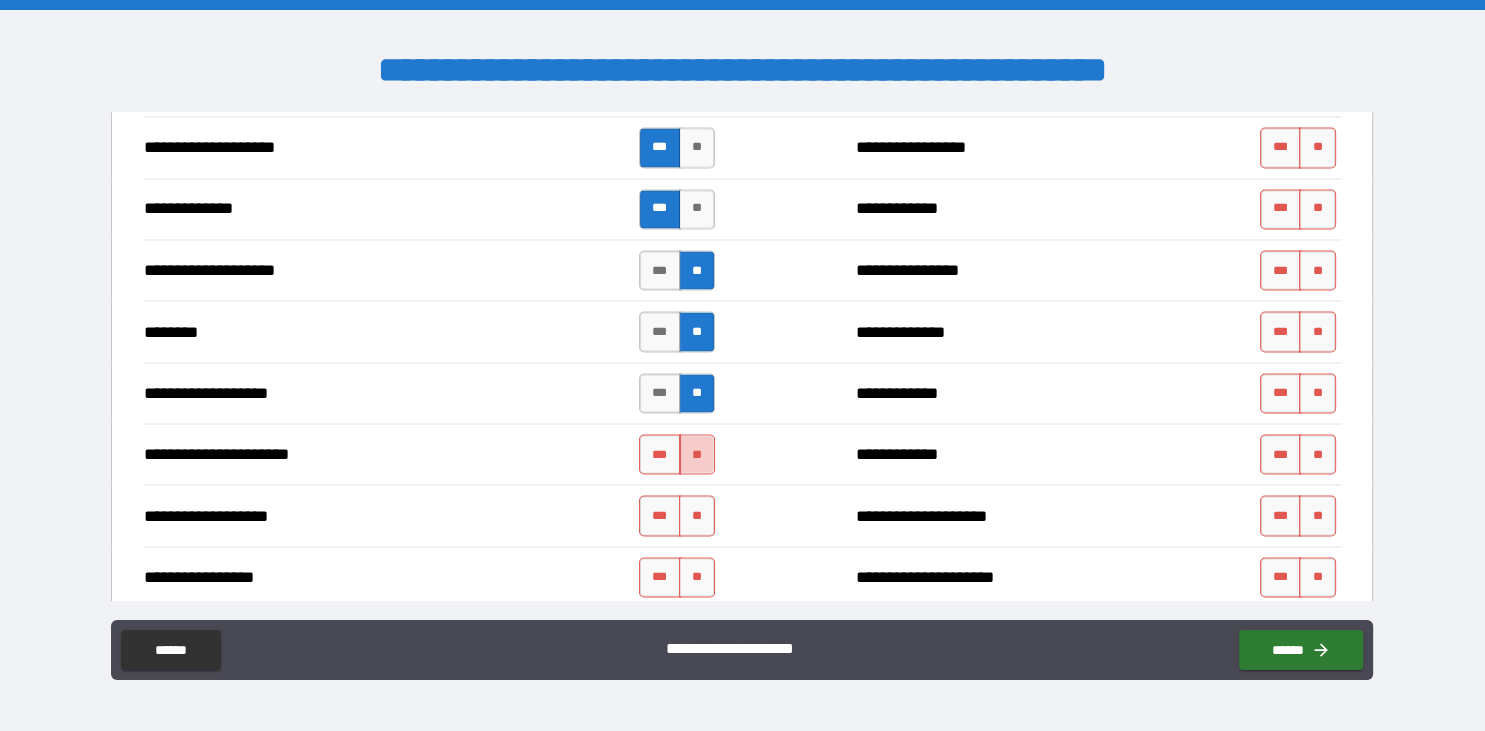 click on "**" at bounding box center (697, 454) 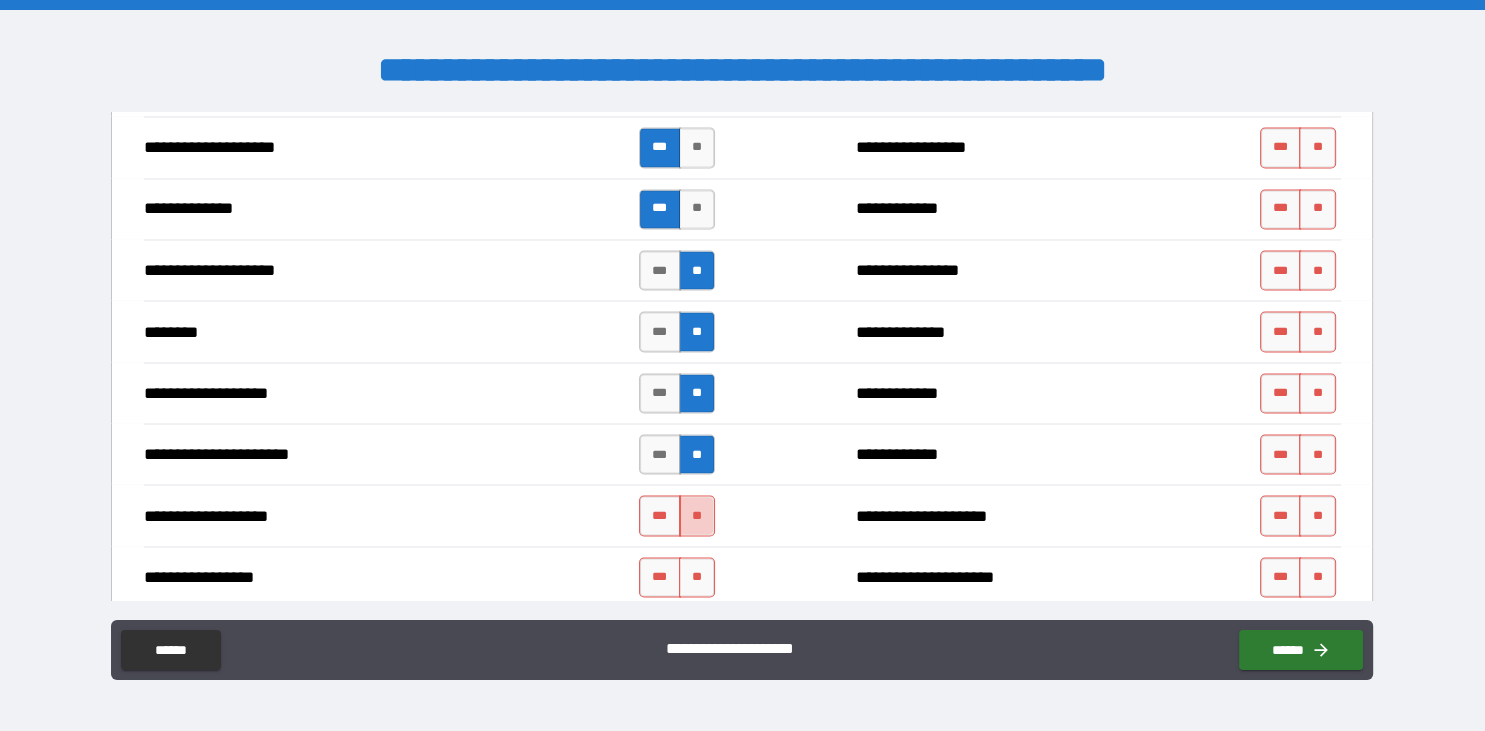 click on "**" at bounding box center [697, 515] 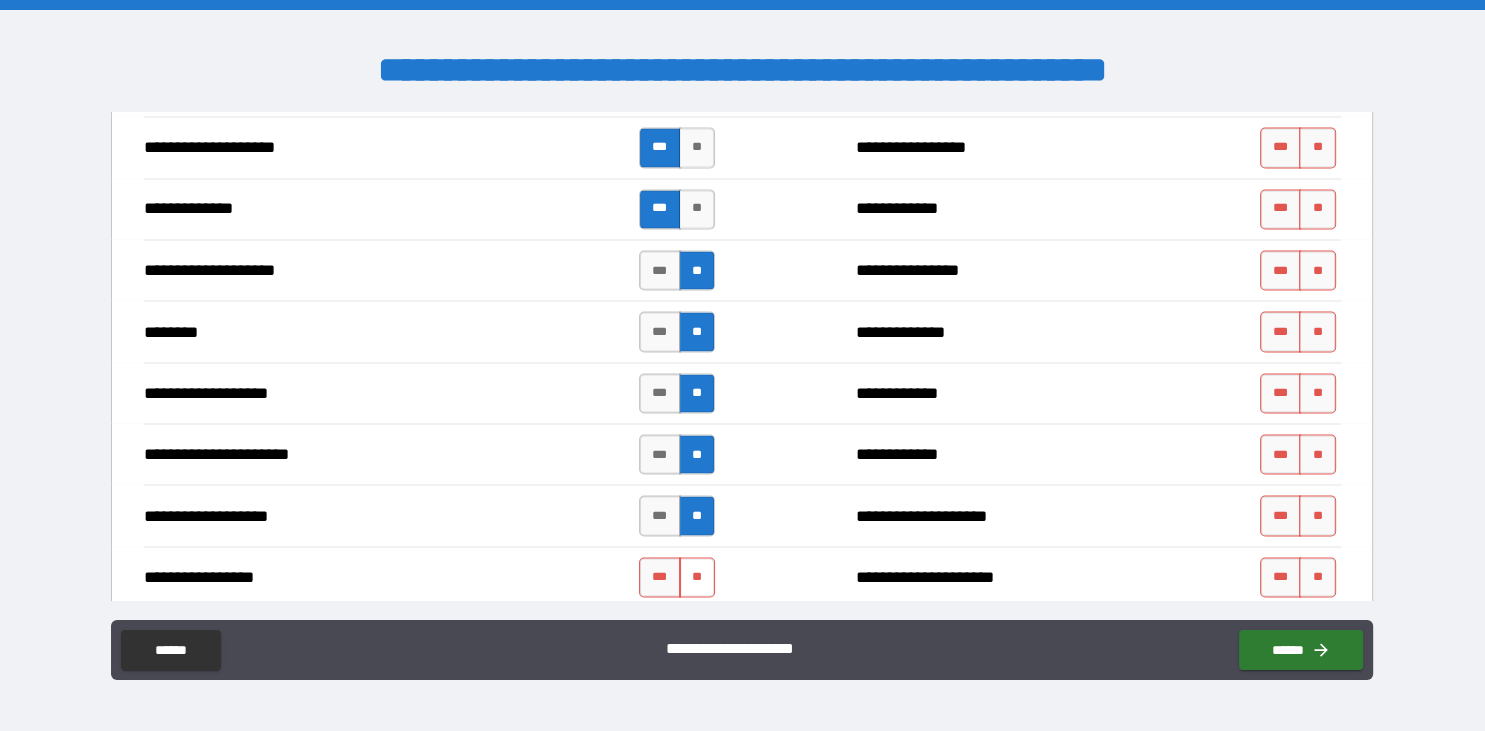 click on "**" at bounding box center [697, 577] 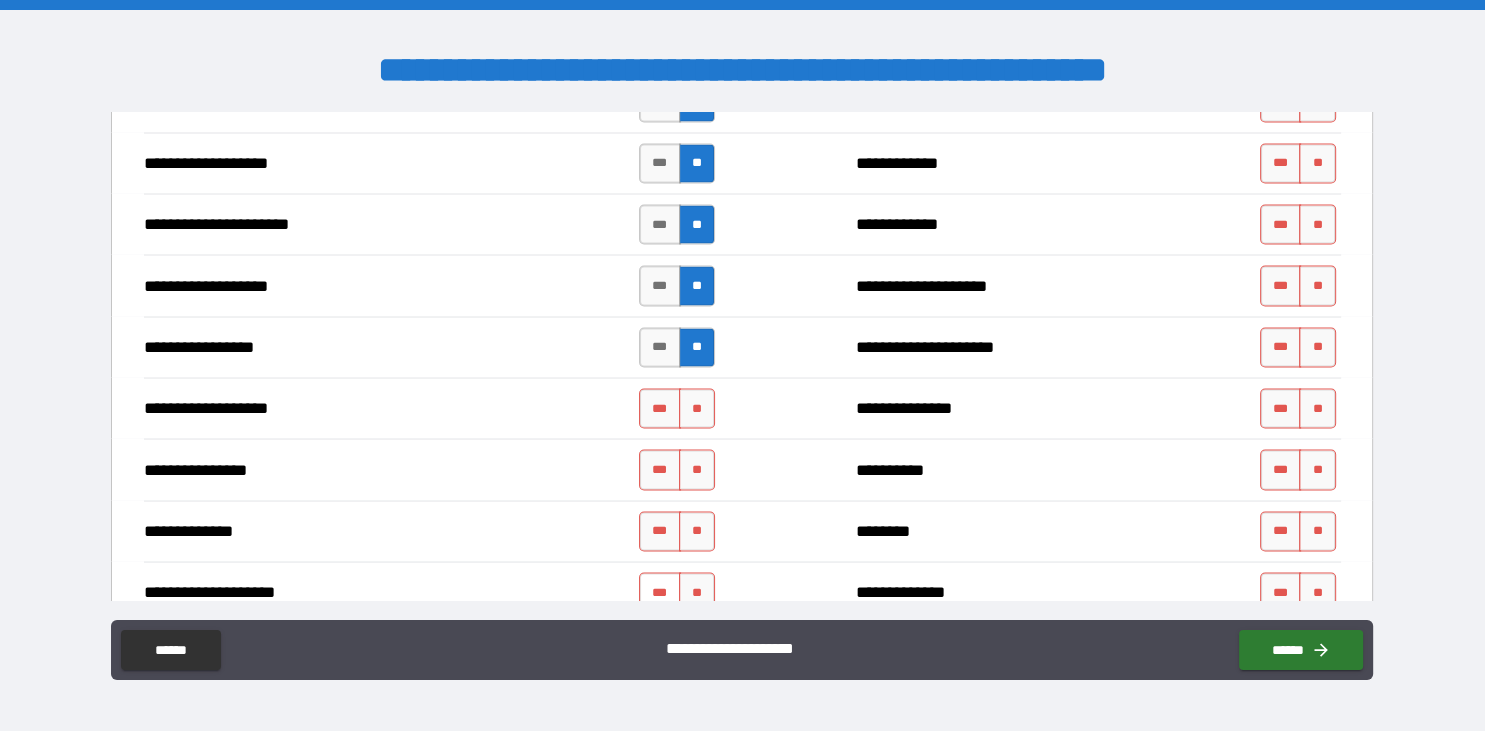 scroll, scrollTop: 3916, scrollLeft: 0, axis: vertical 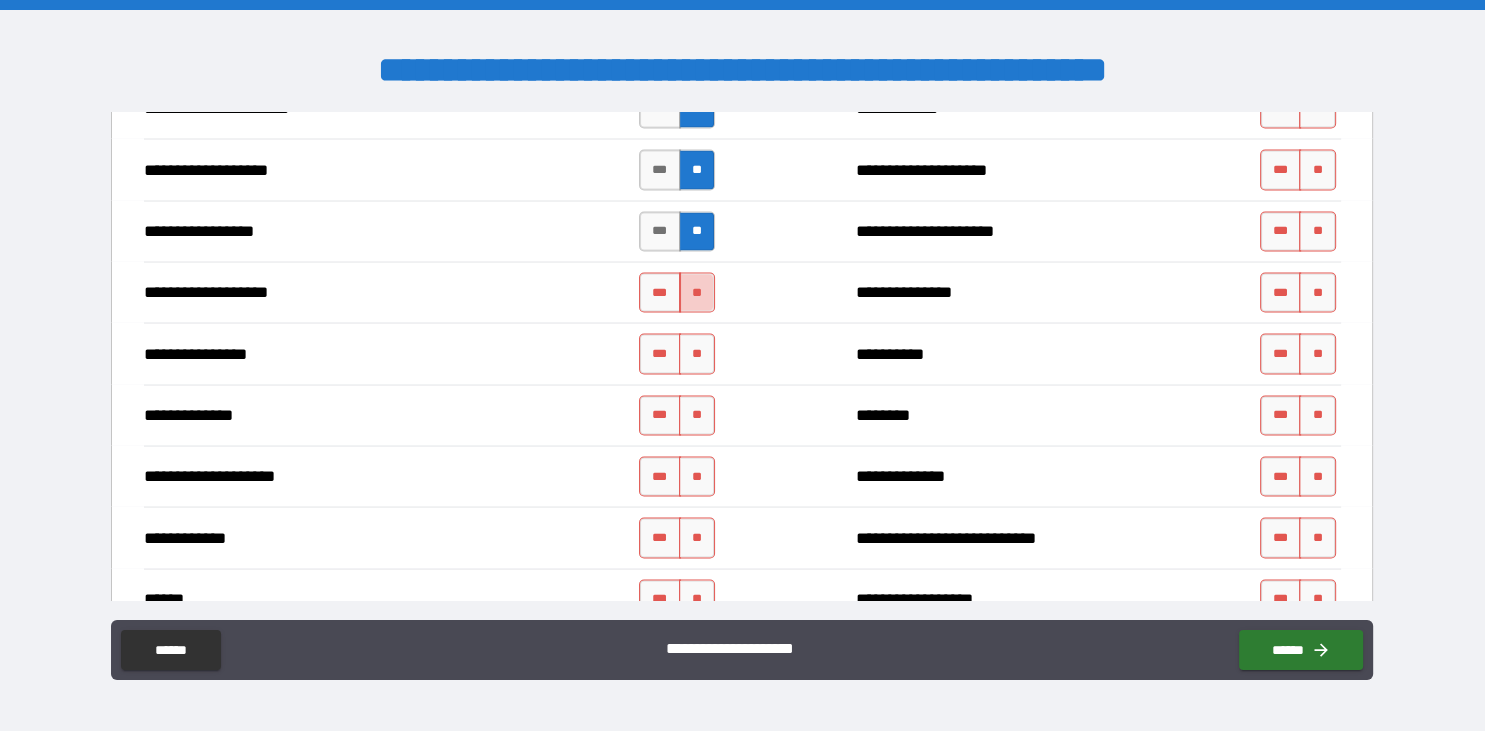 click on "**" at bounding box center [697, 293] 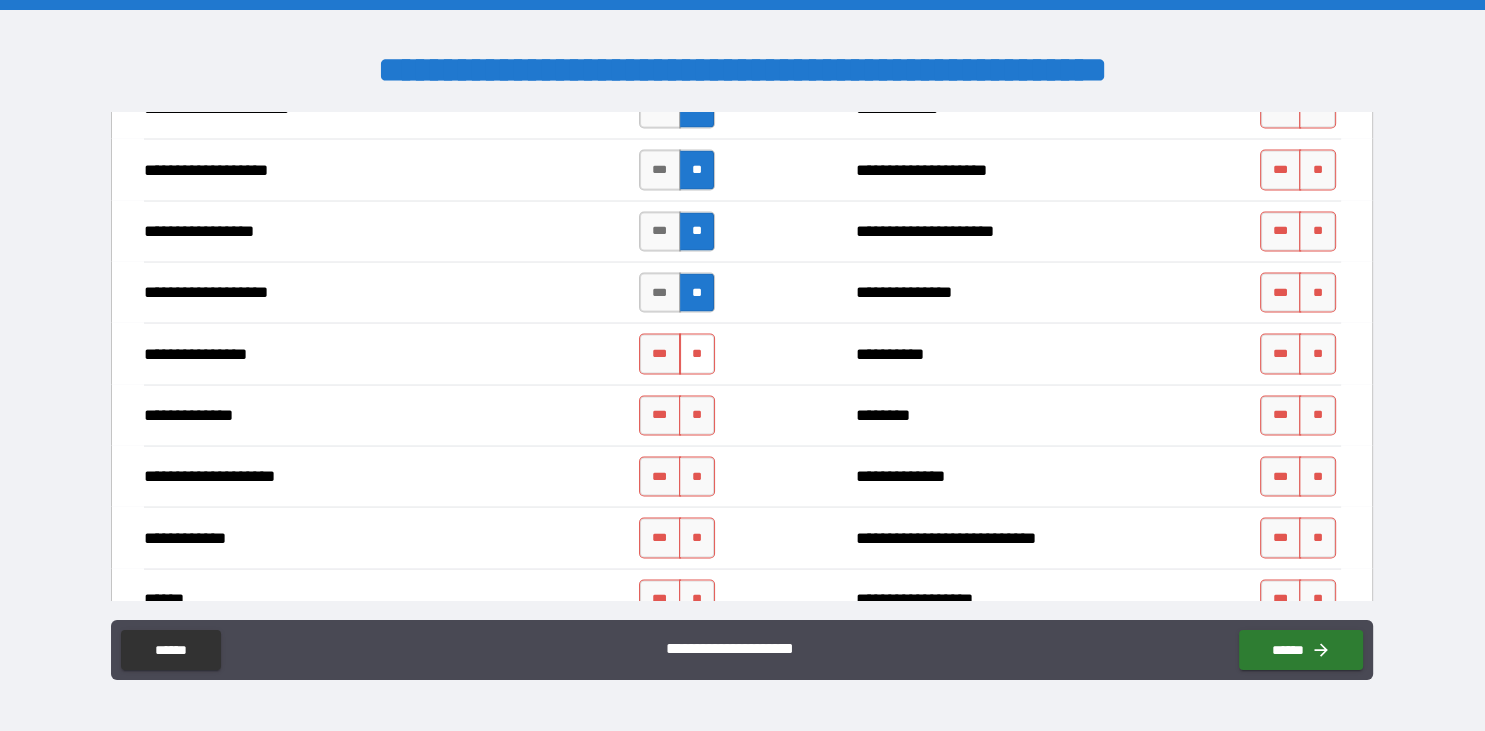 click on "**" at bounding box center [697, 354] 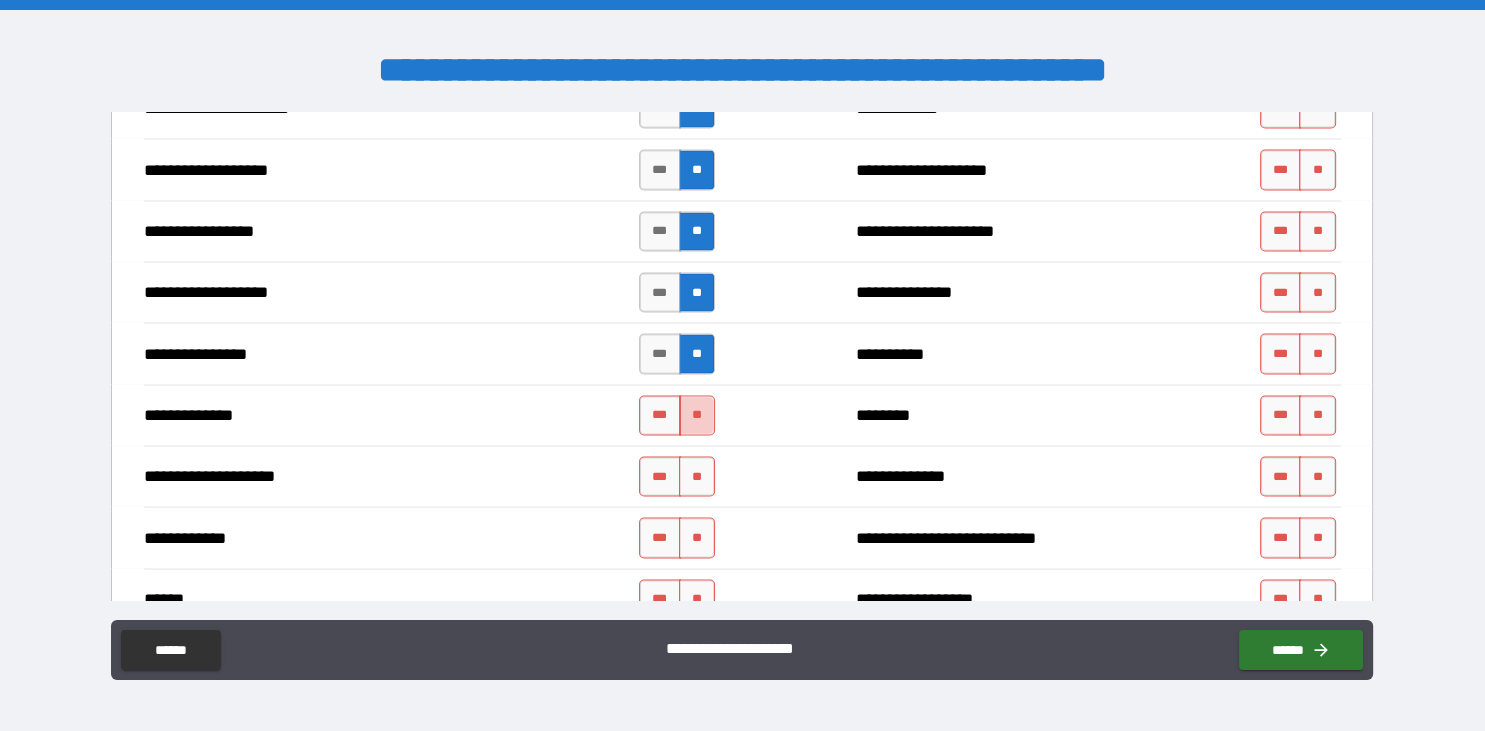 click on "**" at bounding box center (697, 416) 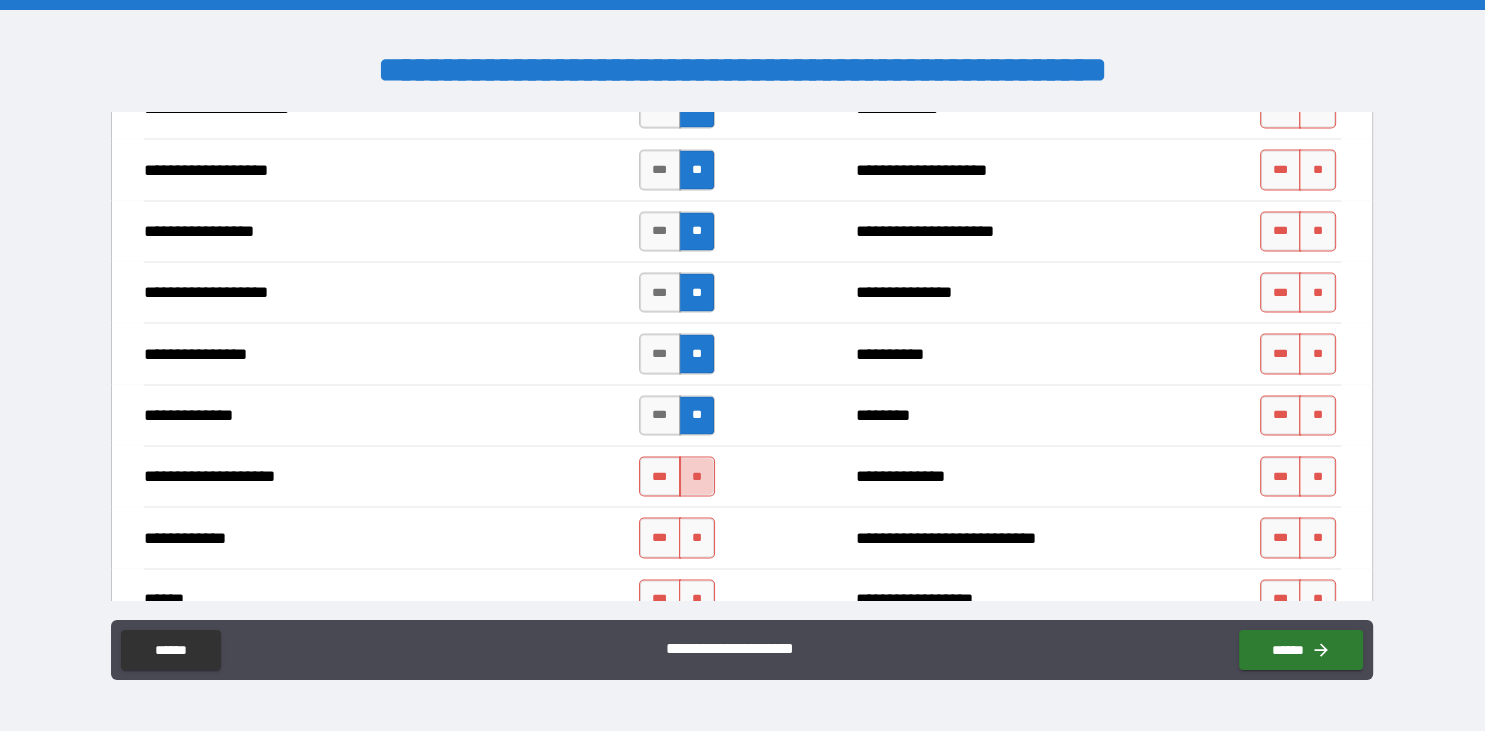 click on "**" at bounding box center (697, 477) 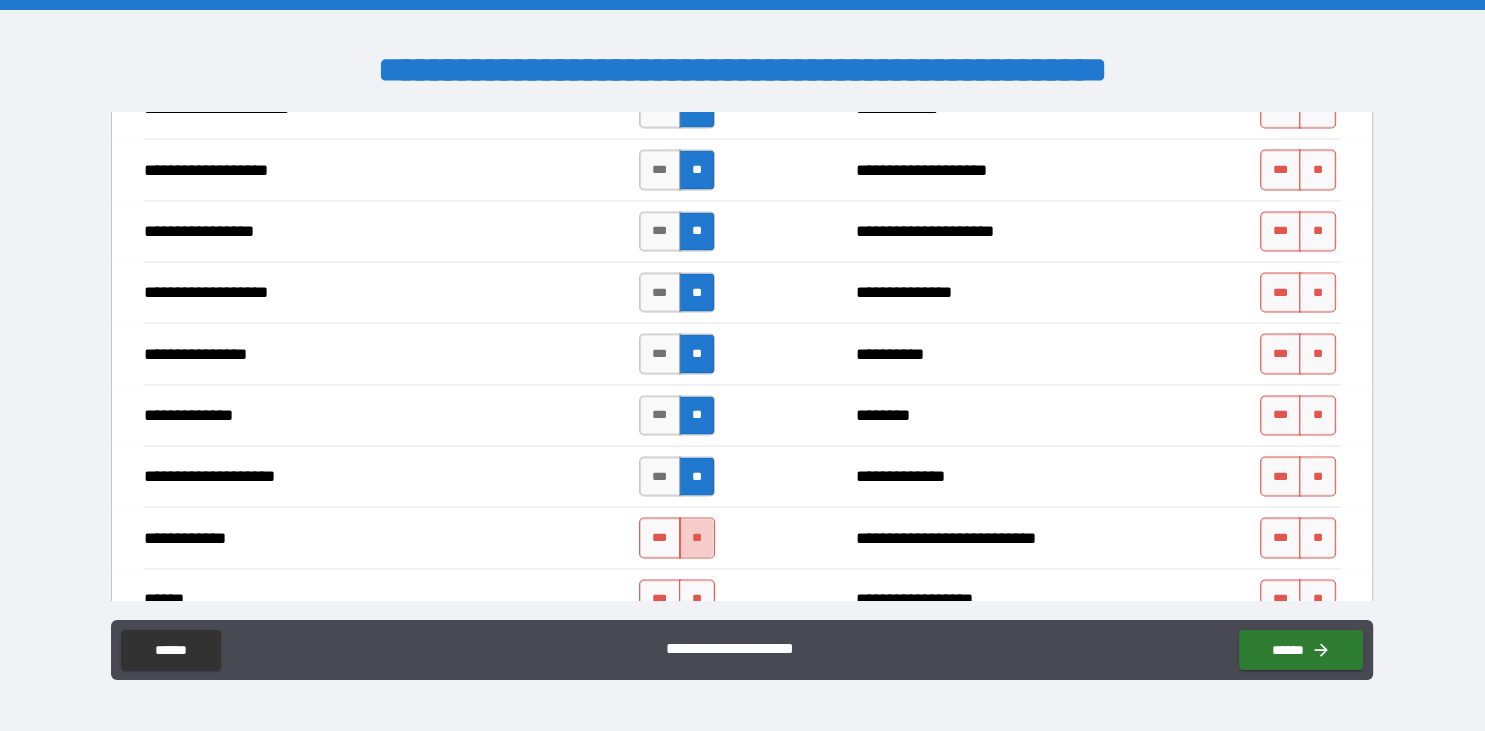 click on "**" at bounding box center (697, 538) 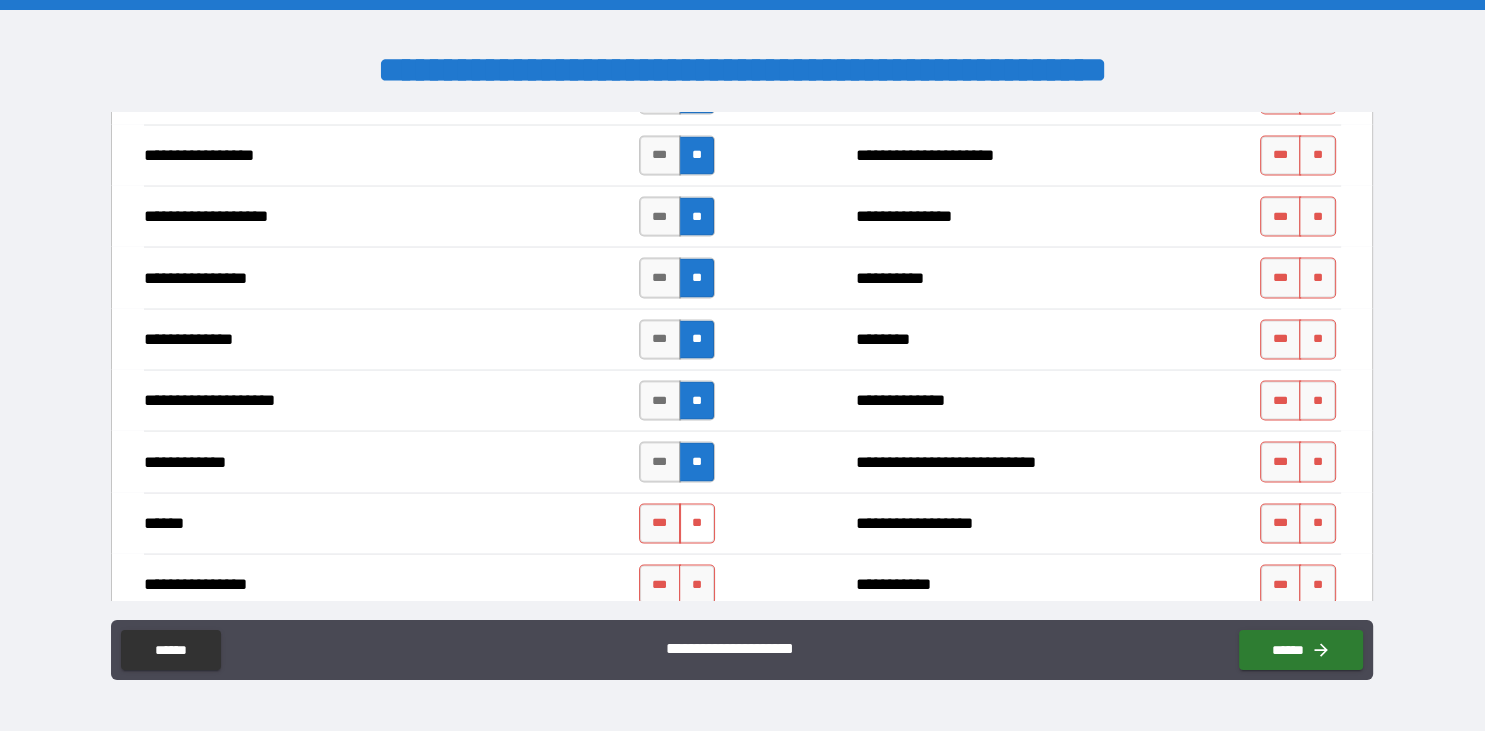 scroll, scrollTop: 4147, scrollLeft: 0, axis: vertical 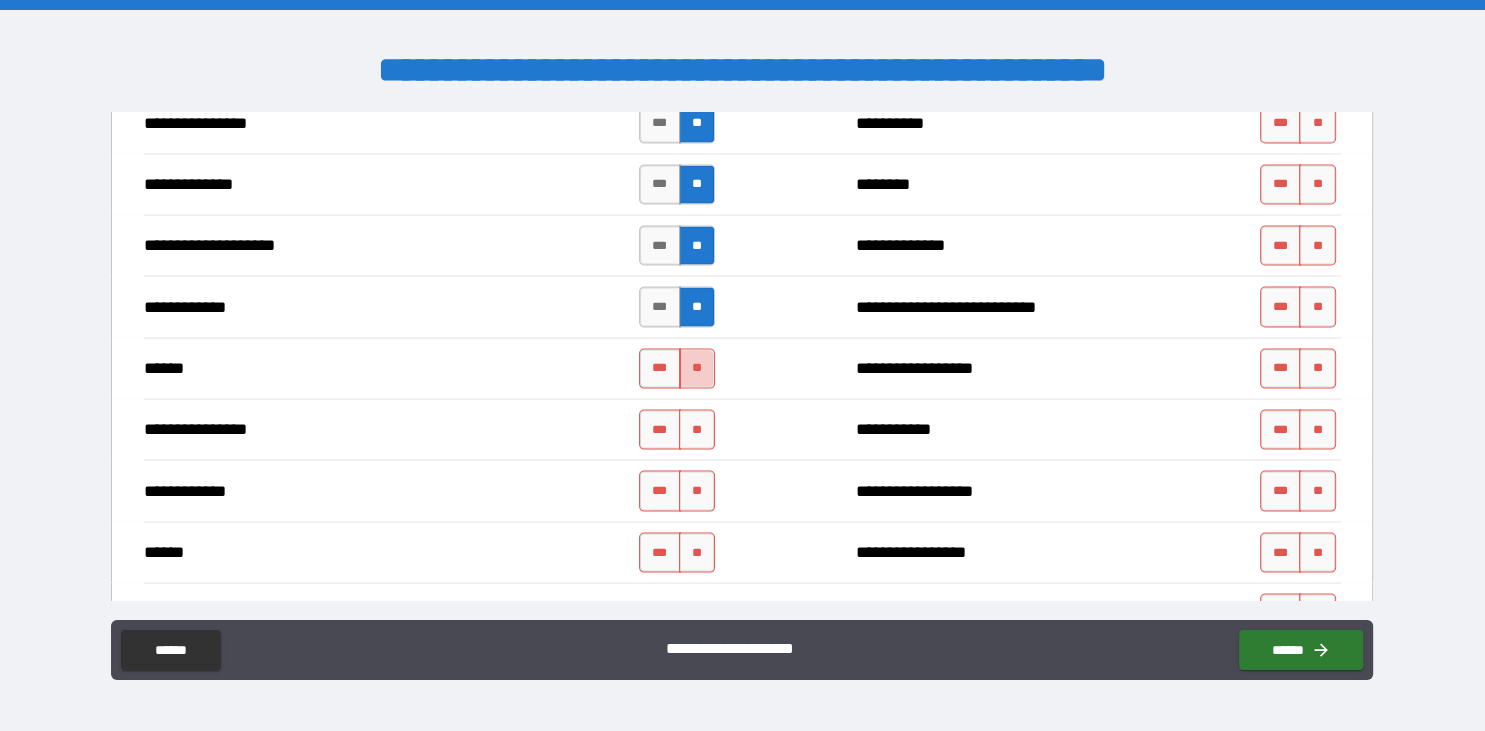 click on "**" at bounding box center [697, 369] 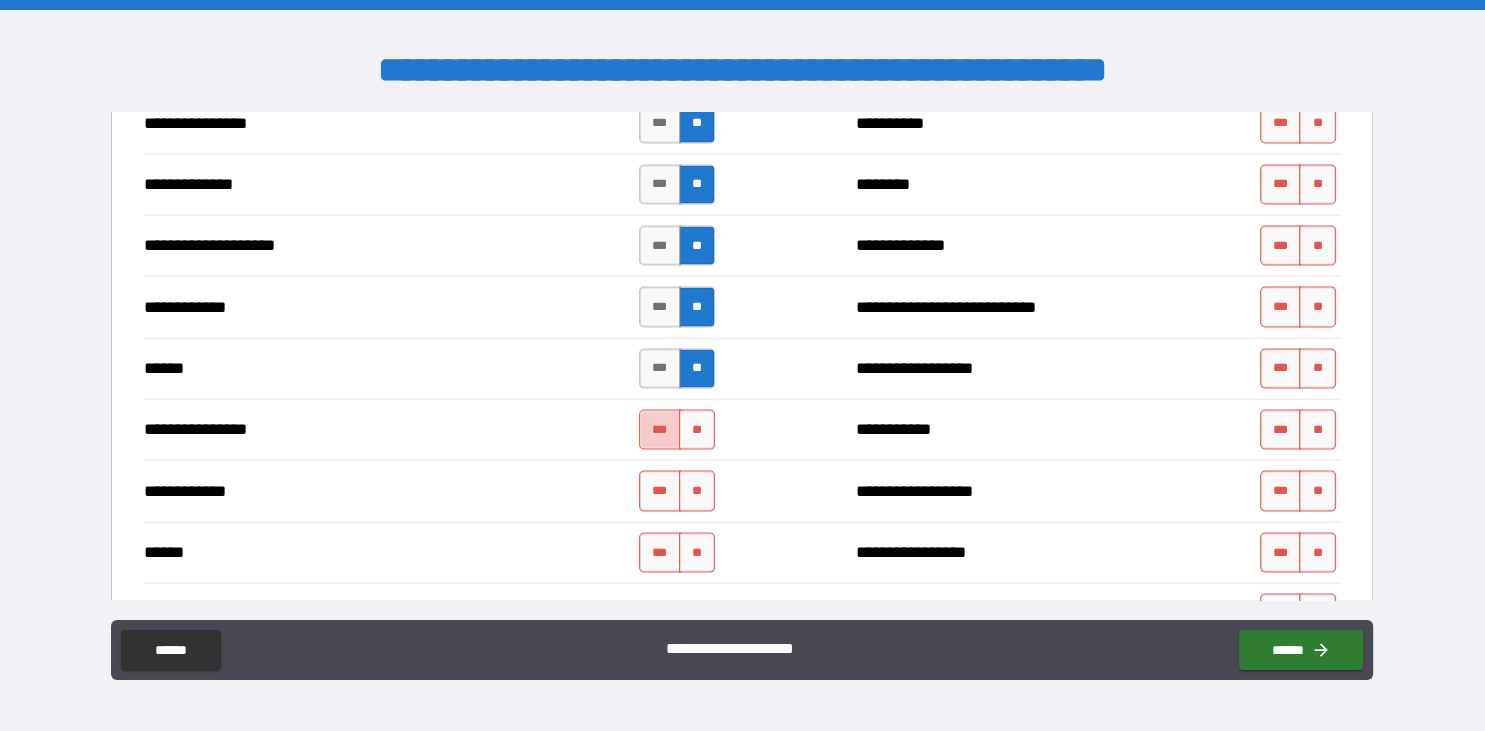 click on "***" at bounding box center (660, 430) 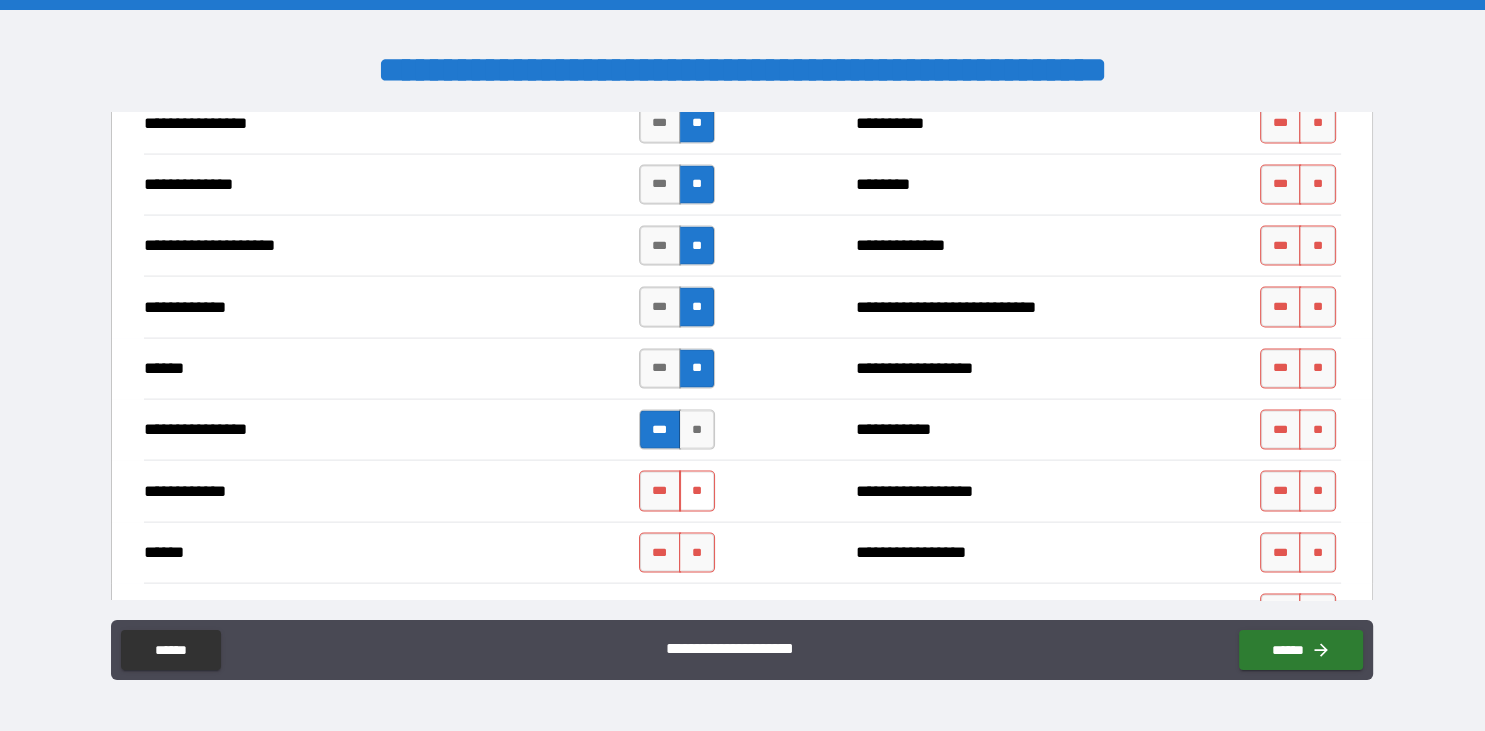 click on "**" at bounding box center (697, 491) 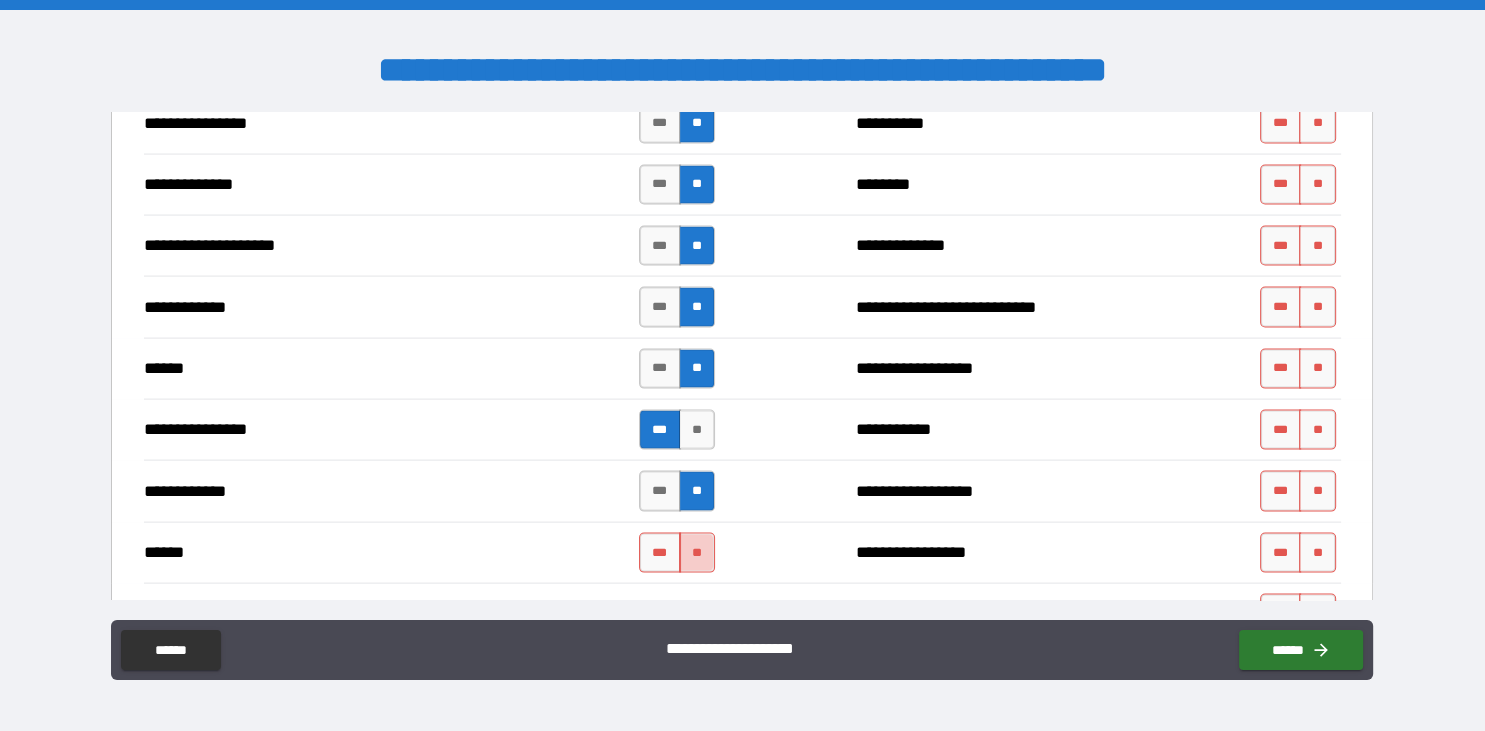 click on "**" at bounding box center (697, 553) 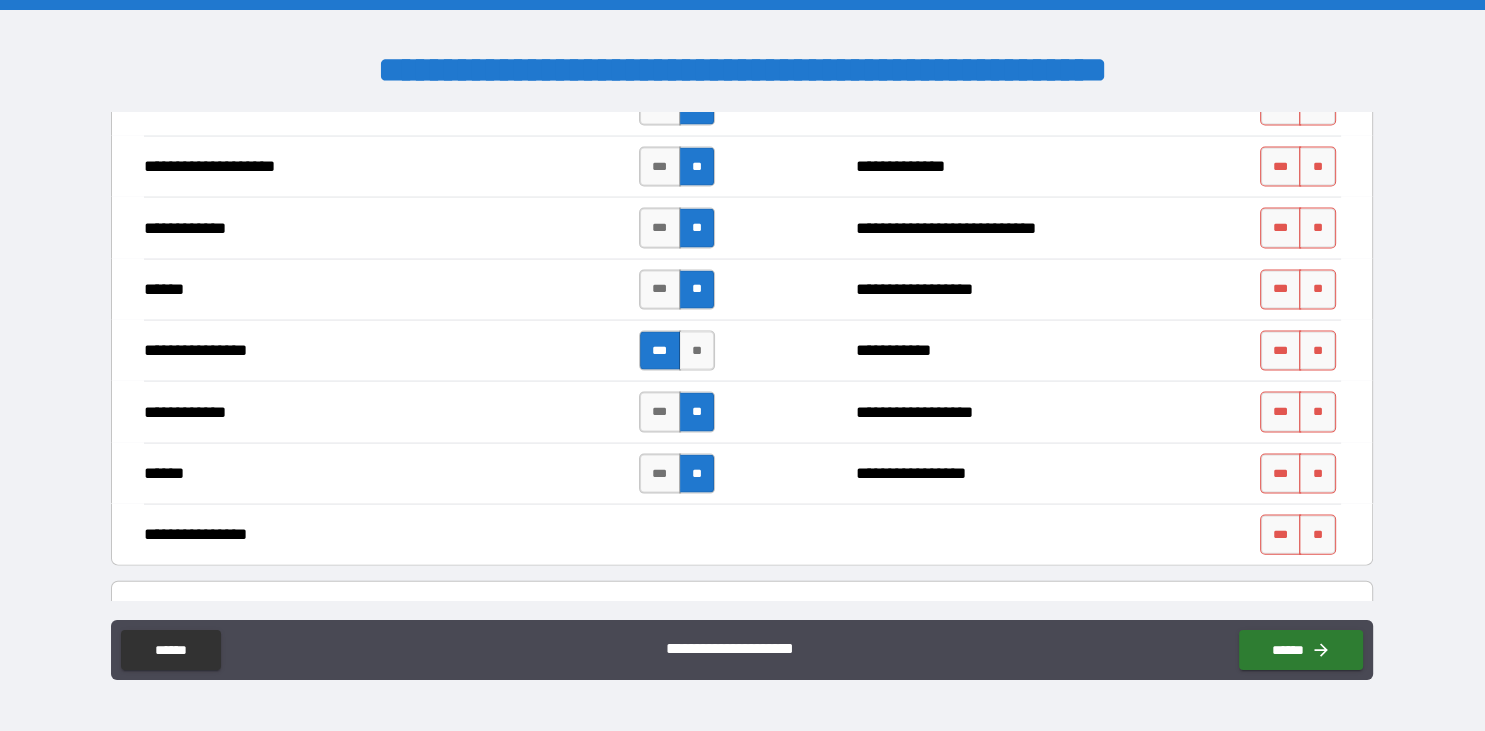 scroll, scrollTop: 4262, scrollLeft: 0, axis: vertical 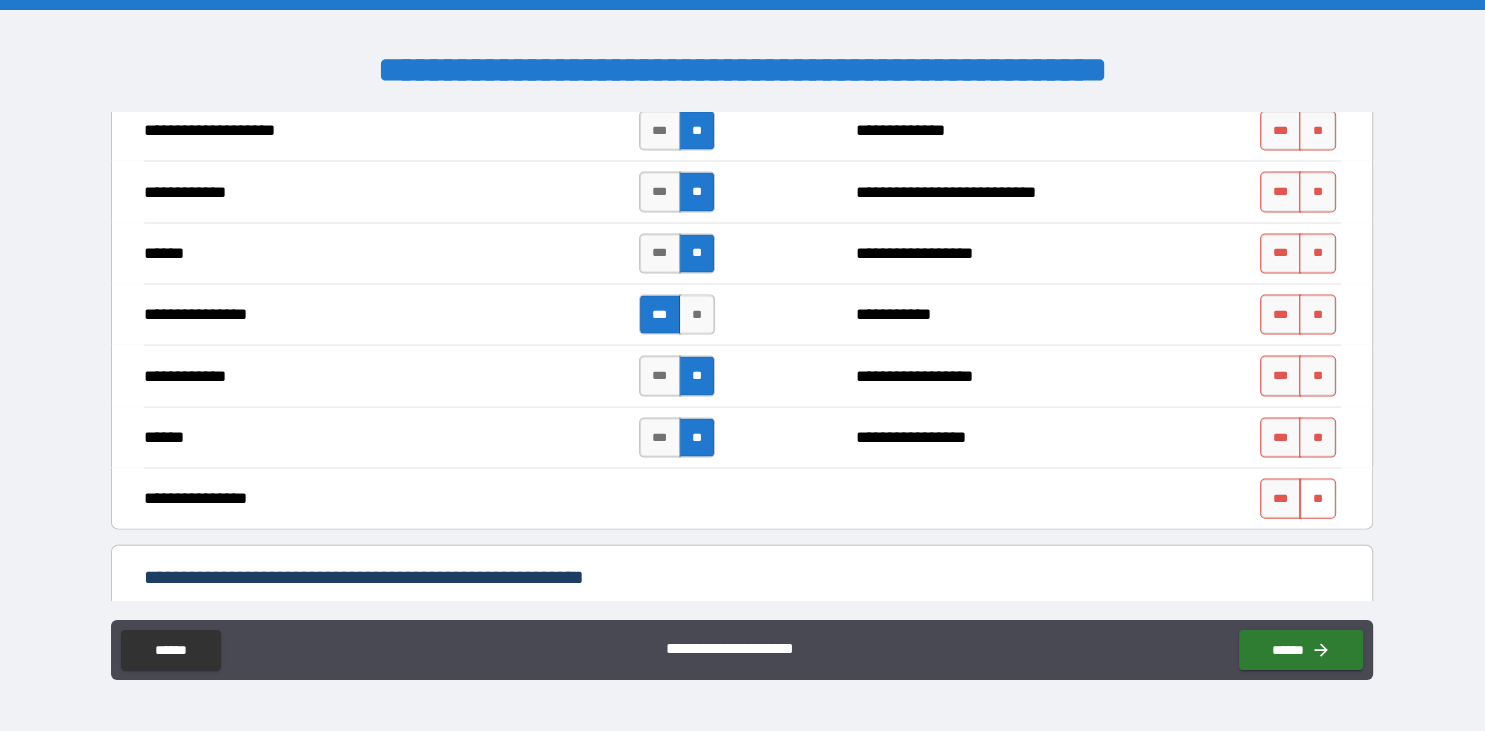 click on "**" at bounding box center (1317, 499) 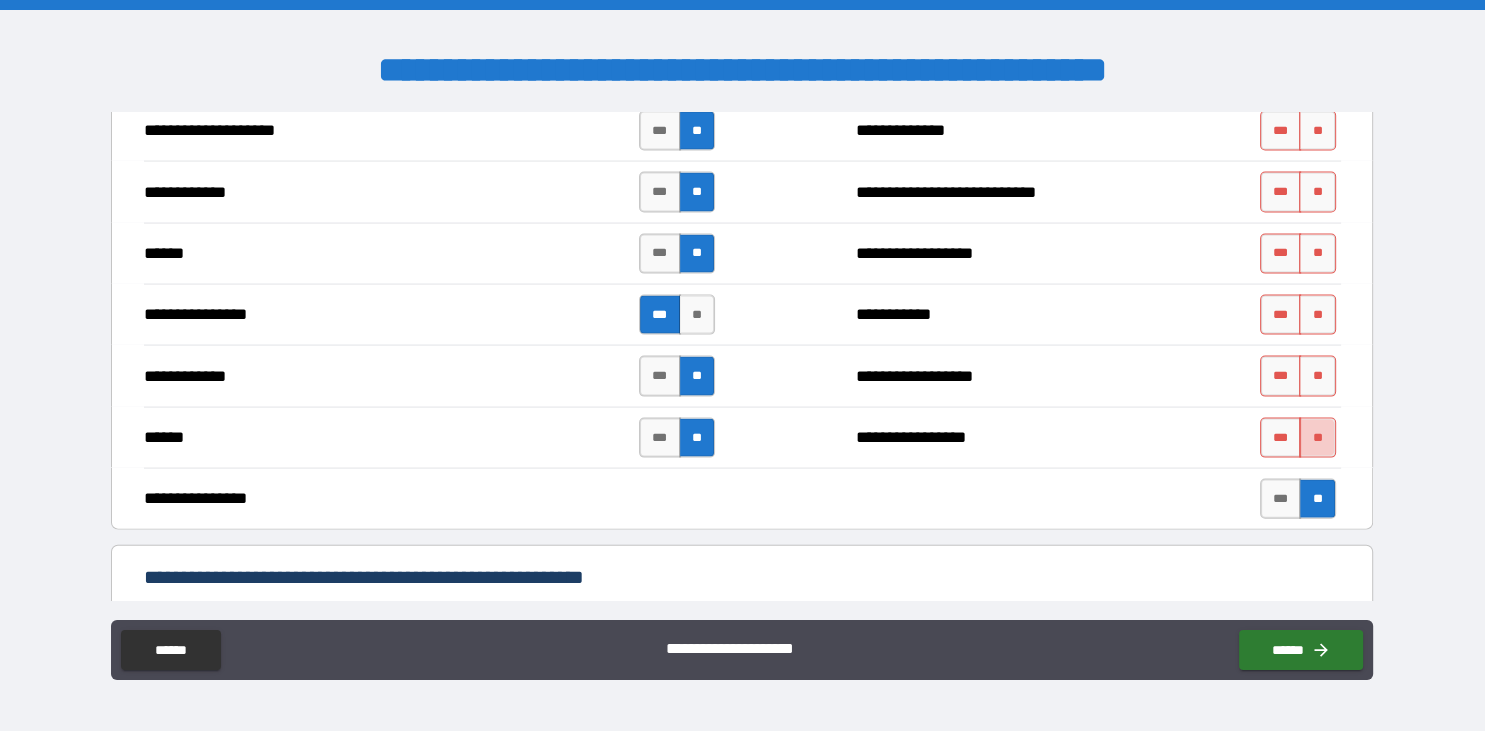 click on "**" at bounding box center [1317, 438] 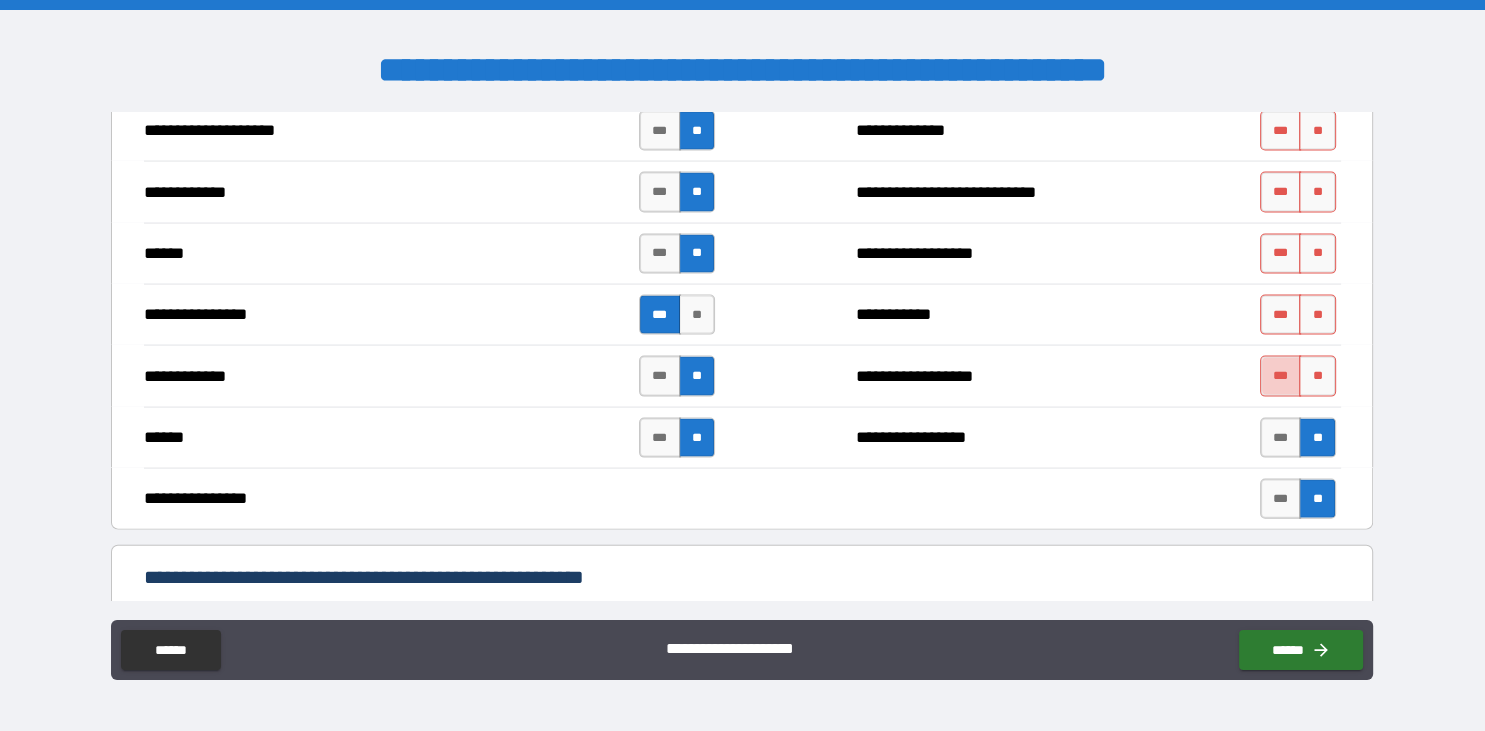 click on "***" at bounding box center [1281, 376] 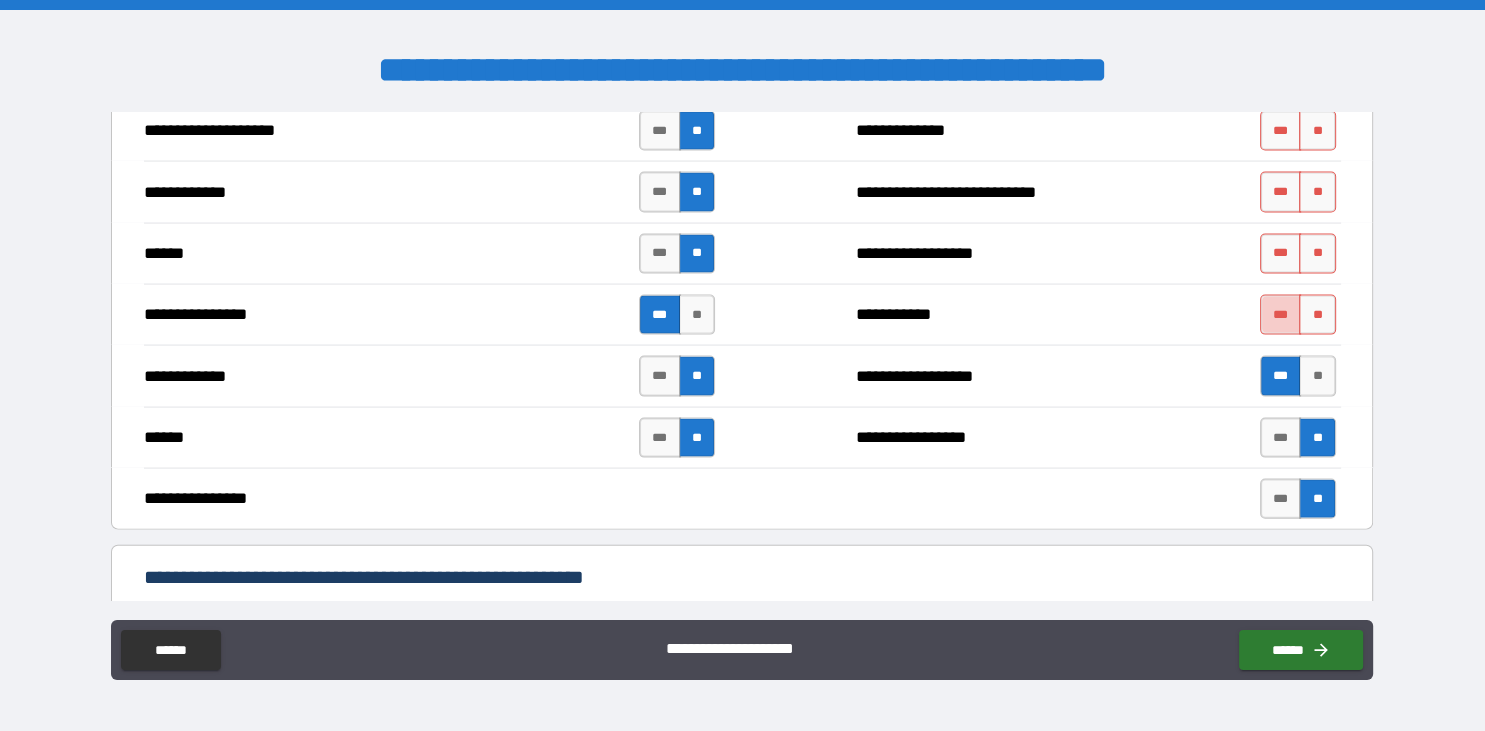 click on "***" at bounding box center (1281, 315) 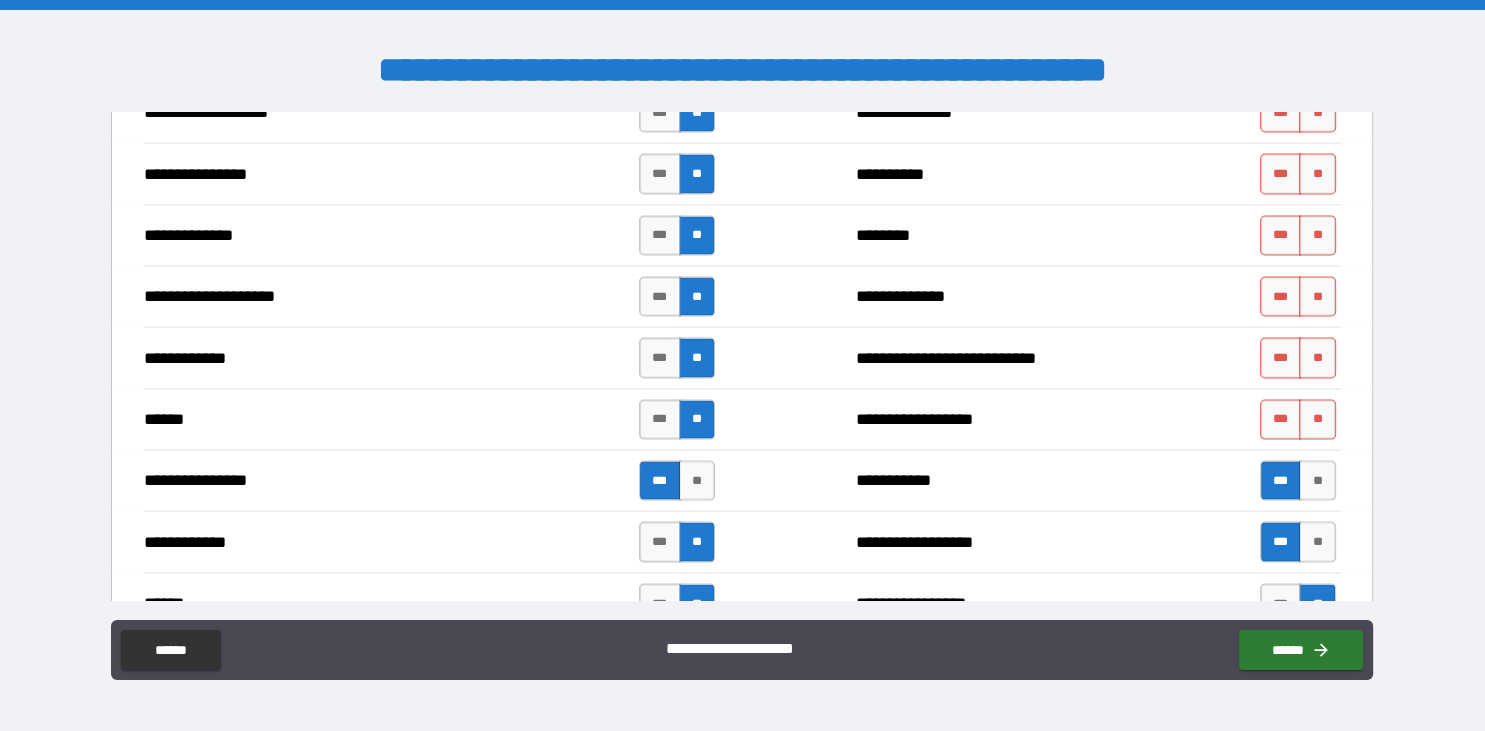 scroll, scrollTop: 4032, scrollLeft: 0, axis: vertical 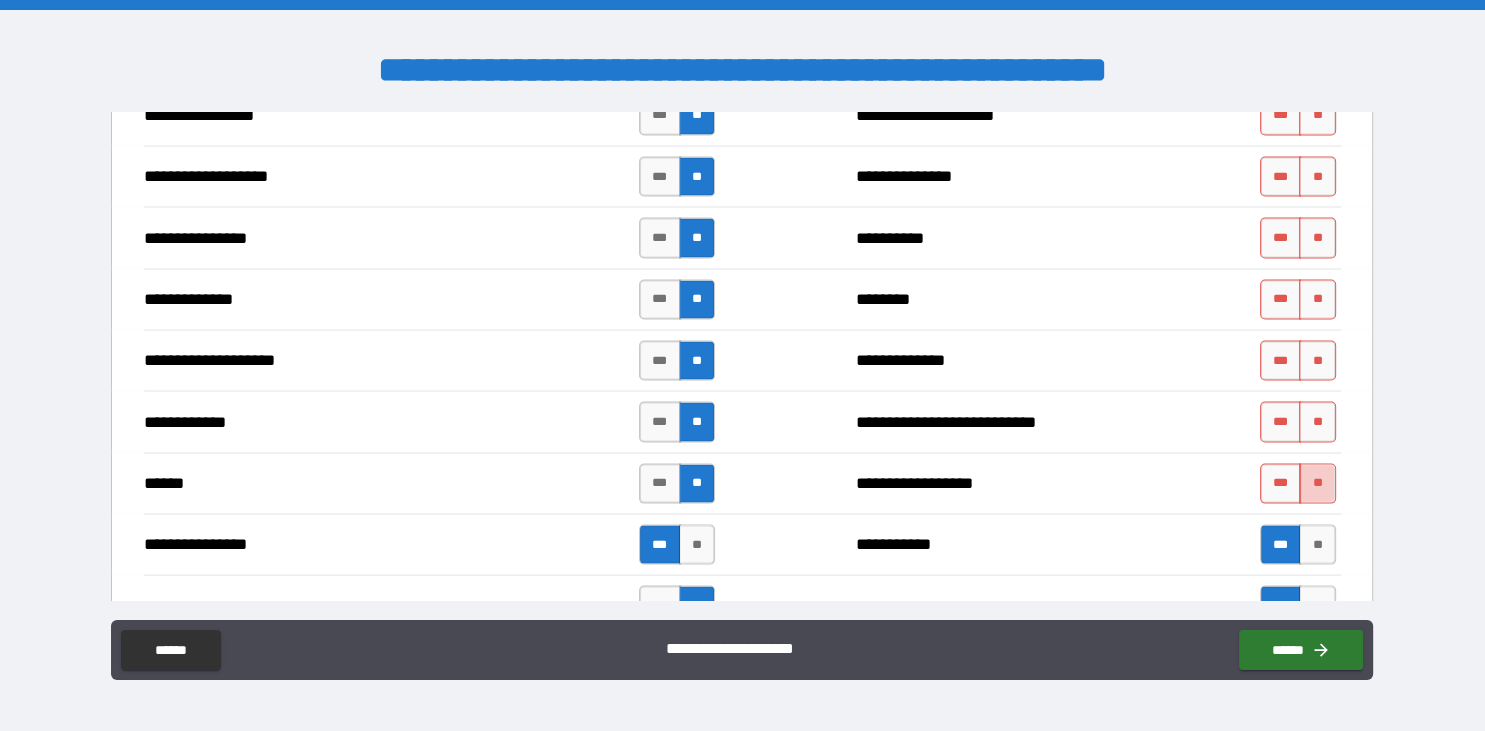 click on "**" at bounding box center (1317, 484) 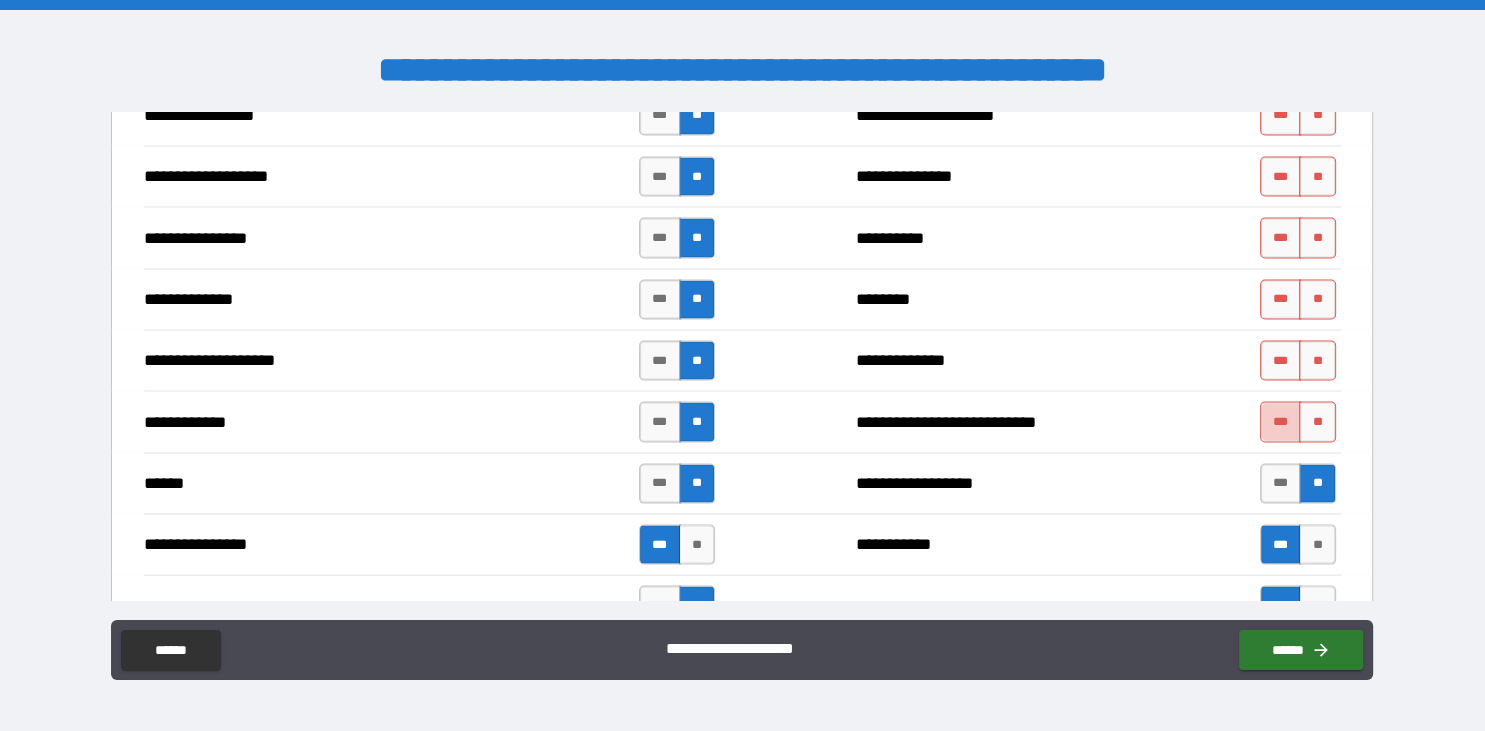 click on "***" at bounding box center (1281, 422) 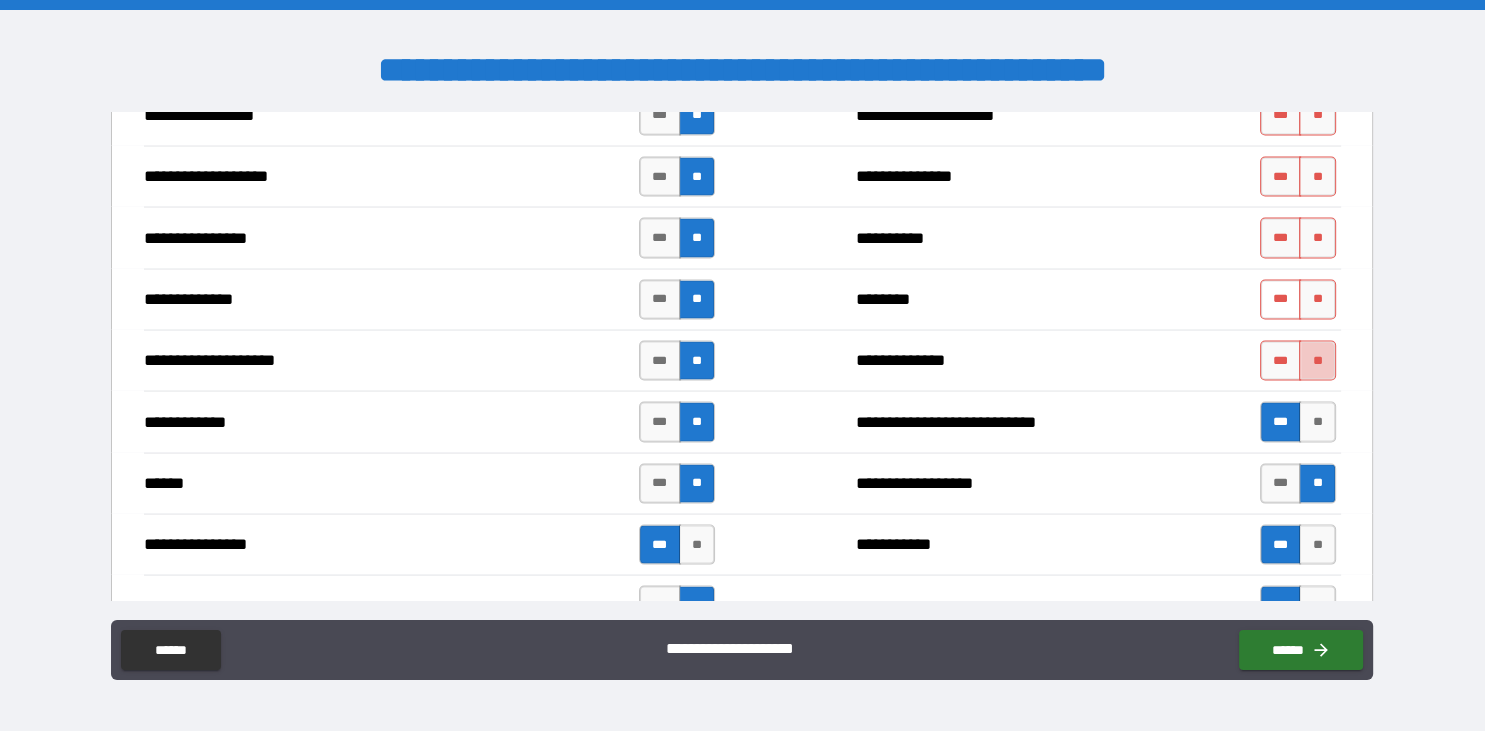 drag, startPoint x: 1321, startPoint y: 347, endPoint x: 1281, endPoint y: 303, distance: 59.464275 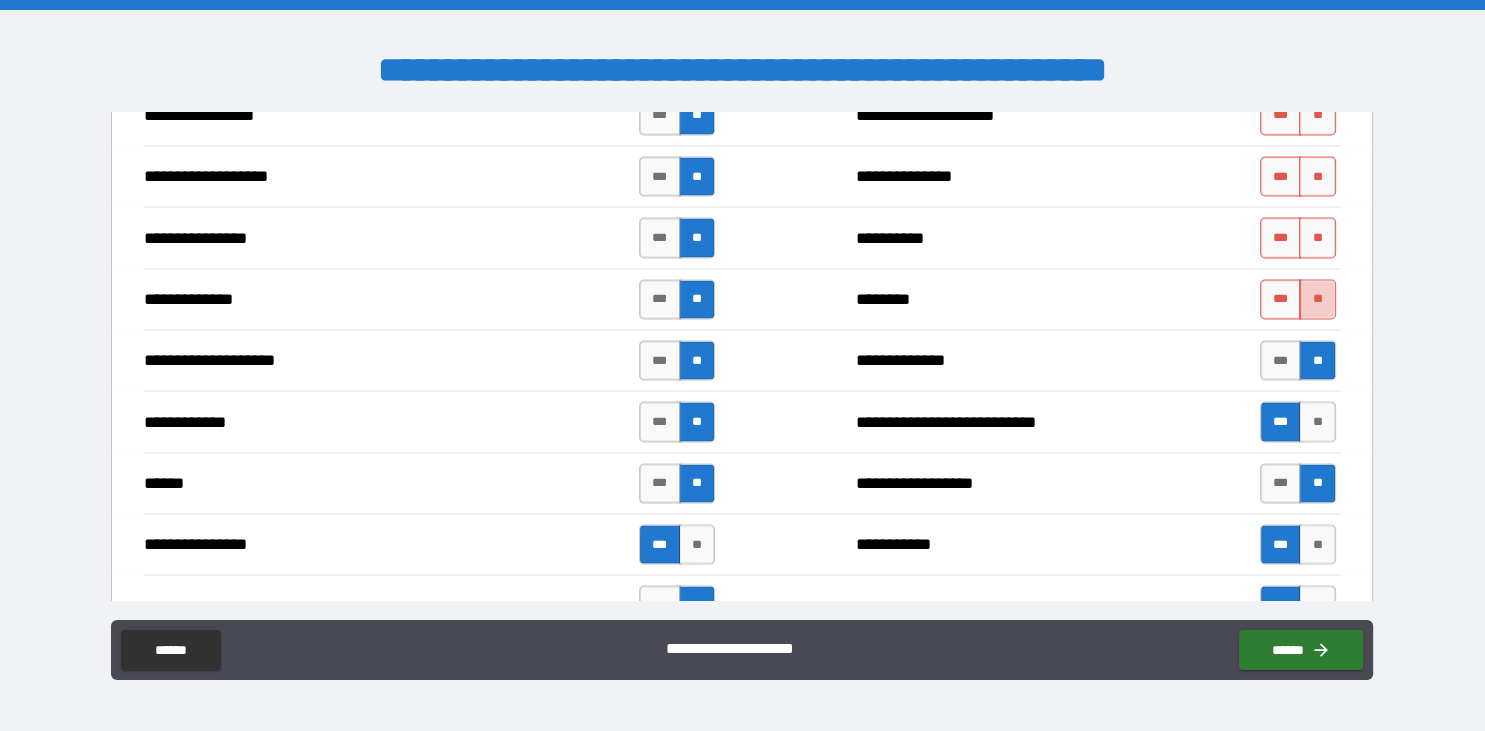 click on "**" at bounding box center [1317, 300] 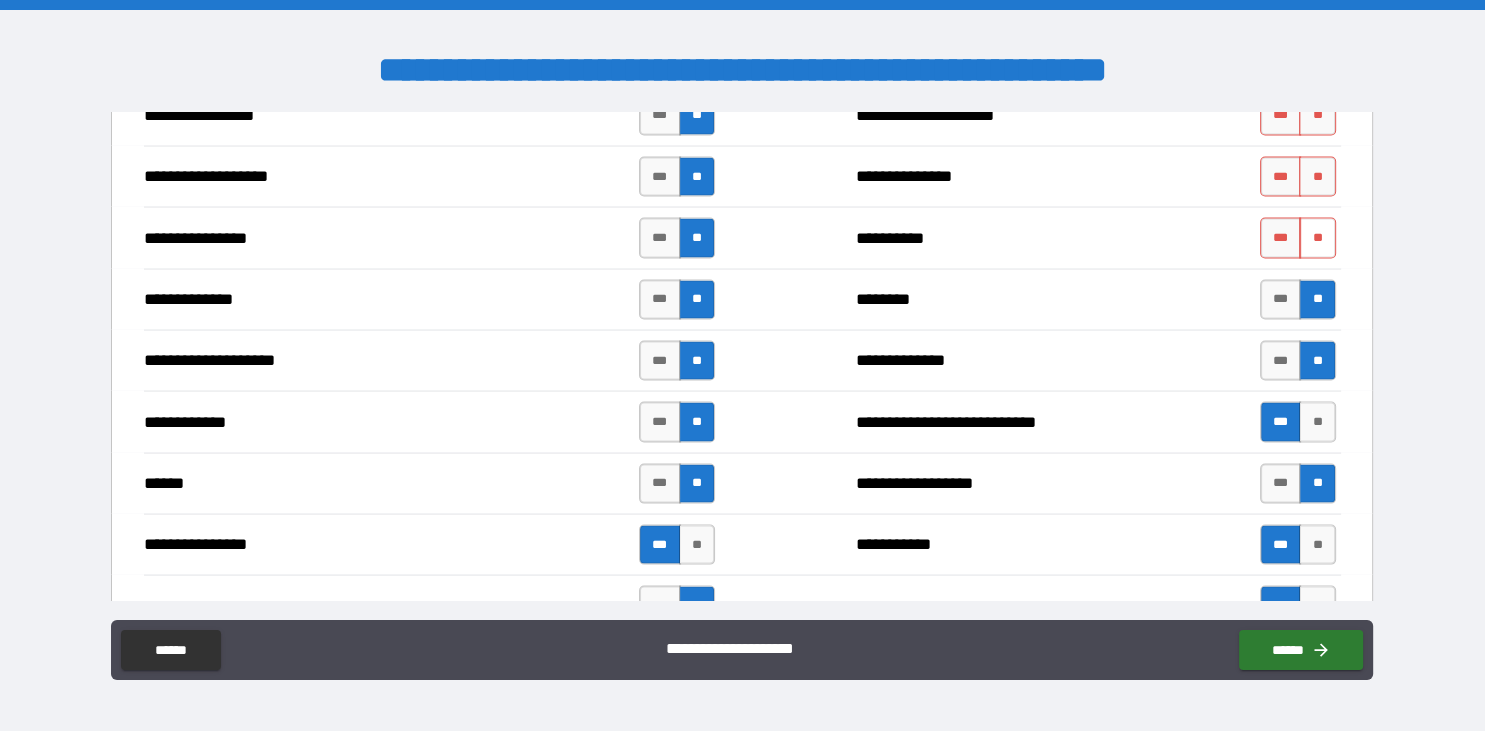 click on "**" at bounding box center [1317, 238] 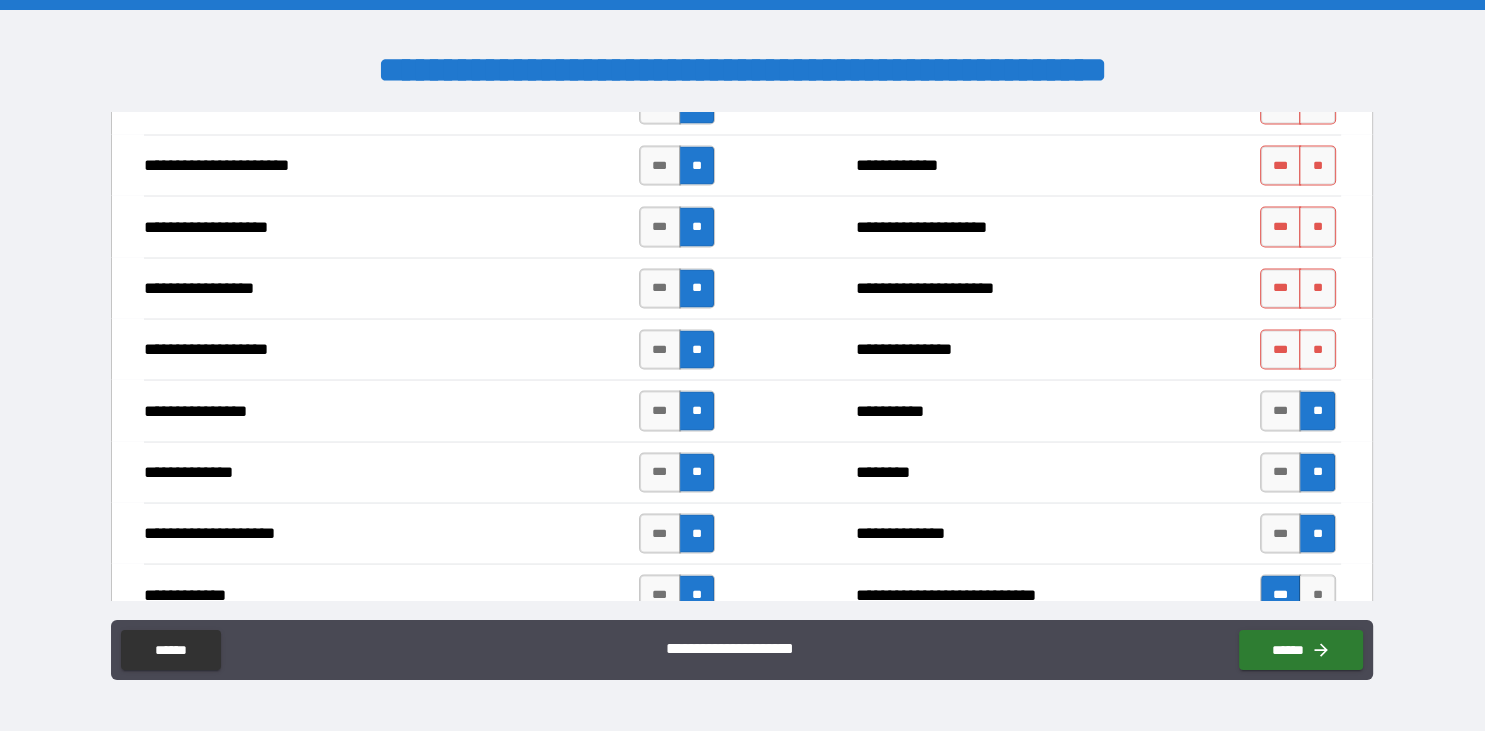 scroll, scrollTop: 3801, scrollLeft: 0, axis: vertical 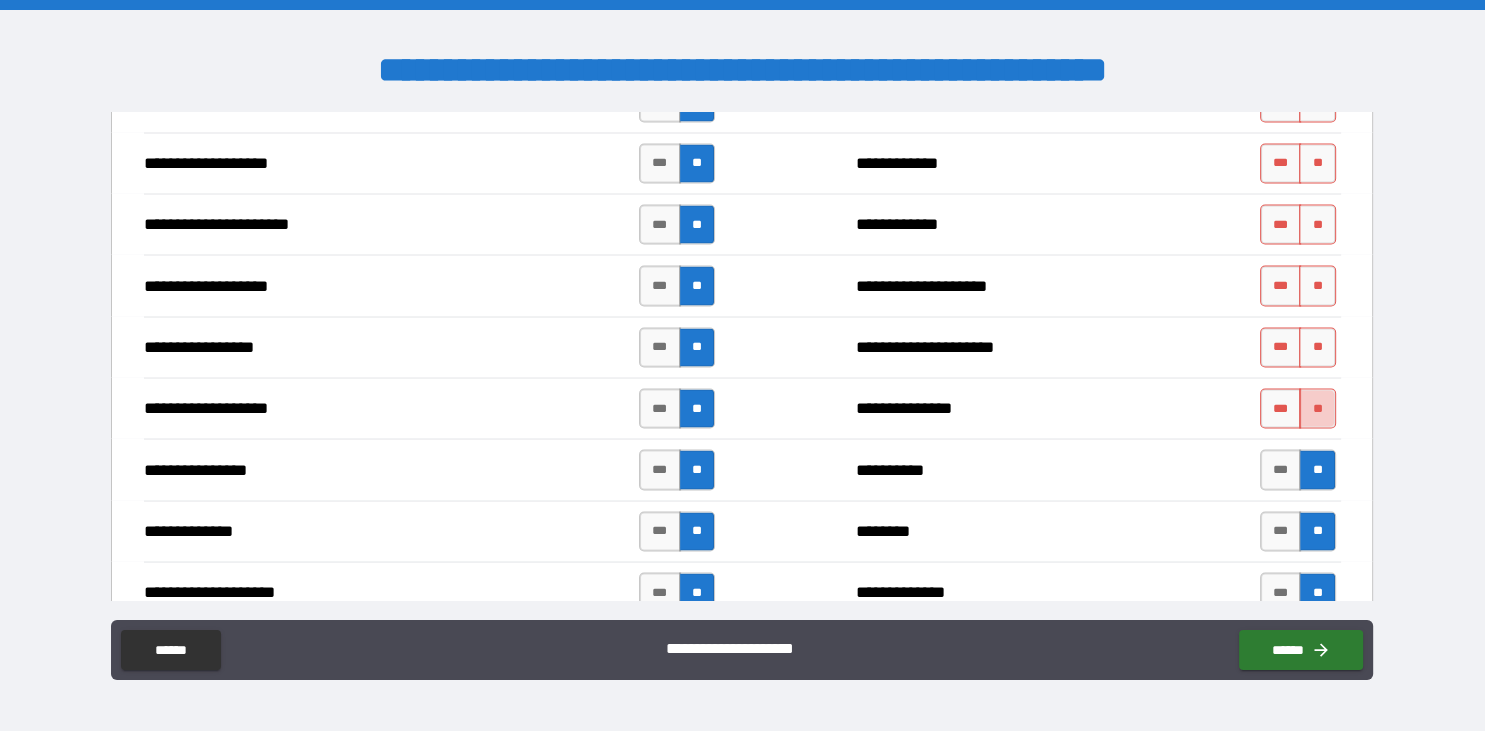 click on "**" at bounding box center [1317, 408] 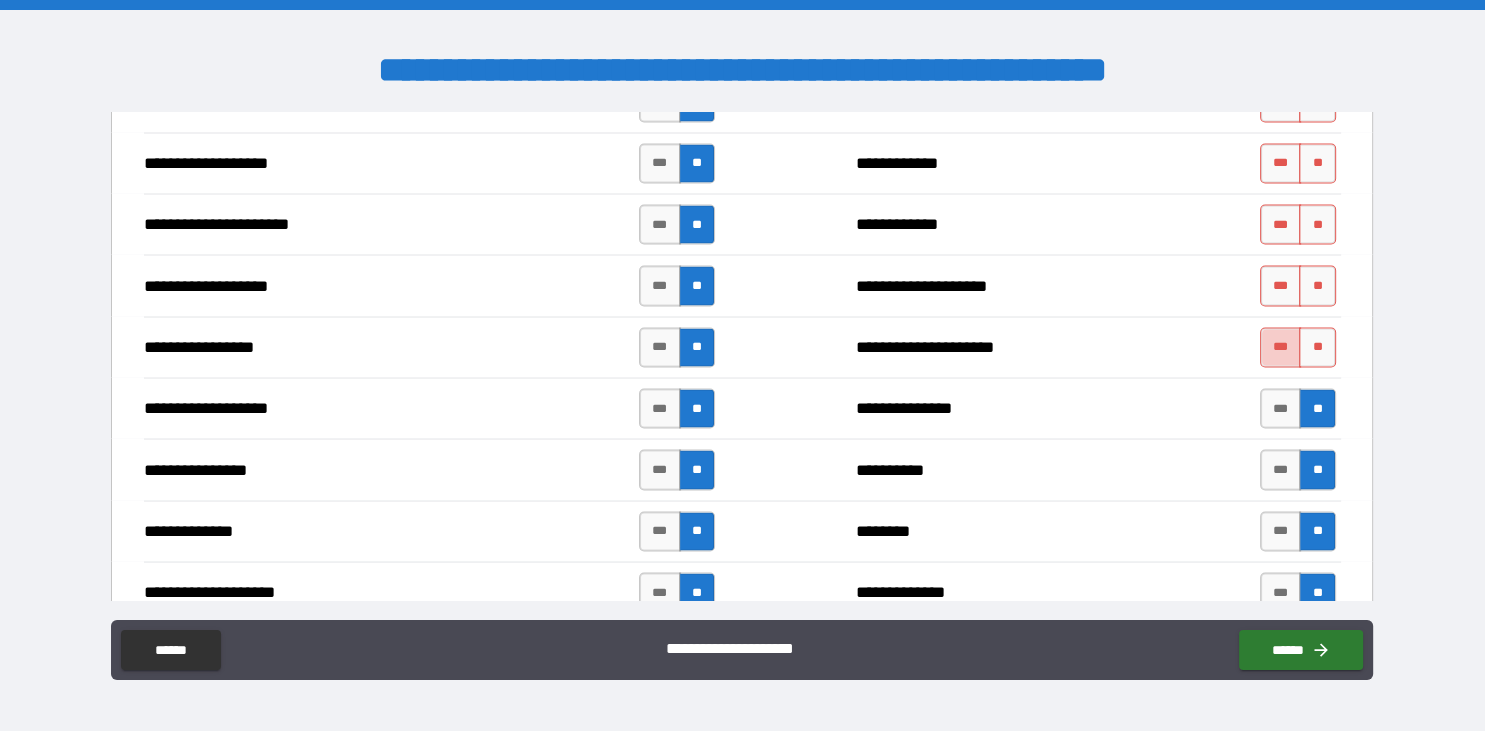 click on "***" at bounding box center [1281, 347] 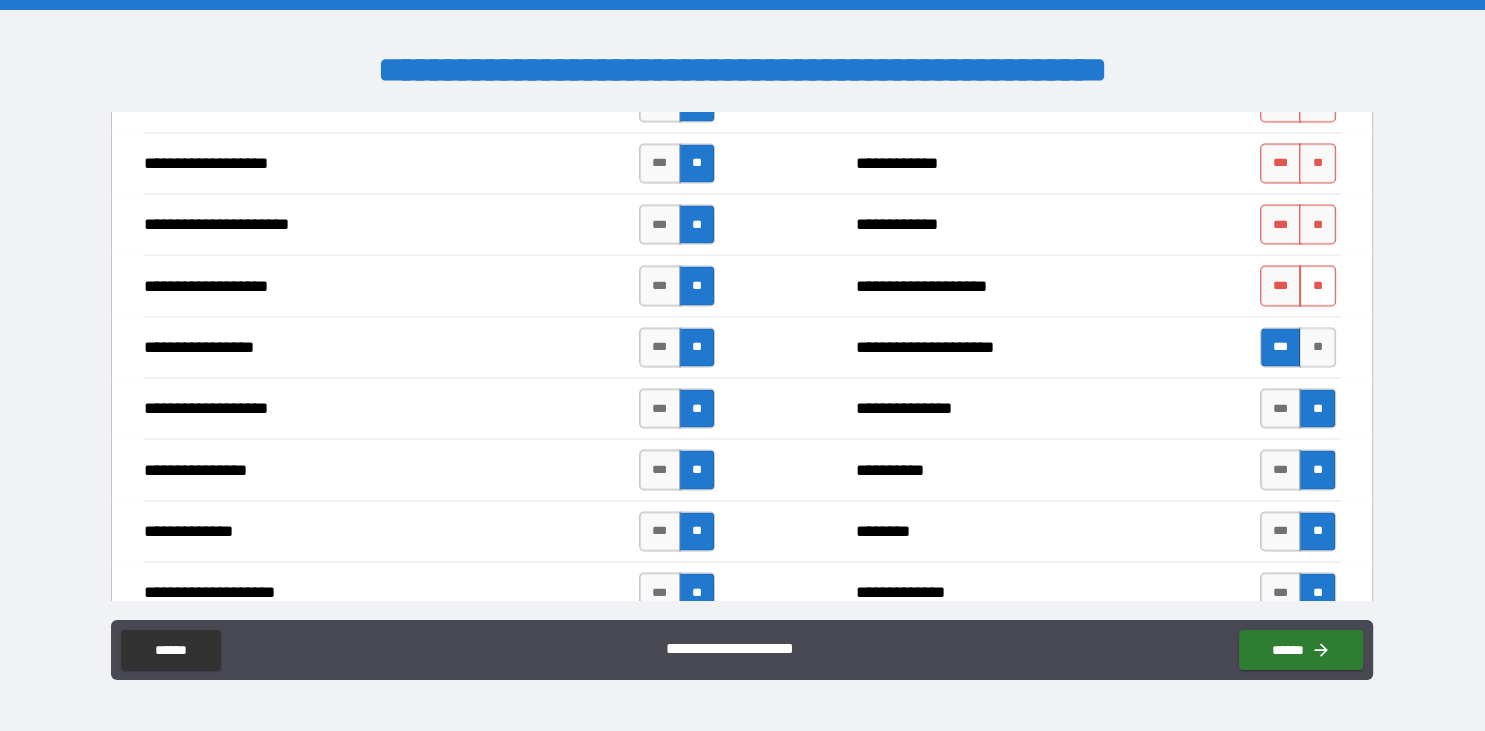 click on "**" at bounding box center (1317, 285) 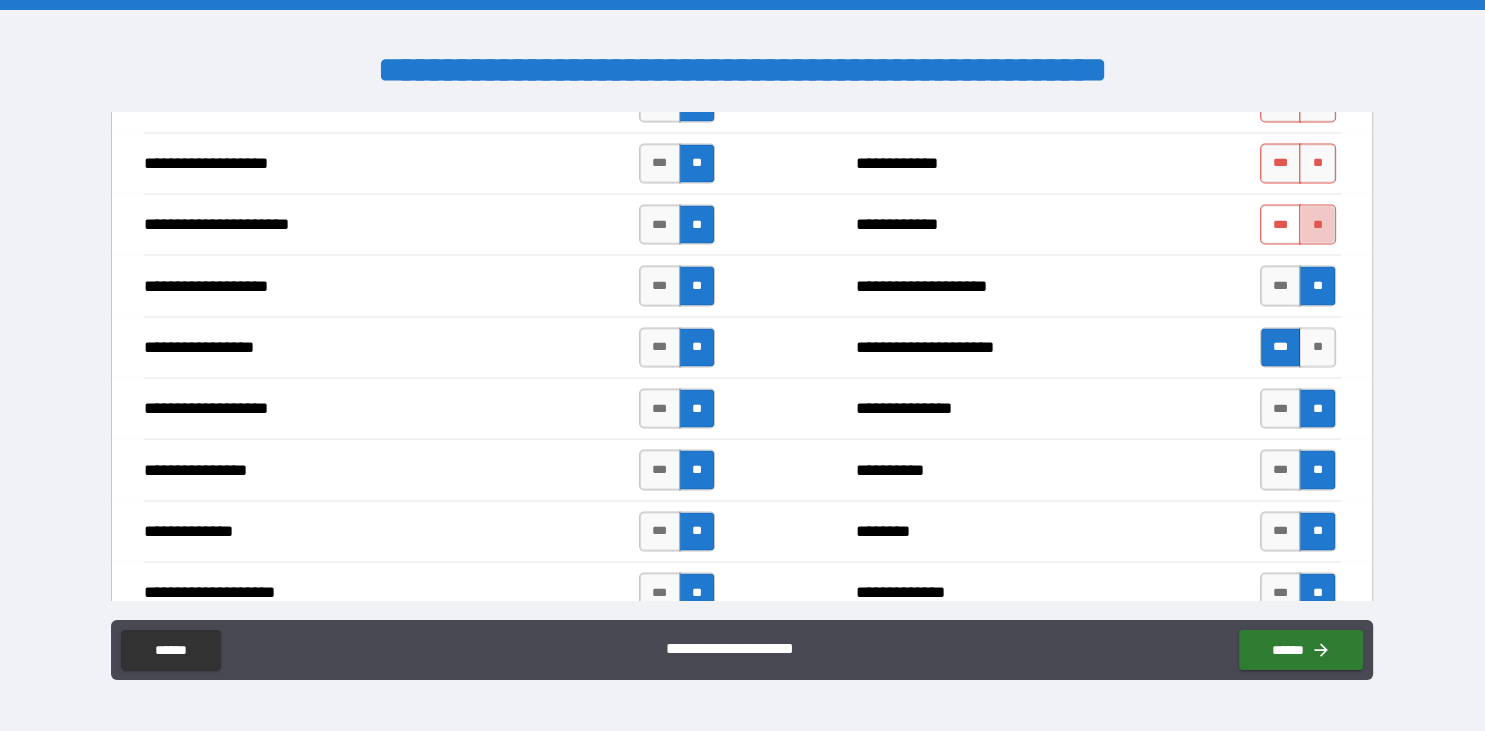 drag, startPoint x: 1312, startPoint y: 211, endPoint x: 1293, endPoint y: 219, distance: 20.615528 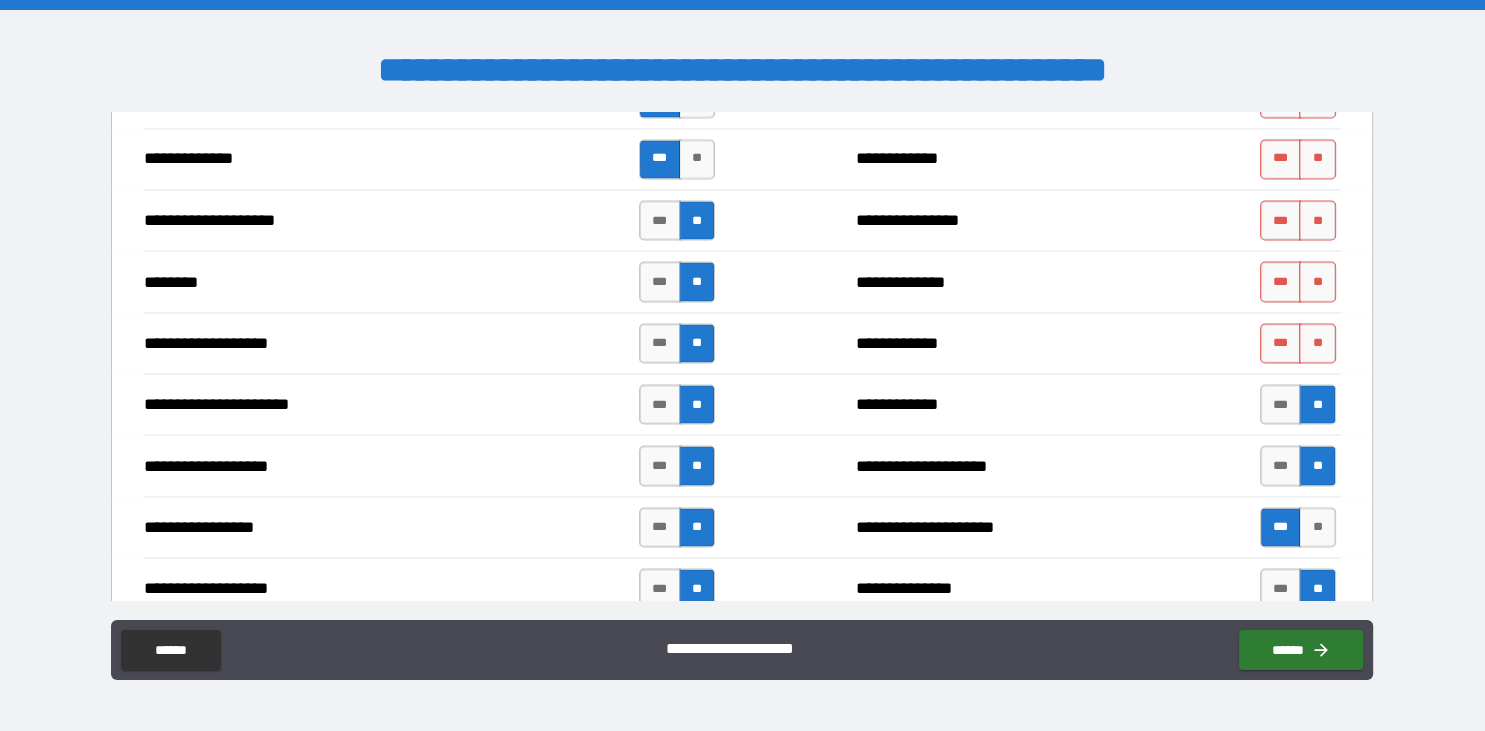 scroll, scrollTop: 3571, scrollLeft: 0, axis: vertical 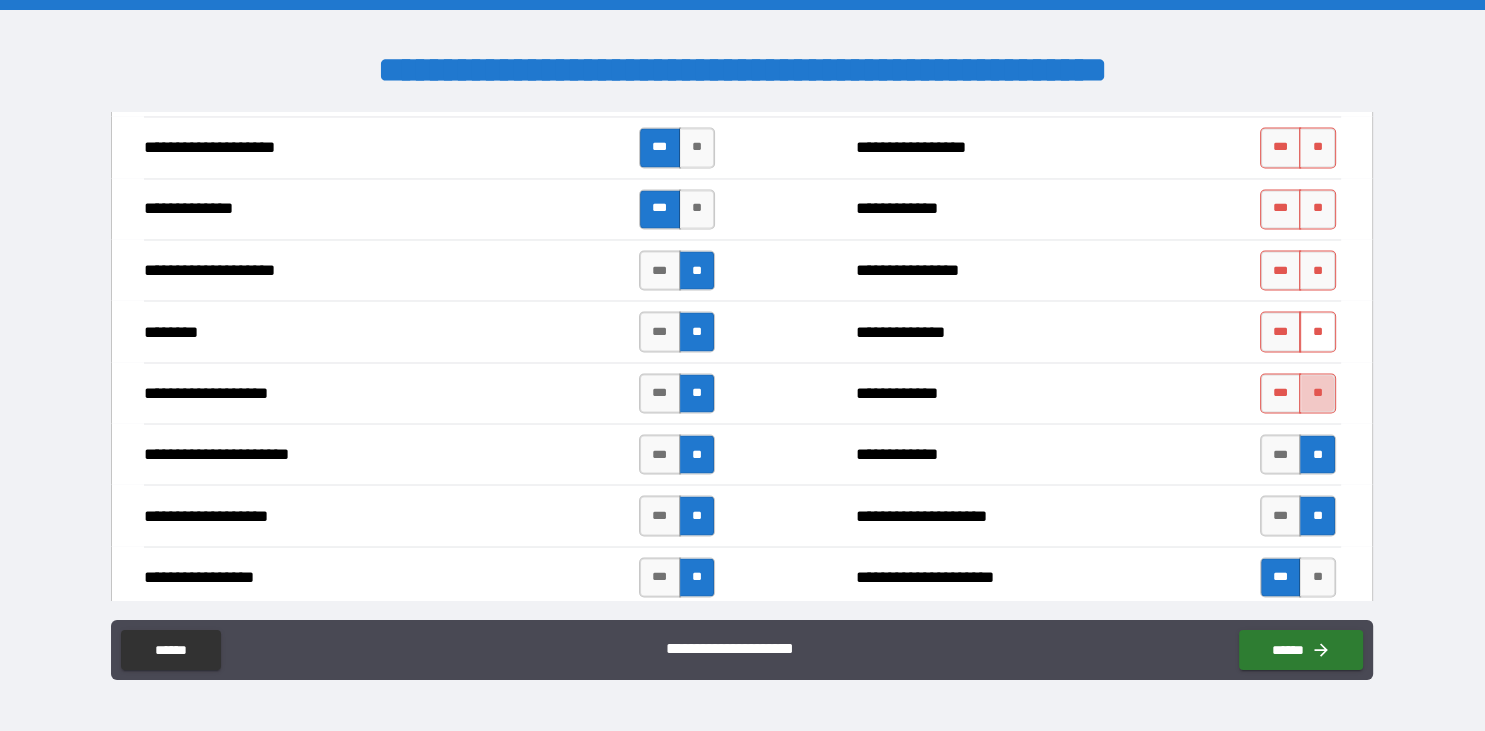 drag, startPoint x: 1322, startPoint y: 382, endPoint x: 1326, endPoint y: 326, distance: 56.142673 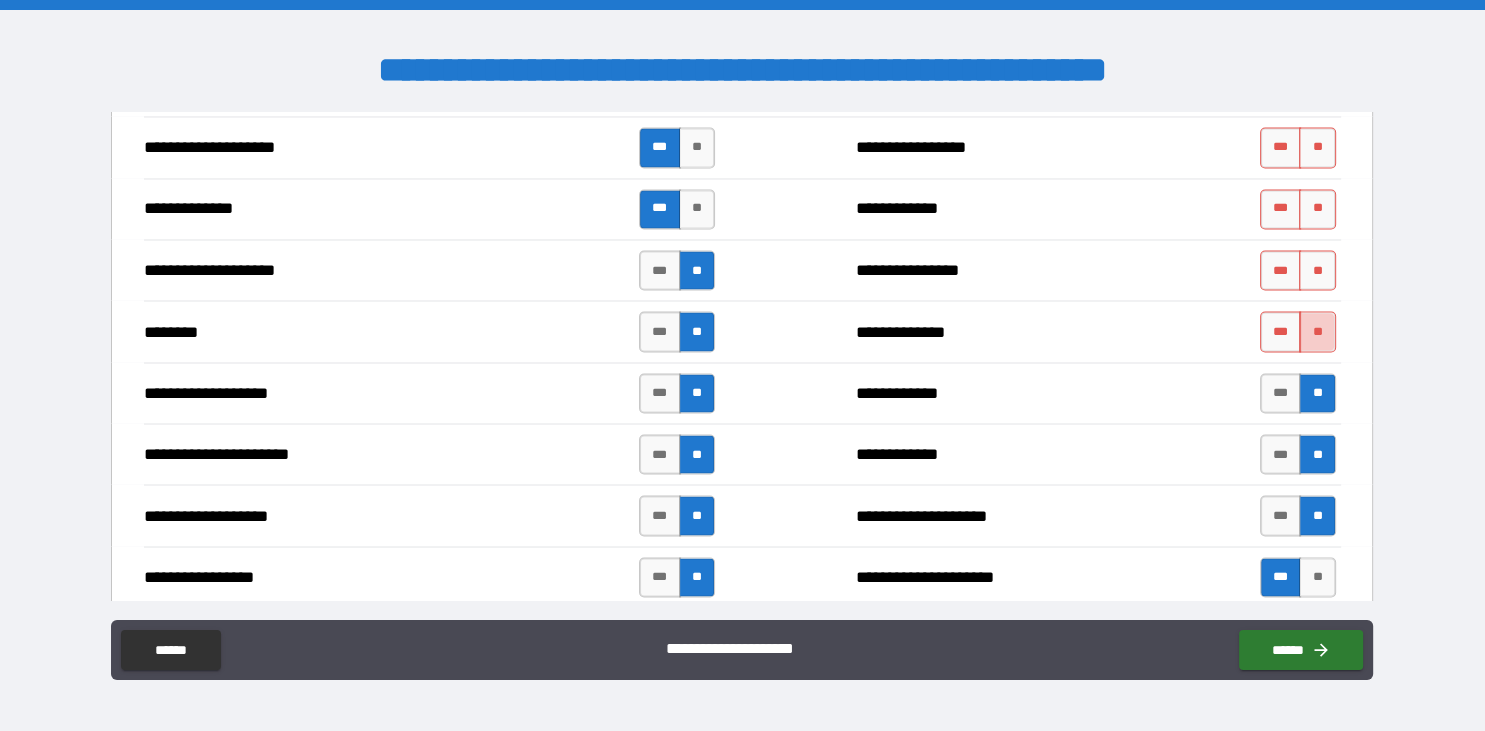 click on "**" at bounding box center [1317, 331] 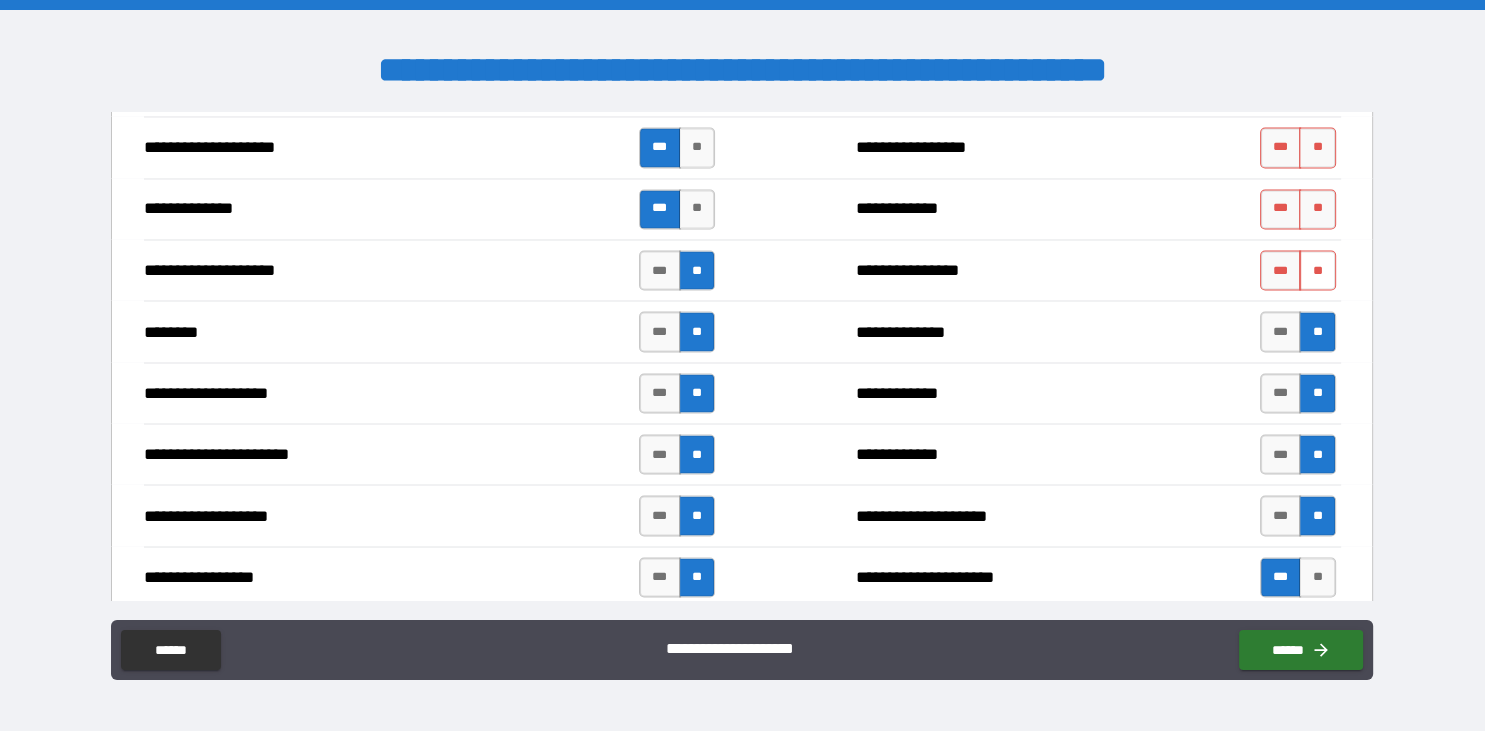 click on "**" at bounding box center (1317, 270) 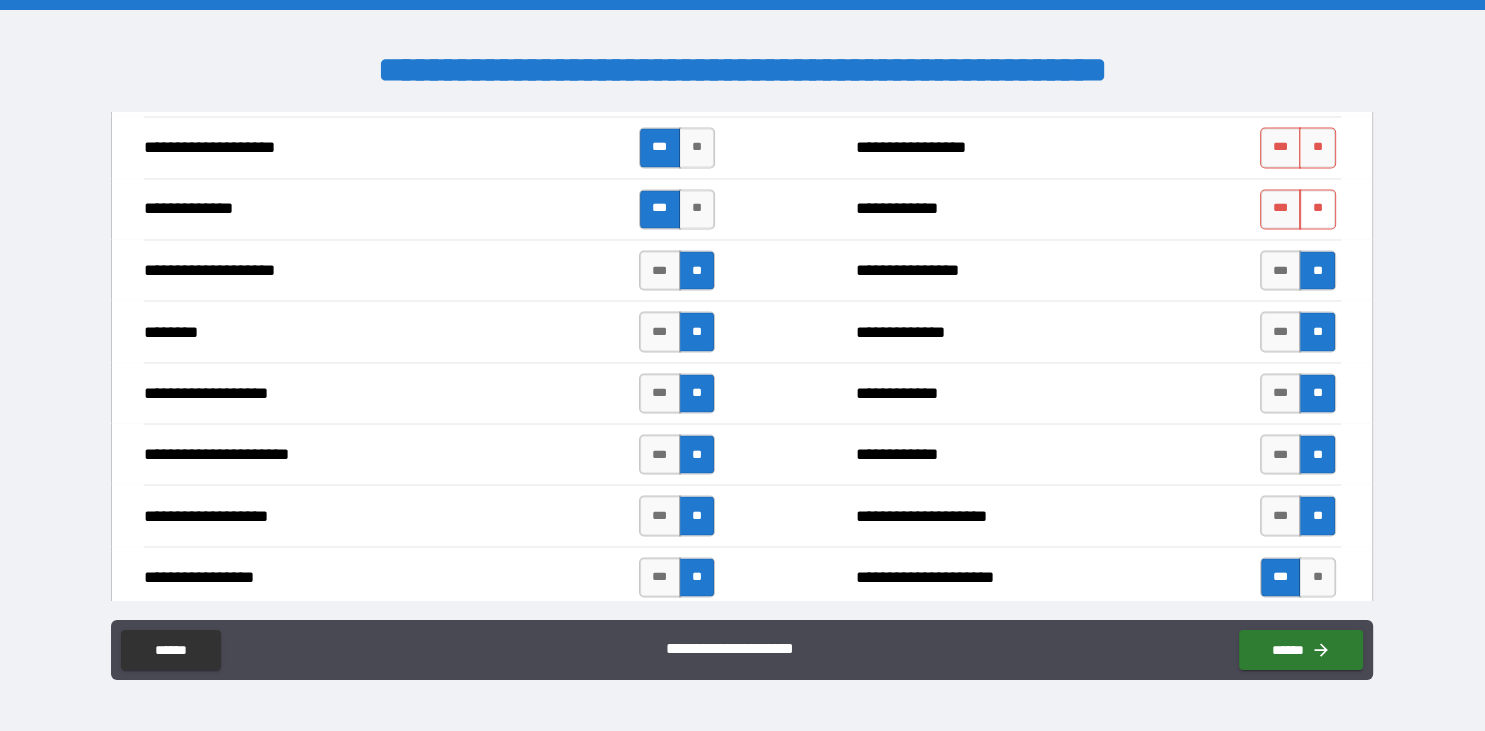 click on "**" at bounding box center [1317, 209] 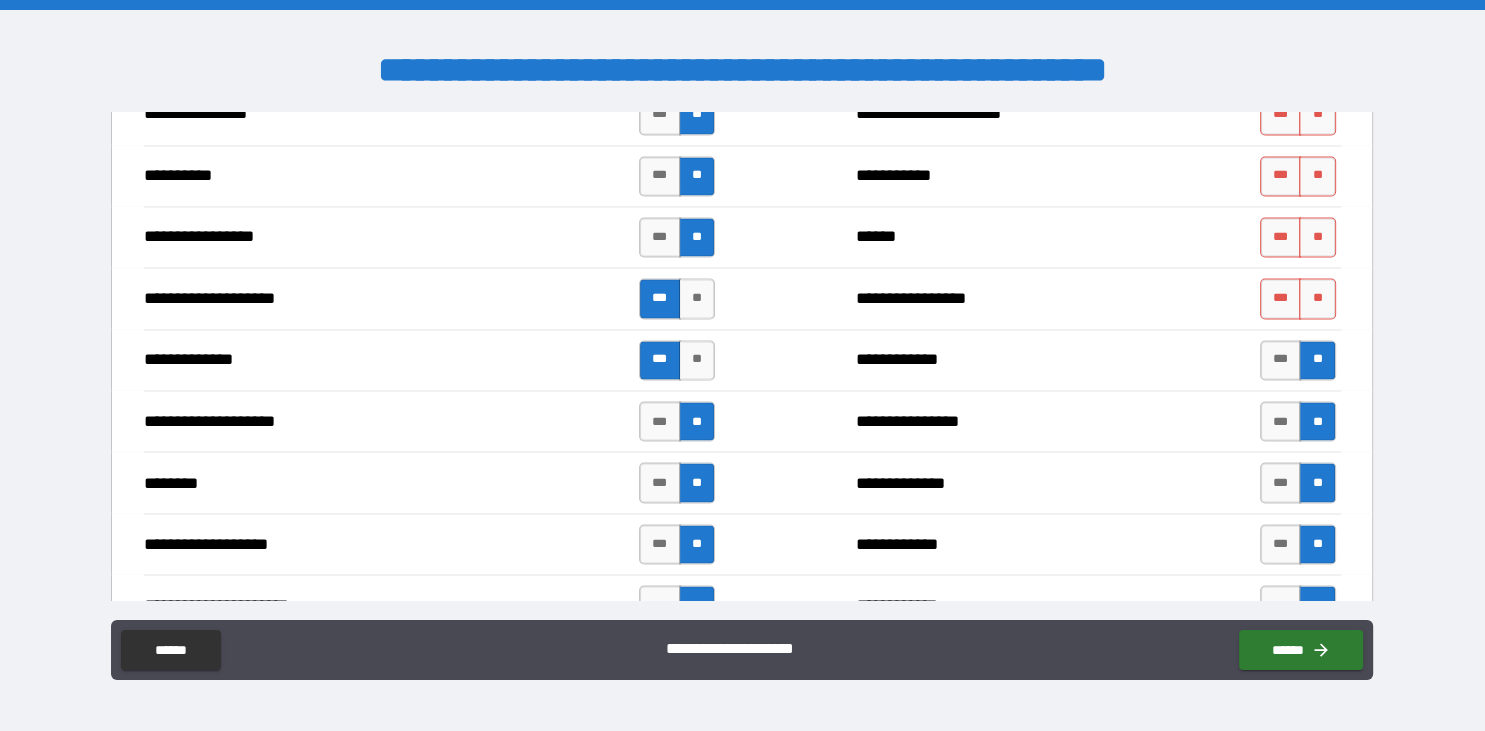 scroll, scrollTop: 3340, scrollLeft: 0, axis: vertical 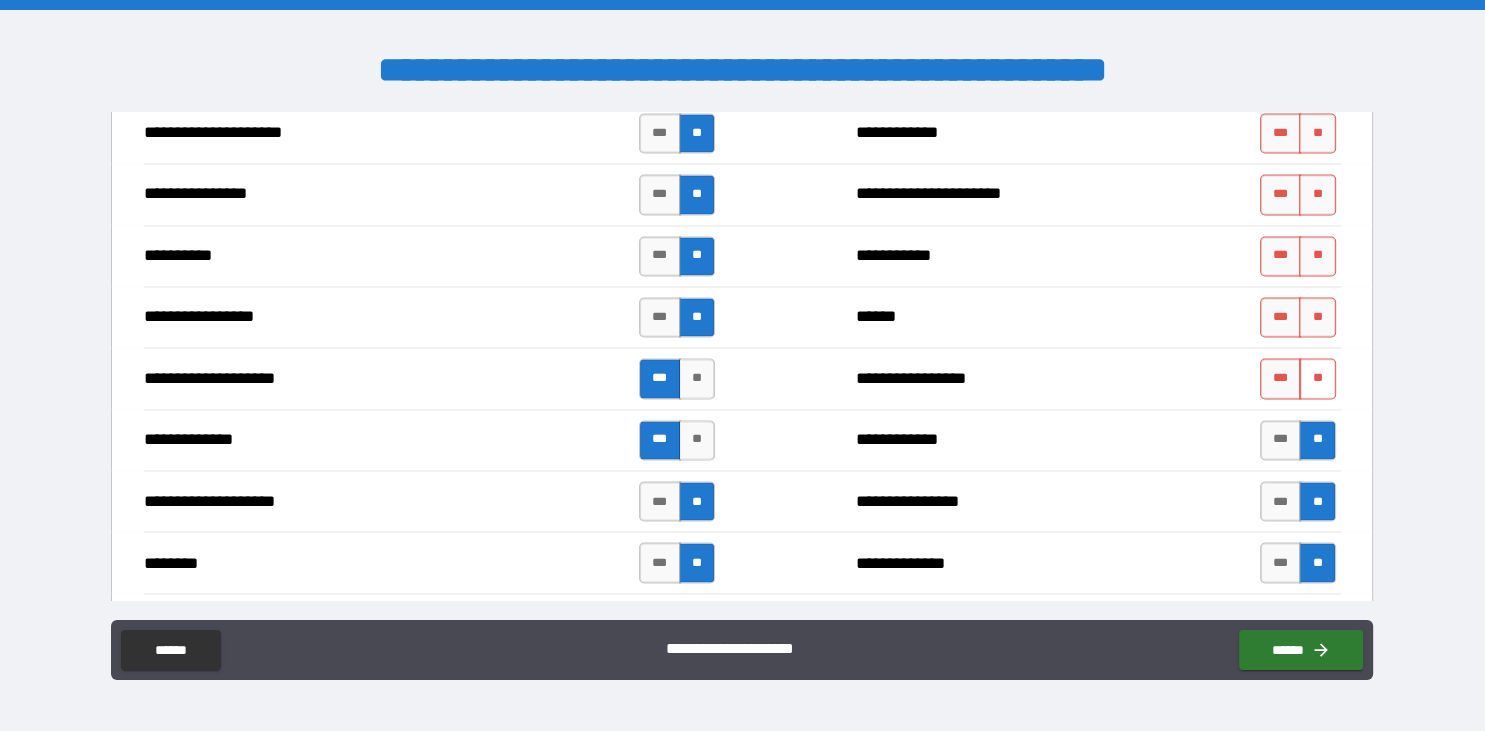 click on "**" at bounding box center (1317, 378) 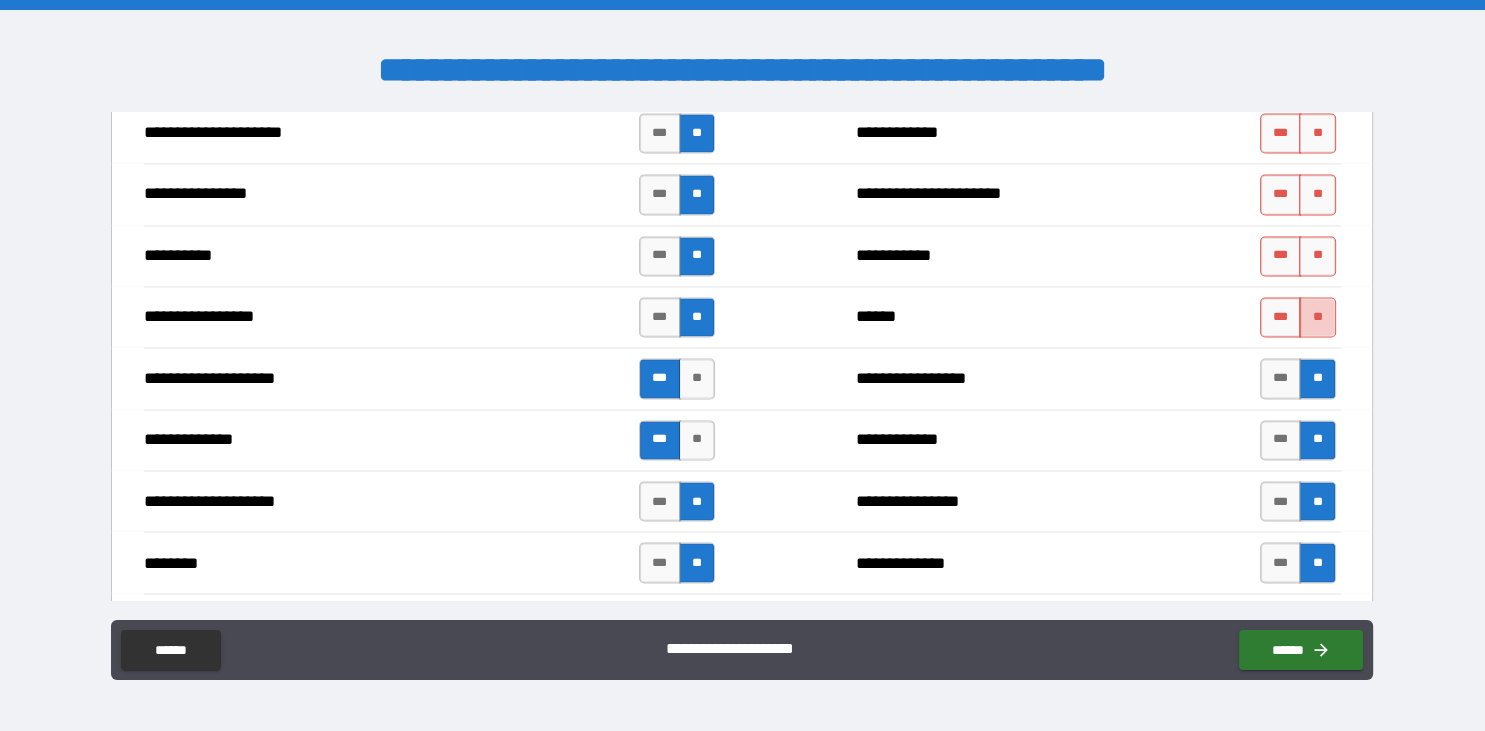 click on "**" at bounding box center (1317, 317) 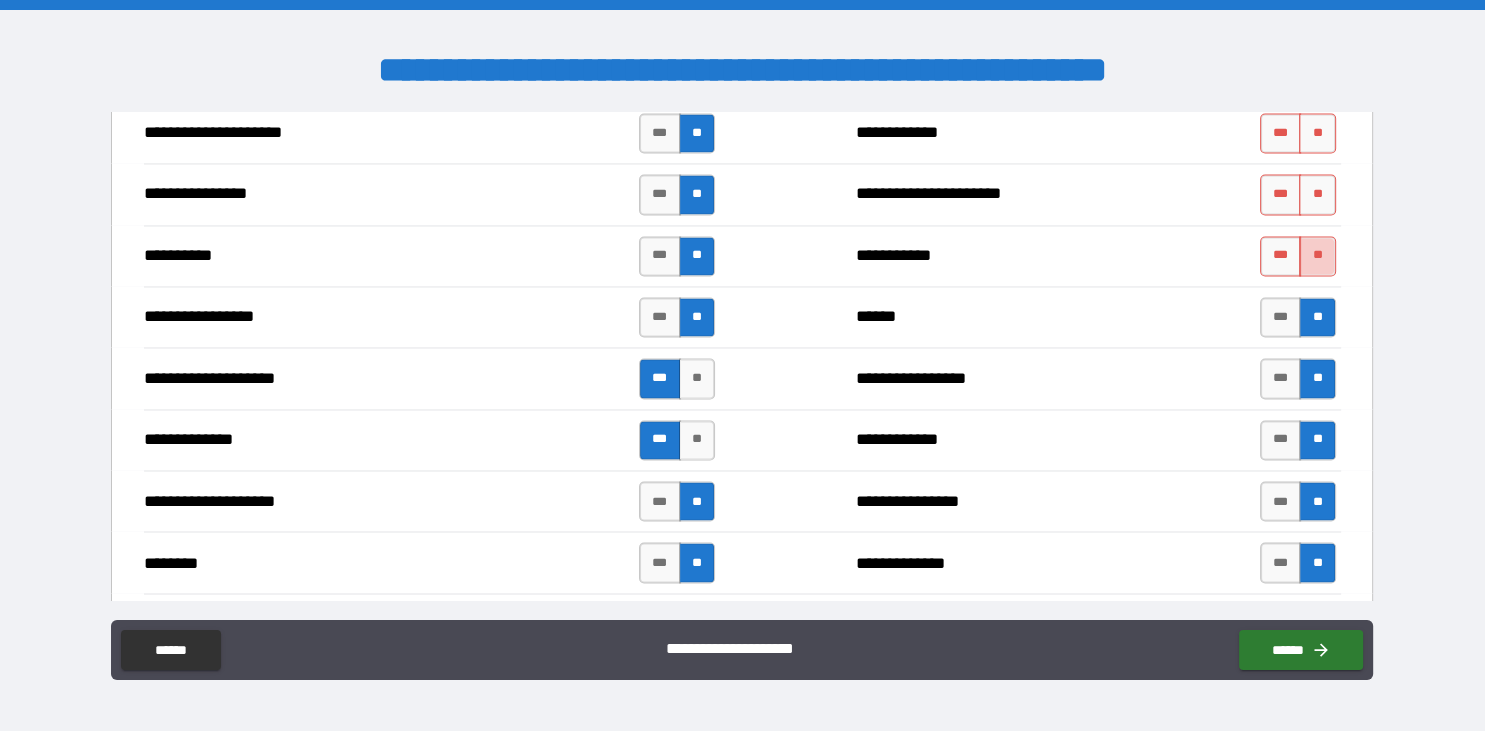 click on "**" at bounding box center (1317, 256) 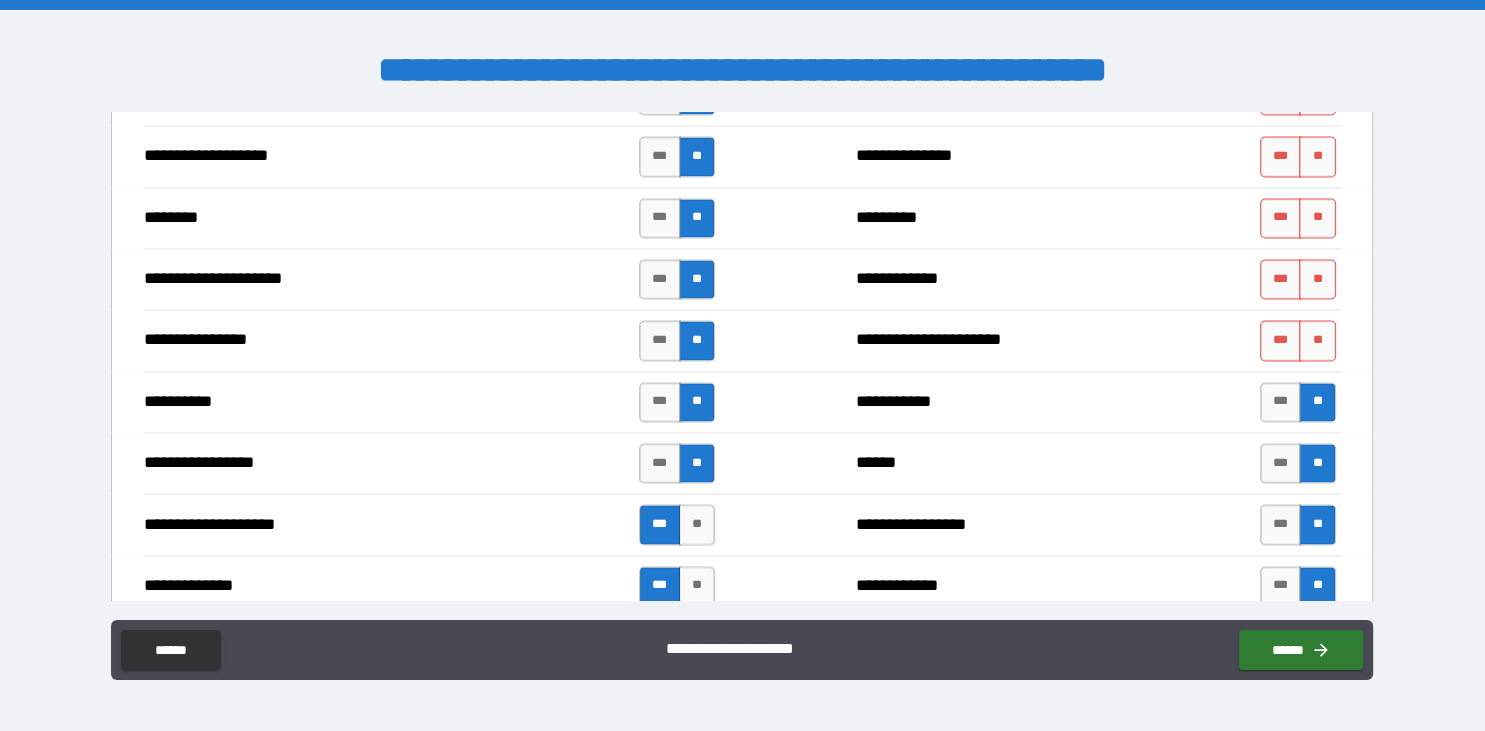 scroll, scrollTop: 3110, scrollLeft: 0, axis: vertical 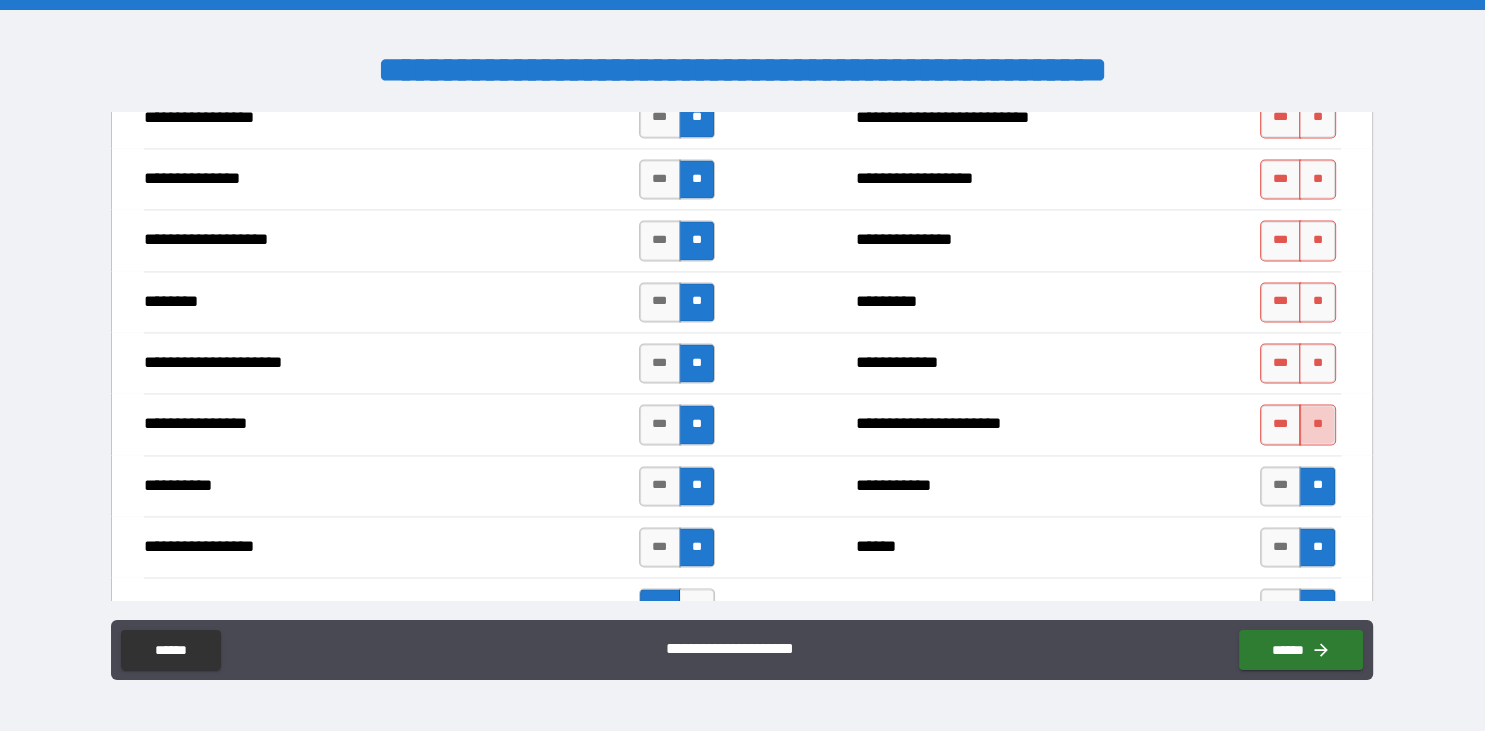 click on "**" at bounding box center [1317, 424] 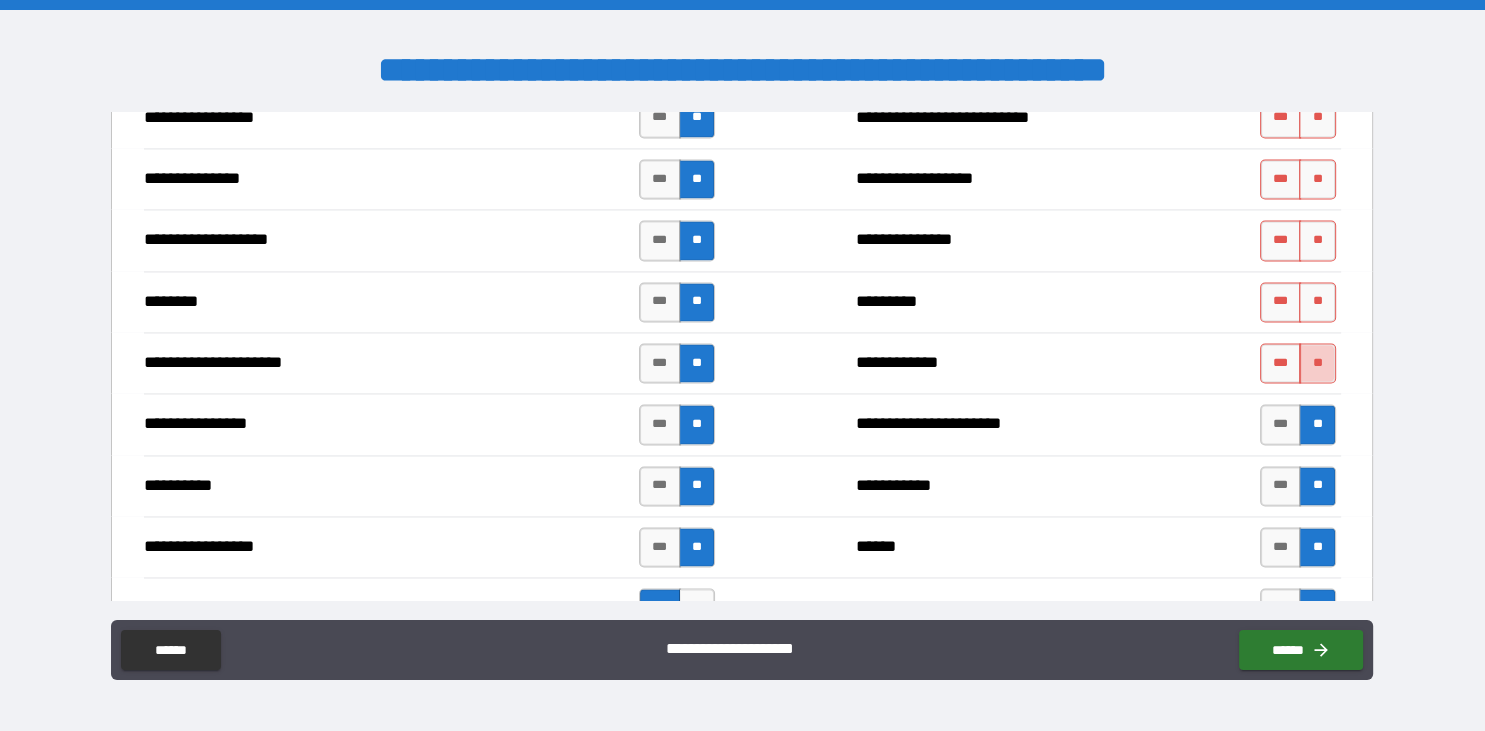 click on "**" at bounding box center [1317, 363] 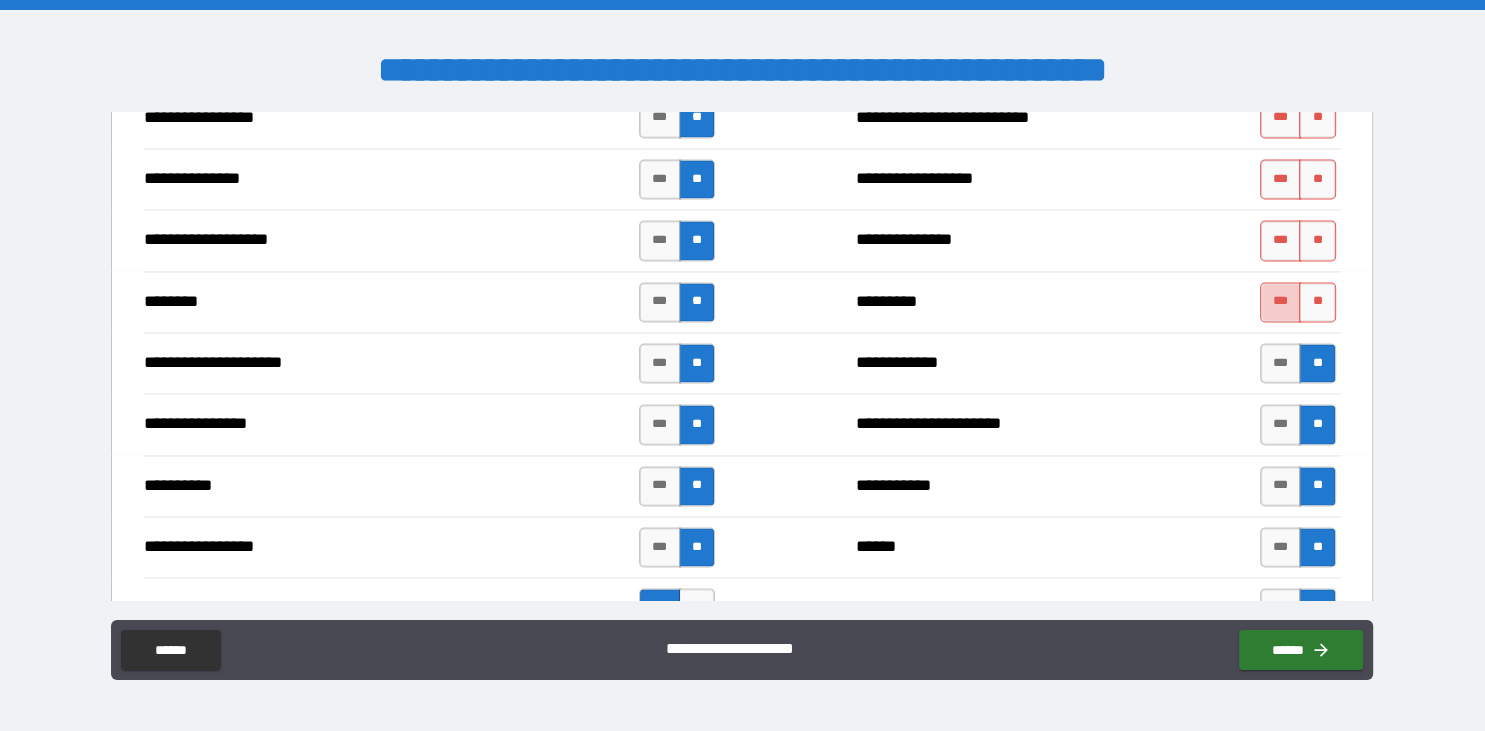 click on "***" at bounding box center [1281, 302] 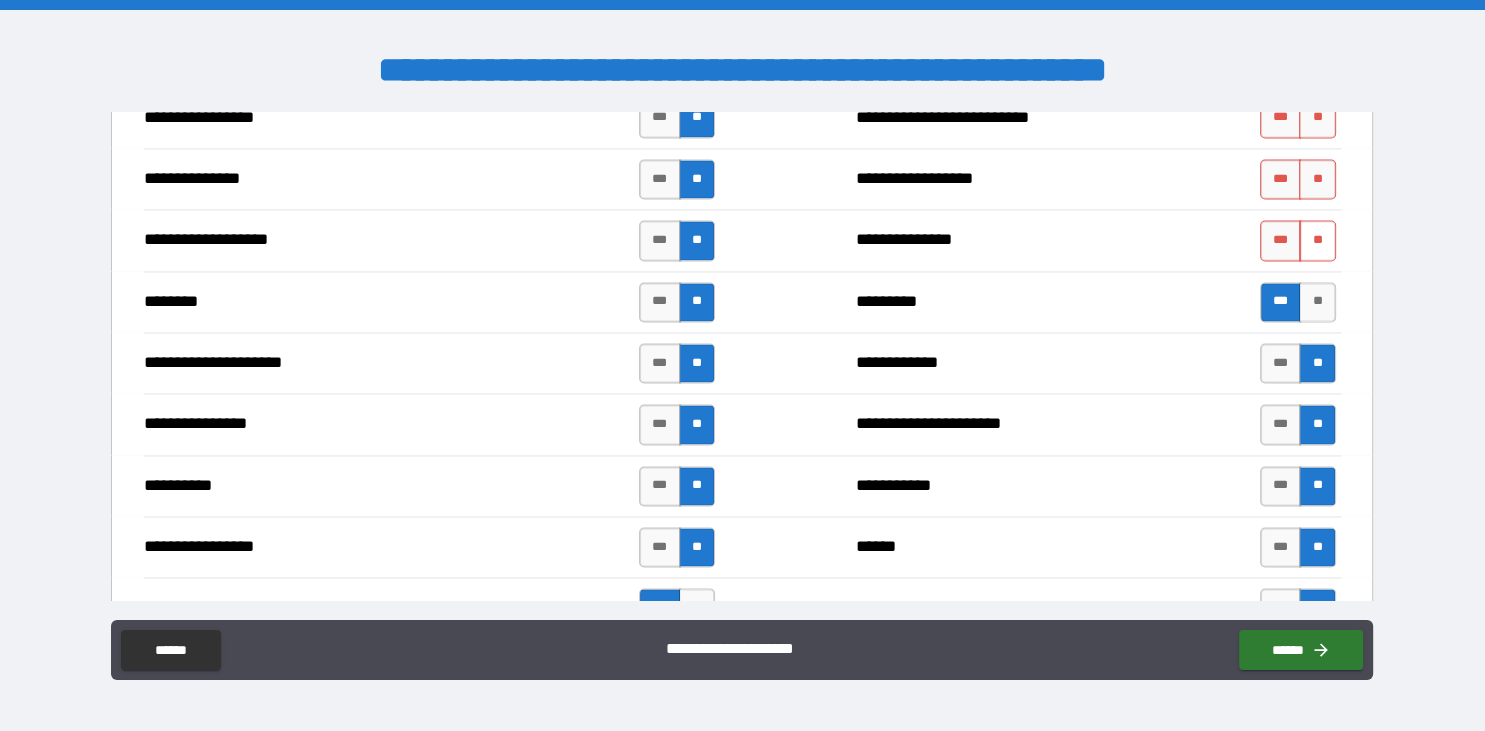 click on "**" at bounding box center (1317, 240) 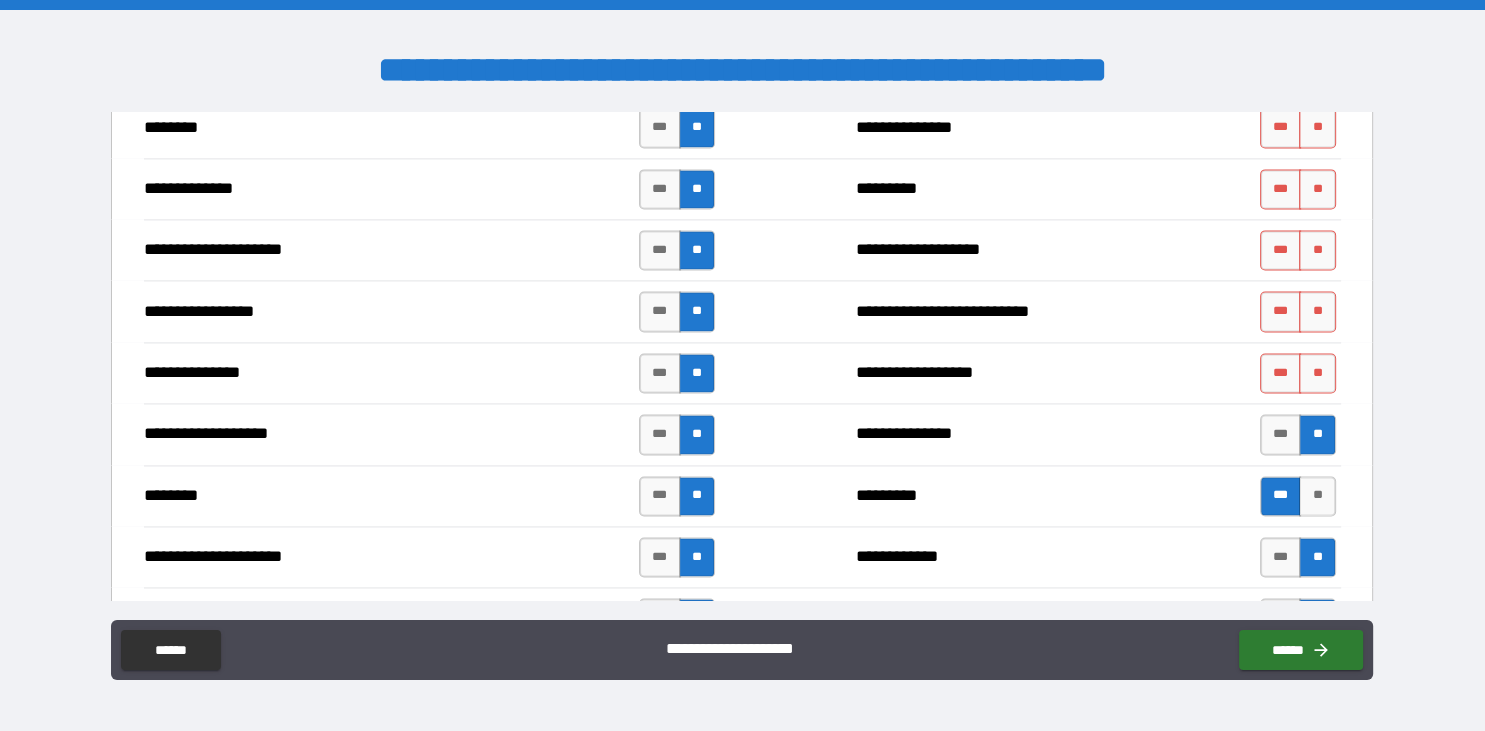 scroll, scrollTop: 2880, scrollLeft: 0, axis: vertical 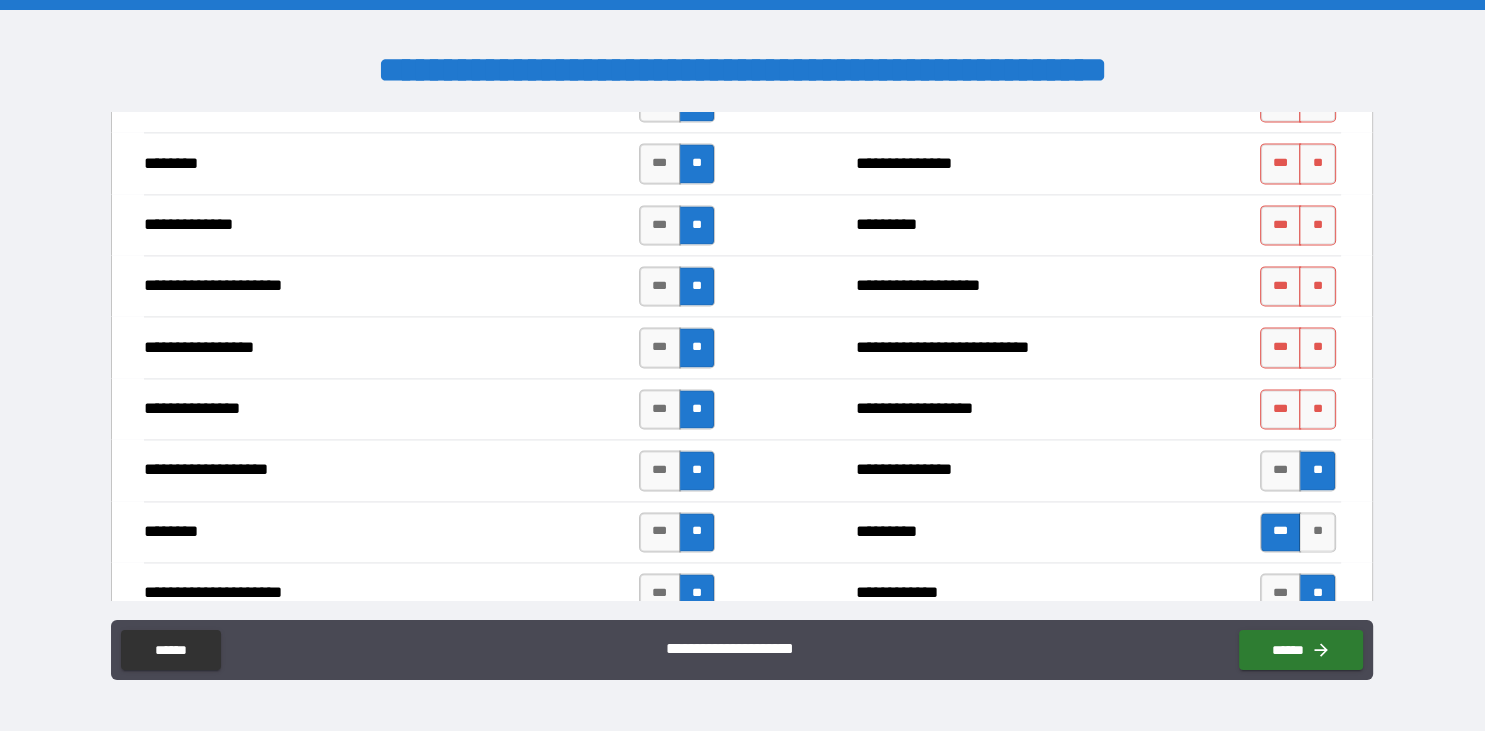 drag, startPoint x: 1281, startPoint y: 398, endPoint x: 1306, endPoint y: 374, distance: 34.655445 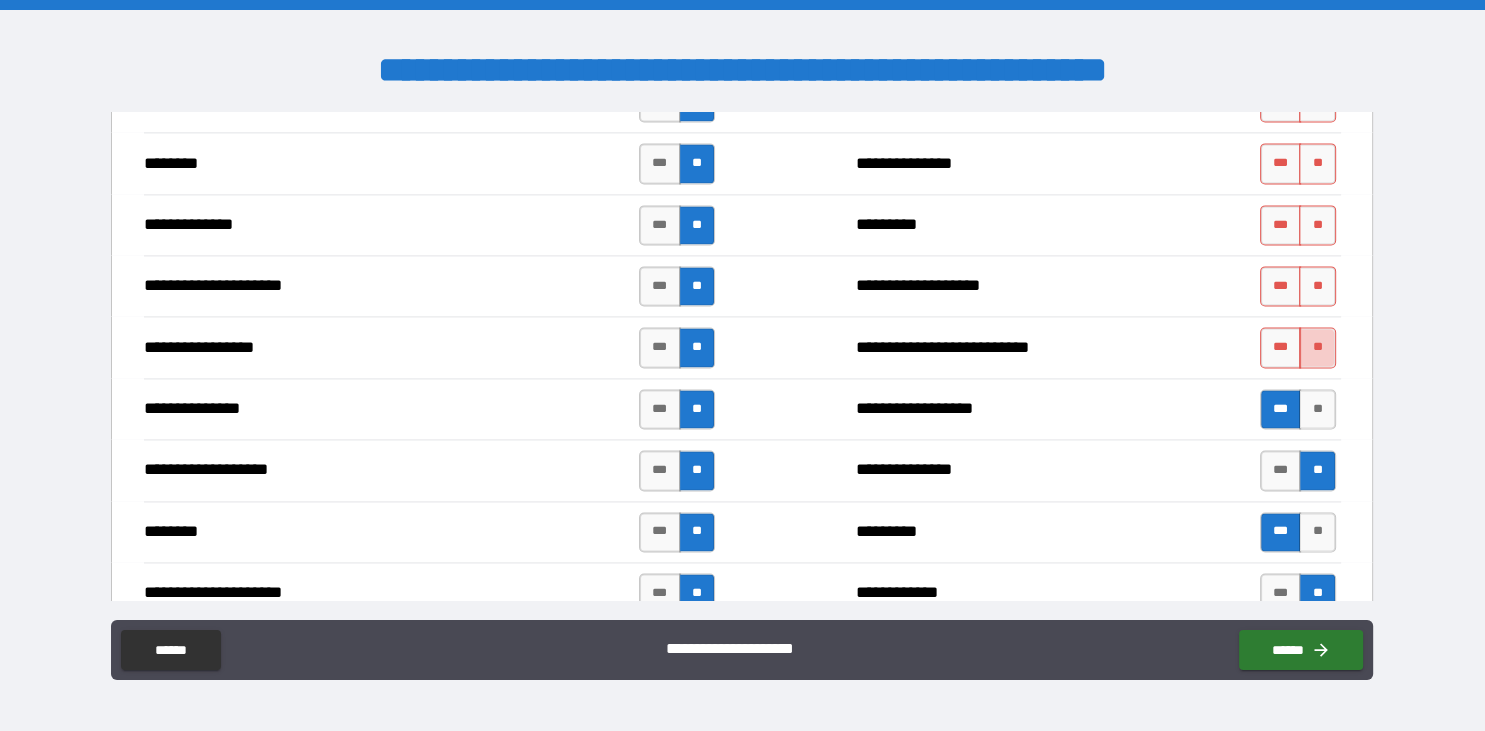 click on "**" at bounding box center [1317, 347] 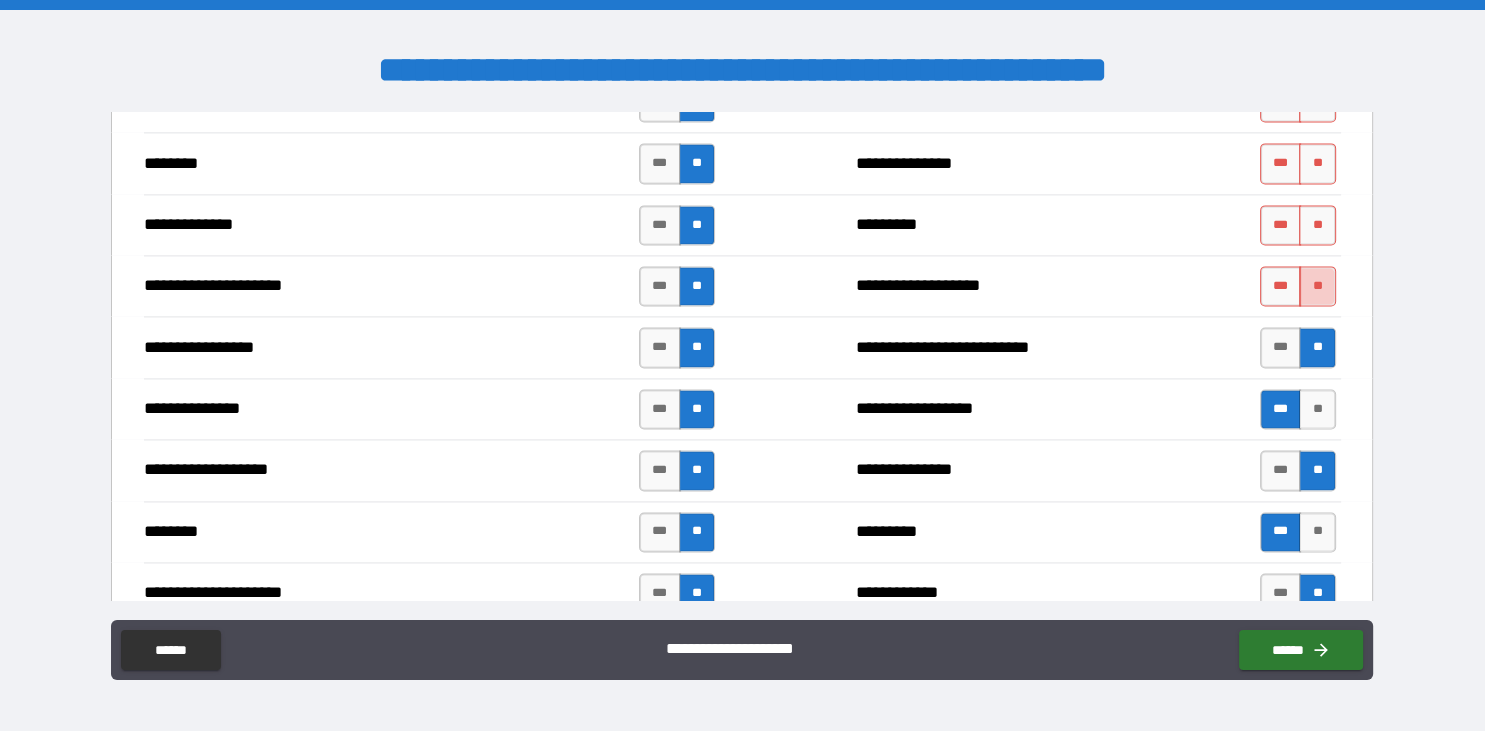 drag, startPoint x: 1319, startPoint y: 279, endPoint x: 1321, endPoint y: 265, distance: 14.142136 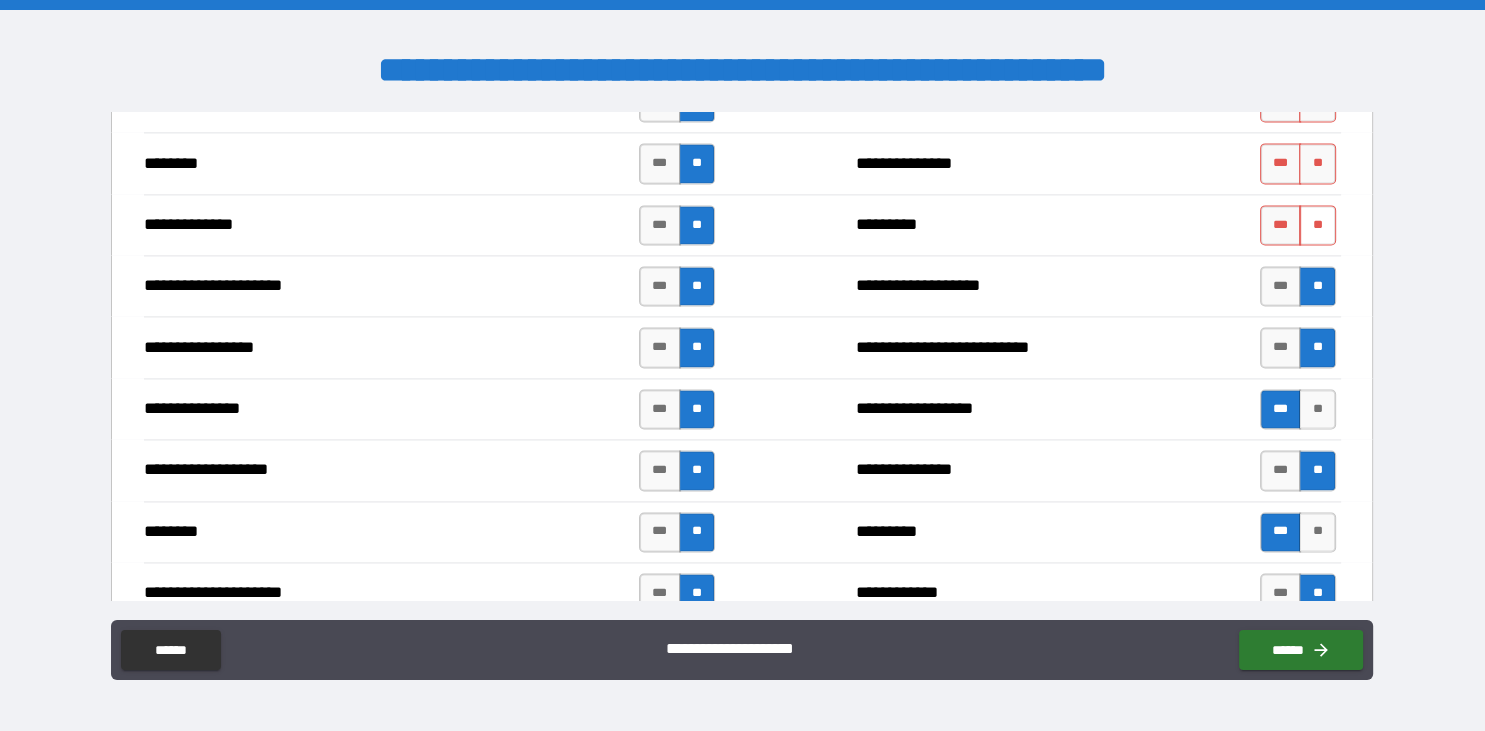 click on "**" at bounding box center [1317, 225] 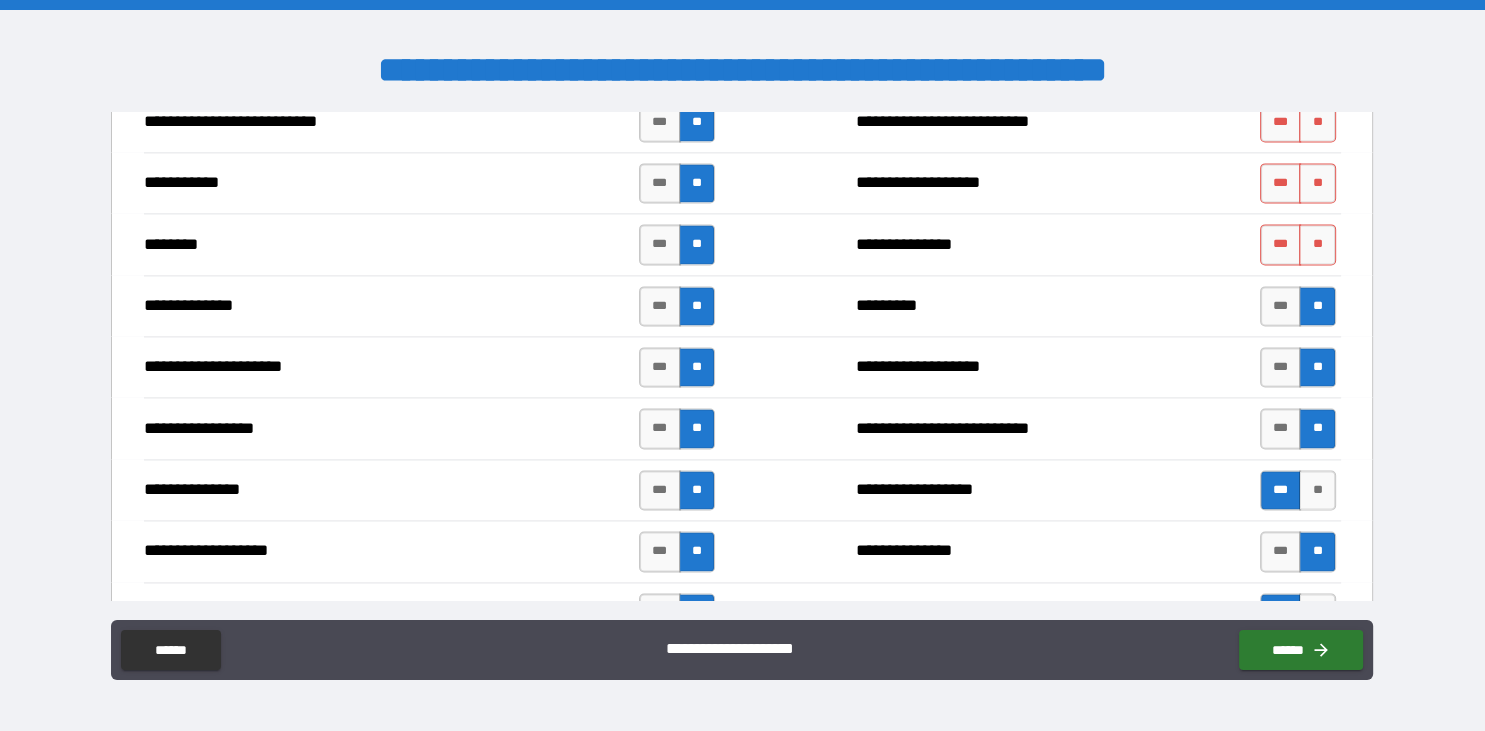 scroll, scrollTop: 2764, scrollLeft: 0, axis: vertical 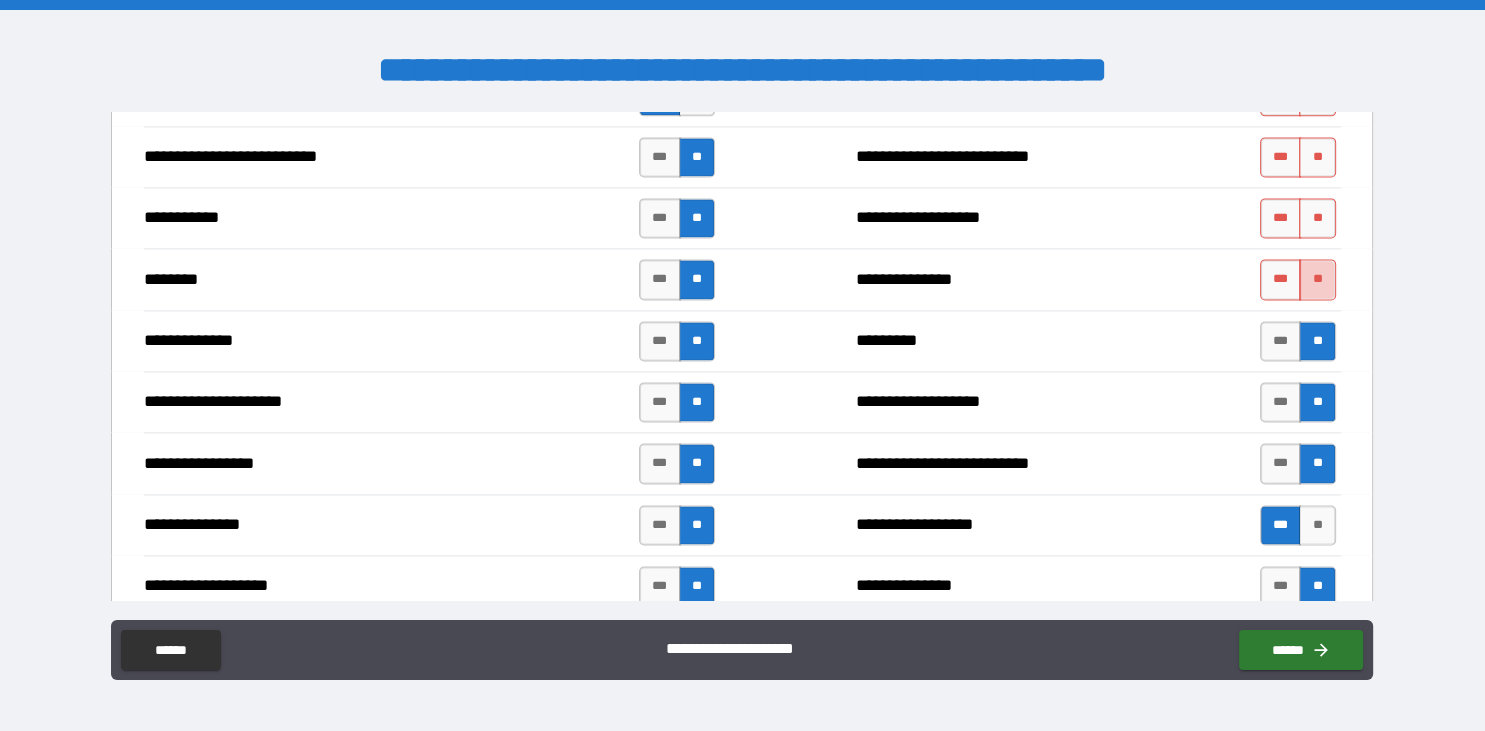 click on "**" at bounding box center [1317, 279] 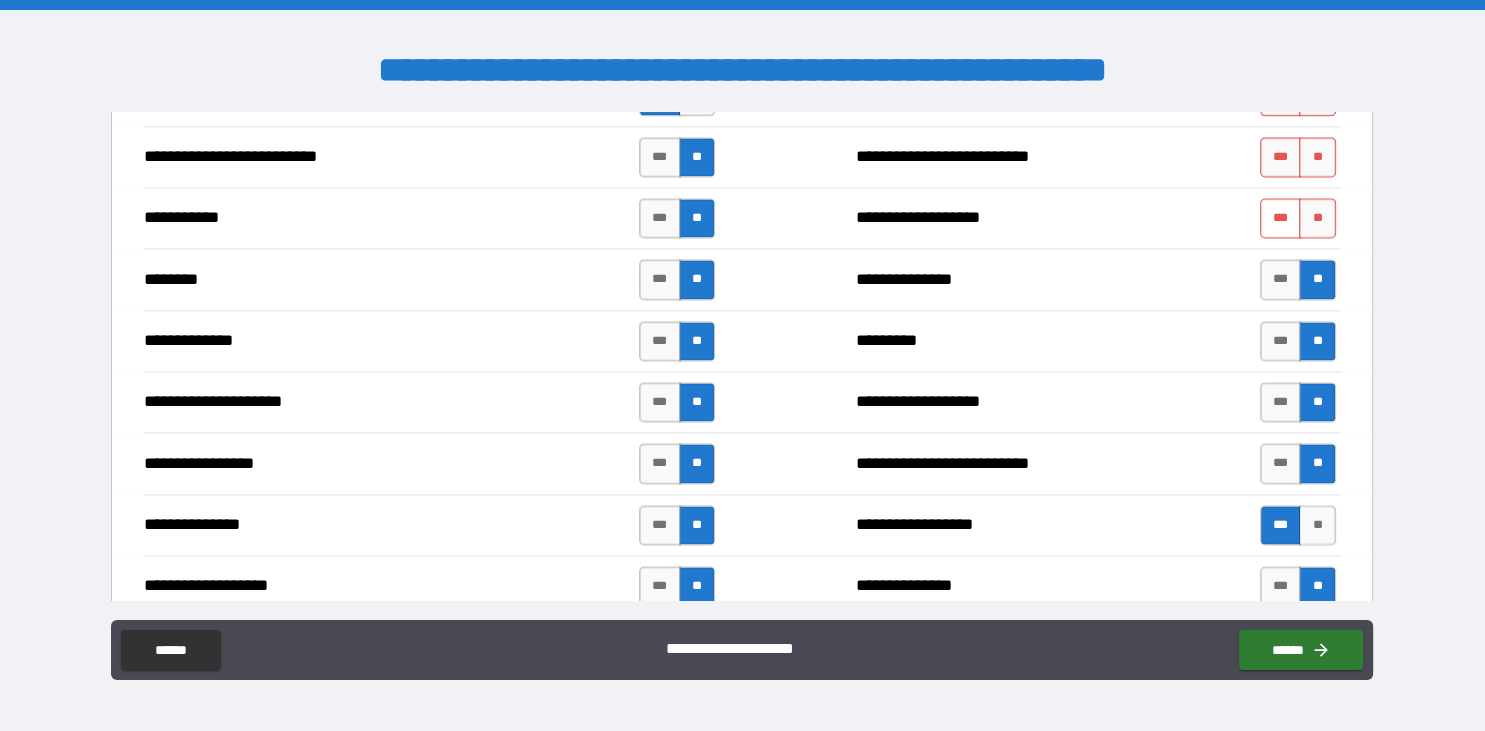 click on "***" at bounding box center (1281, 218) 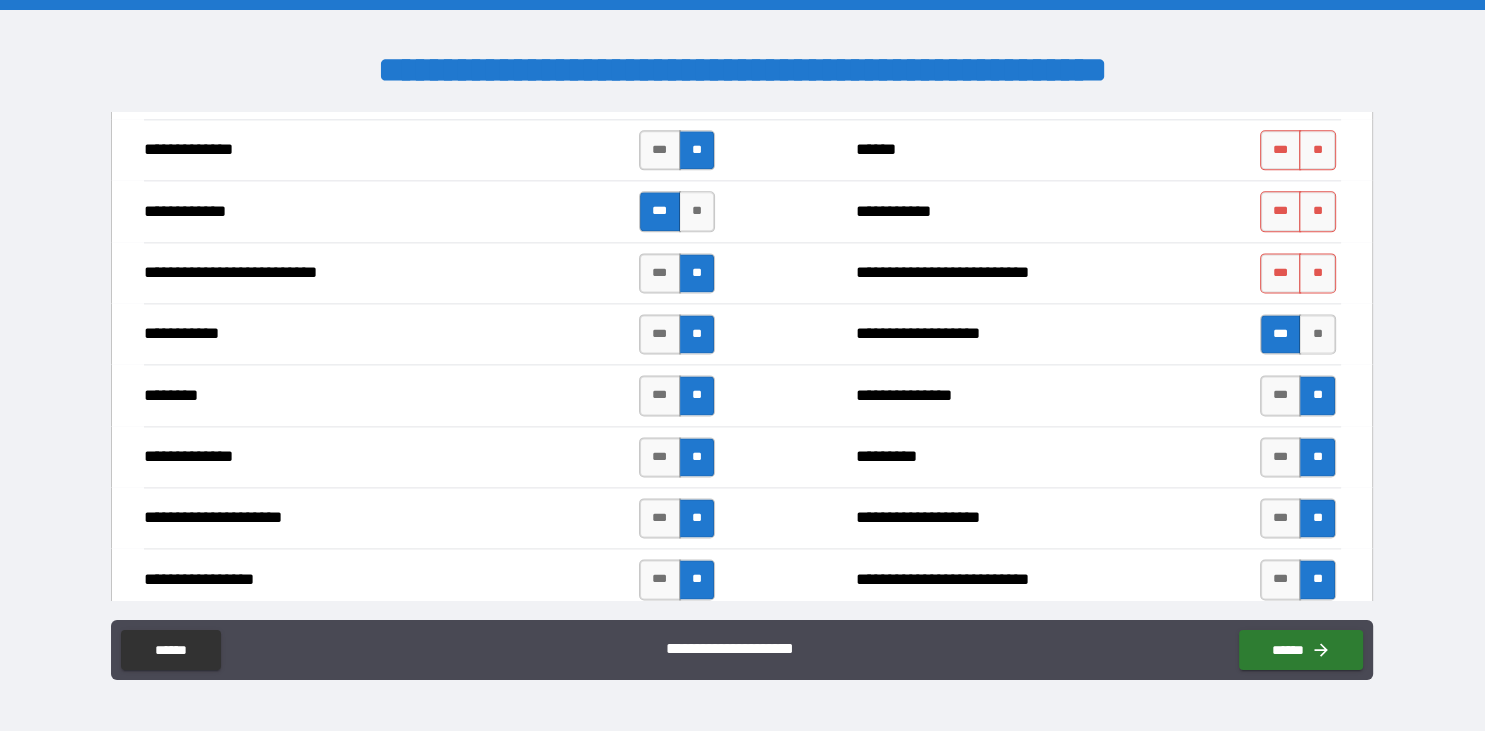 scroll, scrollTop: 2534, scrollLeft: 0, axis: vertical 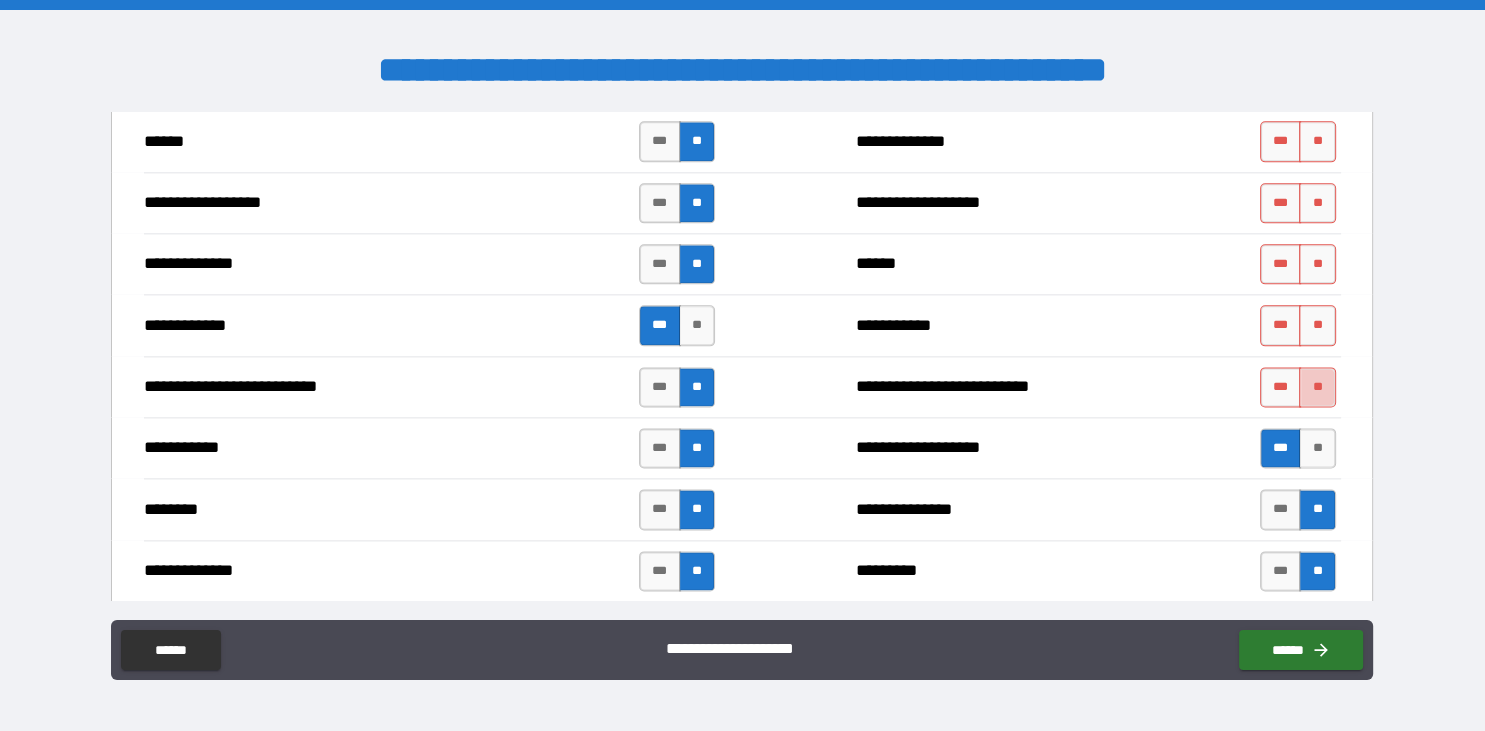 drag, startPoint x: 1322, startPoint y: 378, endPoint x: 1321, endPoint y: 347, distance: 31.016125 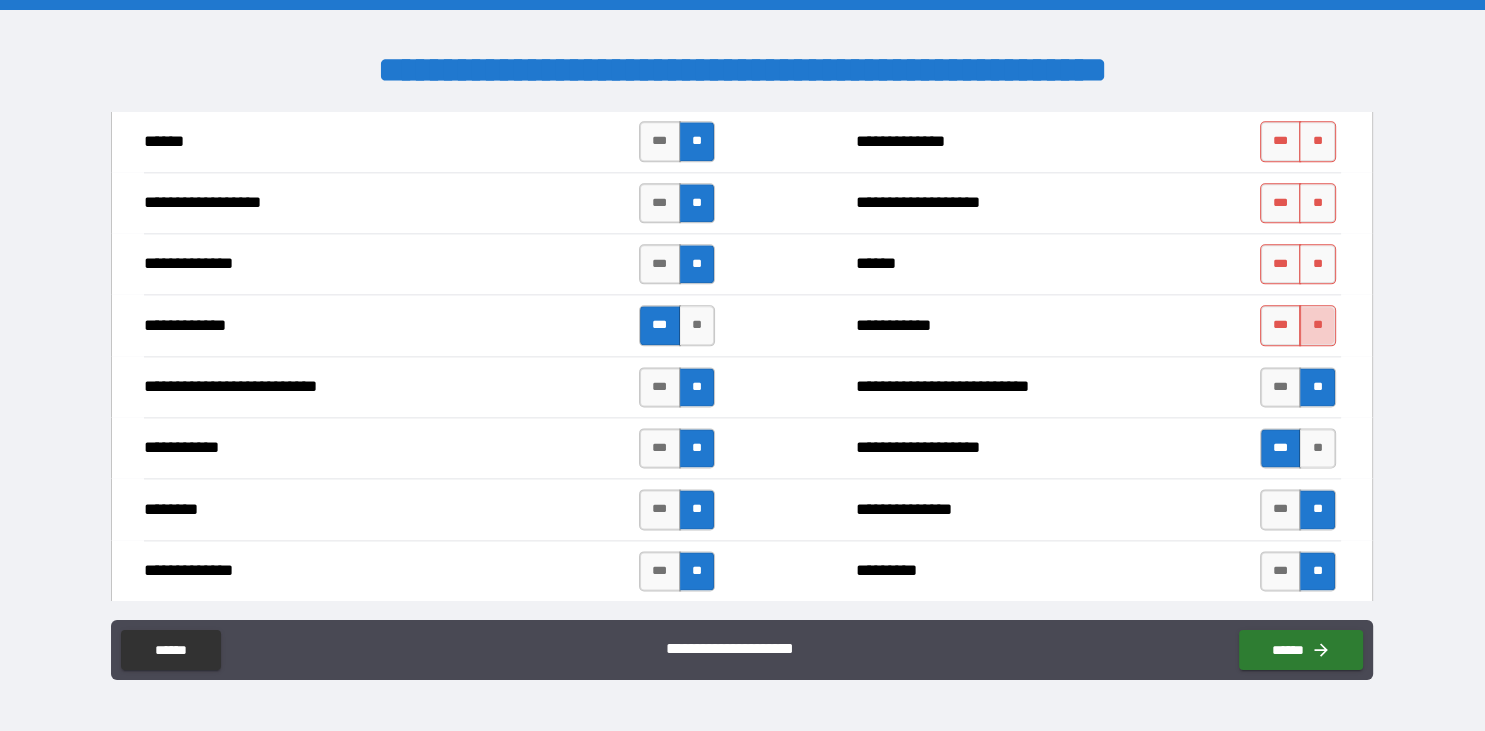 click on "**" at bounding box center [1317, 325] 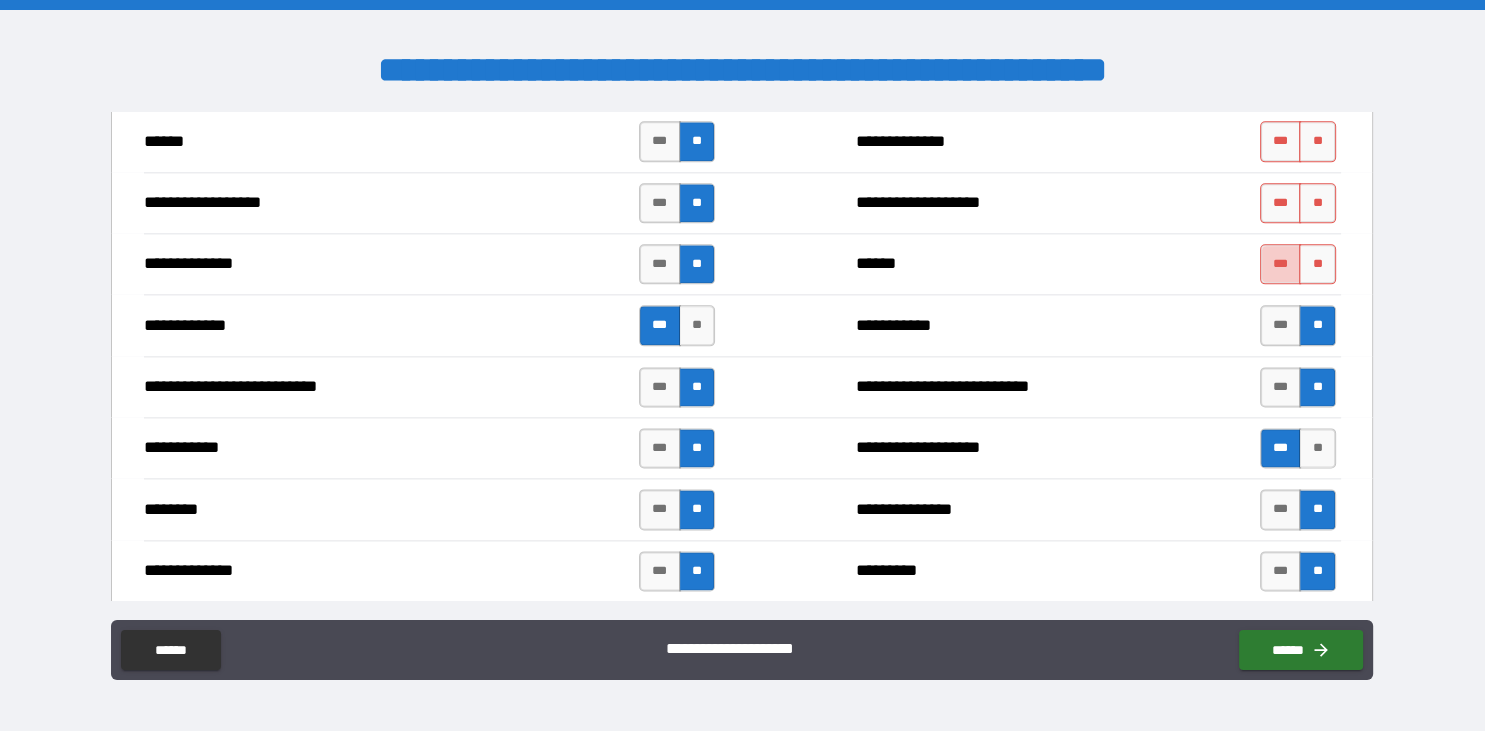click on "***" at bounding box center (1281, 264) 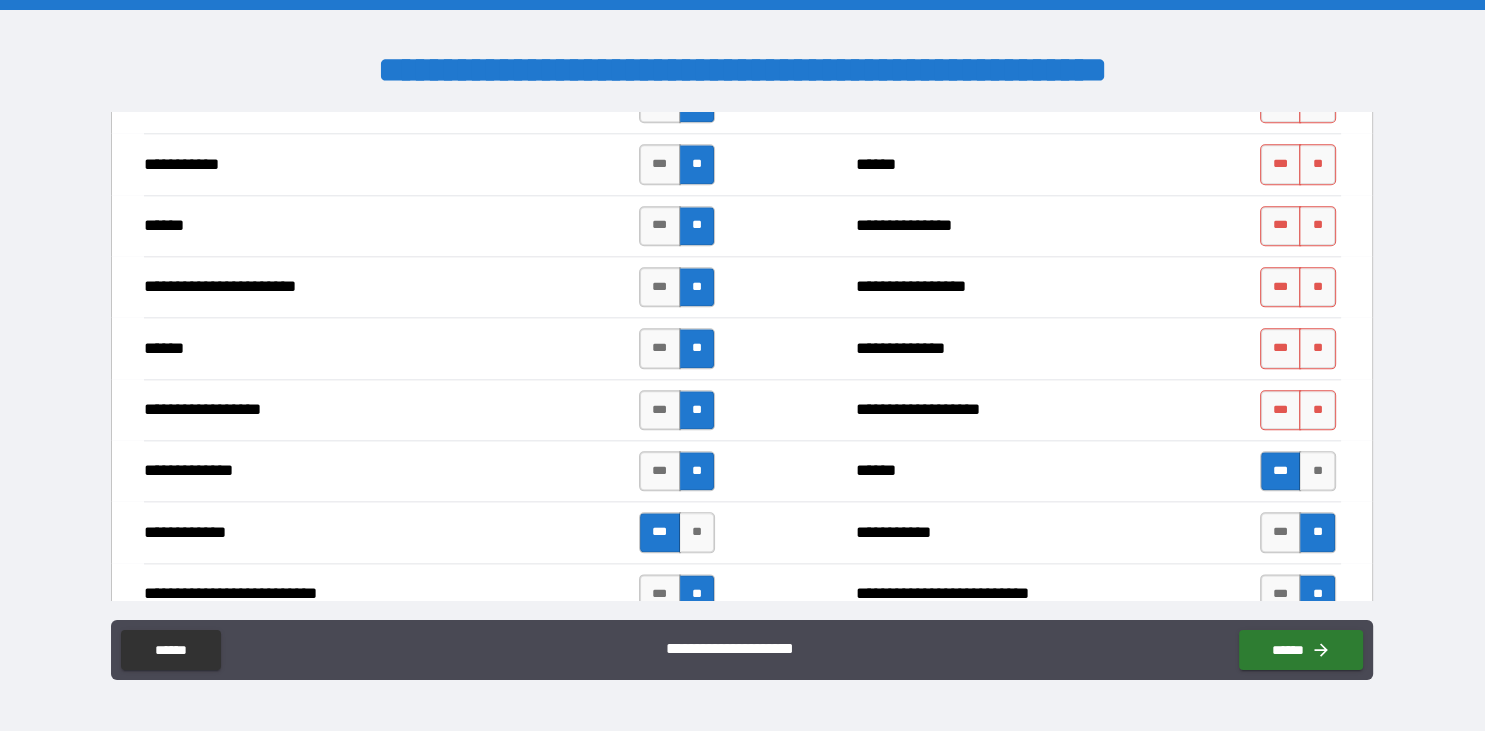 scroll, scrollTop: 2304, scrollLeft: 0, axis: vertical 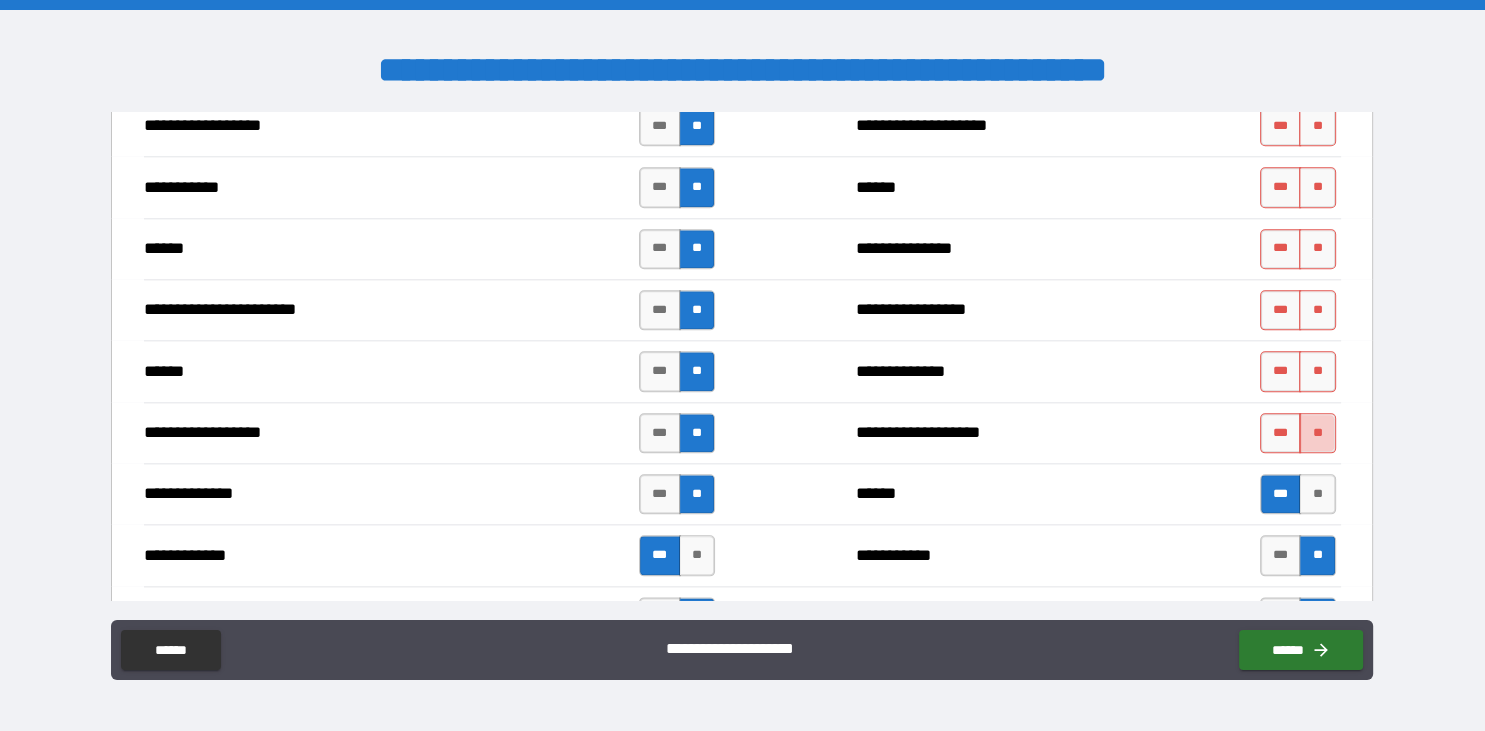 click on "**" at bounding box center (1317, 433) 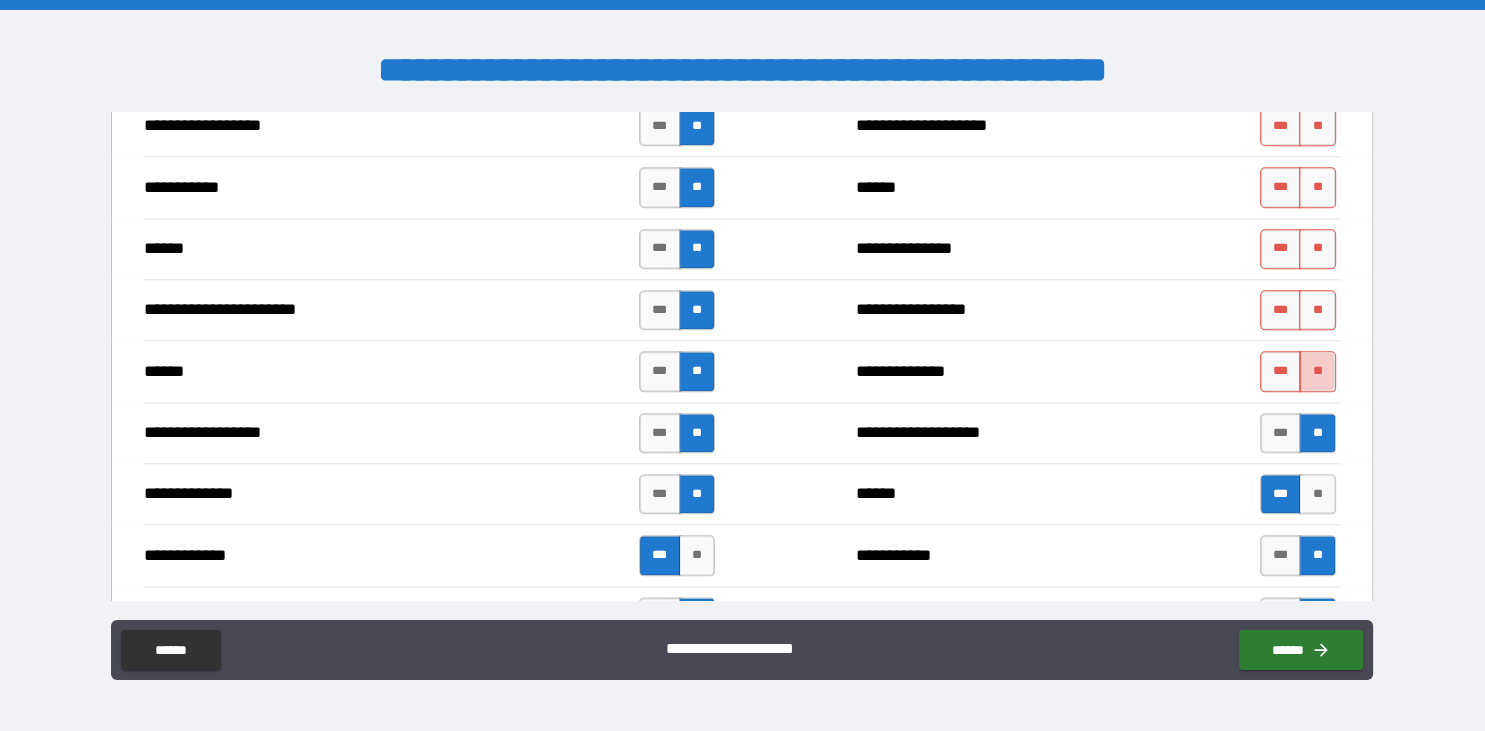 click on "**" at bounding box center (1317, 371) 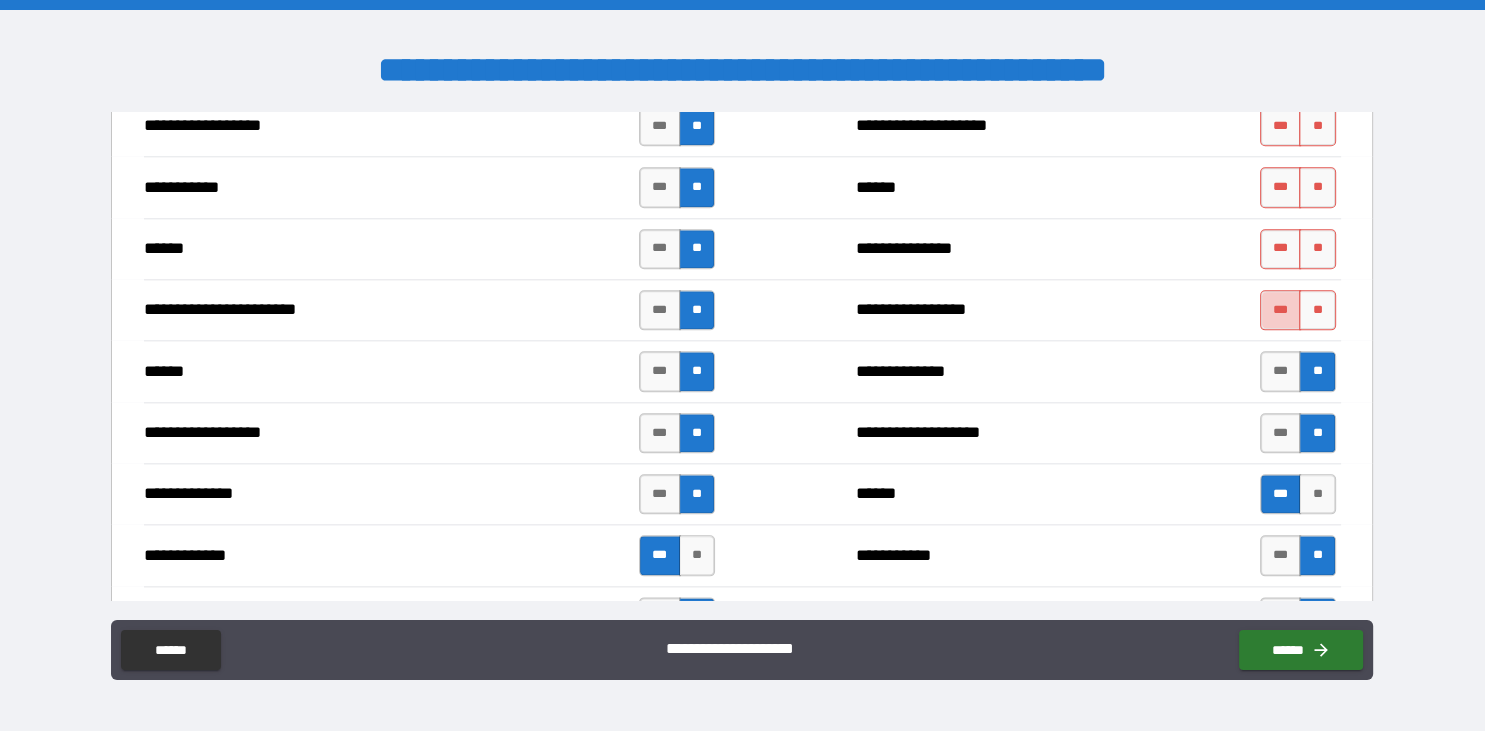 click on "***" at bounding box center (1281, 310) 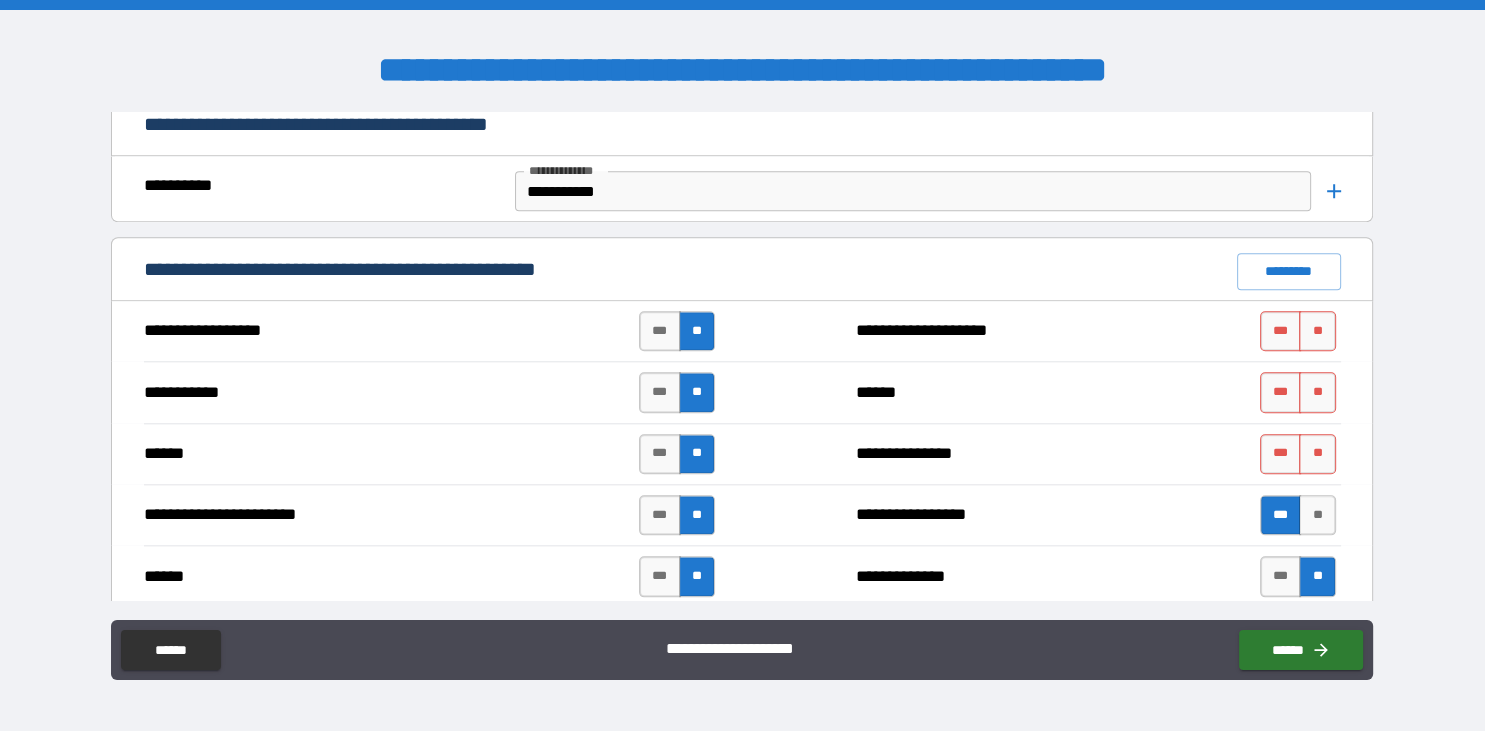 scroll, scrollTop: 2073, scrollLeft: 0, axis: vertical 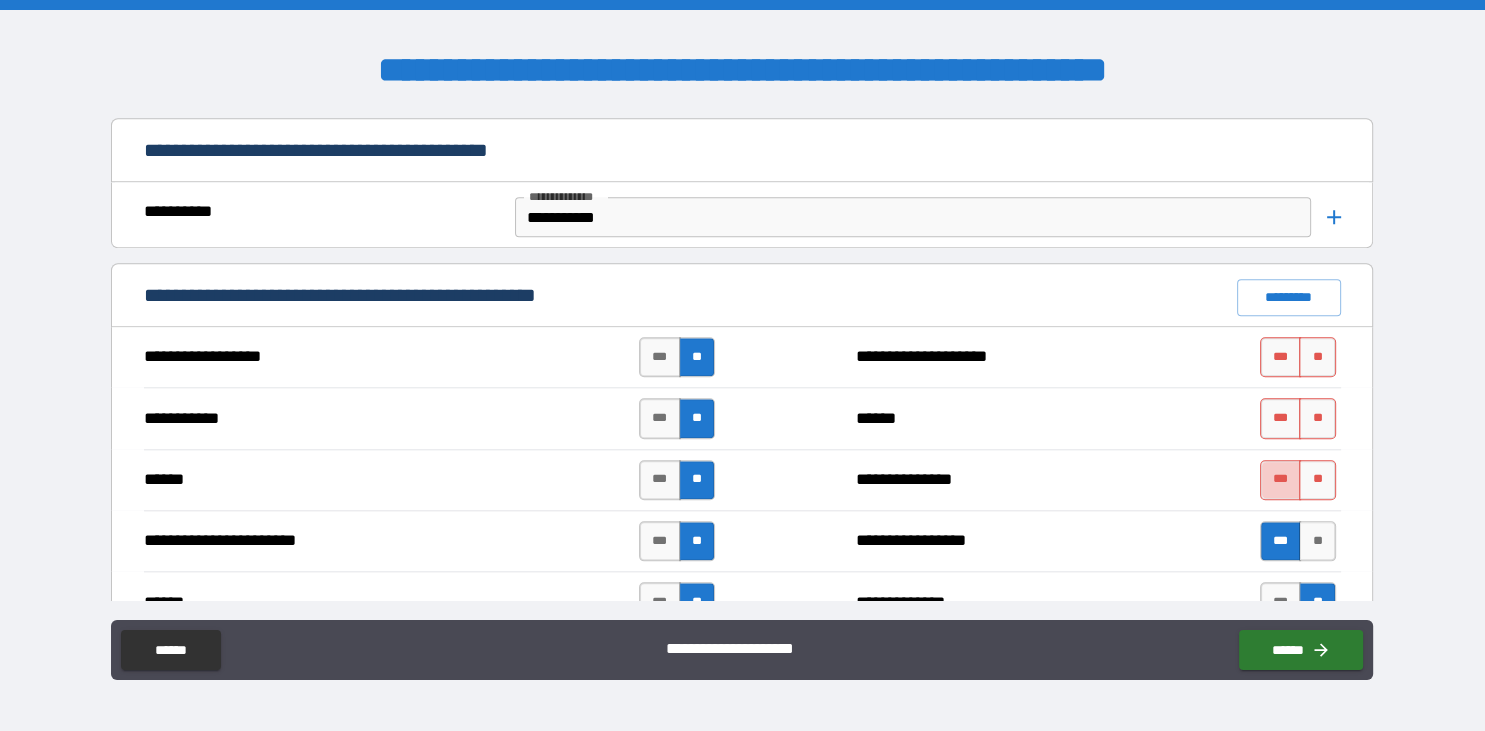 click on "***" at bounding box center (1281, 480) 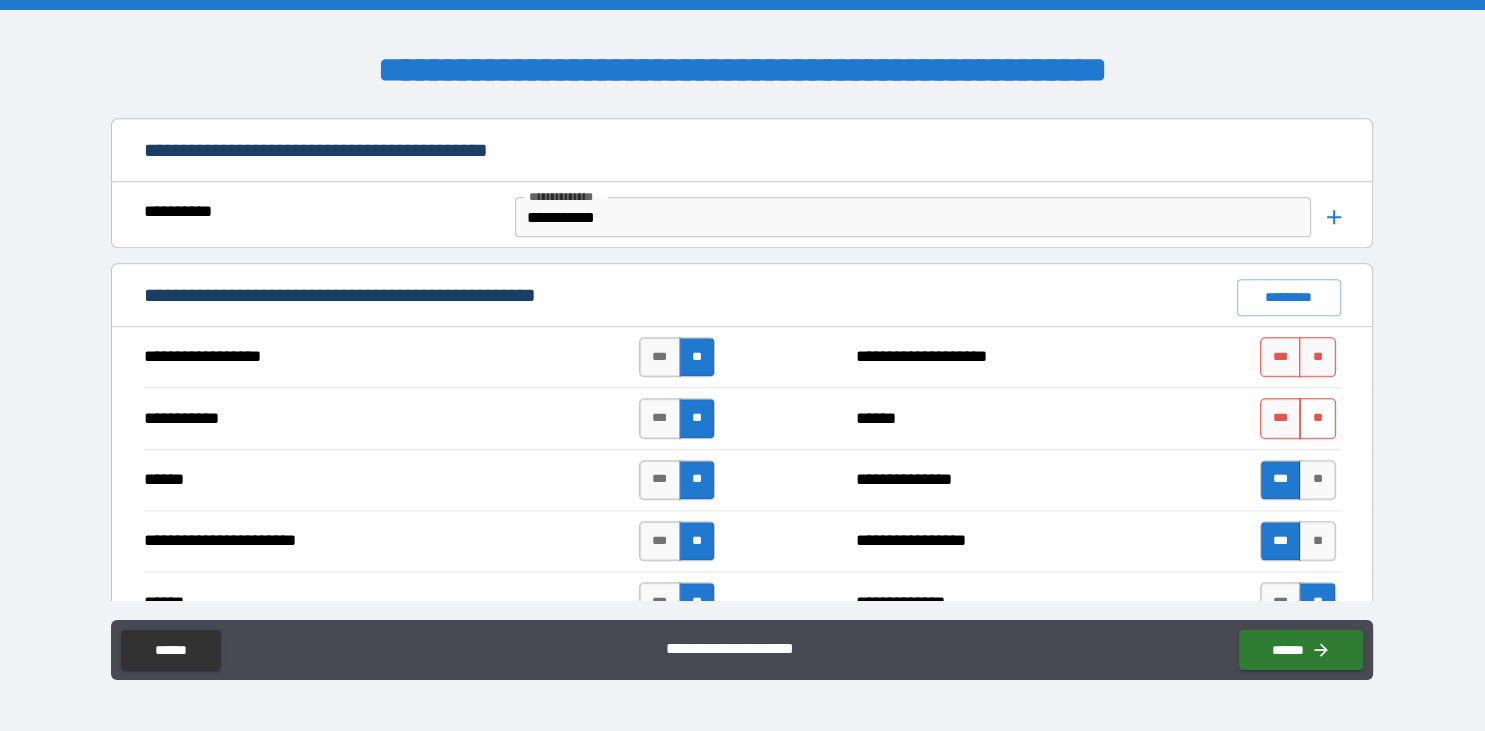 click on "**" at bounding box center [1317, 418] 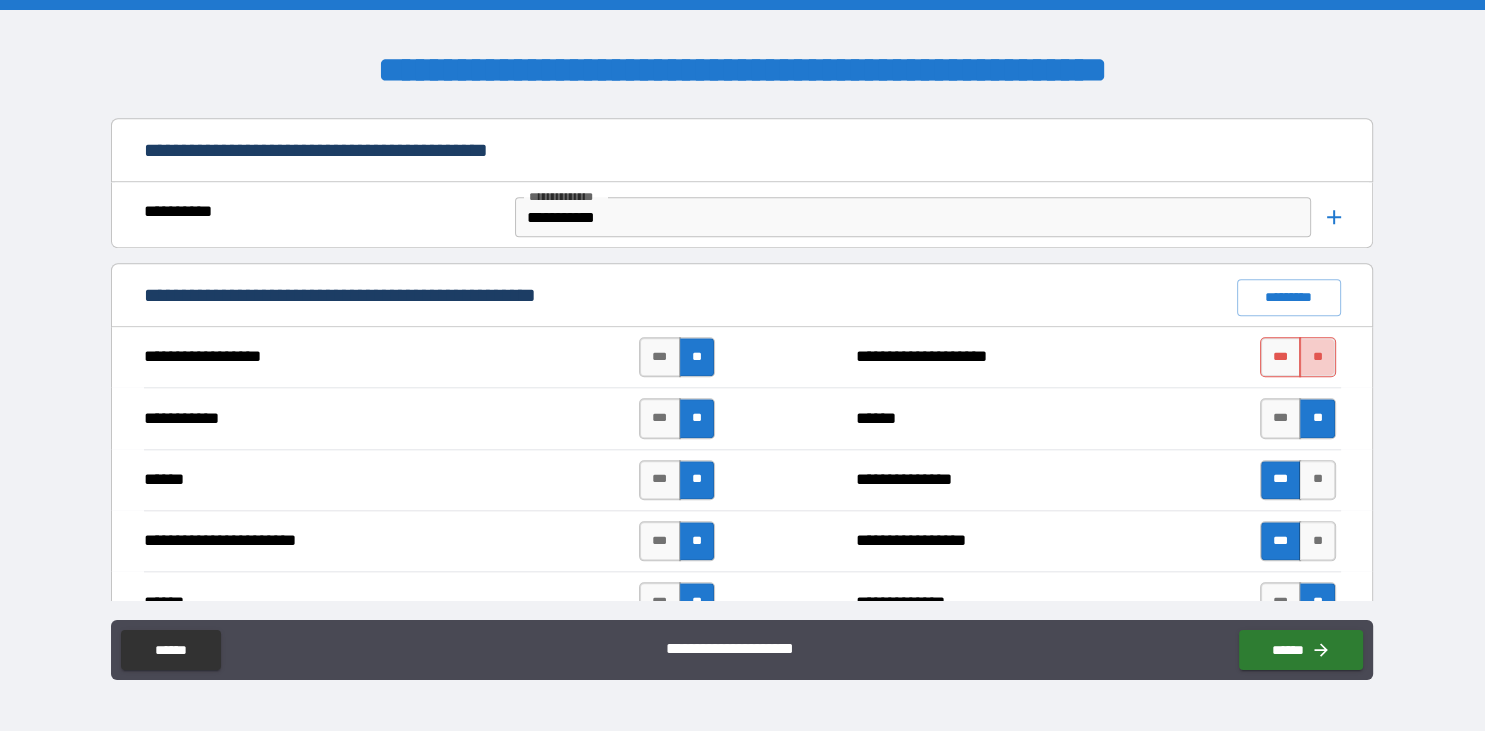 click on "**" at bounding box center [1317, 357] 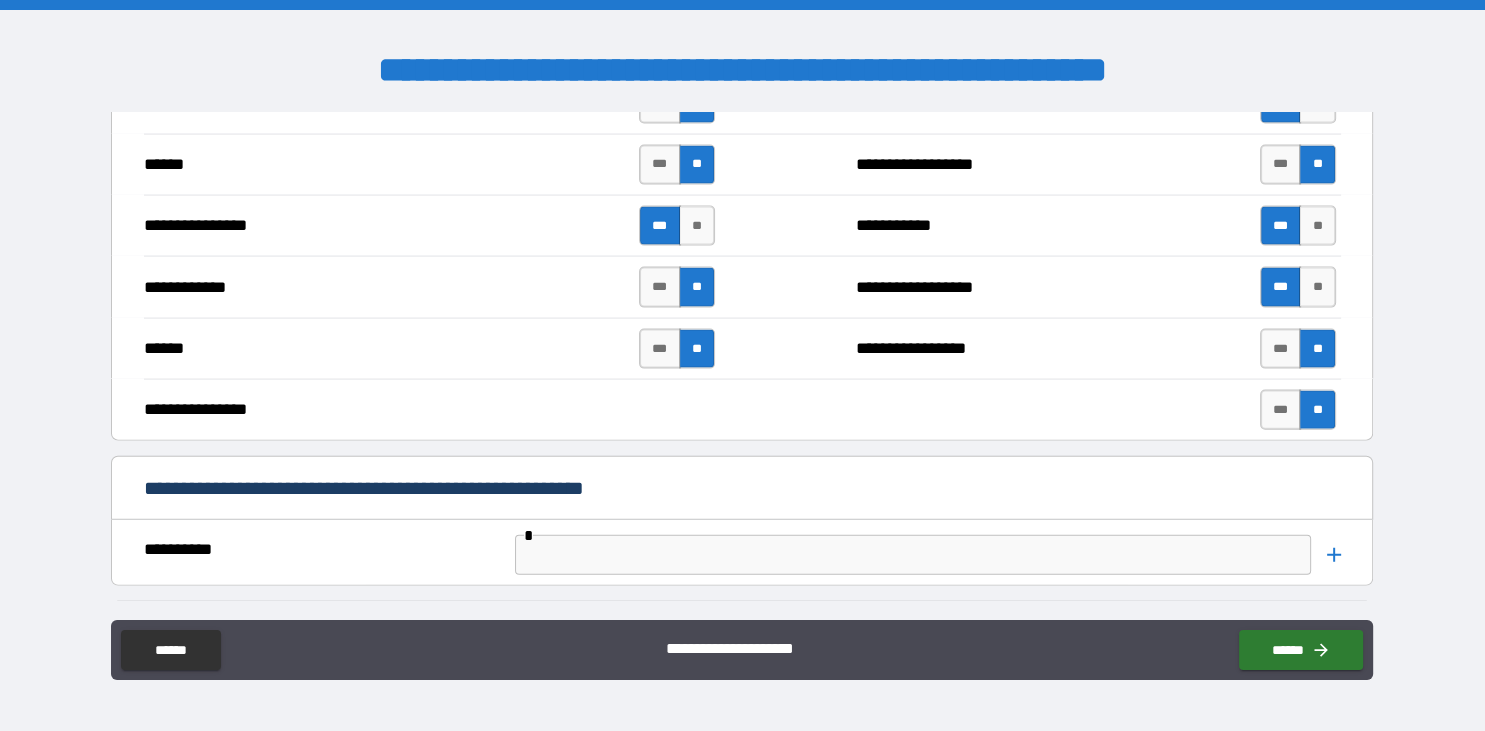 scroll, scrollTop: 4377, scrollLeft: 0, axis: vertical 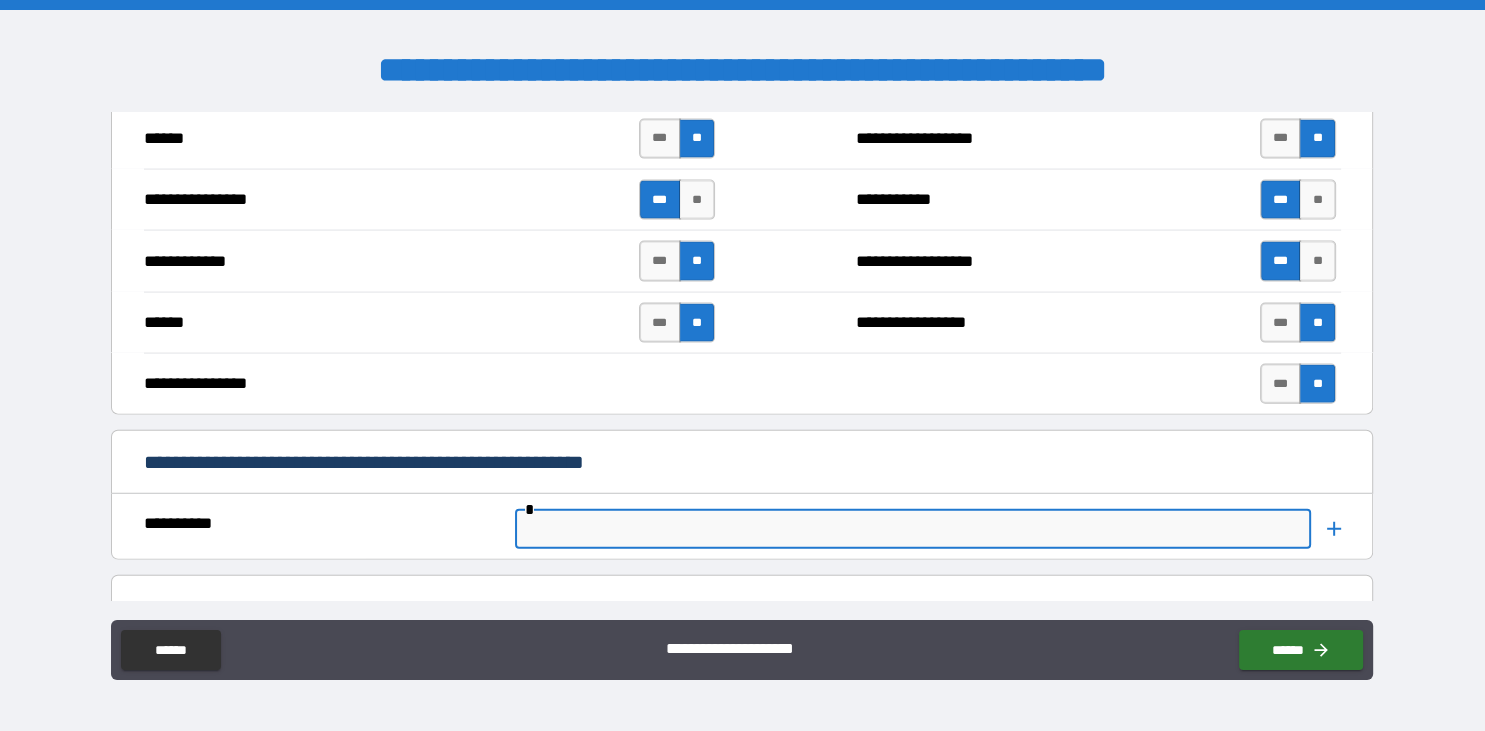 click at bounding box center [913, 529] 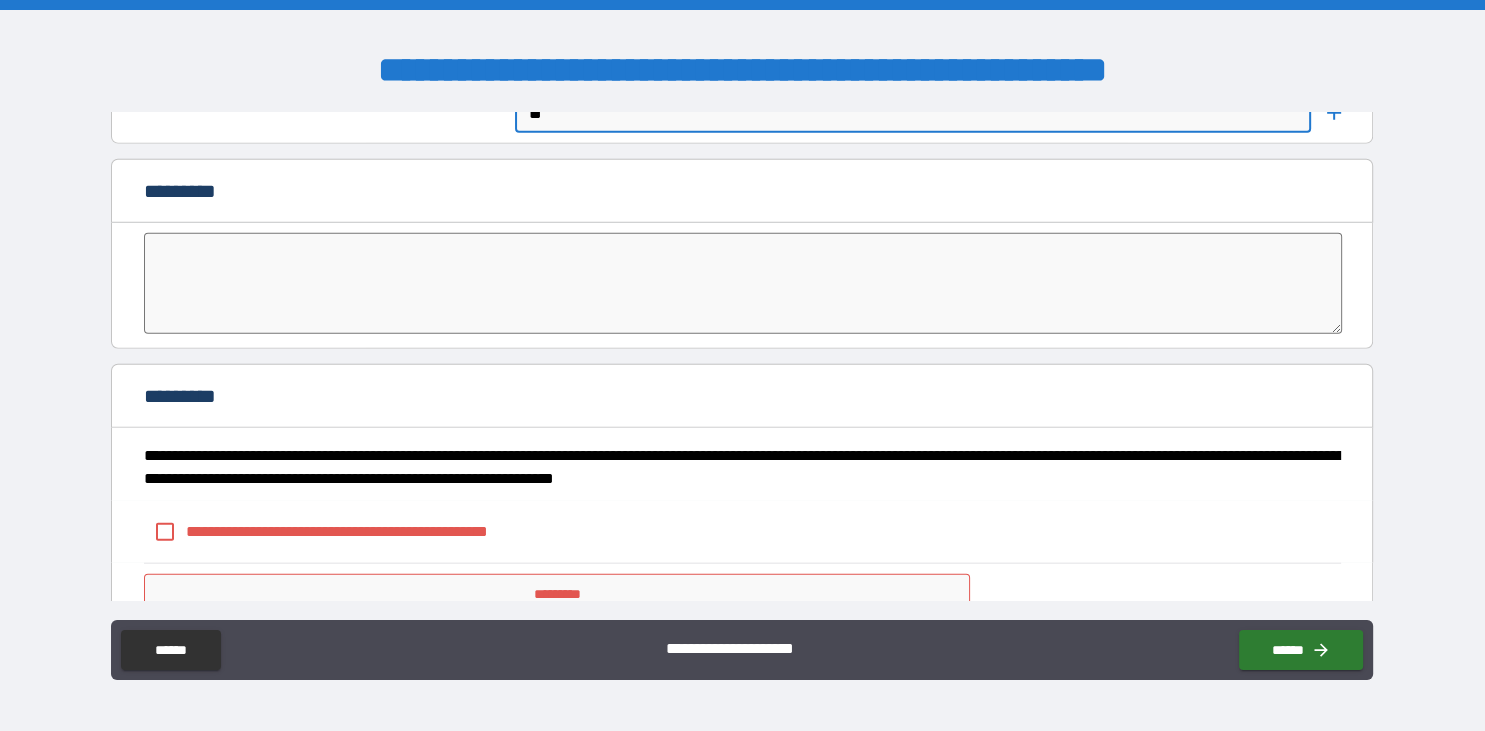 scroll, scrollTop: 4838, scrollLeft: 0, axis: vertical 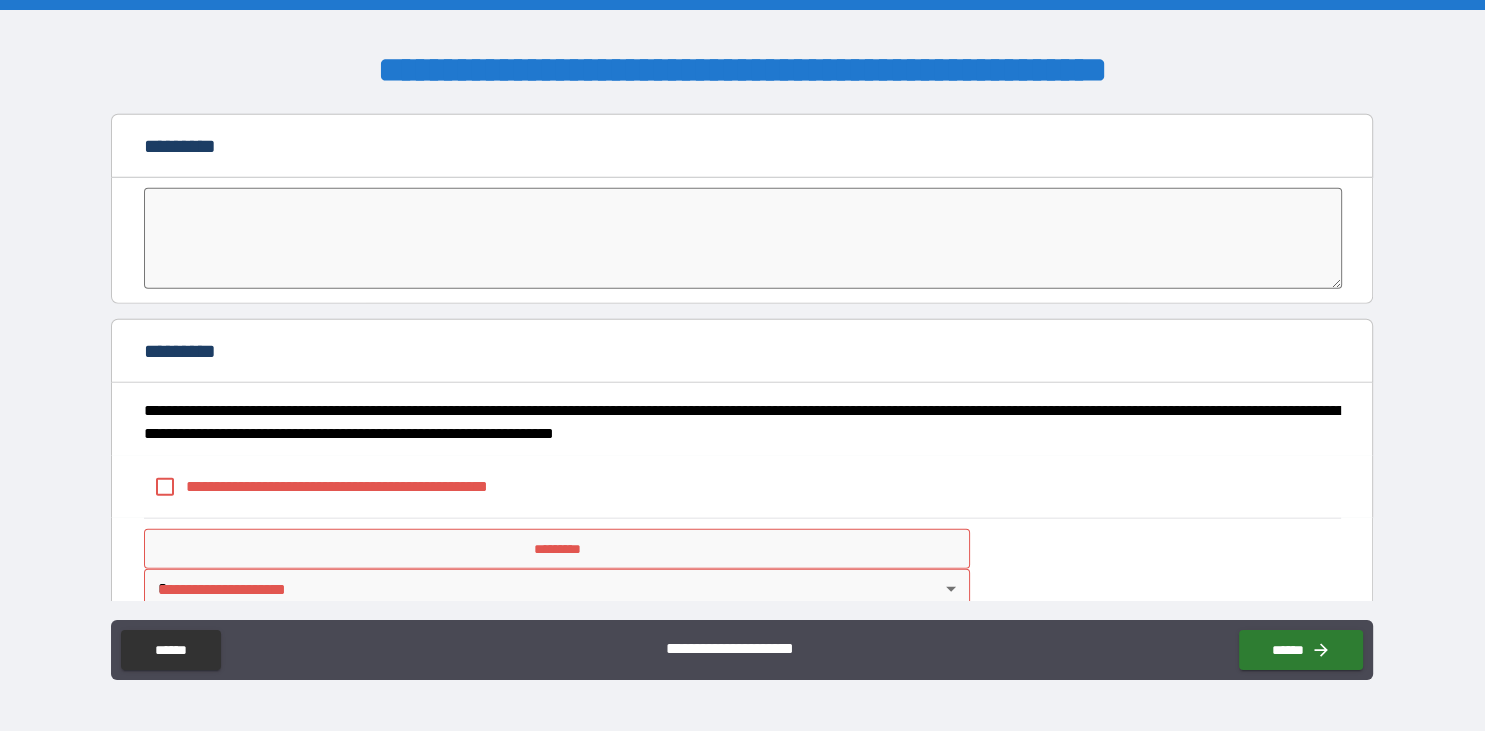 type on "**" 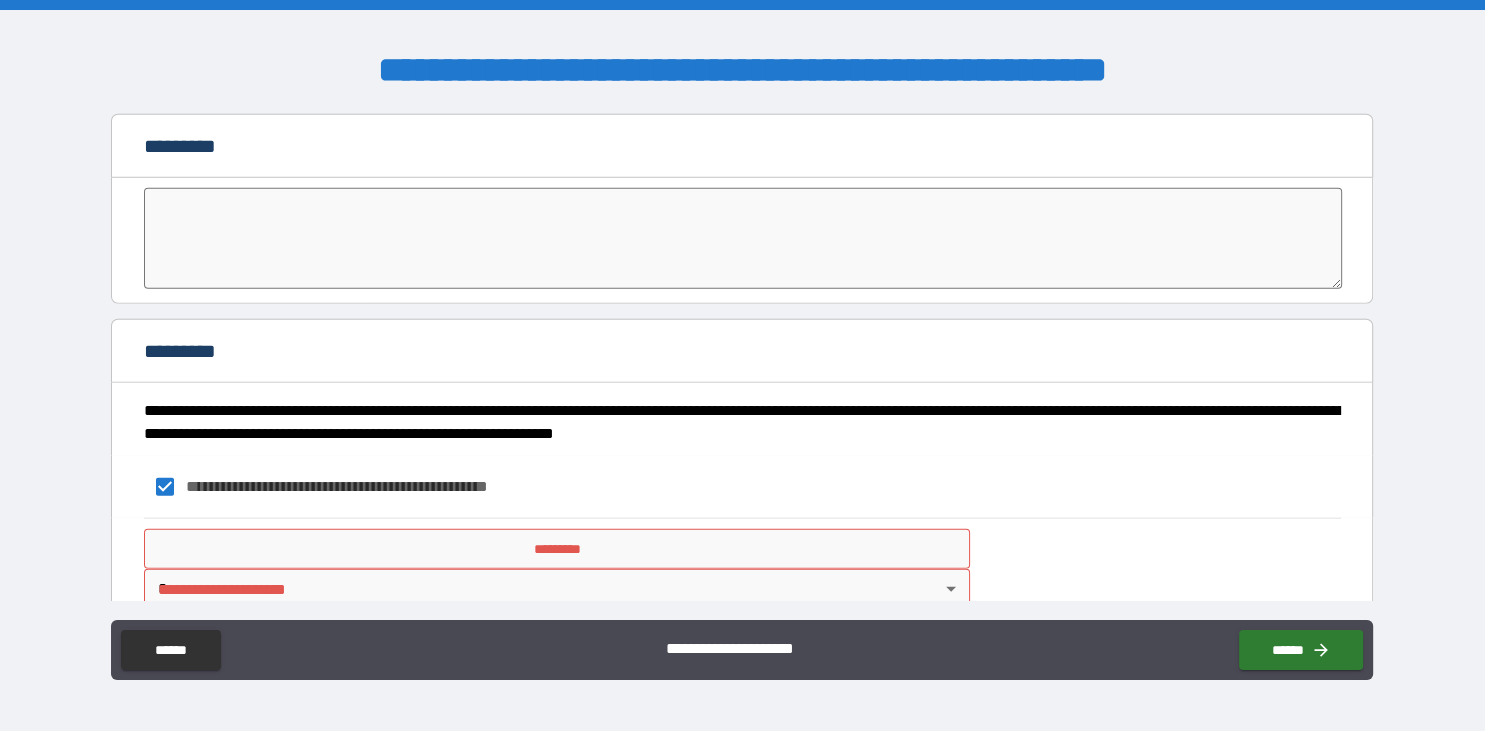 click on "**********" at bounding box center [742, 365] 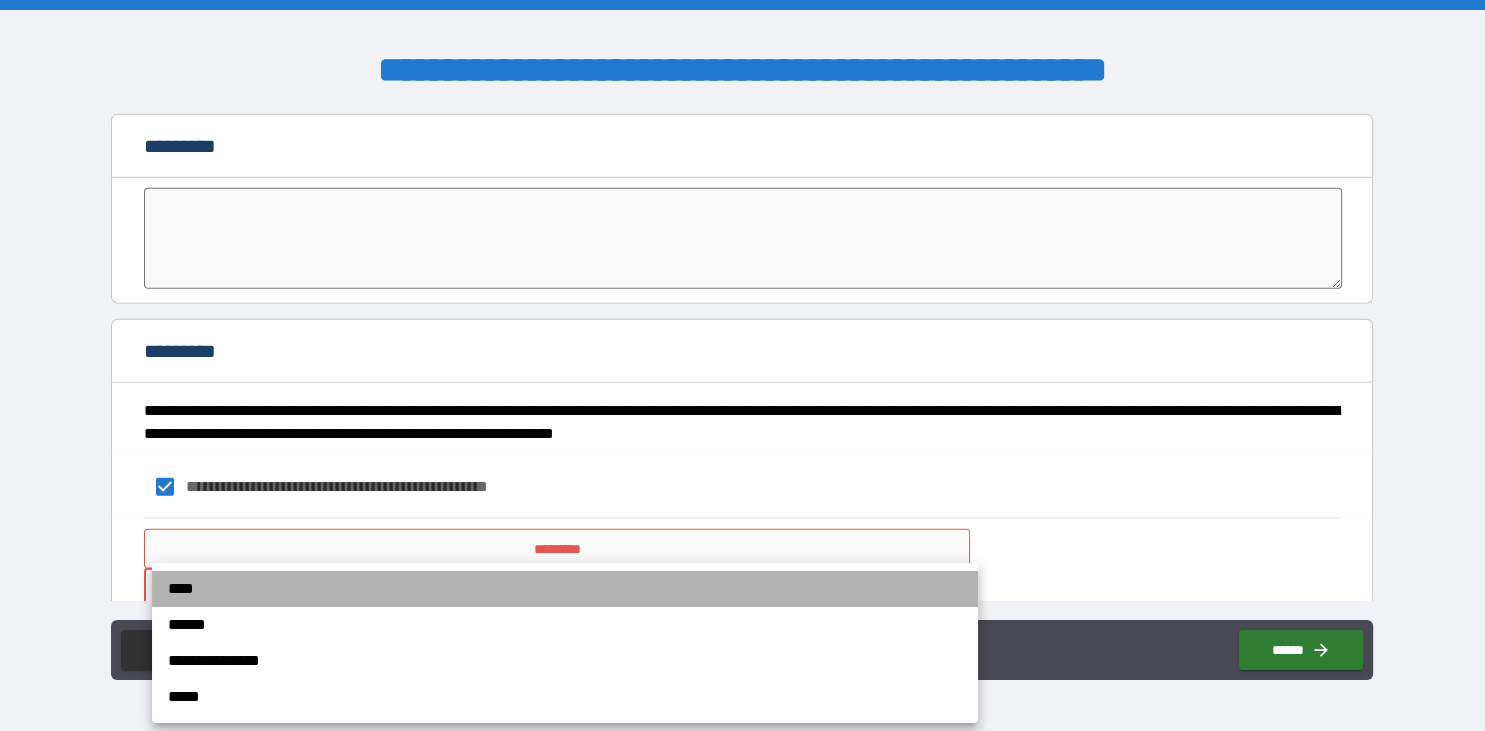 click on "****" at bounding box center [565, 589] 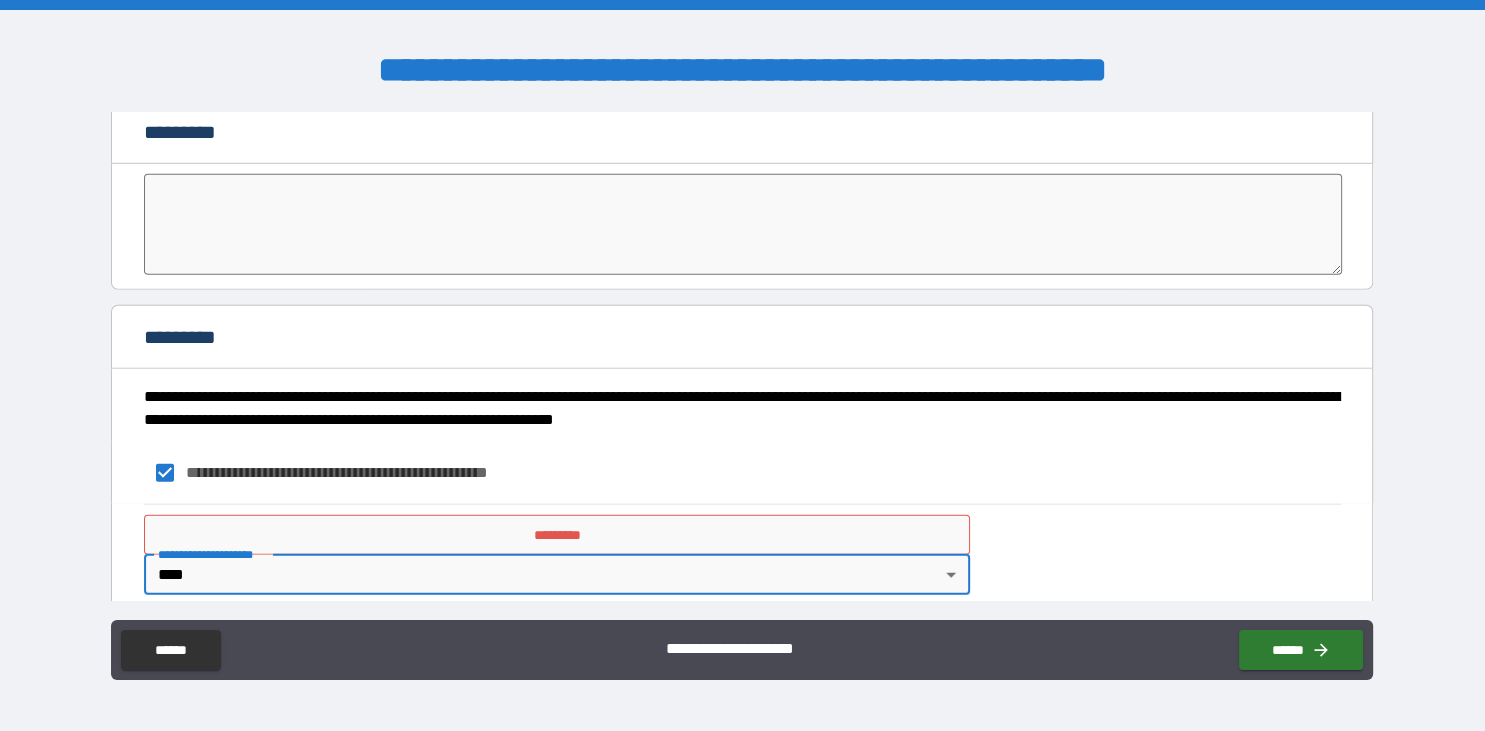 scroll, scrollTop: 4860, scrollLeft: 0, axis: vertical 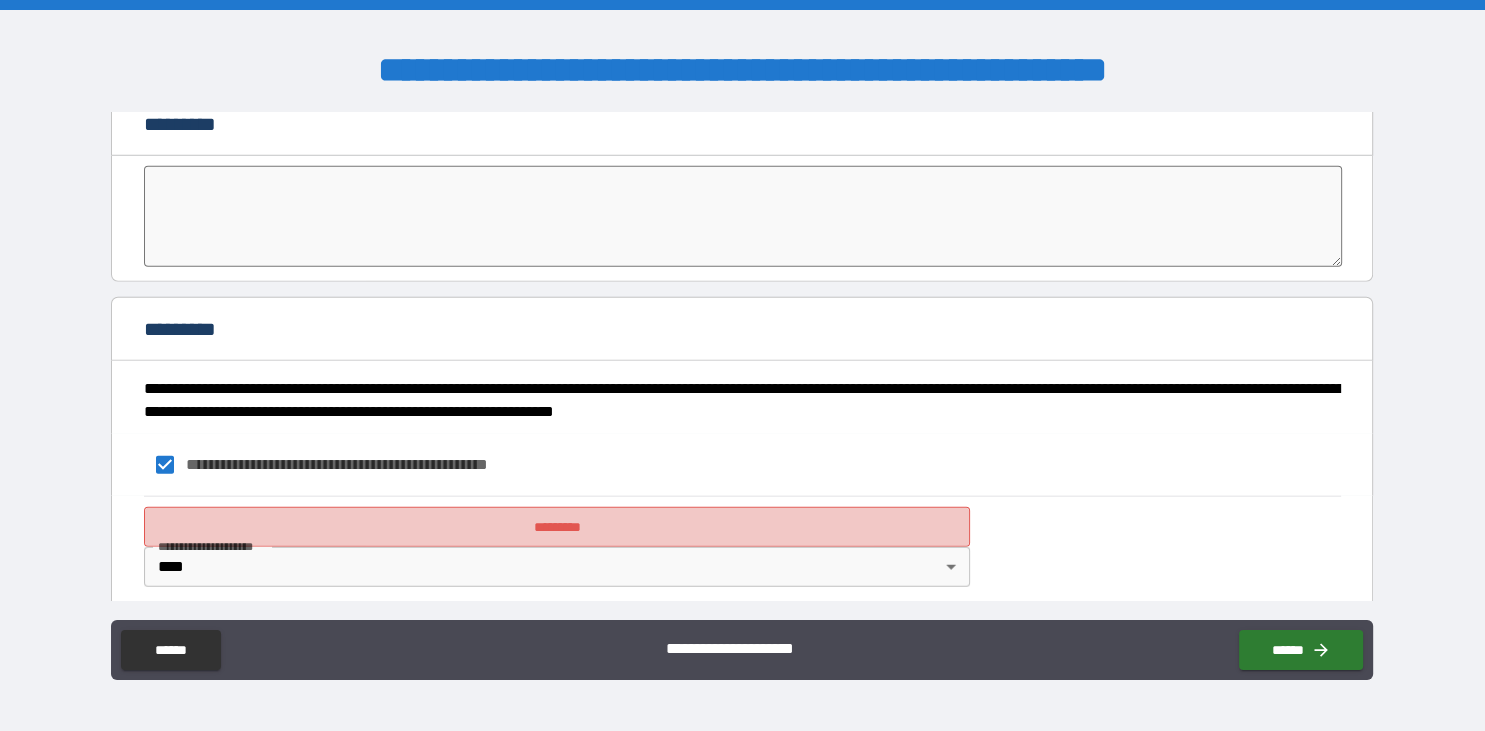 click on "*********" at bounding box center (557, 527) 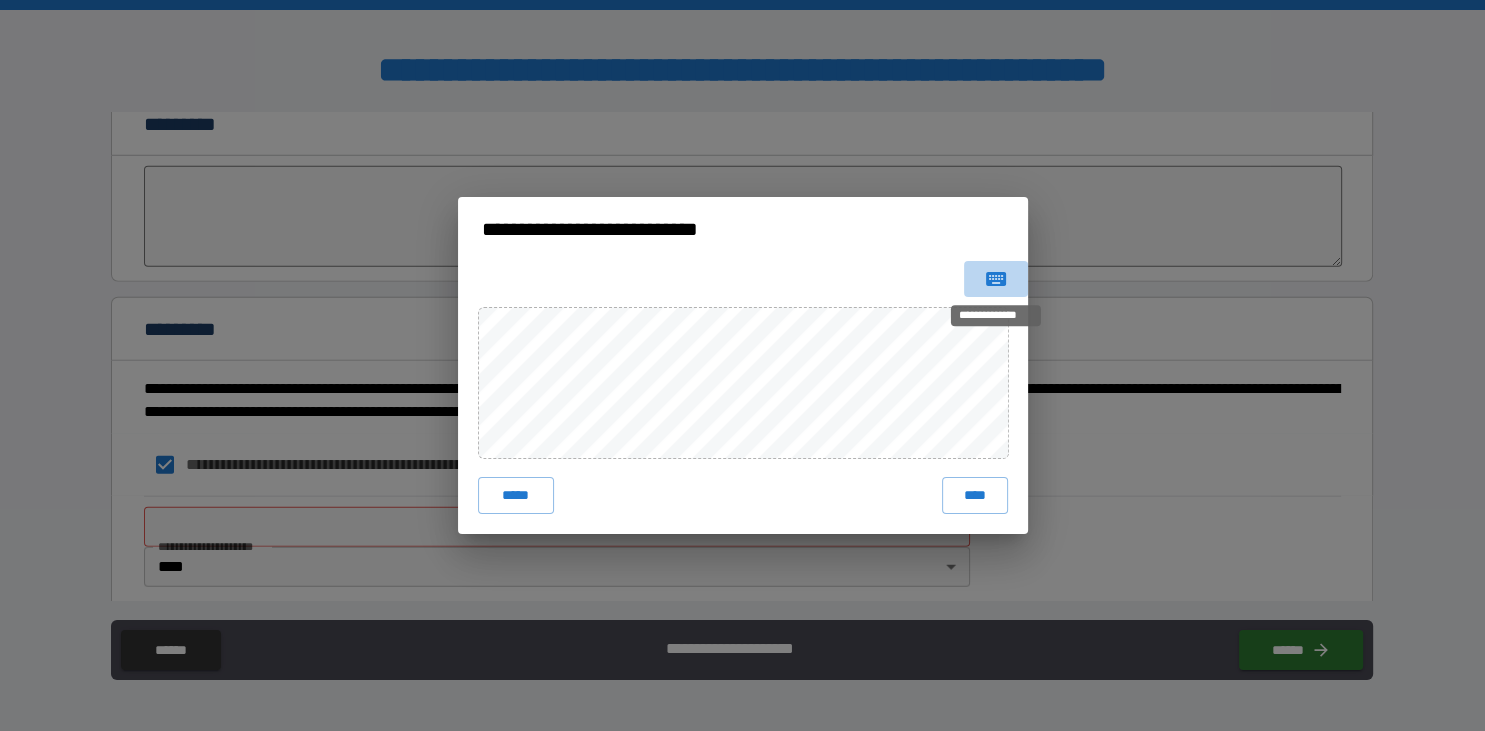 click 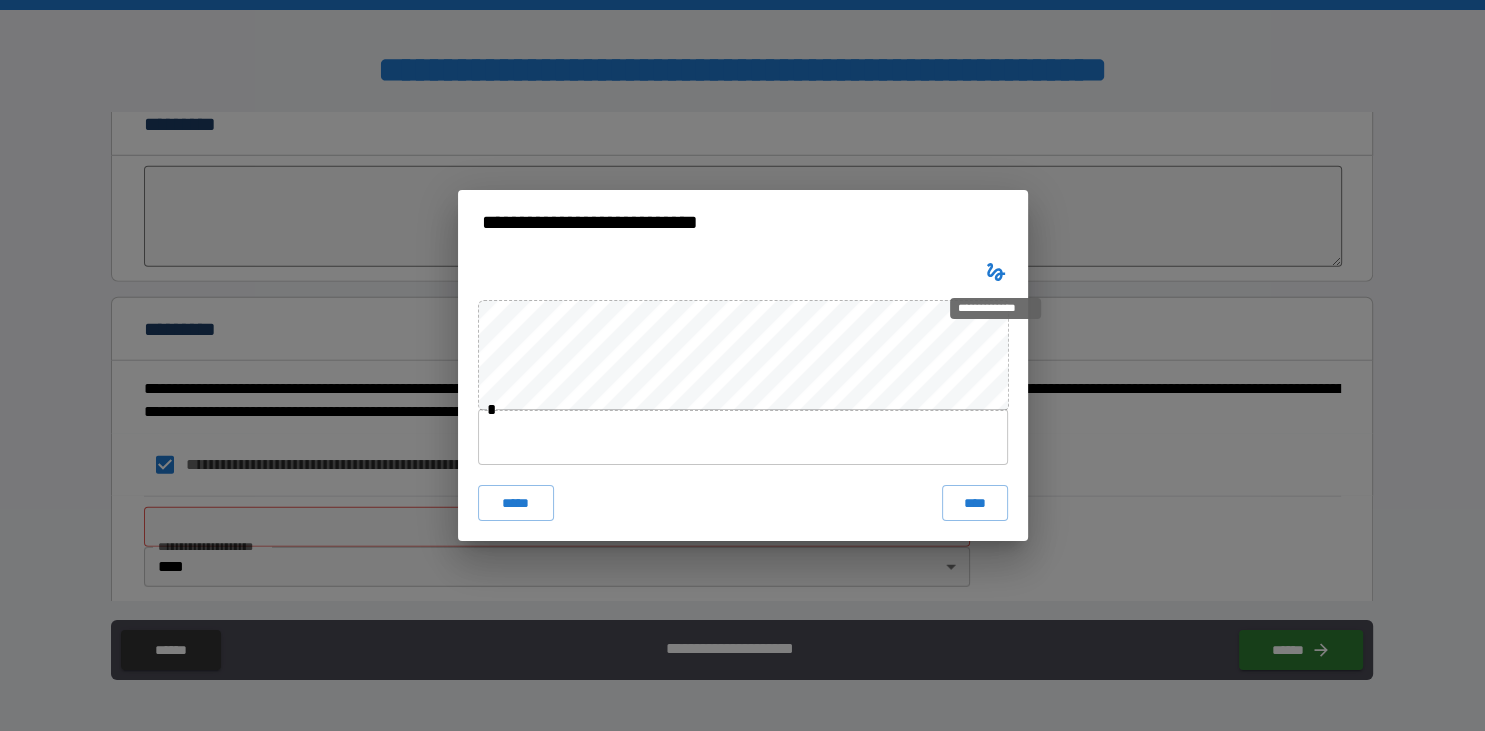 drag, startPoint x: 994, startPoint y: 281, endPoint x: 956, endPoint y: 304, distance: 44.418465 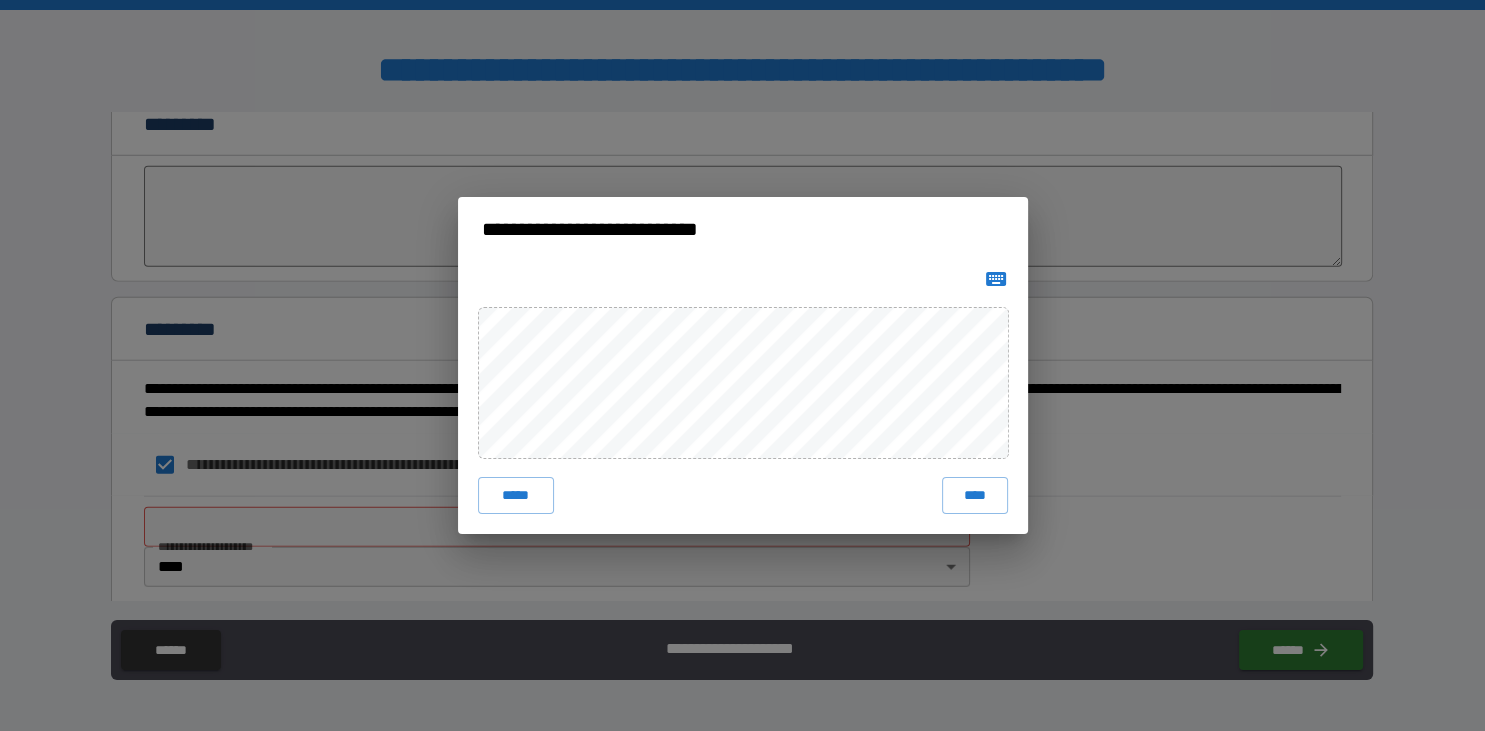 click on "***** ****" at bounding box center (743, 397) 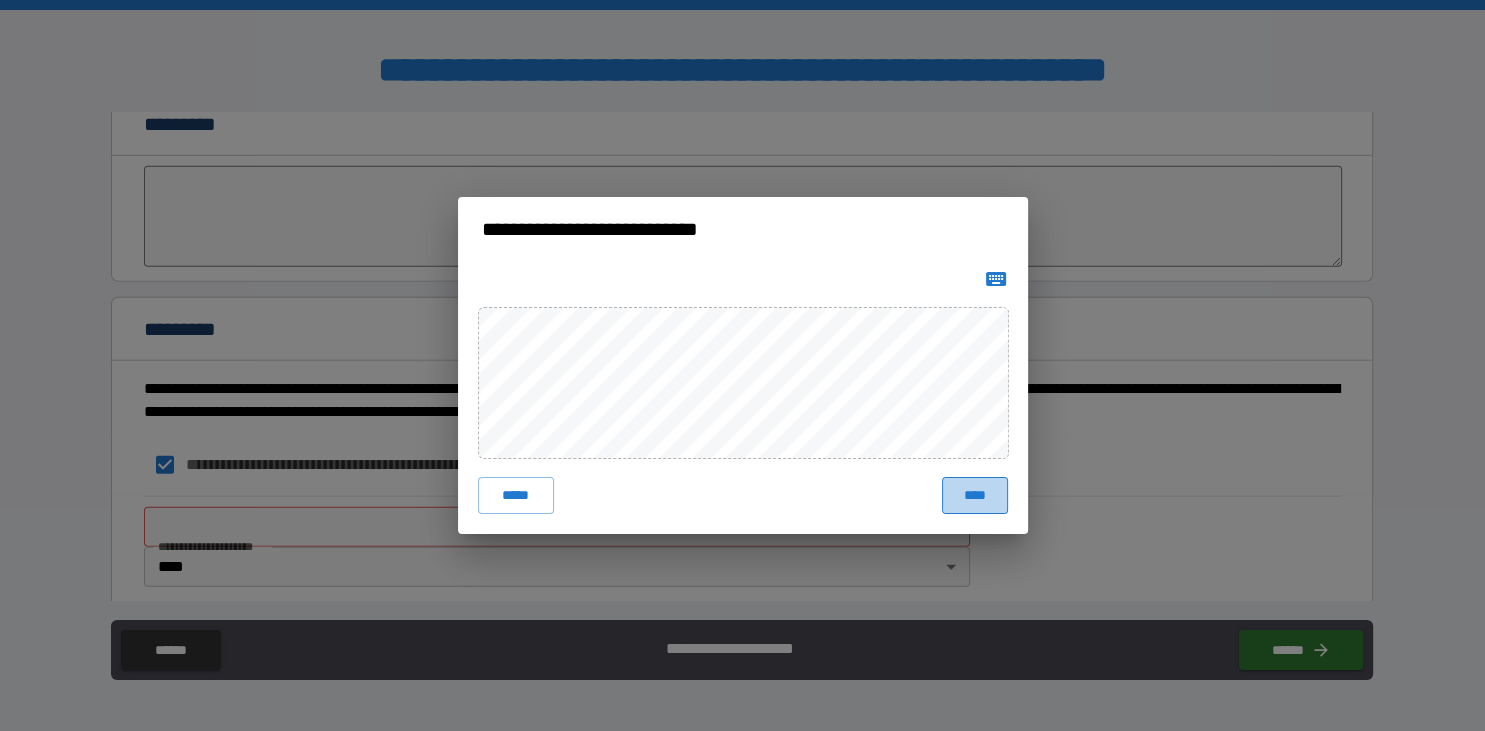 click on "****" at bounding box center (974, 495) 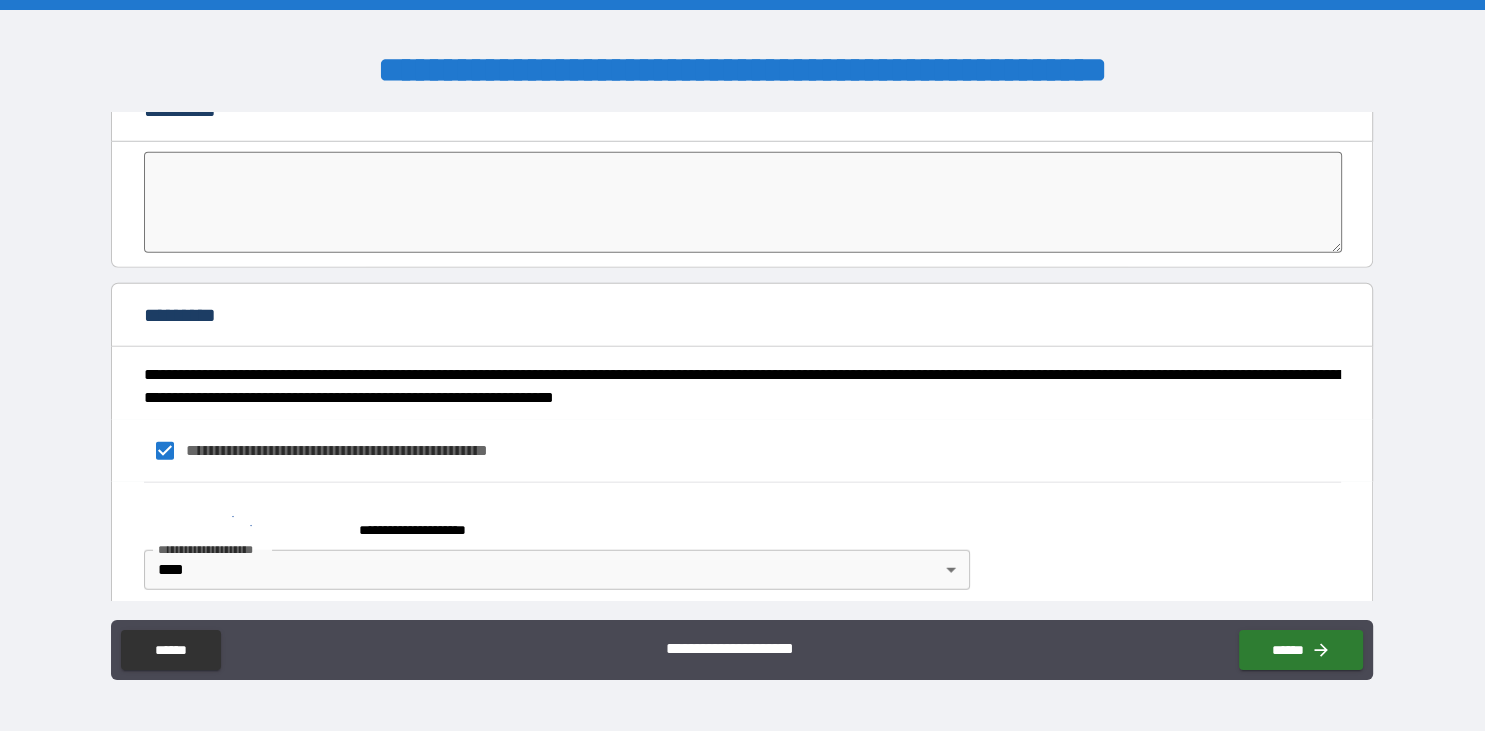 scroll, scrollTop: 4878, scrollLeft: 0, axis: vertical 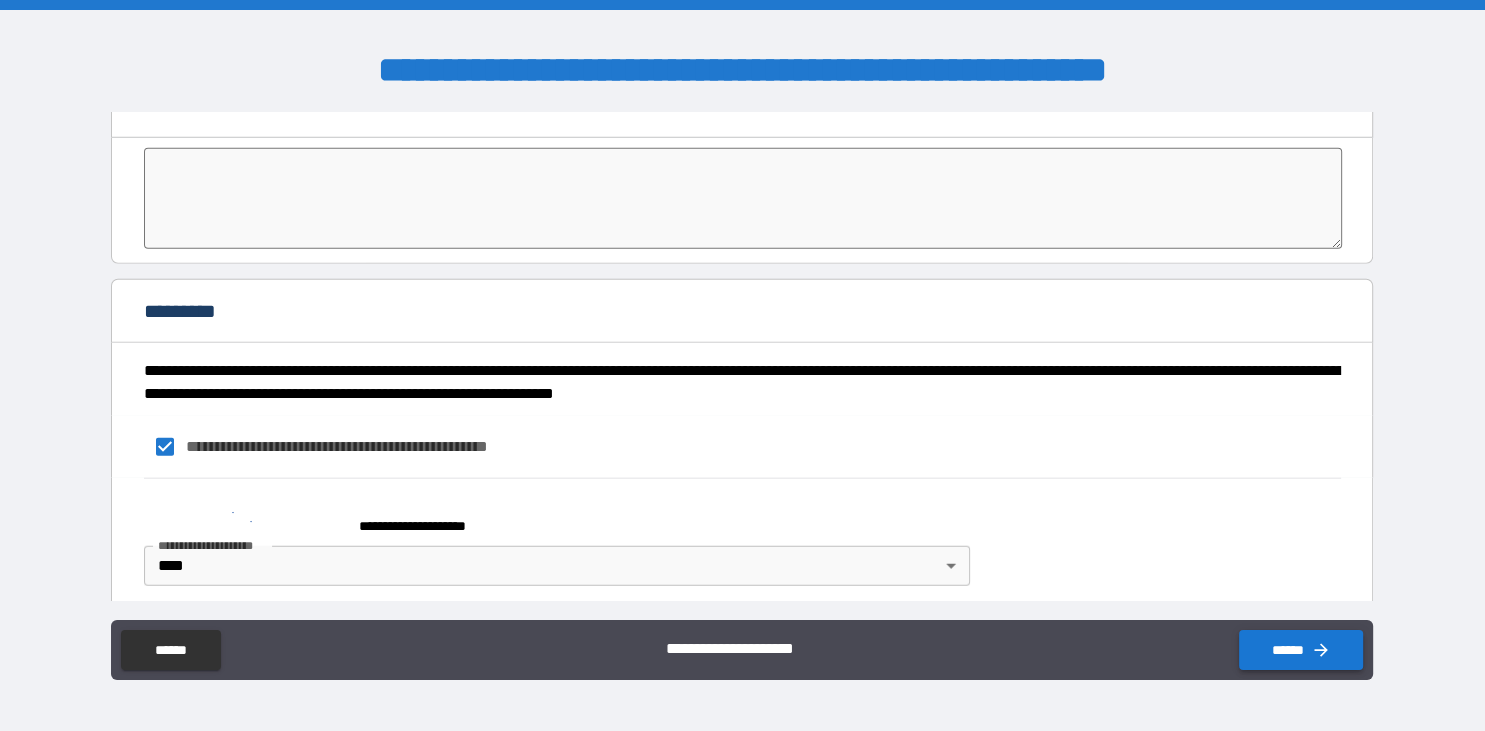click on "******" at bounding box center (1301, 650) 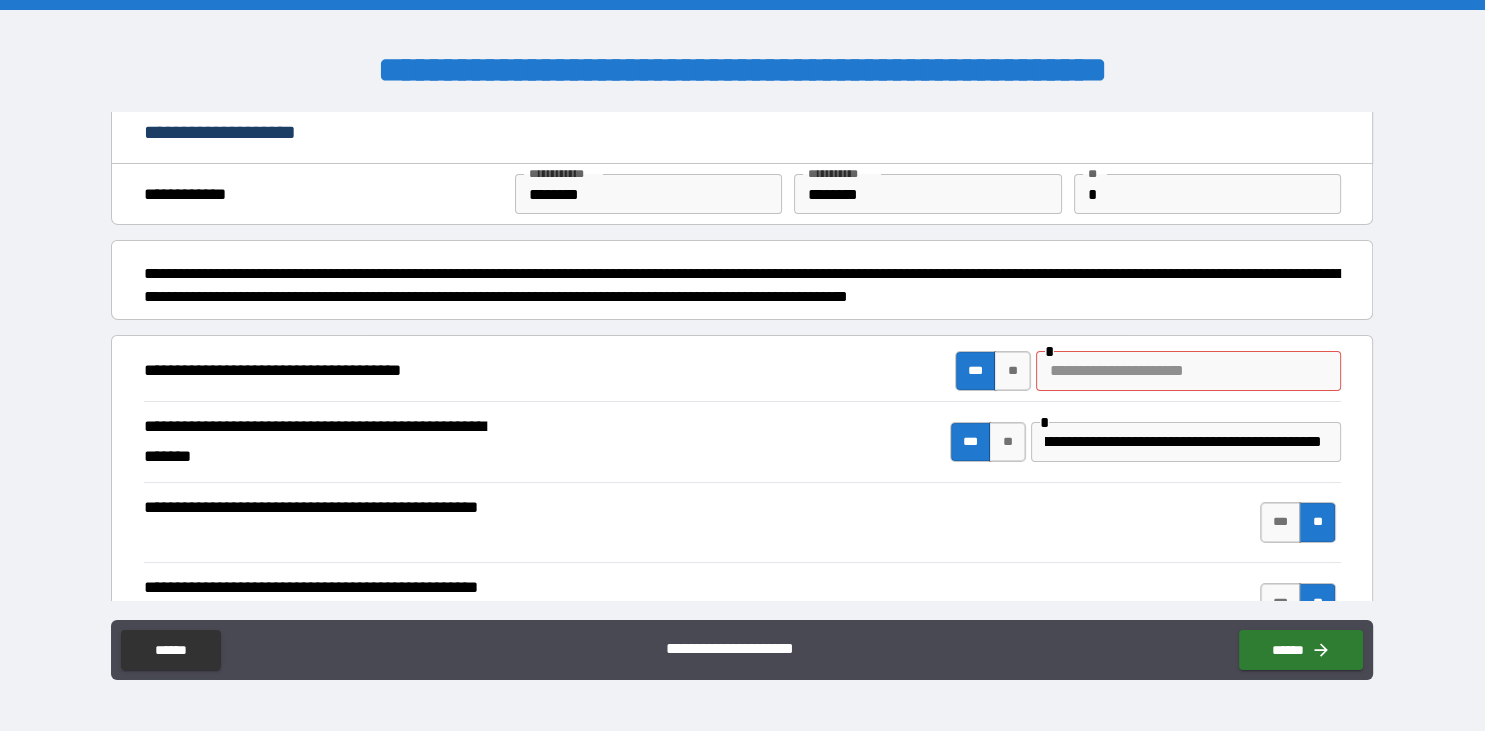 scroll, scrollTop: 0, scrollLeft: 0, axis: both 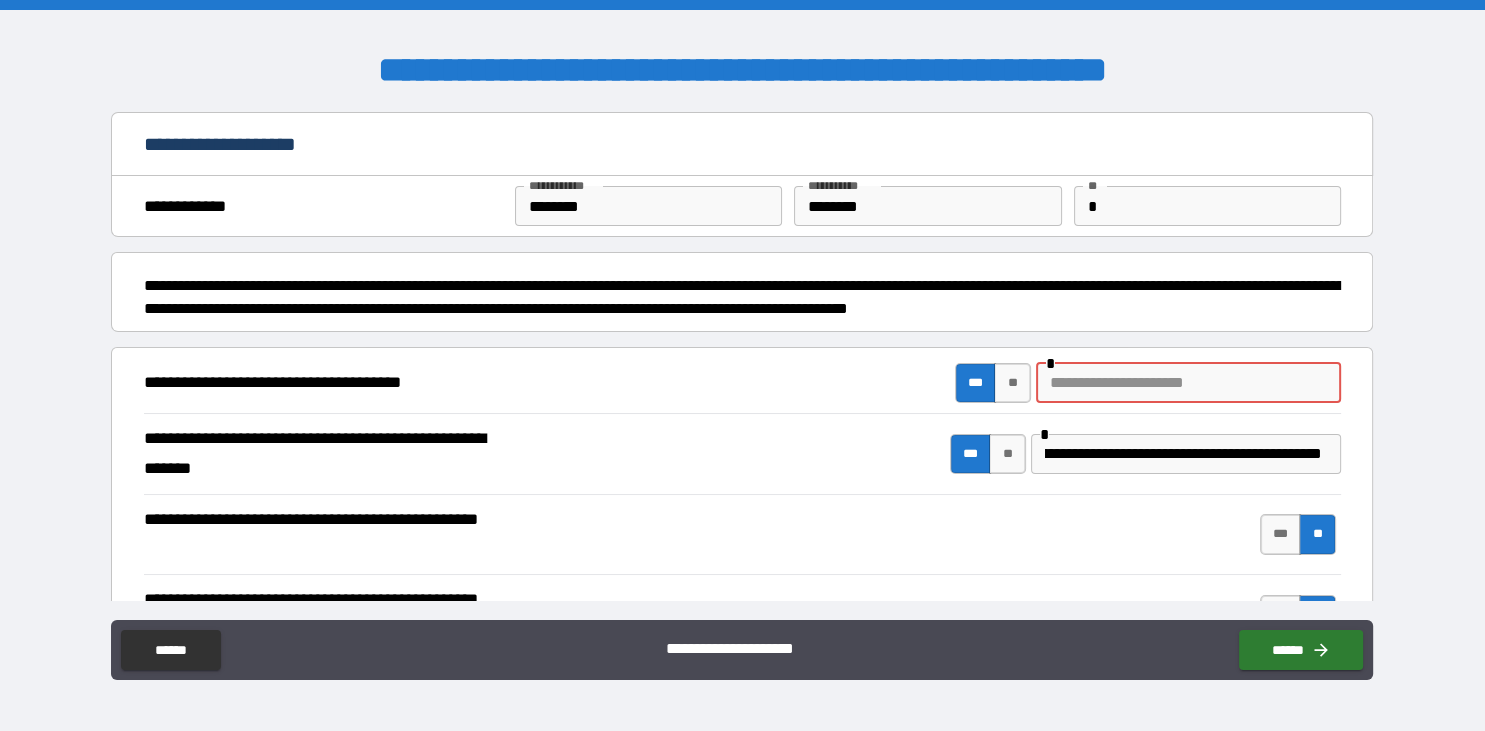click at bounding box center [1188, 383] 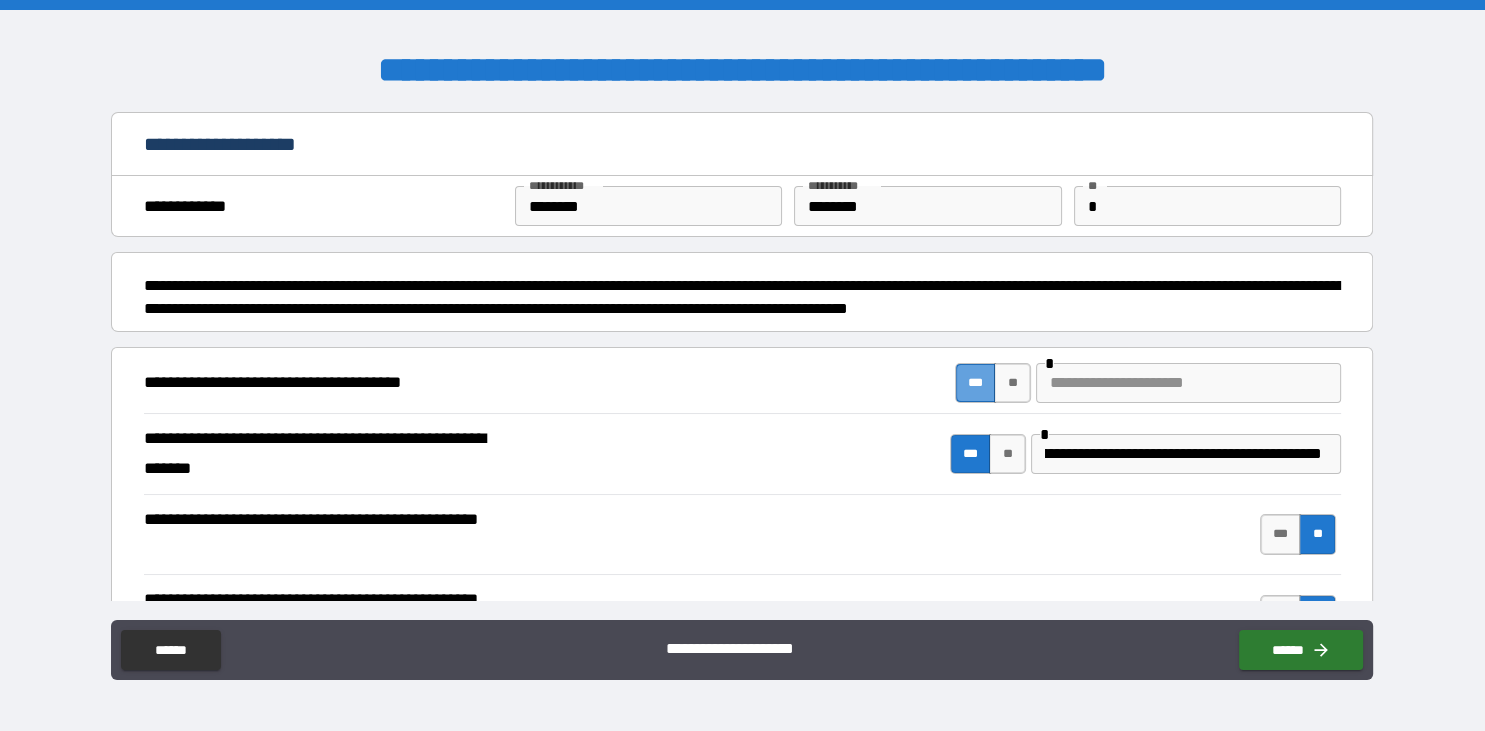 click on "***" at bounding box center (976, 383) 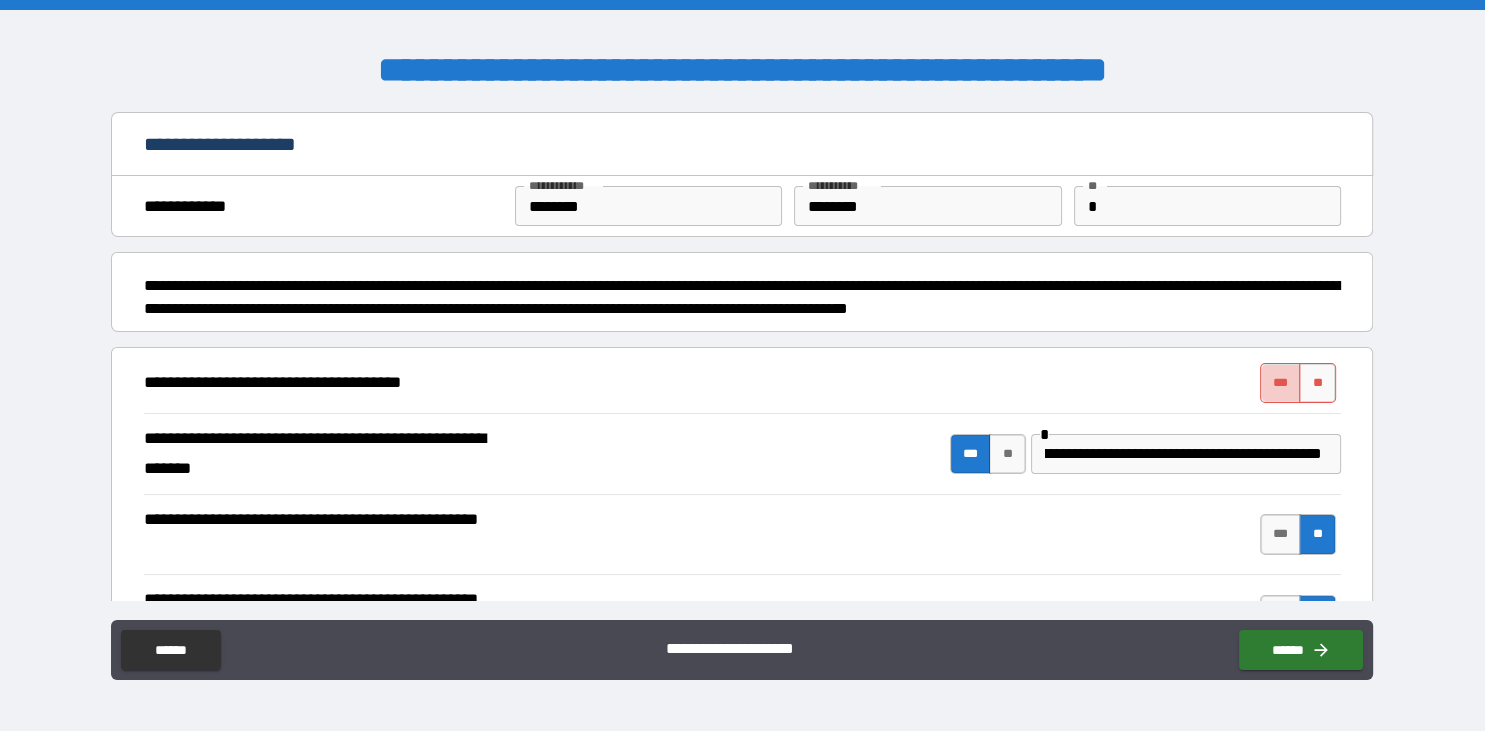 click on "***" at bounding box center (1281, 383) 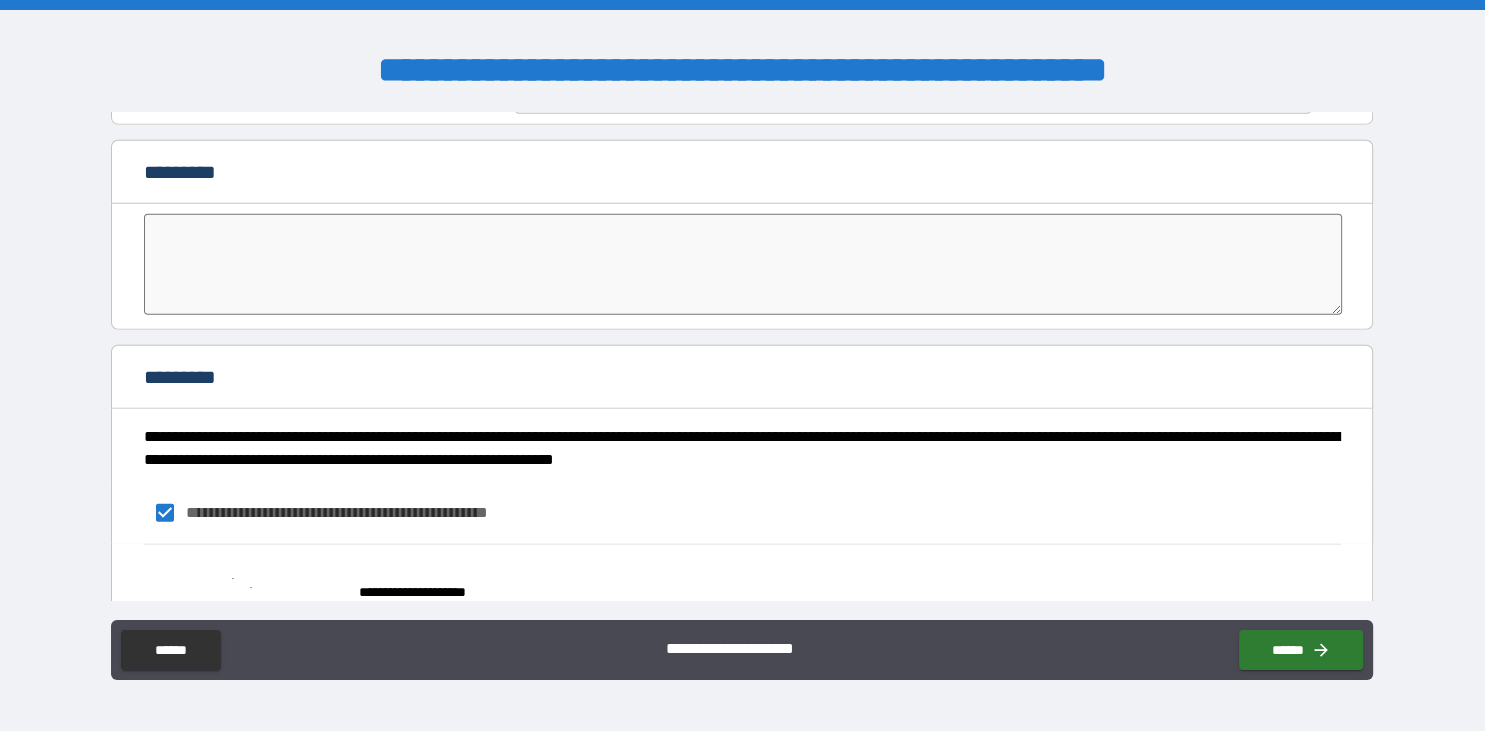 scroll, scrollTop: 4878, scrollLeft: 0, axis: vertical 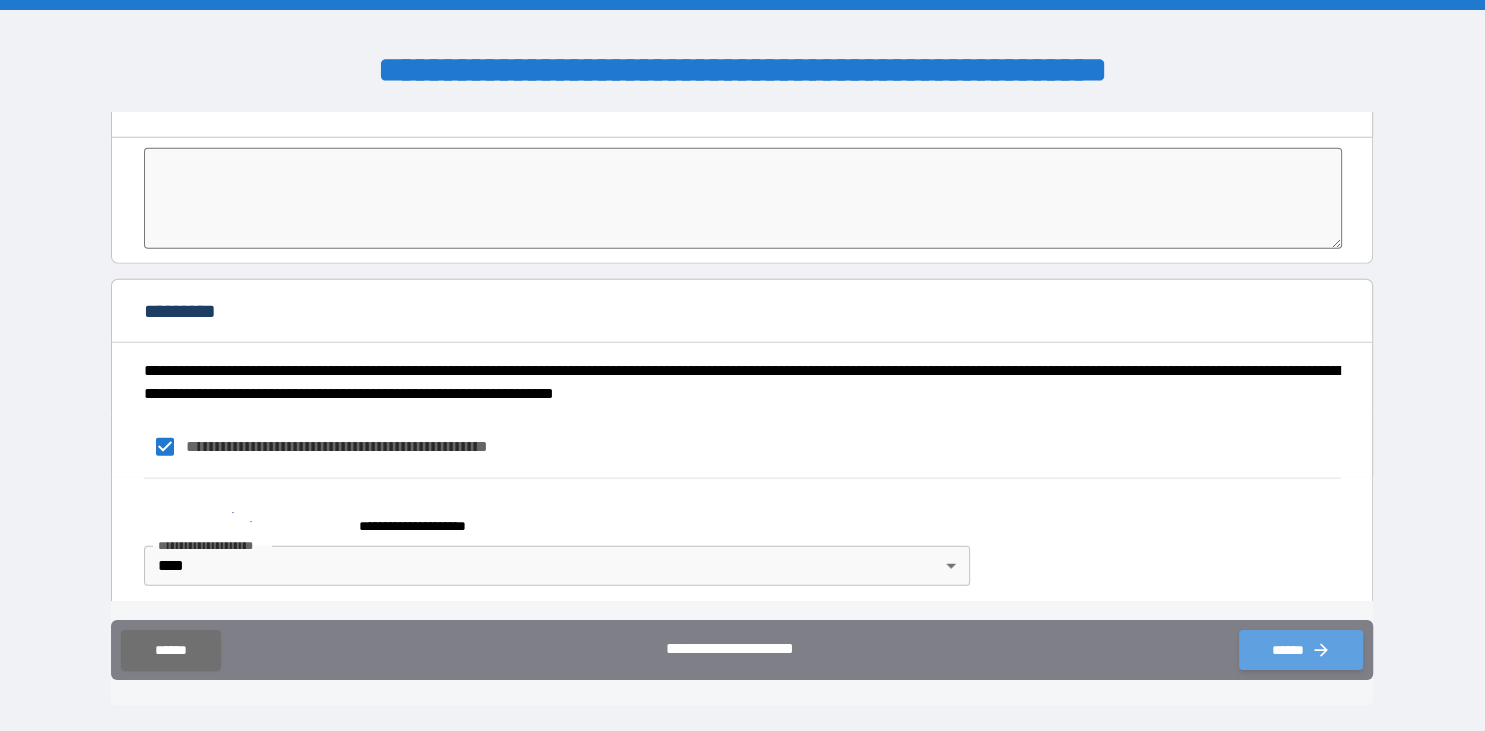 click on "******" at bounding box center [1301, 650] 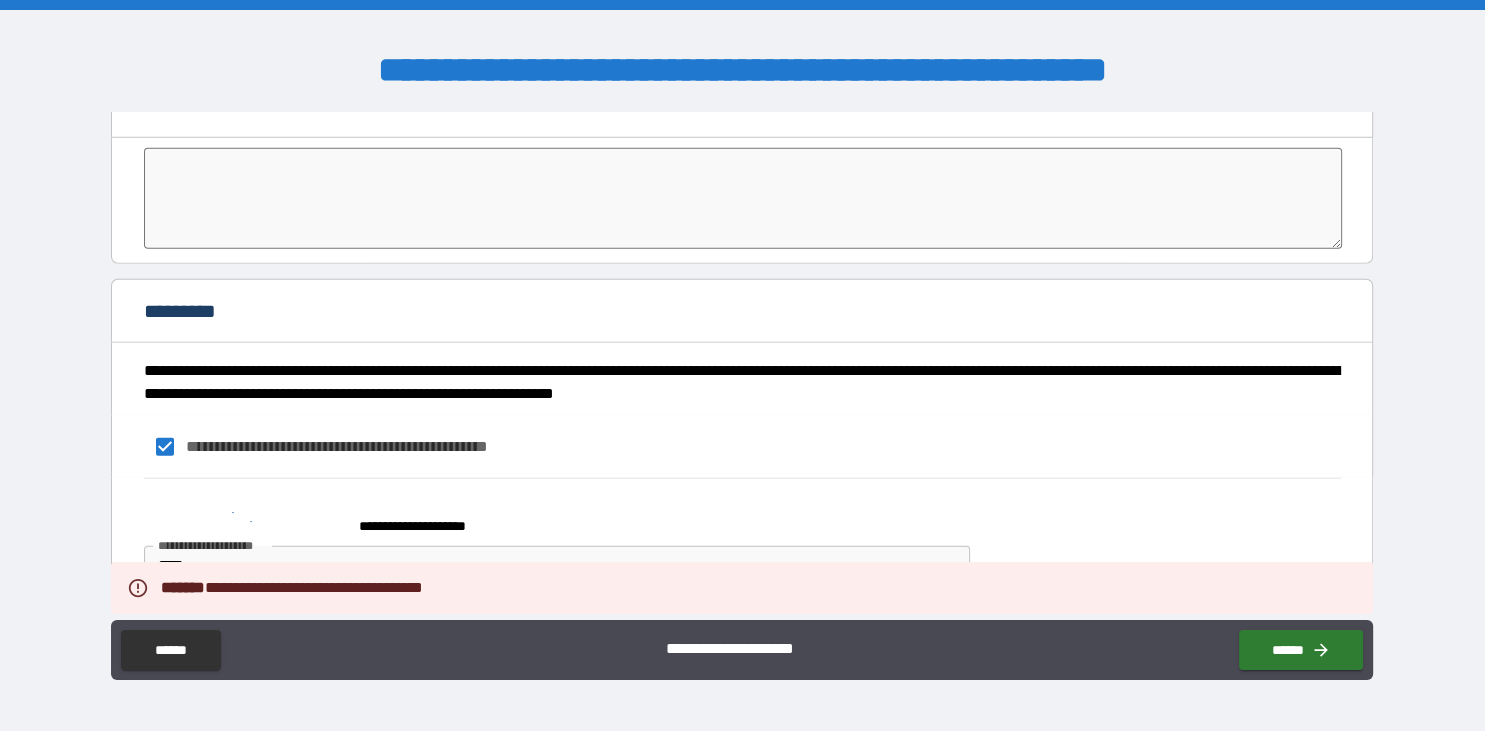 scroll, scrollTop: 4763, scrollLeft: 0, axis: vertical 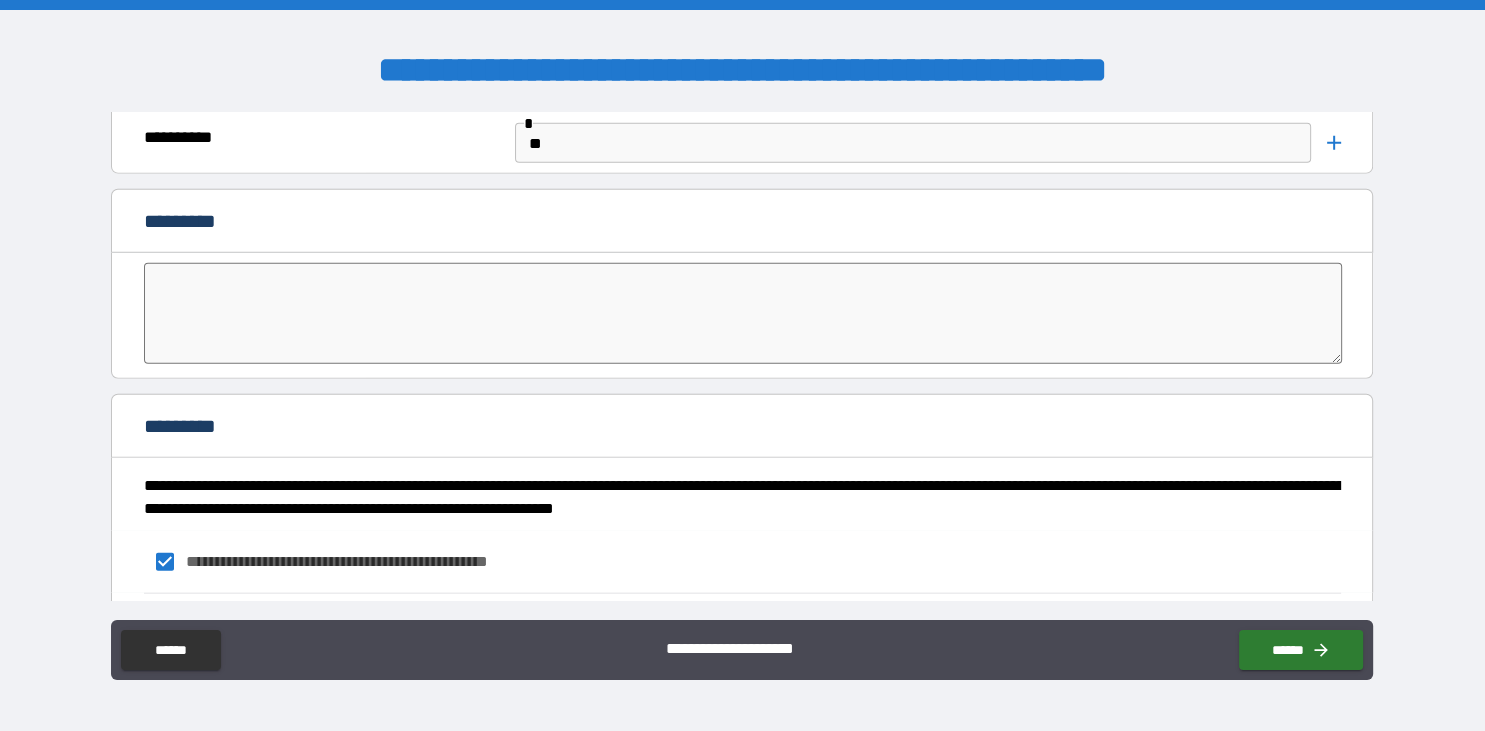 click at bounding box center [743, 313] 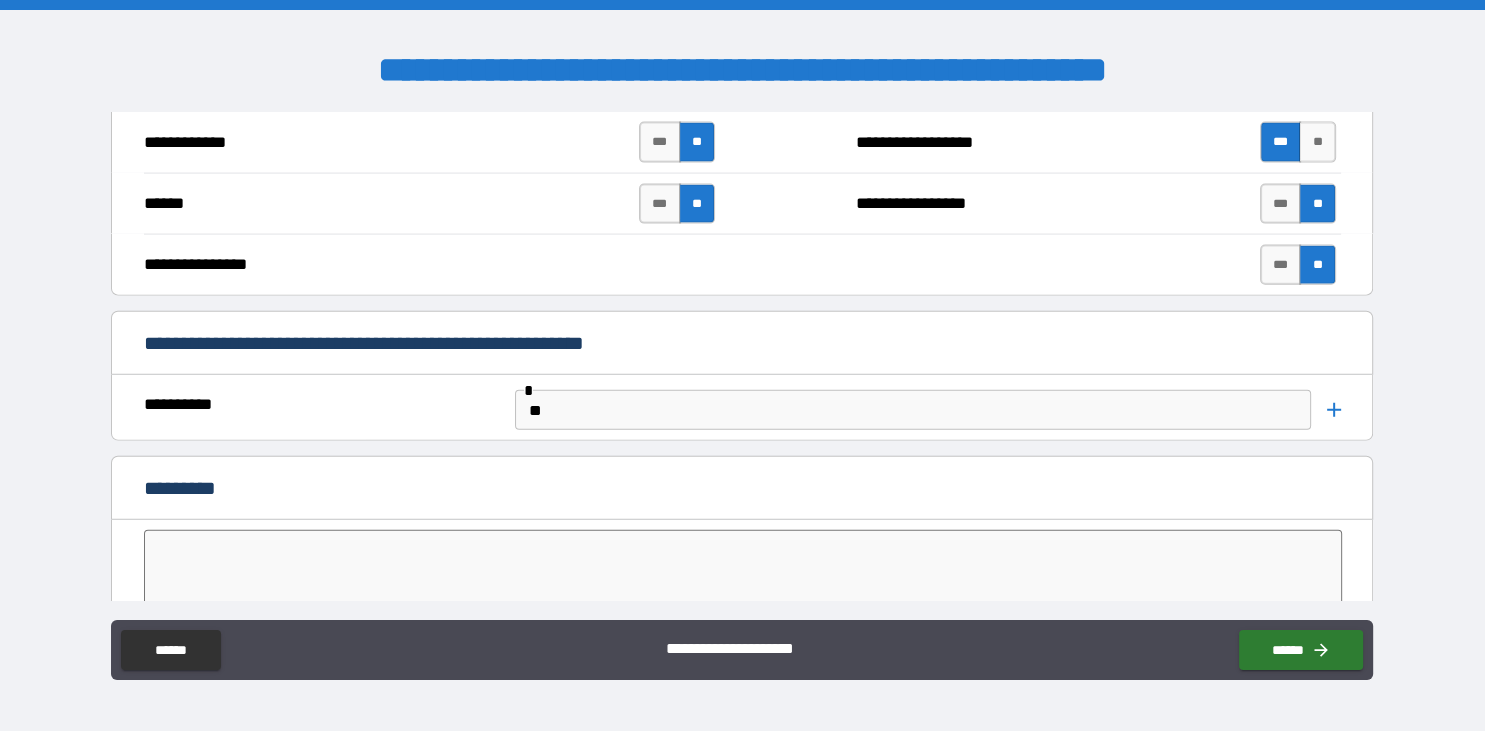 scroll, scrollTop: 4608, scrollLeft: 0, axis: vertical 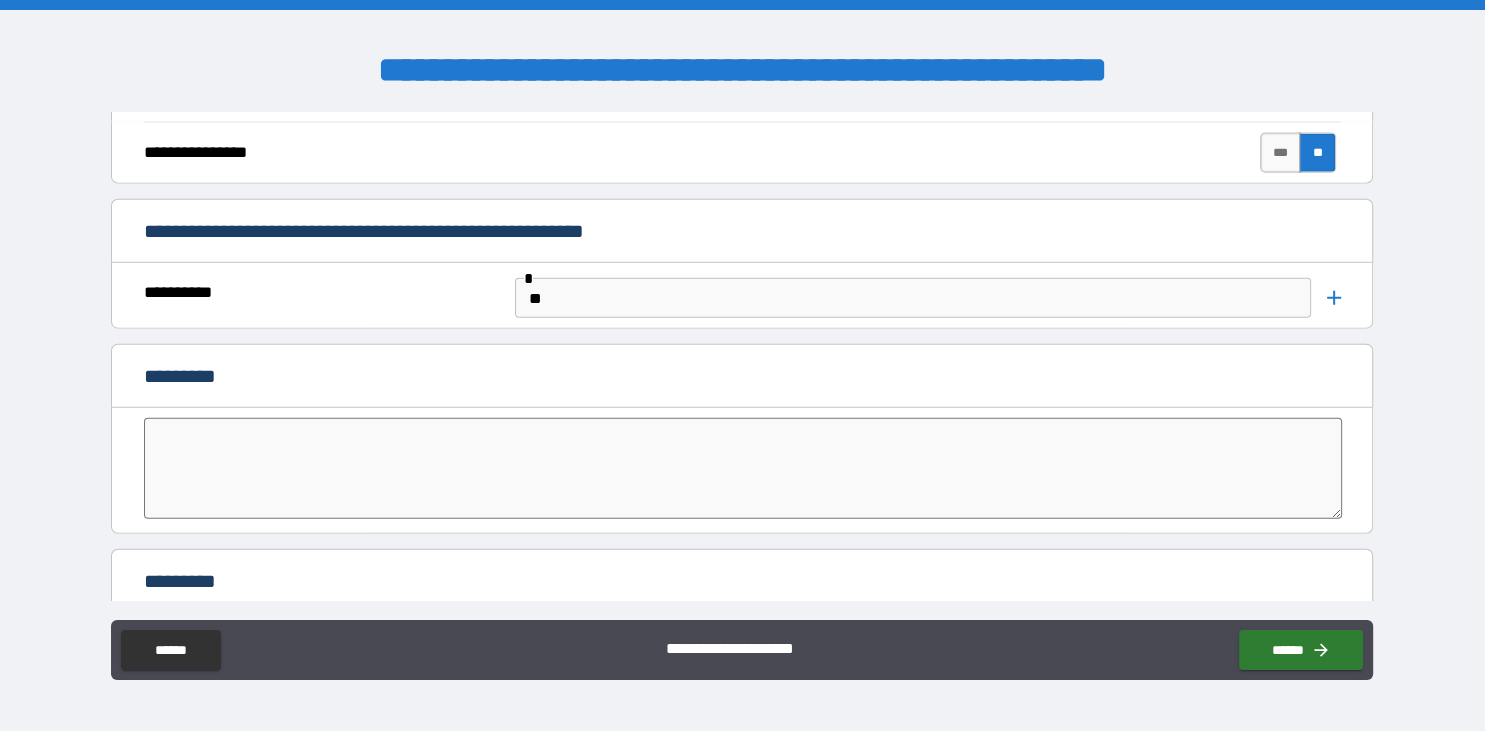 click at bounding box center (743, 468) 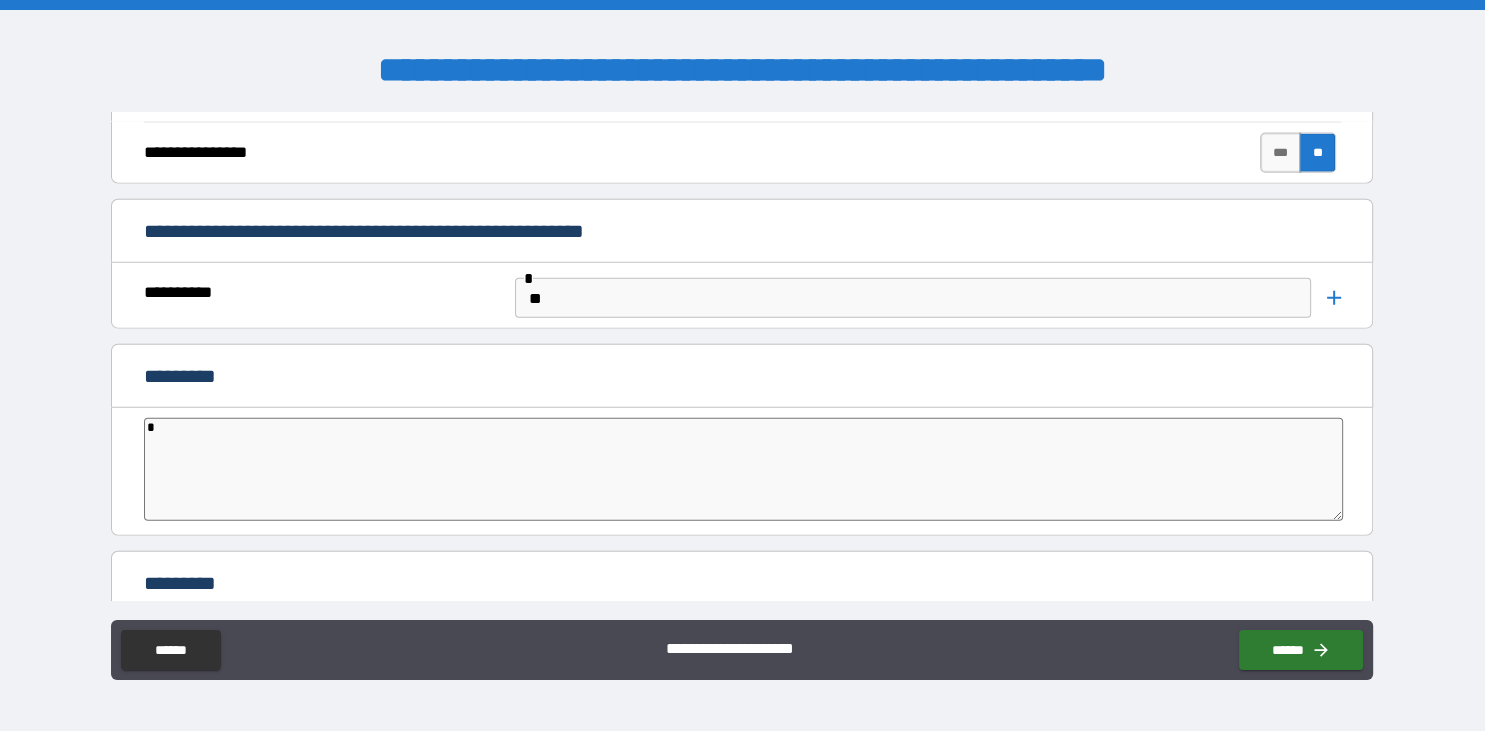 type on "*" 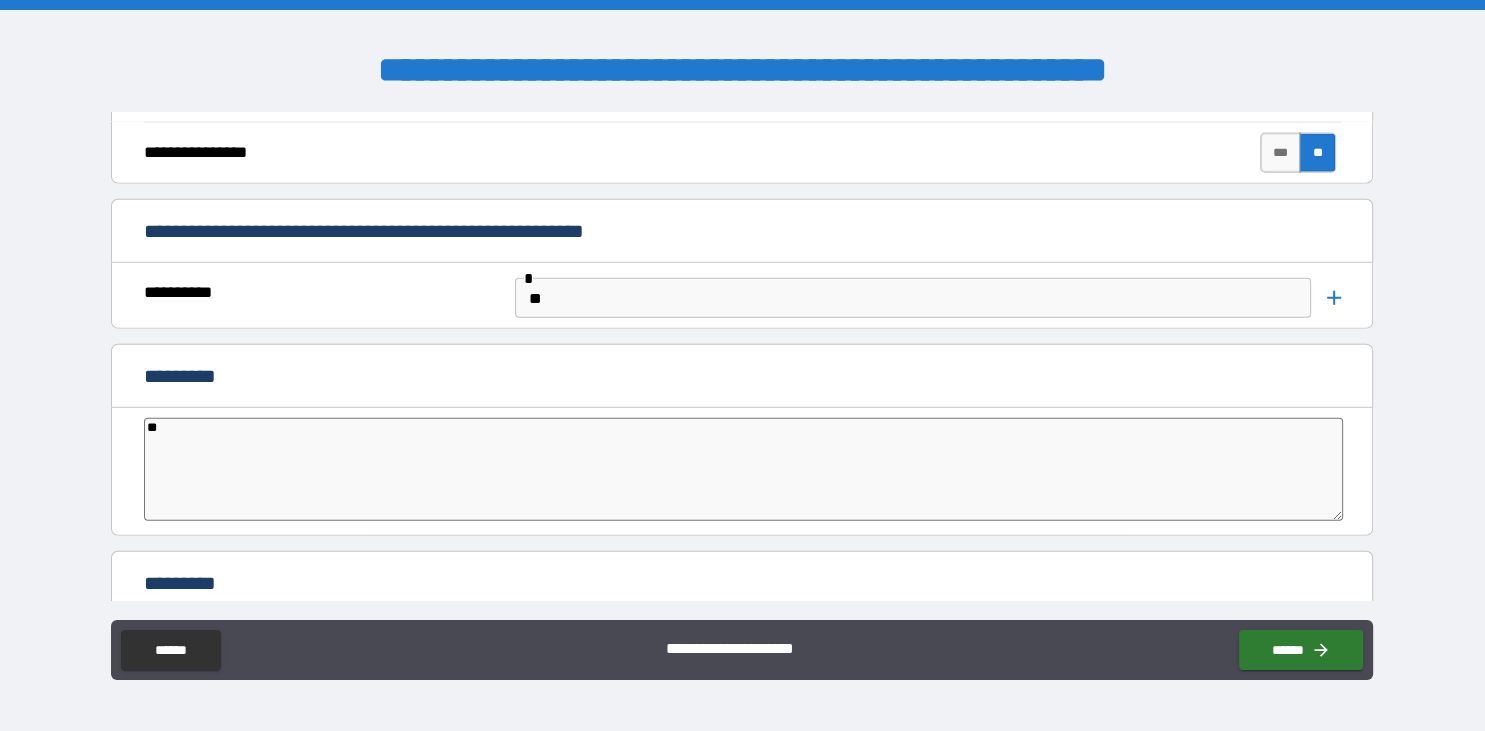 type on "*" 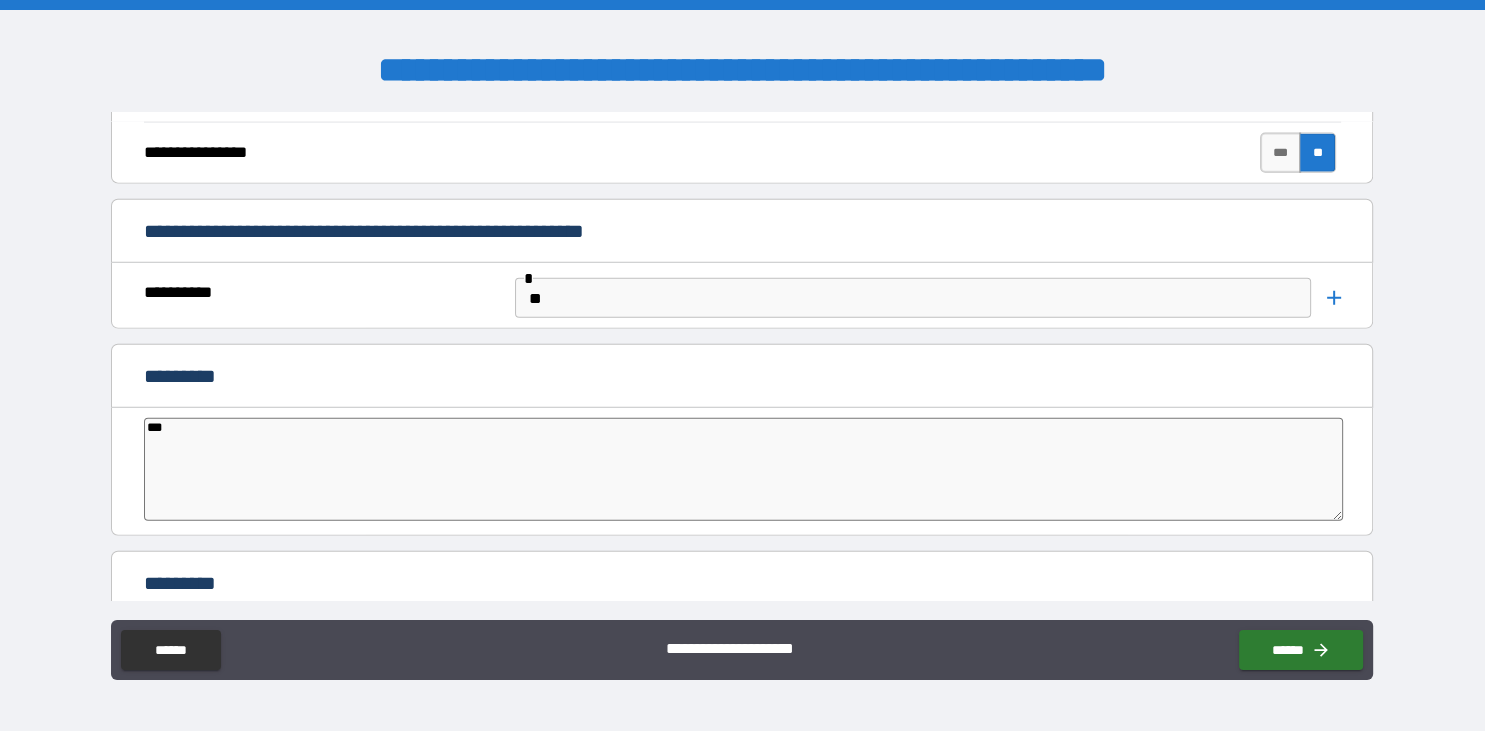 type on "*" 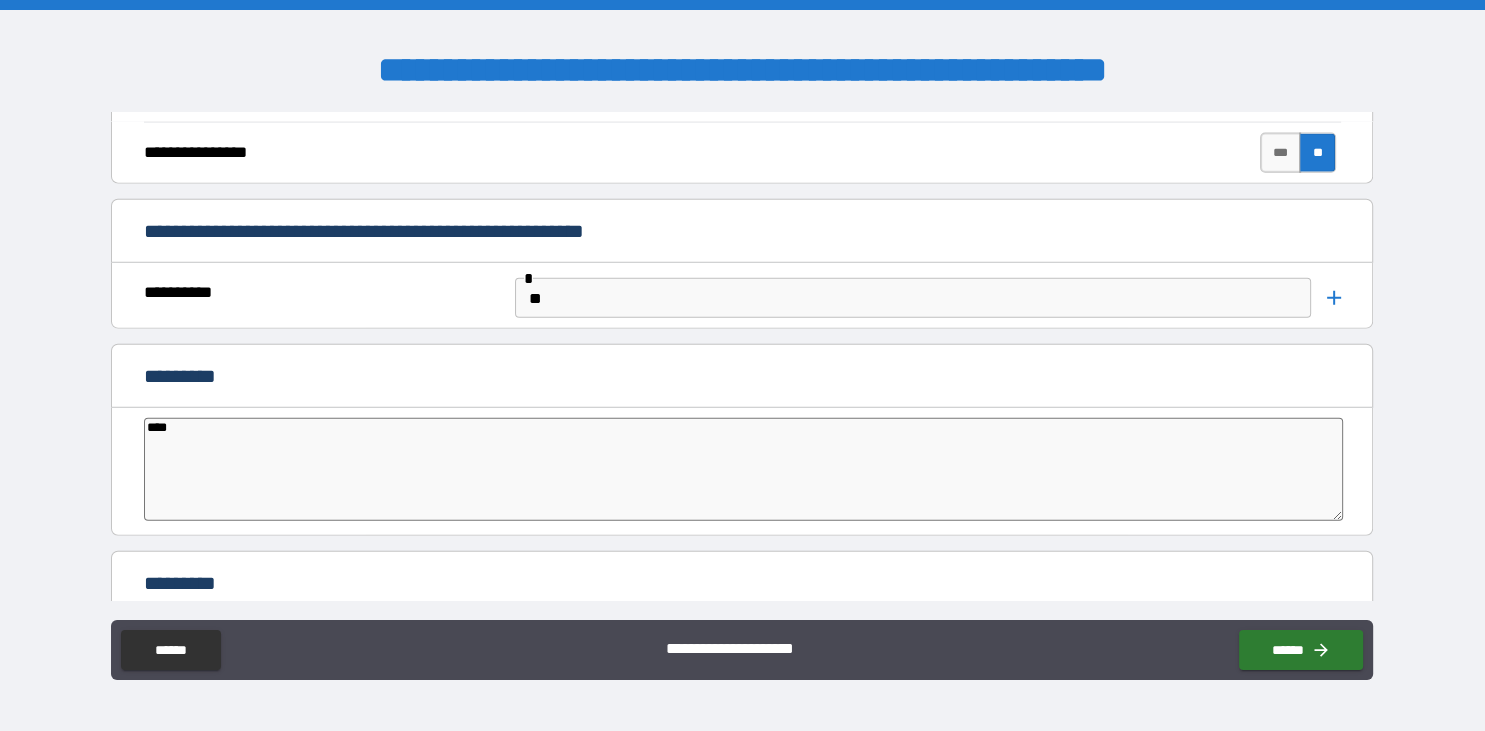 type on "*" 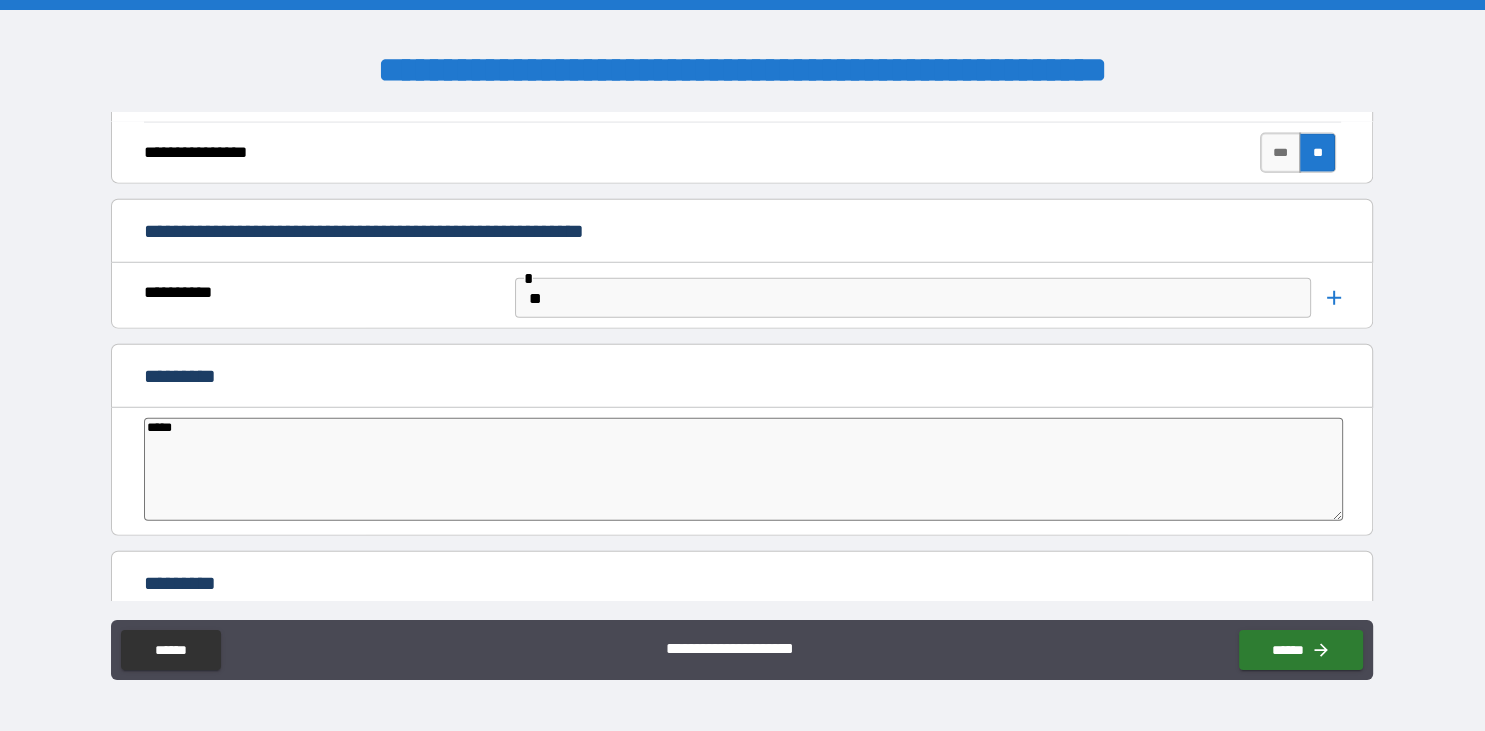 type on "******" 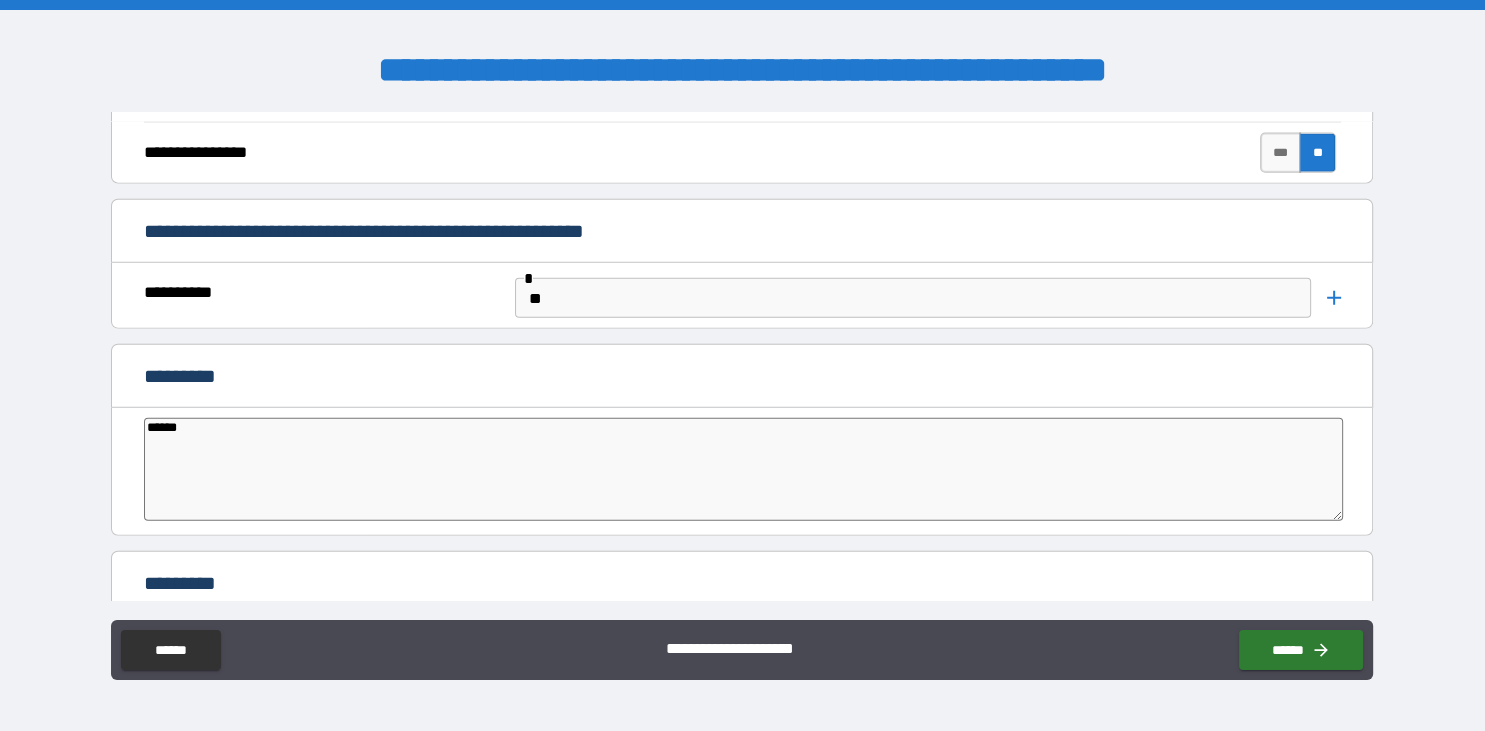 type on "*" 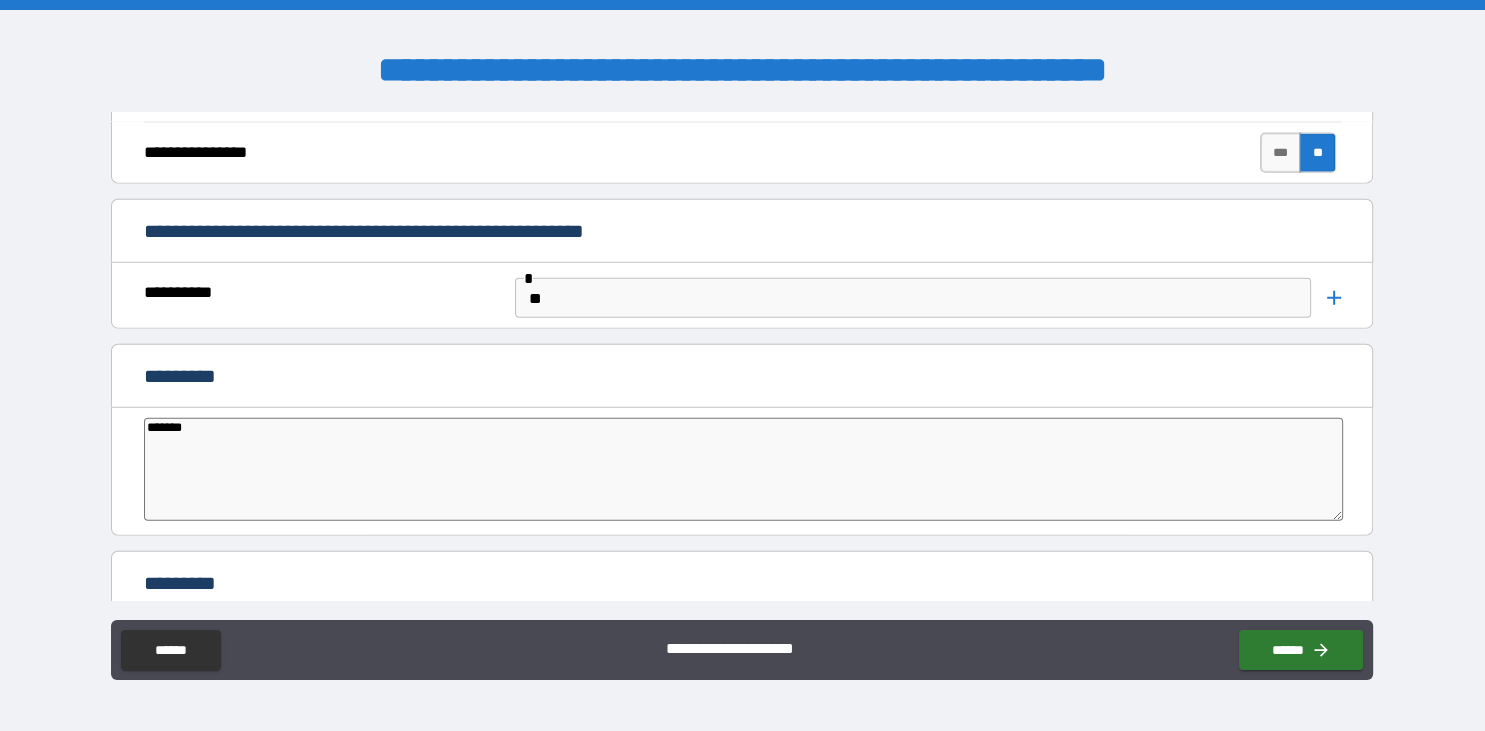 type on "********" 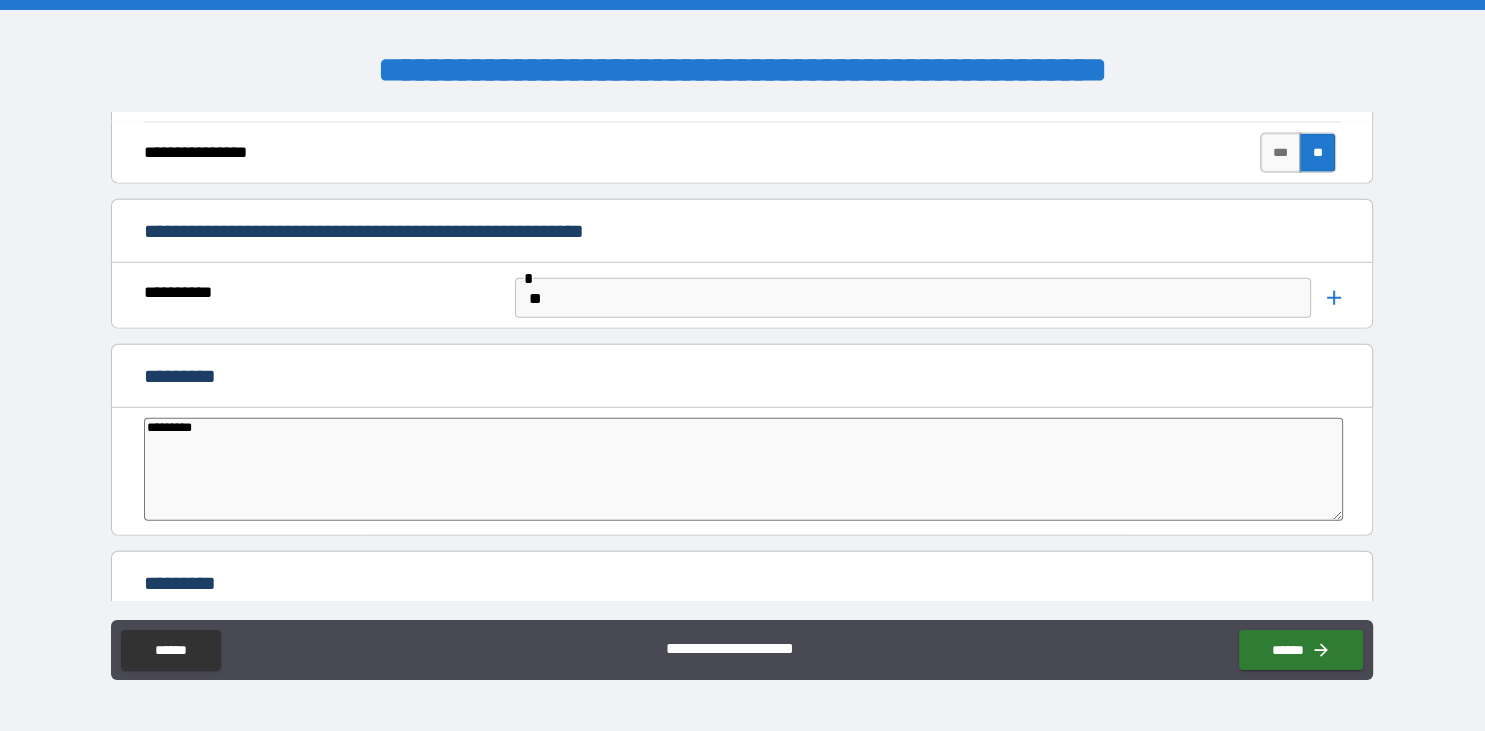 type on "**********" 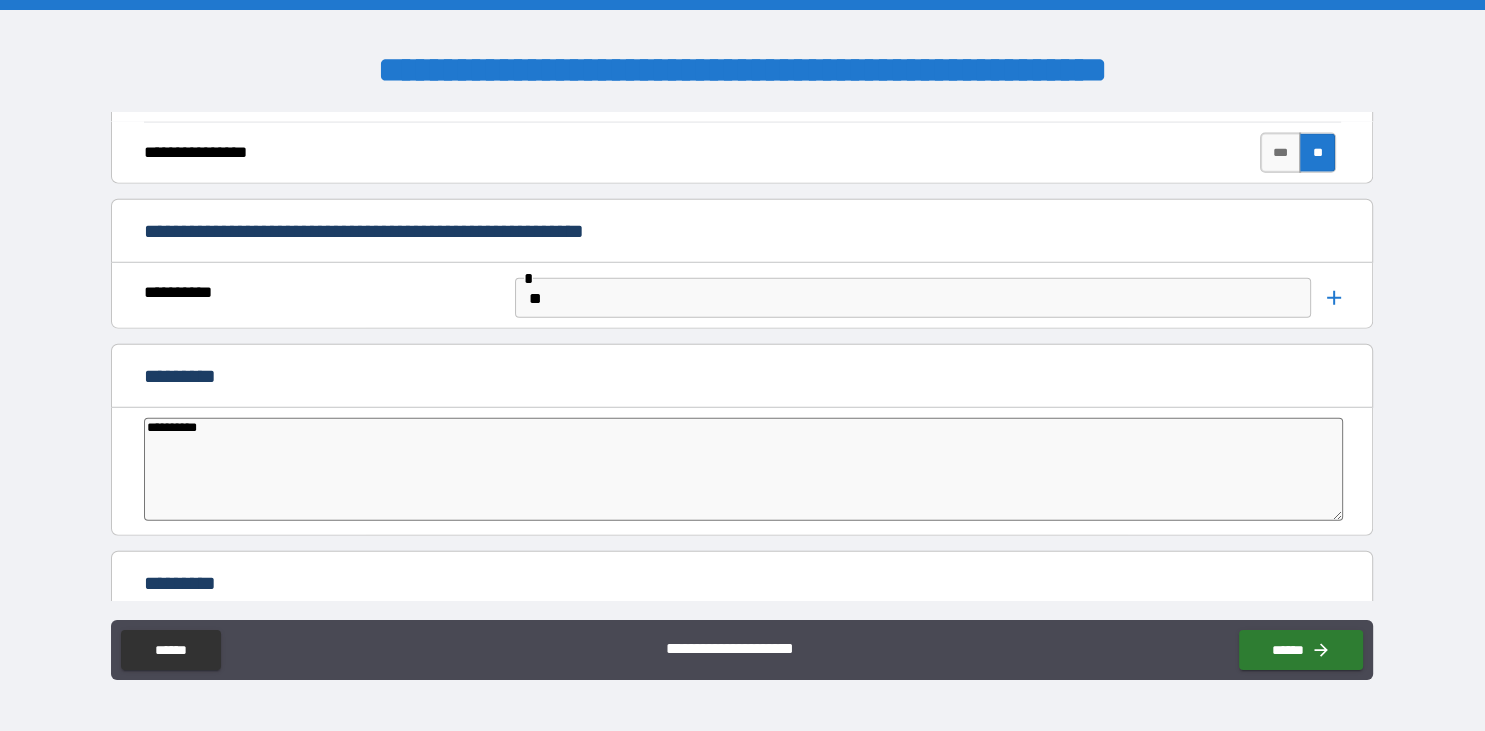 type on "*" 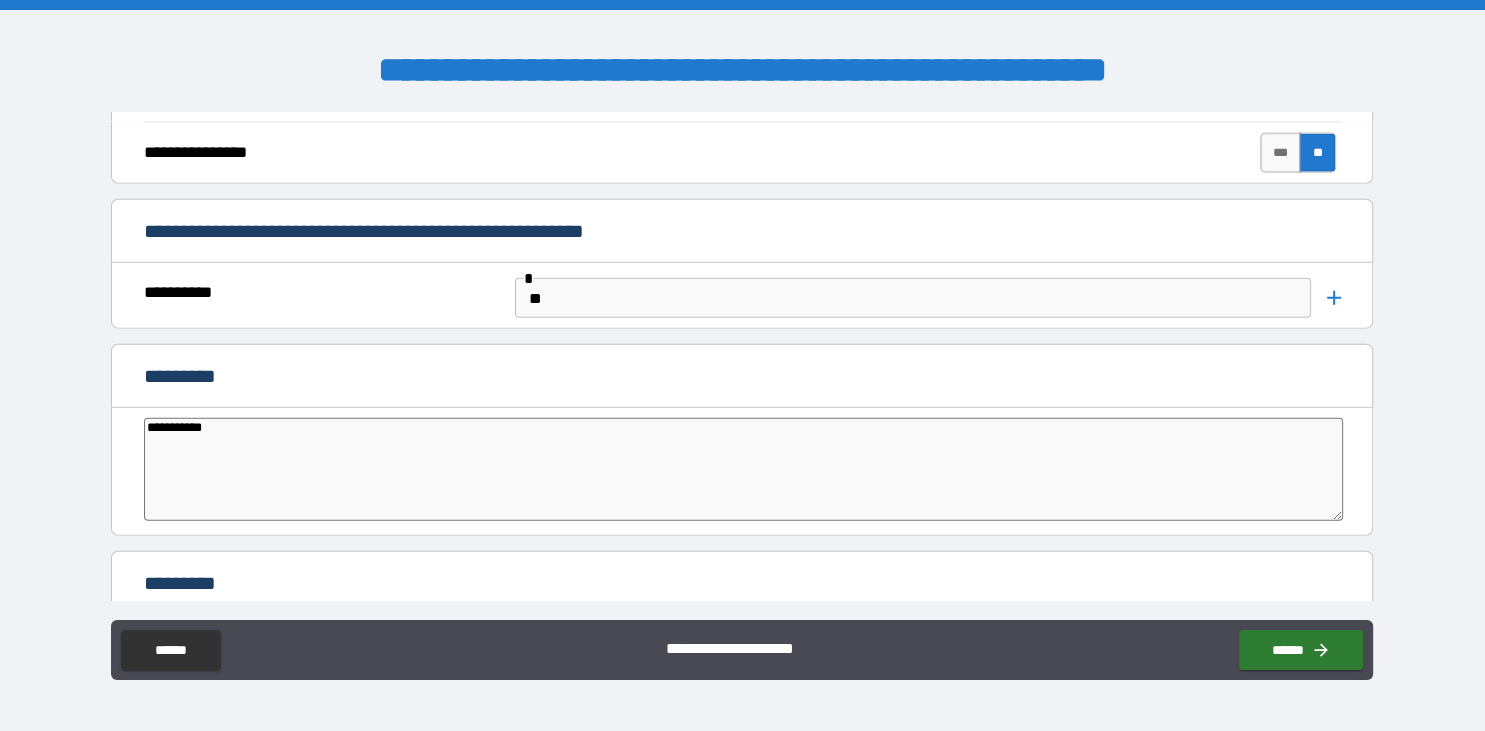 type on "**********" 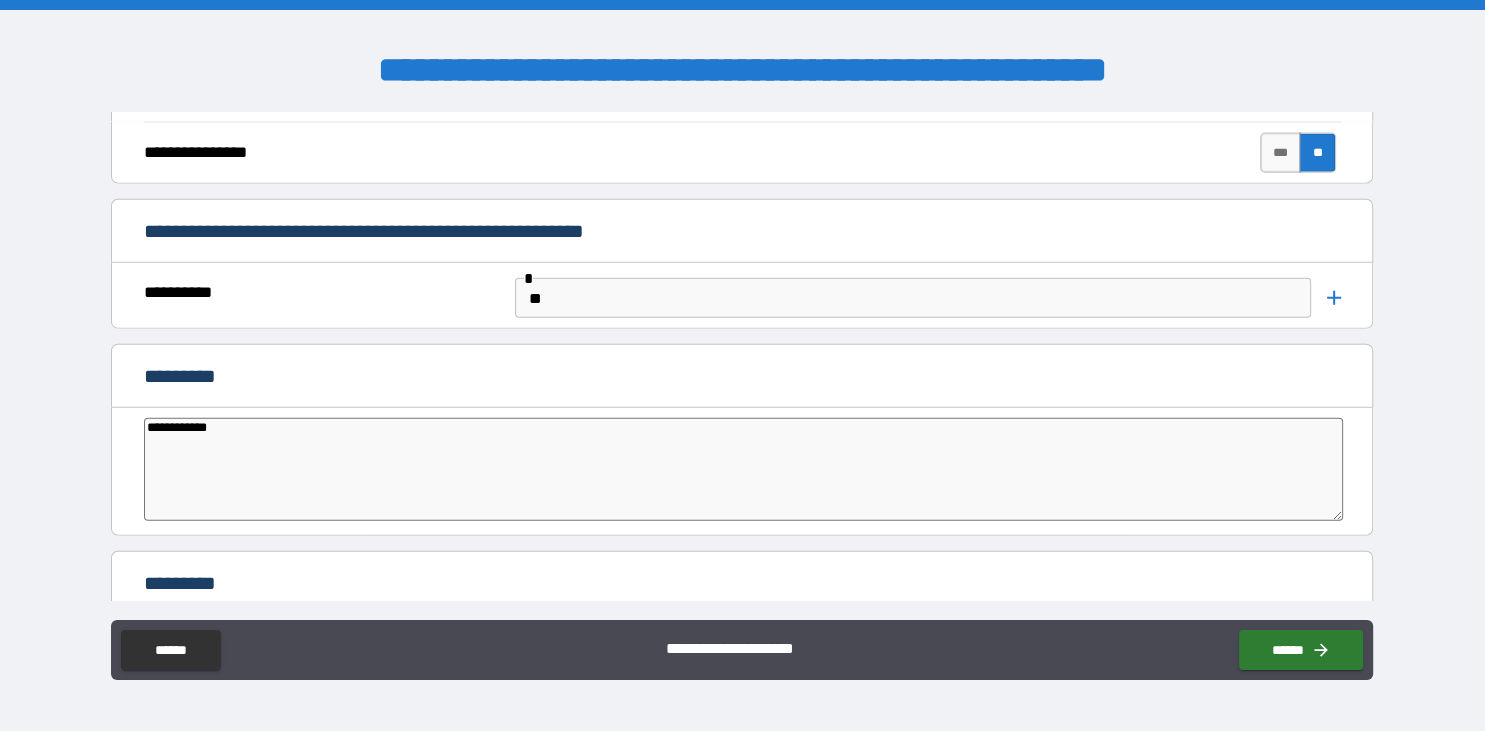 type on "*" 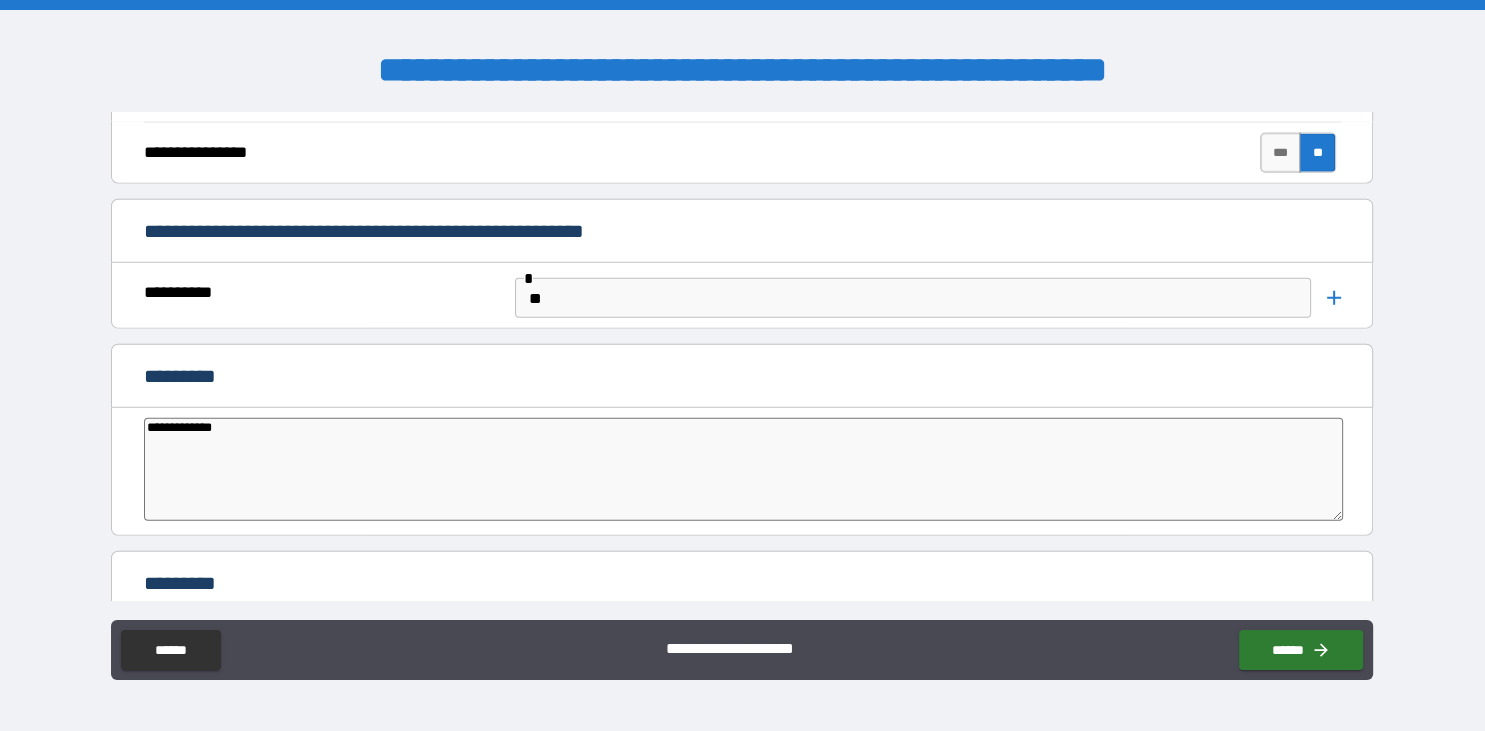 type on "**********" 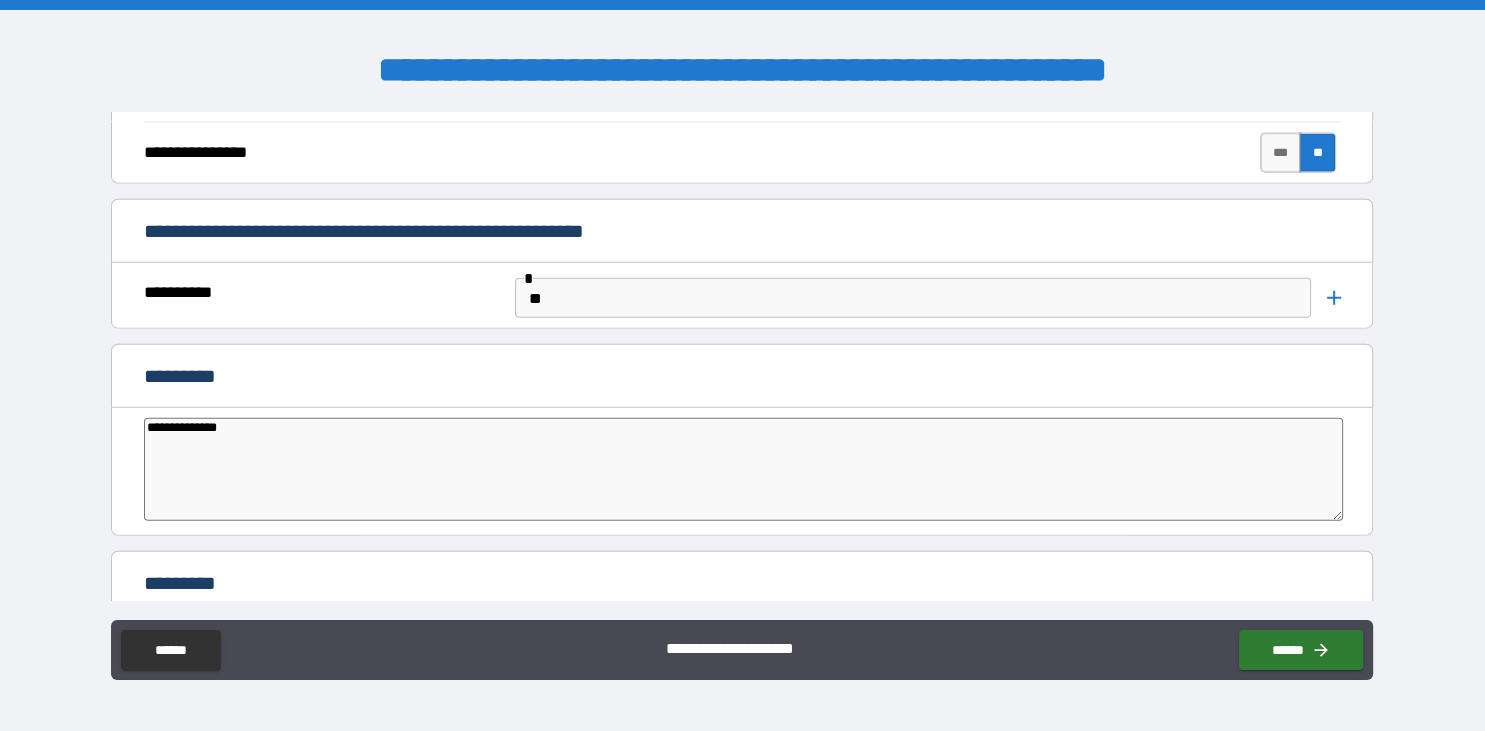 type on "*" 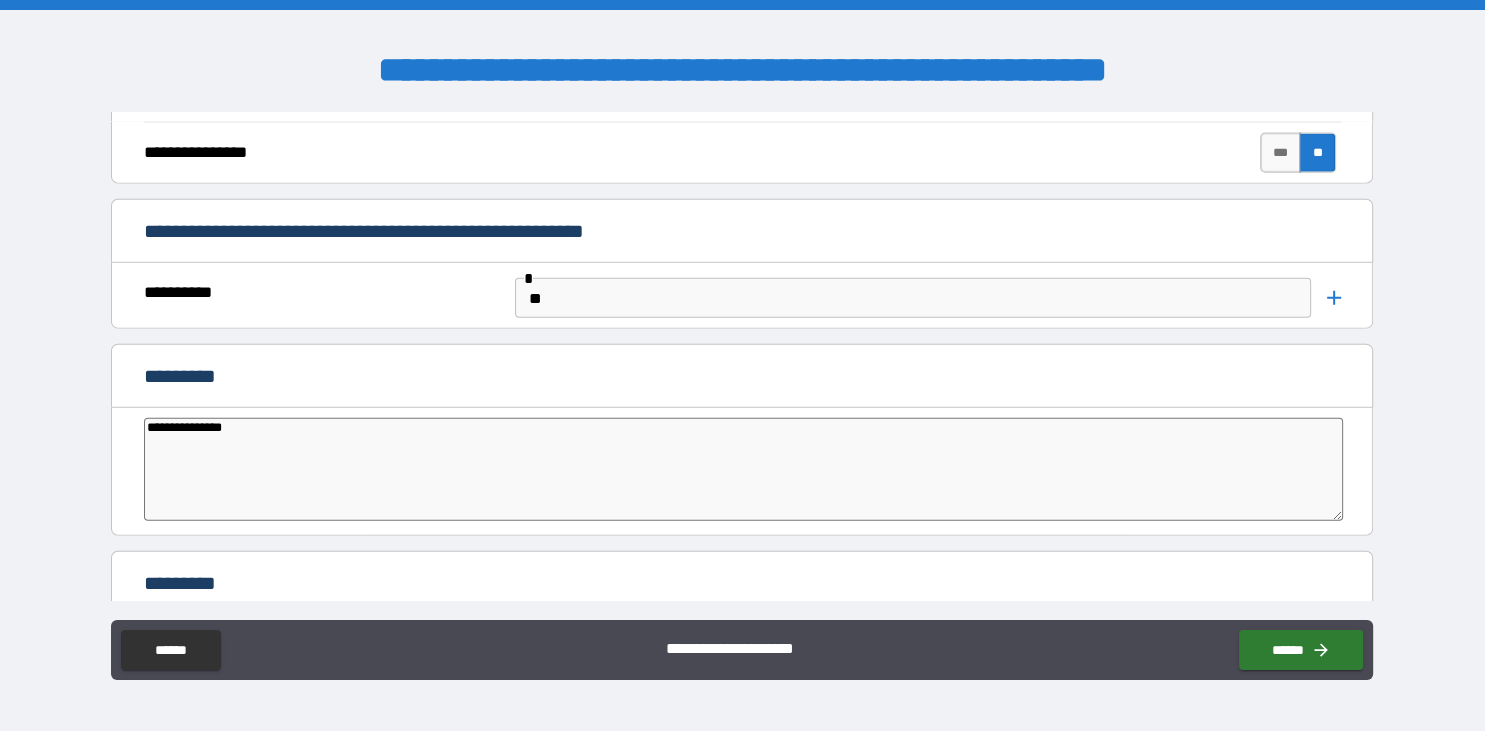 type on "**********" 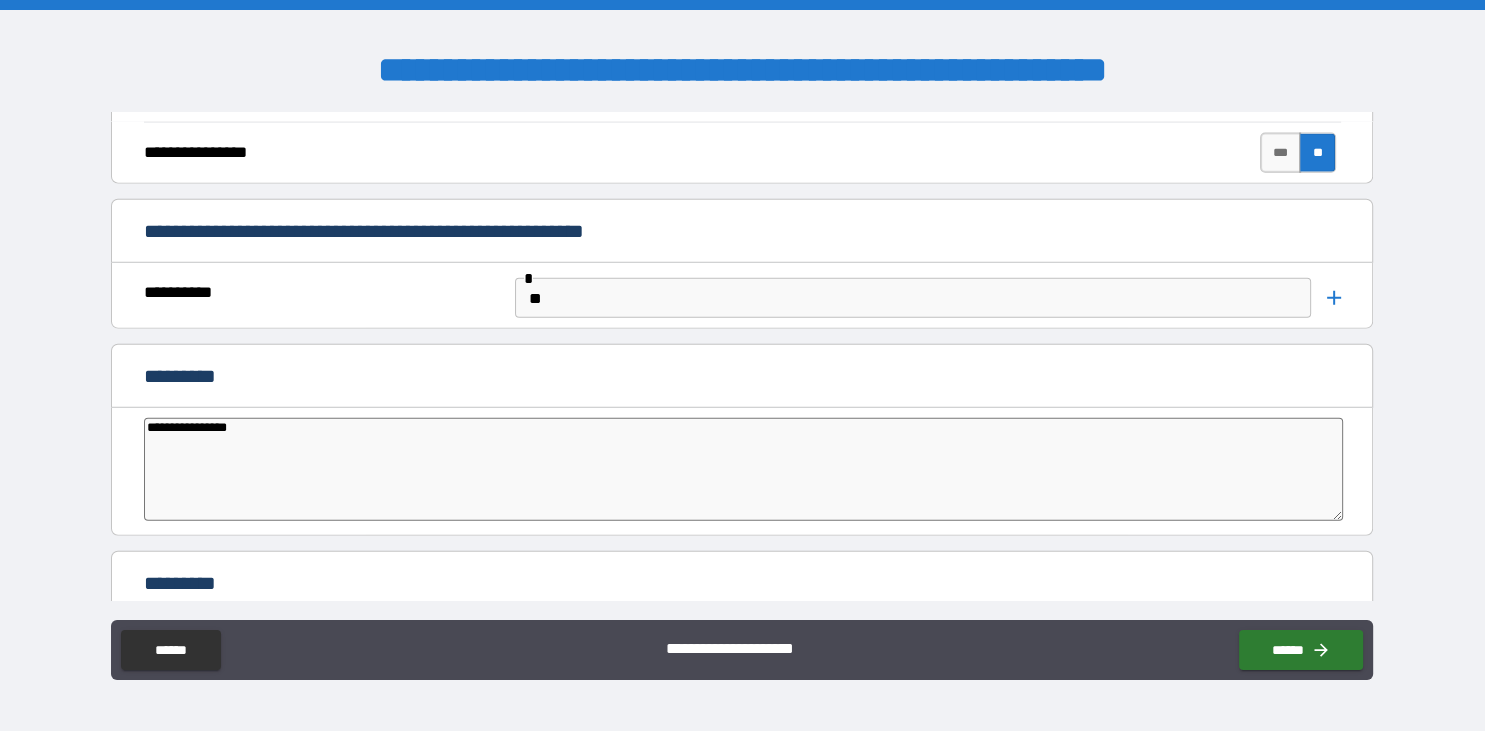 type on "**********" 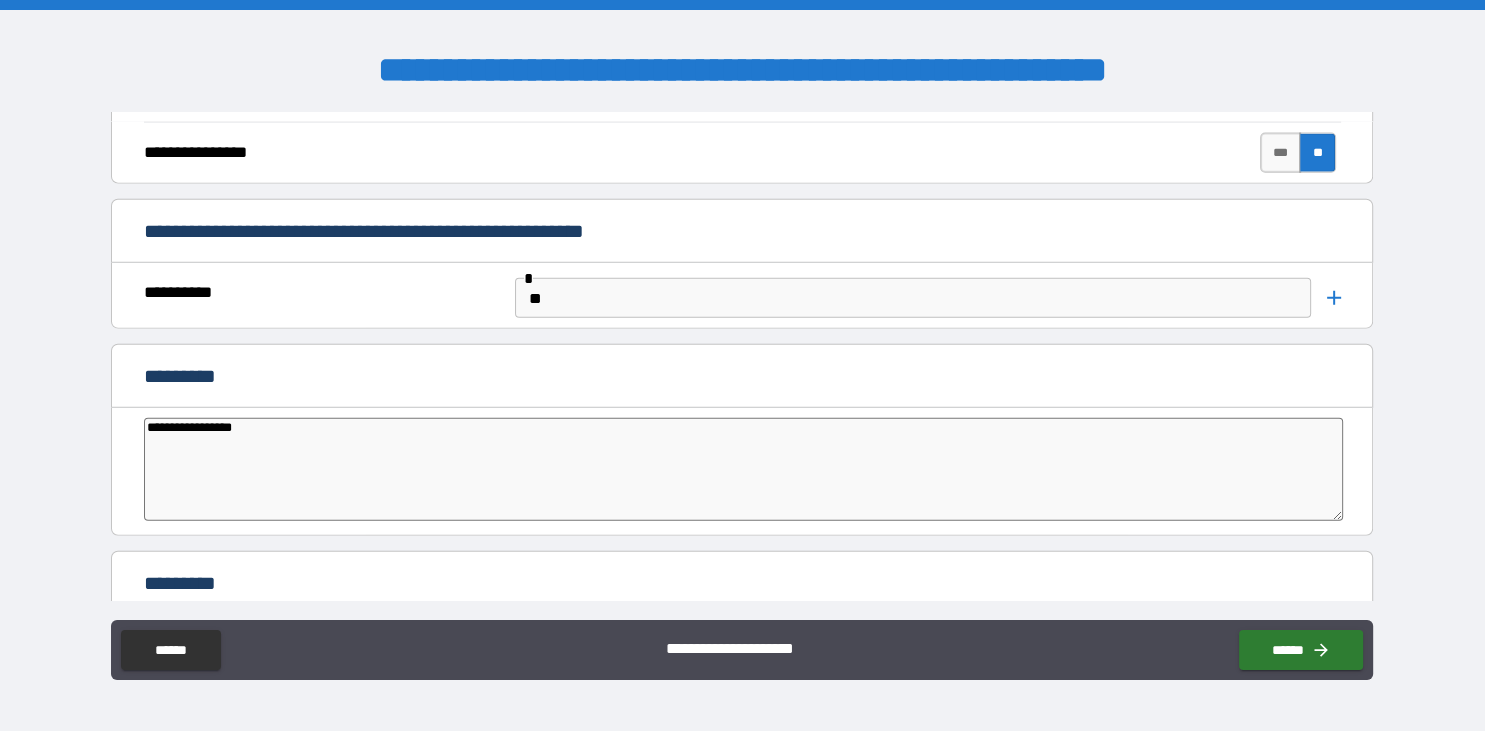 type on "*" 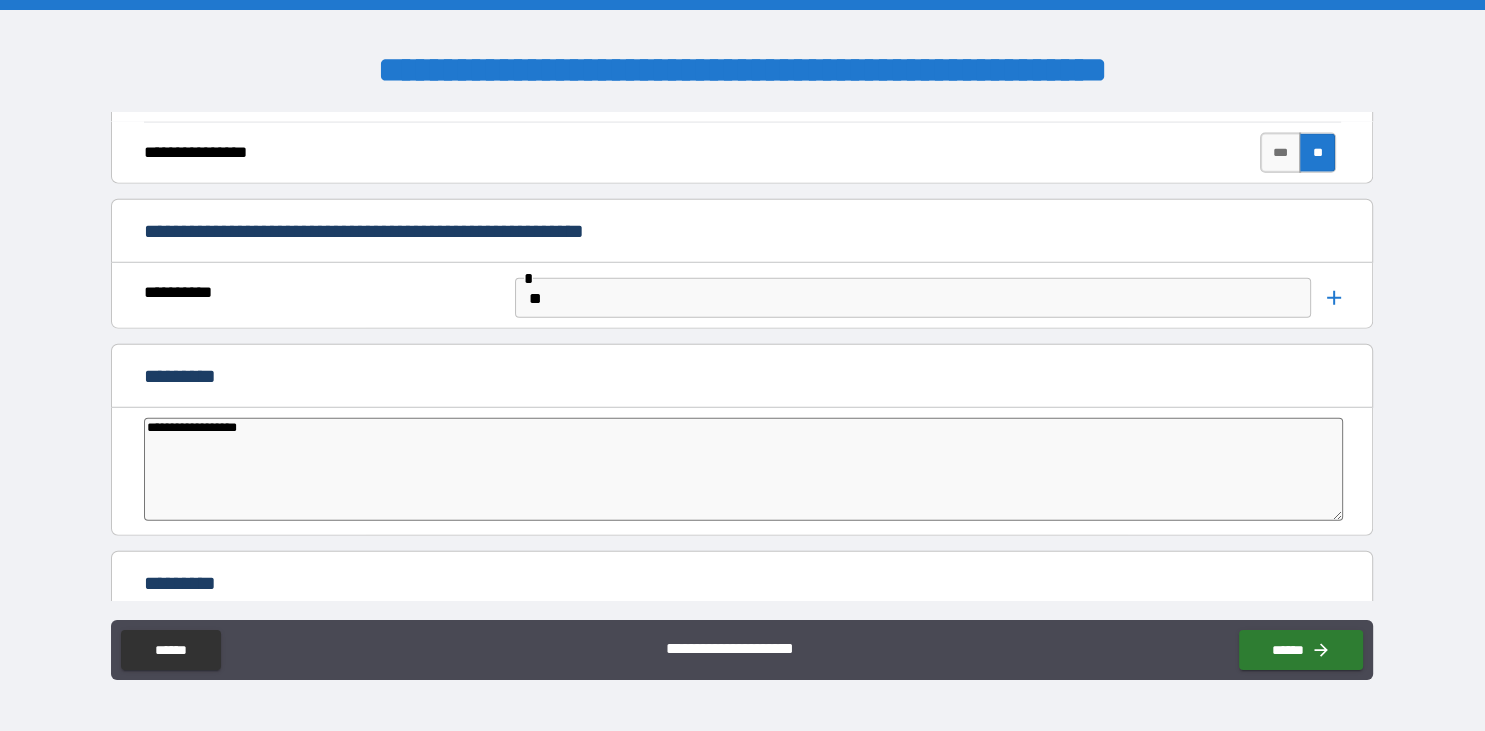 type on "**********" 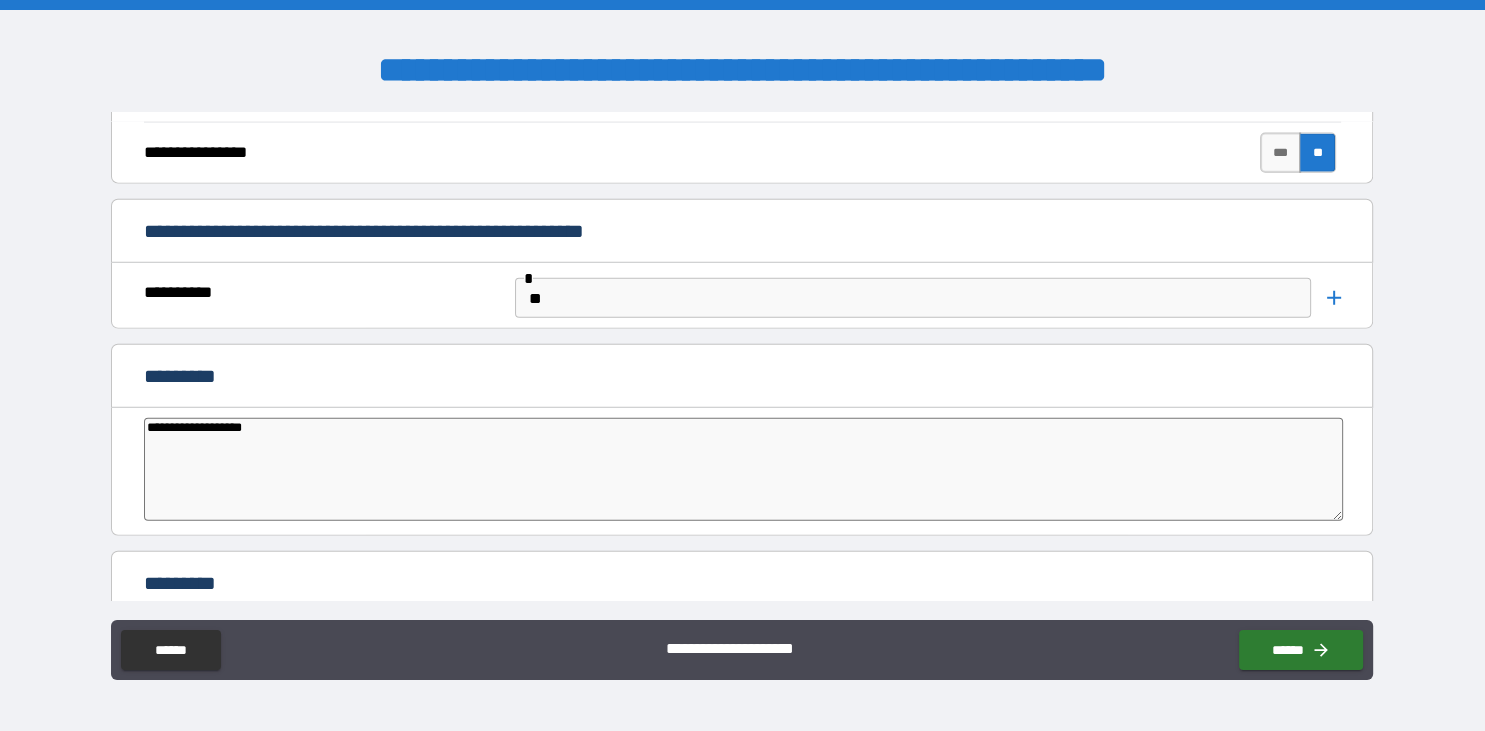 type on "*" 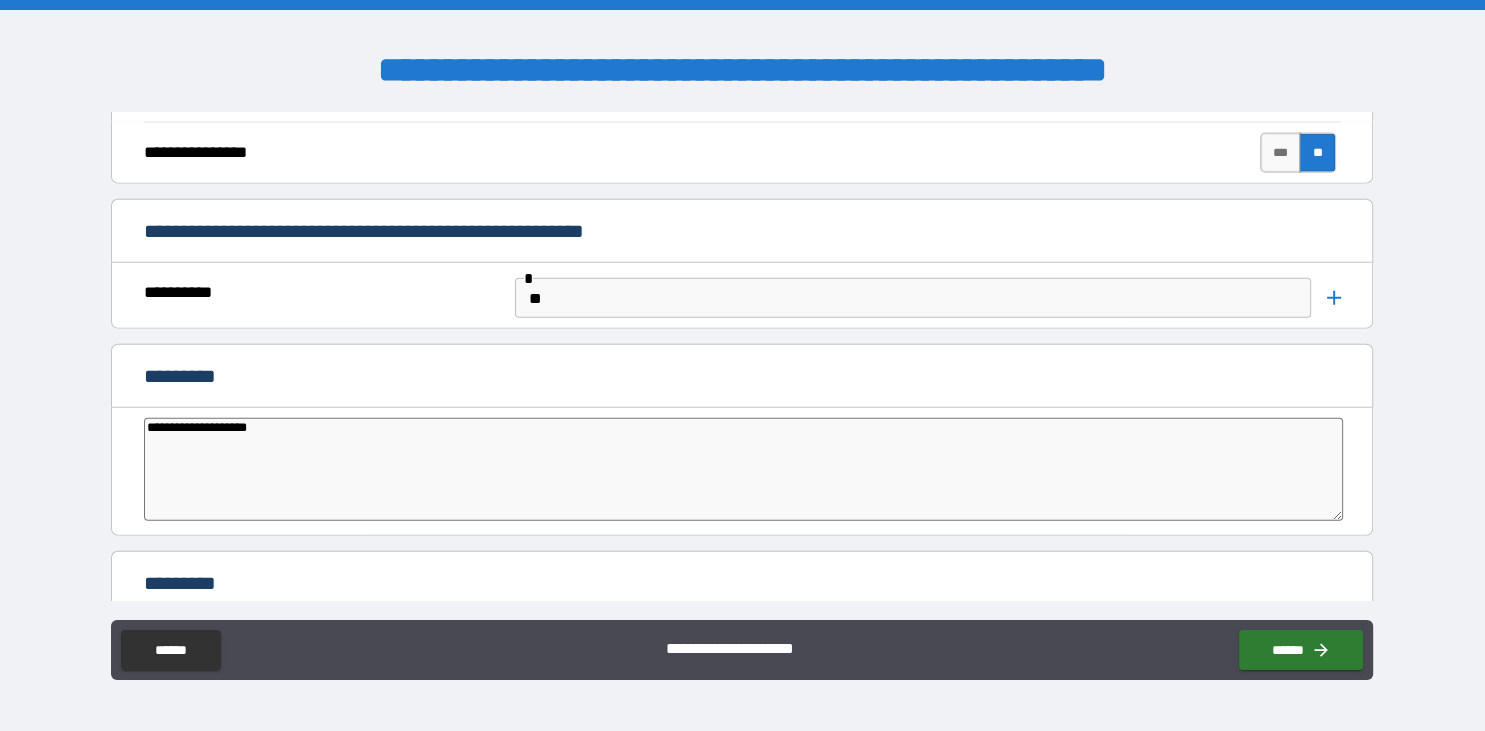 type on "*" 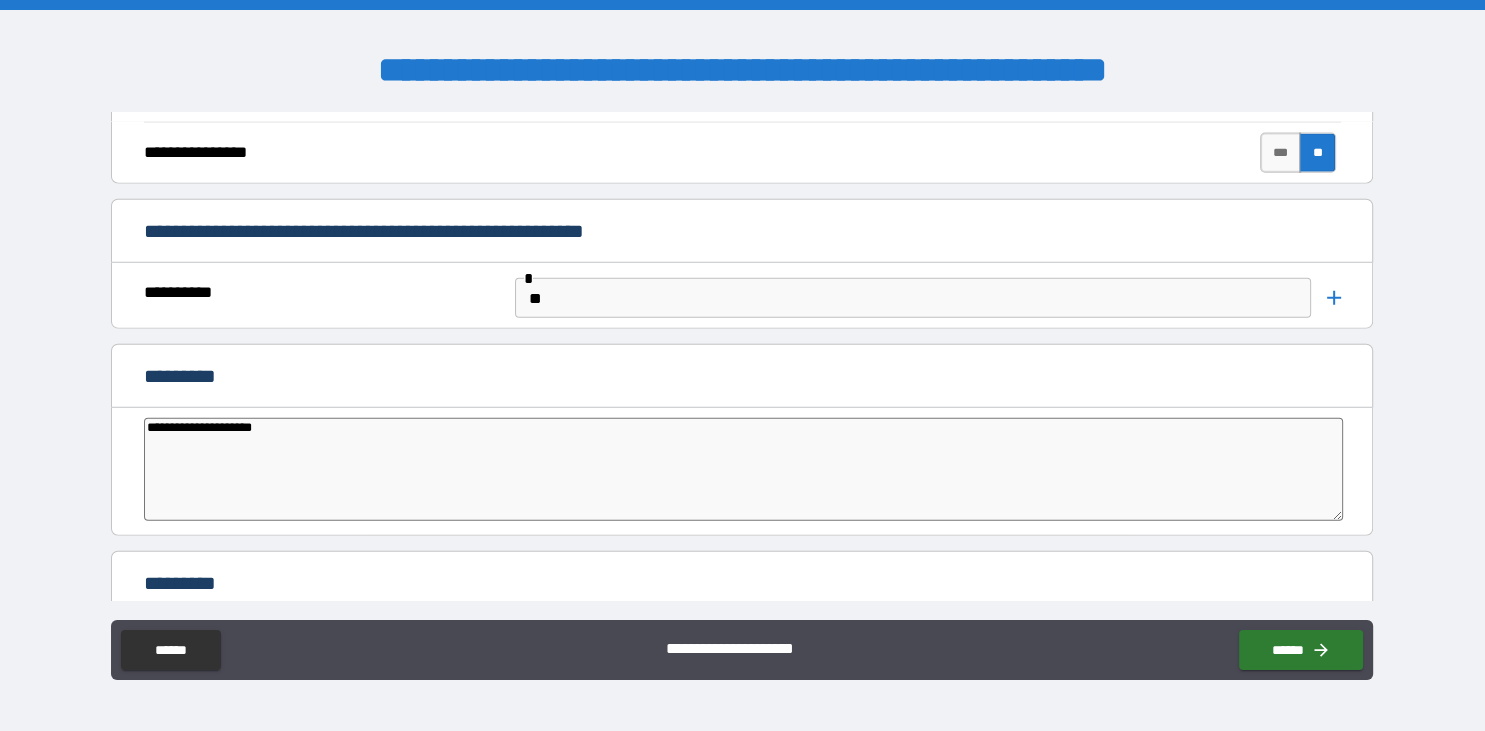 type on "*" 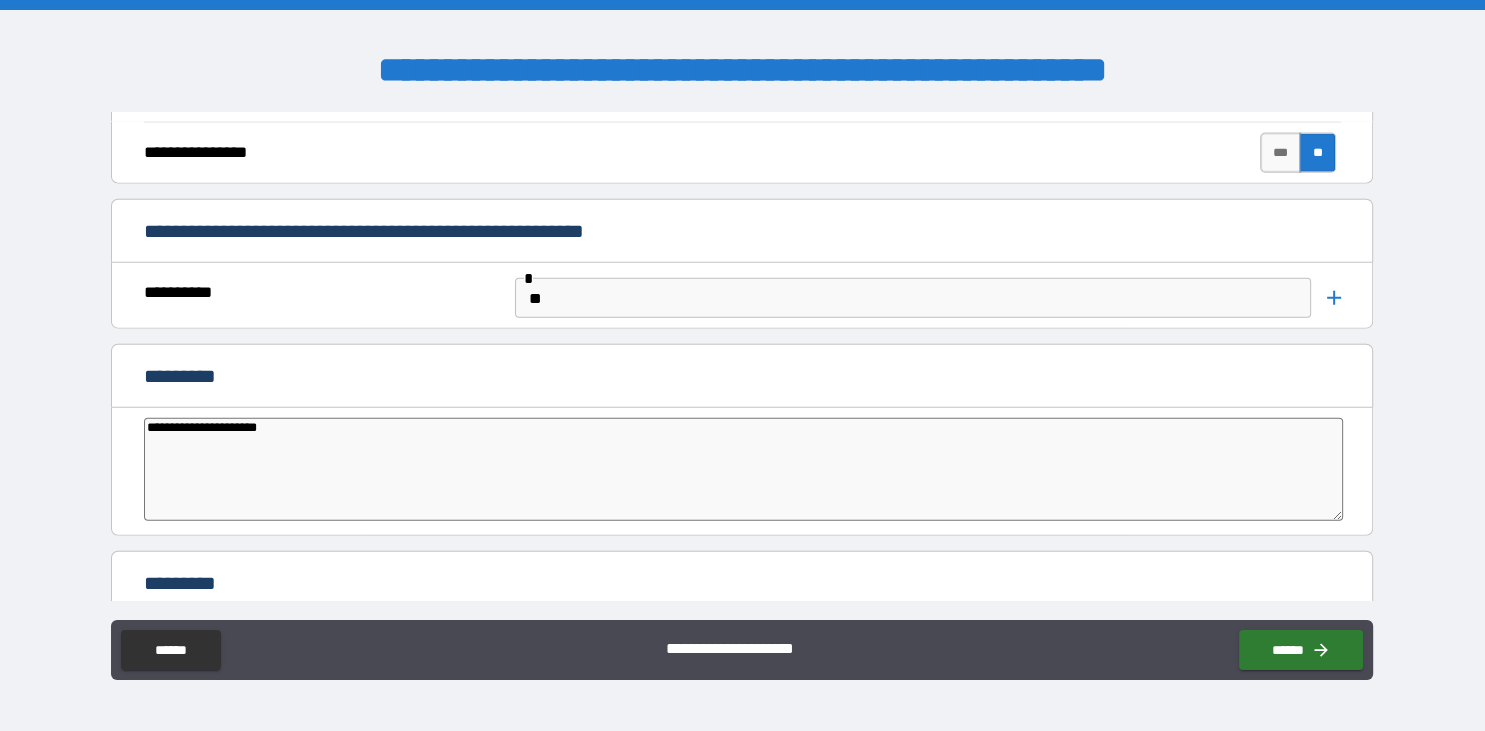 type on "*" 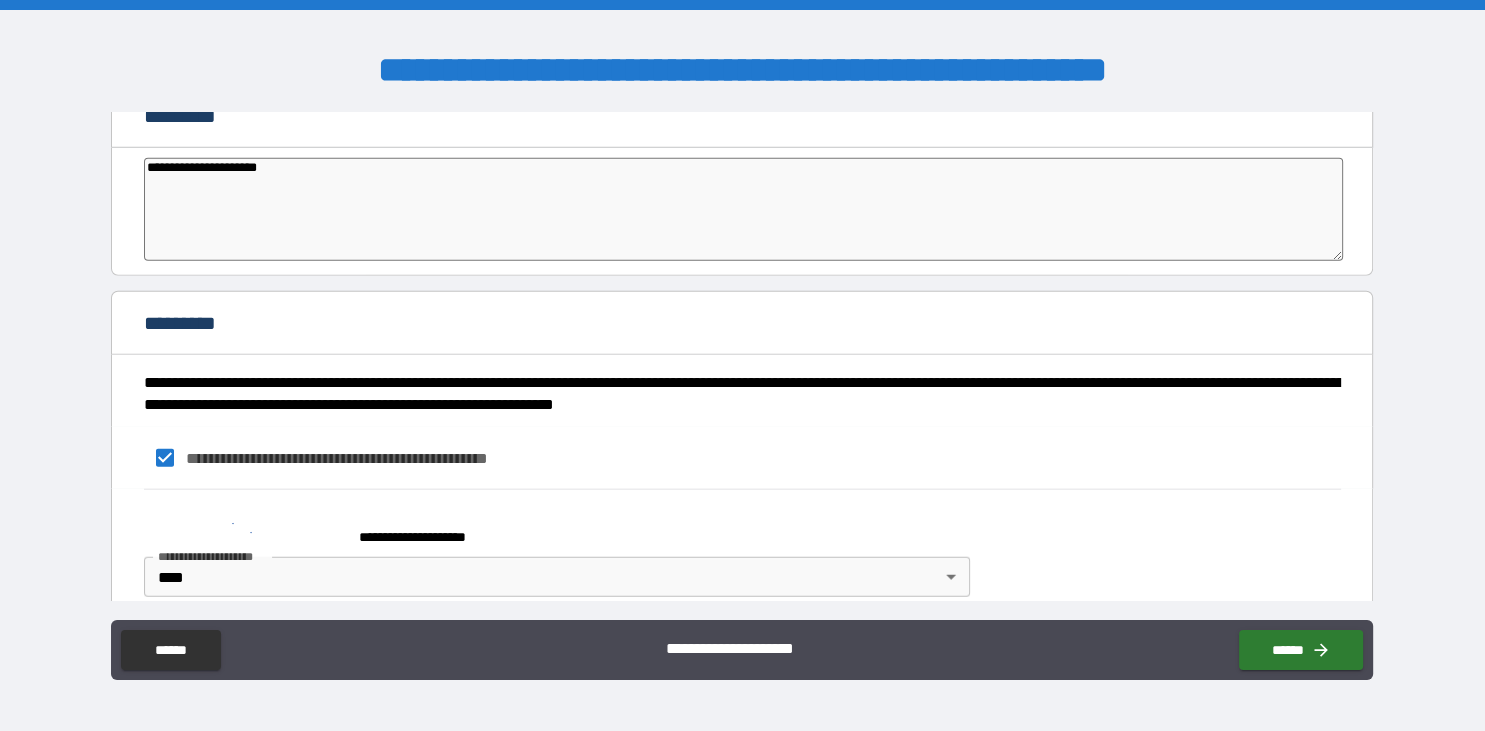 scroll, scrollTop: 4878, scrollLeft: 0, axis: vertical 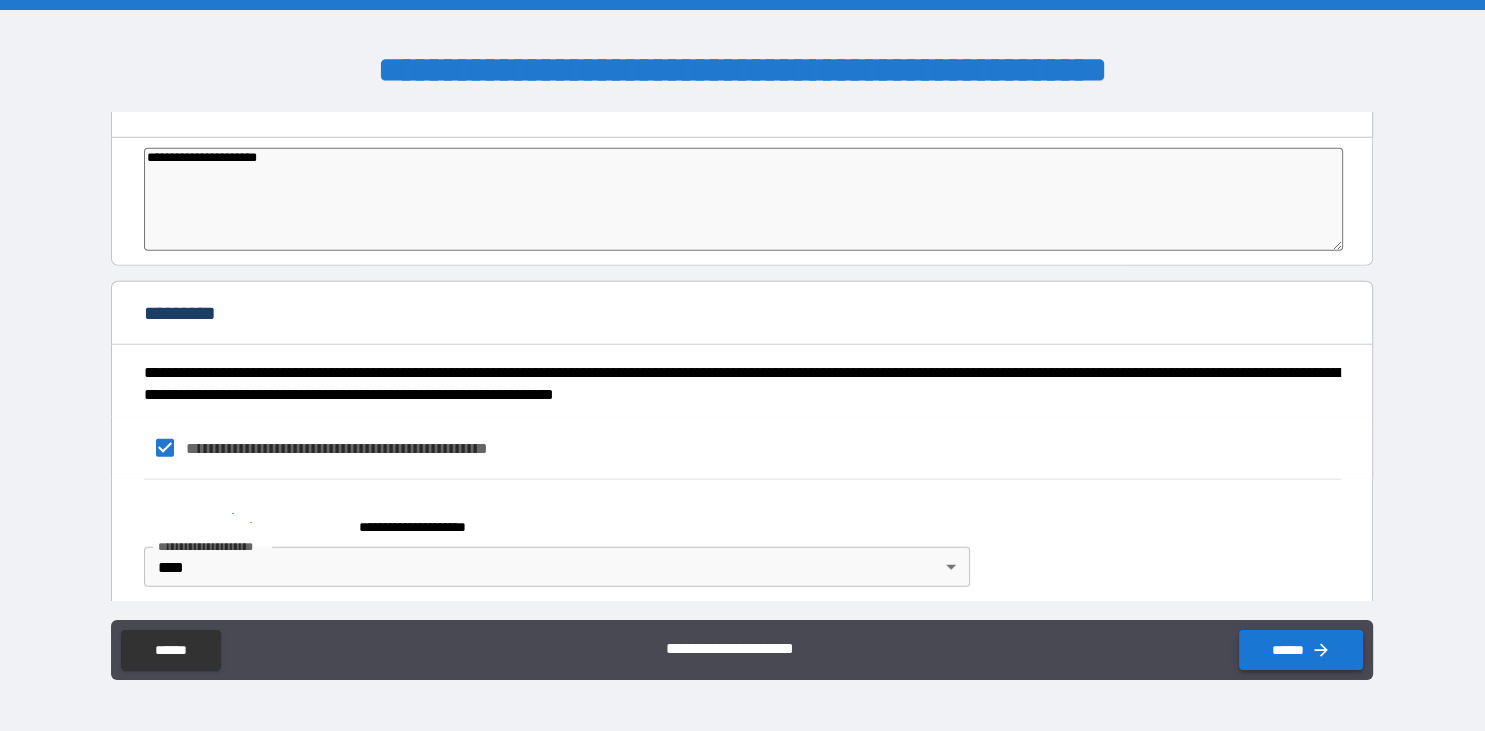 type on "**********" 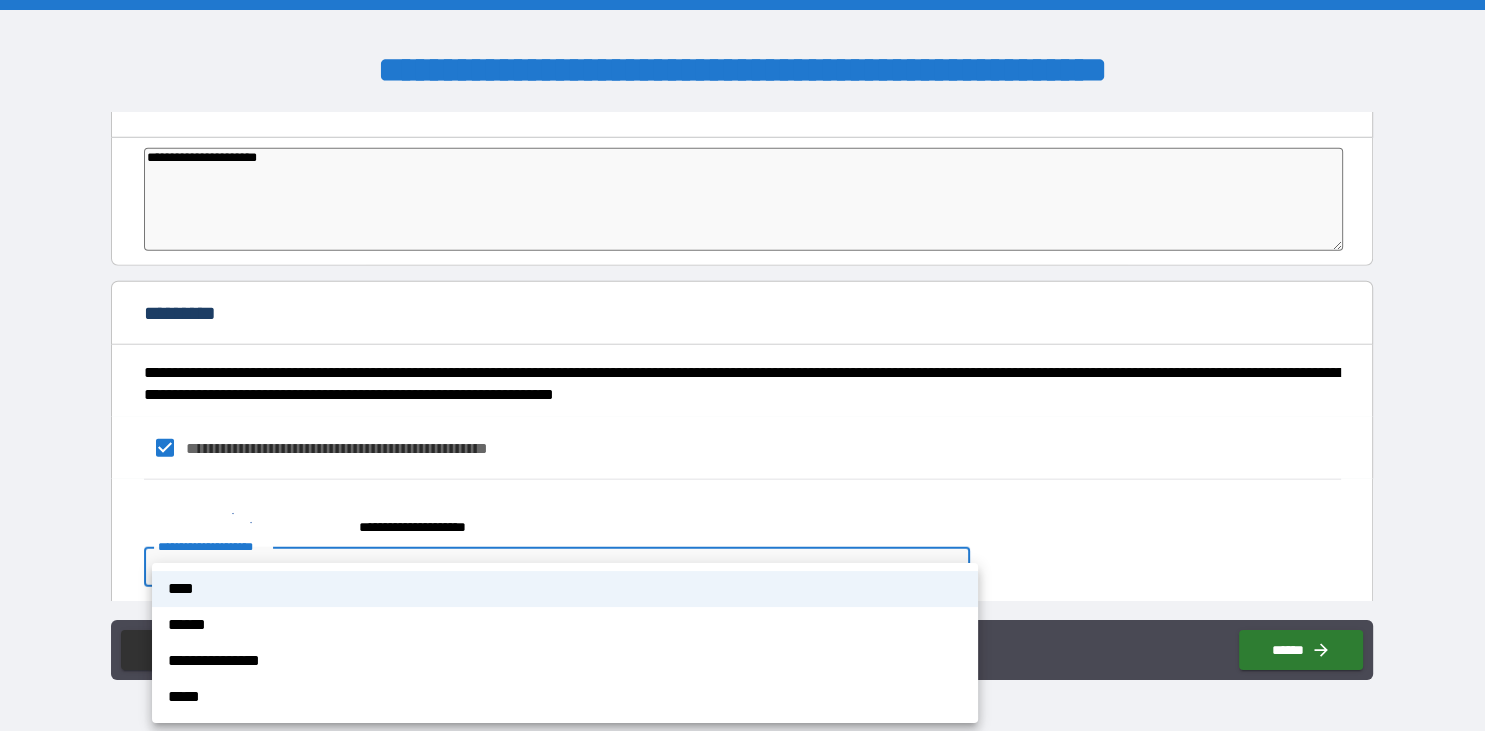 click on "**********" at bounding box center [742, 365] 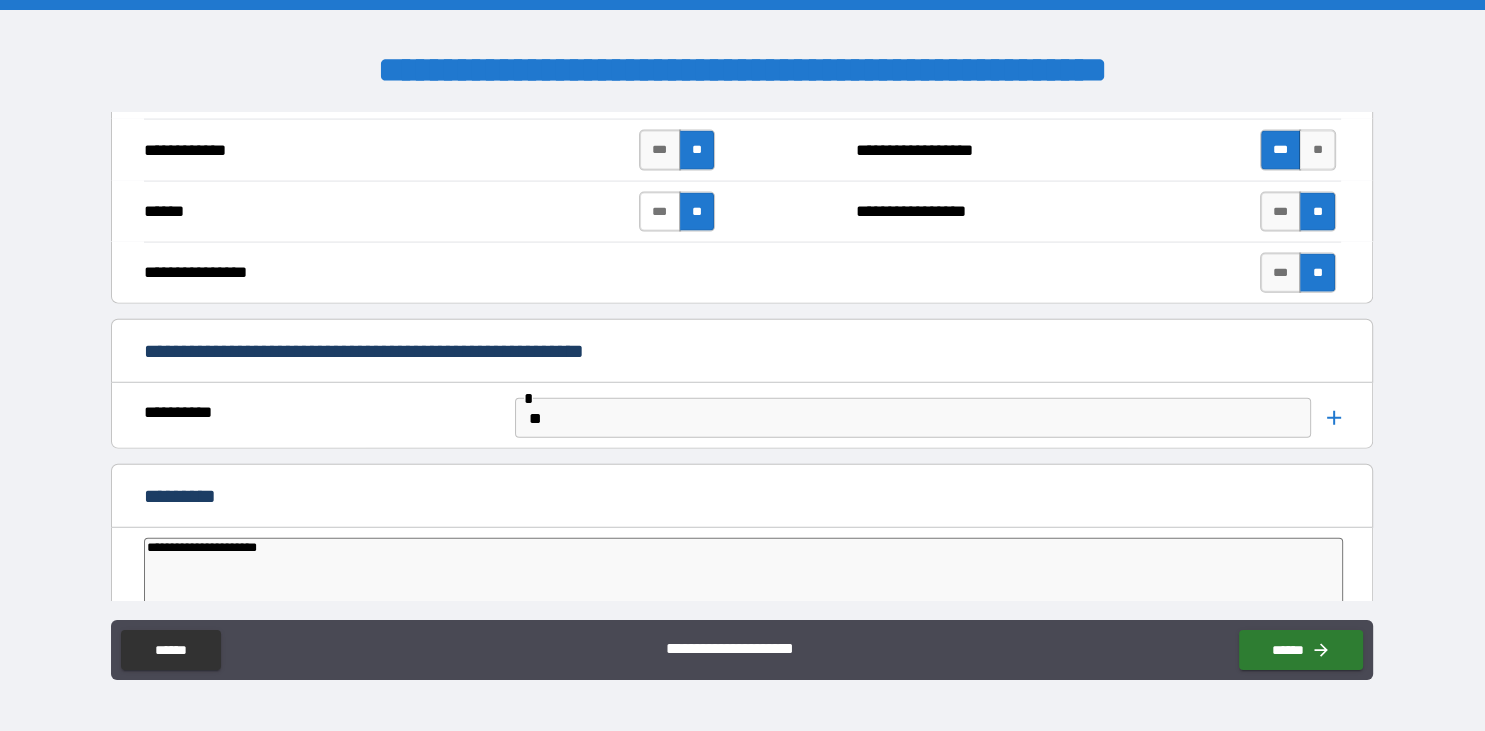 scroll, scrollTop: 4532, scrollLeft: 0, axis: vertical 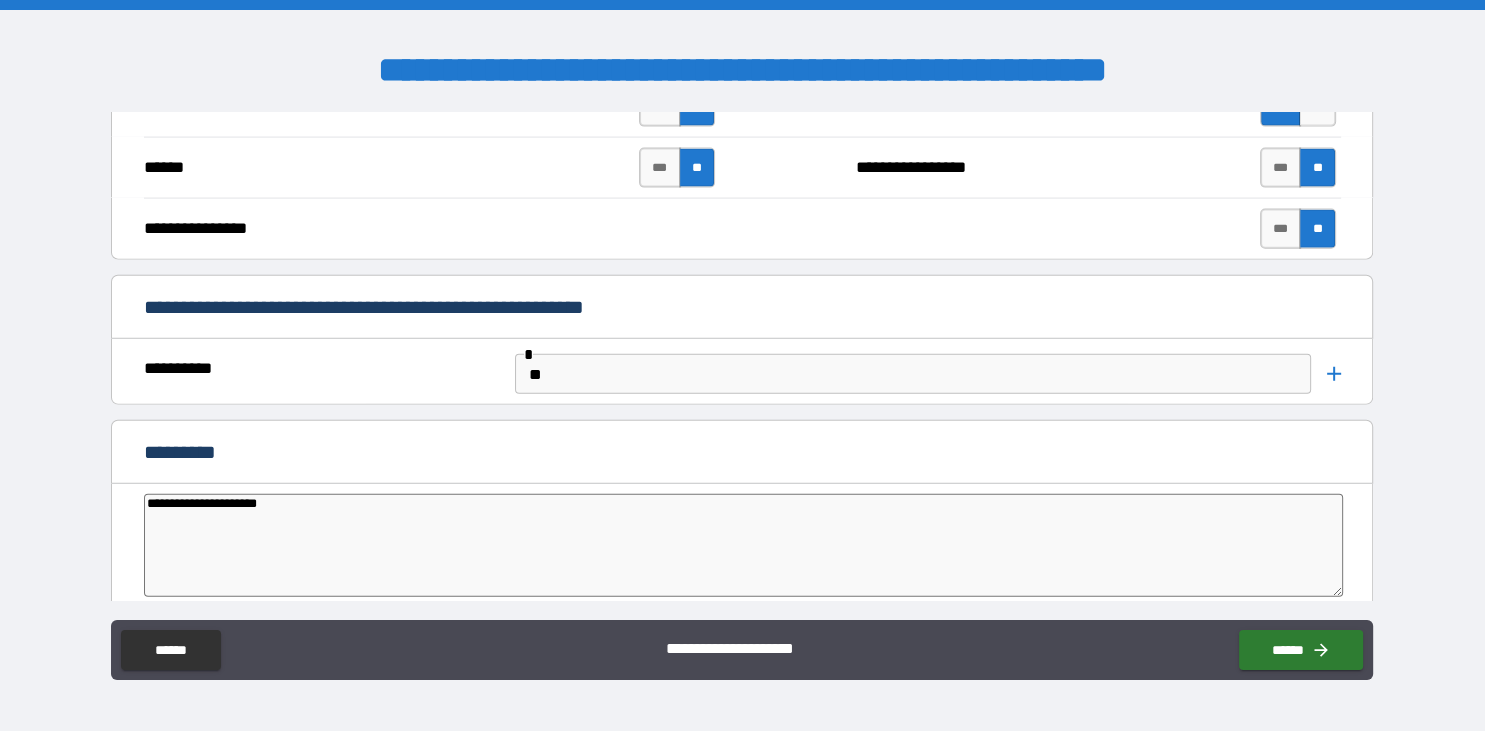 click 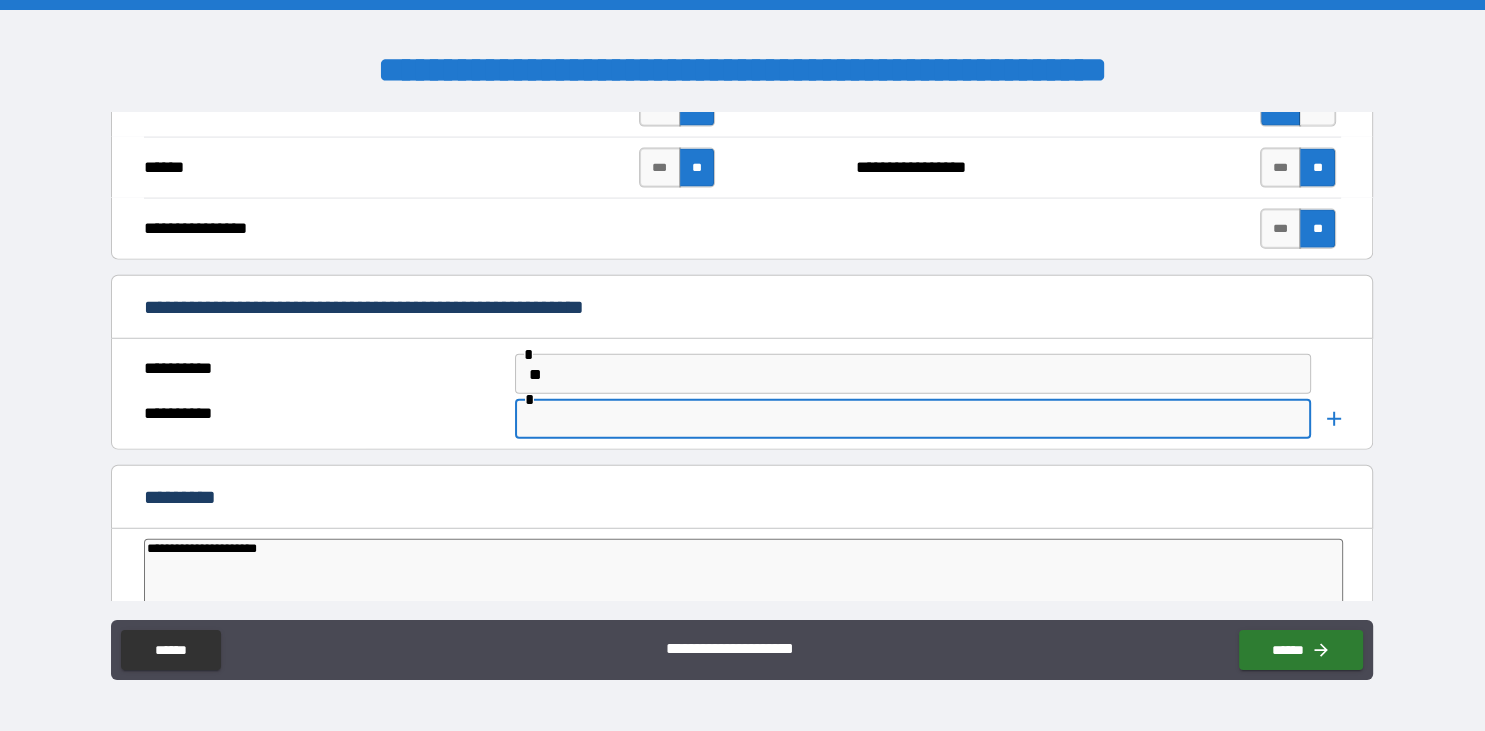 click at bounding box center [913, 419] 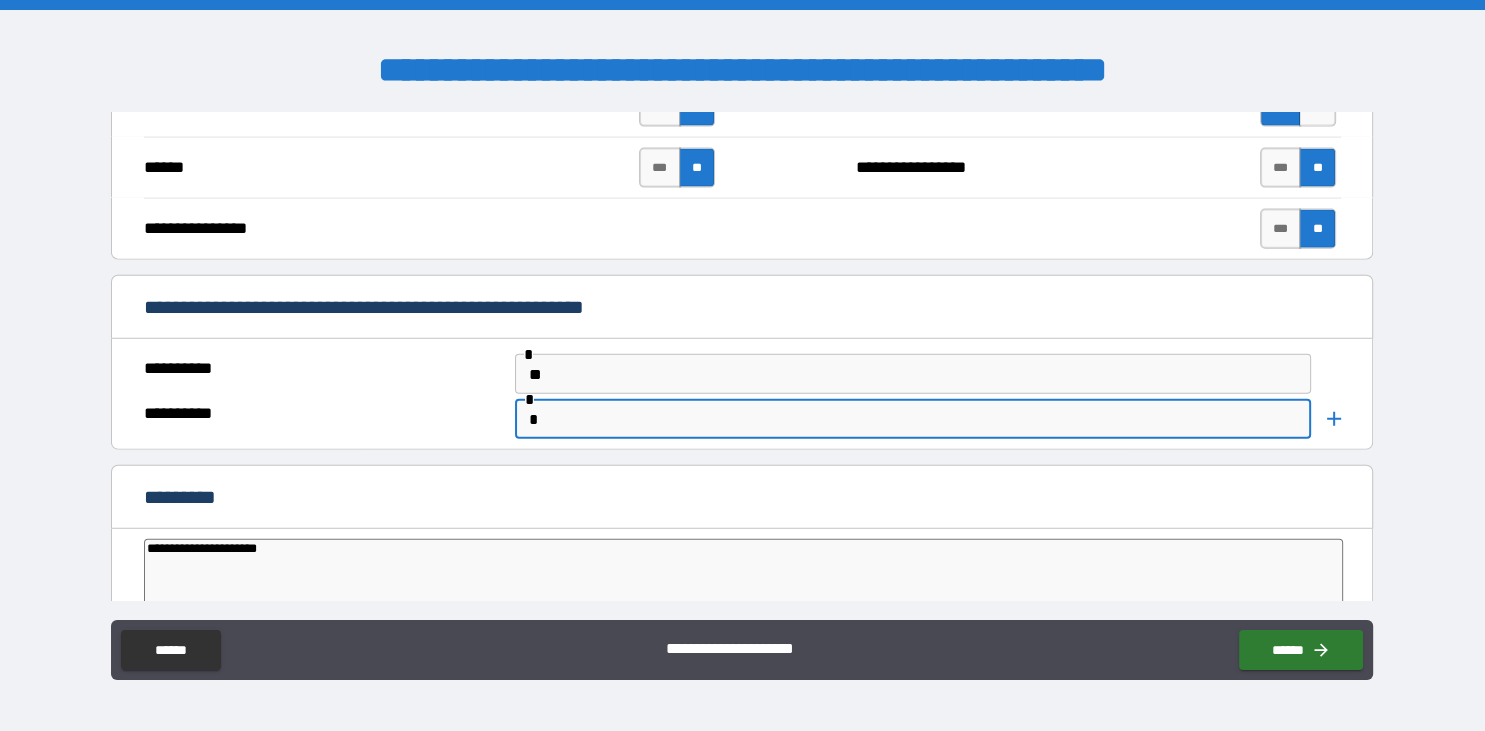 type on "**" 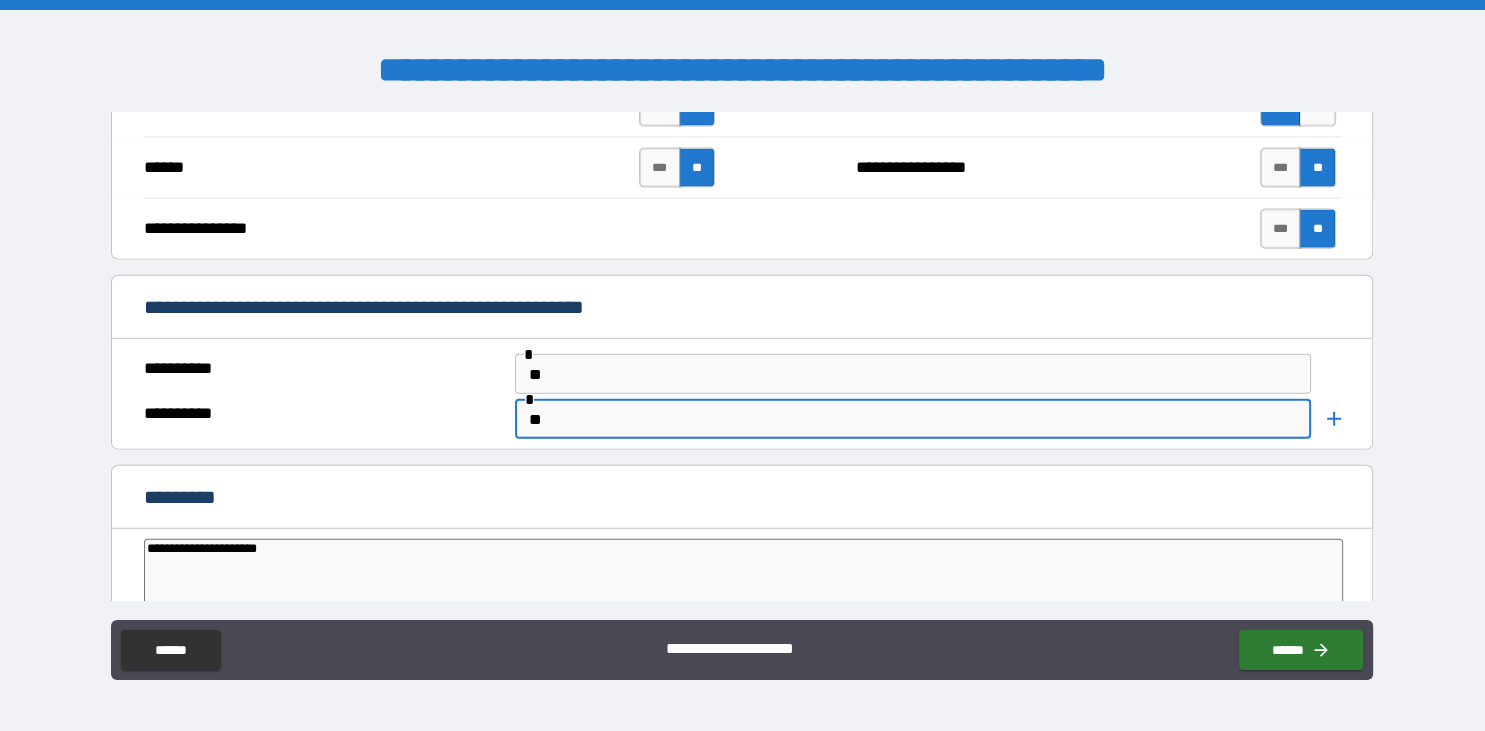 type on "*" 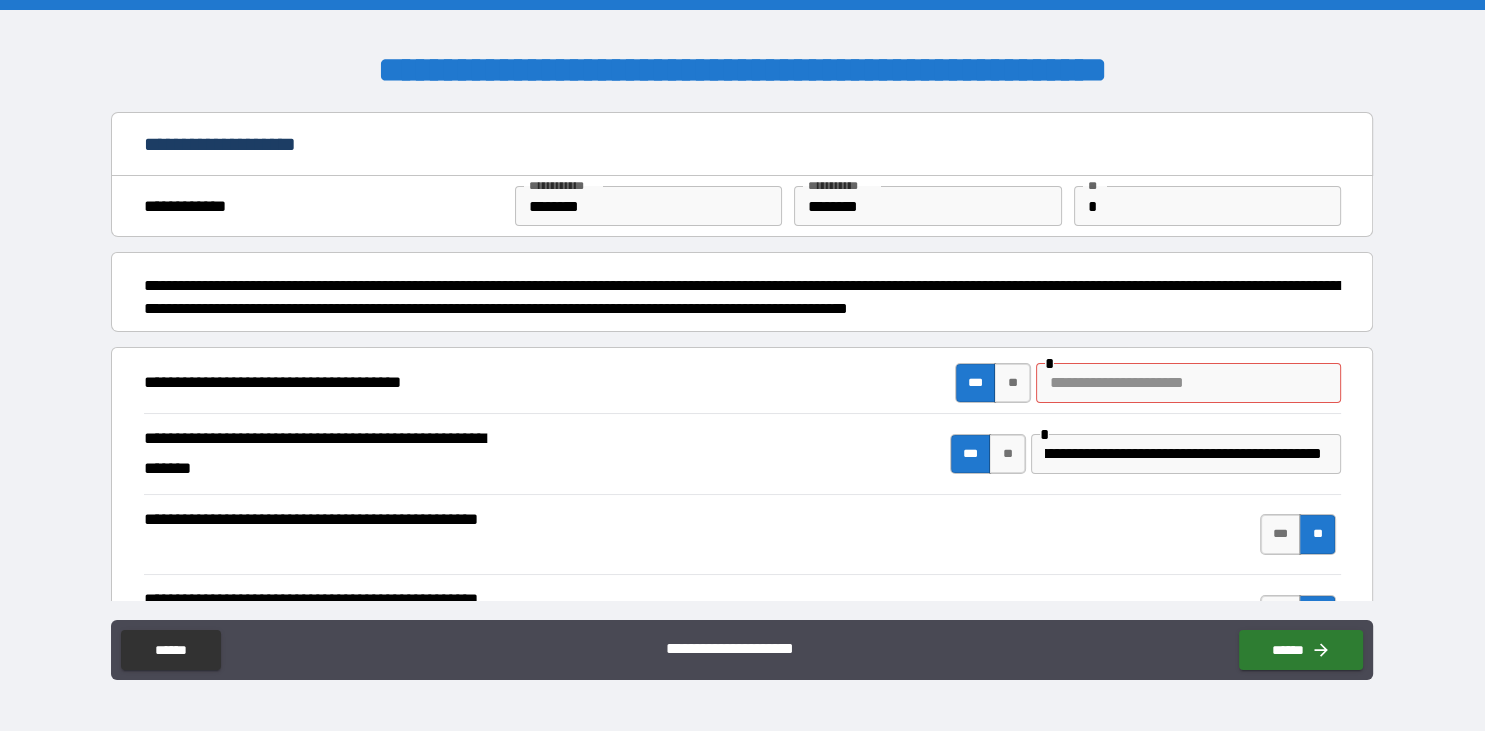 scroll, scrollTop: 0, scrollLeft: 0, axis: both 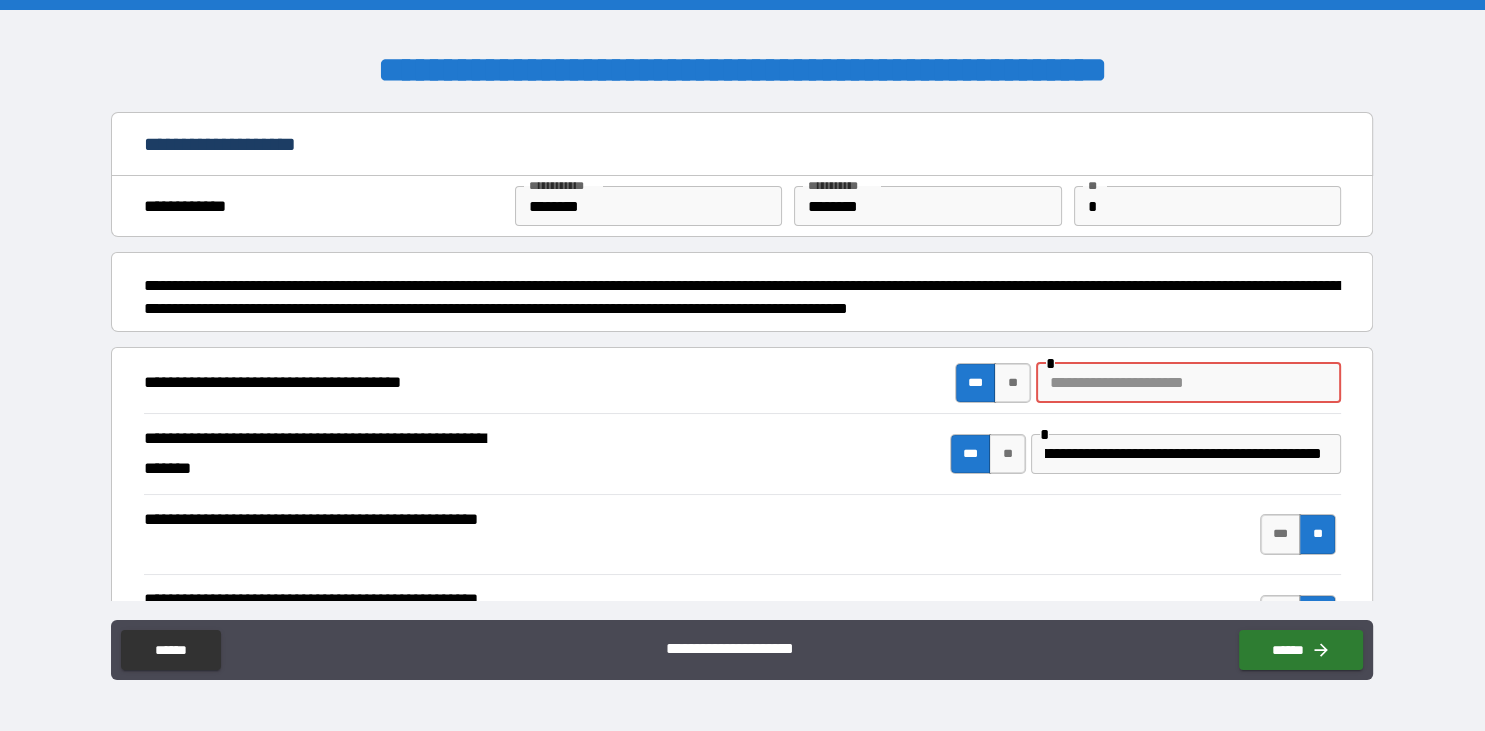 click at bounding box center [1188, 383] 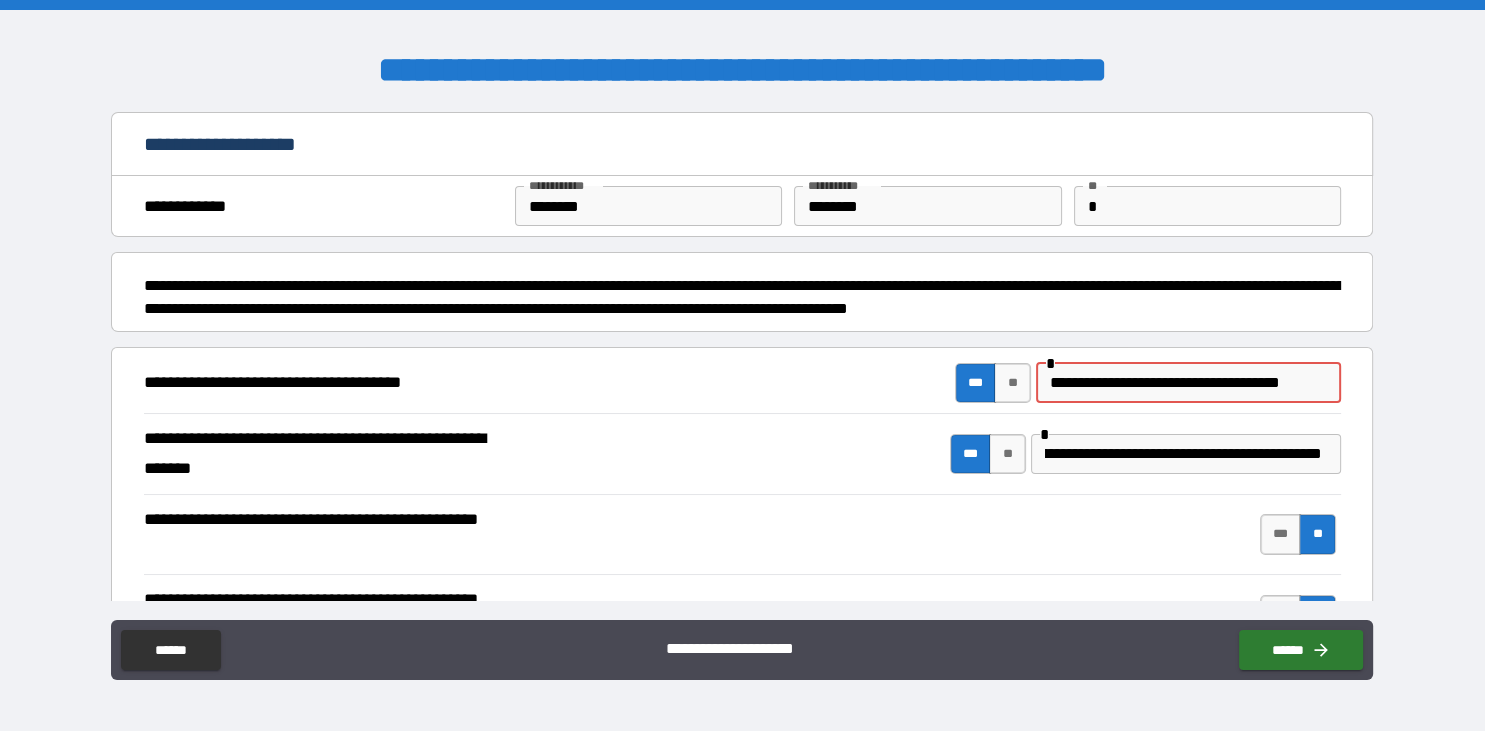 scroll, scrollTop: 0, scrollLeft: 4, axis: horizontal 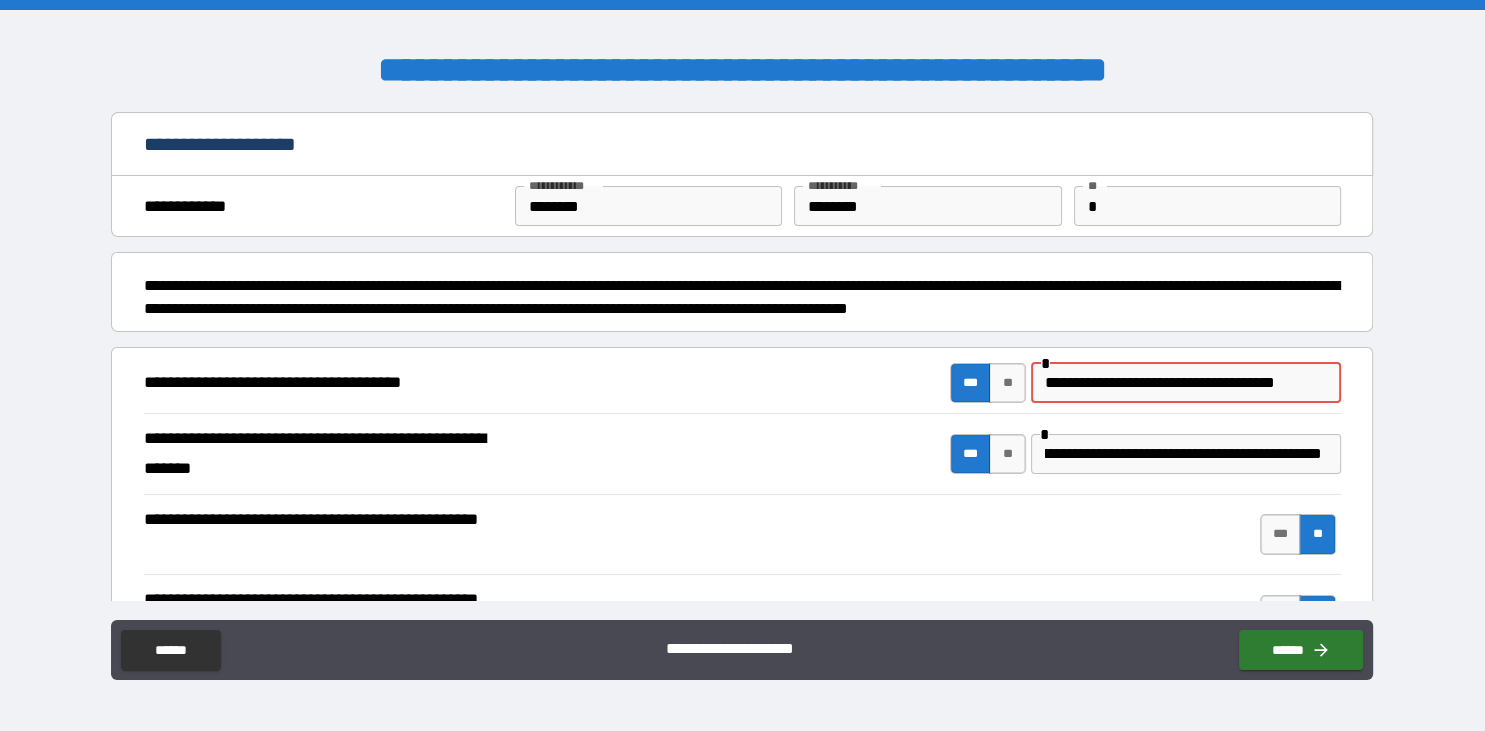 click on "**********" at bounding box center [1183, 383] 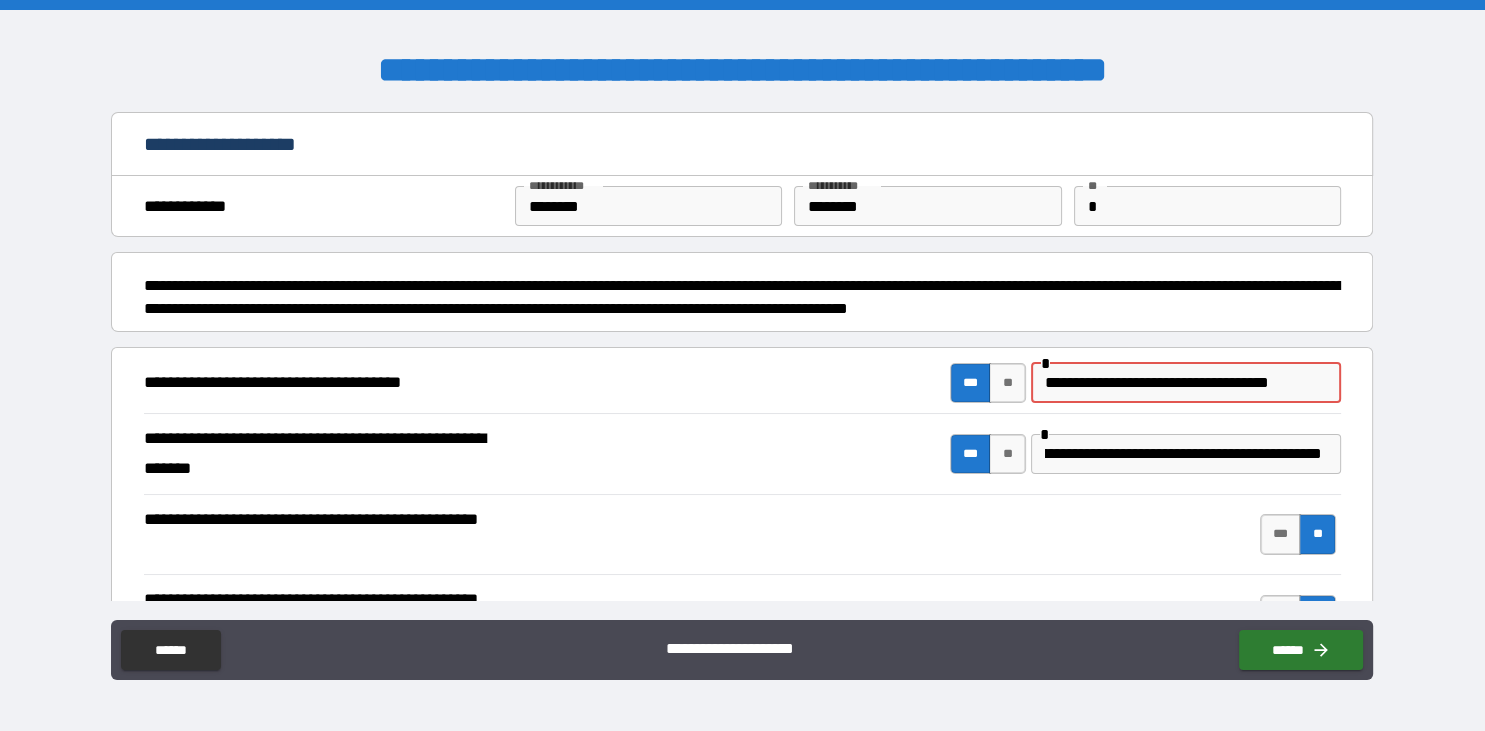 scroll, scrollTop: 0, scrollLeft: 0, axis: both 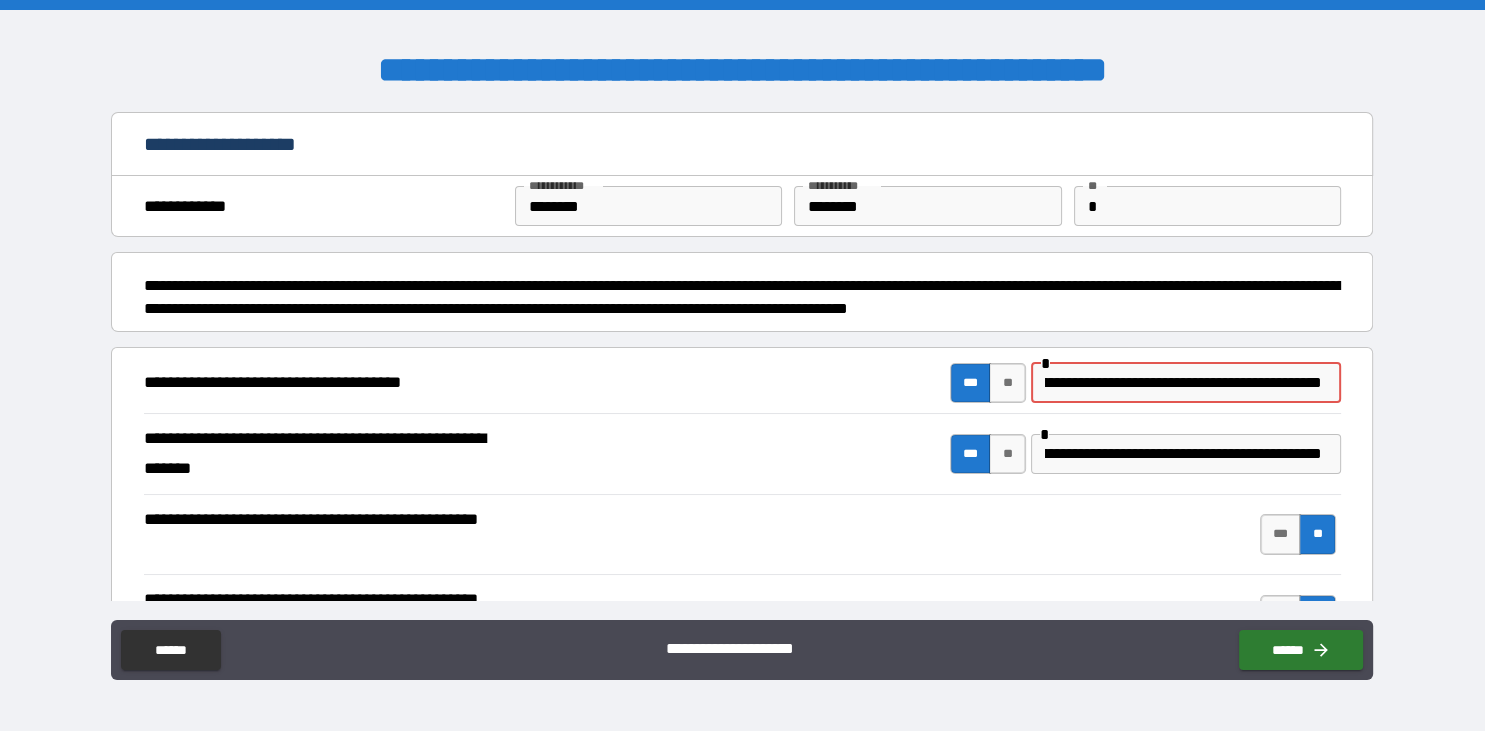type on "**********" 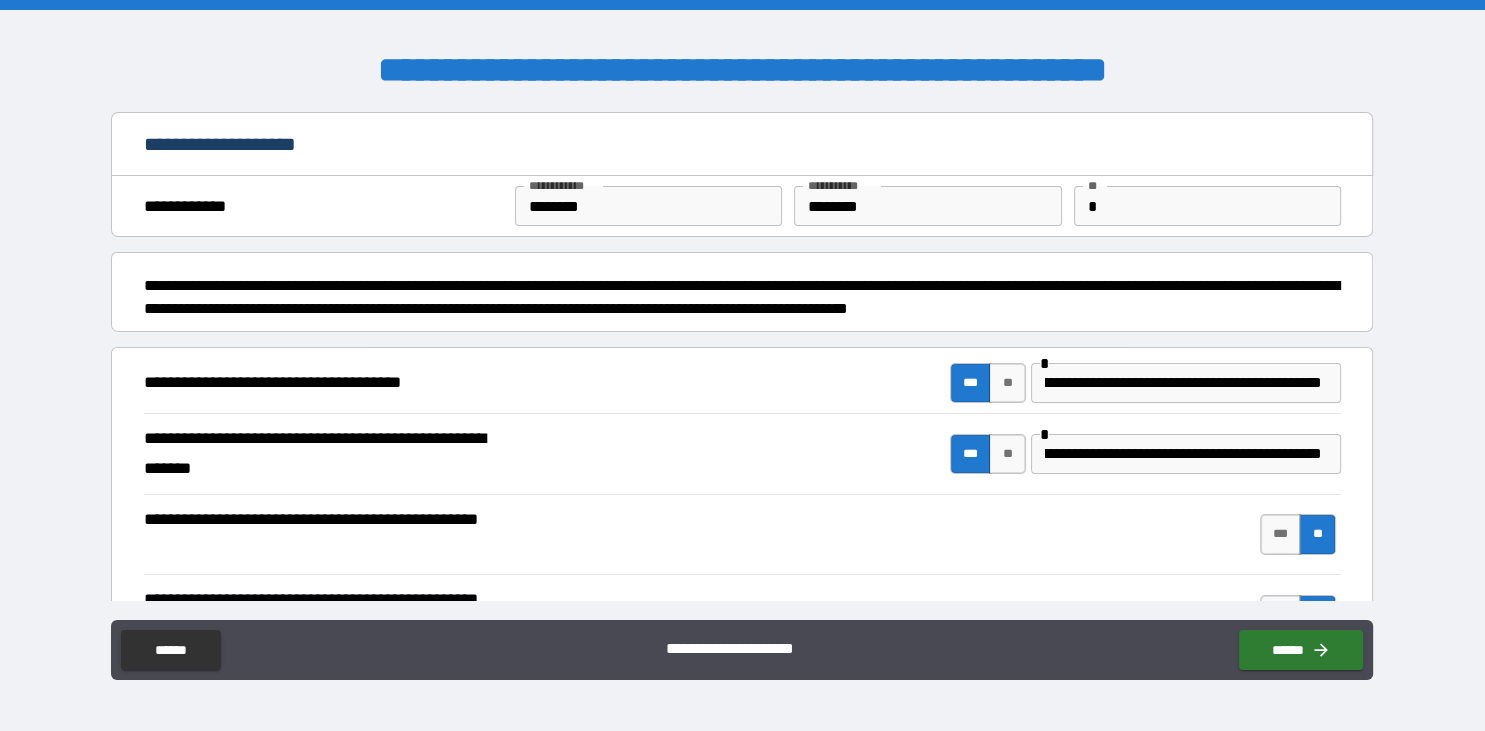 type on "*" 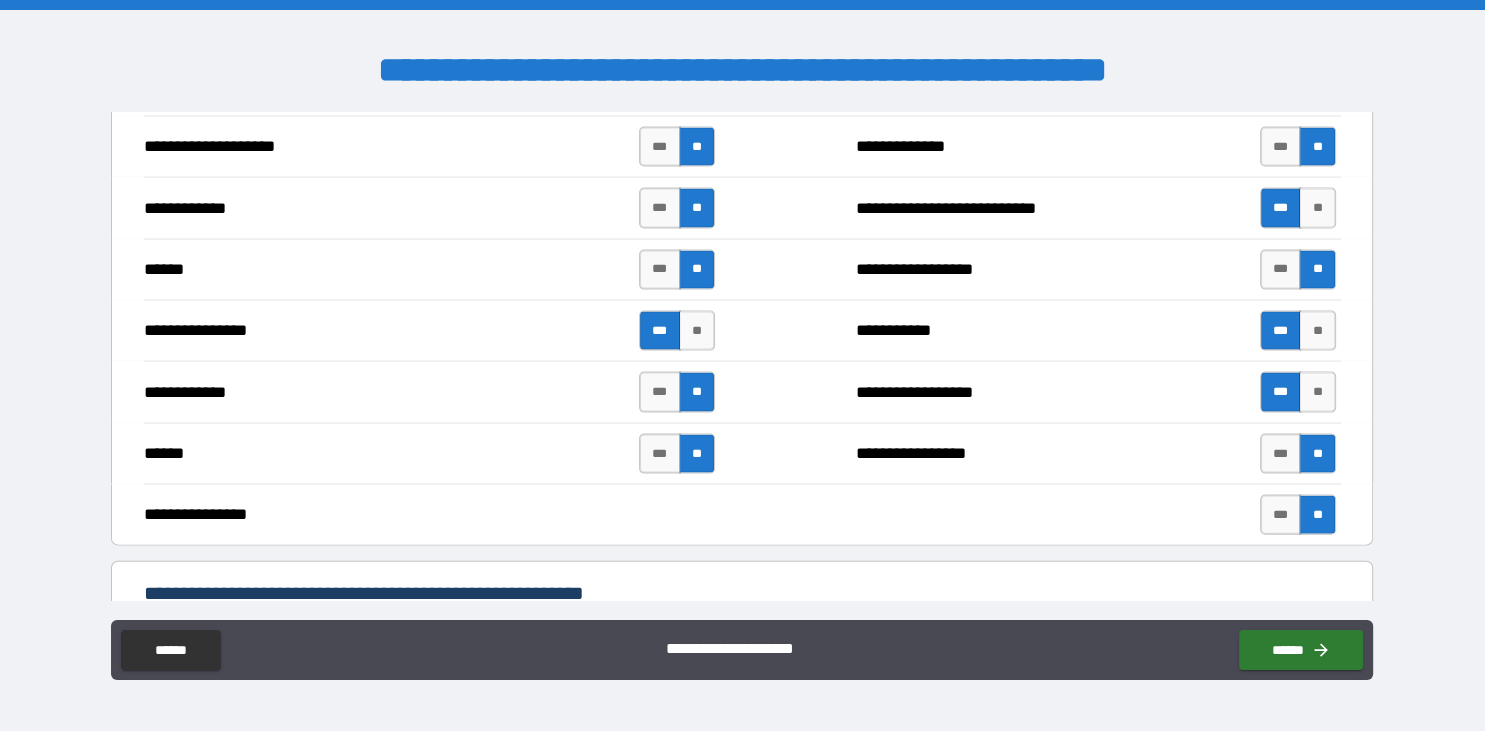 scroll, scrollTop: 4923, scrollLeft: 0, axis: vertical 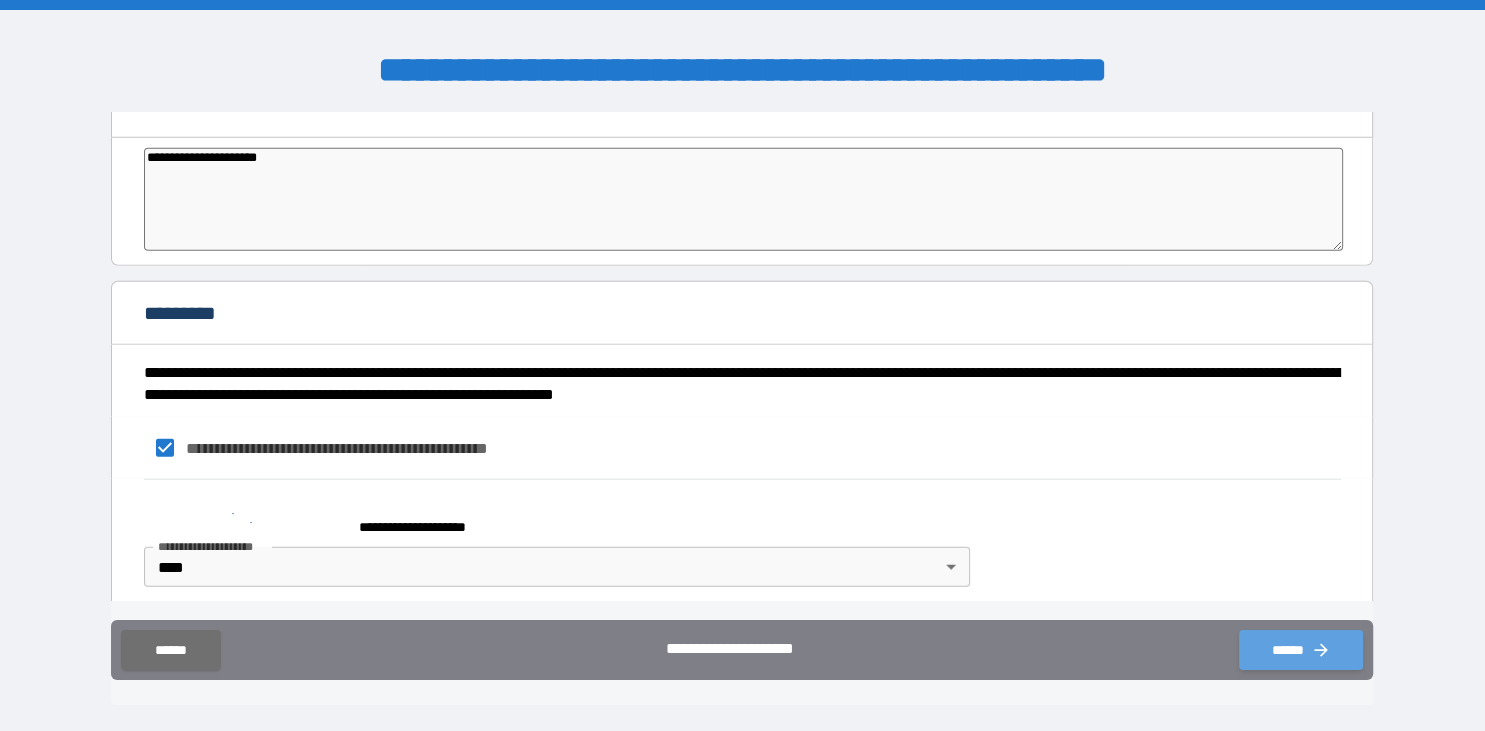 click on "******" at bounding box center (1301, 650) 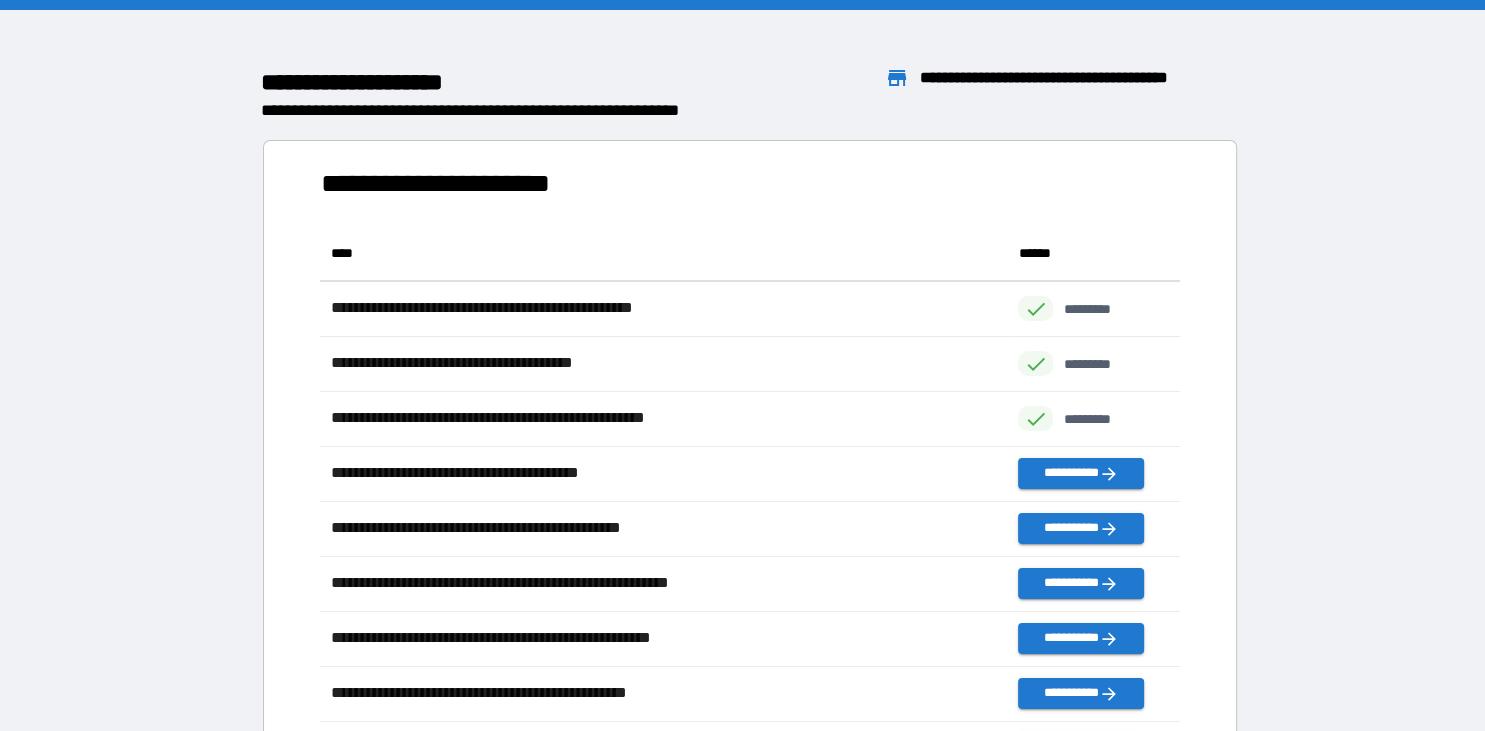 scroll, scrollTop: 771, scrollLeft: 860, axis: both 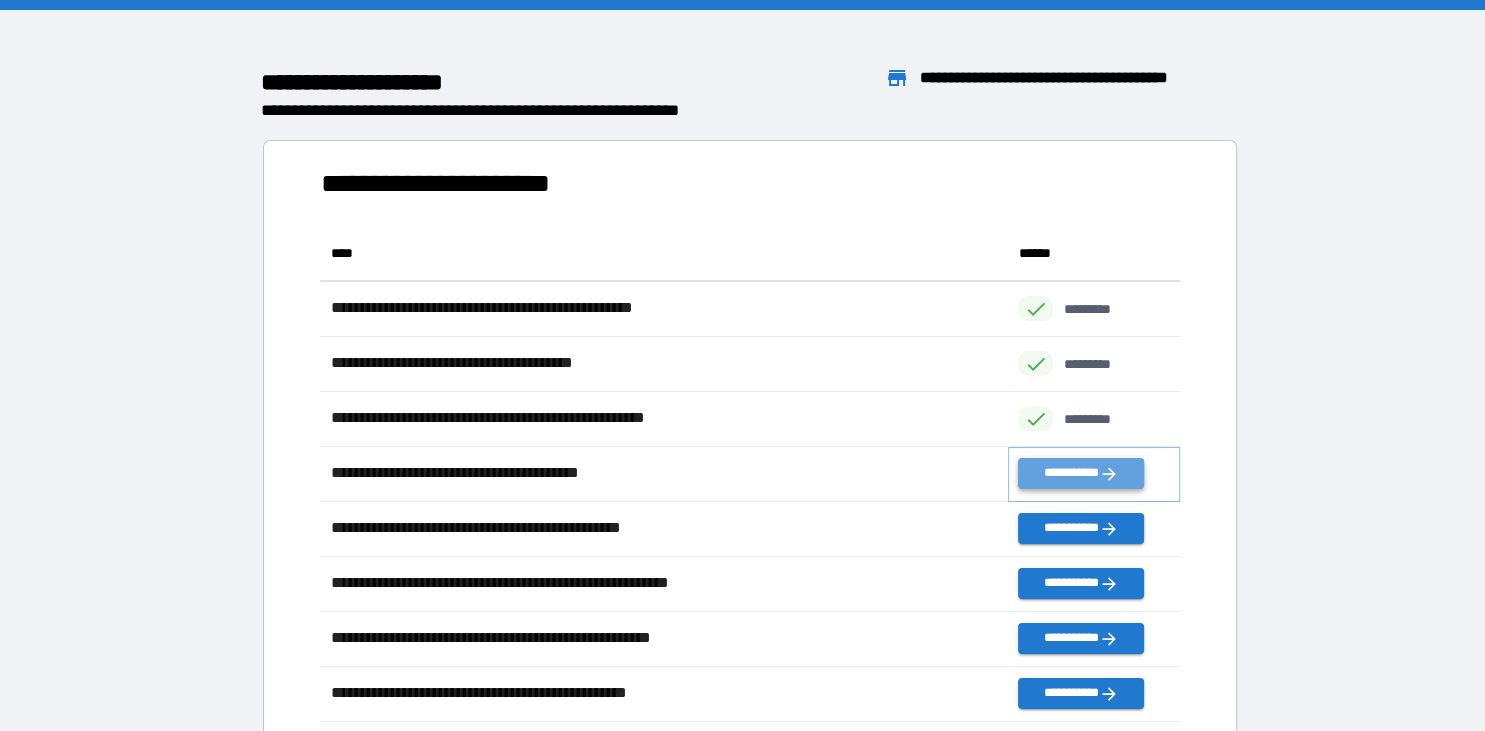 click 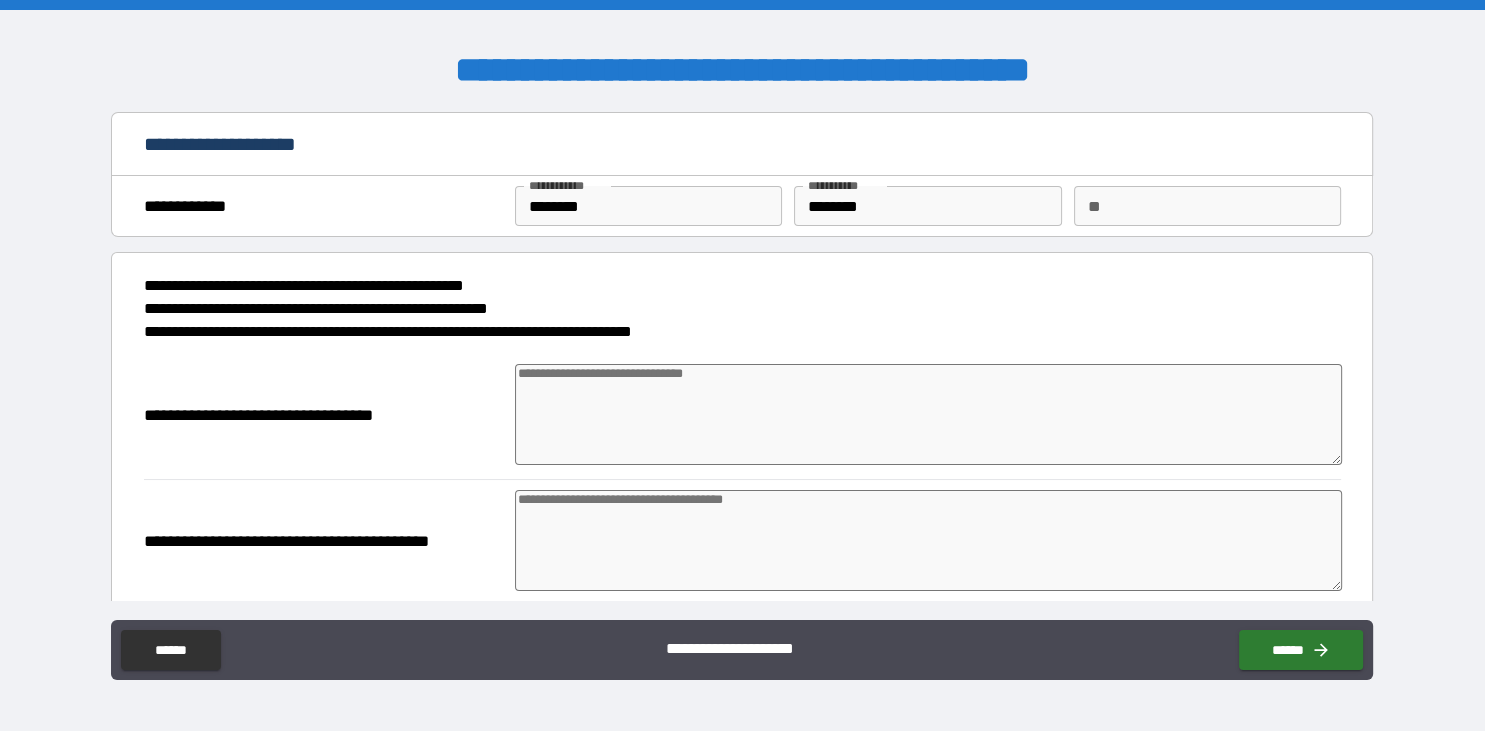 type on "*" 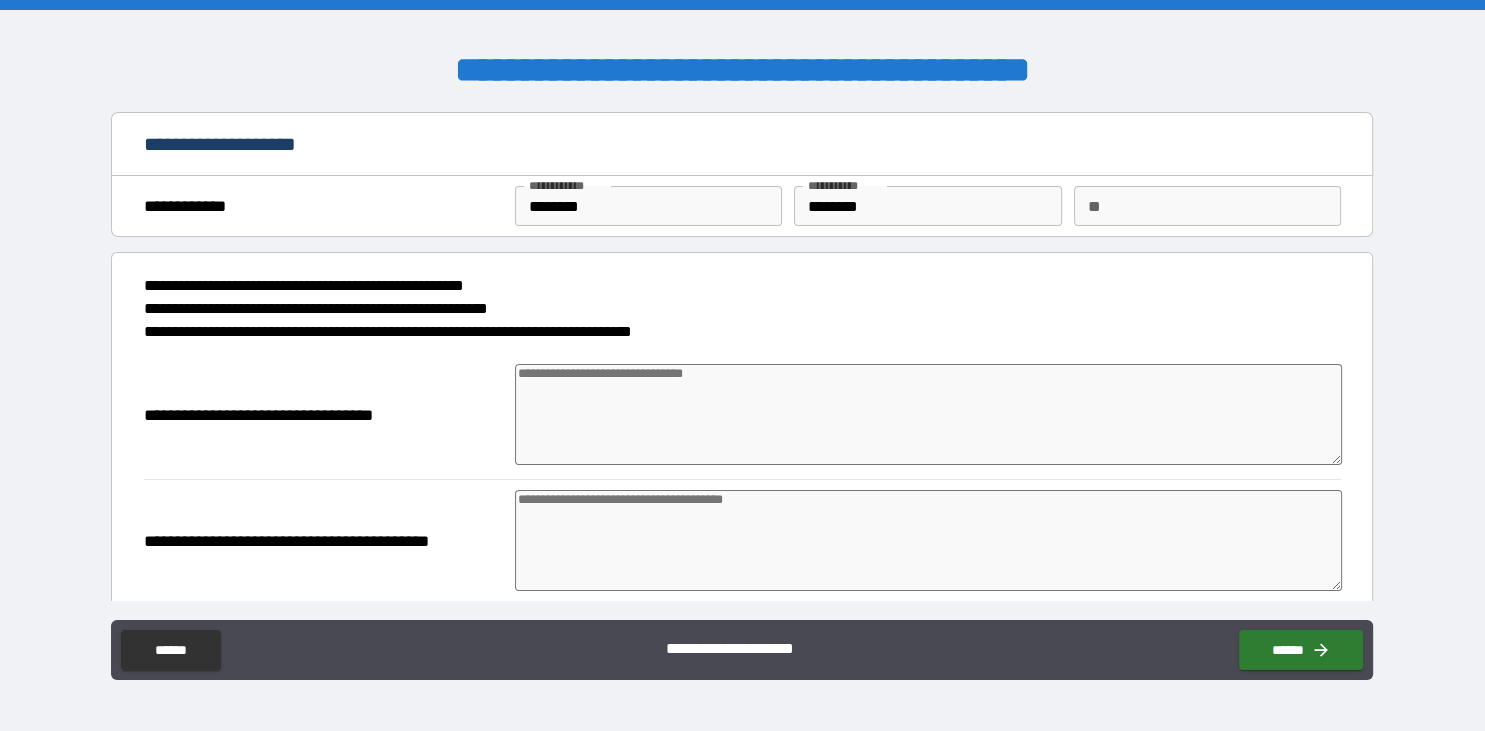 type on "*" 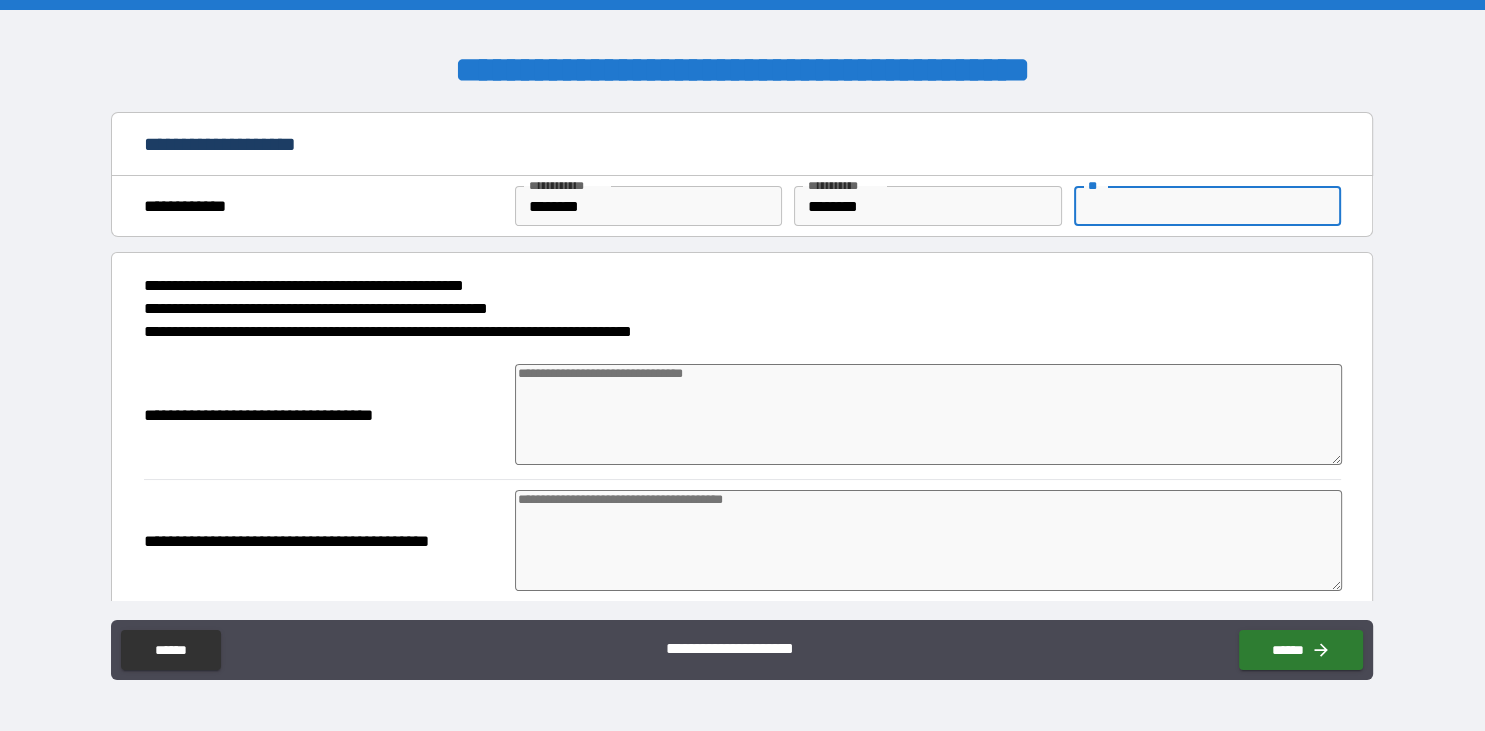 click on "**" at bounding box center (1207, 206) 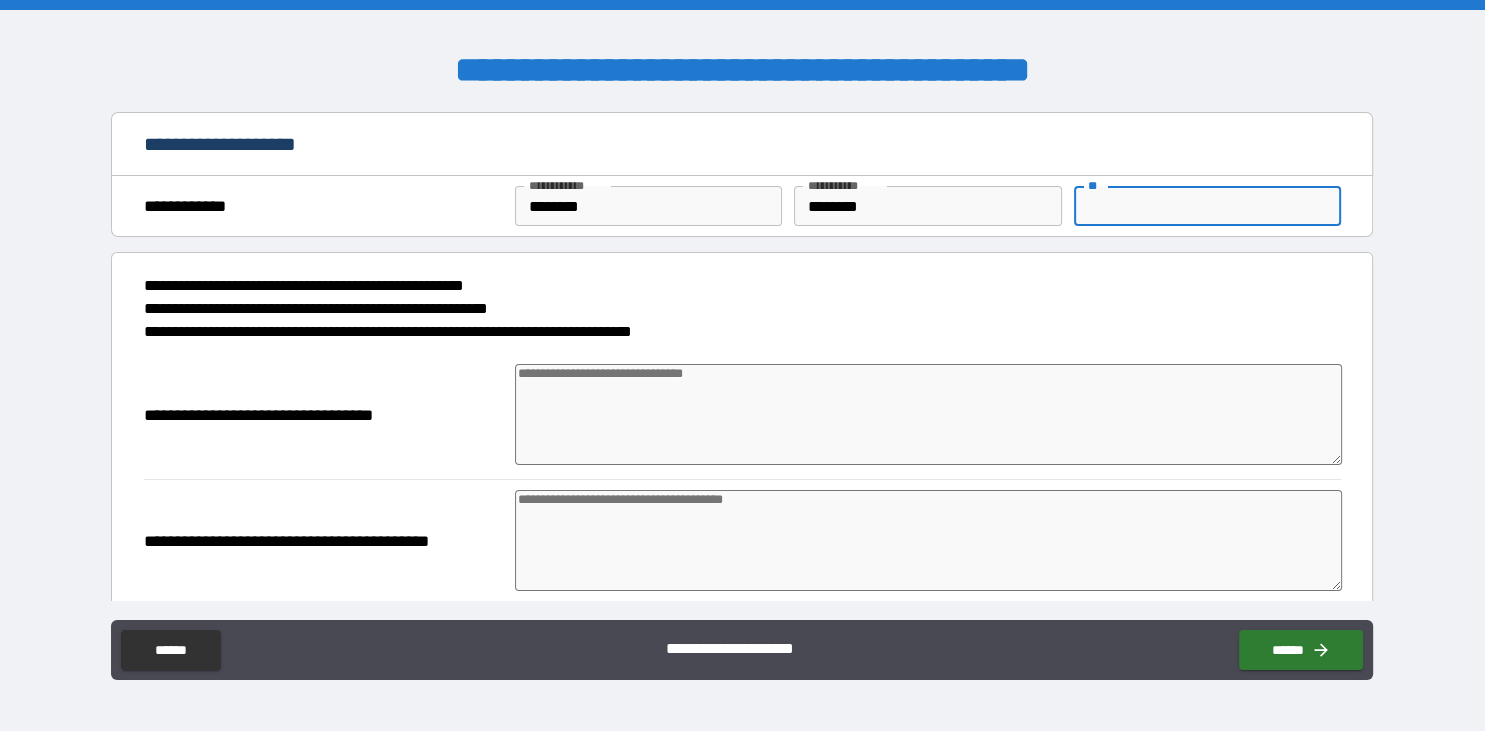 type on "*" 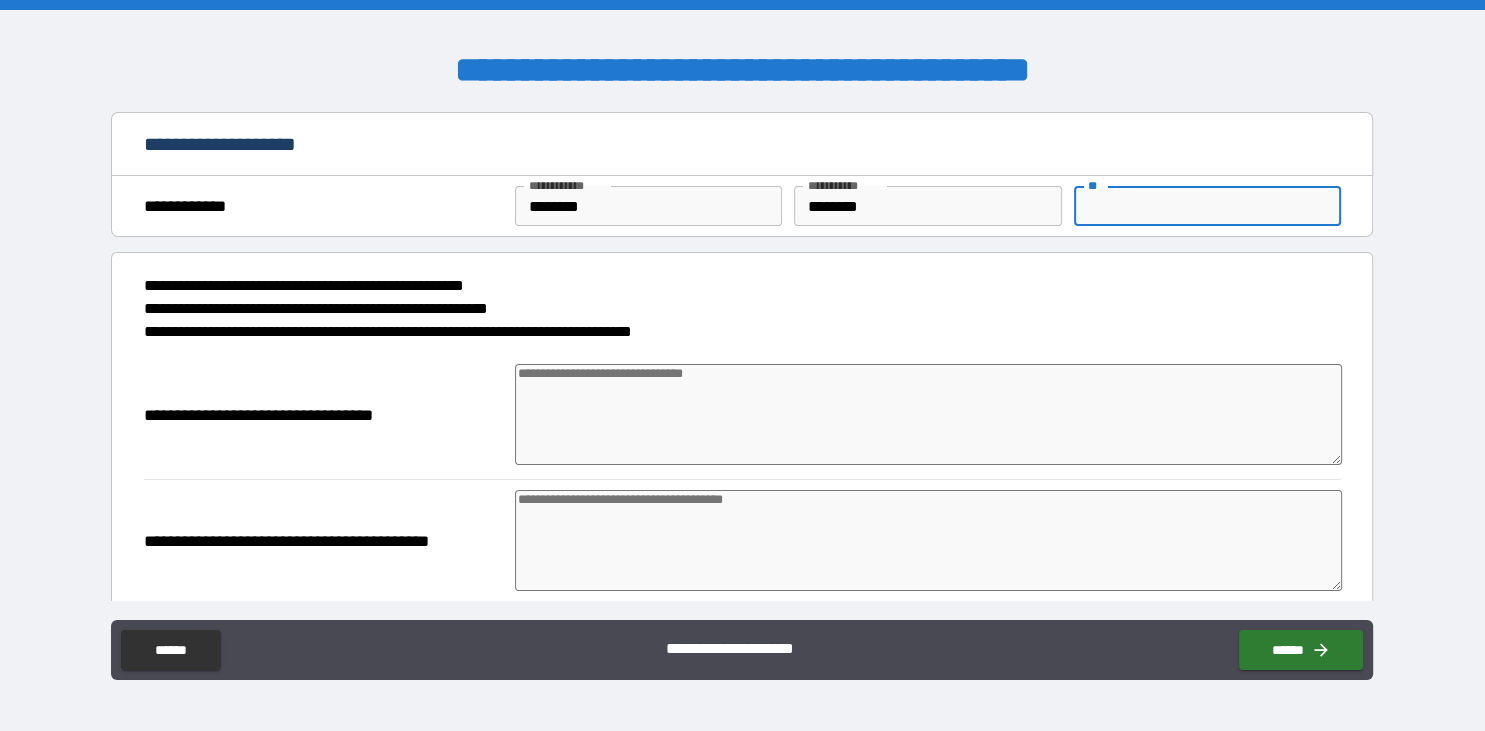 type on "*" 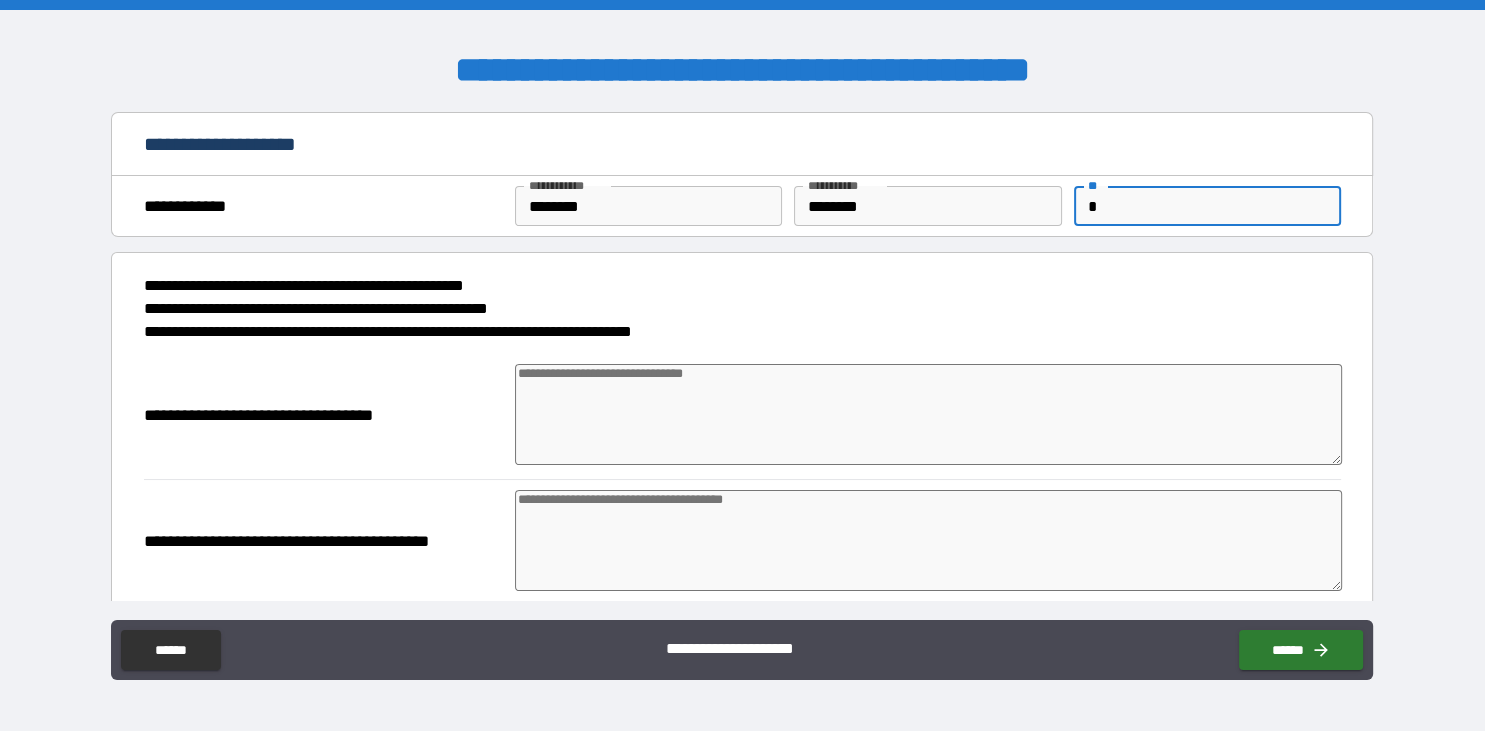 type on "*" 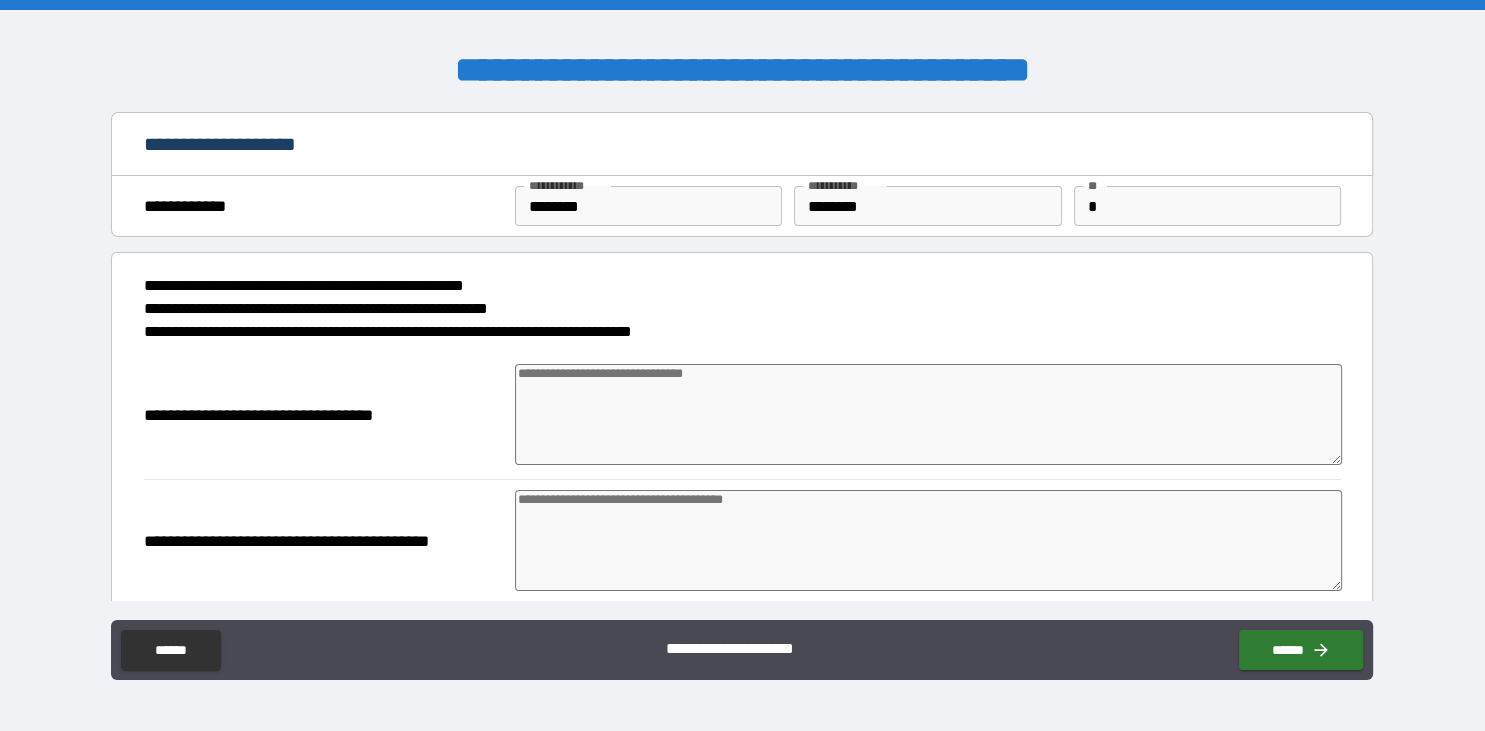 click at bounding box center (928, 414) 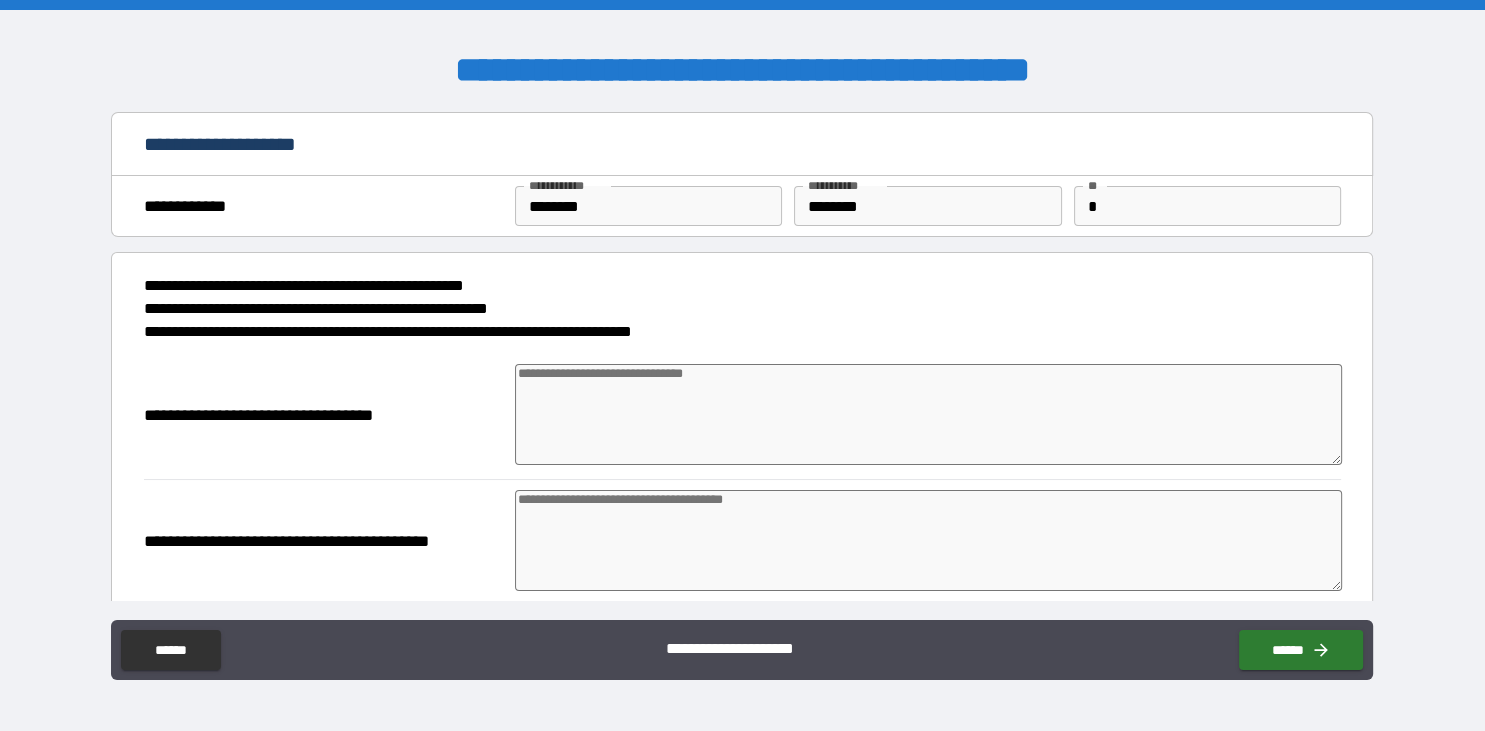 type on "*" 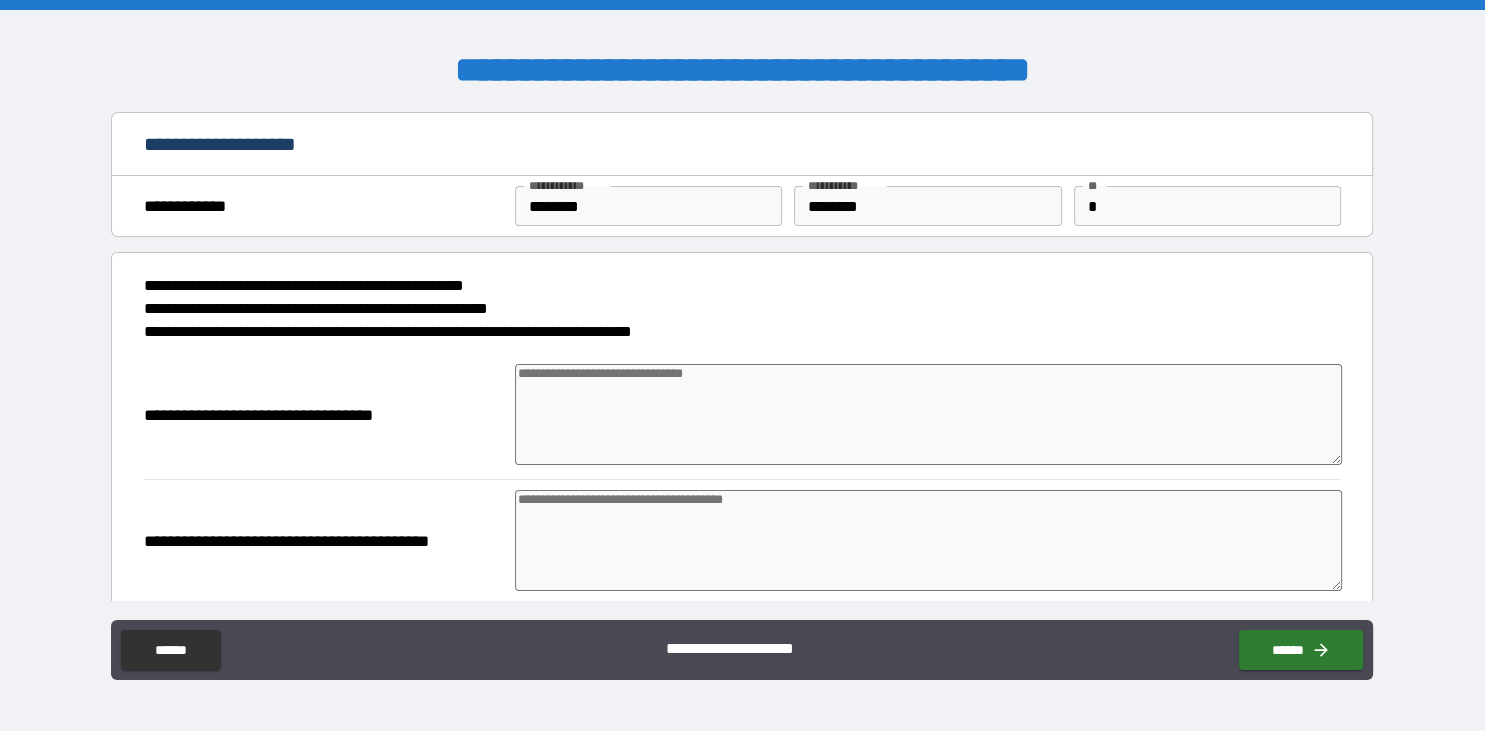 type on "*" 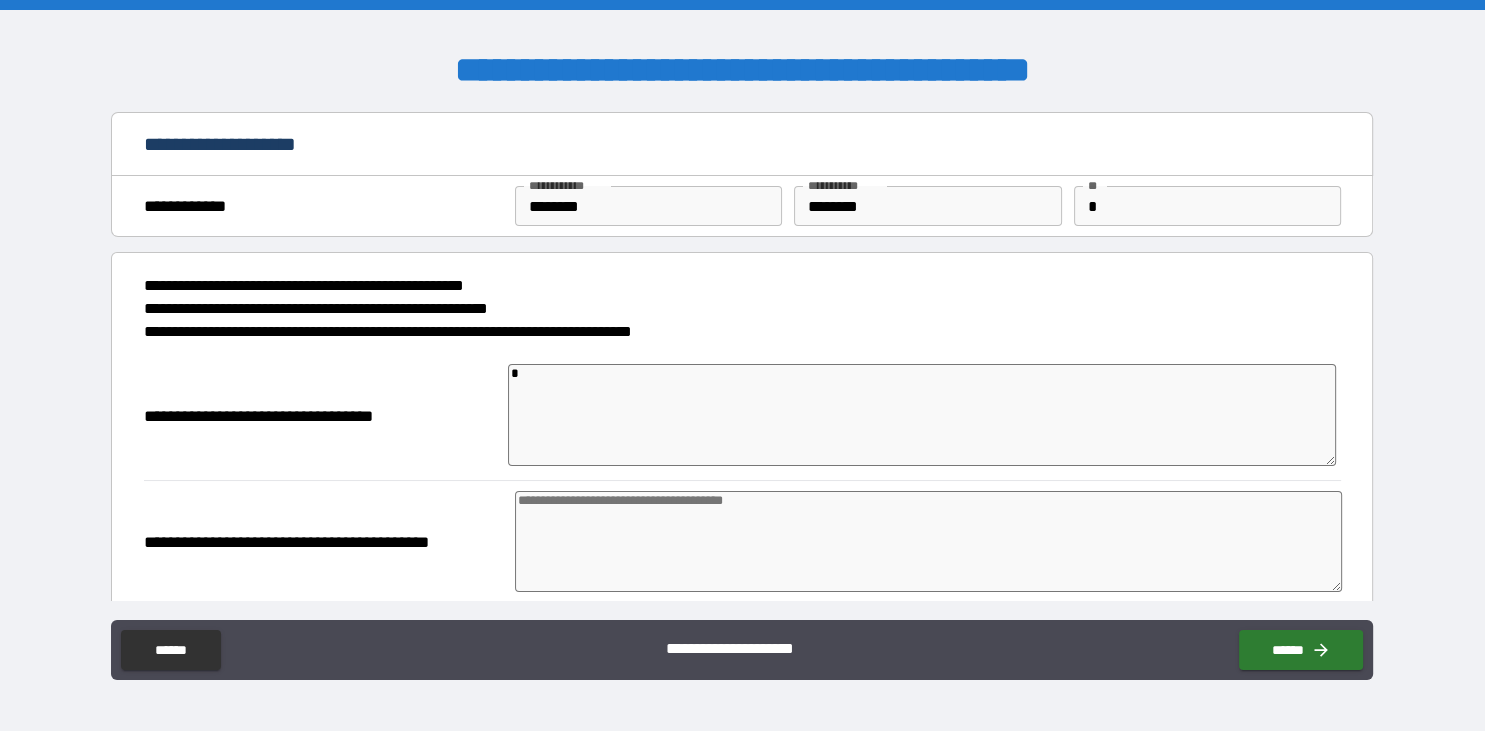 type on "*" 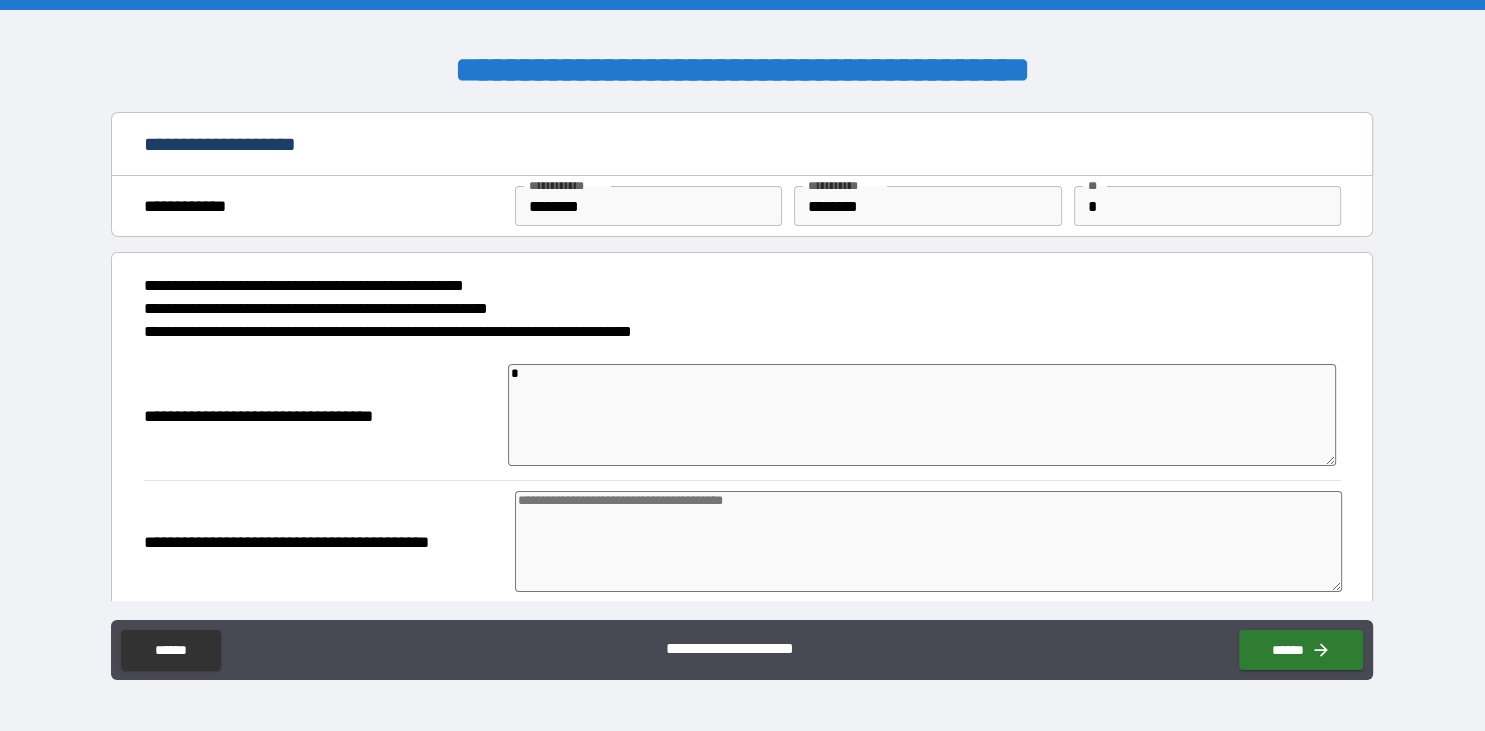 type on "*" 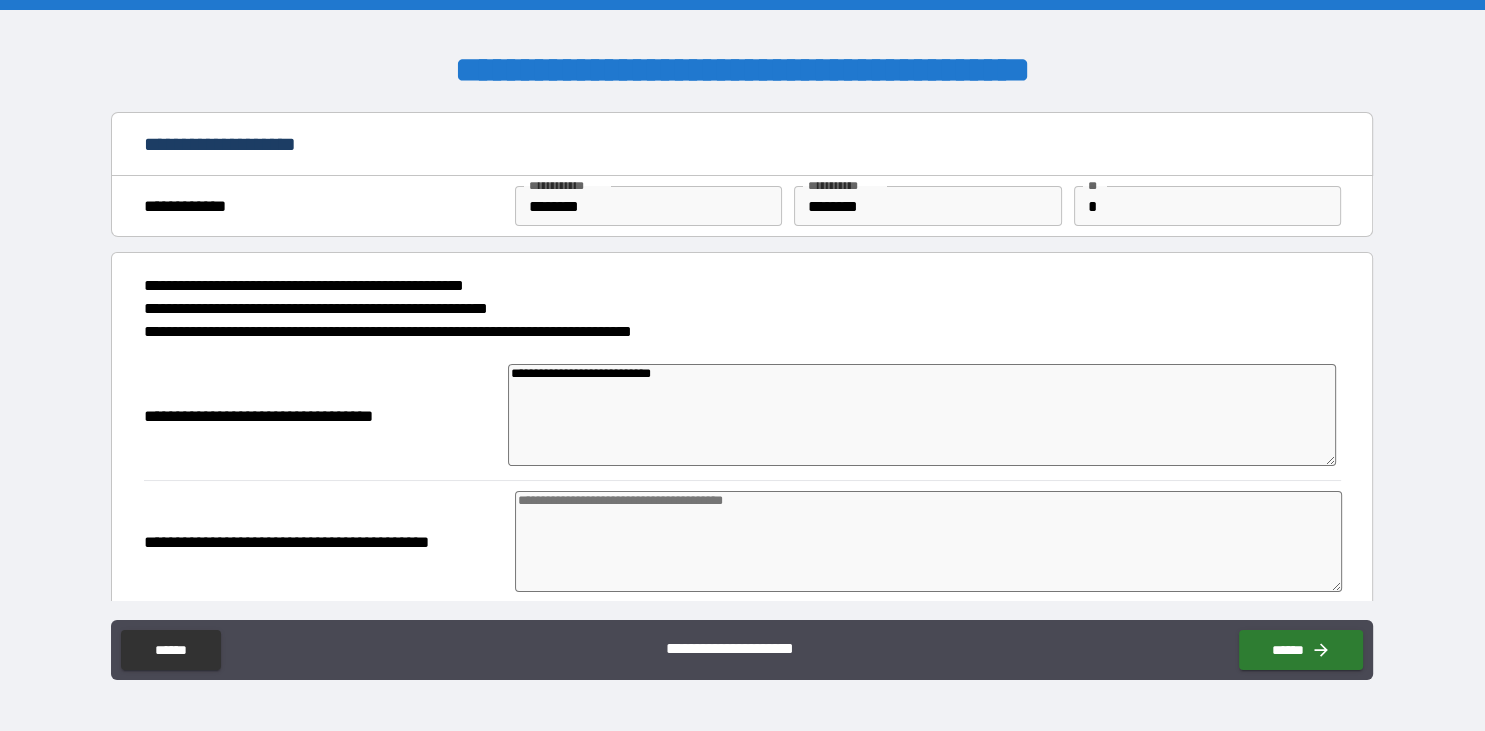 click on "**********" at bounding box center (922, 415) 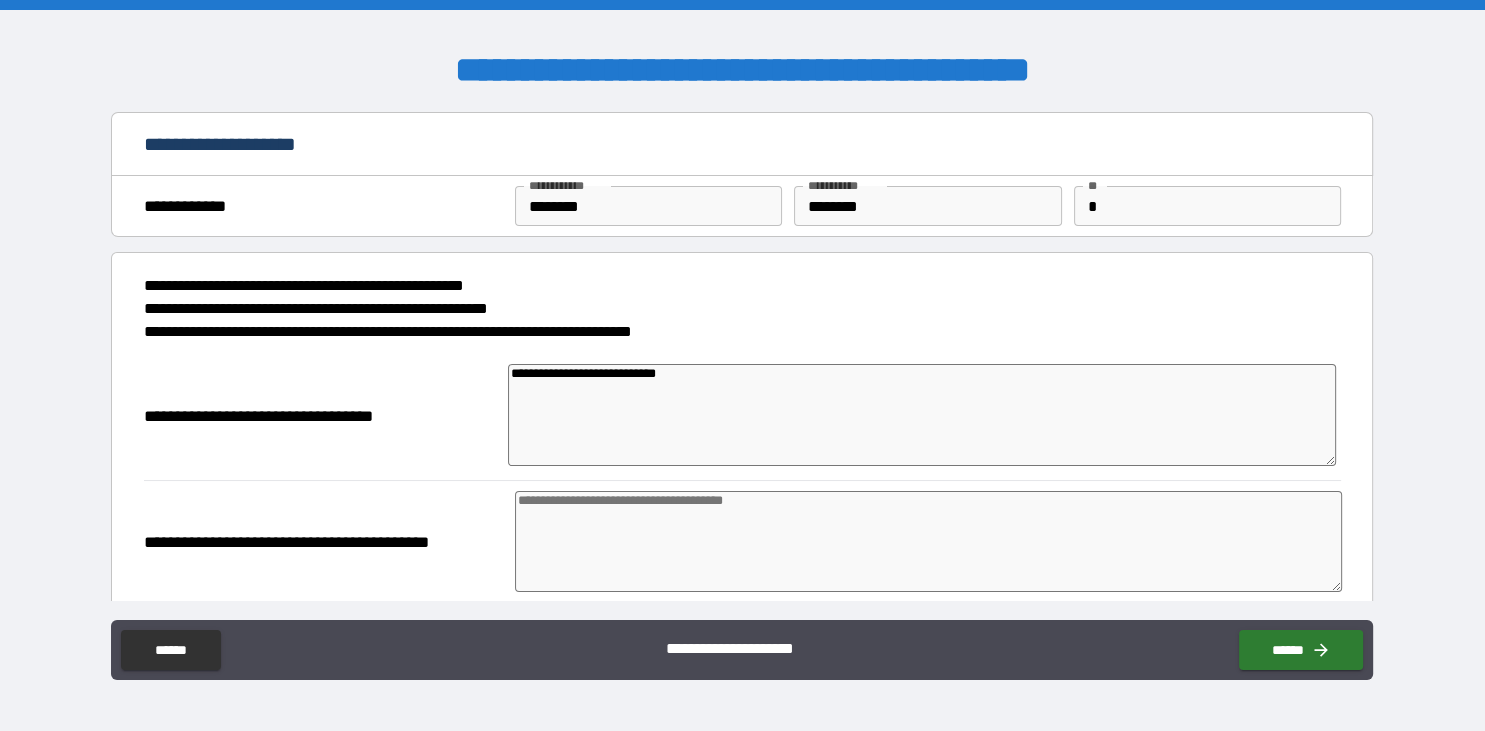 click at bounding box center (928, 541) 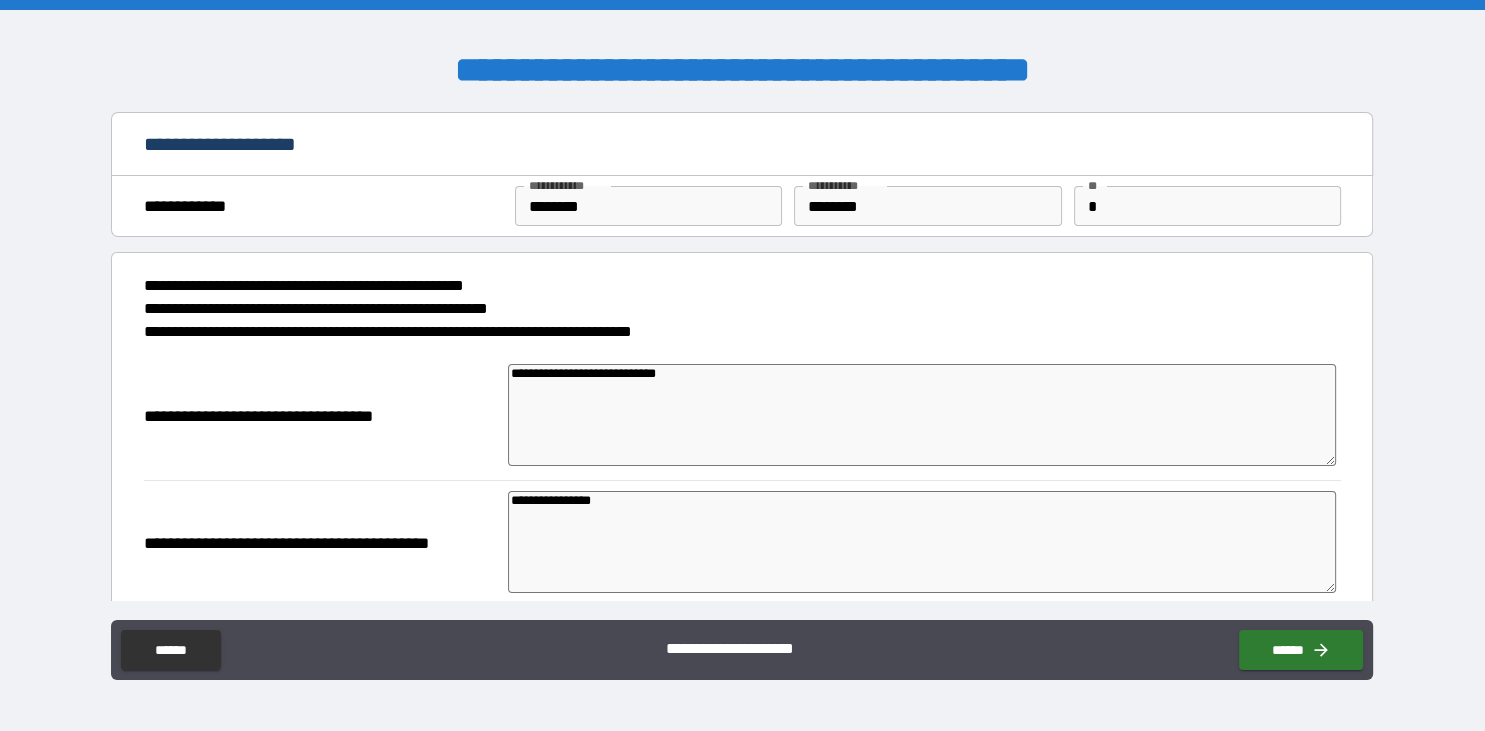 scroll, scrollTop: 230, scrollLeft: 0, axis: vertical 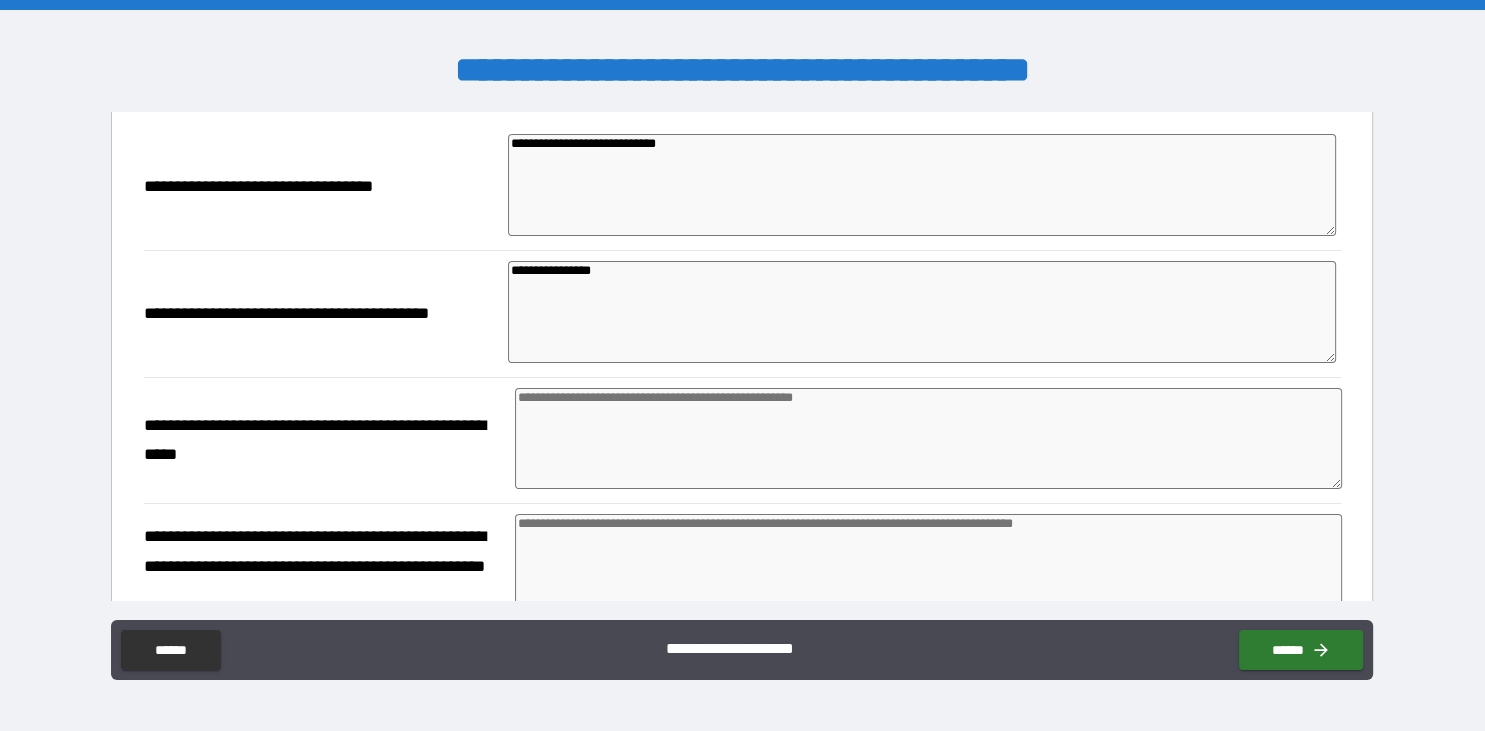 click at bounding box center (928, 438) 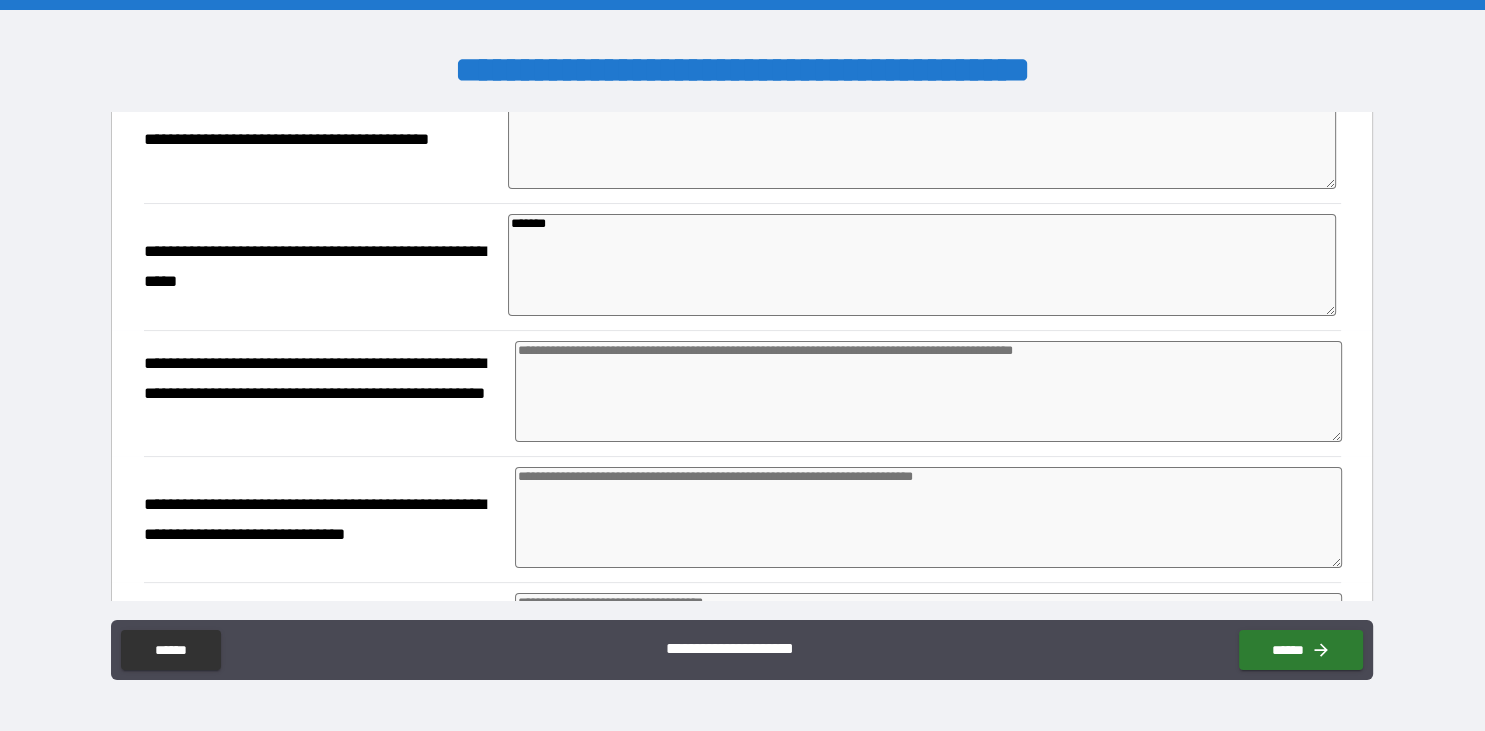 scroll, scrollTop: 460, scrollLeft: 0, axis: vertical 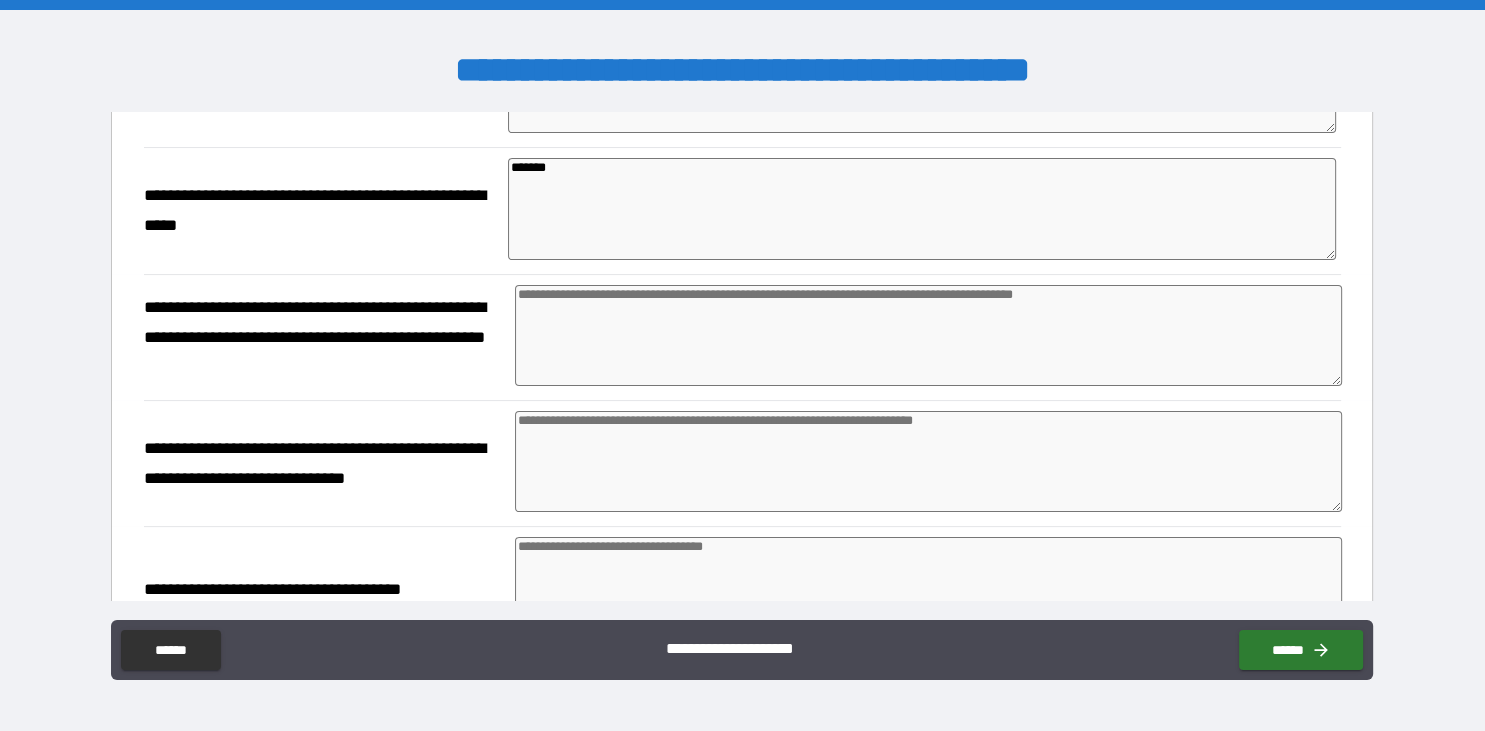 click at bounding box center (928, 335) 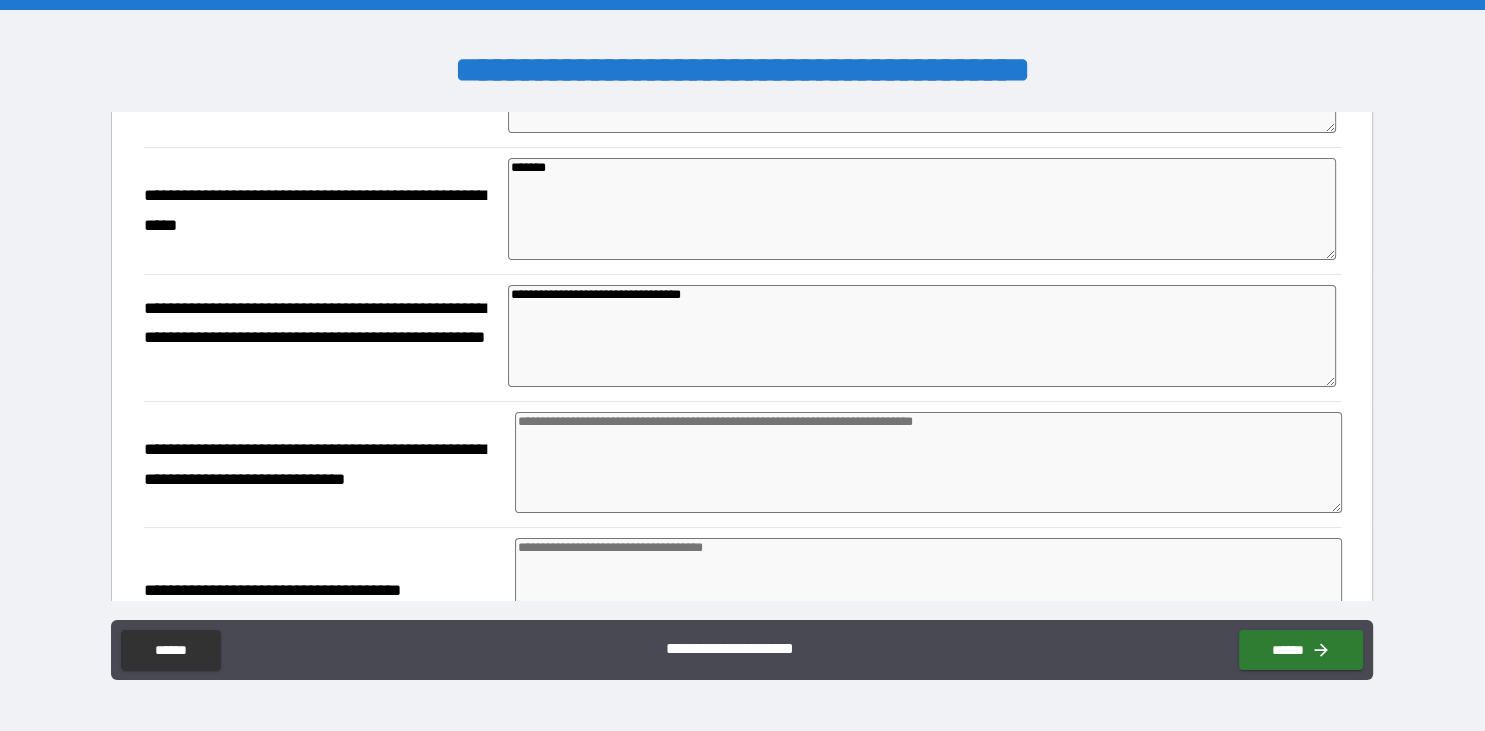 click at bounding box center [928, 462] 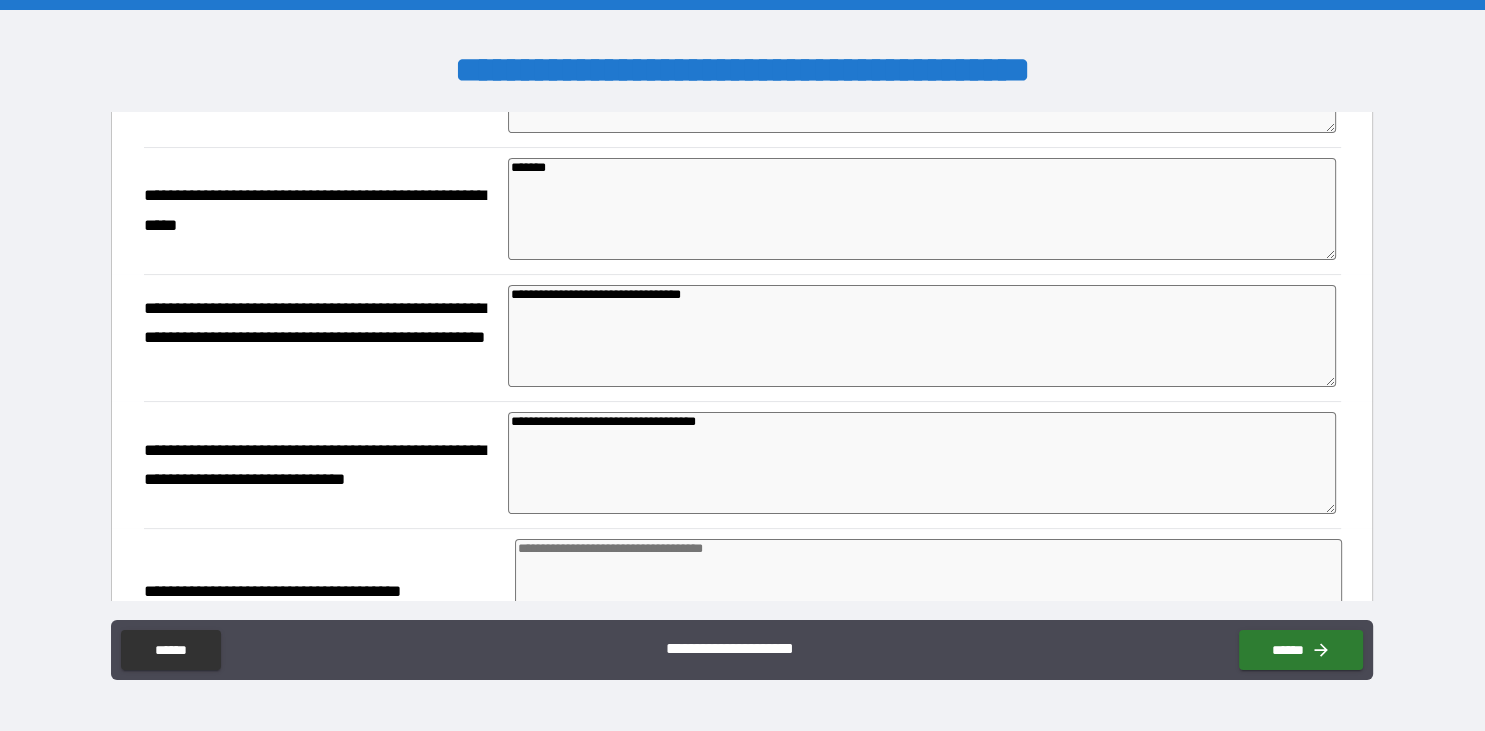 click on "**********" at bounding box center (922, 463) 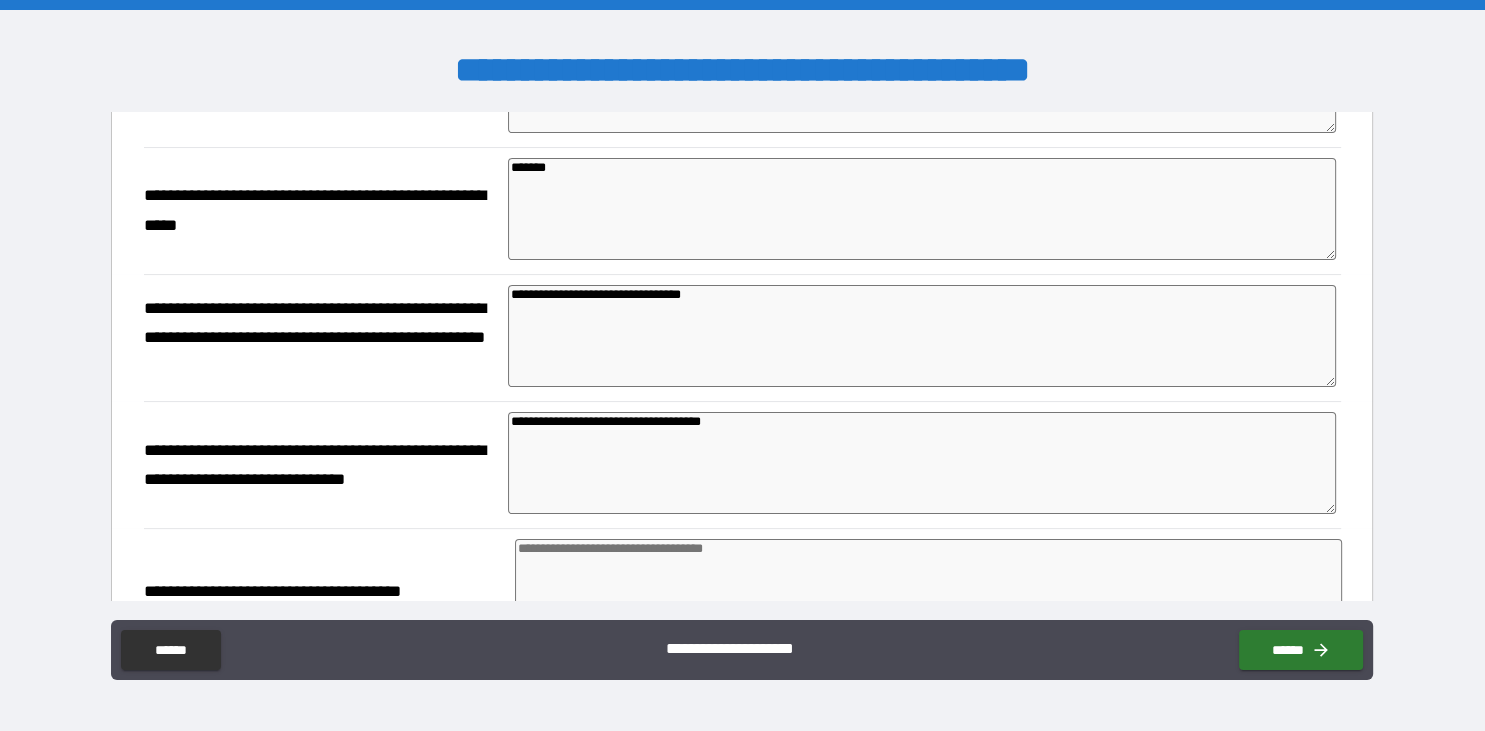 click on "**********" at bounding box center (922, 463) 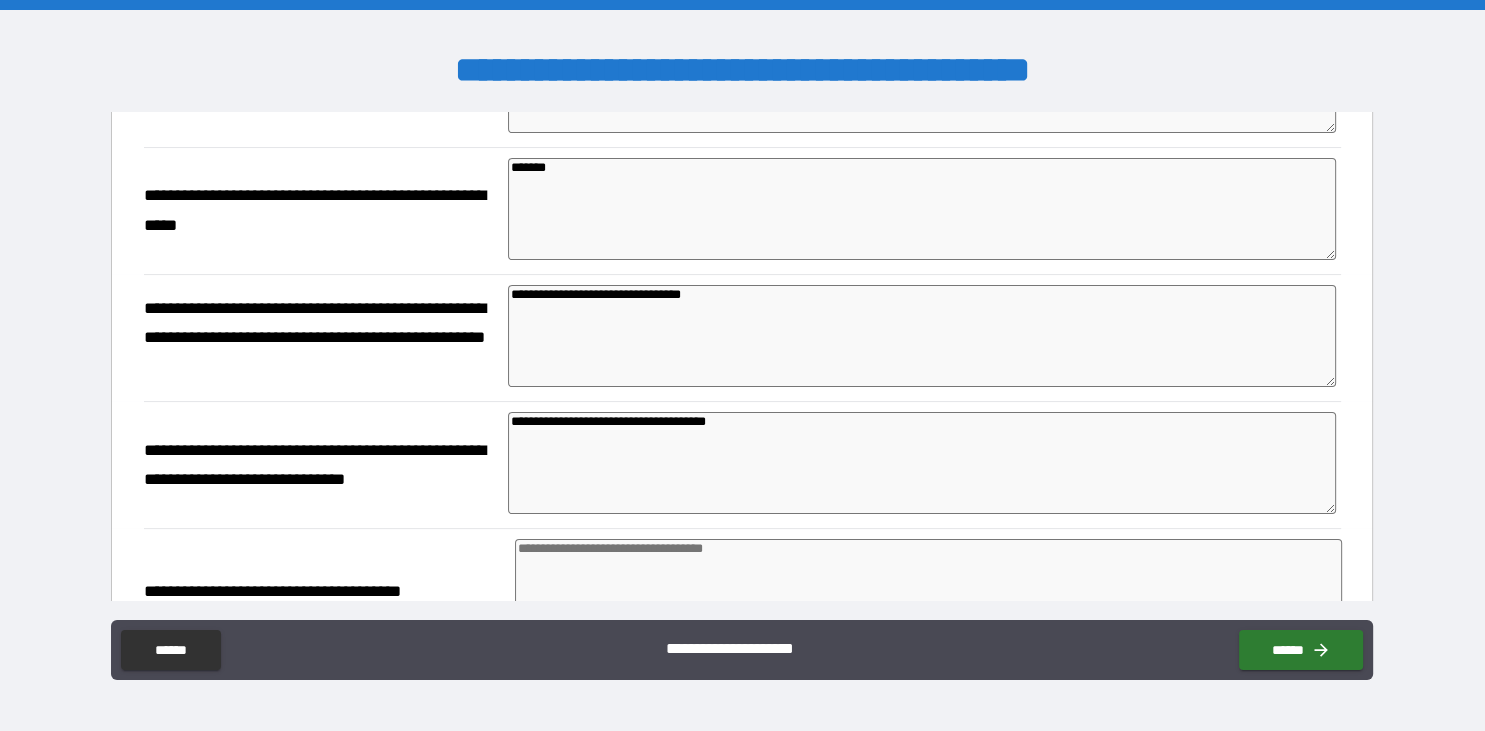 click at bounding box center (928, 589) 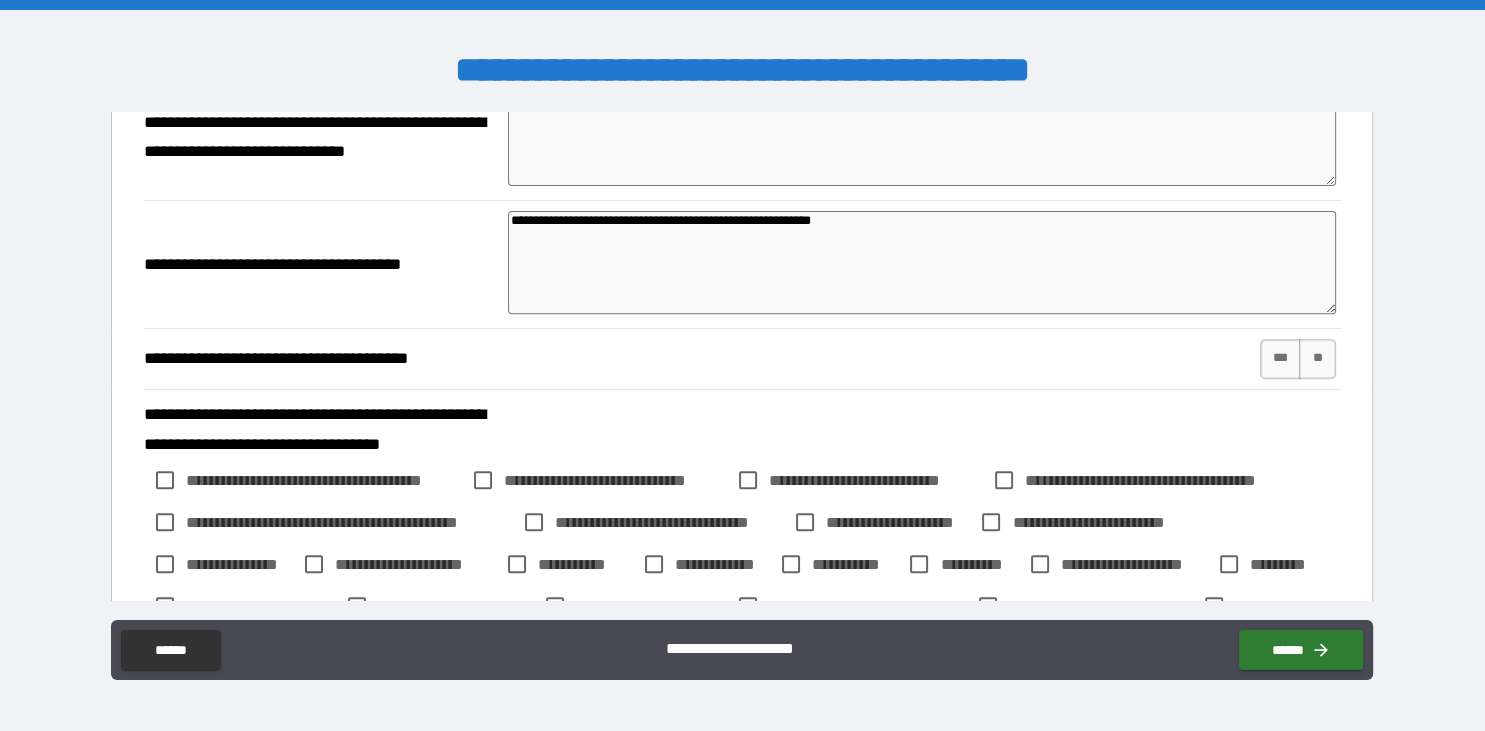 scroll, scrollTop: 806, scrollLeft: 0, axis: vertical 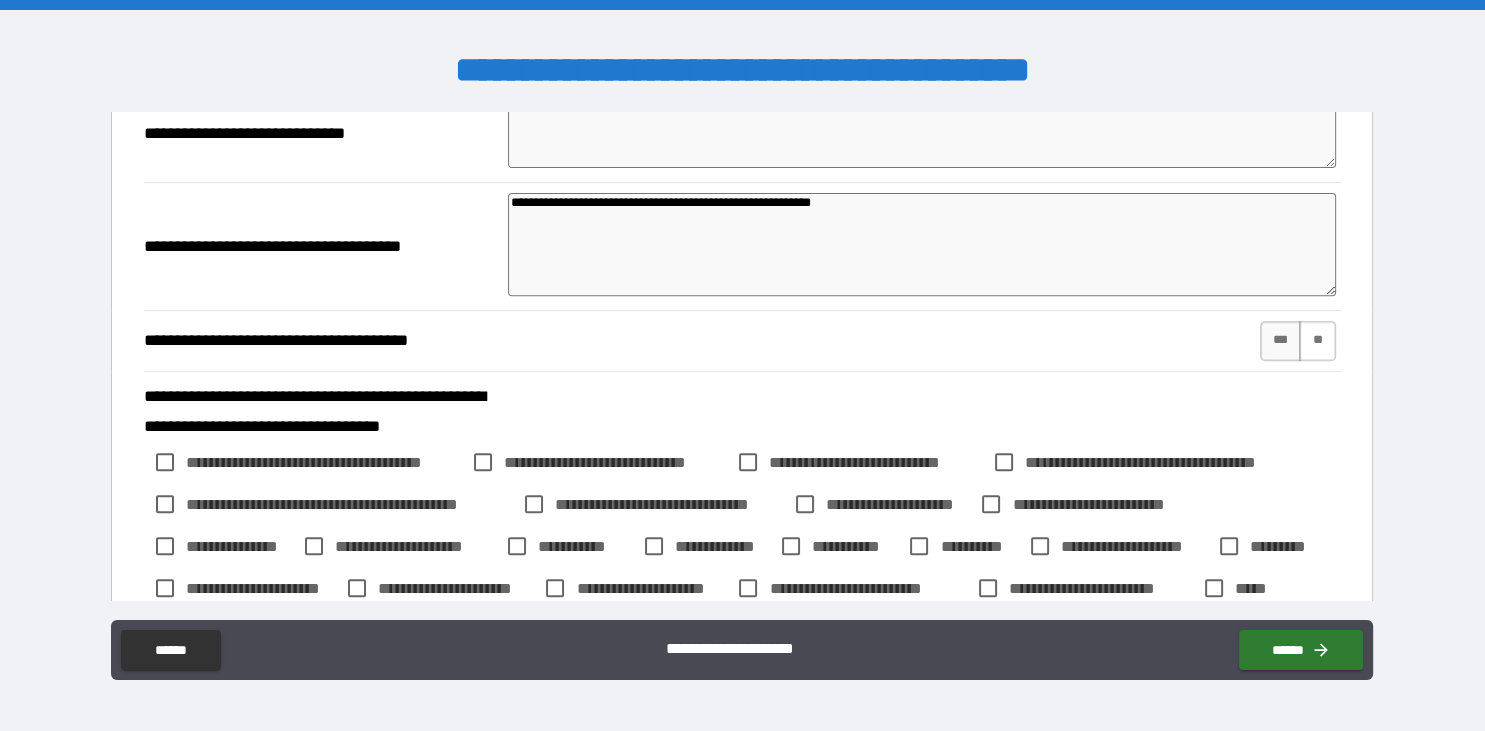 click on "**" at bounding box center (1317, 341) 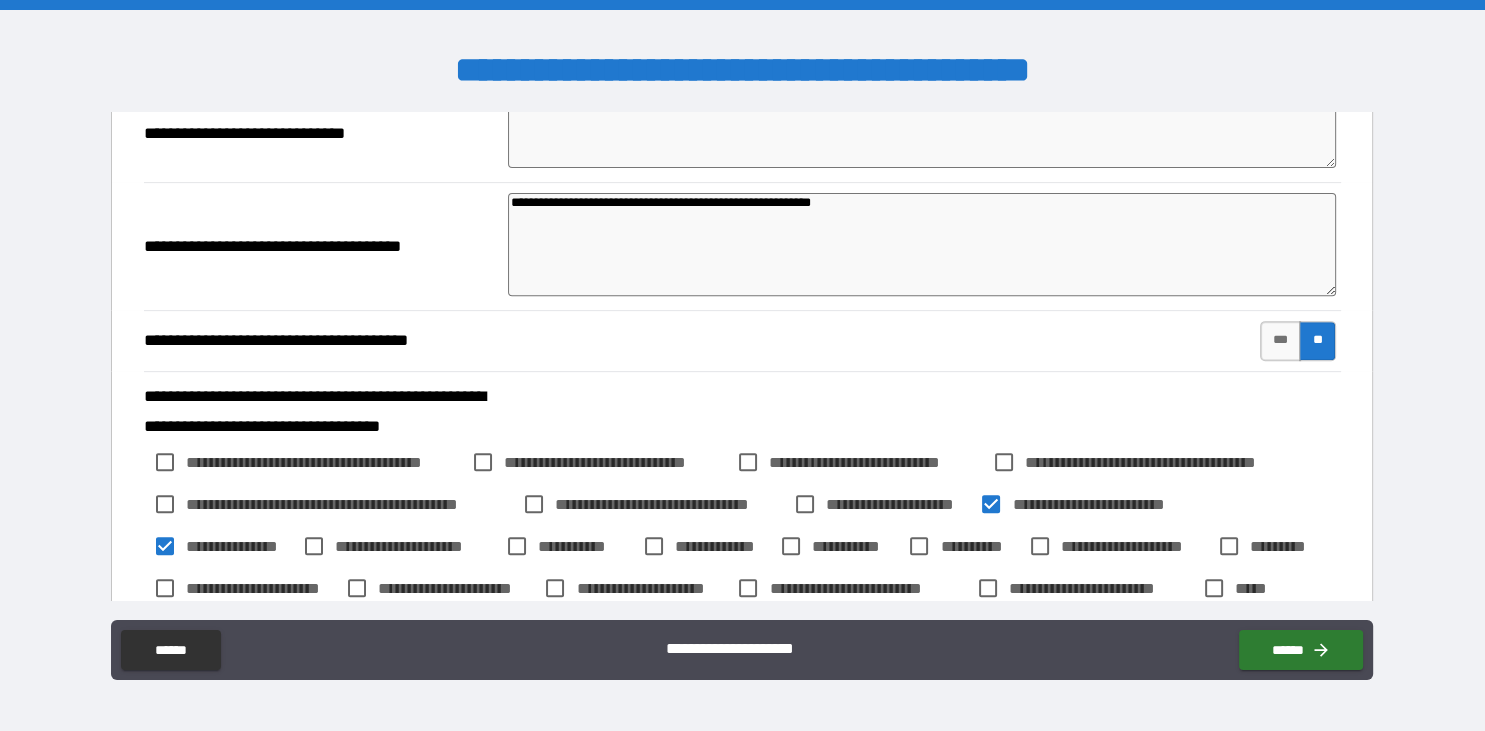 scroll, scrollTop: 921, scrollLeft: 0, axis: vertical 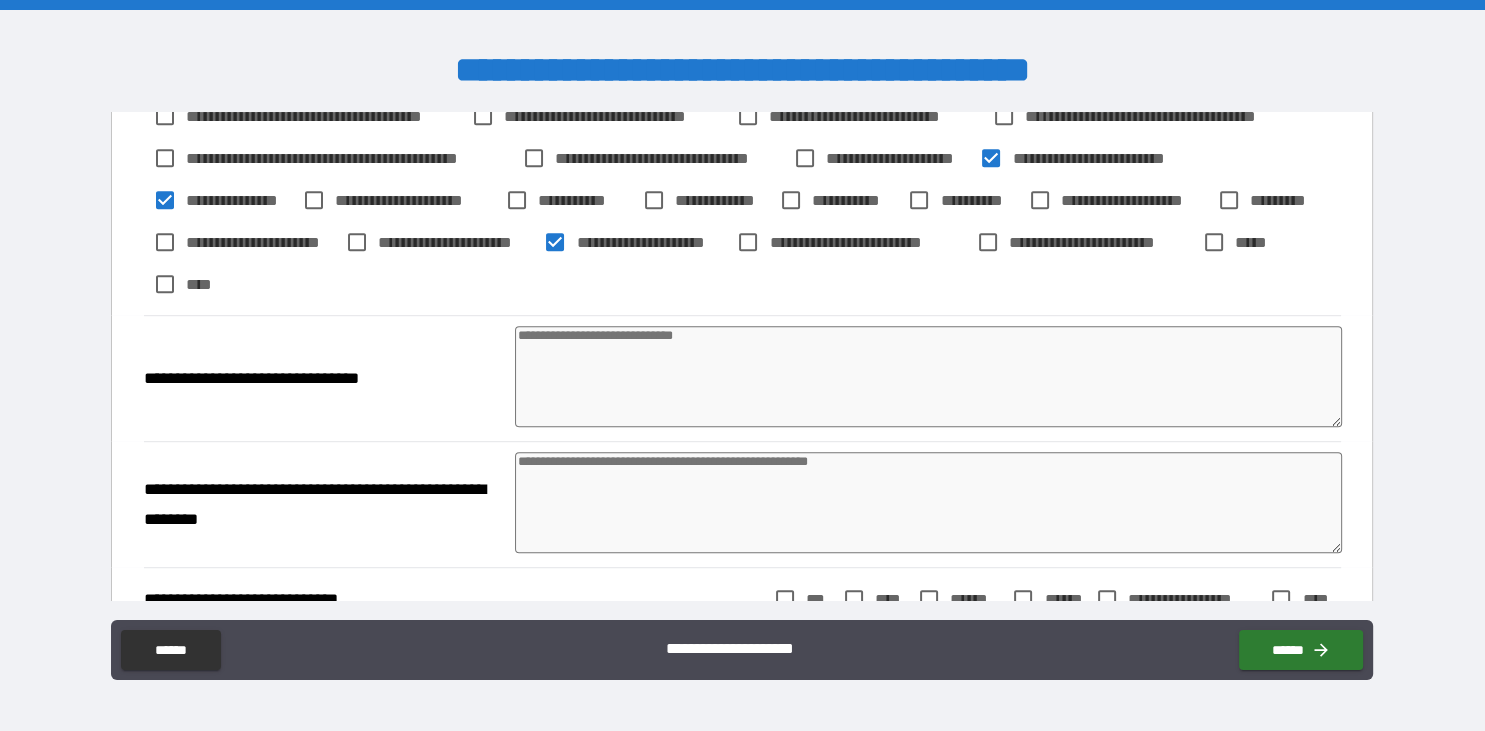 click at bounding box center (928, 502) 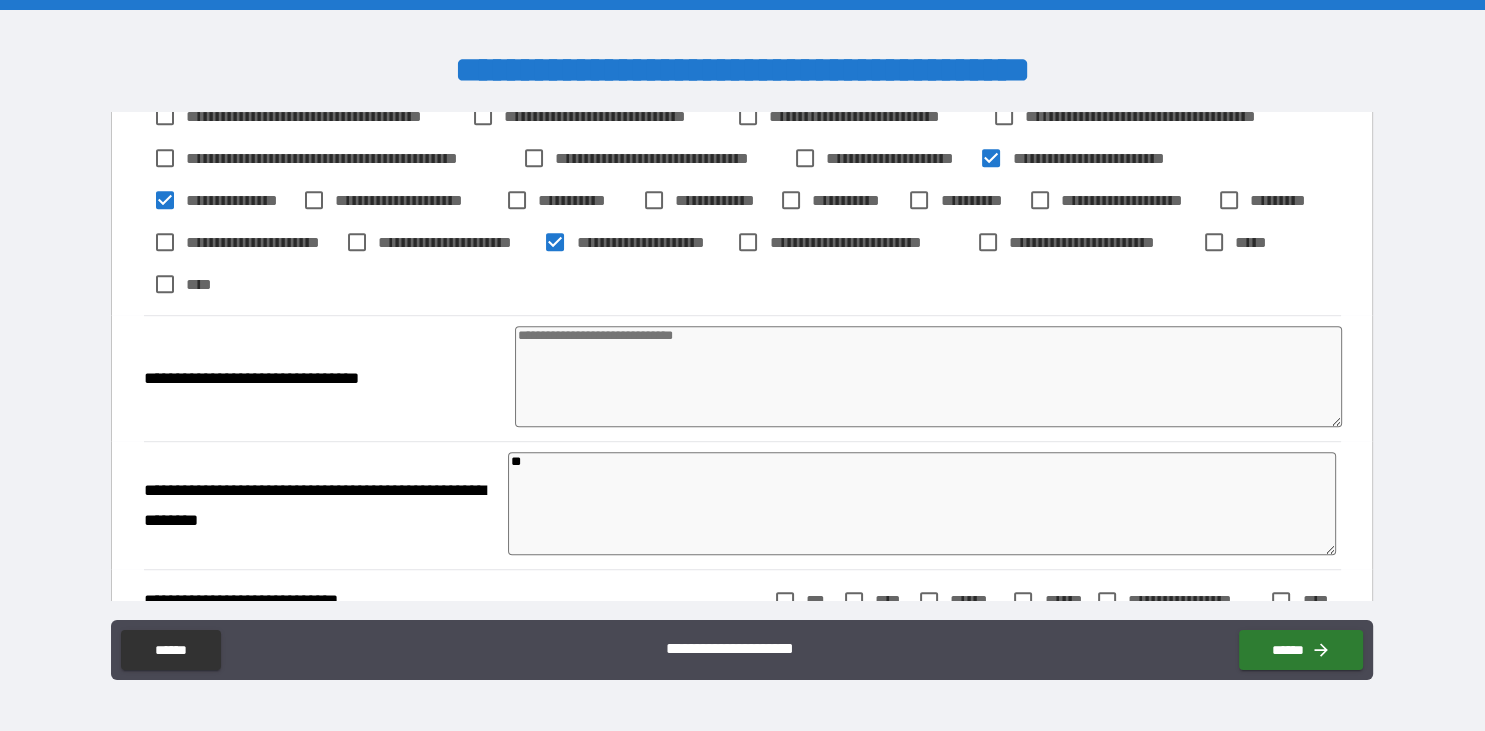 click at bounding box center [928, 376] 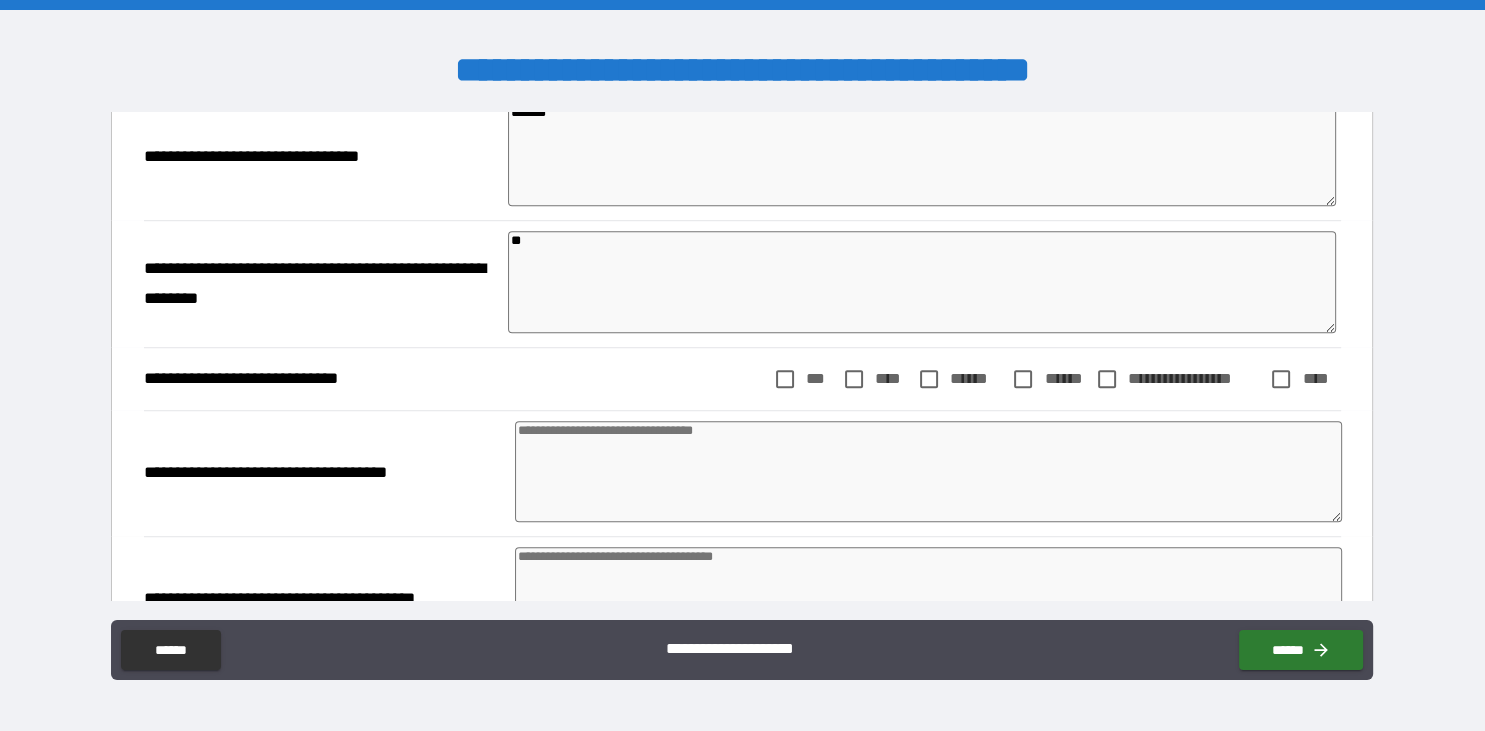 scroll, scrollTop: 1382, scrollLeft: 0, axis: vertical 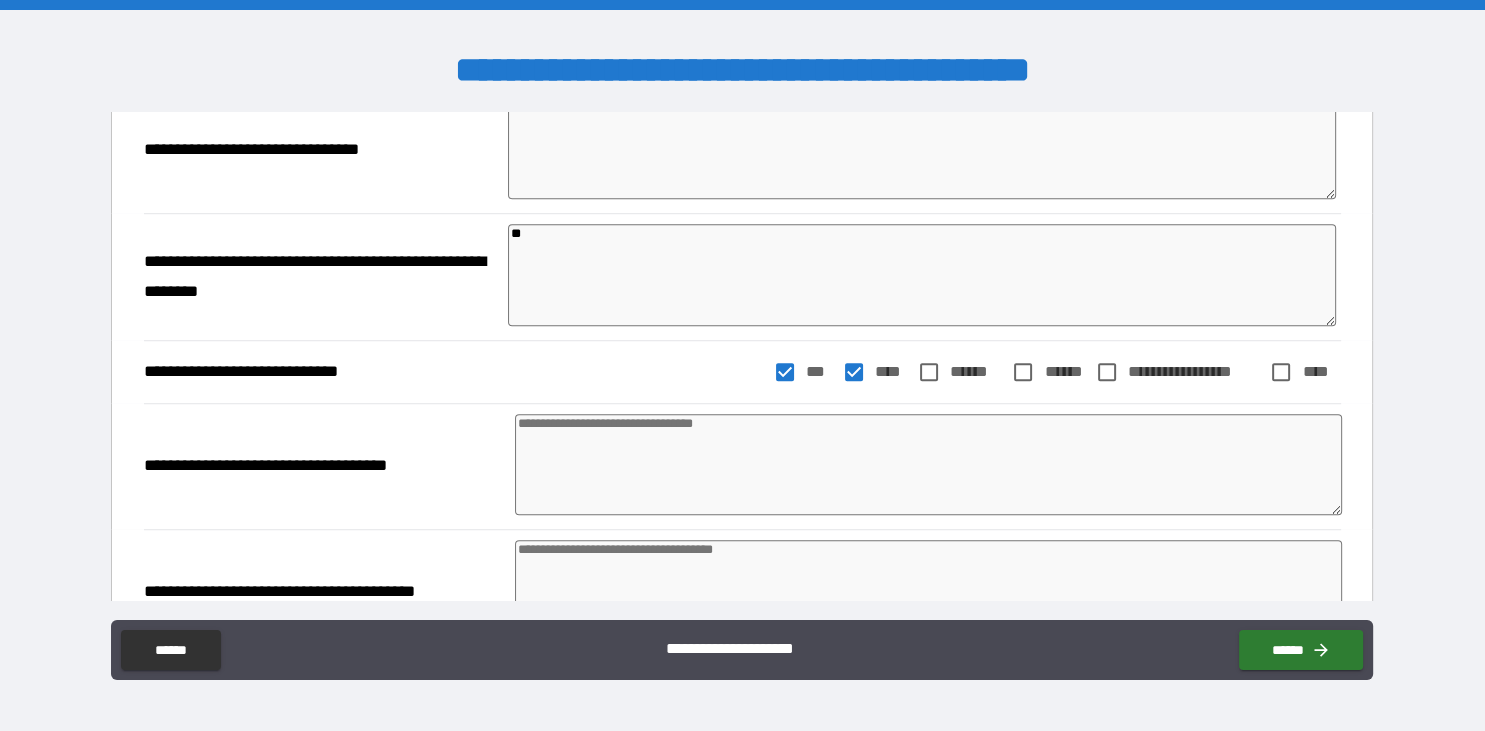 click at bounding box center [928, 464] 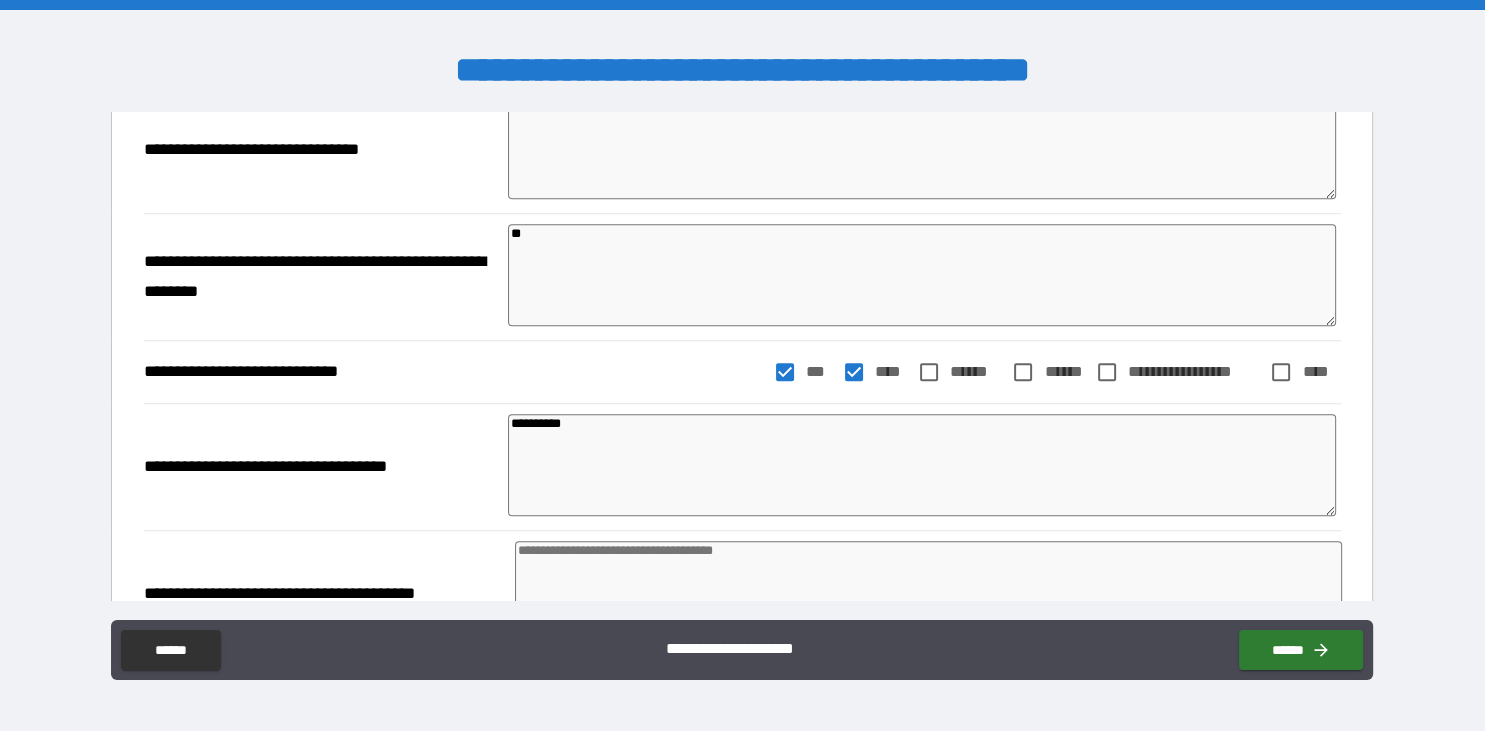 click at bounding box center [928, 591] 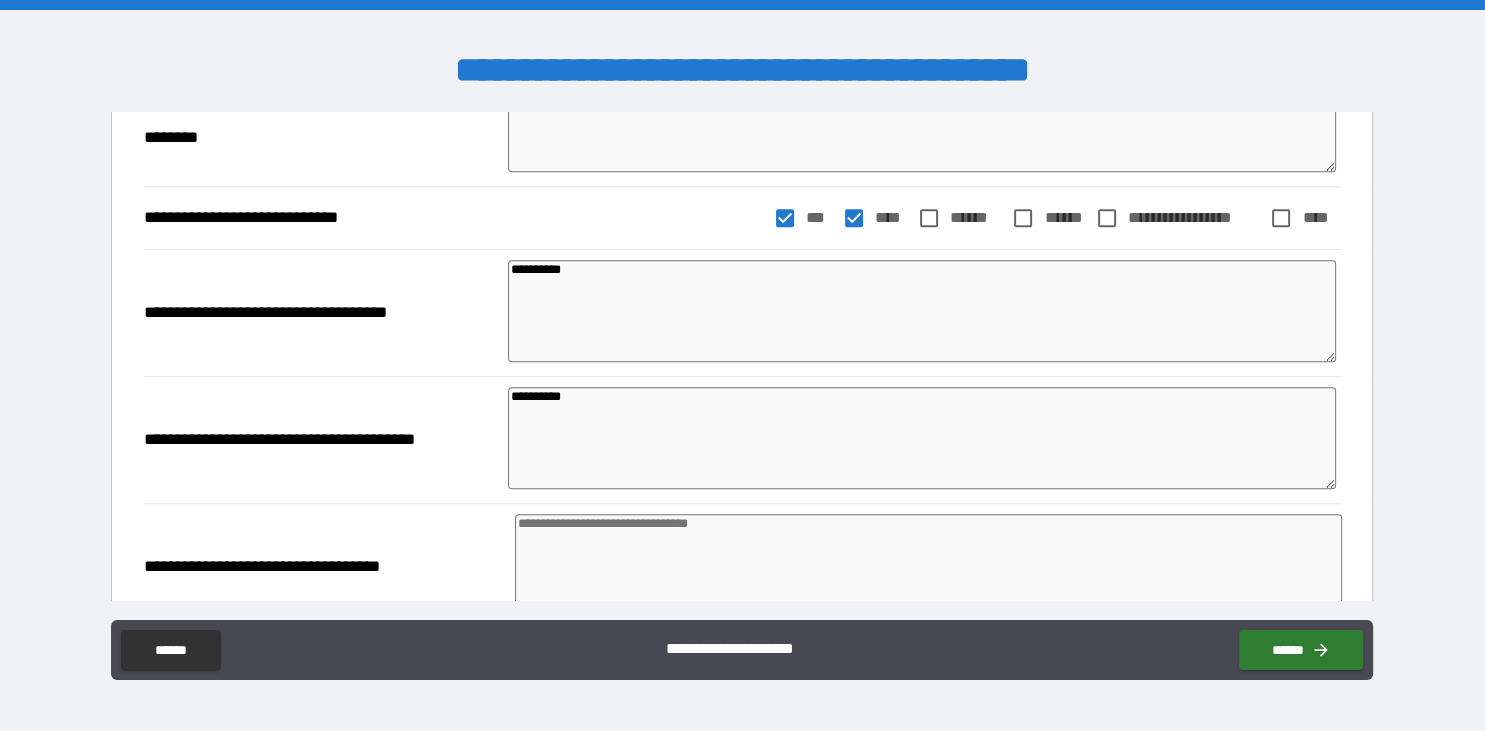 scroll, scrollTop: 1612, scrollLeft: 0, axis: vertical 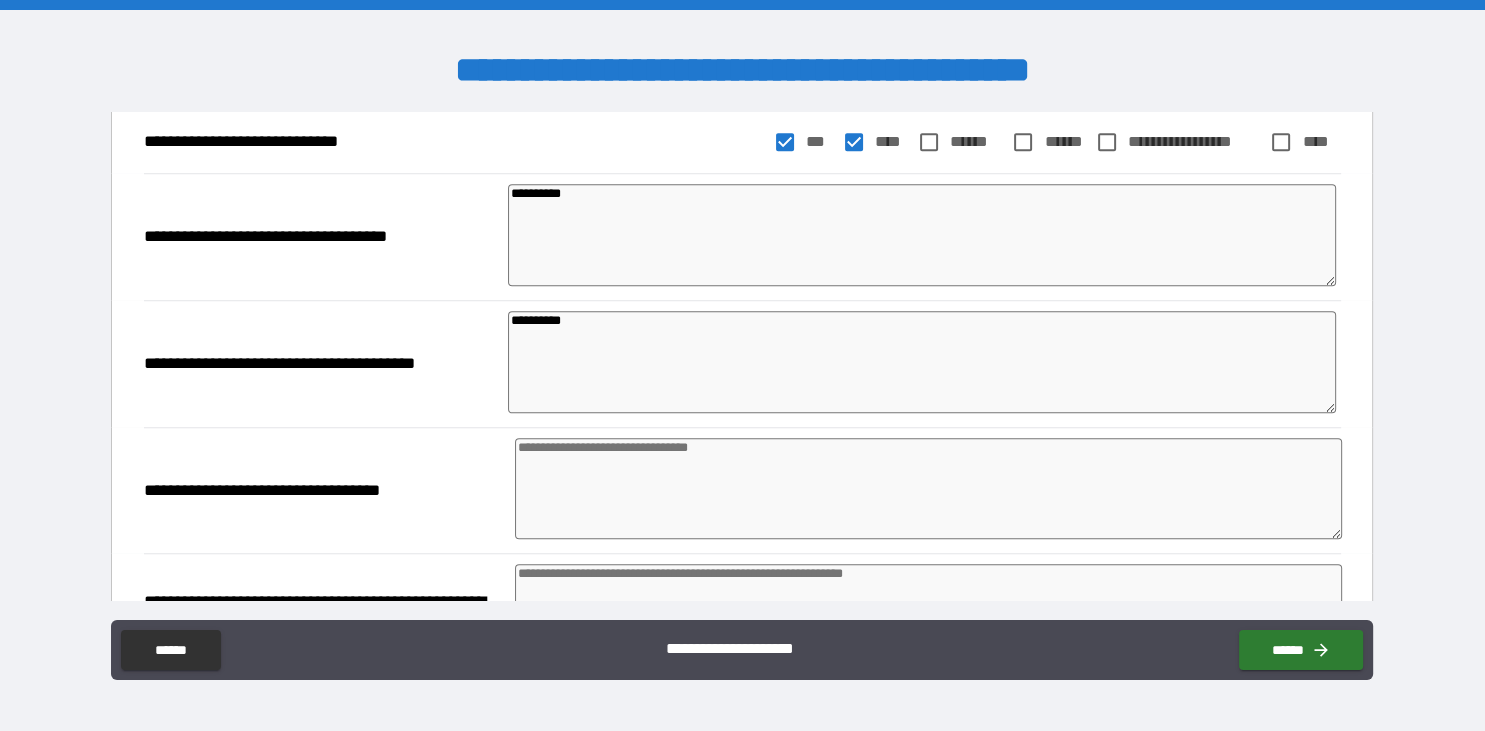 click at bounding box center [928, 488] 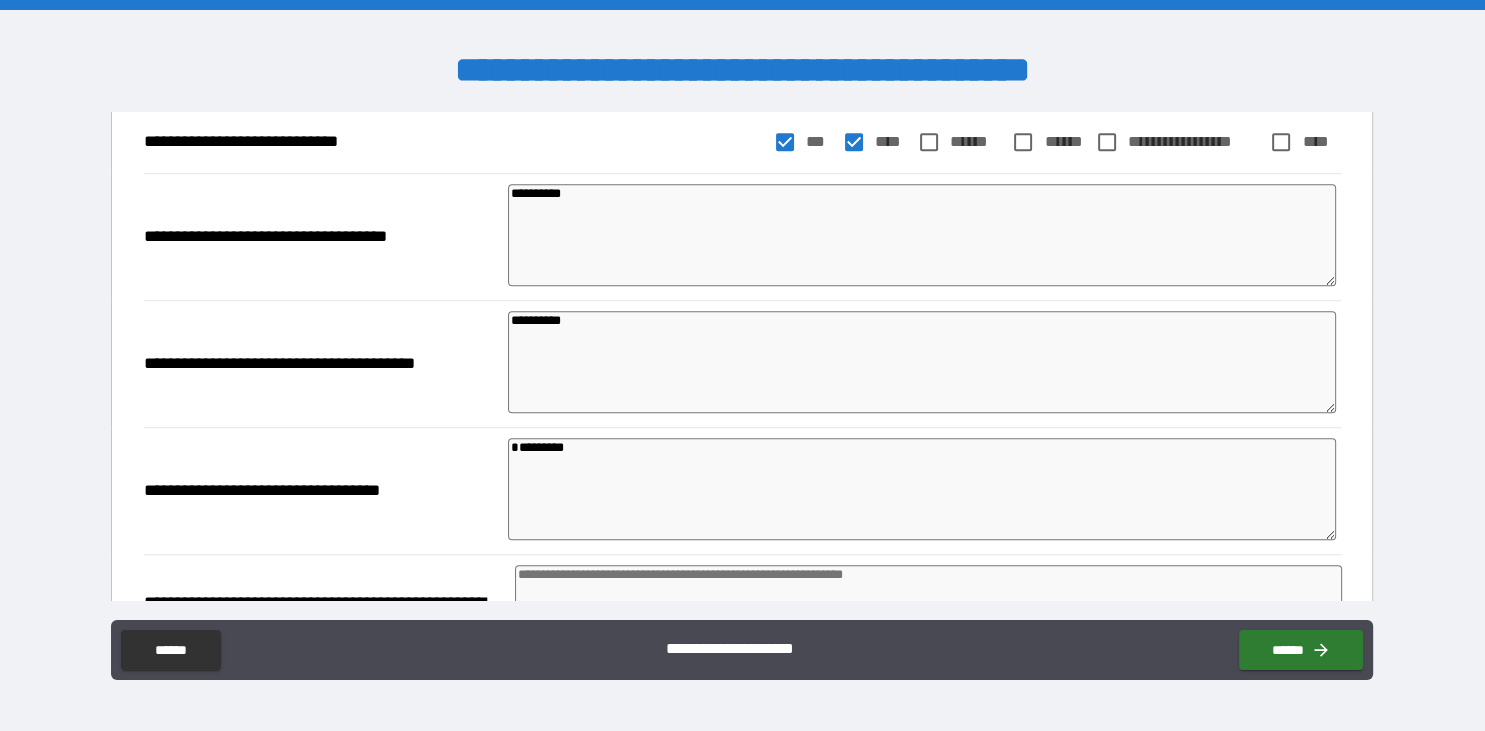 scroll, scrollTop: 1843, scrollLeft: 0, axis: vertical 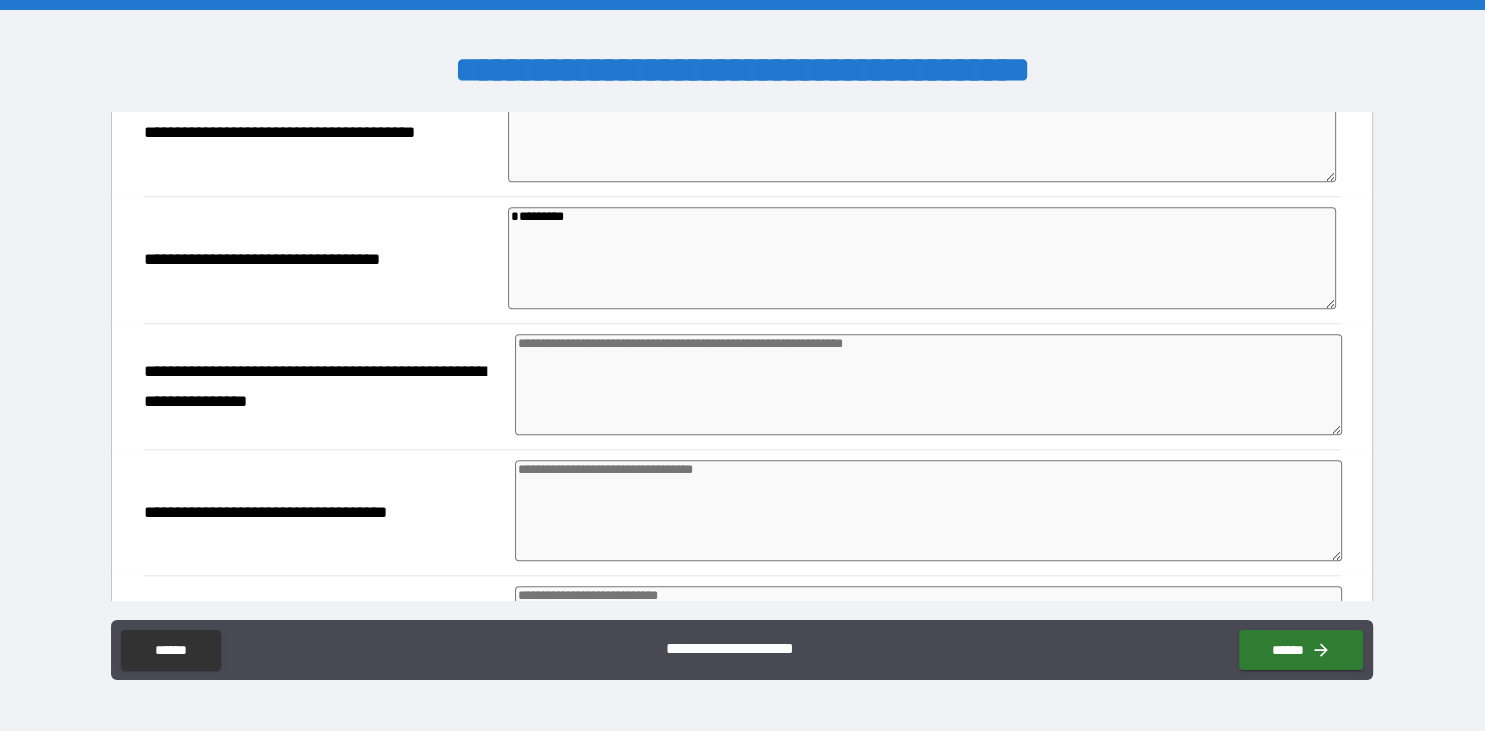 click on "*" at bounding box center (928, 386) 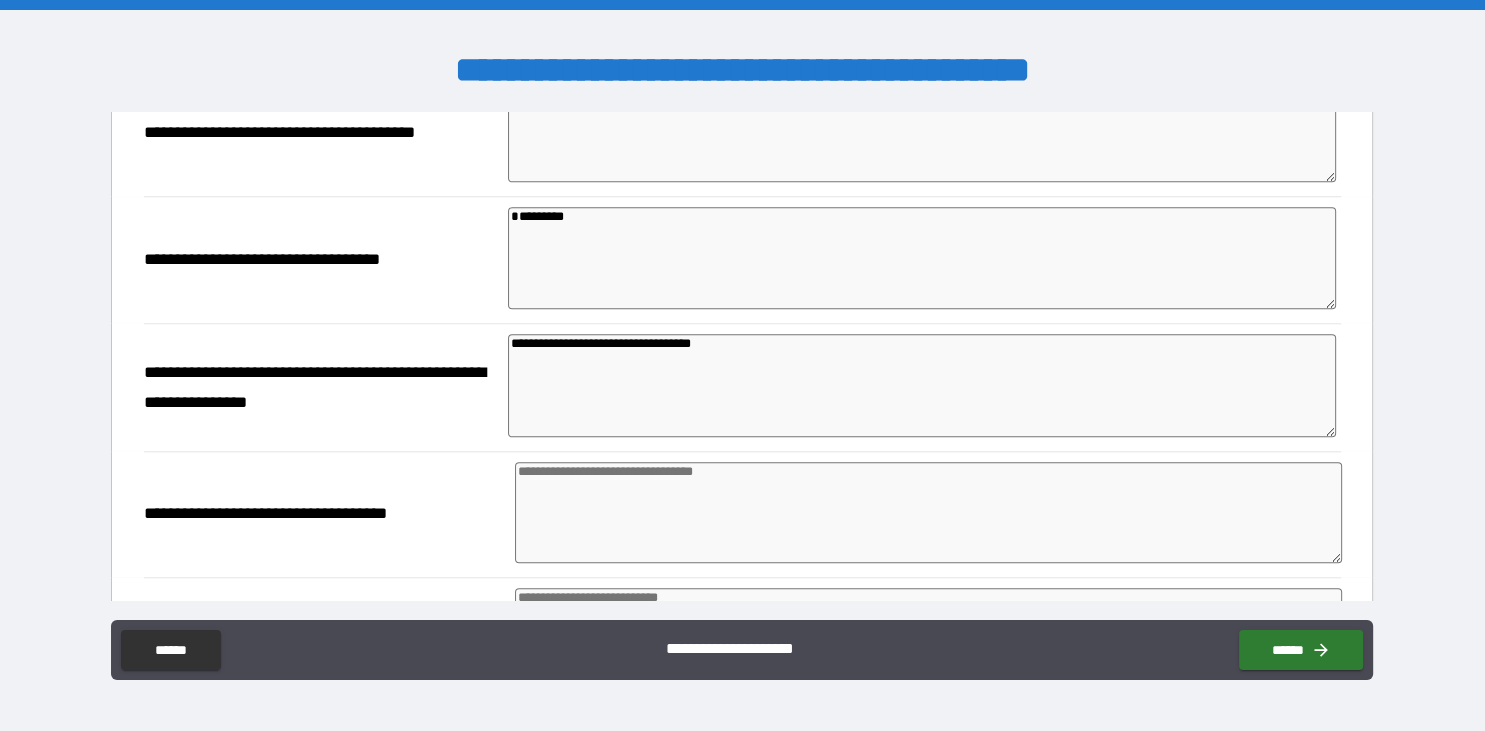 click at bounding box center [928, 512] 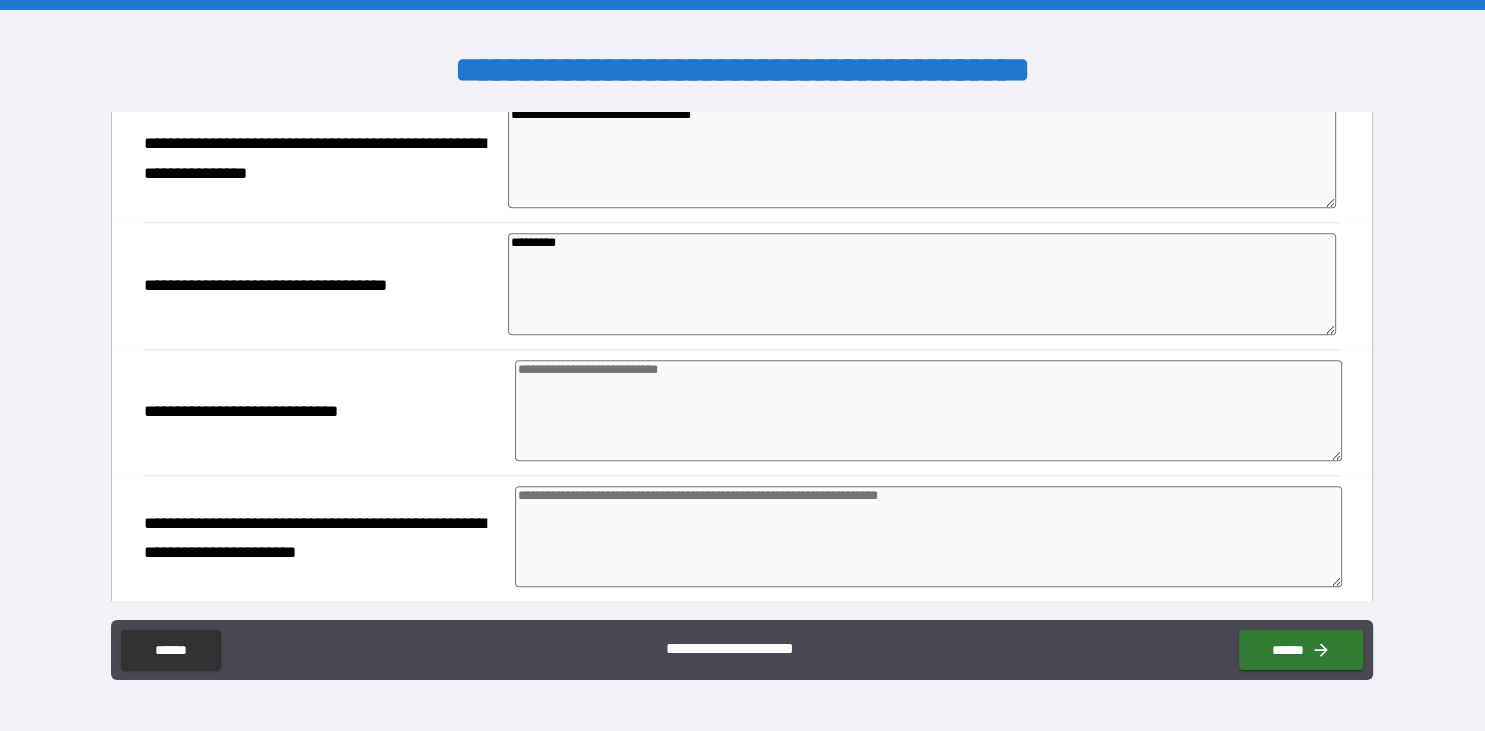 scroll, scrollTop: 2073, scrollLeft: 0, axis: vertical 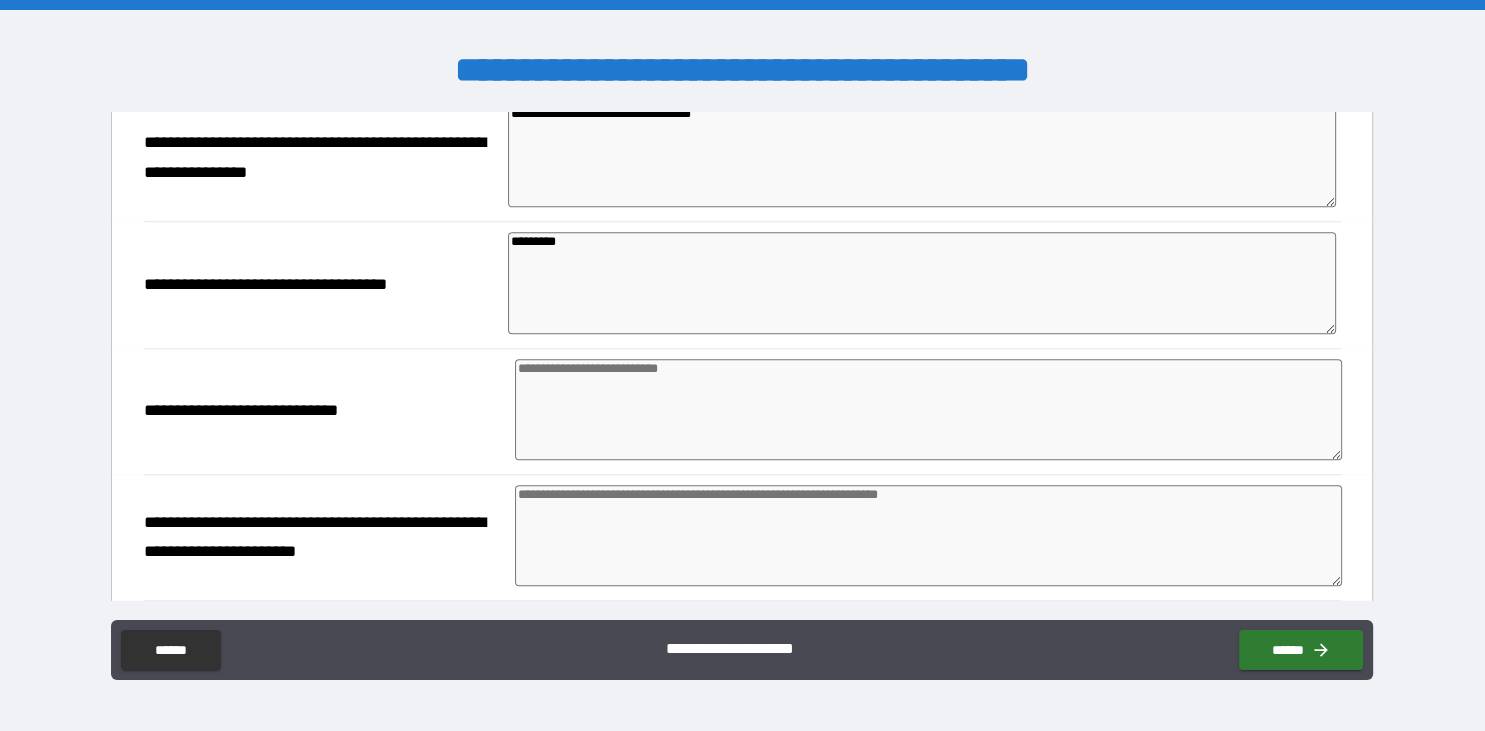 click at bounding box center (928, 409) 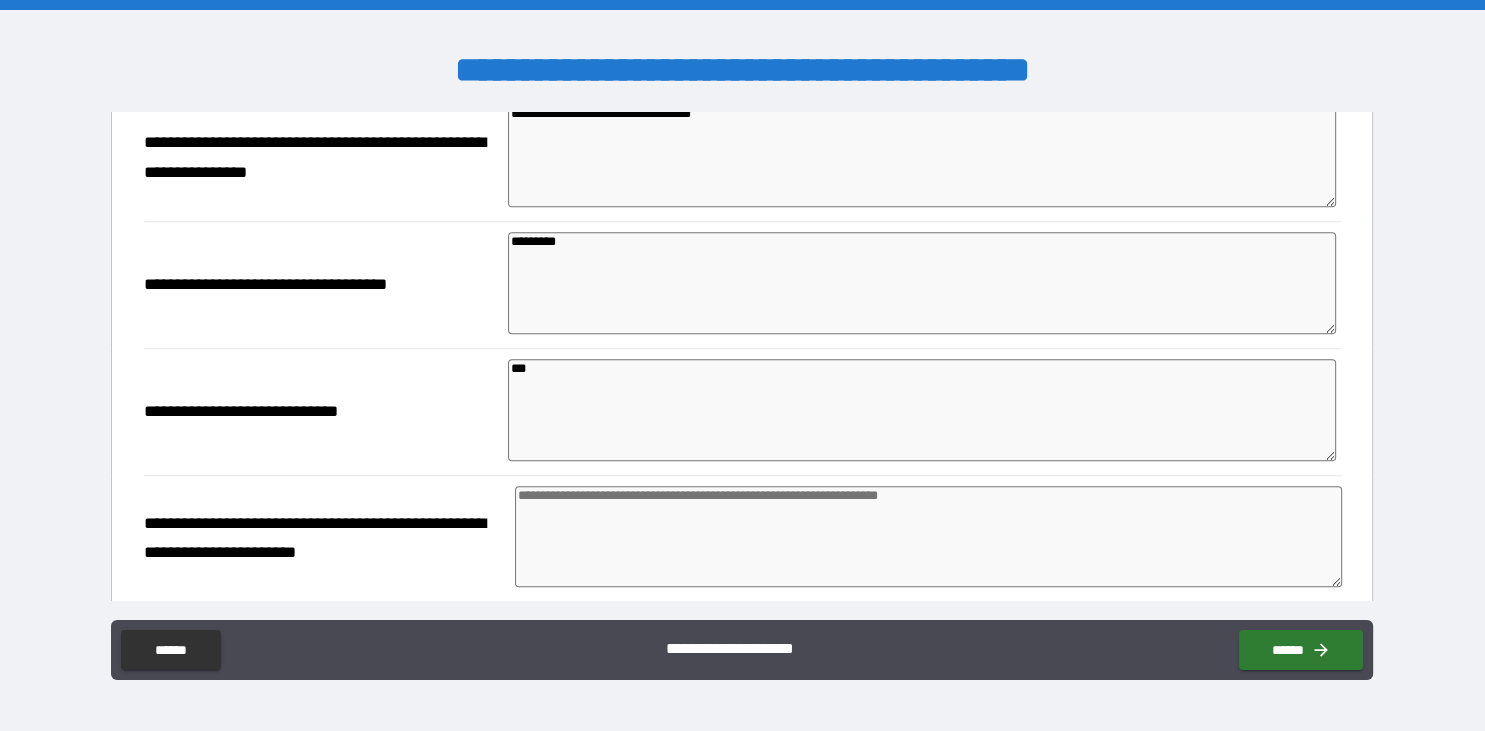 click at bounding box center (928, 536) 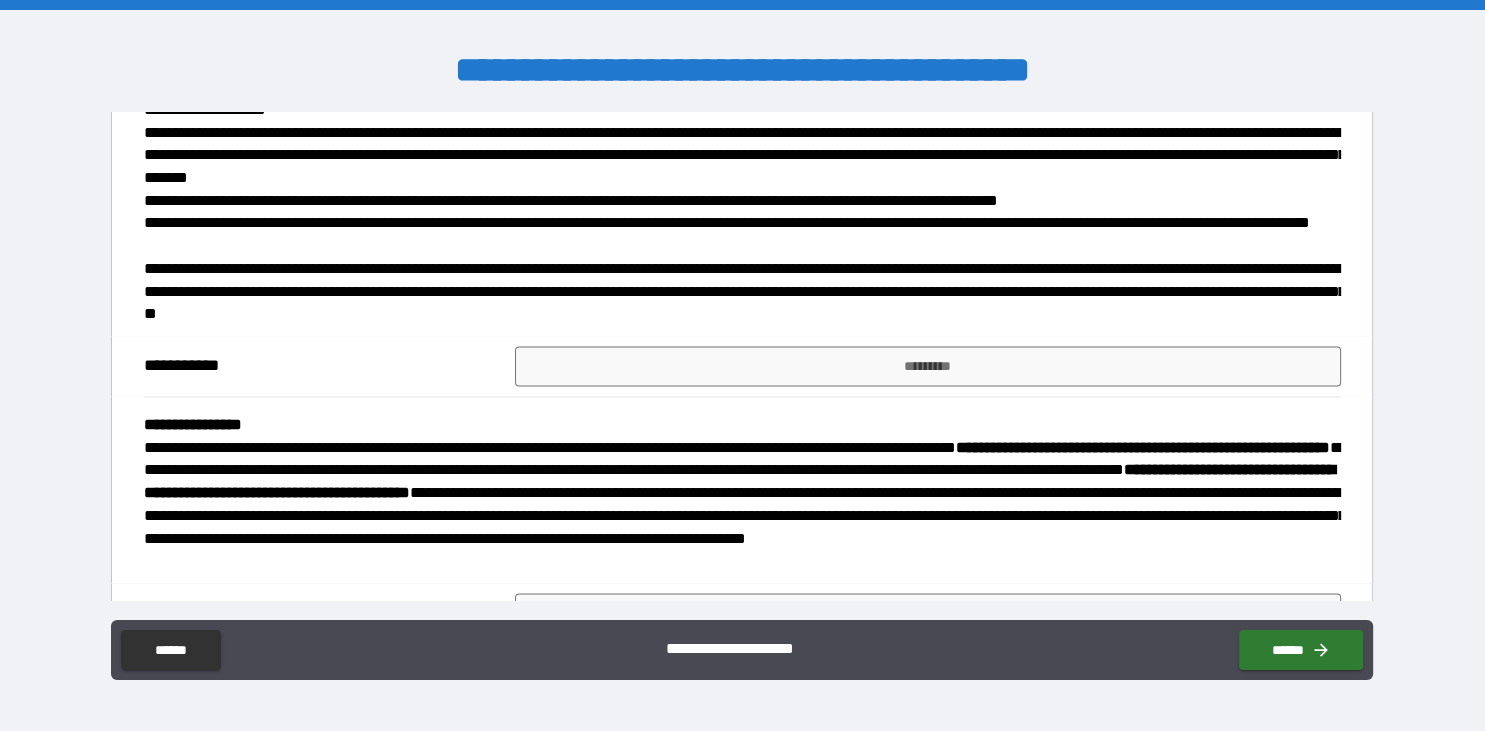 scroll, scrollTop: 2649, scrollLeft: 0, axis: vertical 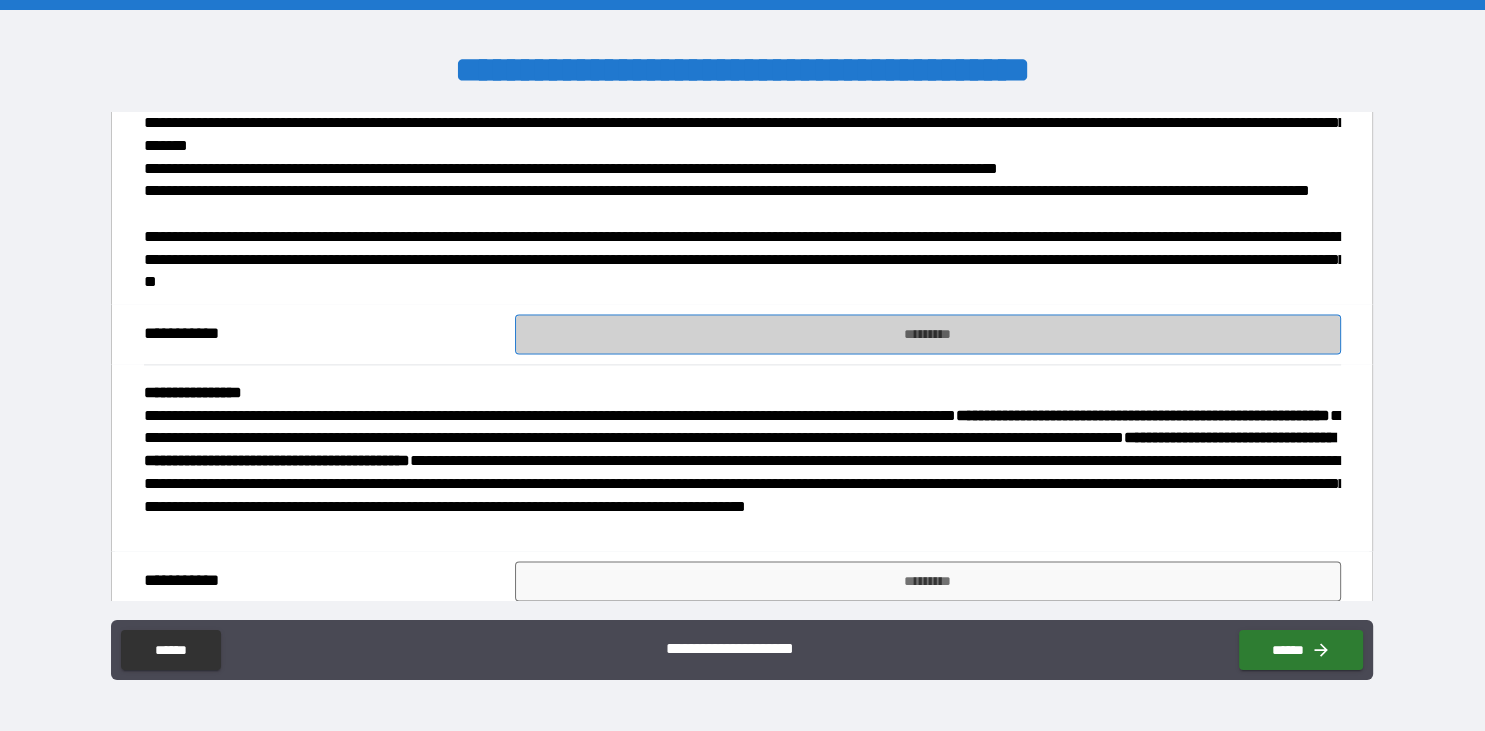 click on "*********" at bounding box center (928, 334) 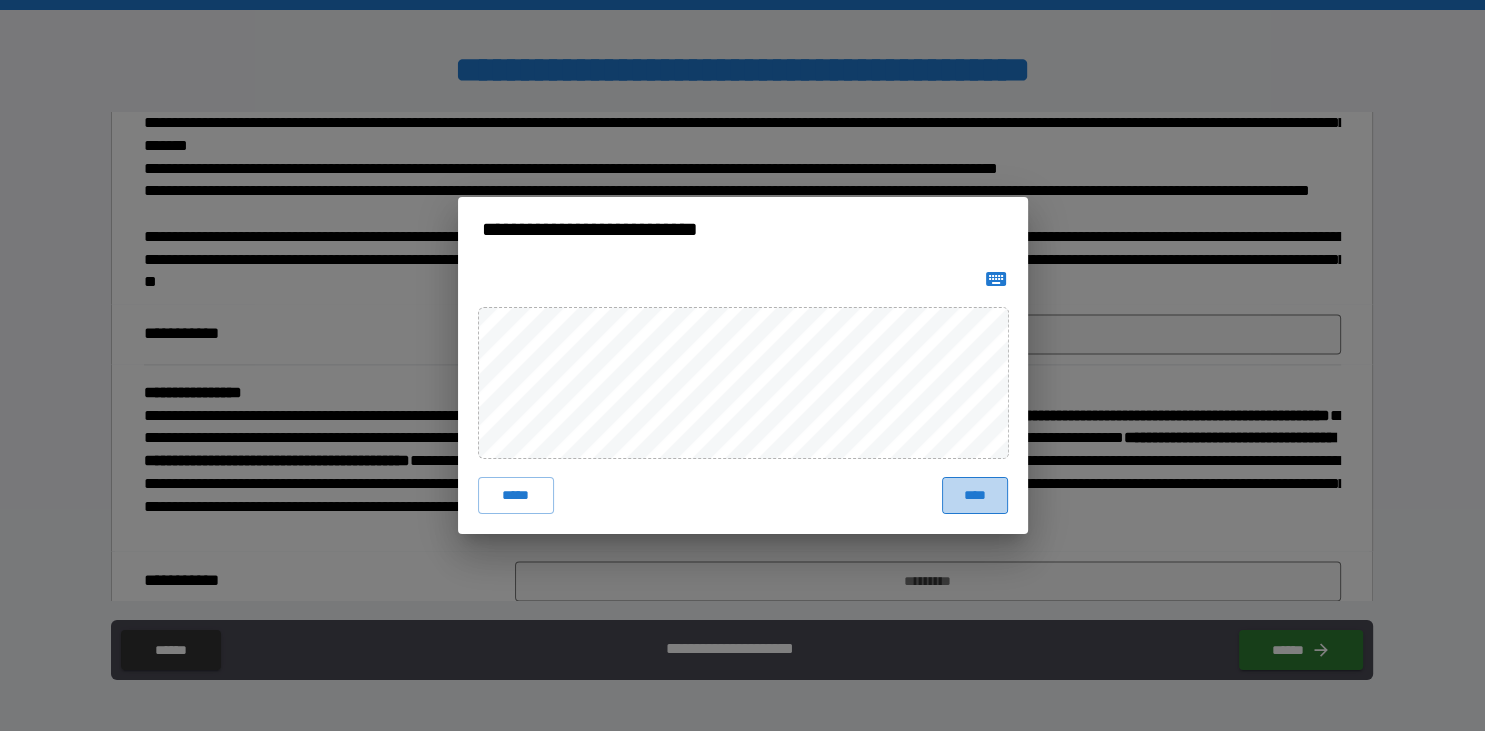 click on "****" at bounding box center [974, 495] 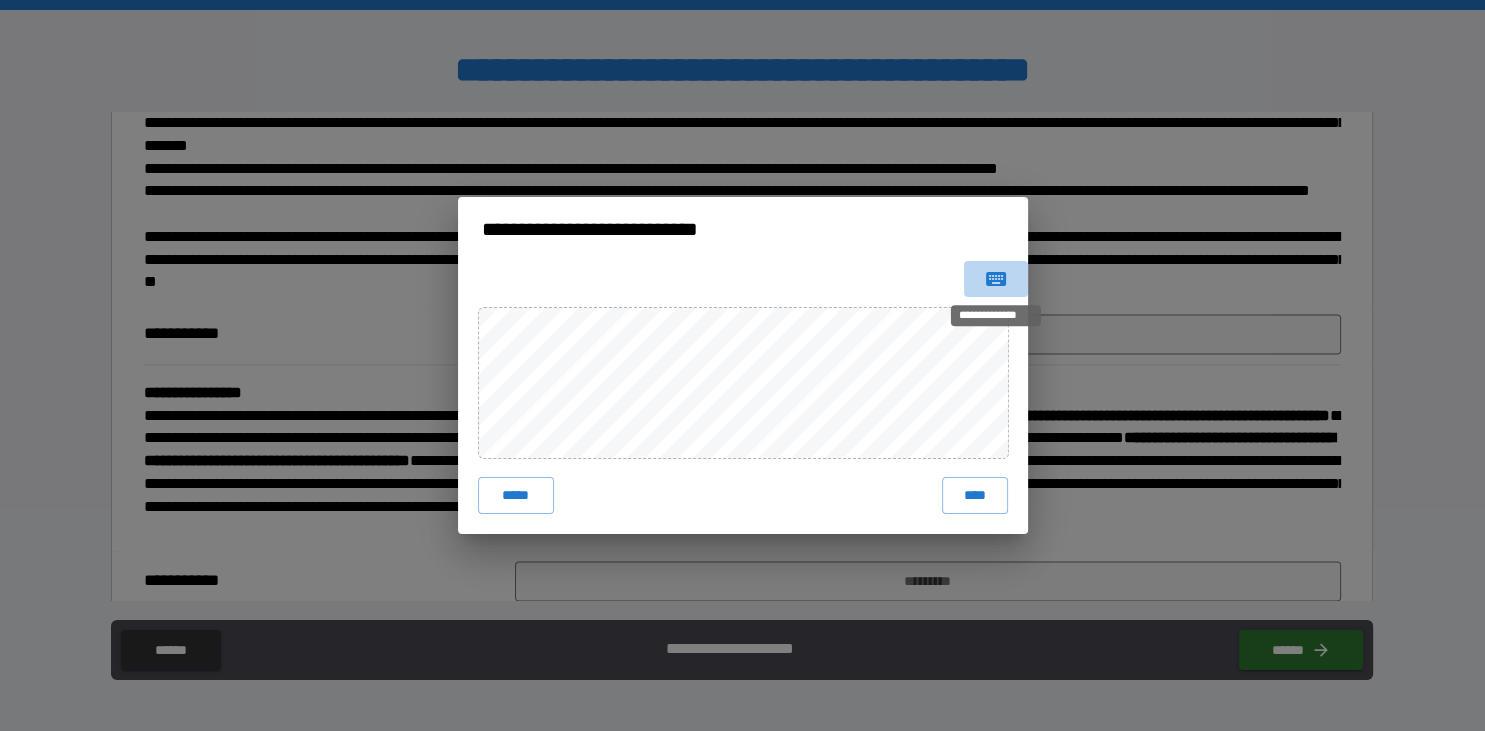 click 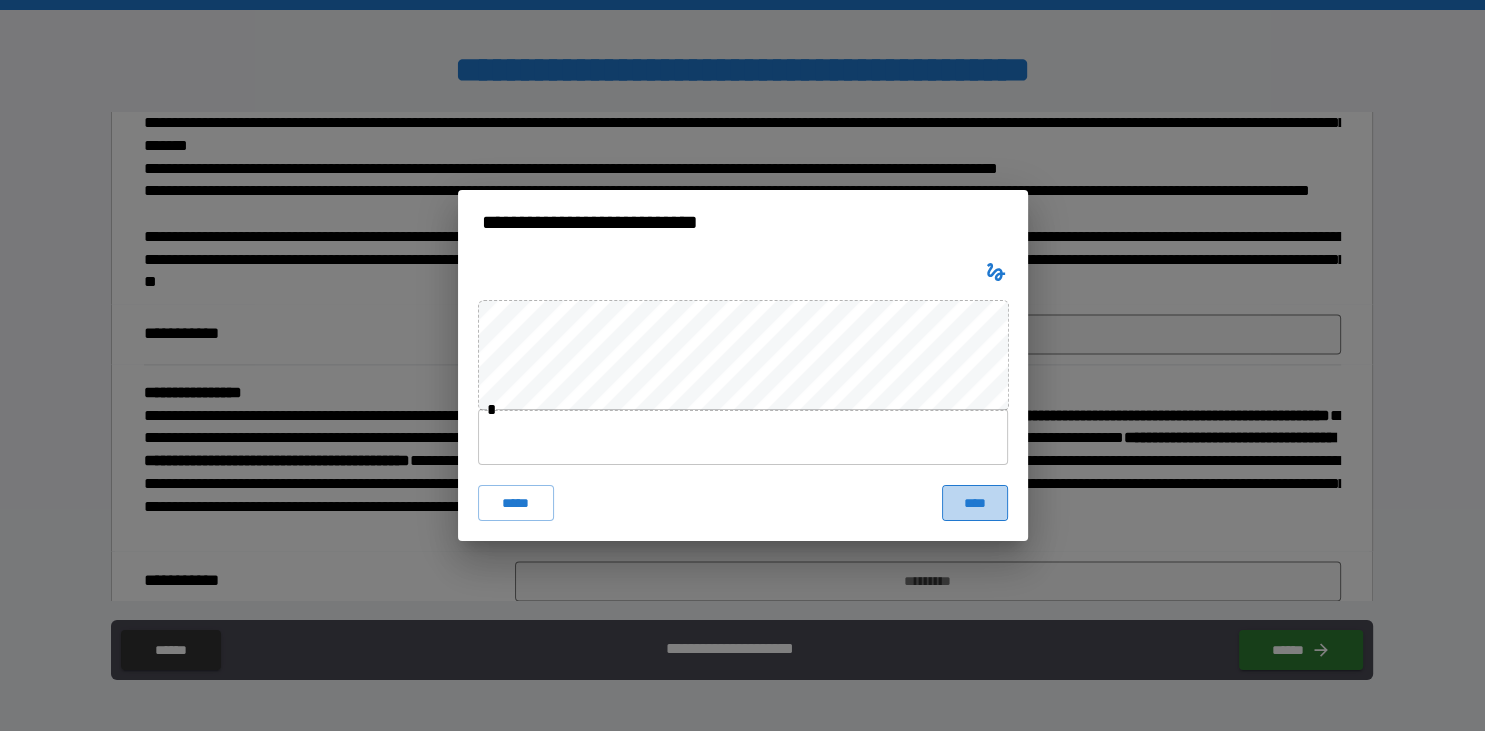 click on "****" at bounding box center (974, 503) 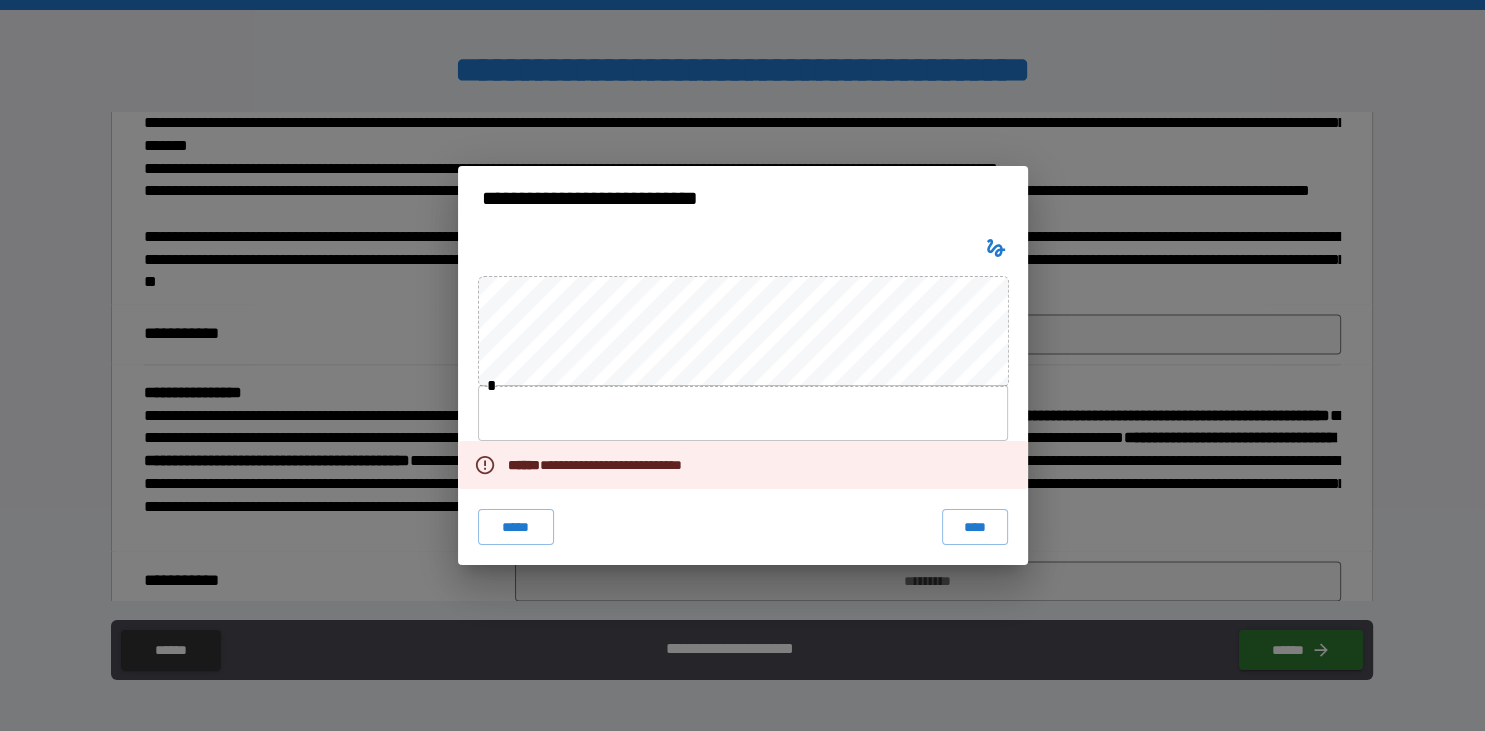 click at bounding box center [743, 413] 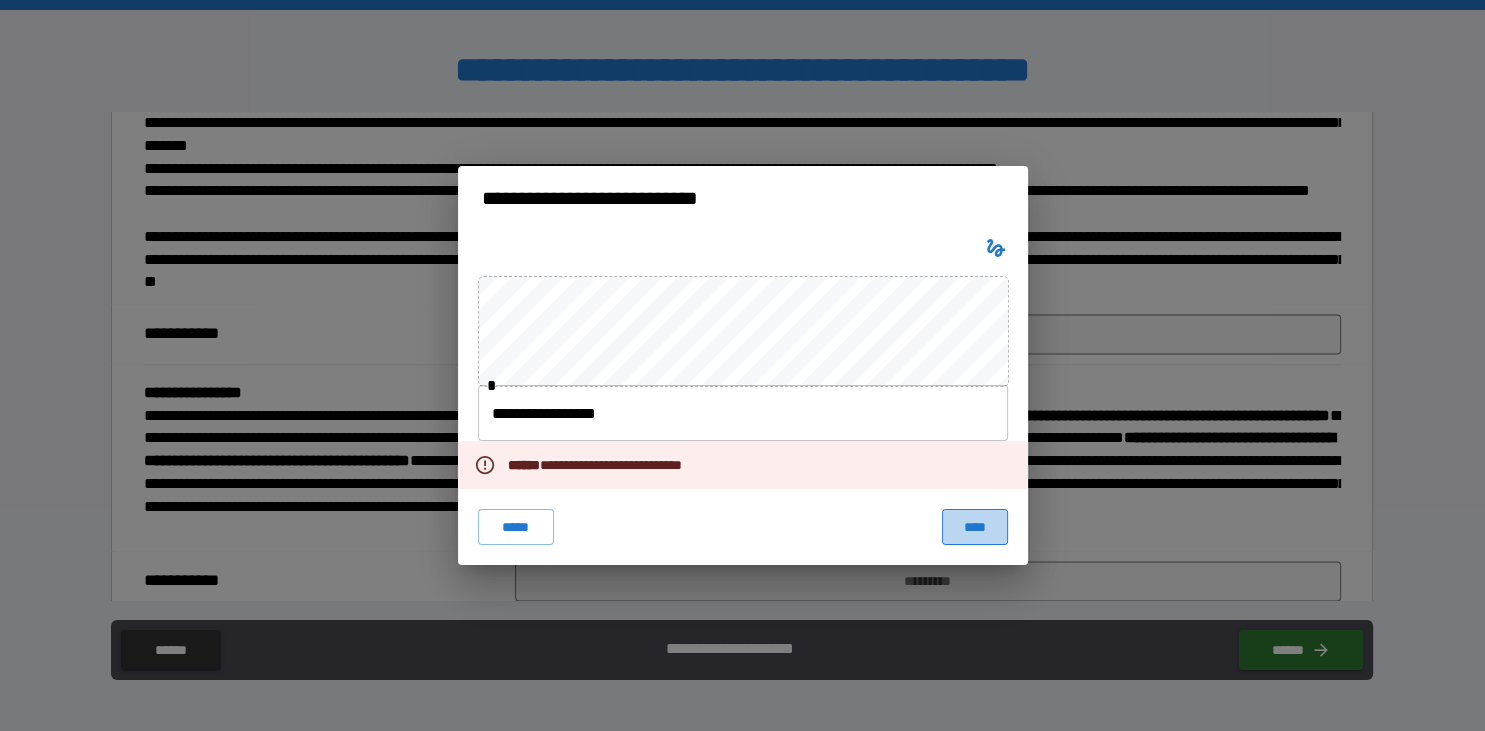 click on "****" at bounding box center [974, 527] 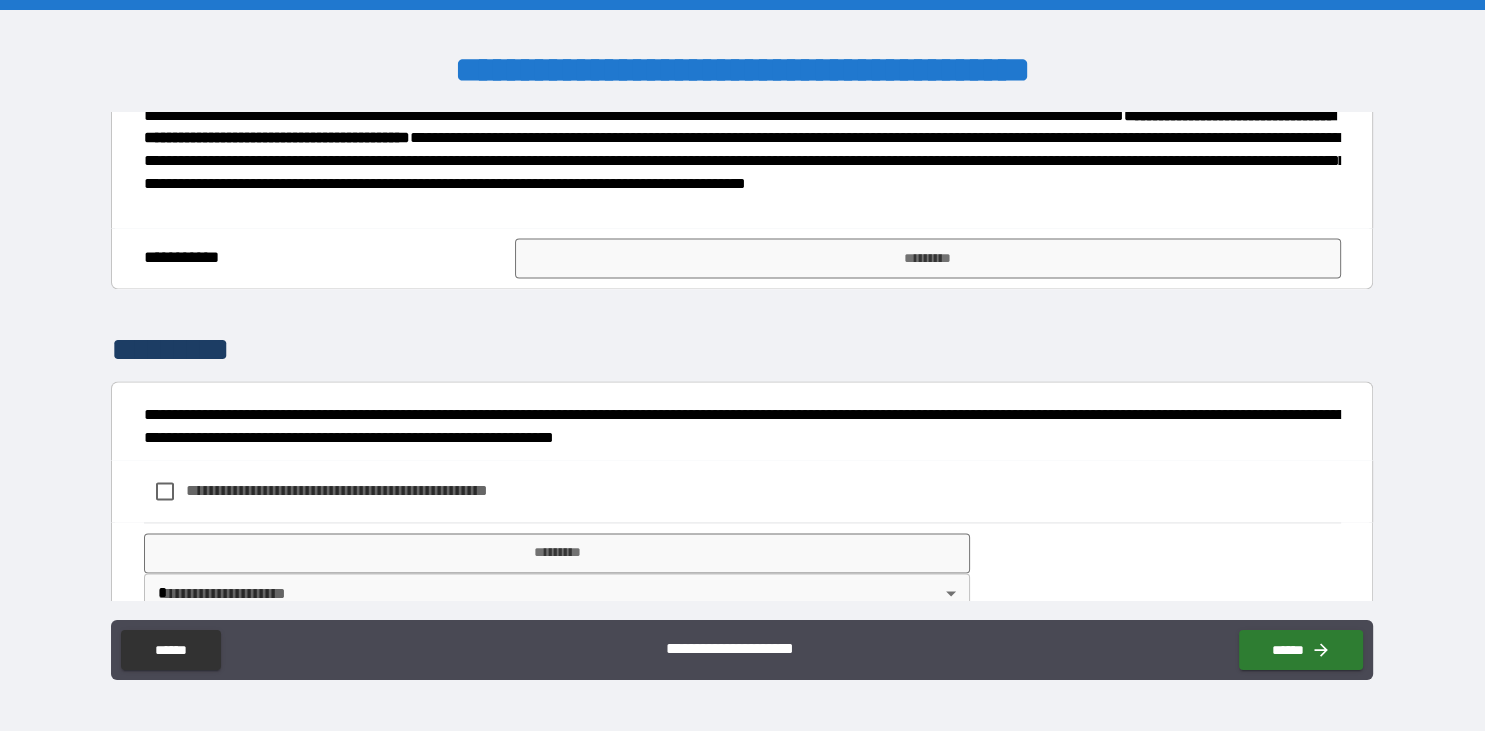 scroll, scrollTop: 2997, scrollLeft: 0, axis: vertical 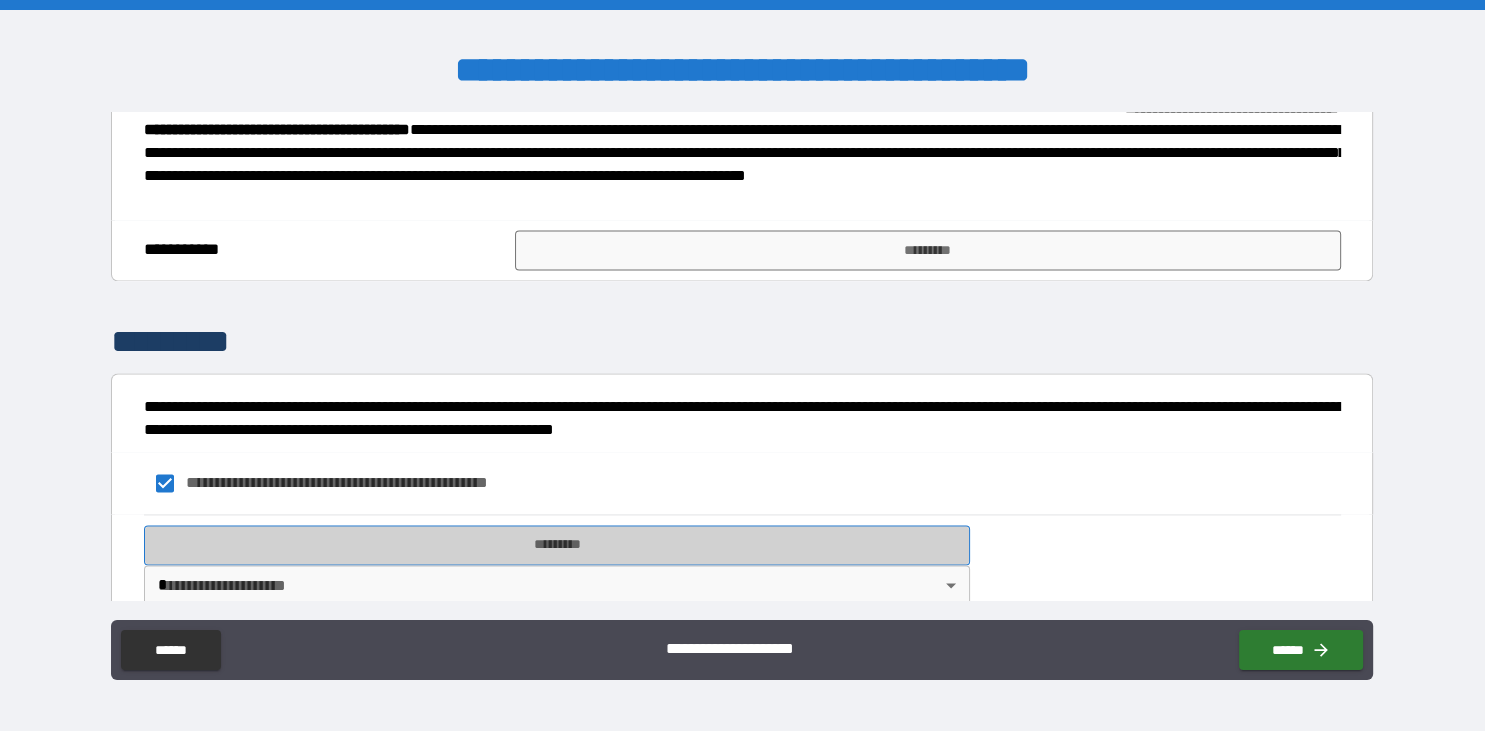 click on "*********" at bounding box center (557, 545) 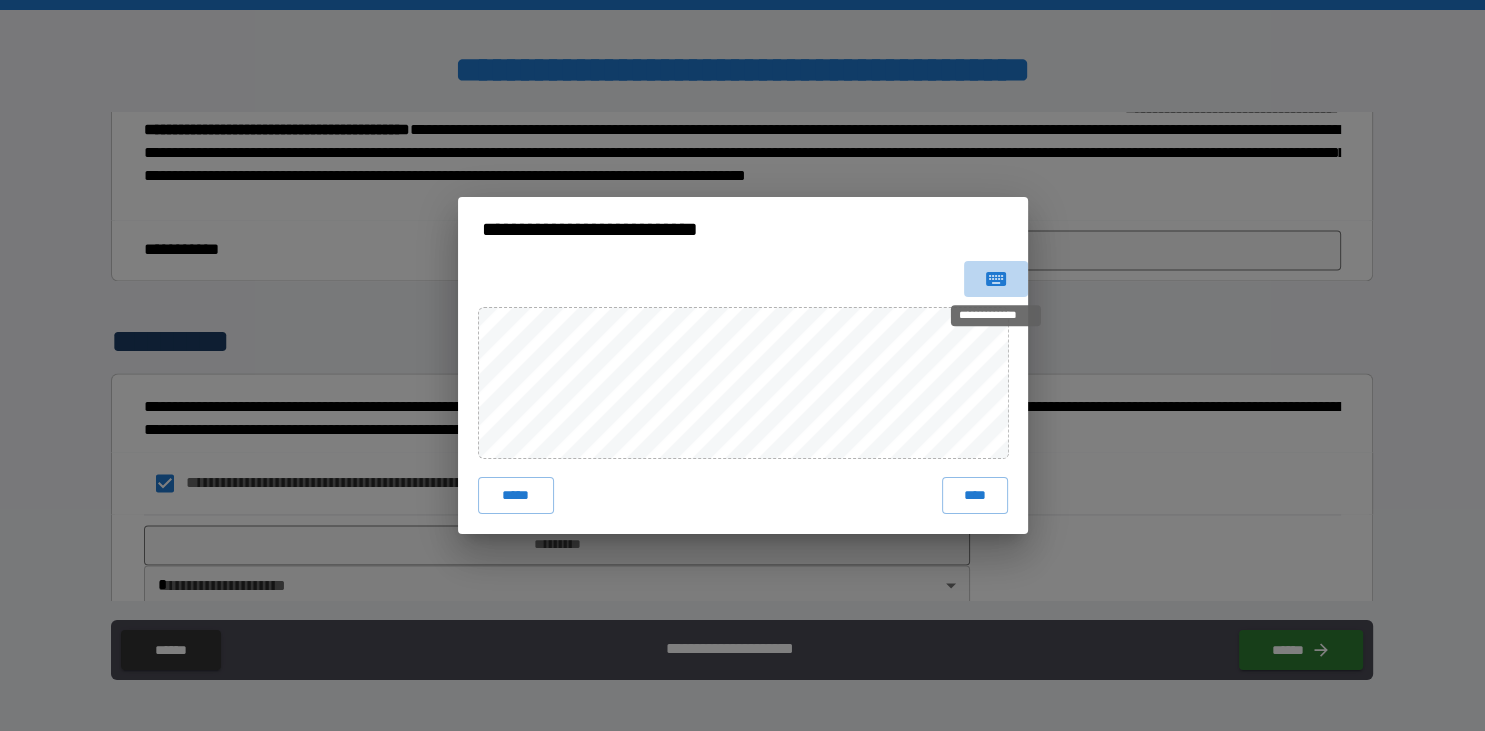 click 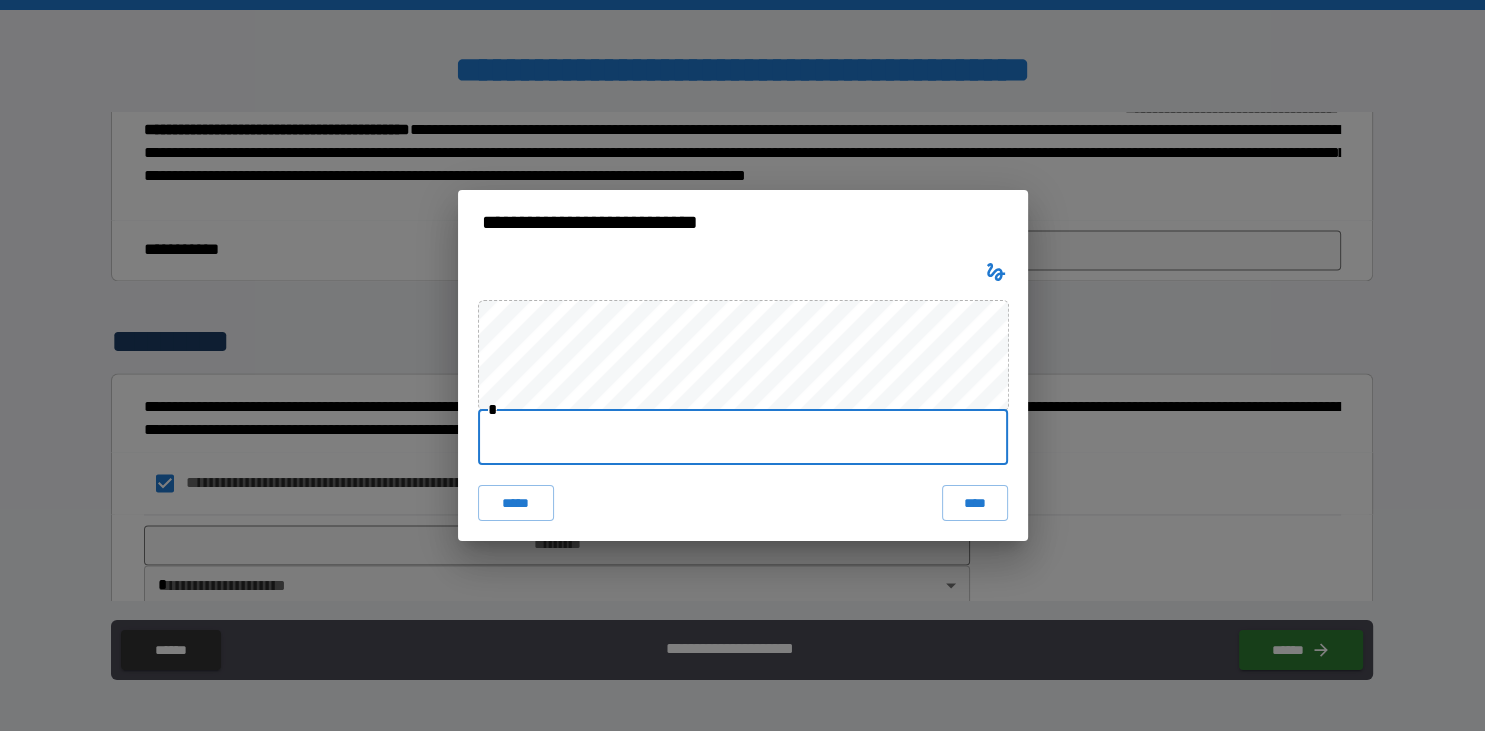 click at bounding box center [743, 437] 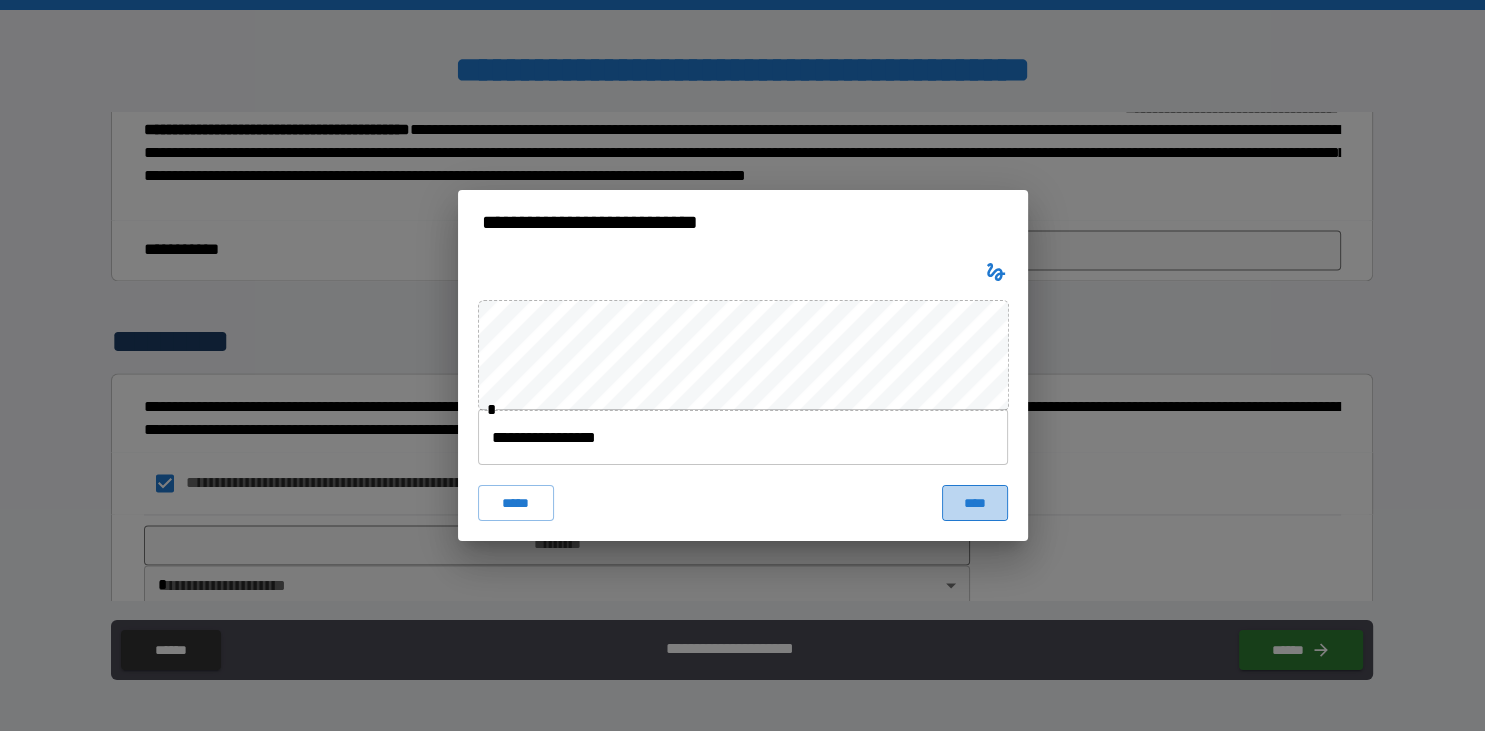 click on "****" at bounding box center [974, 503] 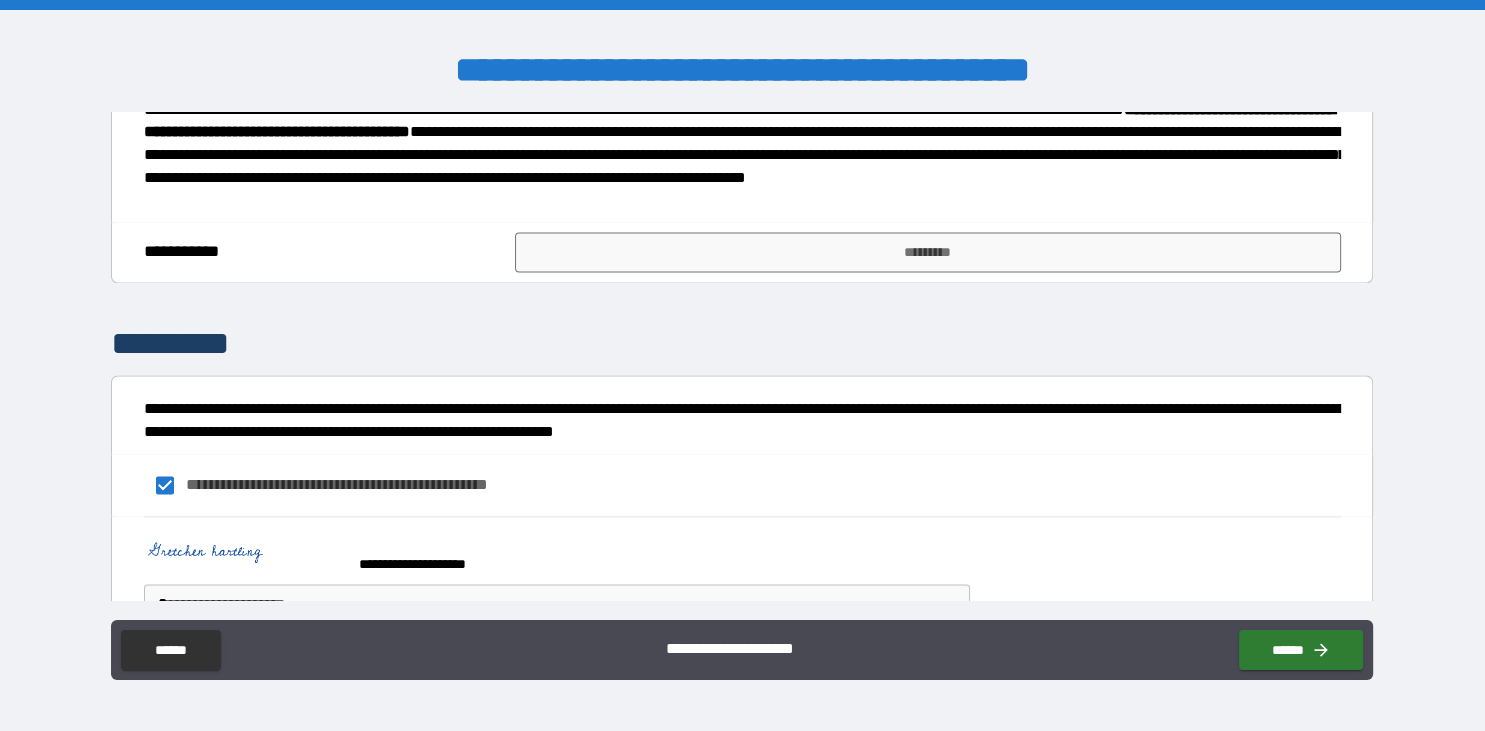 scroll, scrollTop: 3014, scrollLeft: 0, axis: vertical 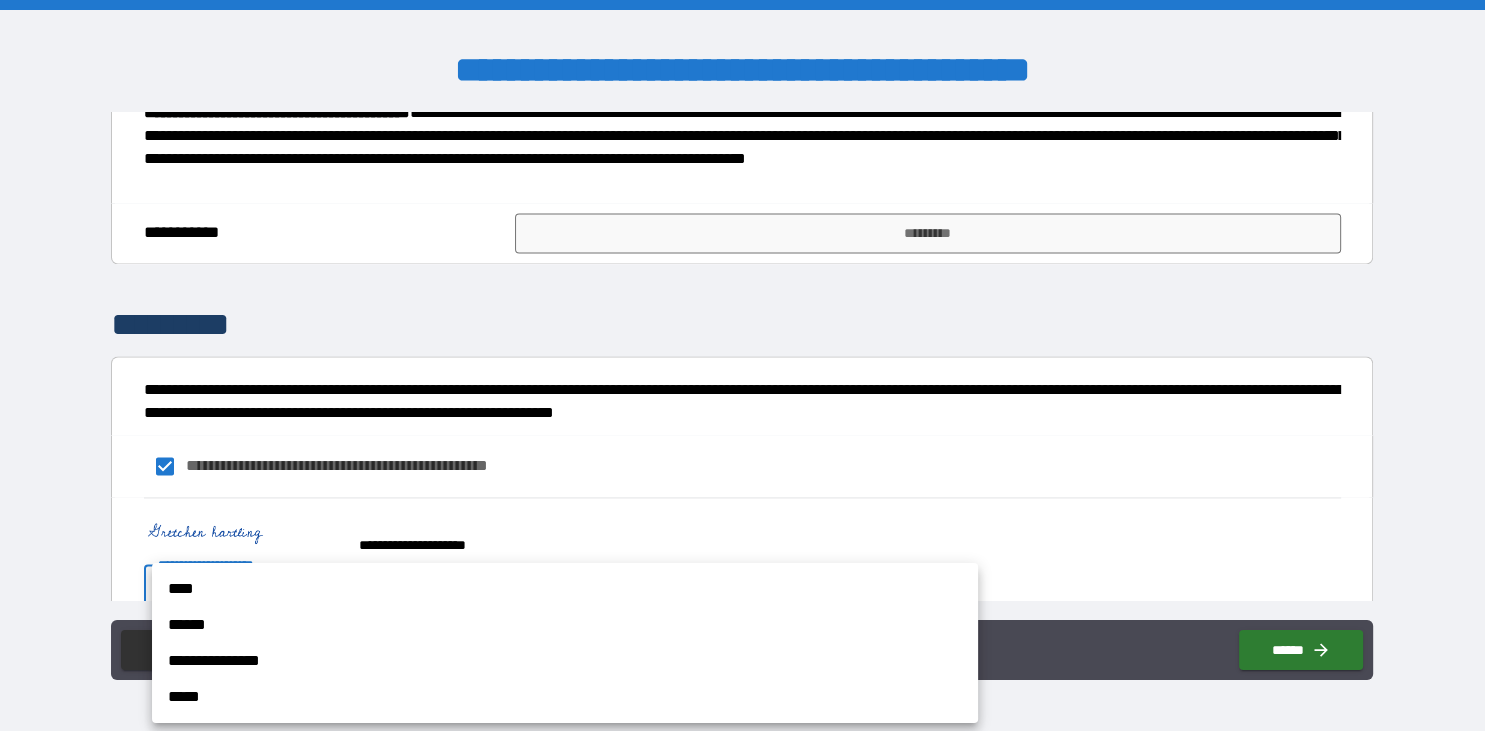 click on "**********" at bounding box center (742, 365) 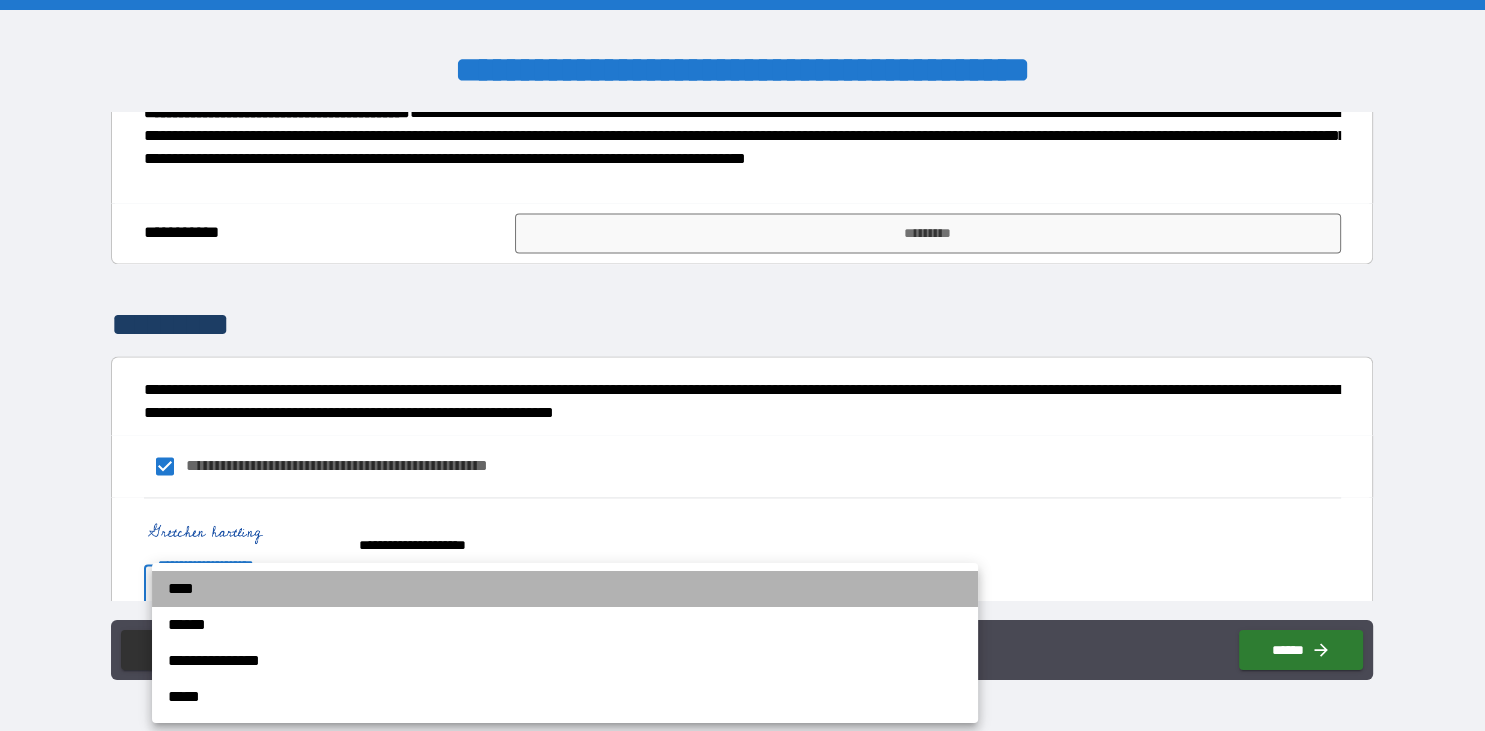 click on "****" at bounding box center (565, 589) 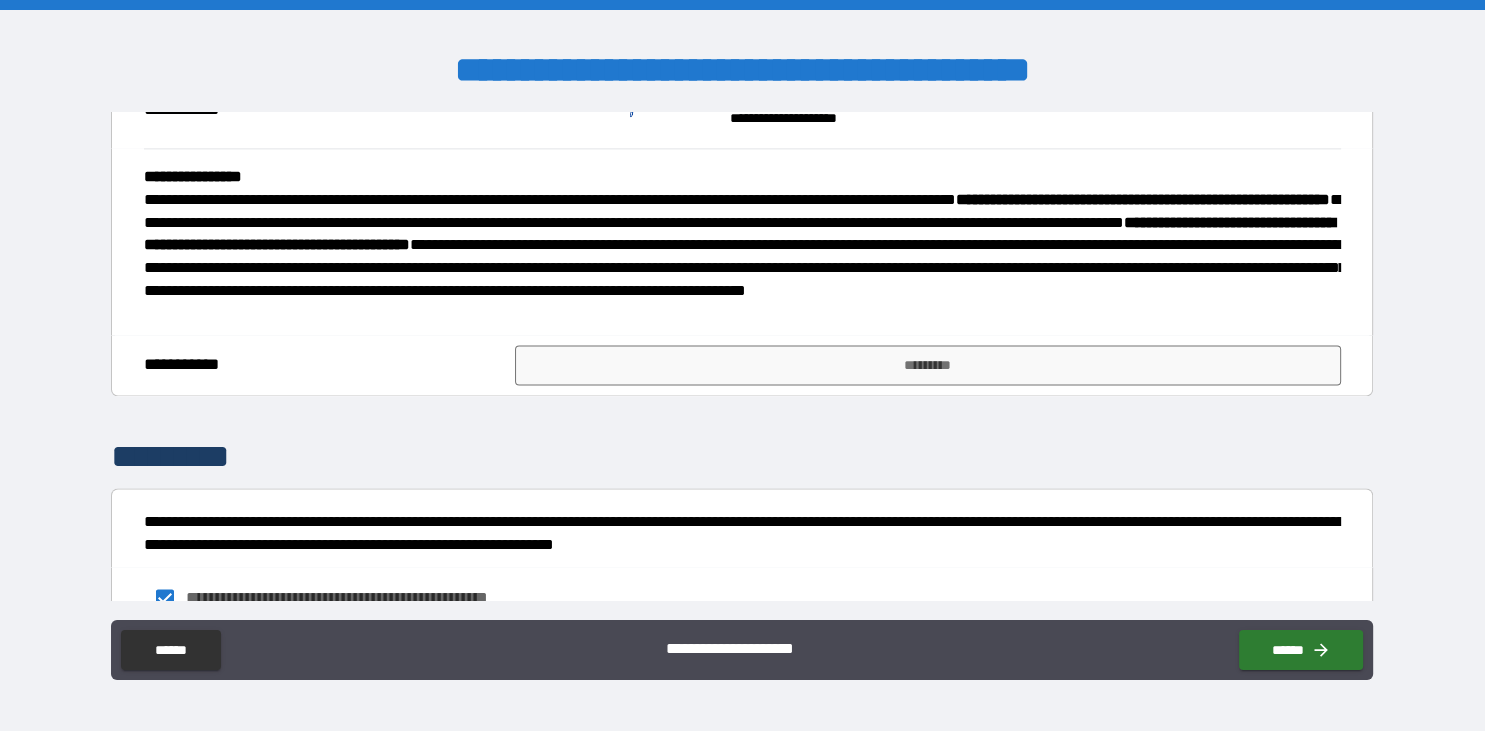 scroll, scrollTop: 2784, scrollLeft: 0, axis: vertical 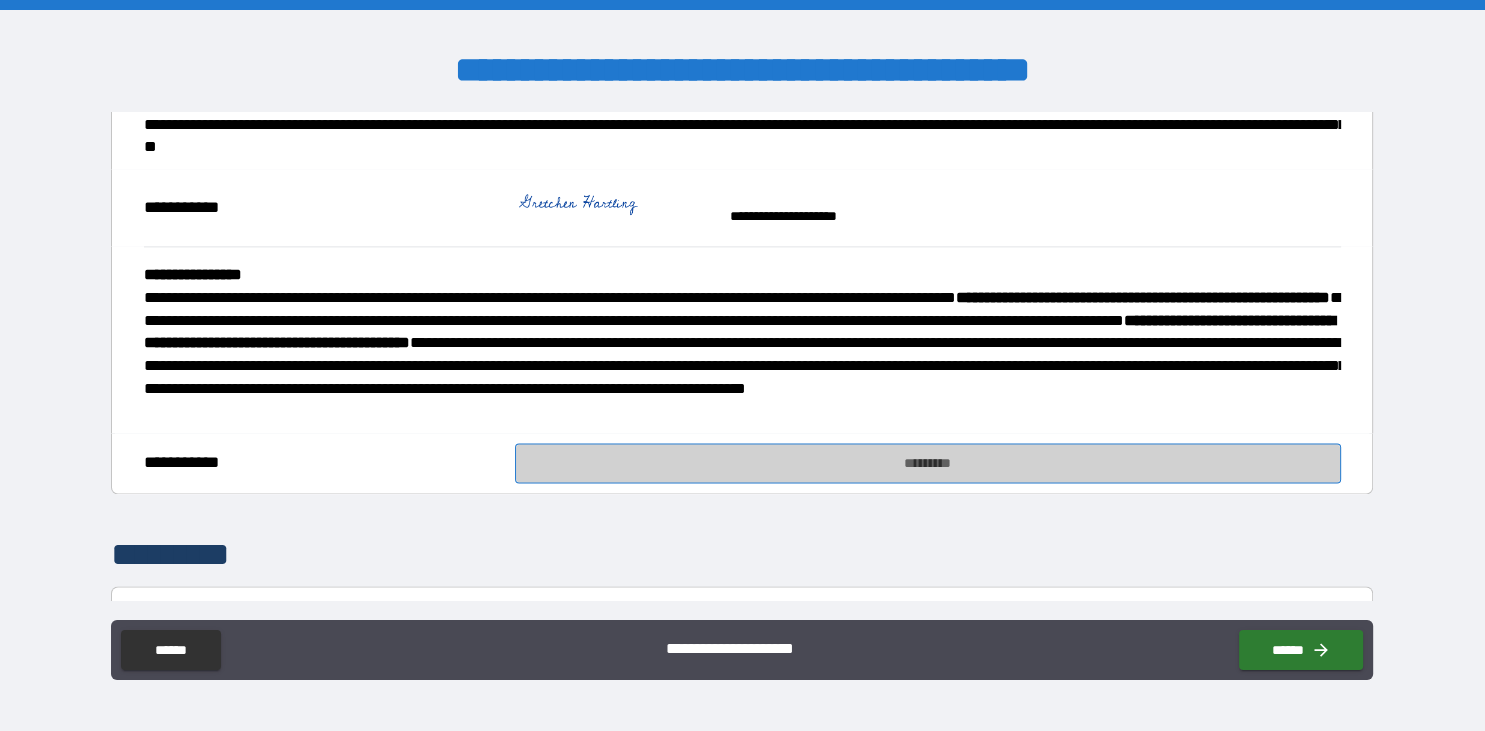 click on "*********" at bounding box center (928, 463) 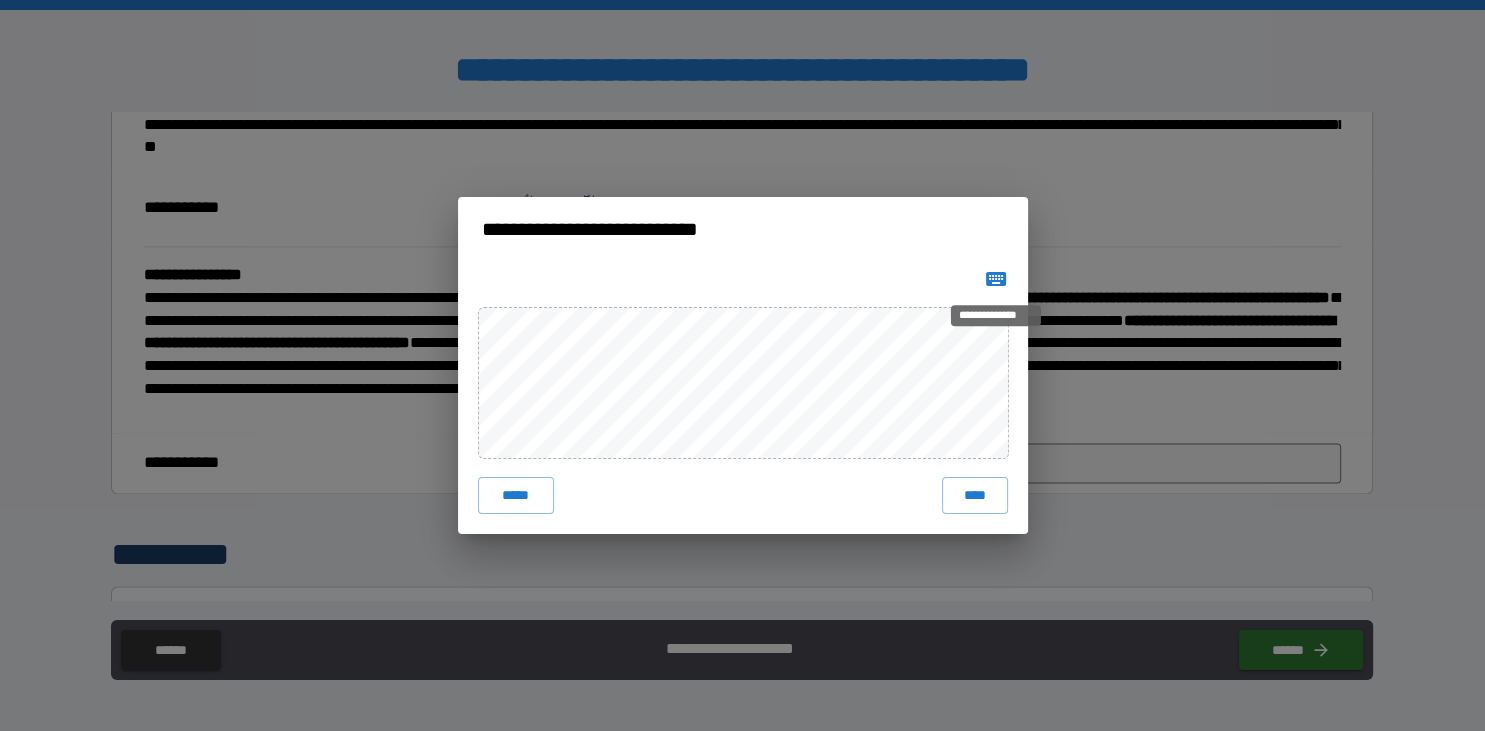 click 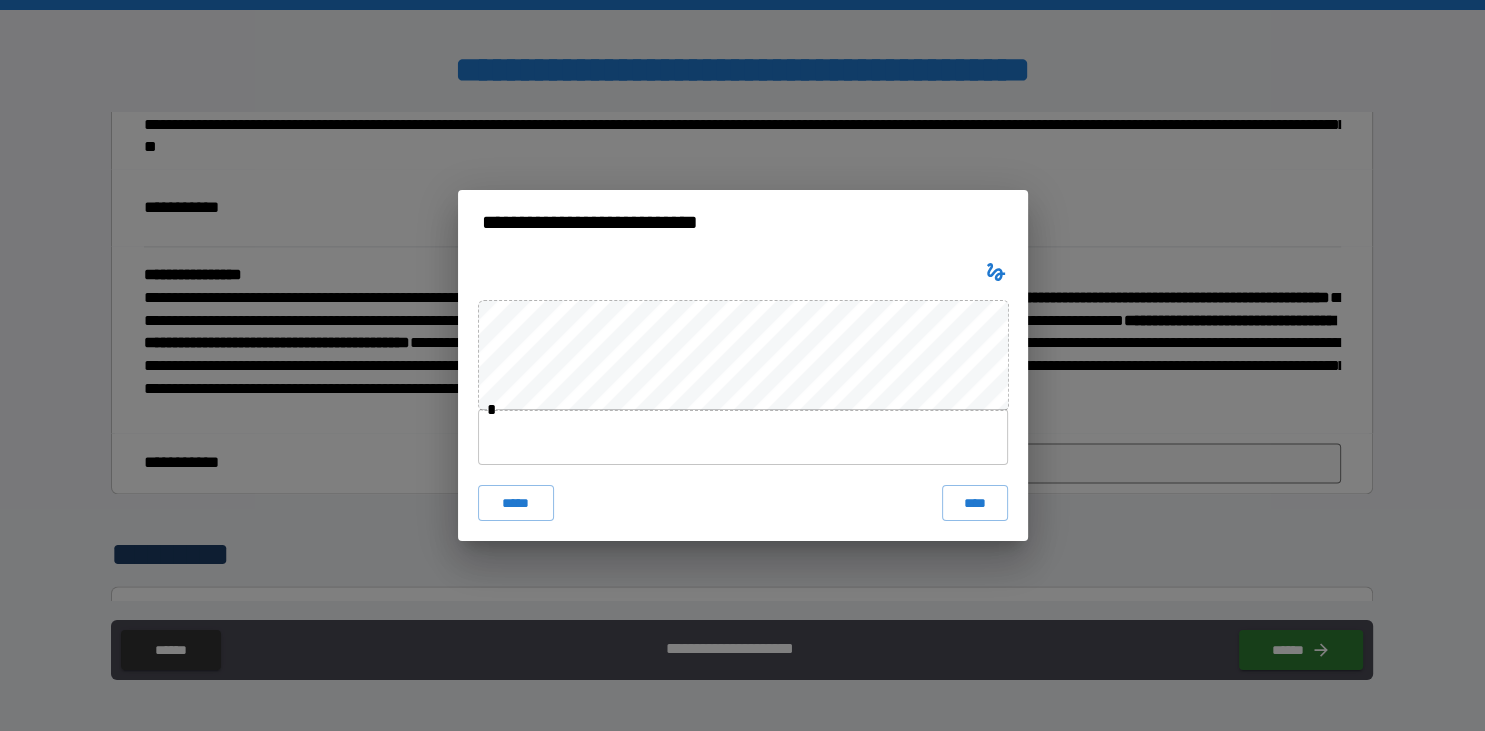 click at bounding box center [743, 437] 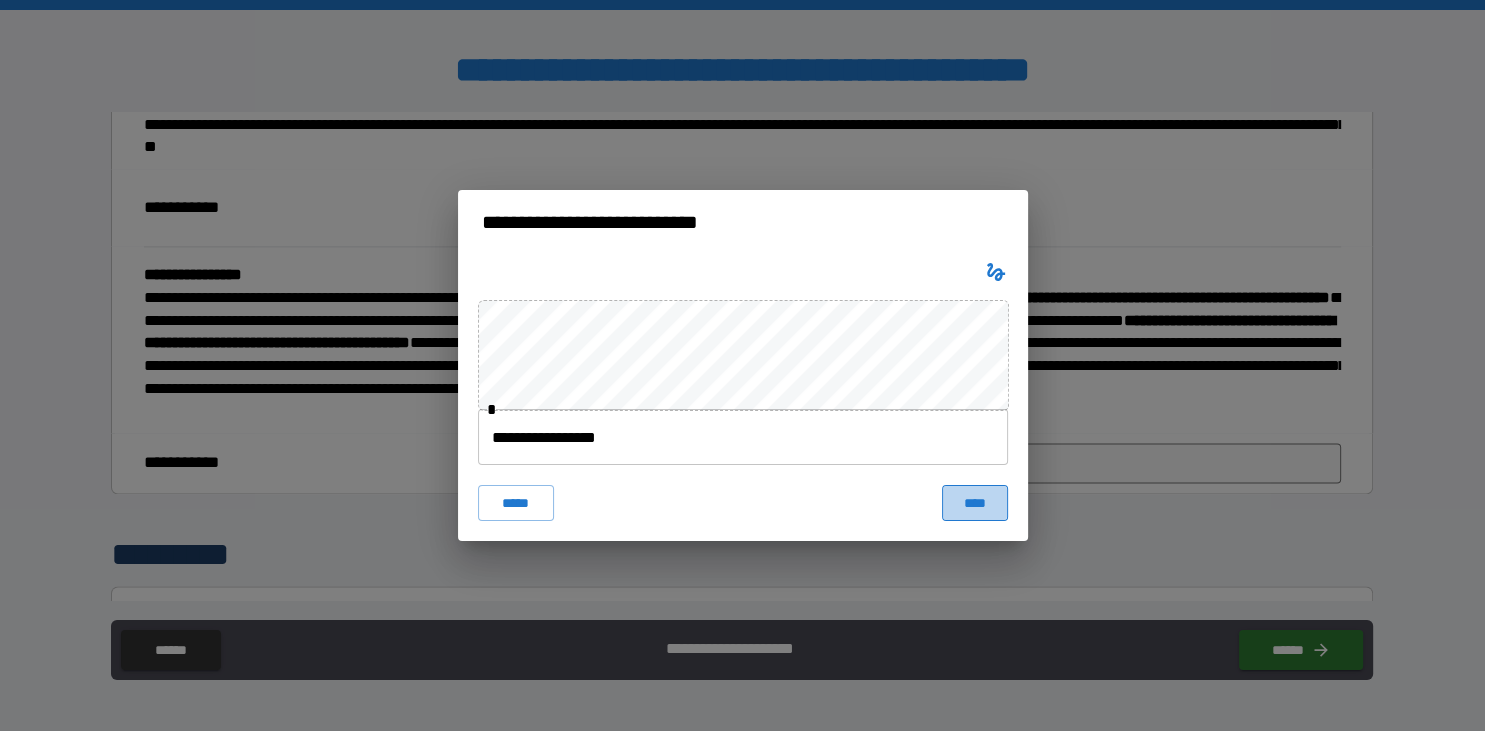 click on "****" at bounding box center (974, 503) 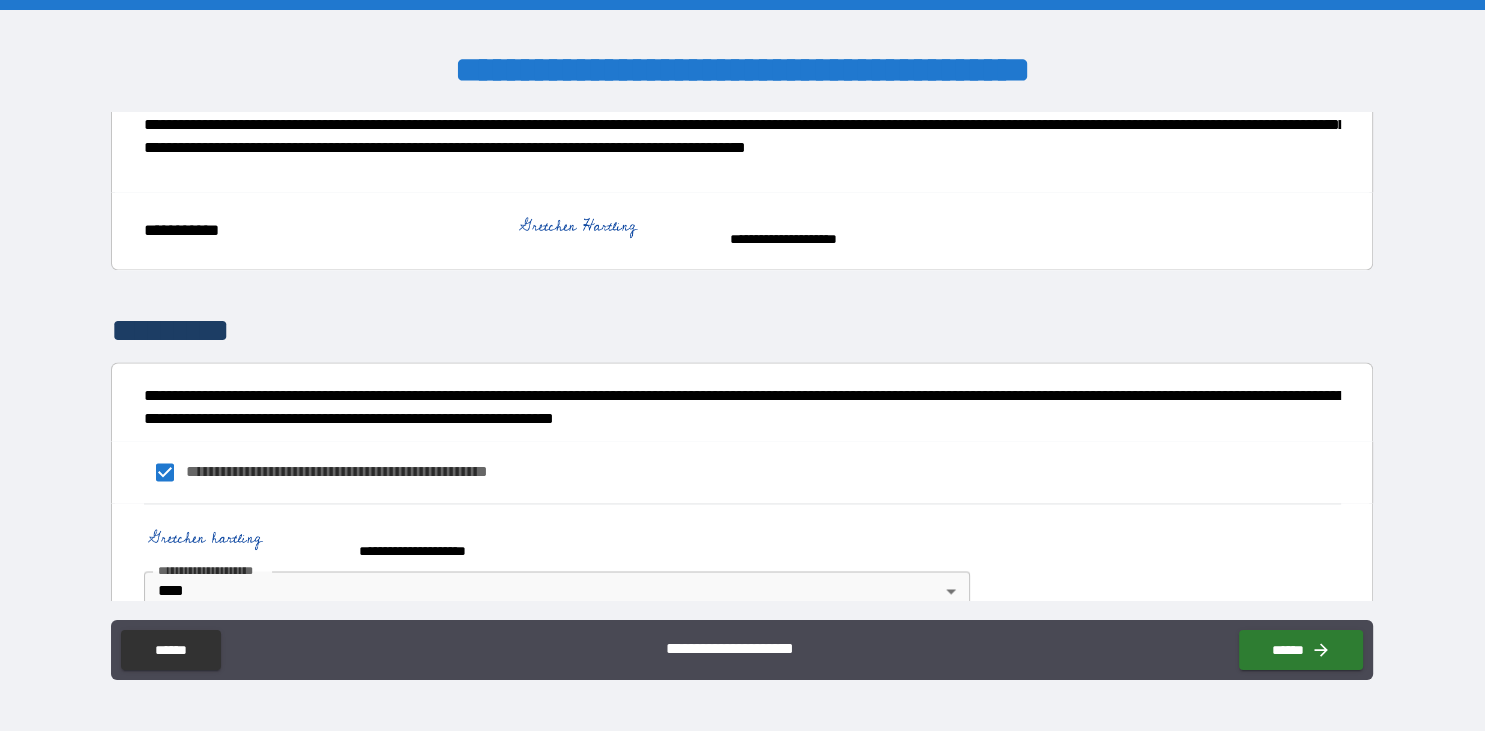 scroll, scrollTop: 3032, scrollLeft: 0, axis: vertical 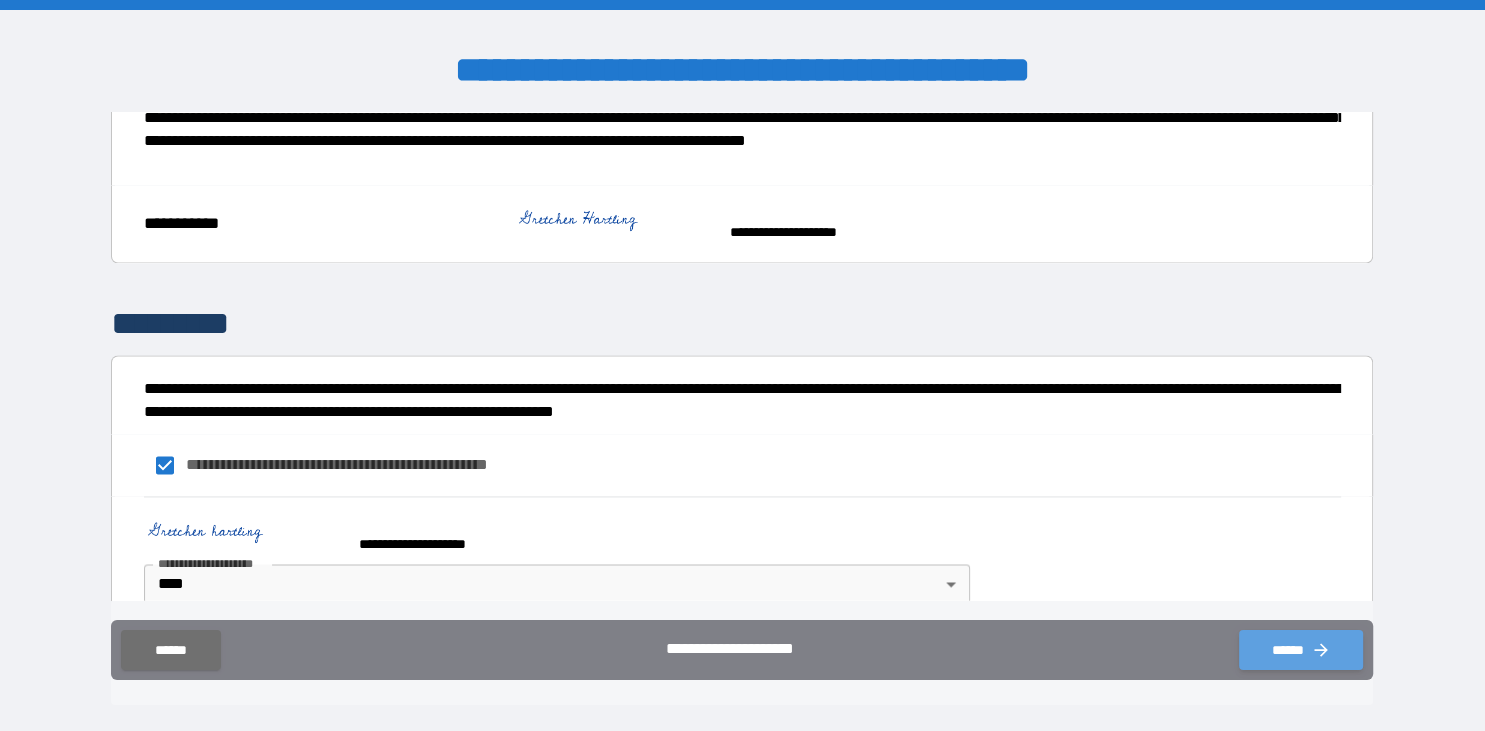 click on "******" at bounding box center [1301, 650] 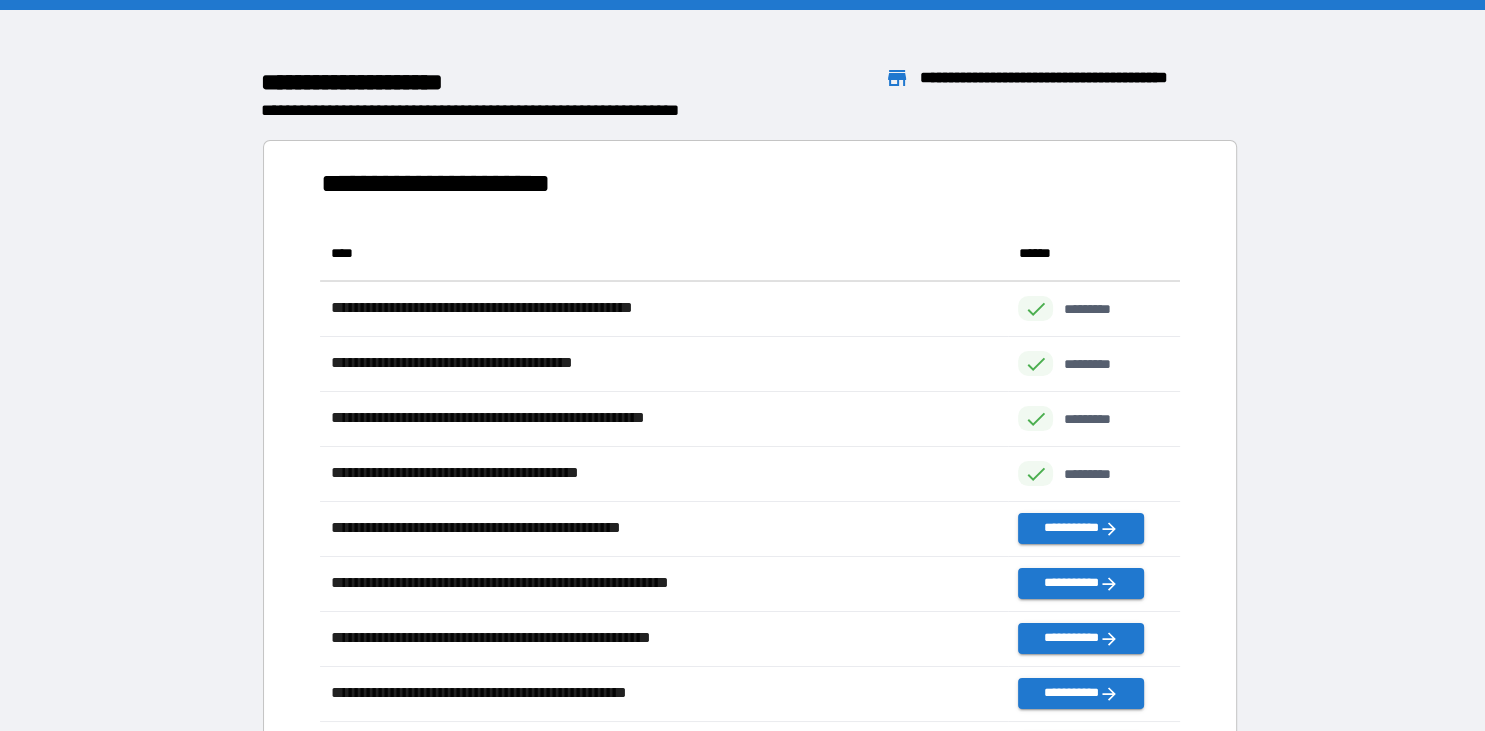scroll, scrollTop: 771, scrollLeft: 860, axis: both 